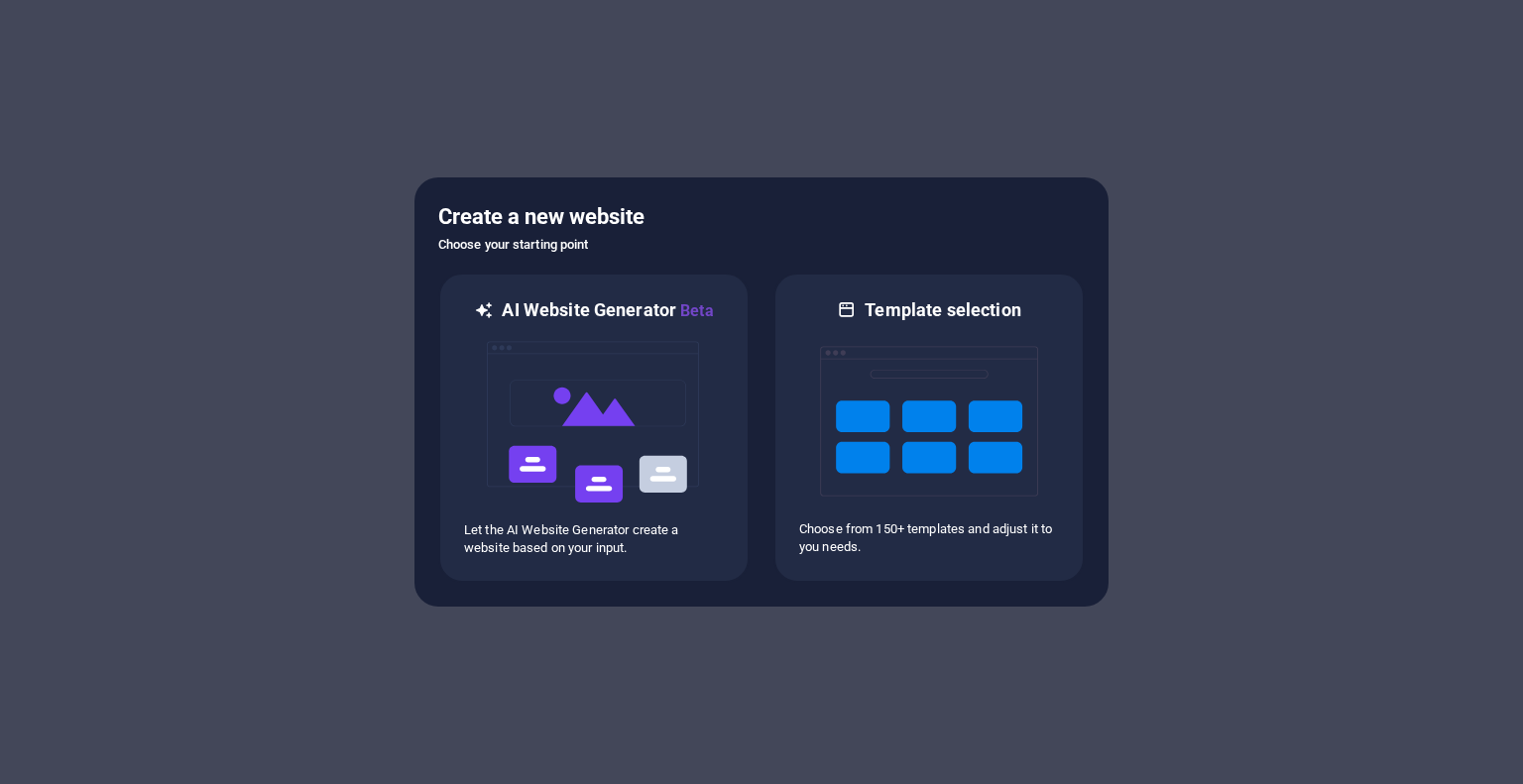 scroll, scrollTop: 0, scrollLeft: 0, axis: both 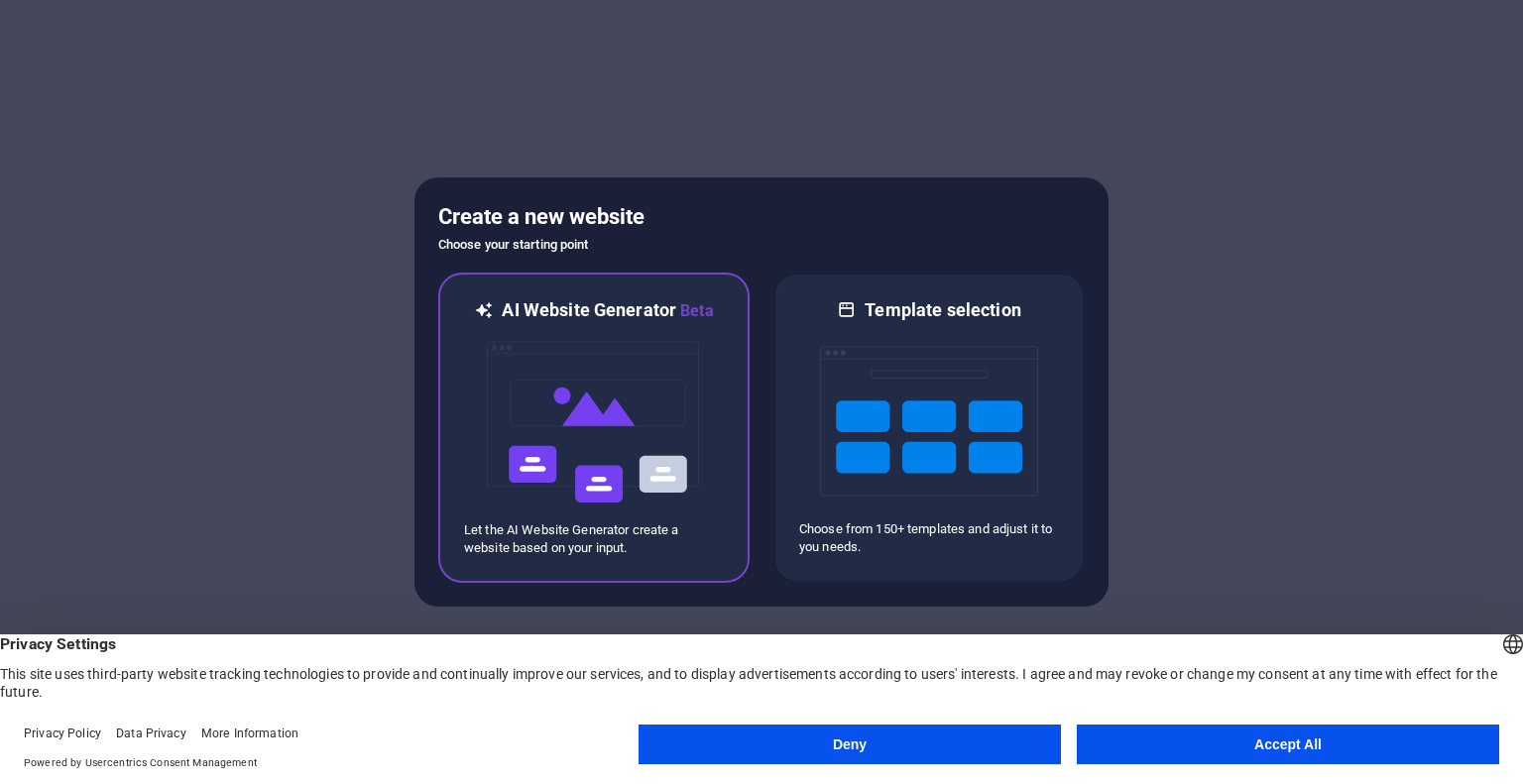 click at bounding box center [594, 422] 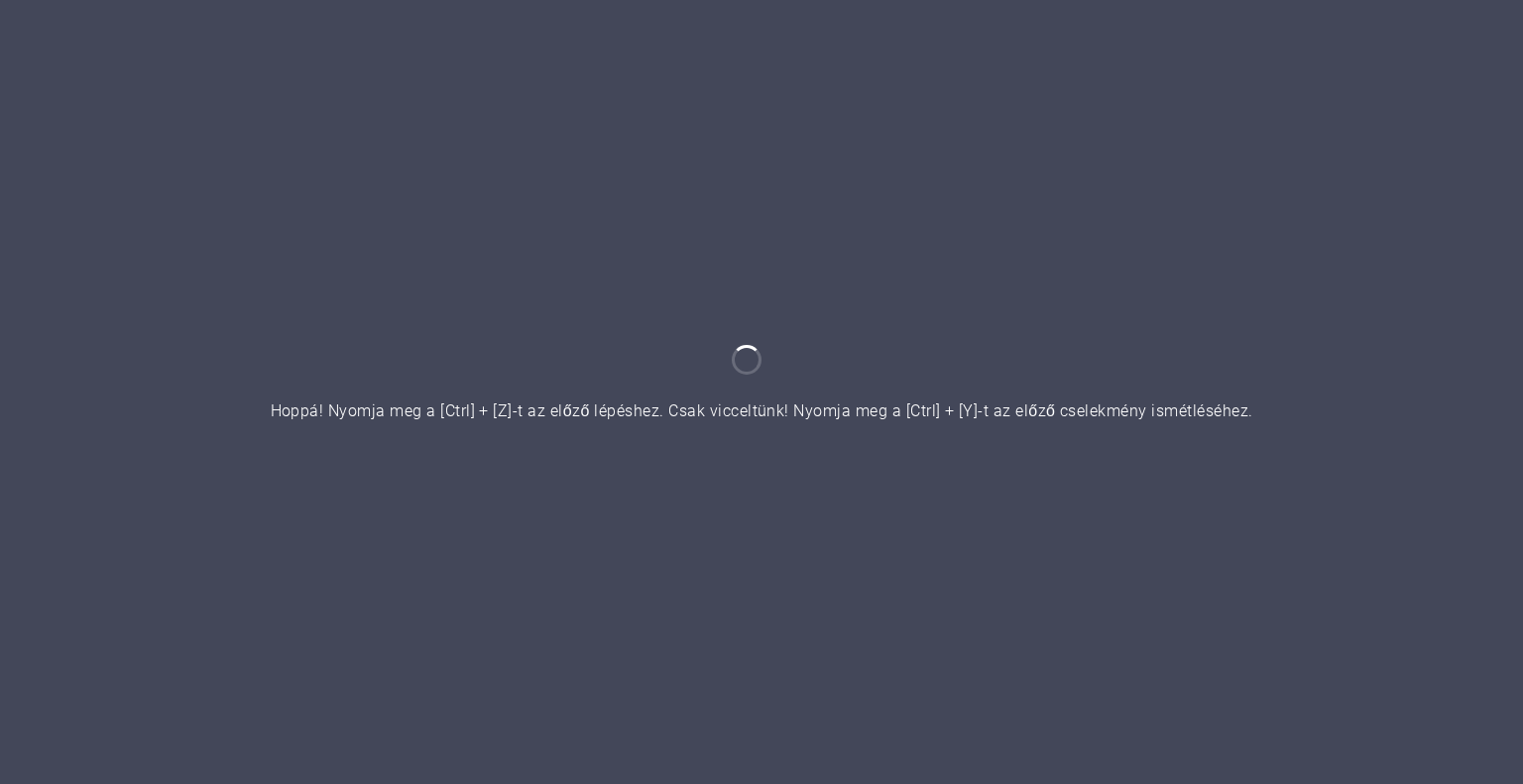 scroll, scrollTop: 0, scrollLeft: 0, axis: both 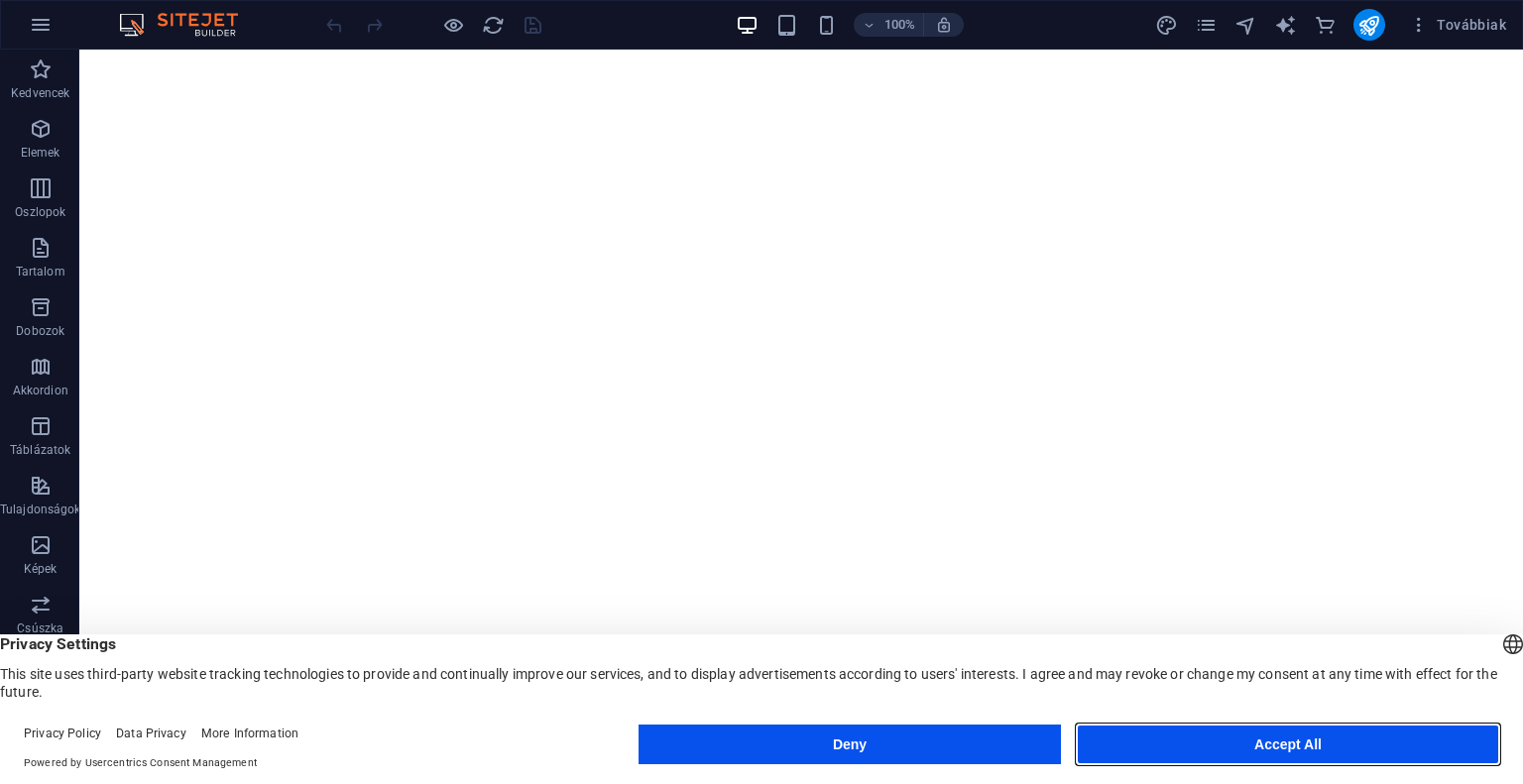 click on "Accept All" at bounding box center [1288, 744] 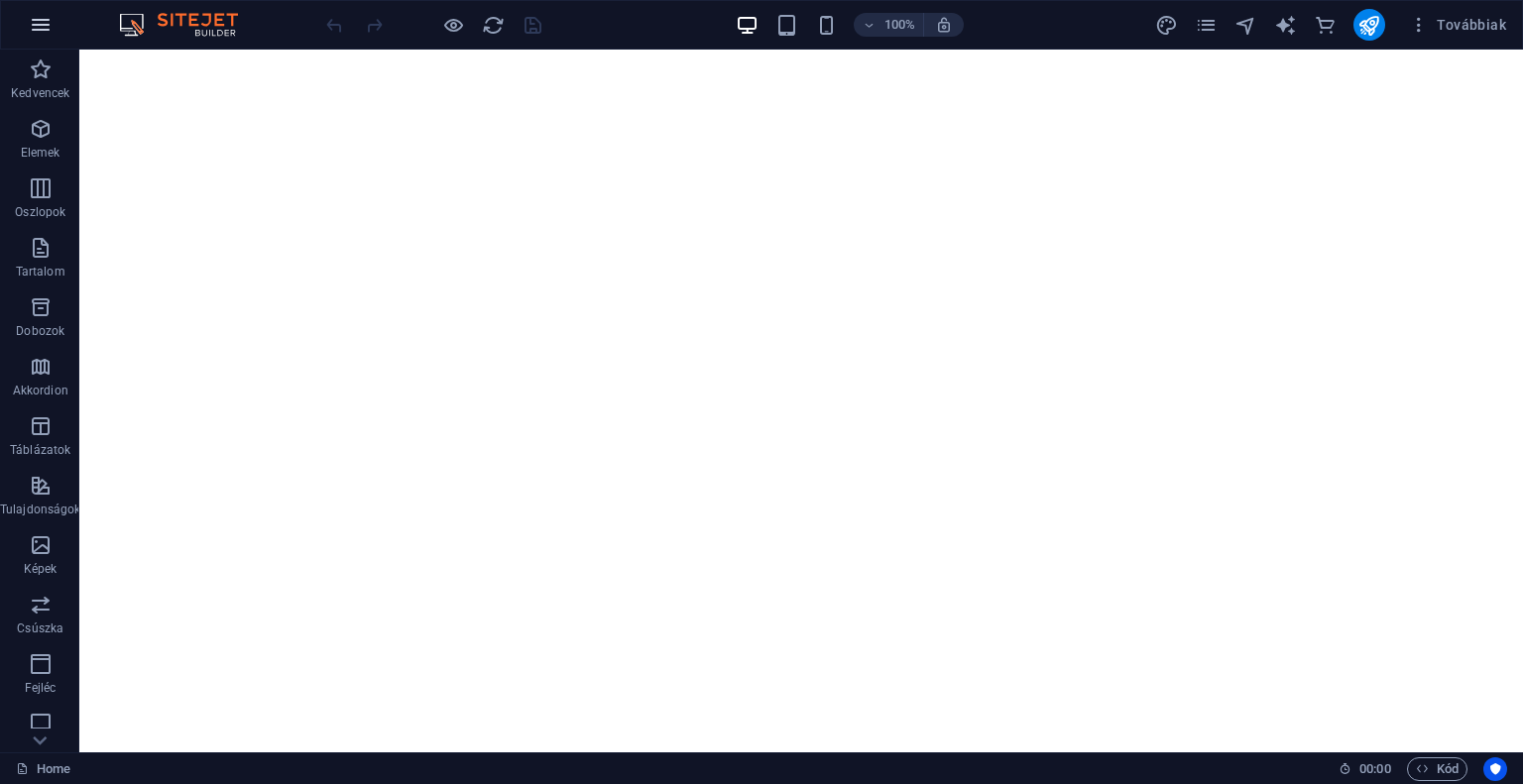 click at bounding box center [41, 25] 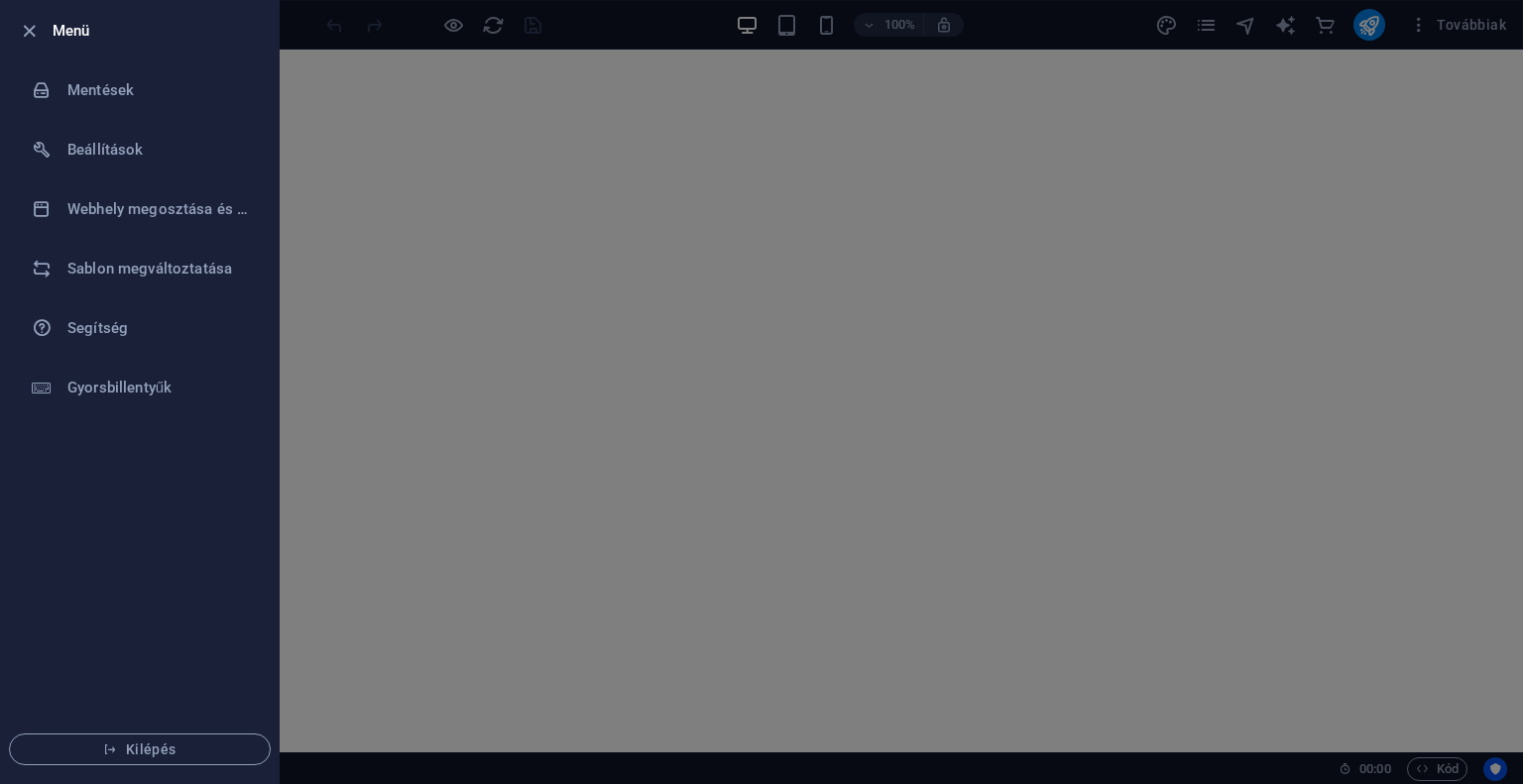 click at bounding box center [762, 392] 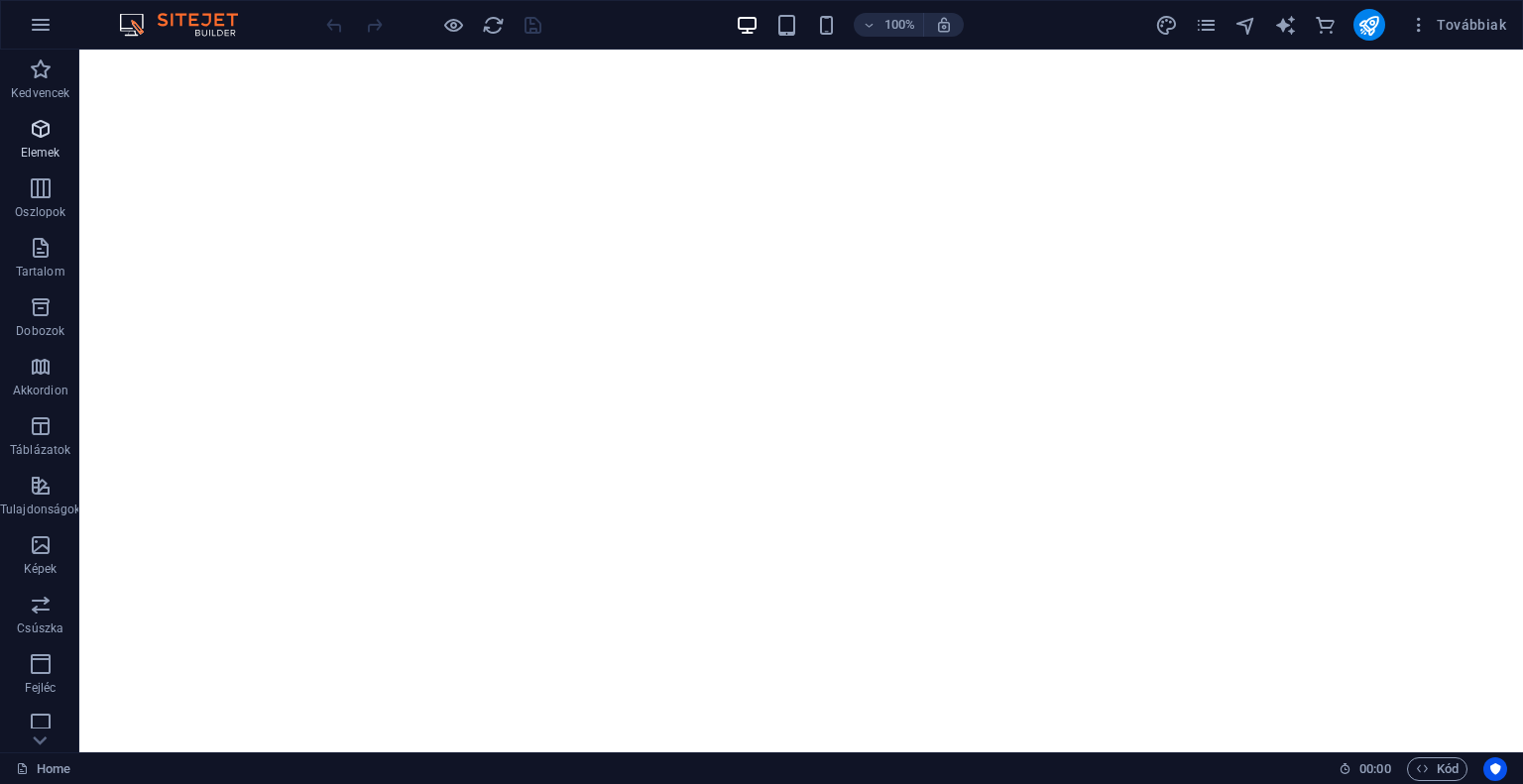 click at bounding box center (41, 129) 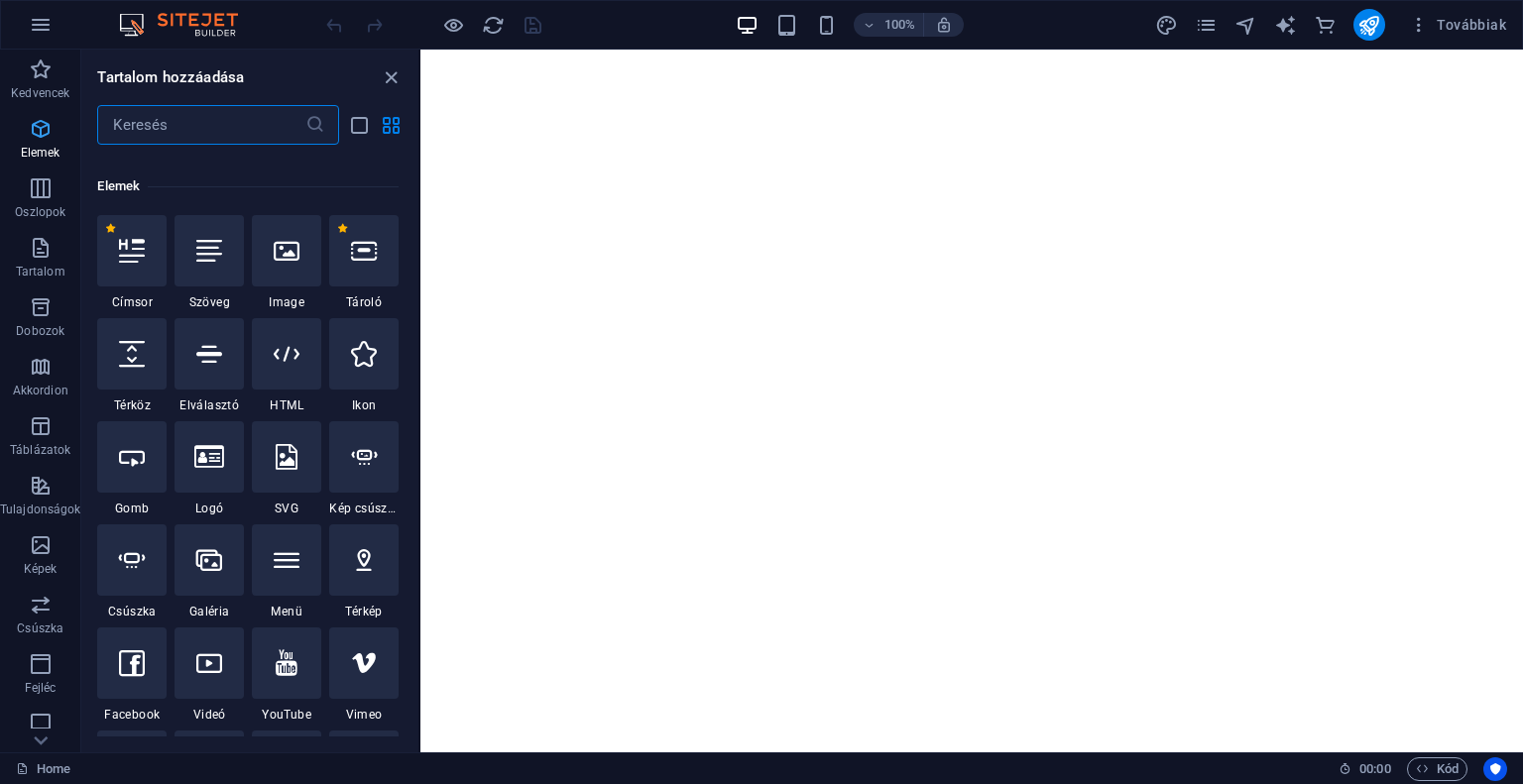 scroll, scrollTop: 210, scrollLeft: 0, axis: vertical 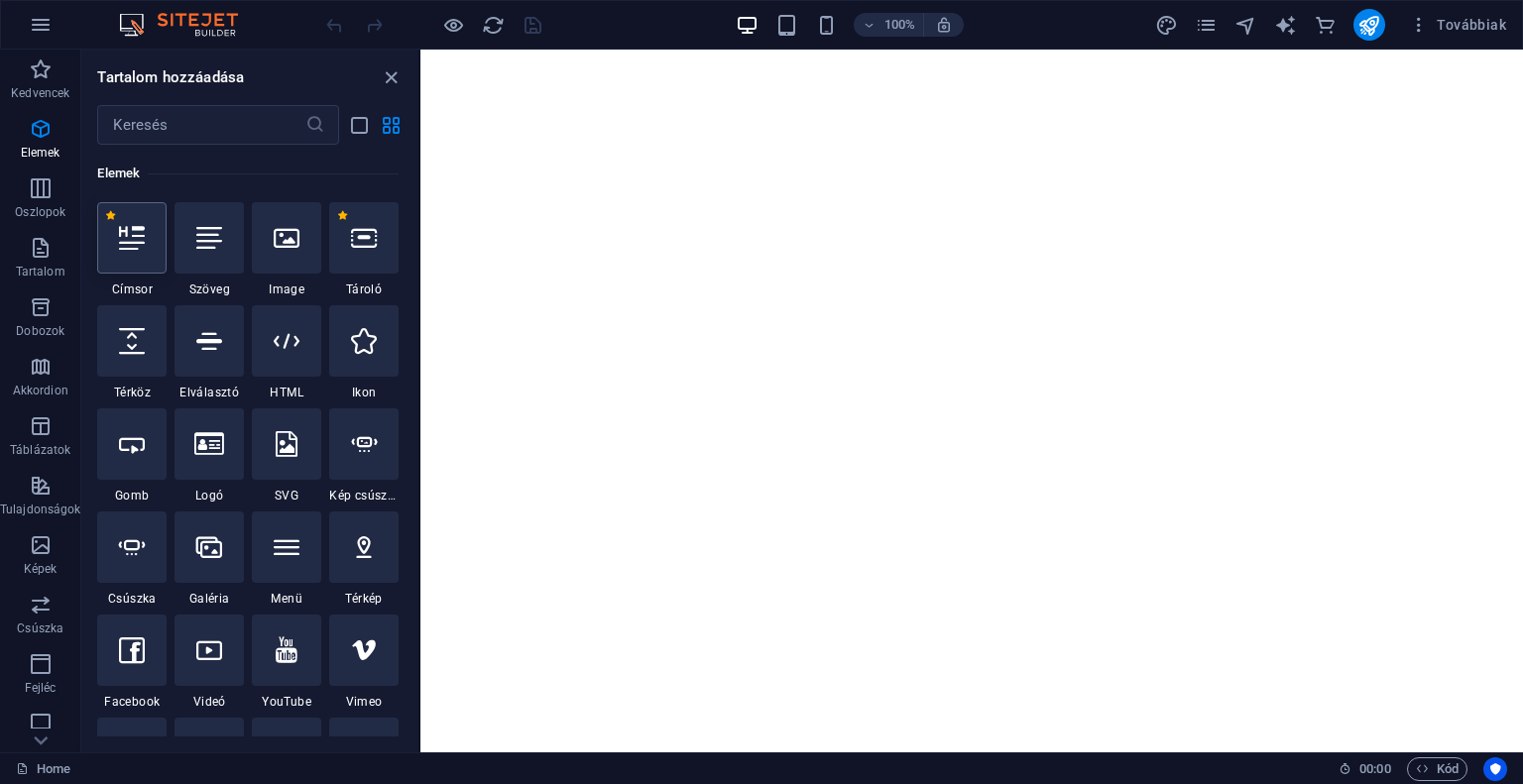 click at bounding box center [132, 238] 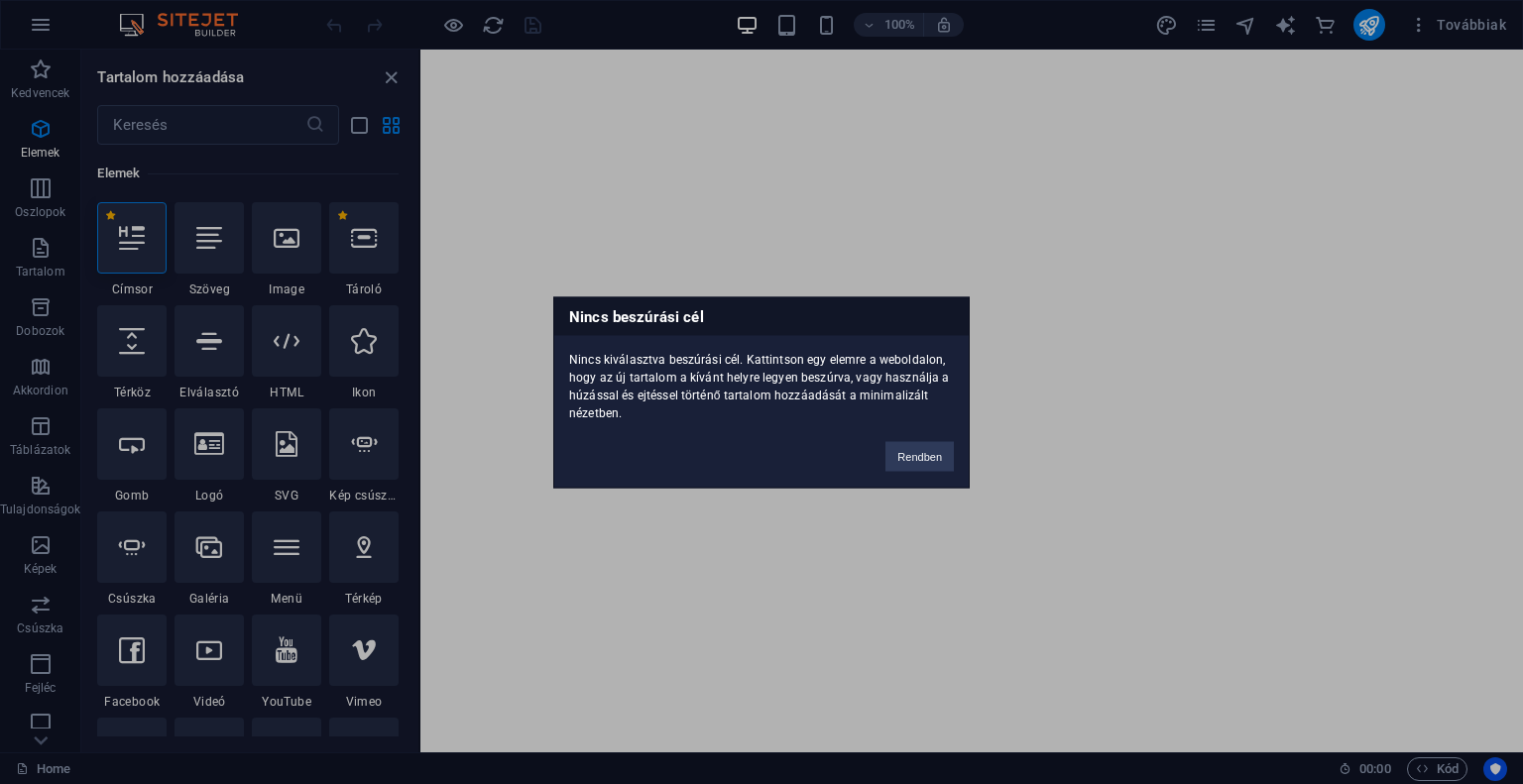 click on "Nincs beszúrási cél Nincs kiválasztva beszúrási cél. Kattintson egy elemre a weboldalon, hogy az új tartalom a kívánt helyre legyen beszúrva, vagy használja a húzással és ejtéssel történő tartalom hozzáadását a minimalizált nézetben. Rendben" at bounding box center [762, 392] 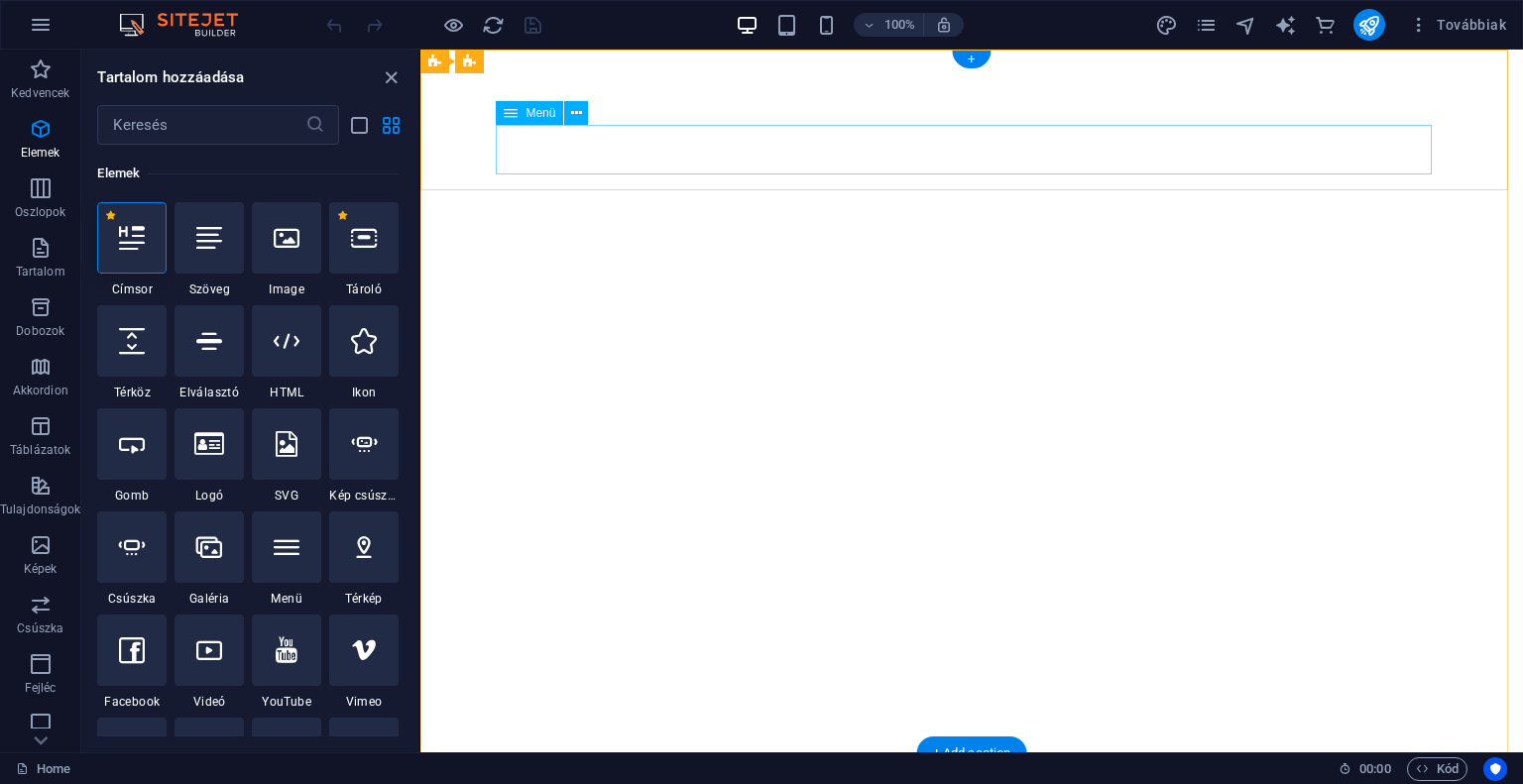 click on "Főoldal Értékek Szolgáltatások Árak Kapcsolat" at bounding box center (972, 853) 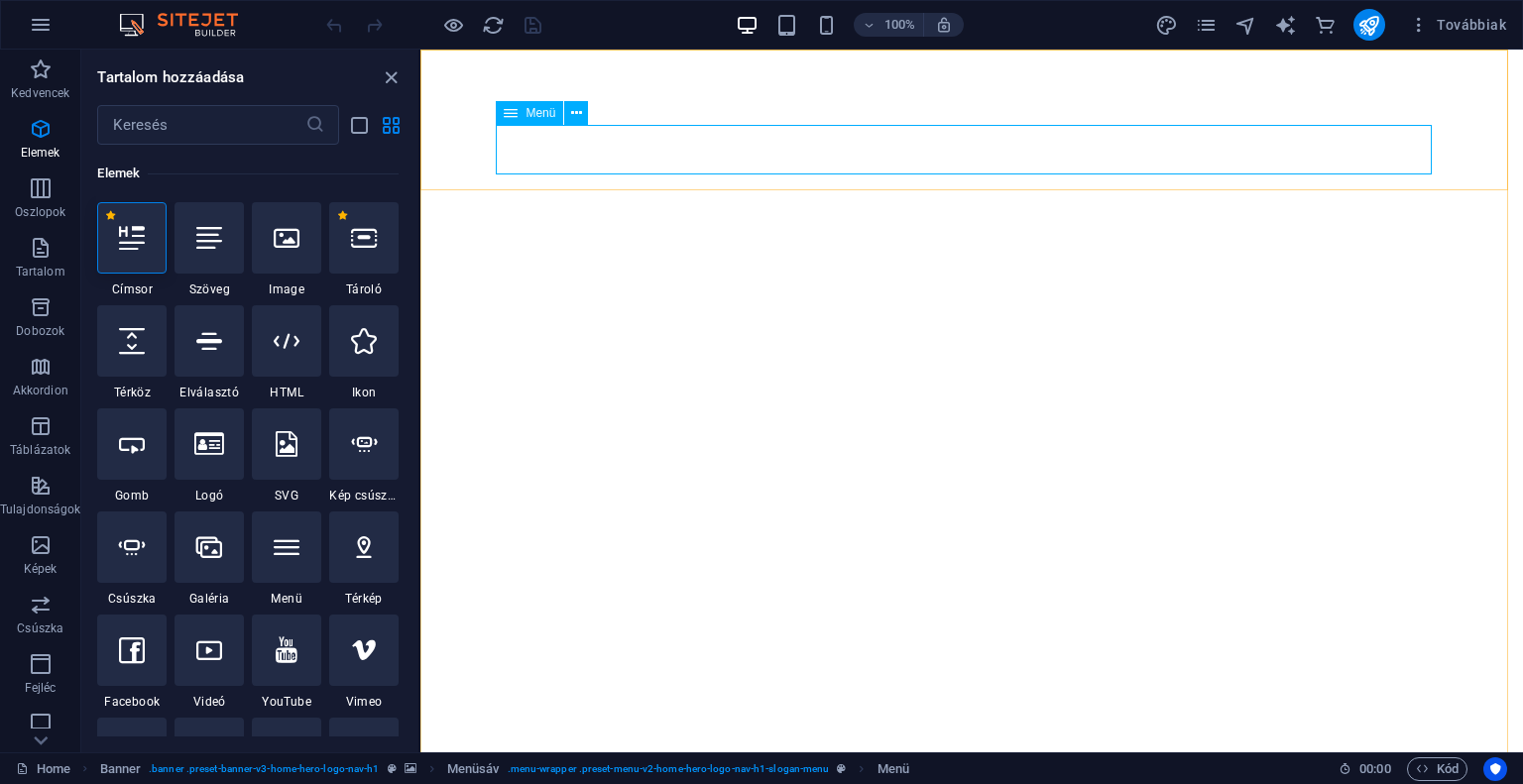 click on "Menü" at bounding box center [540, 113] 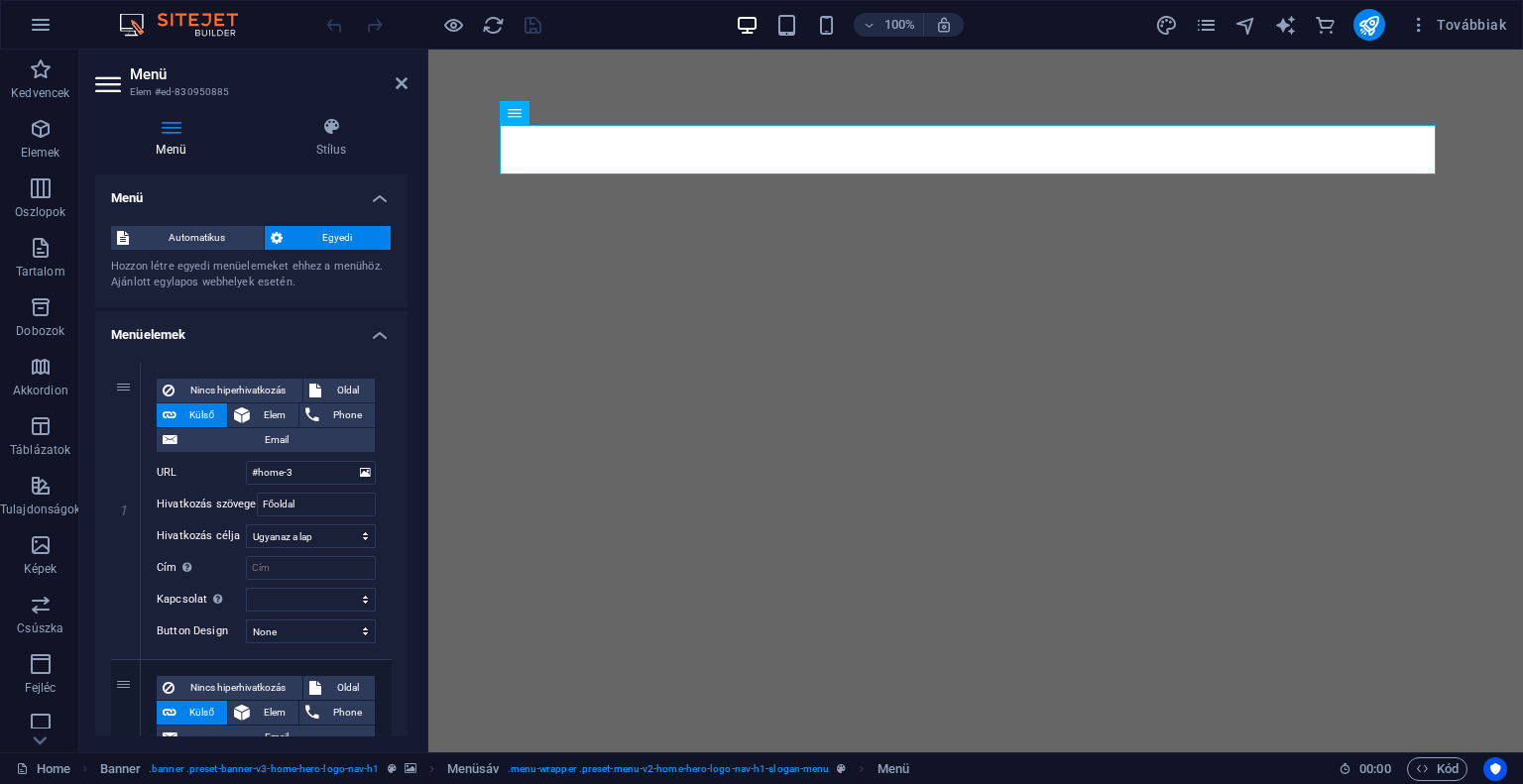 click on "Egyedi" at bounding box center (336, 238) 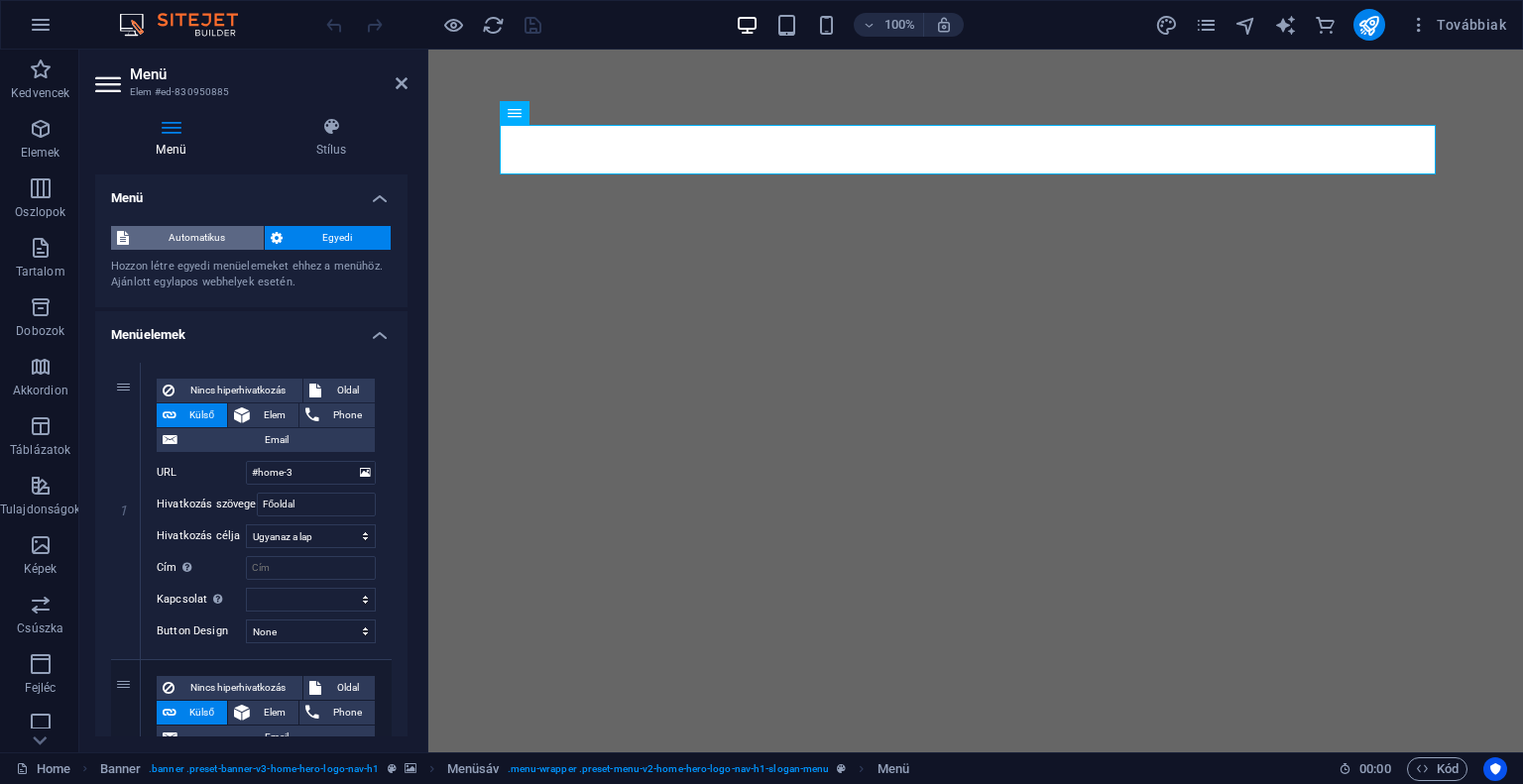 click on "Automatikus" at bounding box center (196, 238) 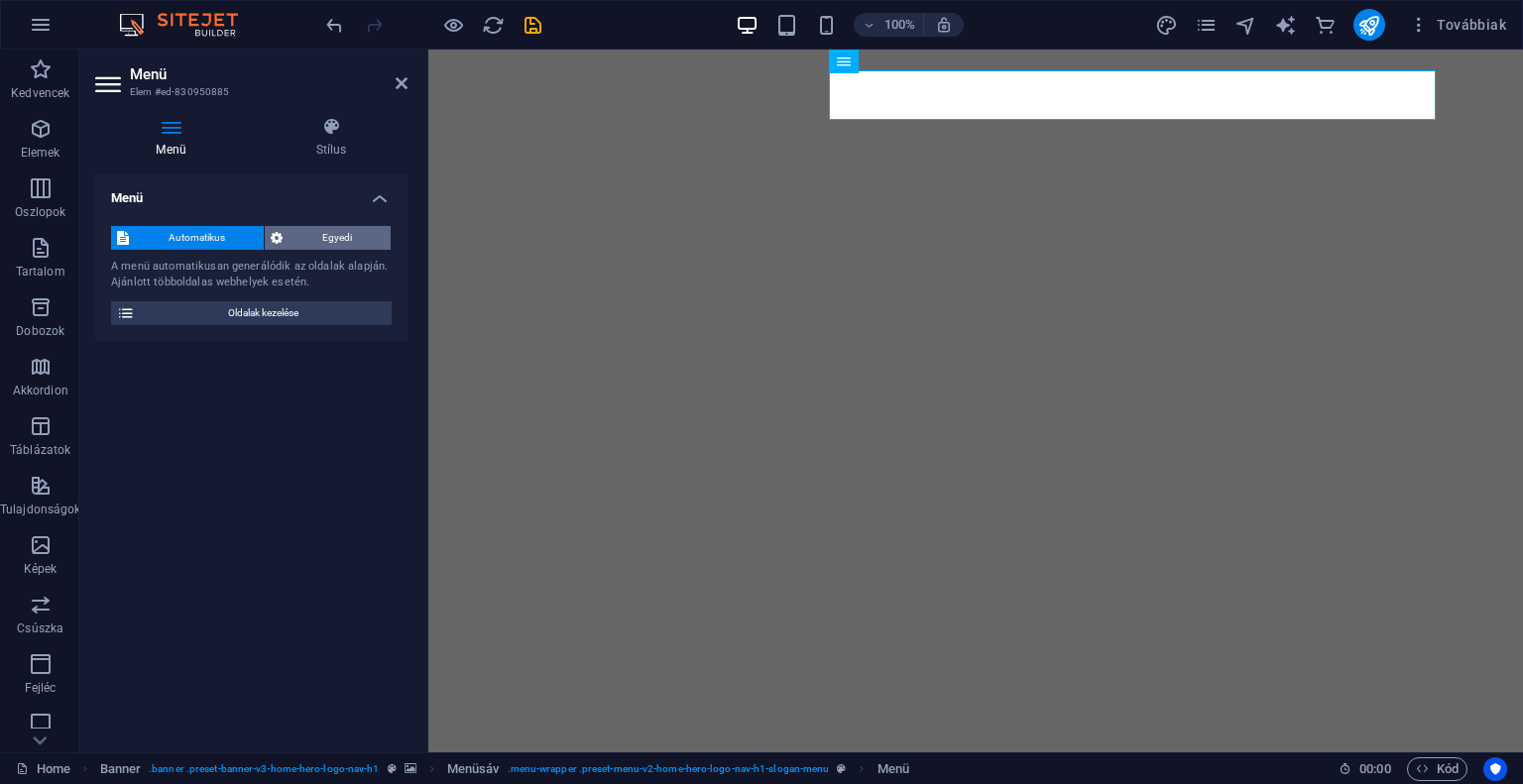 click on "Egyedi" at bounding box center (336, 238) 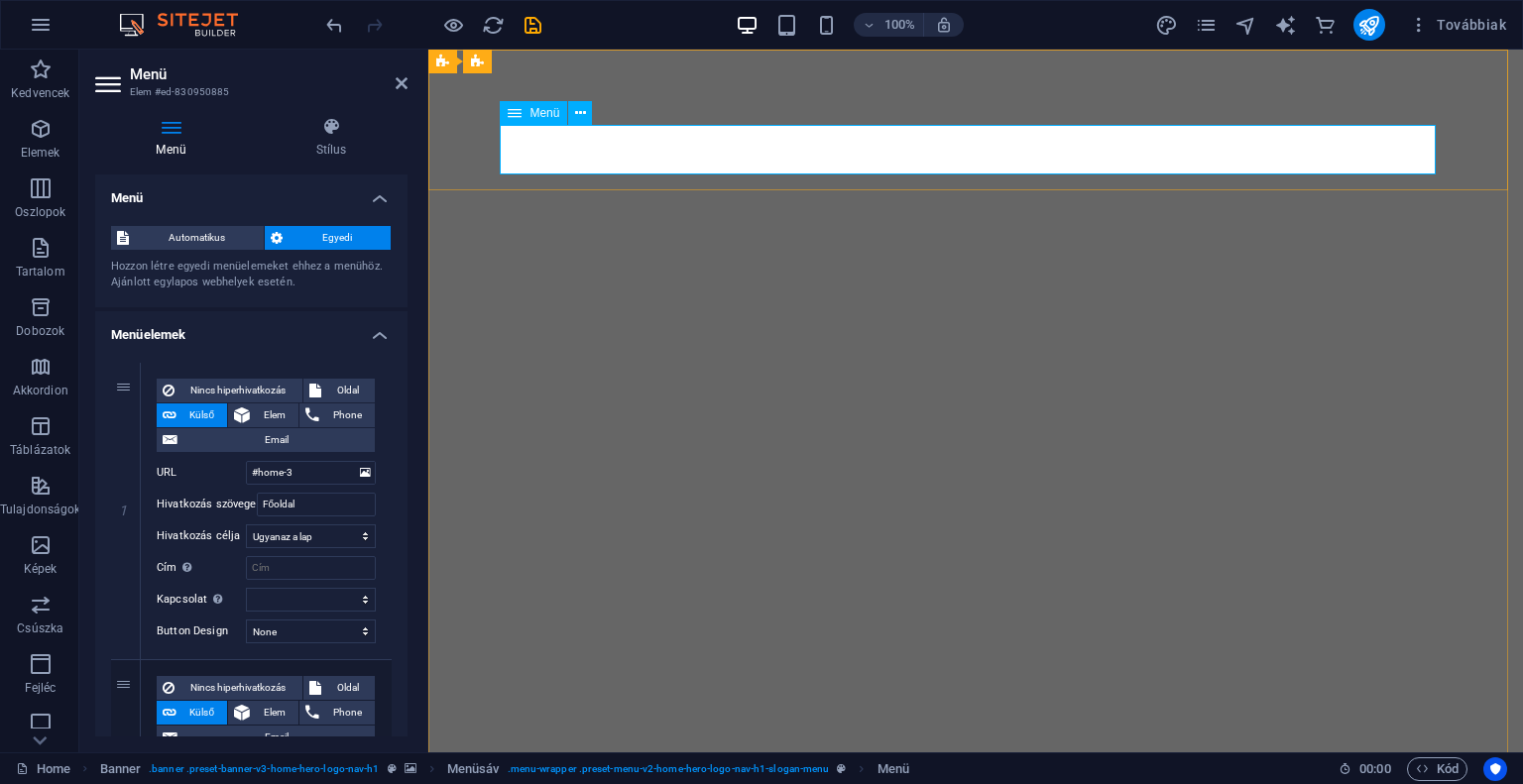 click on "Főoldal Értékek Szolgáltatások Árak Kapcsolat" at bounding box center [976, 853] 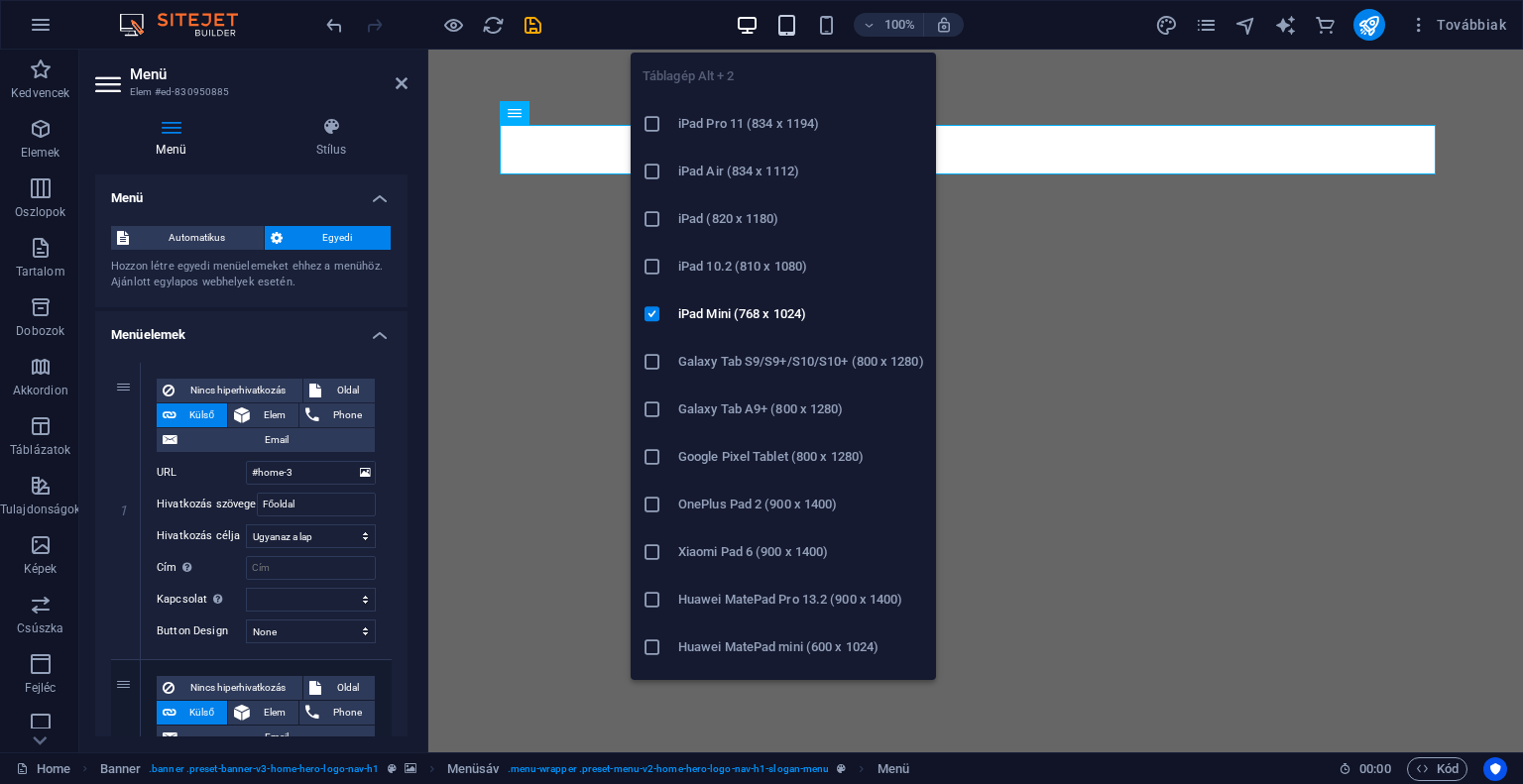 click at bounding box center (786, 25) 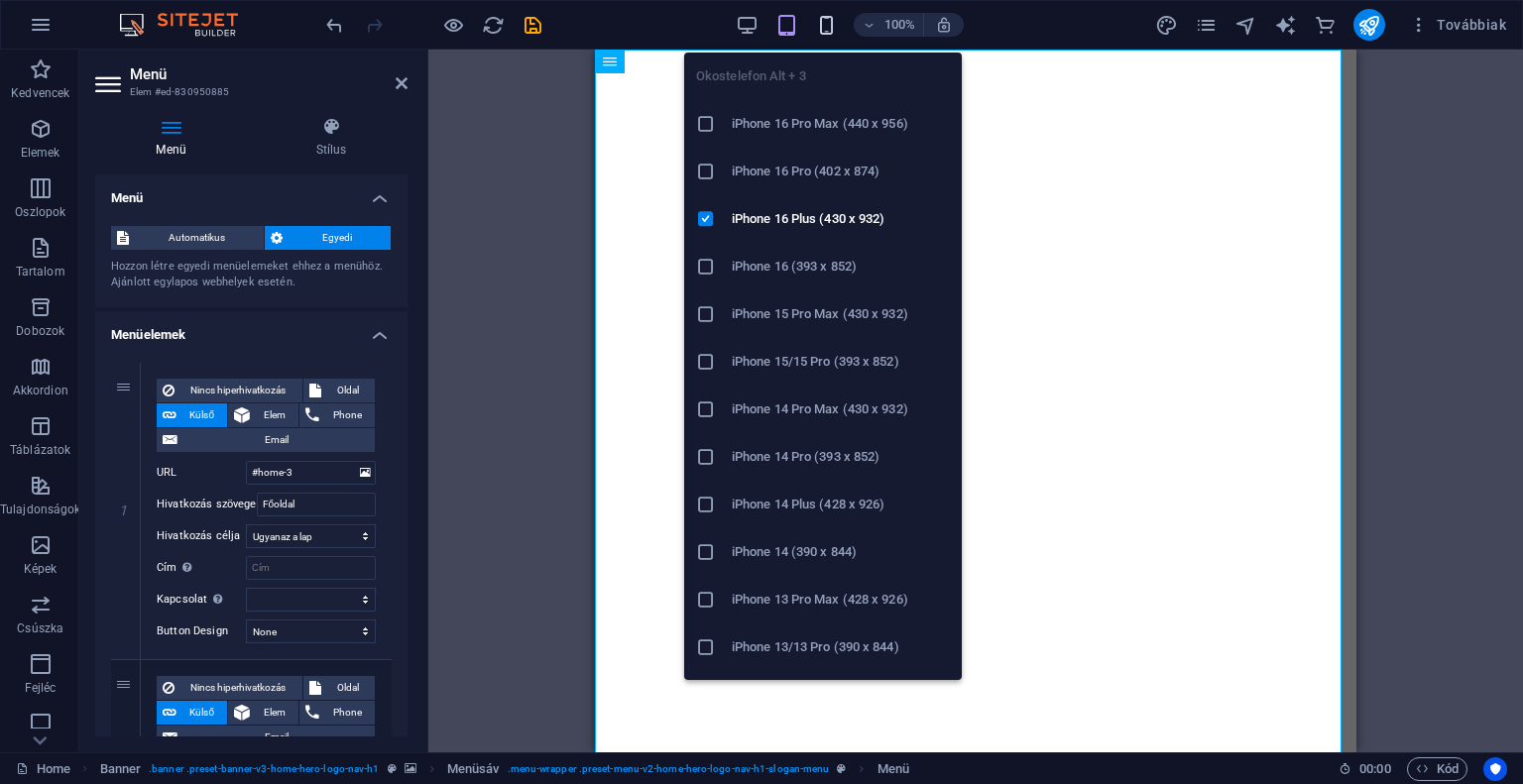 click at bounding box center (826, 25) 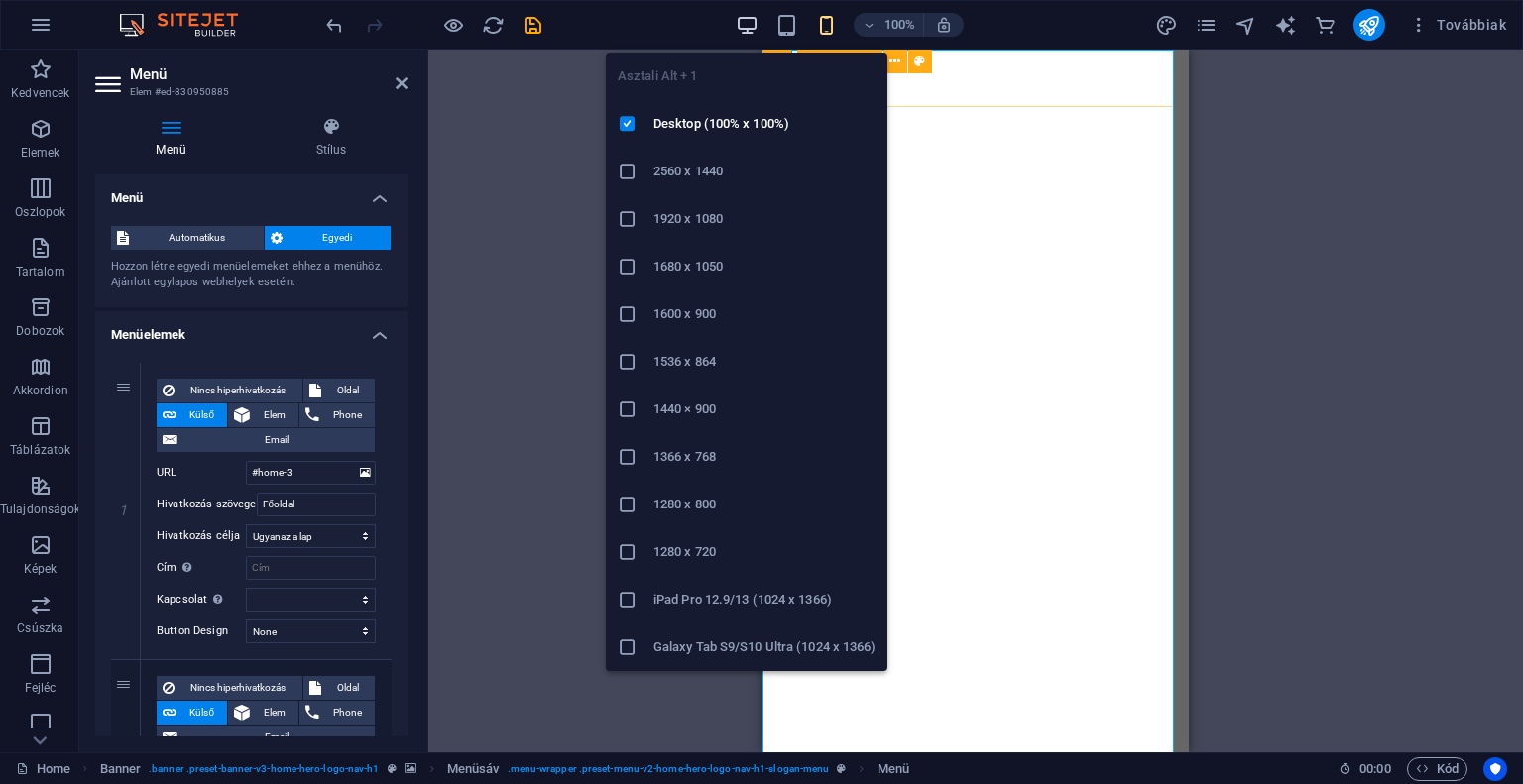 click at bounding box center (747, 25) 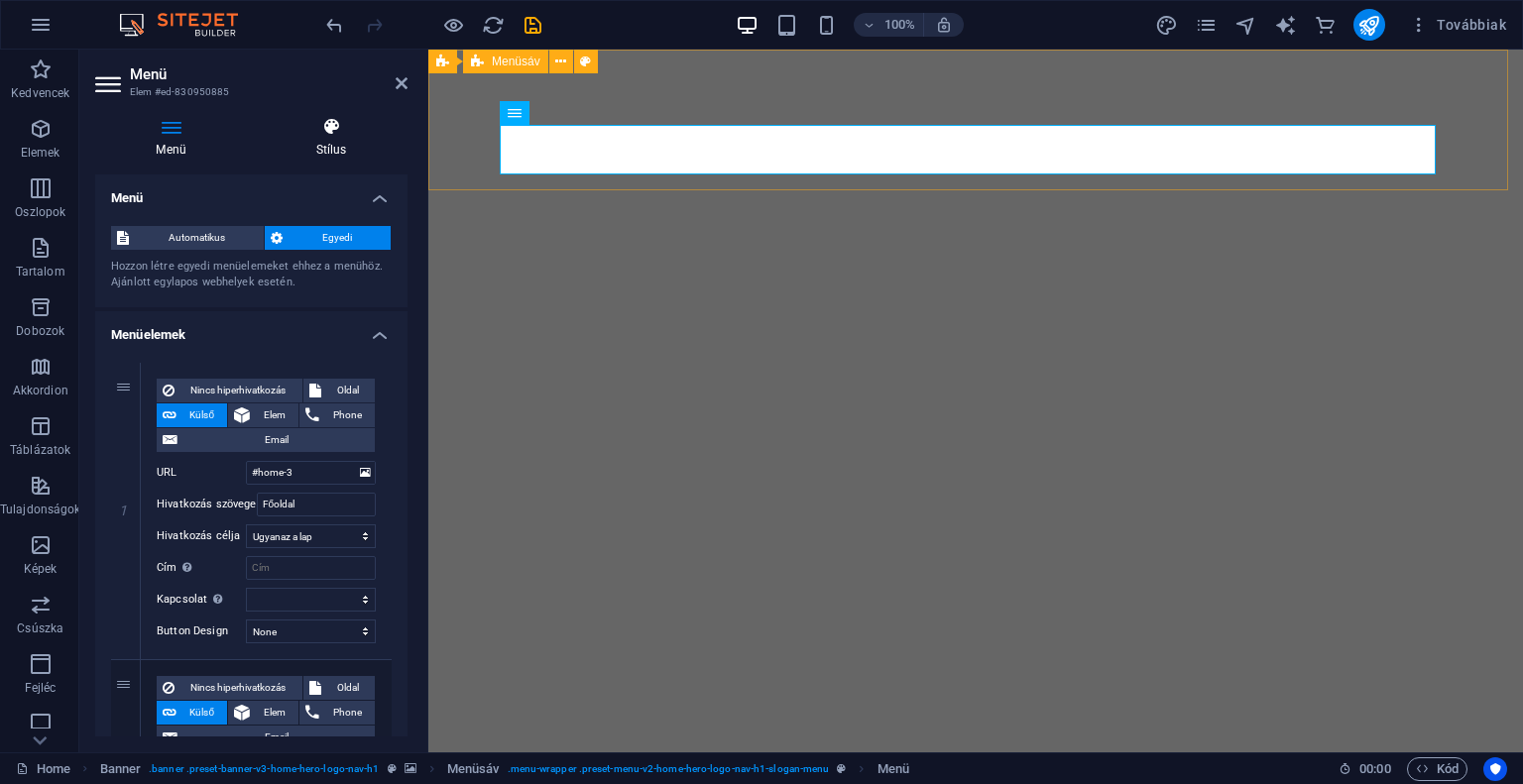 drag, startPoint x: 189, startPoint y: 134, endPoint x: 345, endPoint y: 131, distance: 156.02884 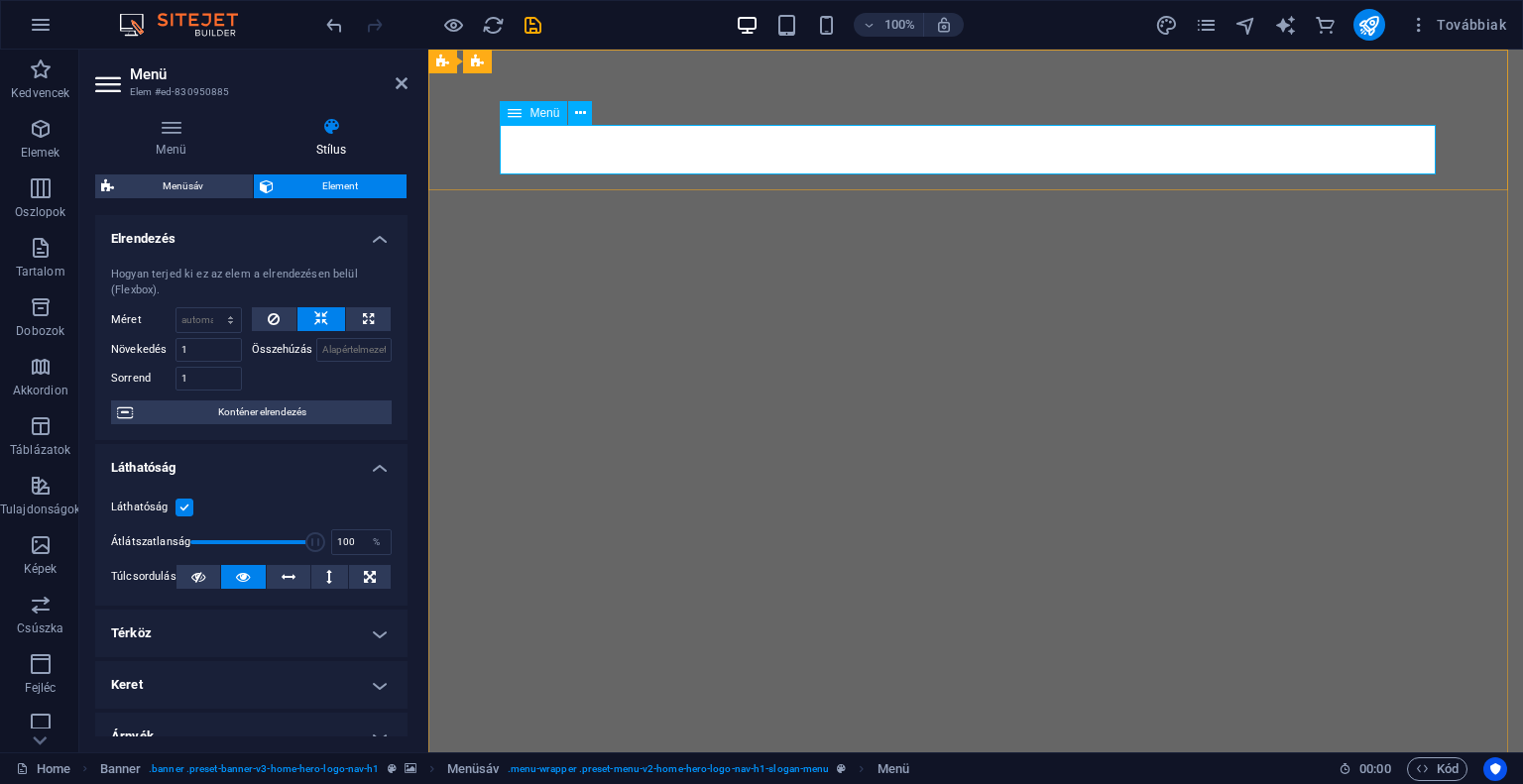 click on "Főoldal Értékek Szolgáltatások Árak Kapcsolat" at bounding box center [976, 853] 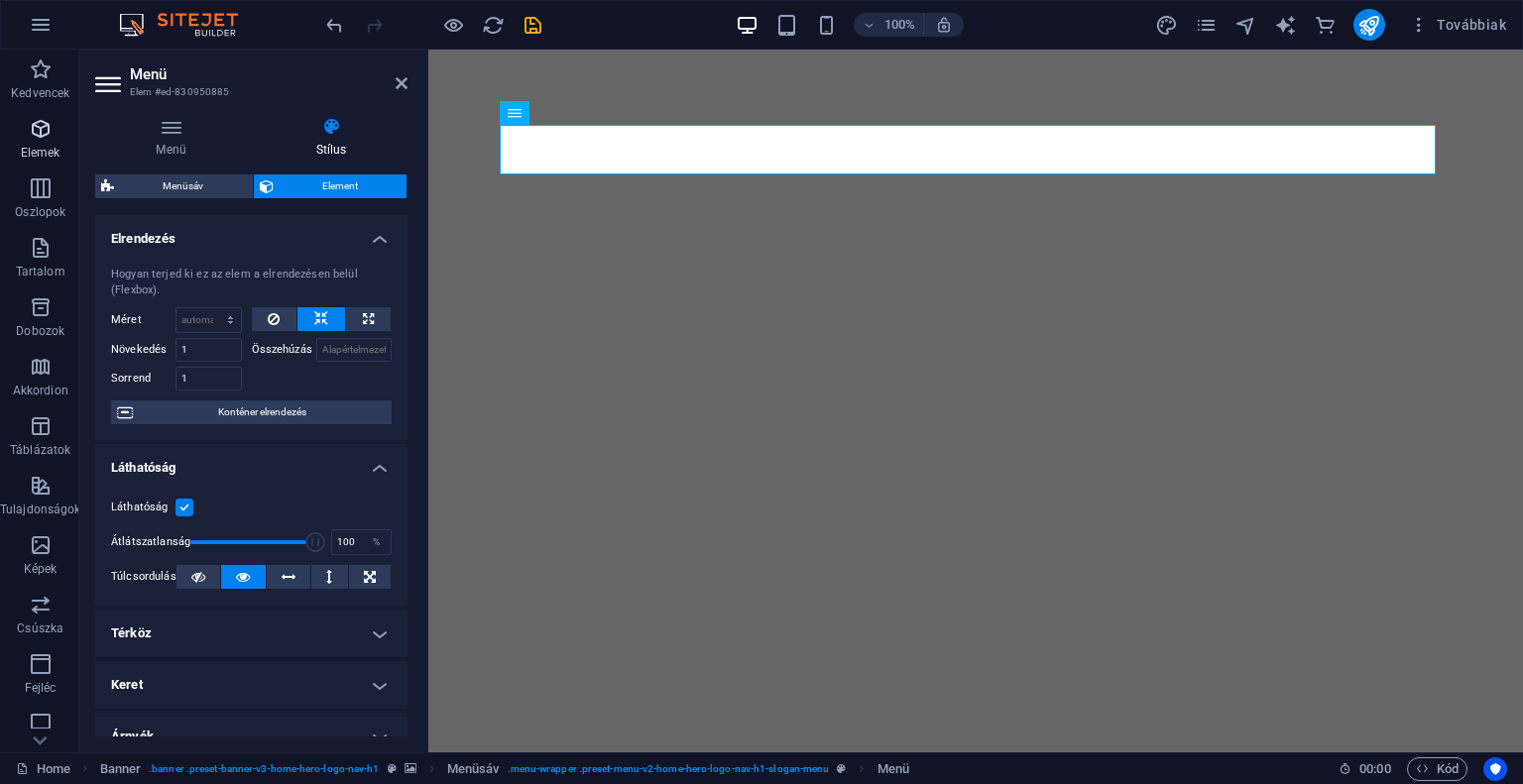 click at bounding box center [41, 129] 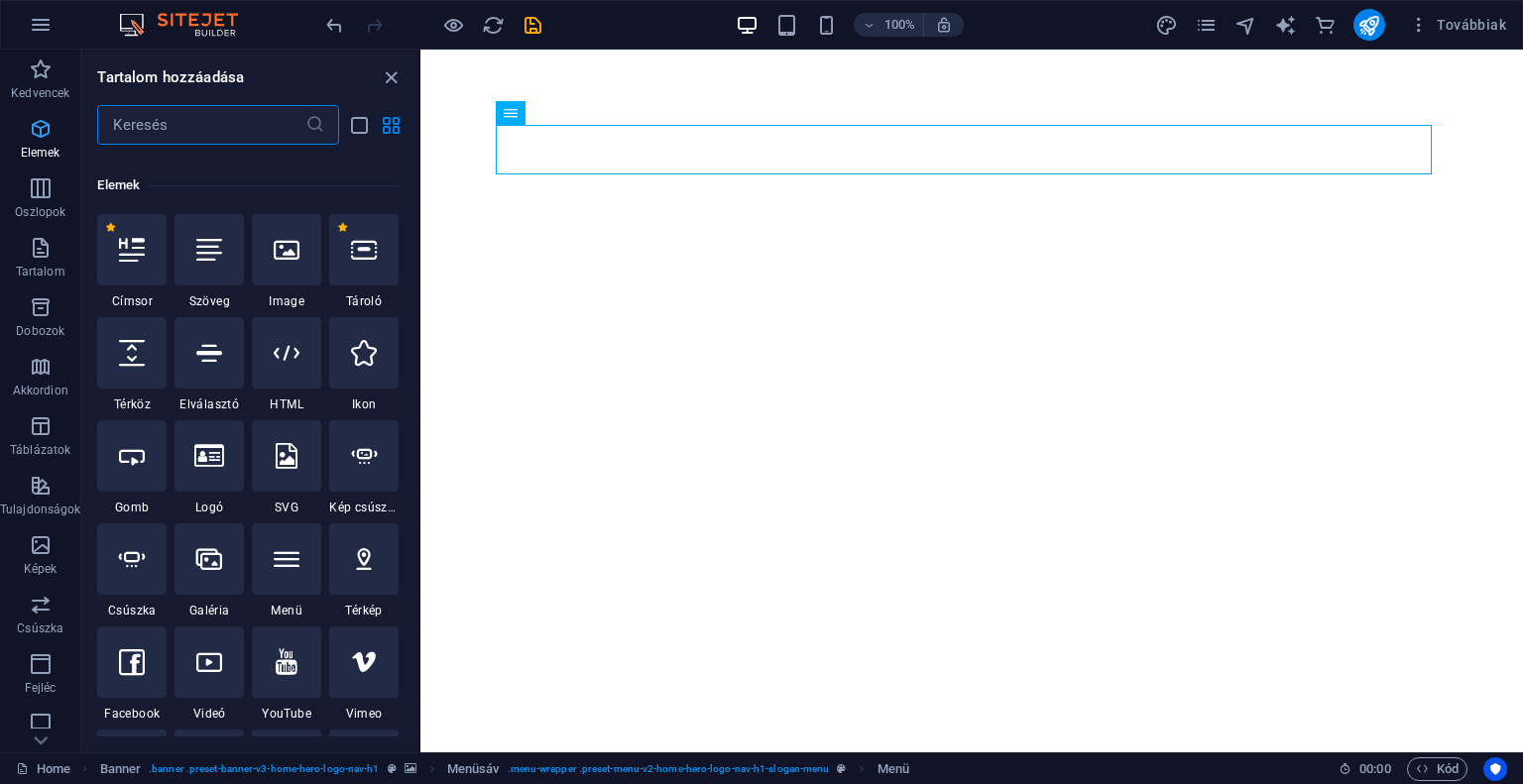 scroll, scrollTop: 210, scrollLeft: 0, axis: vertical 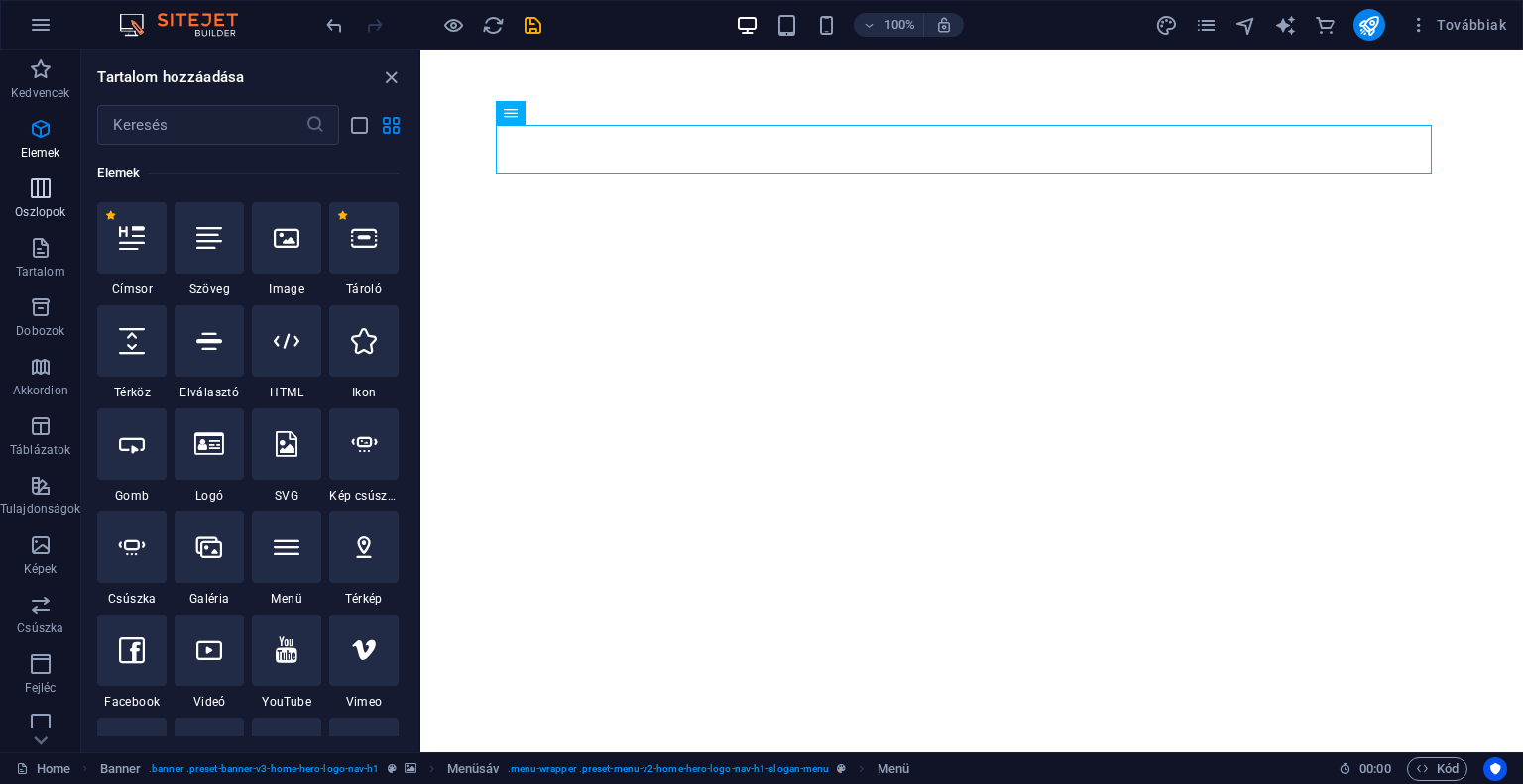 click at bounding box center [41, 188] 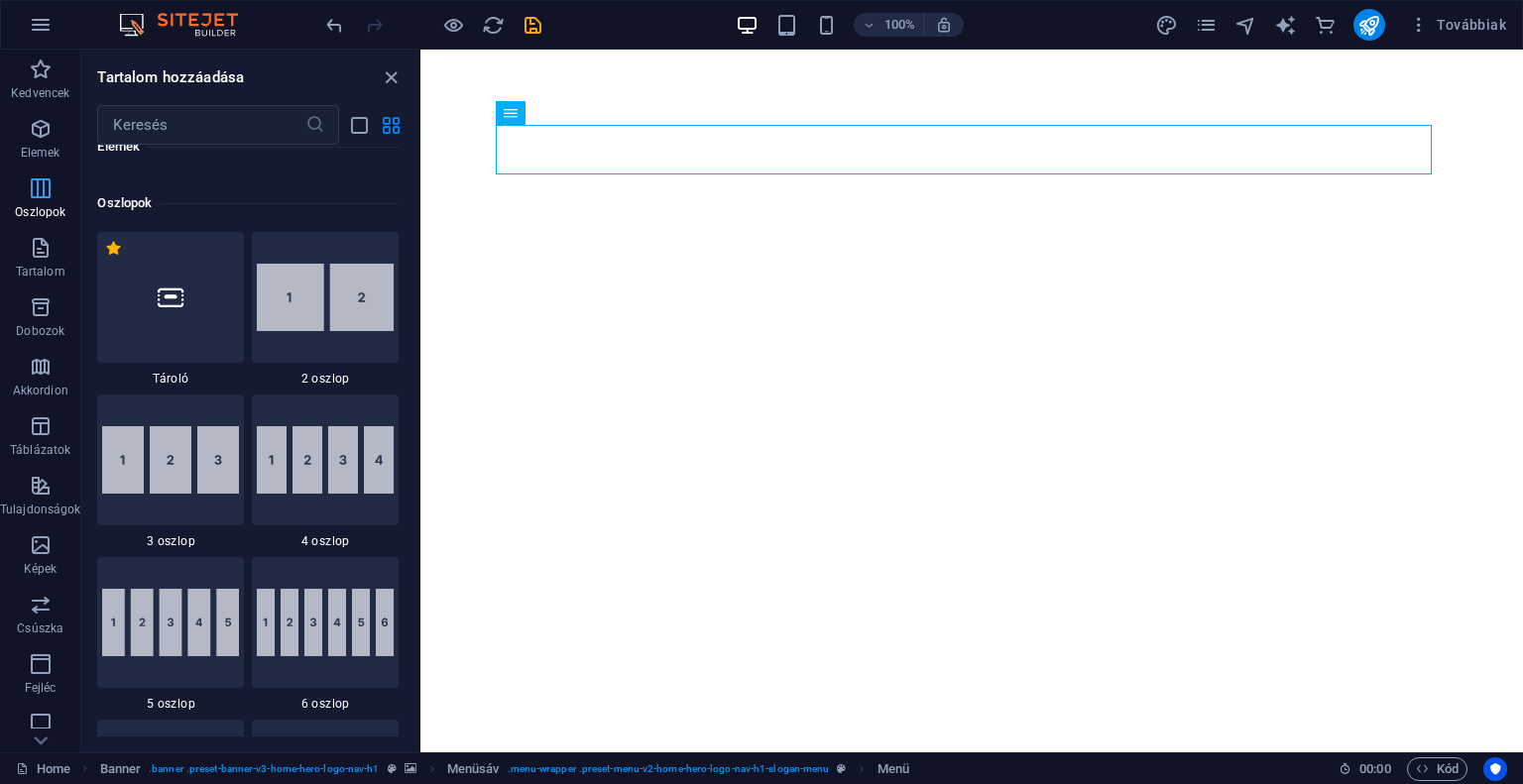 scroll, scrollTop: 980, scrollLeft: 0, axis: vertical 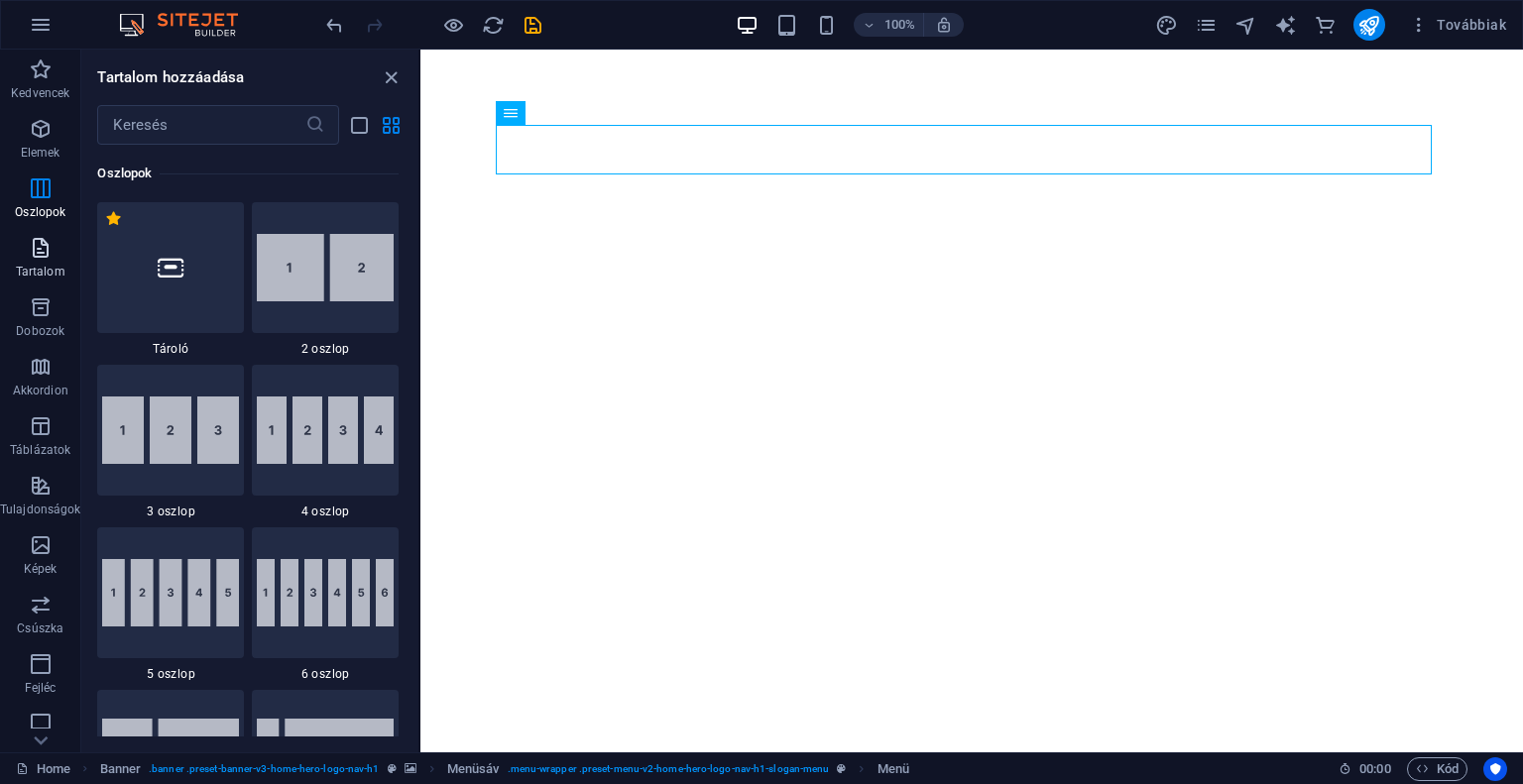 click at bounding box center [41, 248] 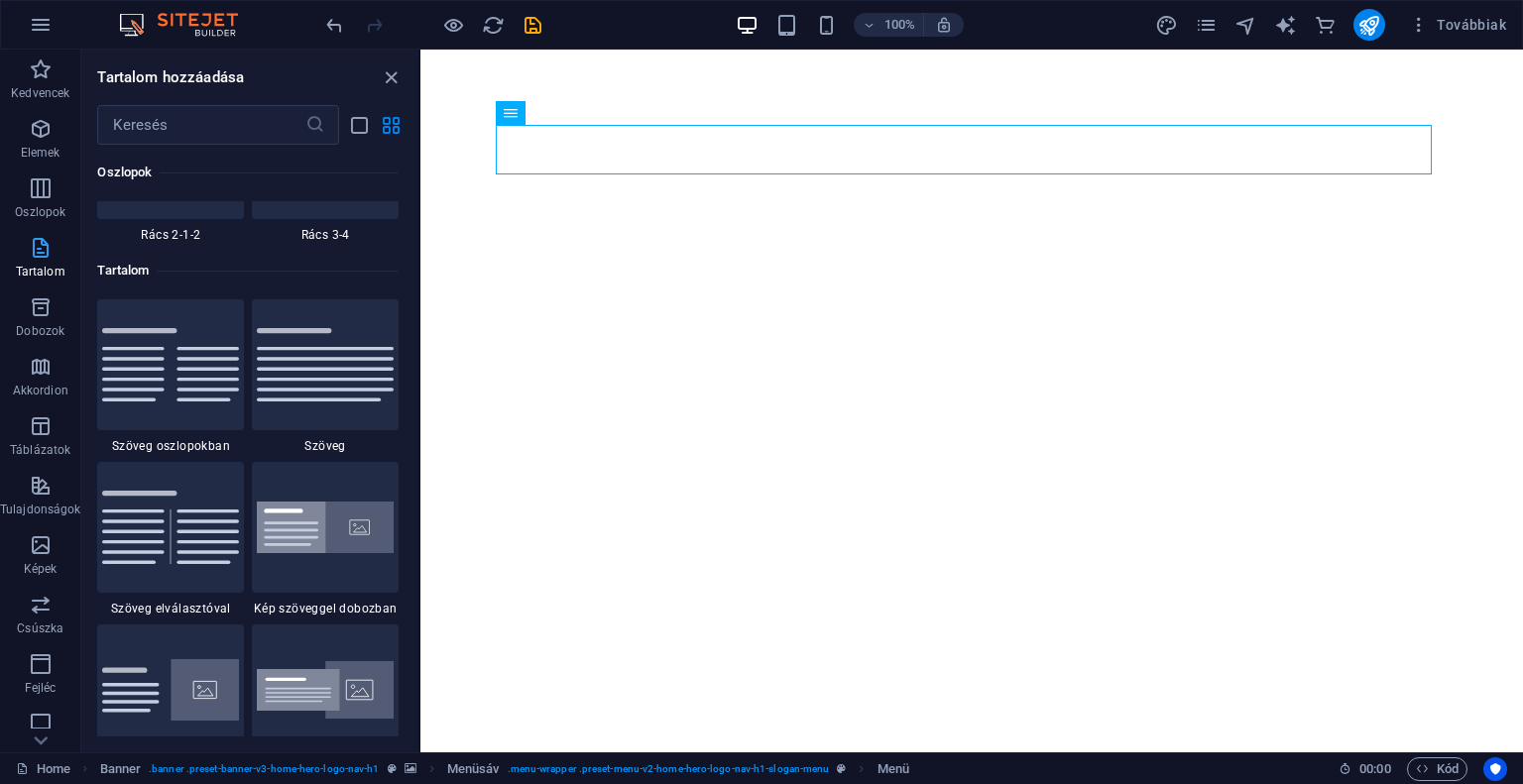 scroll, scrollTop: 3467, scrollLeft: 0, axis: vertical 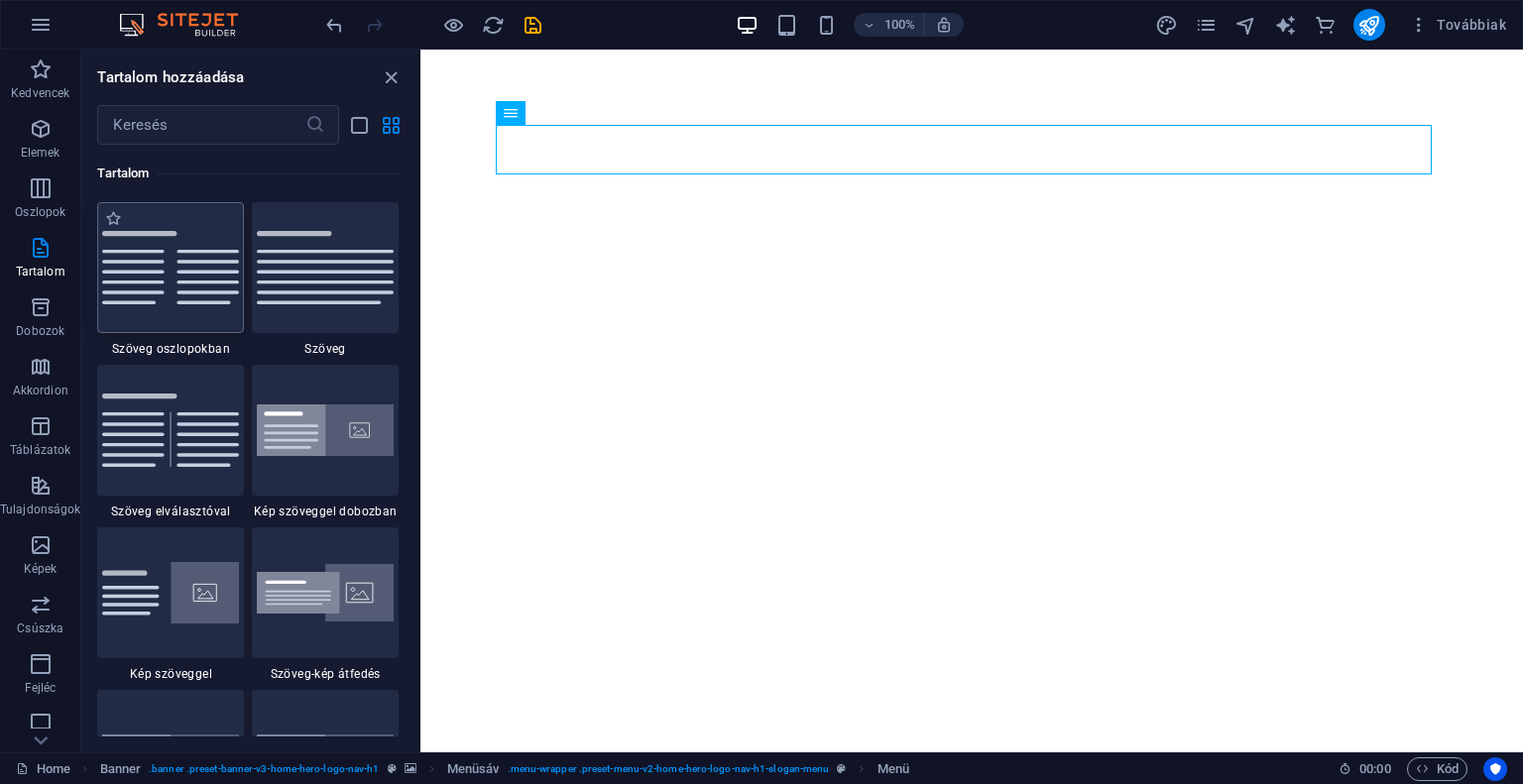 click at bounding box center [171, 268] 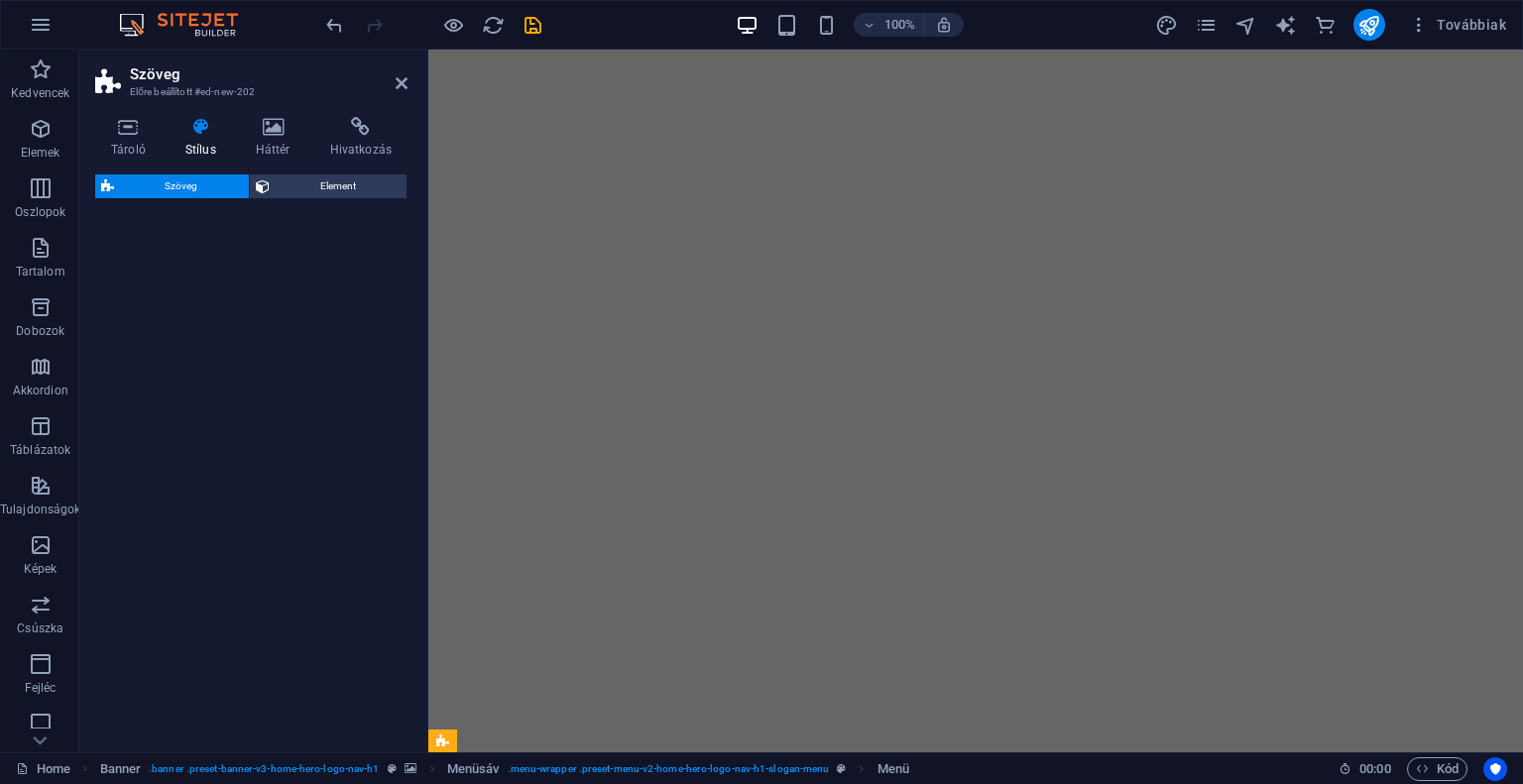 select on "rem" 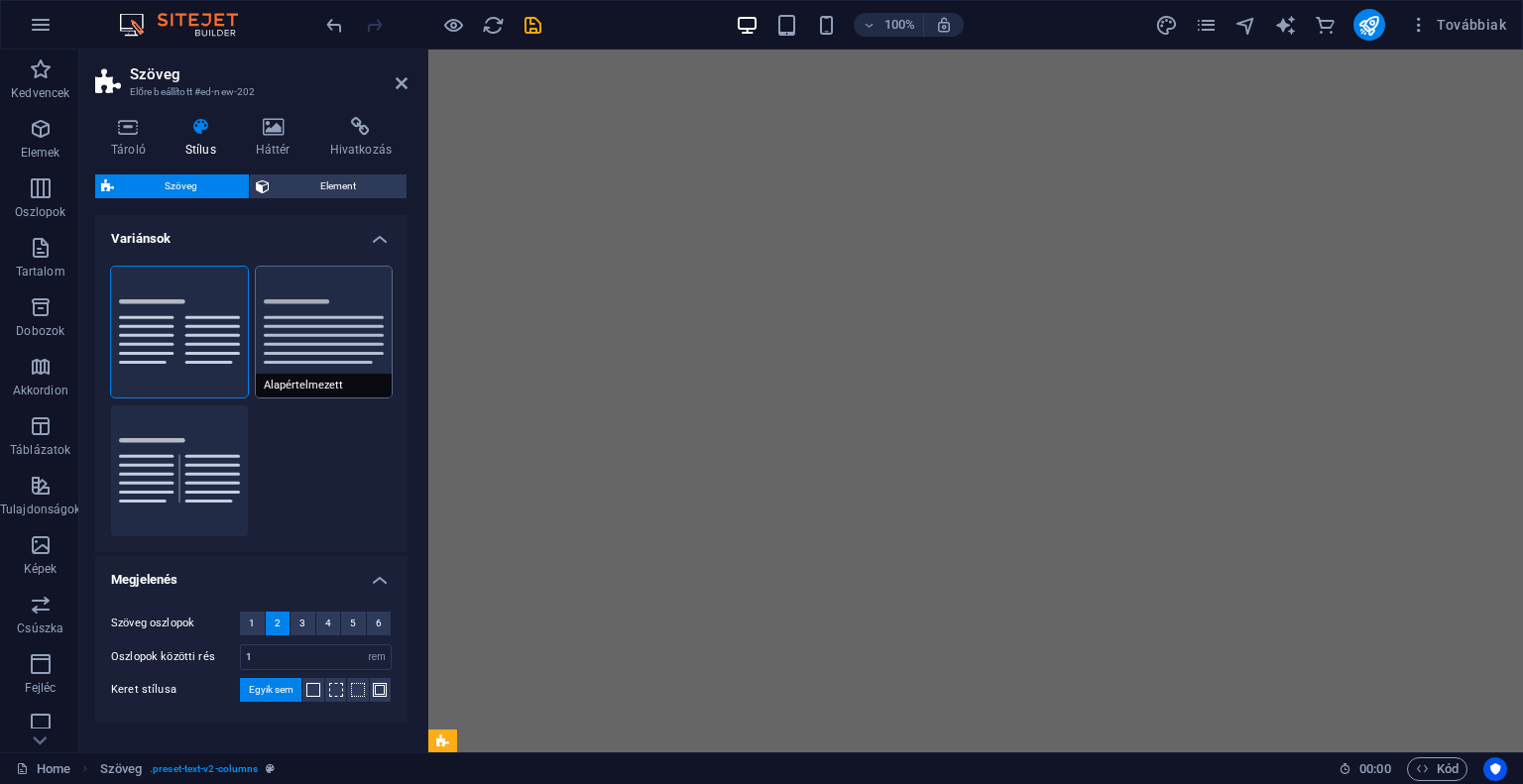 click on "Alapértelmezett" at bounding box center (324, 332) 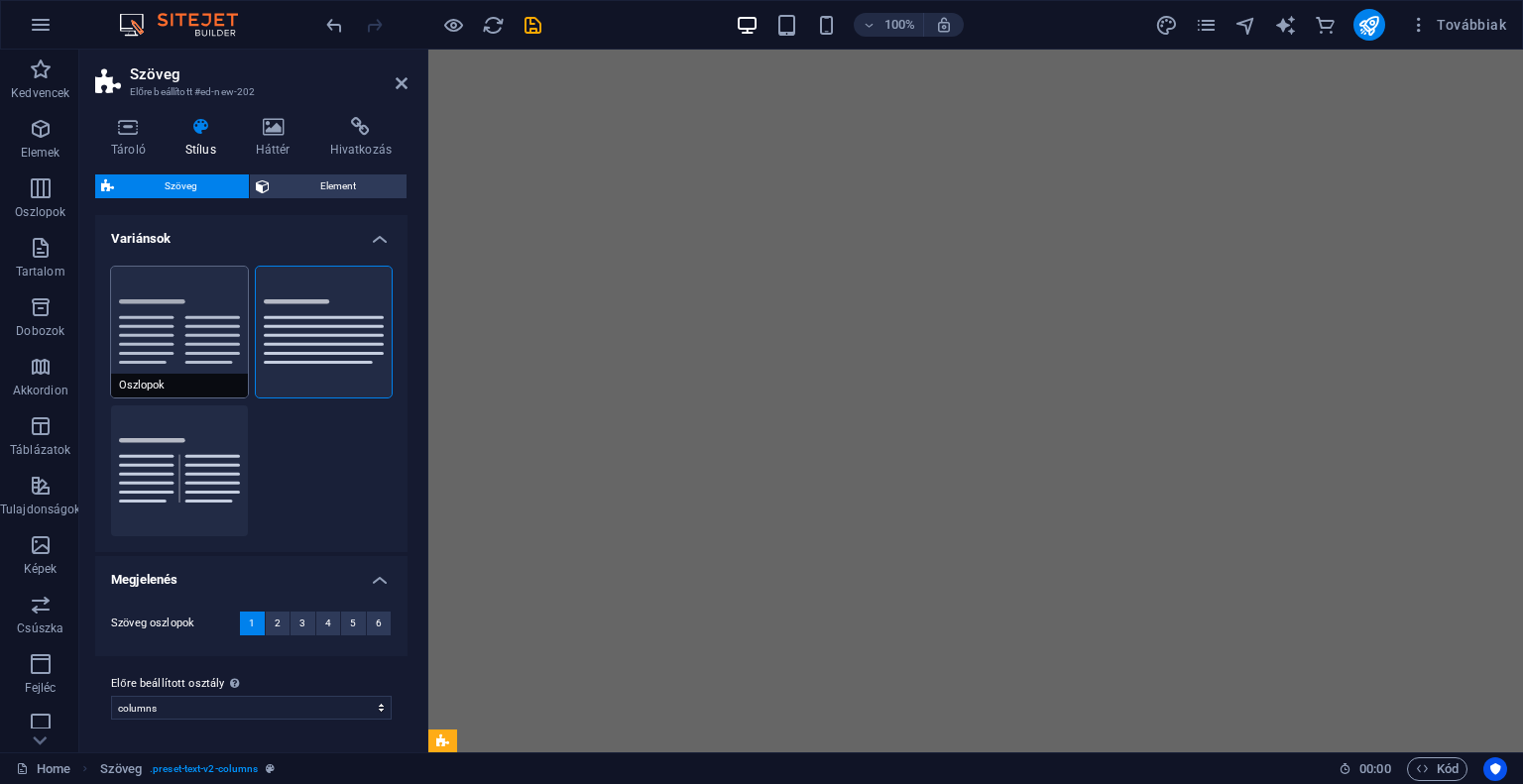 click on "Oszlopok" at bounding box center (179, 332) 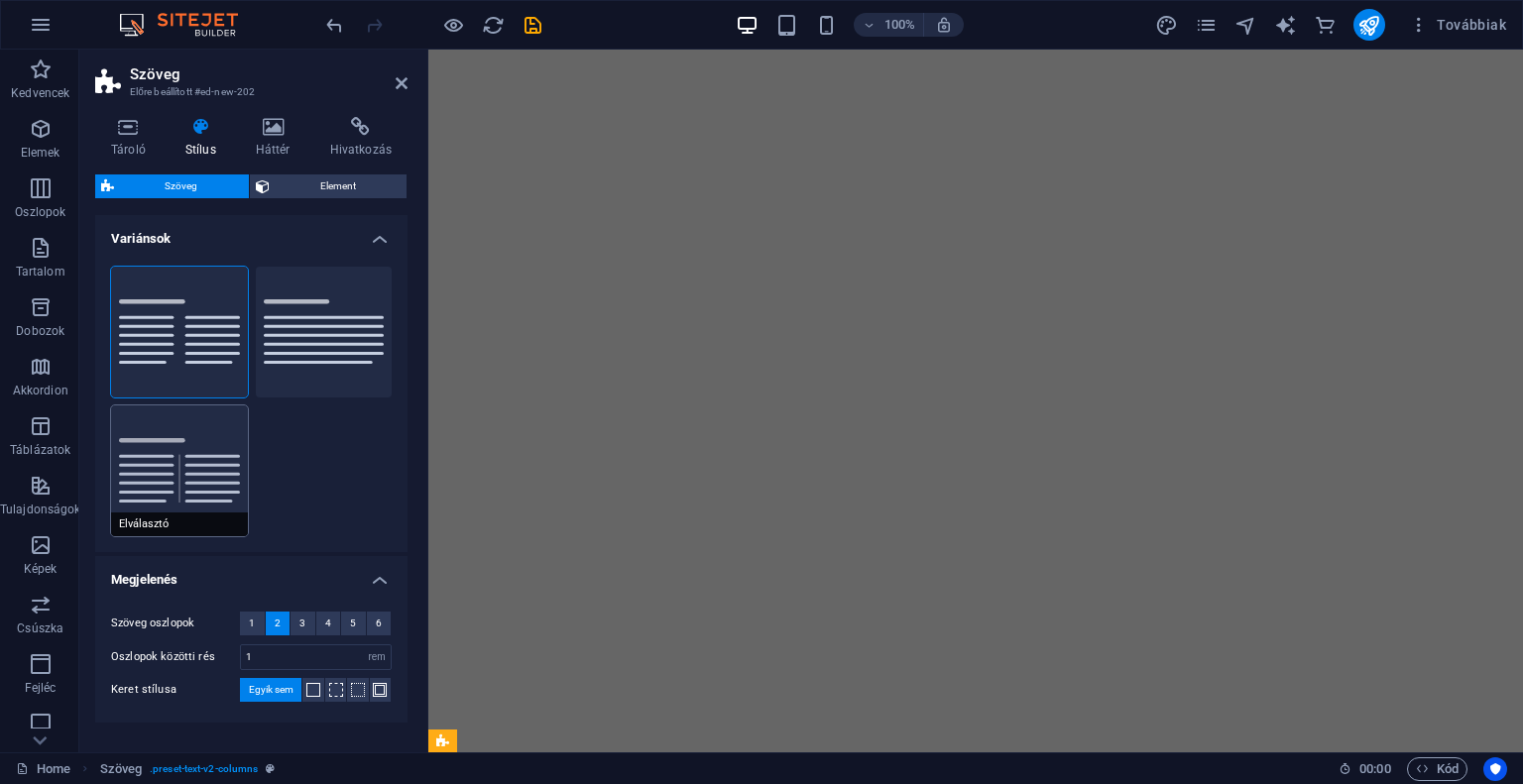 click on "Elválasztó" at bounding box center [179, 471] 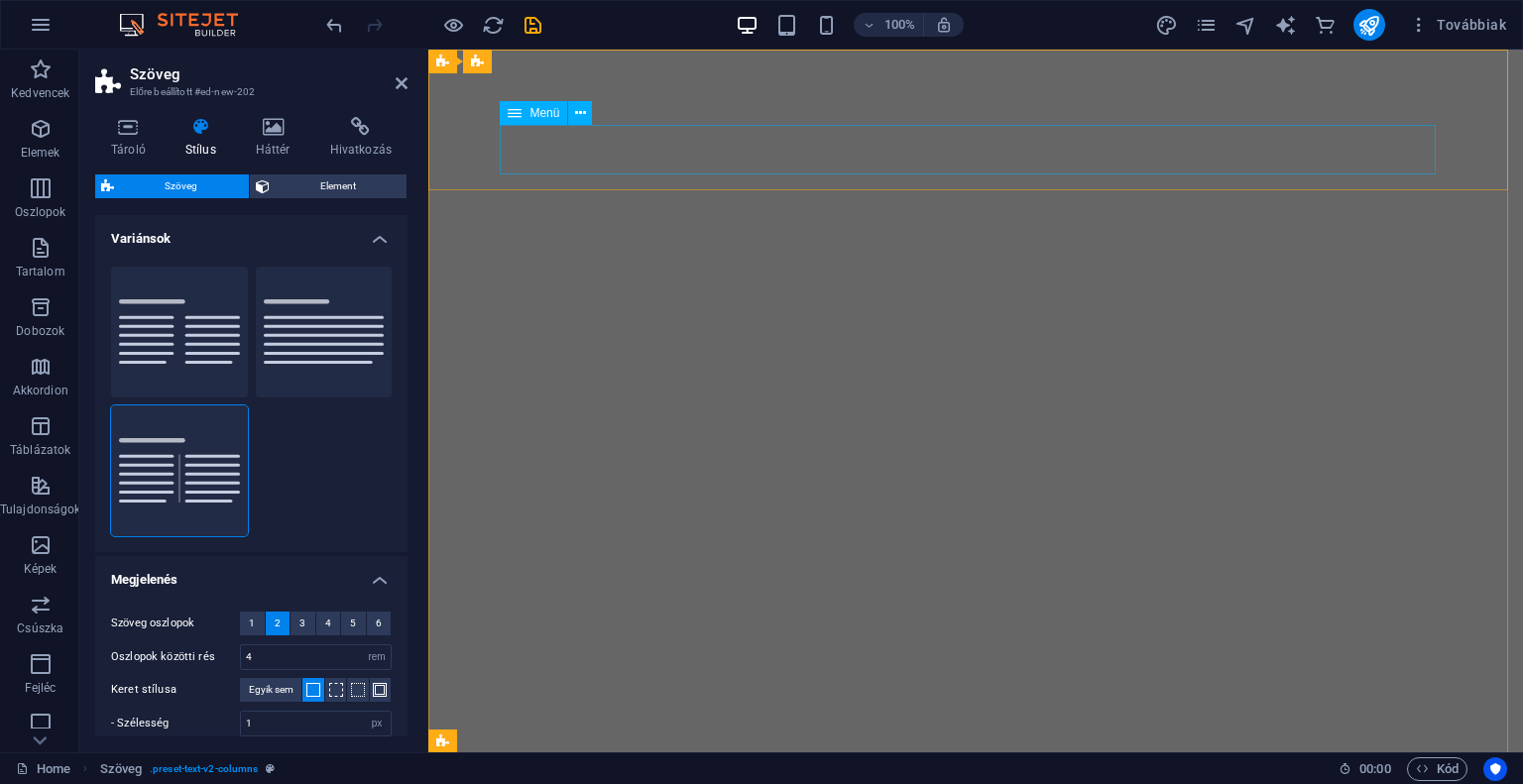 click on "Főoldal Értékek Szolgáltatások Árak Kapcsolat" at bounding box center (976, 853) 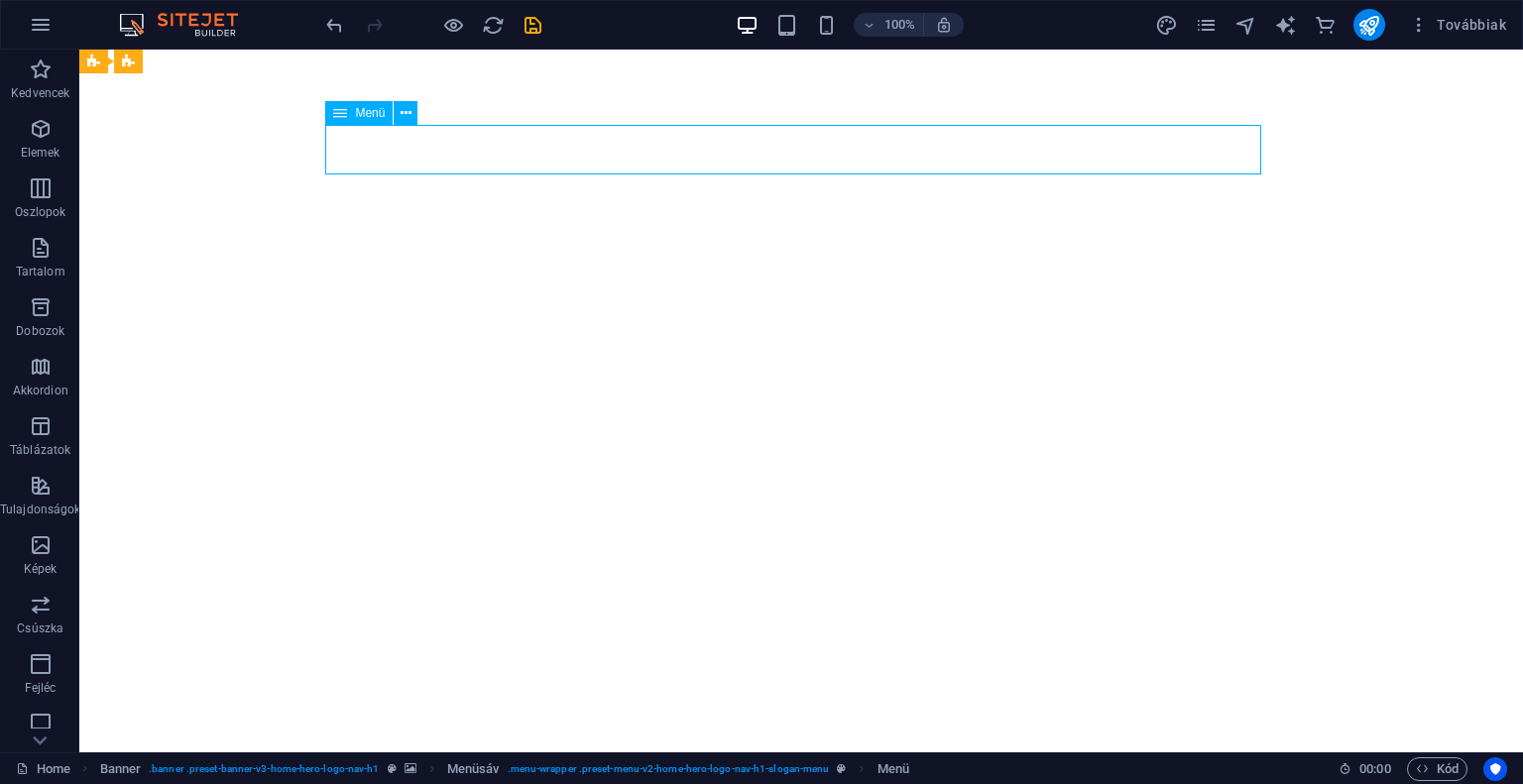 click on "Főoldal Értékek Szolgáltatások Árak Kapcsolat" at bounding box center (801, 853) 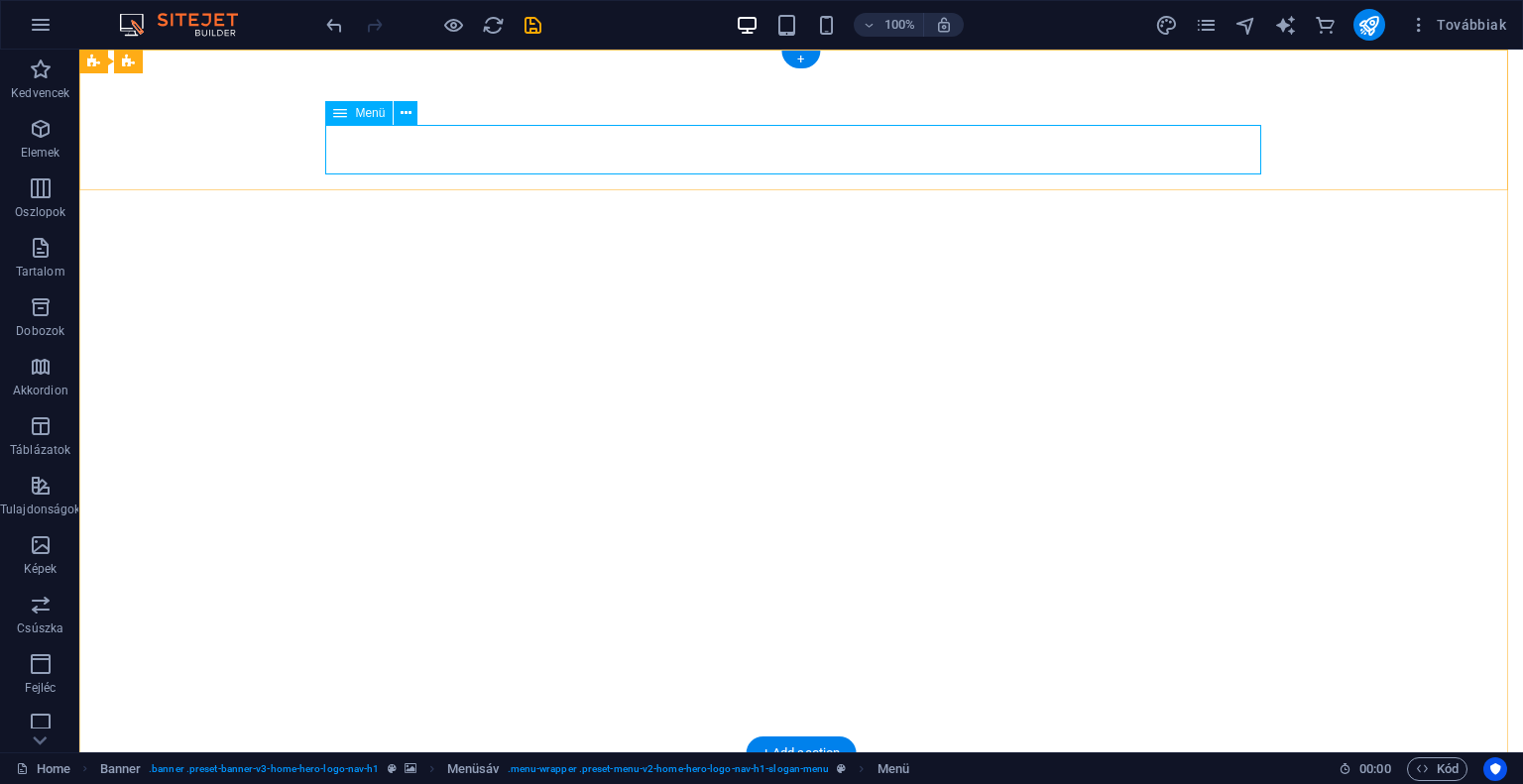 click on "Főoldal Értékek Szolgáltatások Árak Kapcsolat" at bounding box center [801, 853] 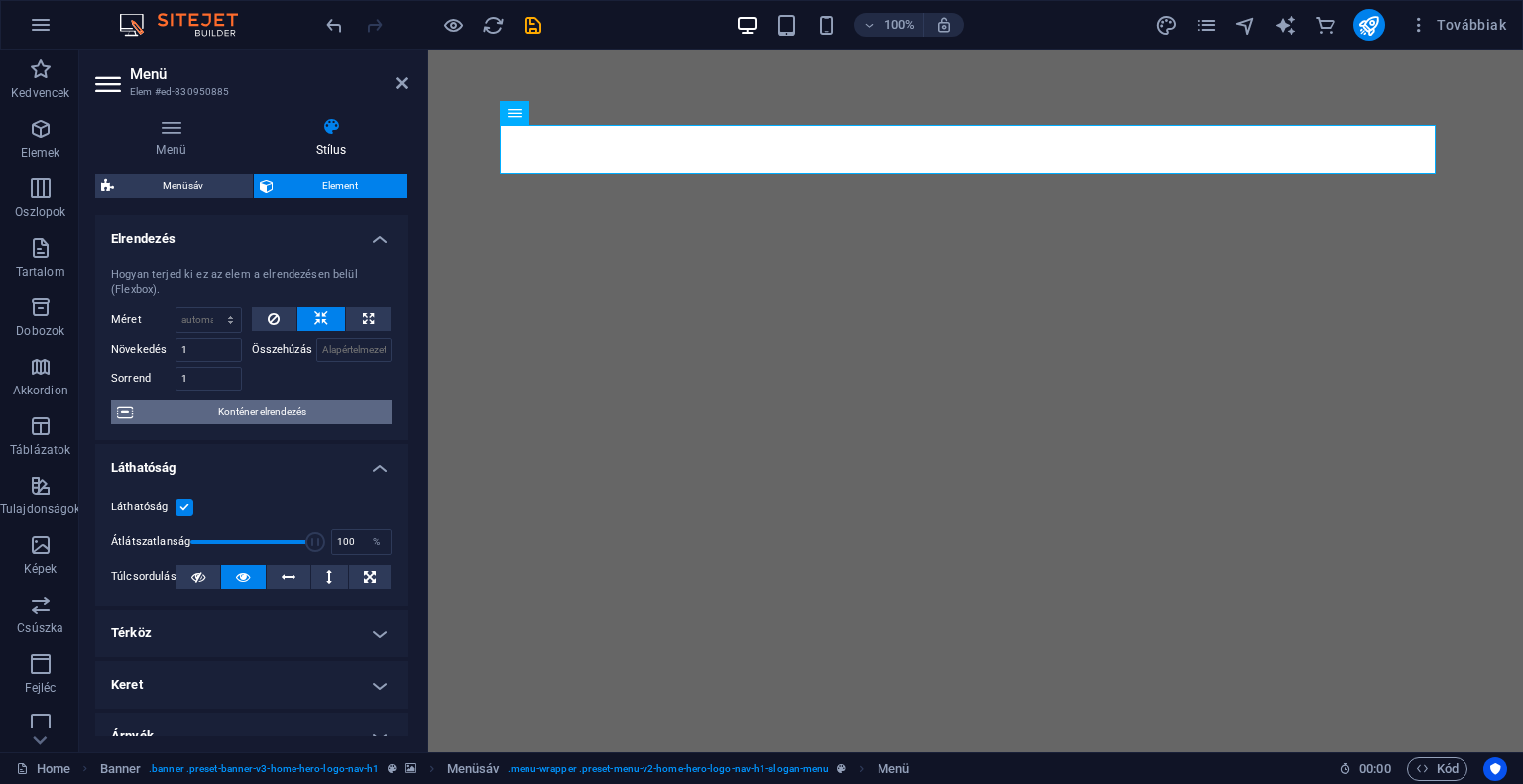 click on "Konténer elrendezés" at bounding box center [262, 412] 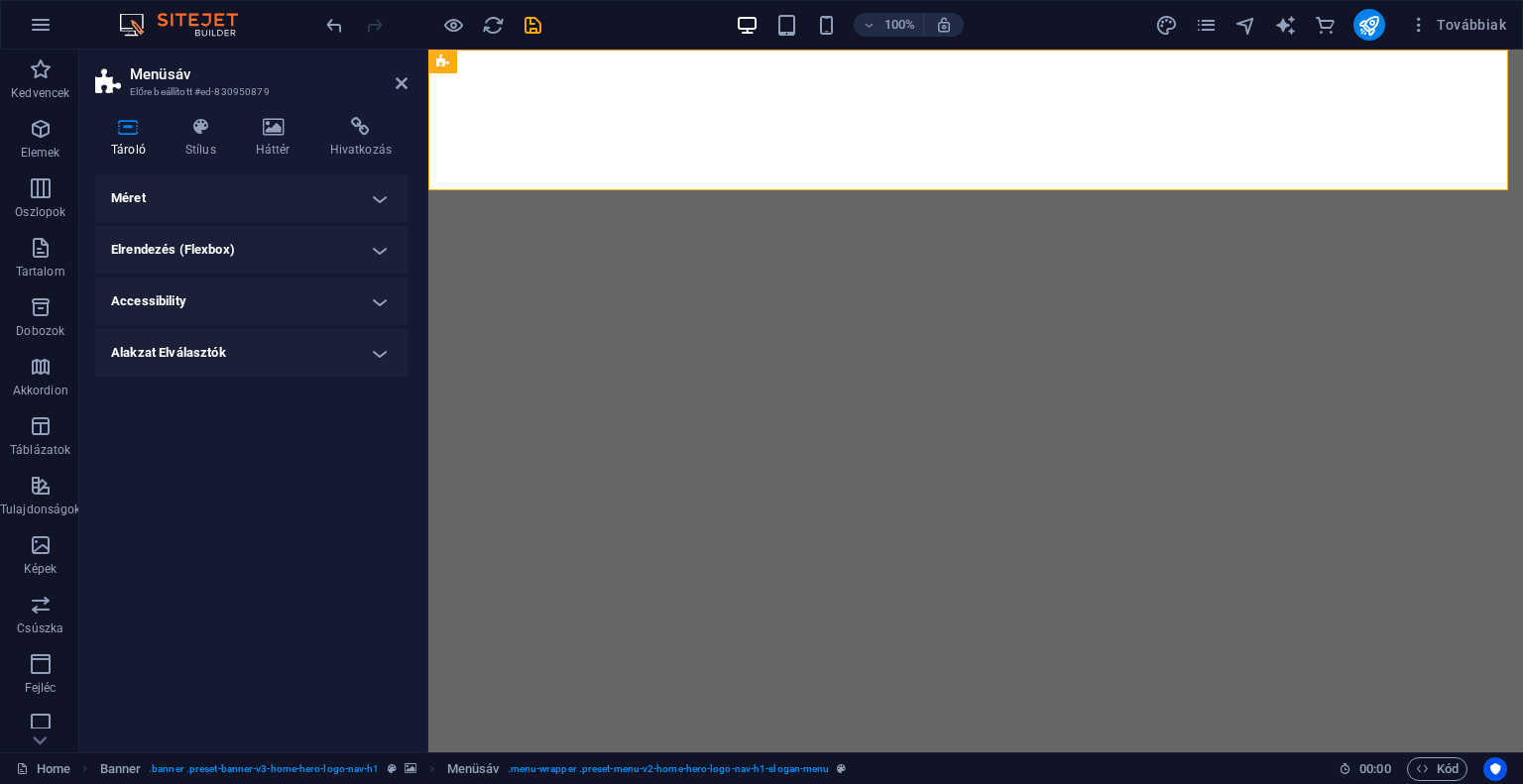 click on "Elrendezés (Flexbox)" at bounding box center [251, 250] 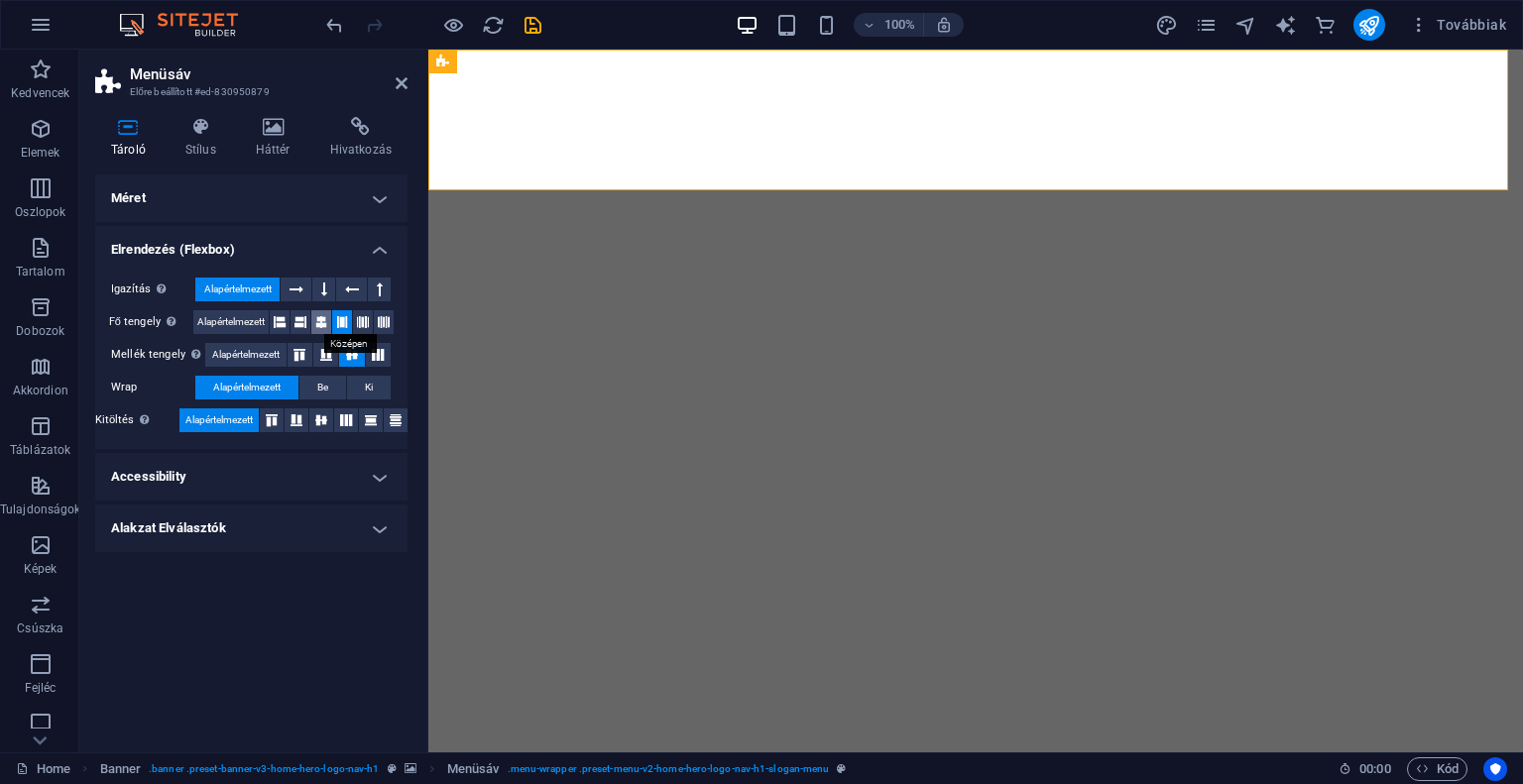 click at bounding box center (321, 322) 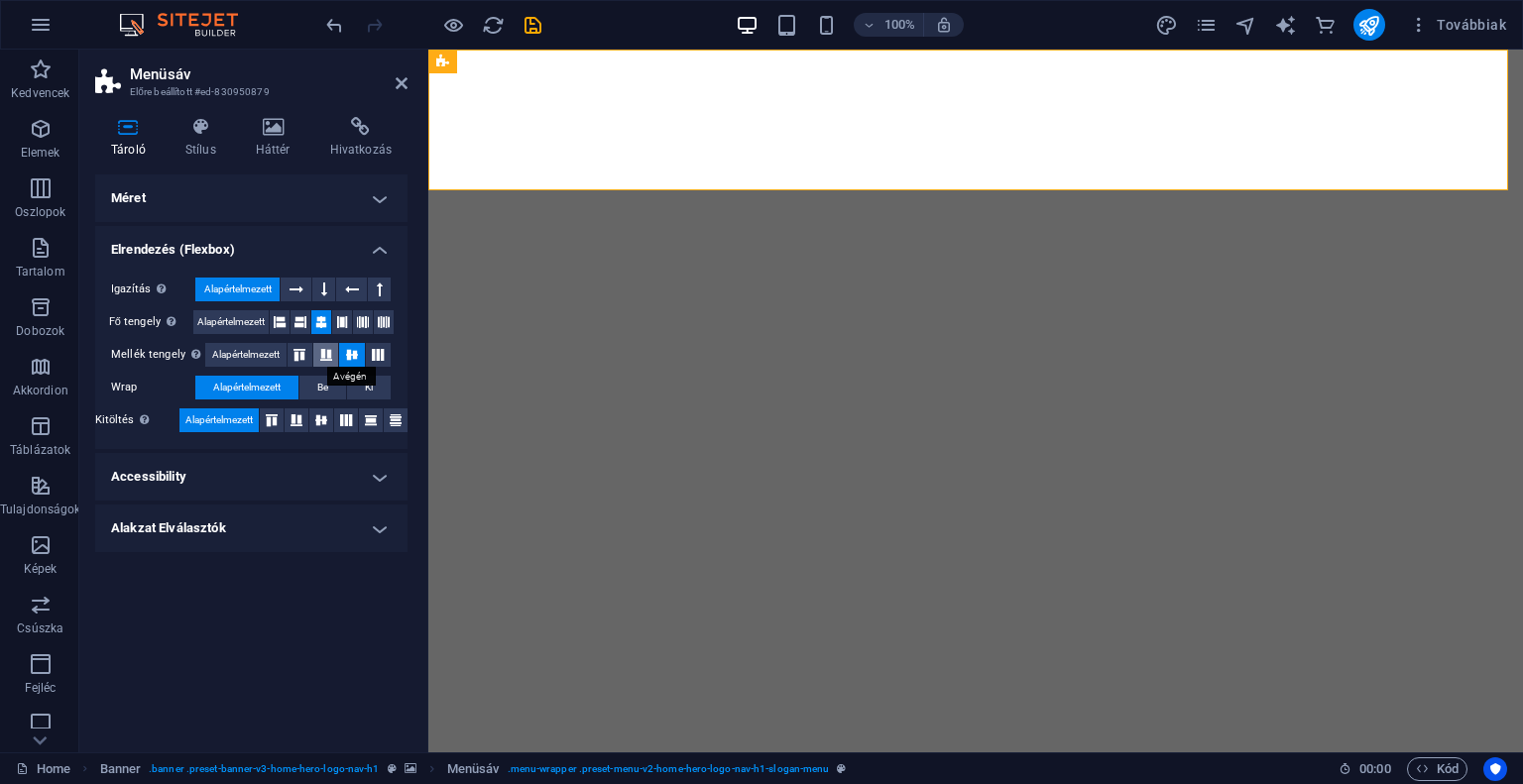 click at bounding box center (326, 355) 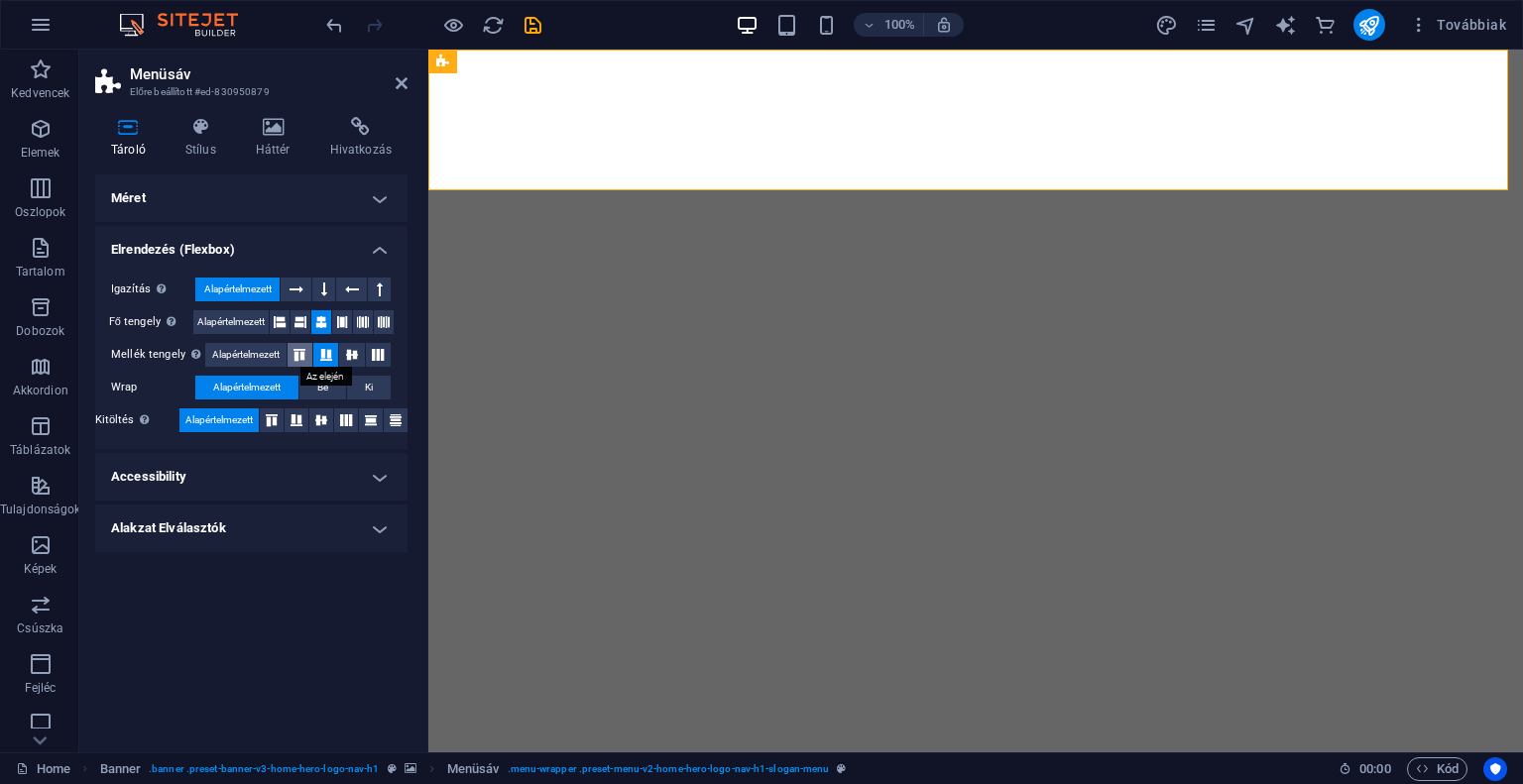 click at bounding box center (299, 355) 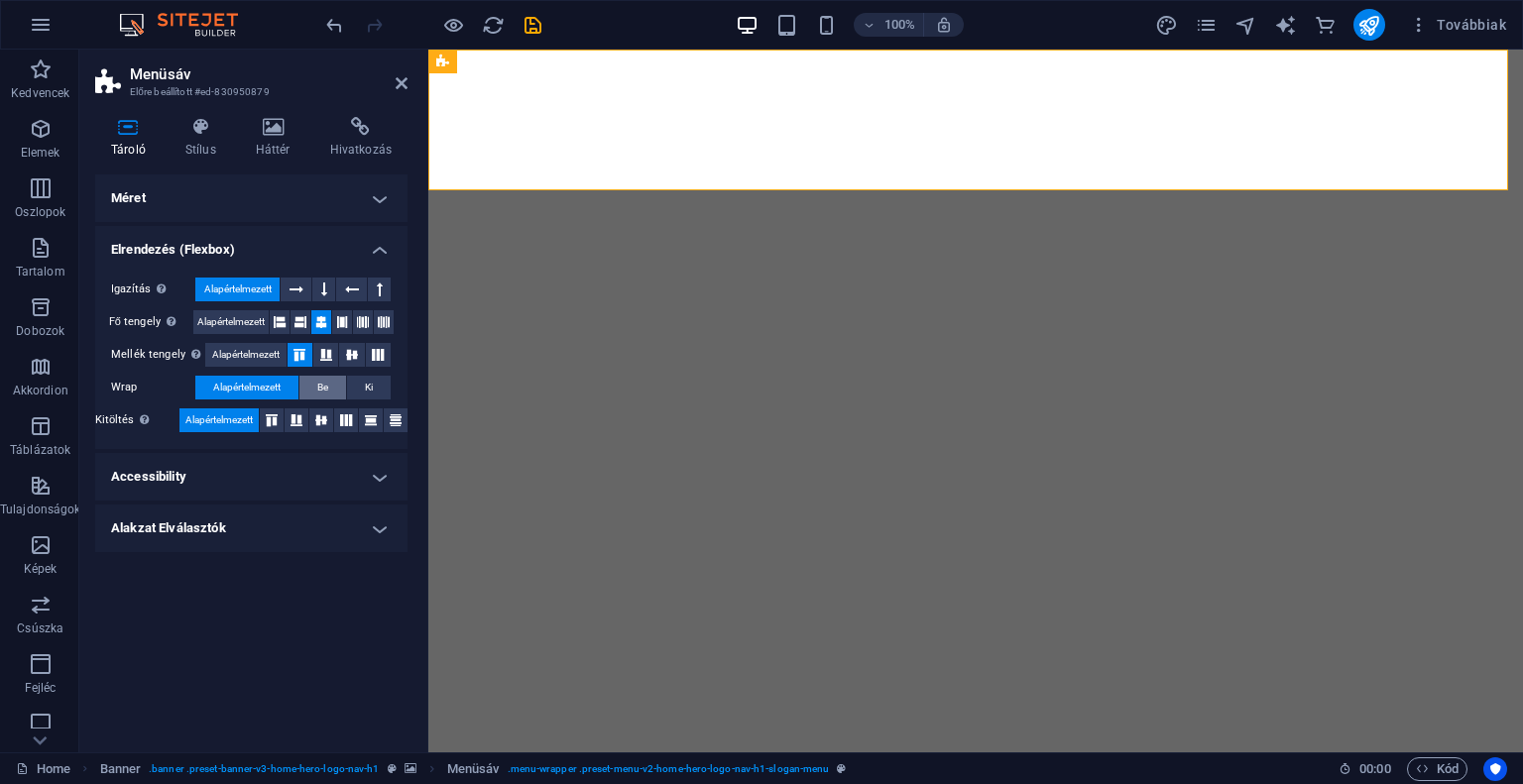 click on "Be" at bounding box center [322, 388] 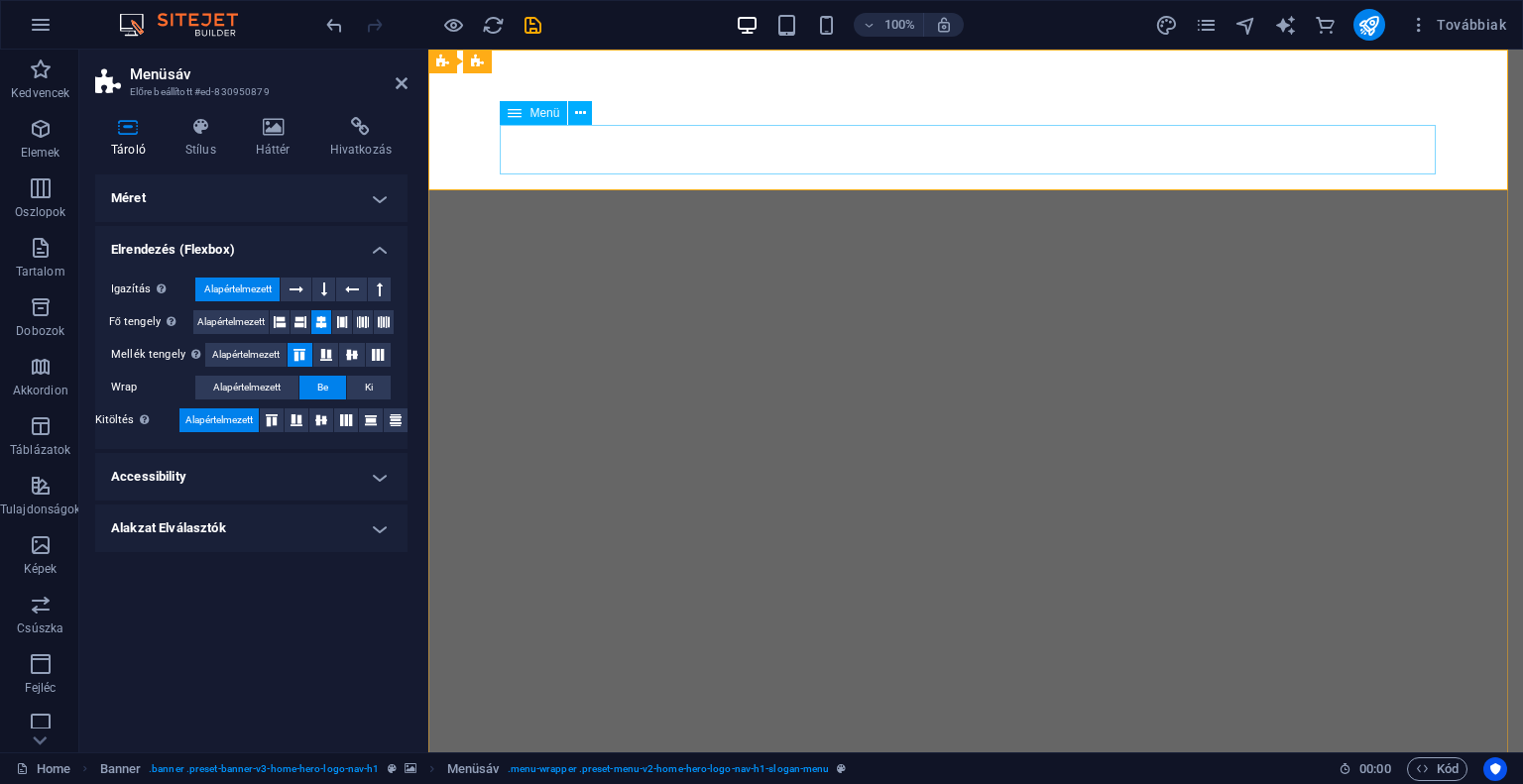 click on "Főoldal Értékek Szolgáltatások Árak Kapcsolat" at bounding box center [976, 853] 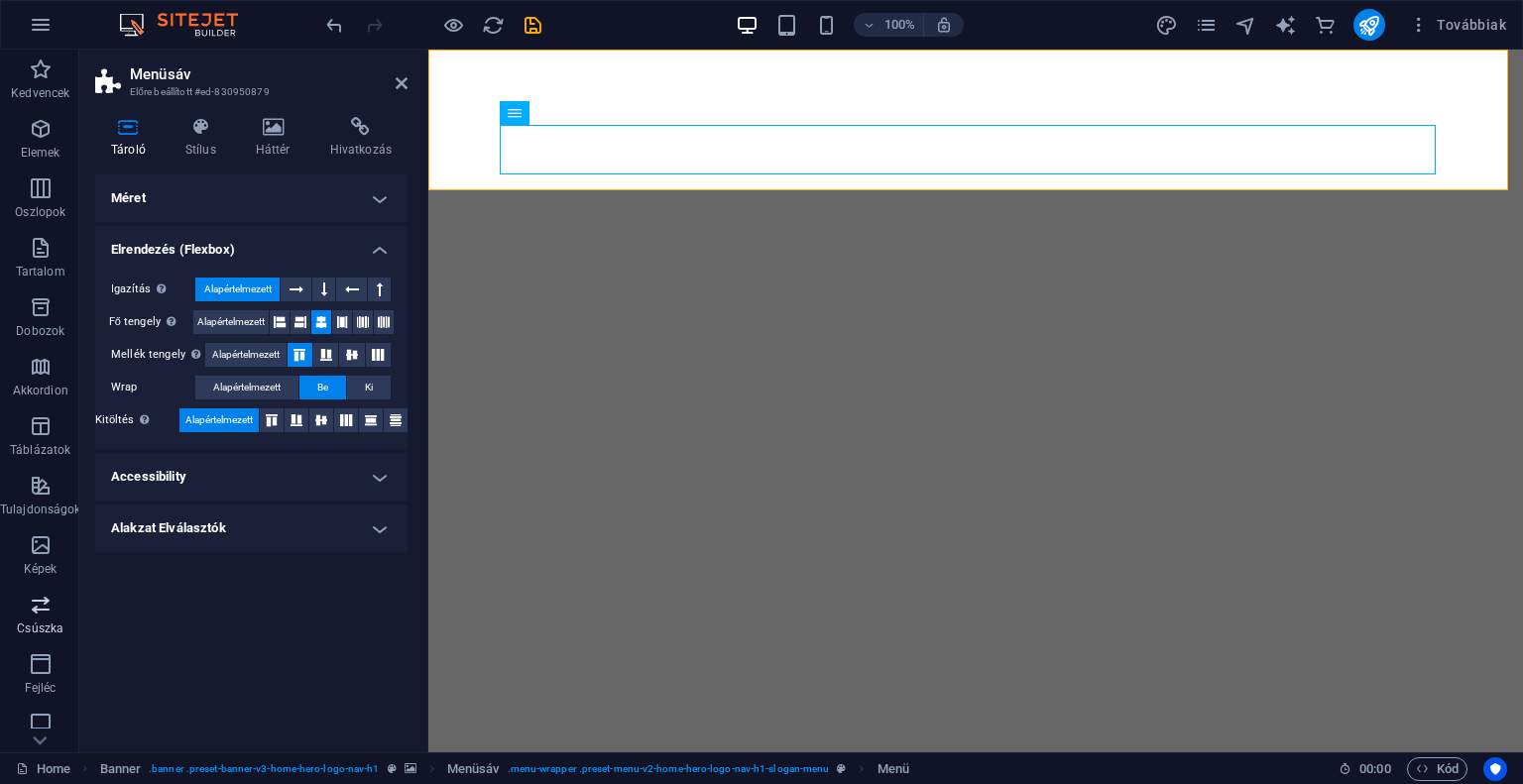 click at bounding box center (41, 605) 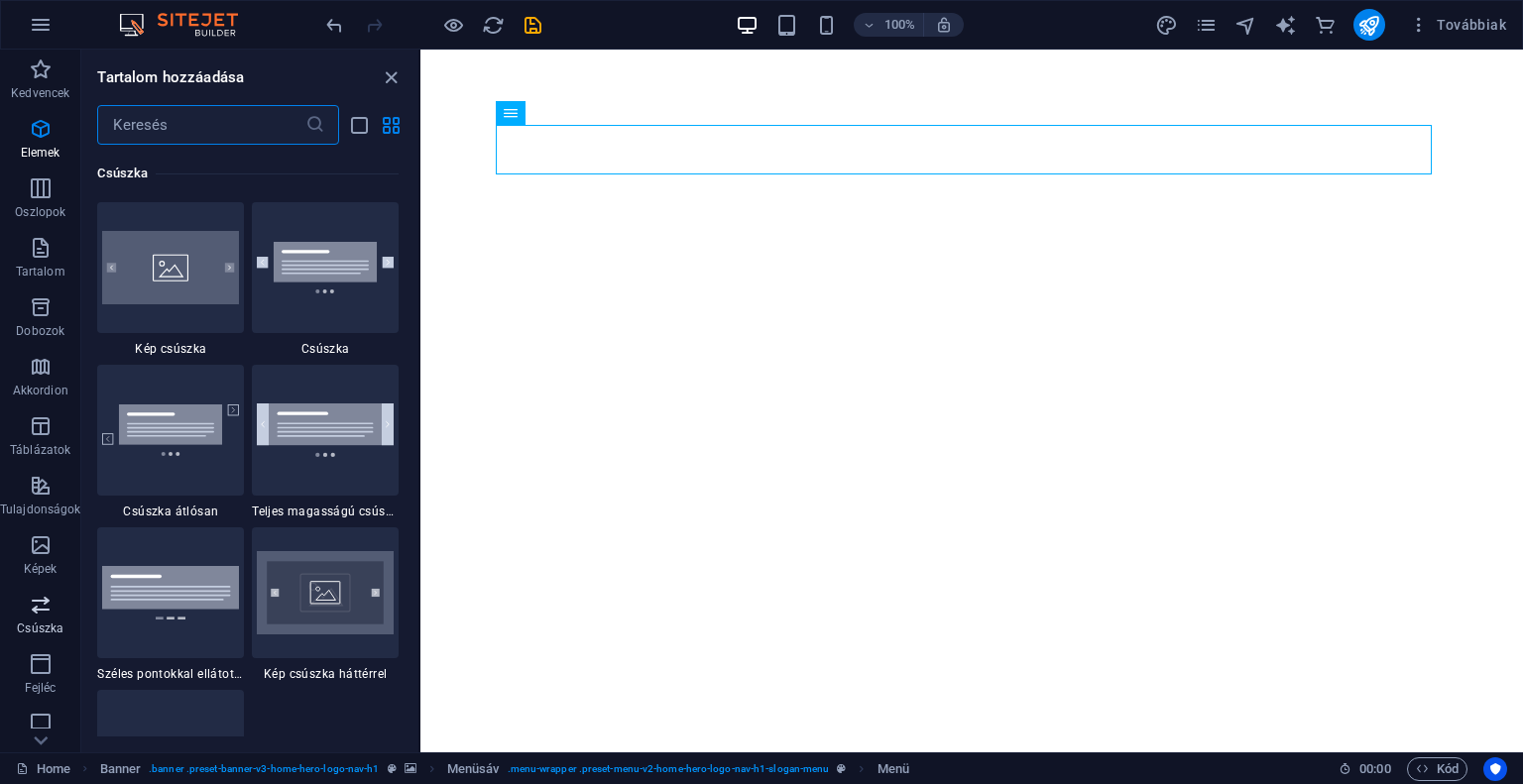 scroll, scrollTop: 11236, scrollLeft: 0, axis: vertical 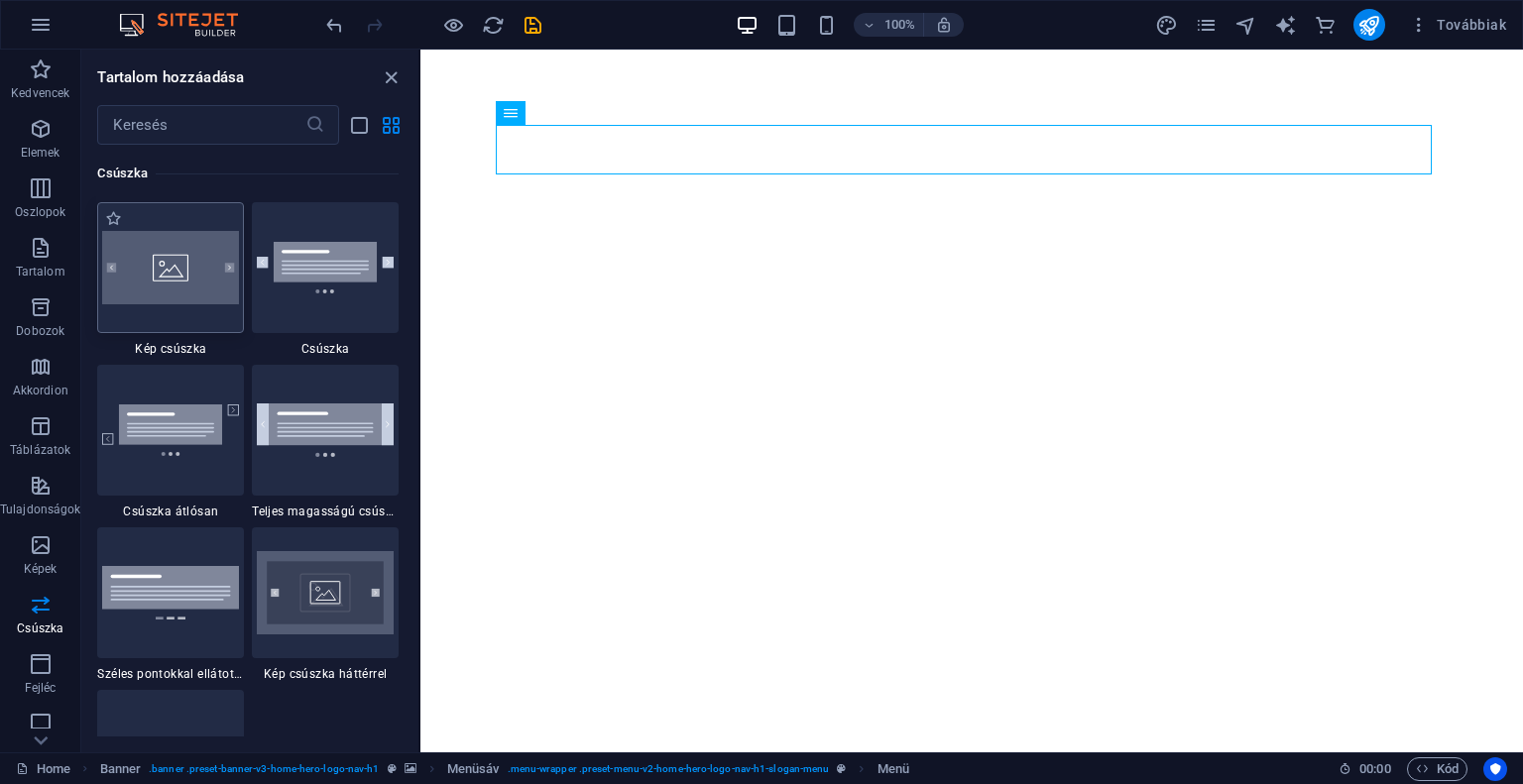 click at bounding box center [171, 268] 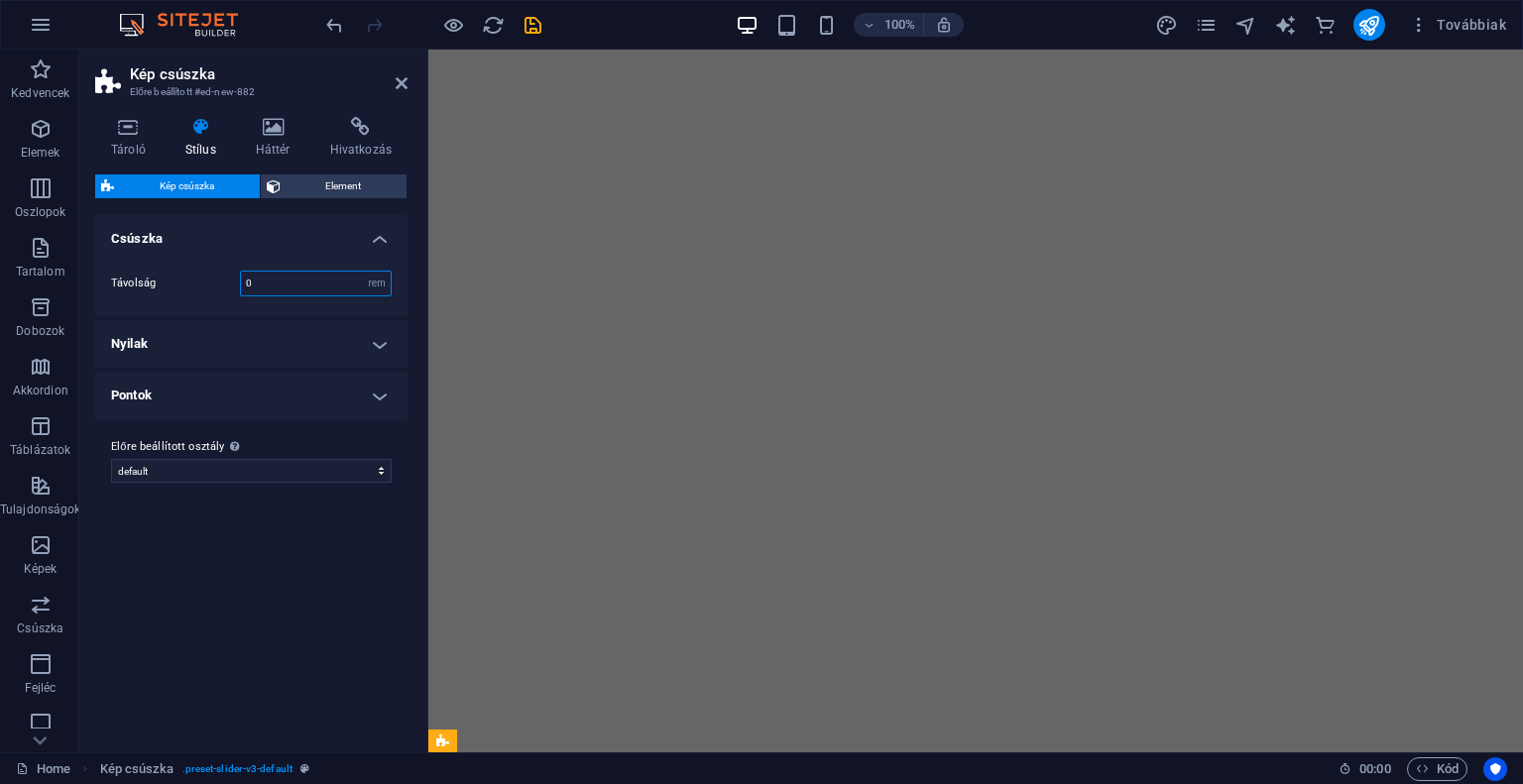 drag, startPoint x: 250, startPoint y: 279, endPoint x: 285, endPoint y: 282, distance: 35.12834 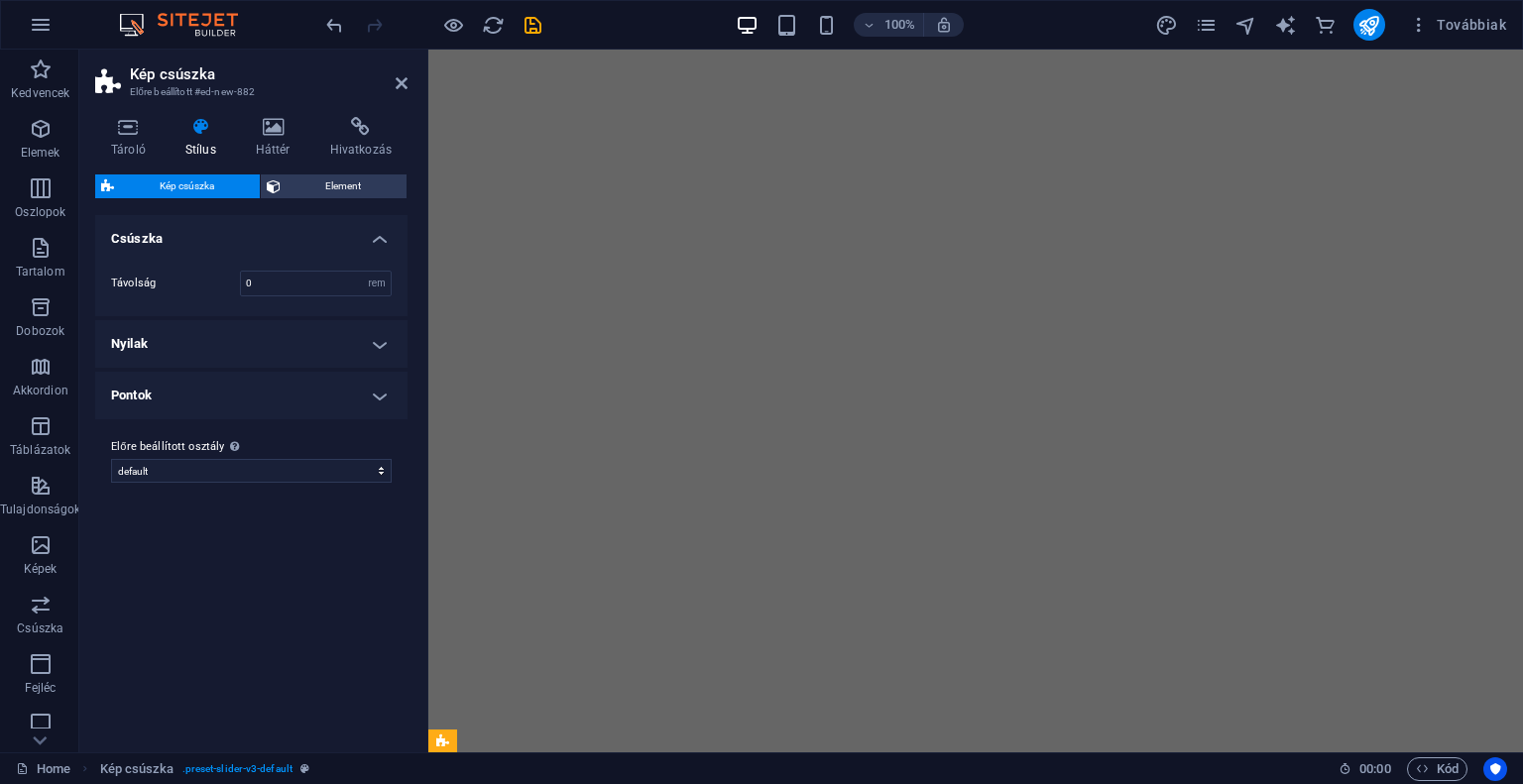 click on "Csúszka" at bounding box center [251, 233] 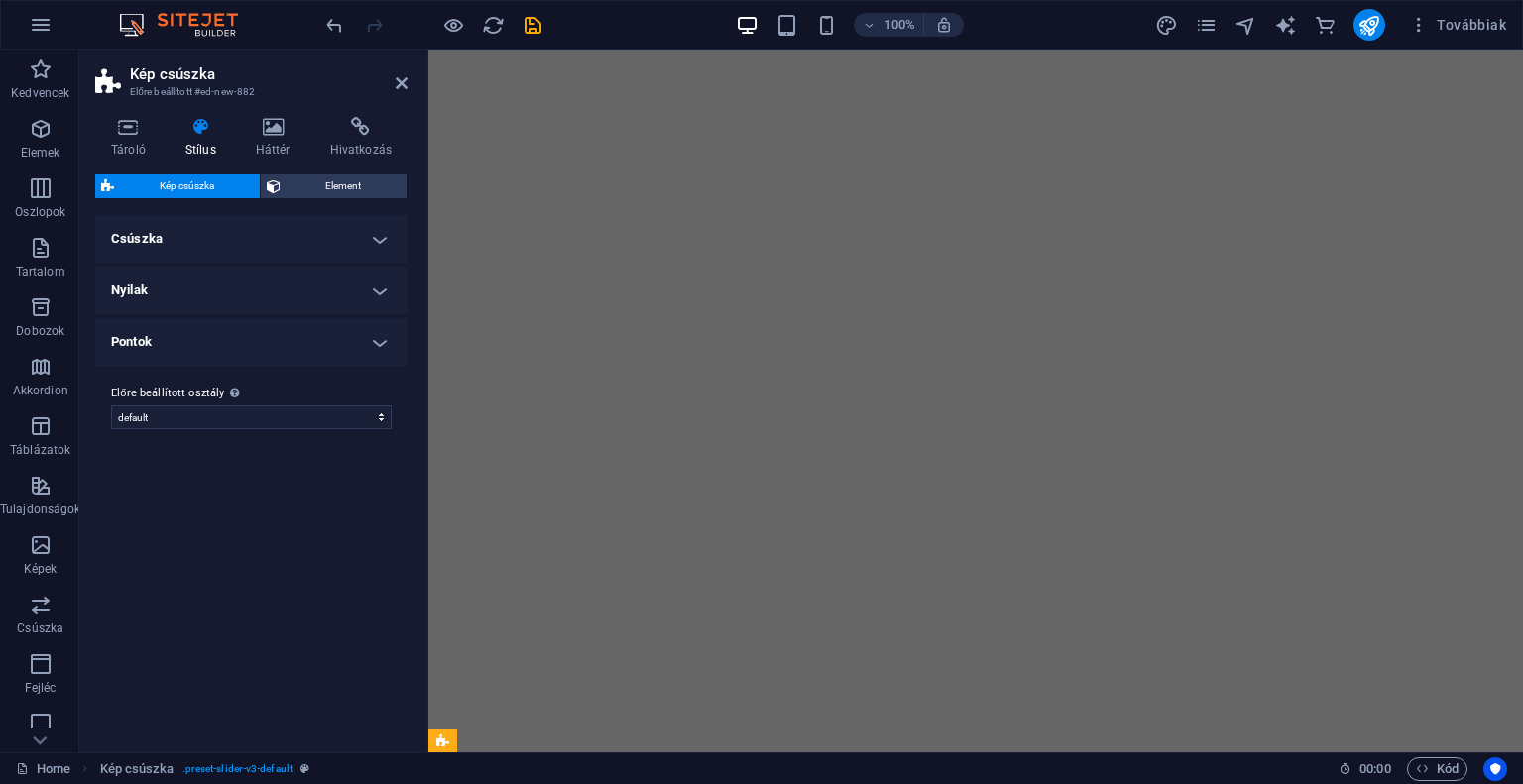 click on "Csúszka" at bounding box center [251, 239] 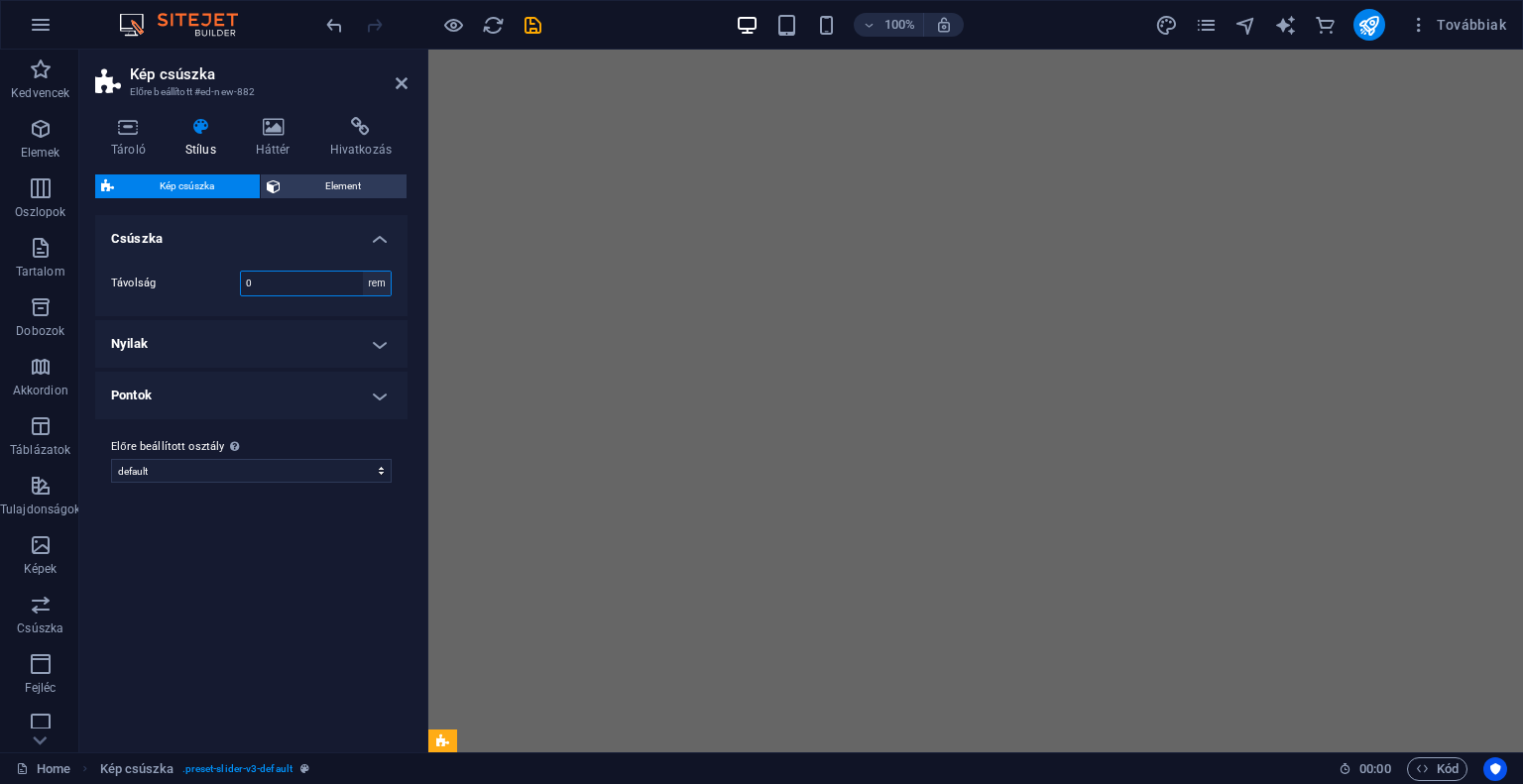 click on "rem px % vh vw" at bounding box center [377, 283] 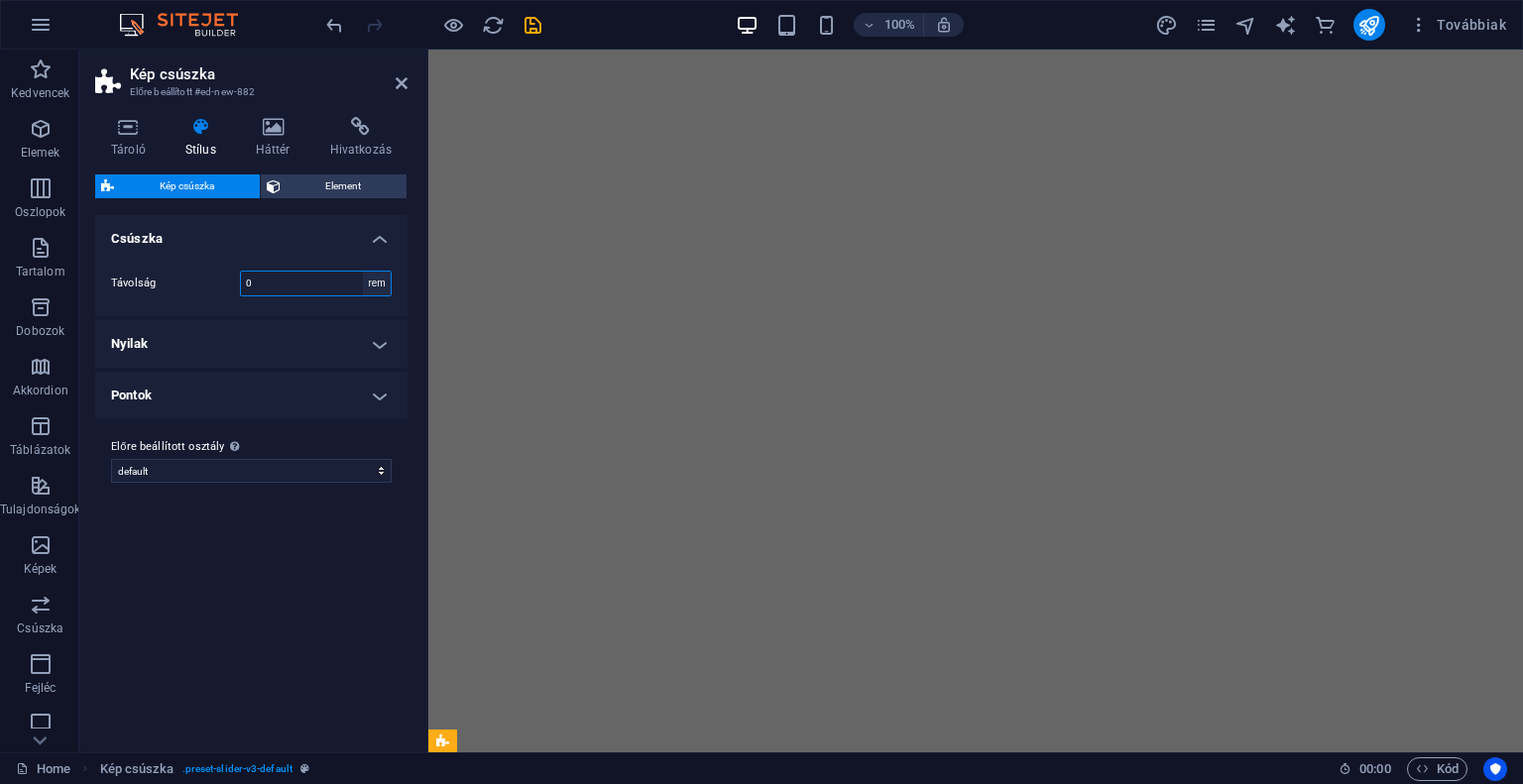 select on "%" 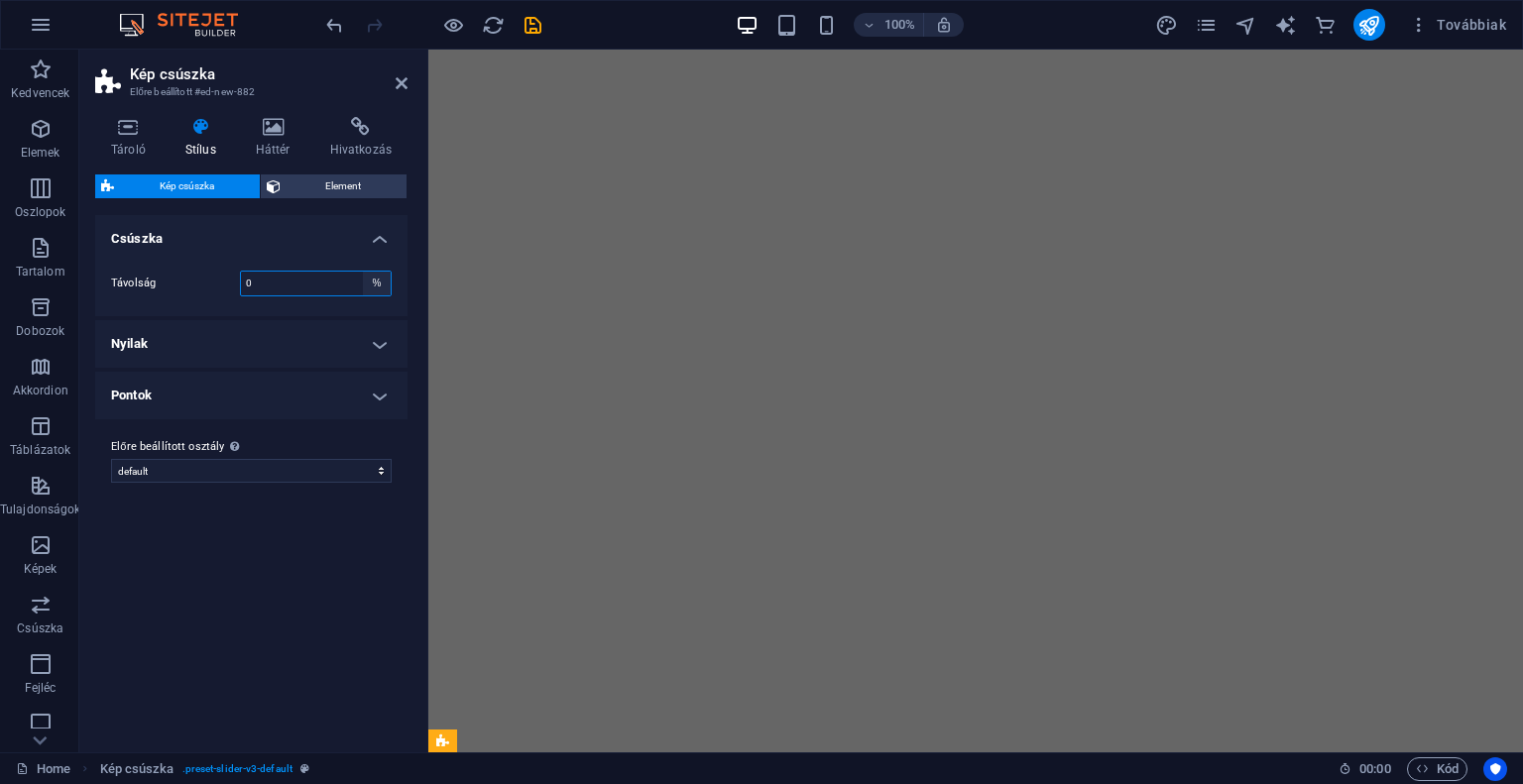 click on "rem px % vh vw" at bounding box center (377, 283) 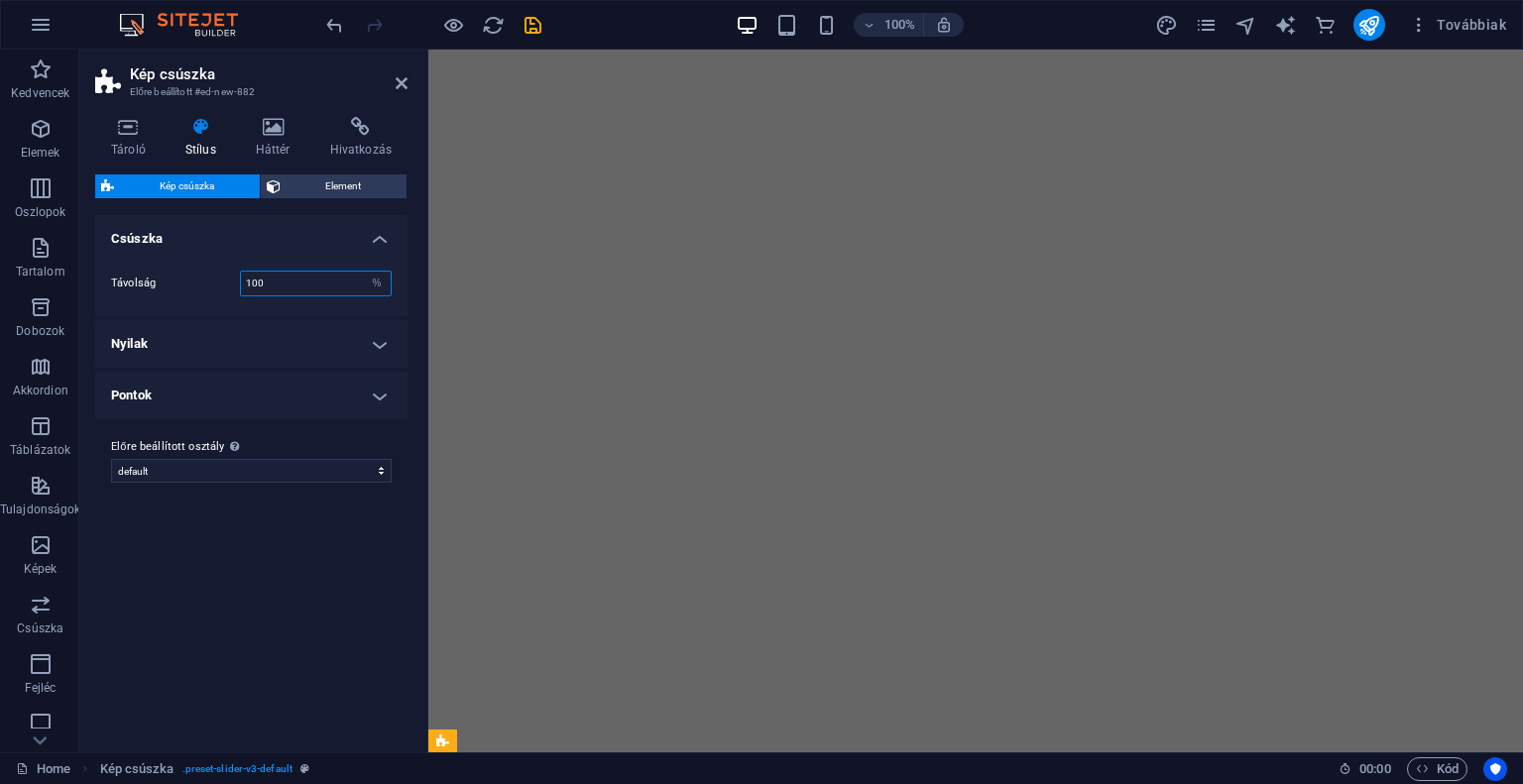 click on "100" at bounding box center [315, 283] 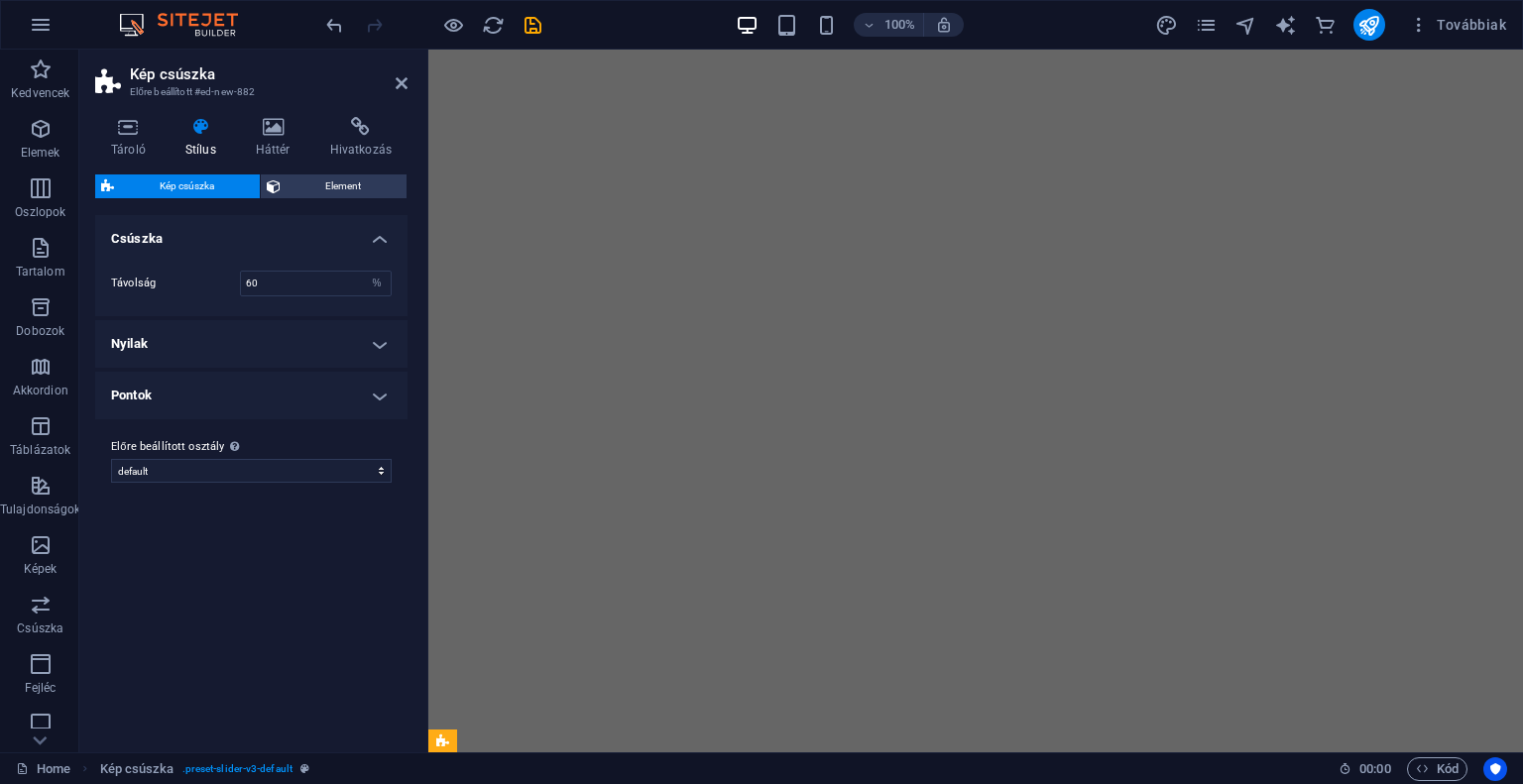 click on "Távolság 60 rem px % vh vw" at bounding box center (251, 283) 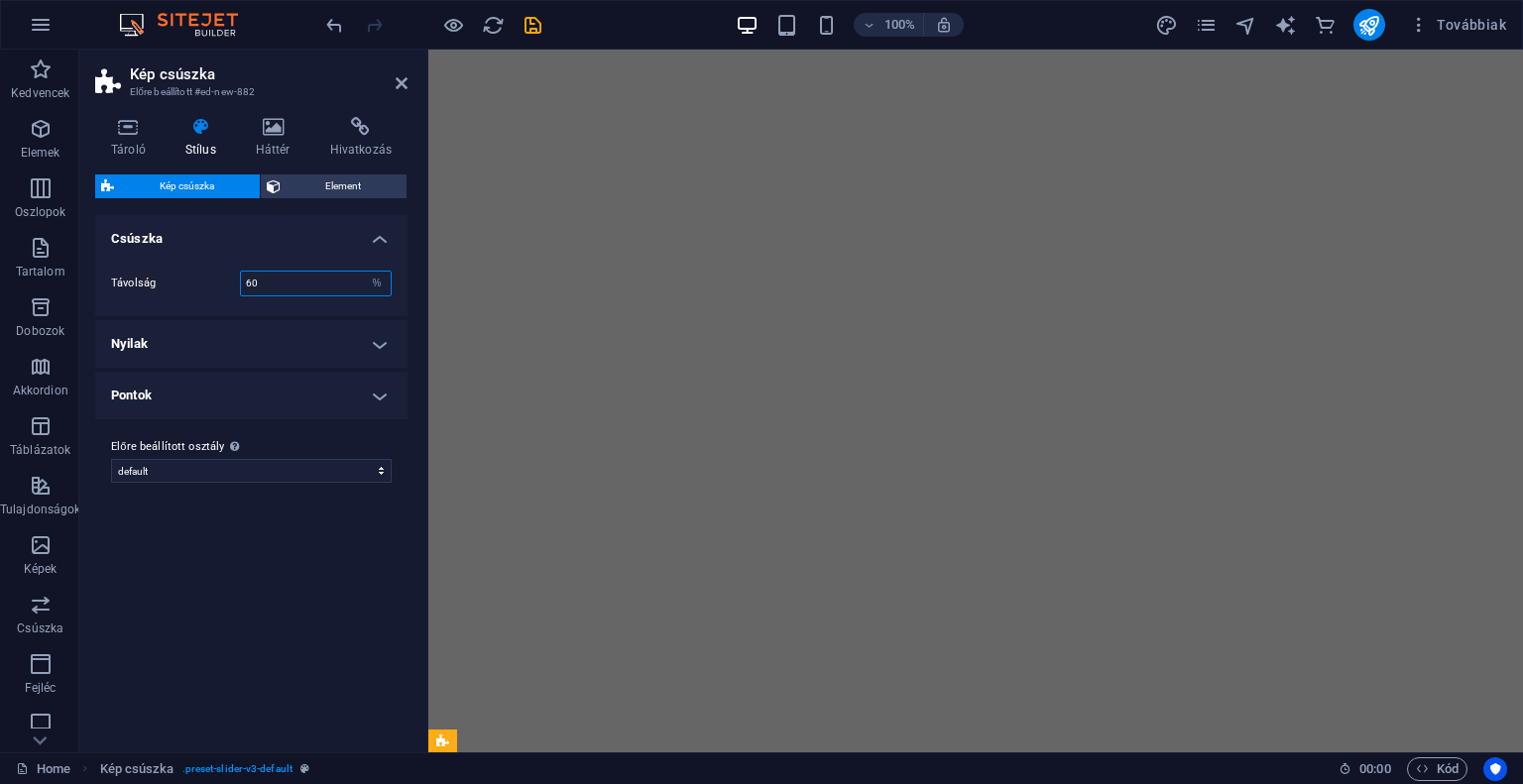 click on "60" at bounding box center [315, 283] 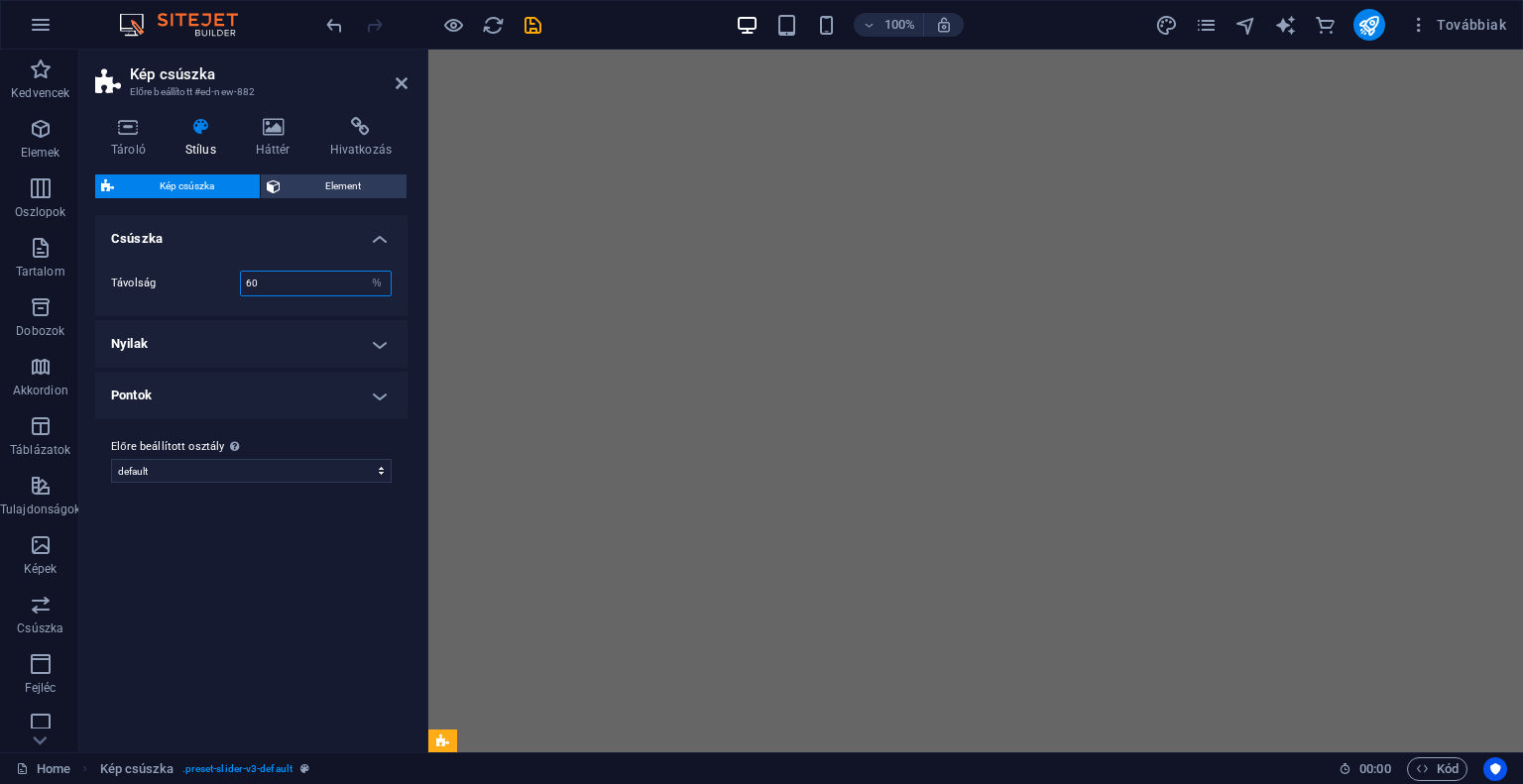 type on "6" 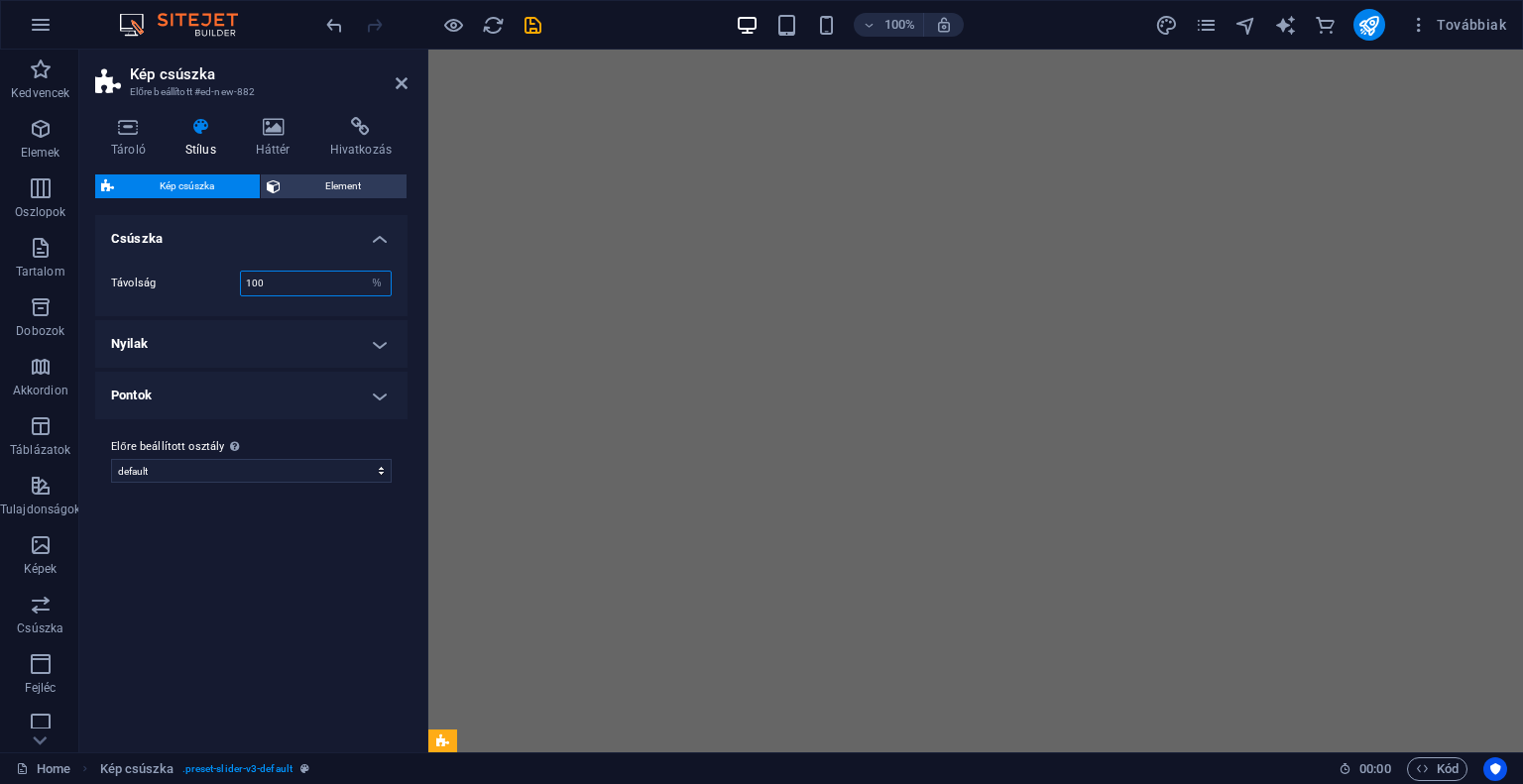 type on "100" 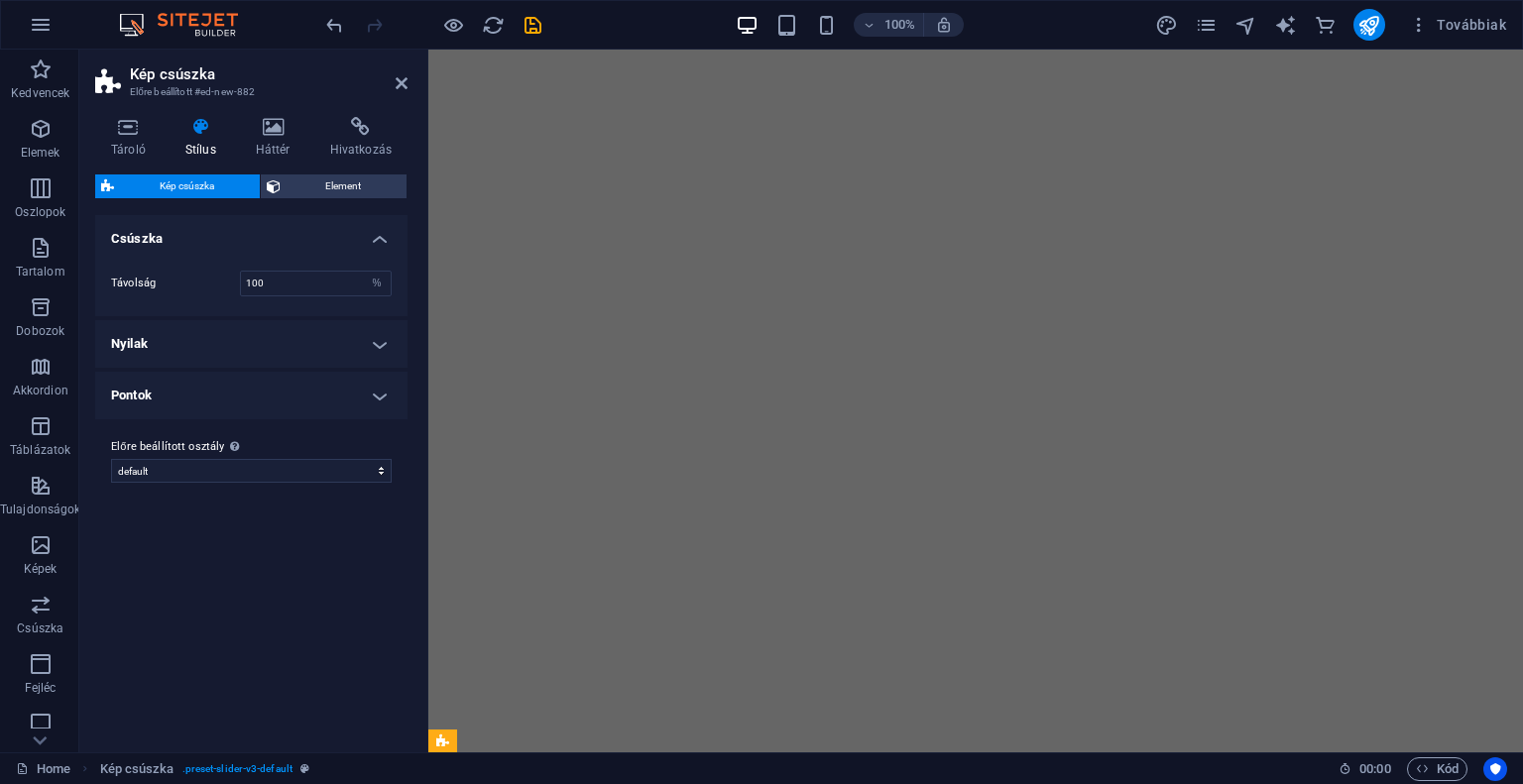 click on "Variánsok Alapértelmezett Csúszka Távolság 100 rem px % vh vw Nyilak Ezek a beállítások akkor hatékonyak, ha a nyilak engedélyezve vannak a csúszka beállításaiban. Változtatások után kérjük, lapozzon a következő diára az elemek pozícióinak helyesbítéséhez. Szín Hover Háttér Hover Doboz méret 2.5 px rem vh vw Nyíl méret 1.25 px rem vh vw Ikon       Pozíció Belső Kívül  - Eltolás 1 px rem % vh vw Stílus Középre igazított Fent Lent Átlós Teljes magasság Teljes szélesség Keret stílusa Egyik sem              - Szélesség 1 px rem vh vw Egyedi Egyedi 1 px rem vh vw 1 px rem vh vw 1 px rem vh vw 1 px rem vh vw  - Szín Kerek sarkok 0 px rem % vh vw Egyedi Egyedi 0 px rem % vh vw 0 px rem % vh vw 0 px rem % vh vw 0 px rem % vh vw Kibővített beállítások Láthatóság Alapértelmezett Csak hover Mobil eszközökön való láthatóság Kikapcsolva Látható Árnyékok Nincs Külső Belső Szín X eltolás 0 px rem vh vw Y eltolás 0 px rem vh vw Elmosás" at bounding box center [251, 476] 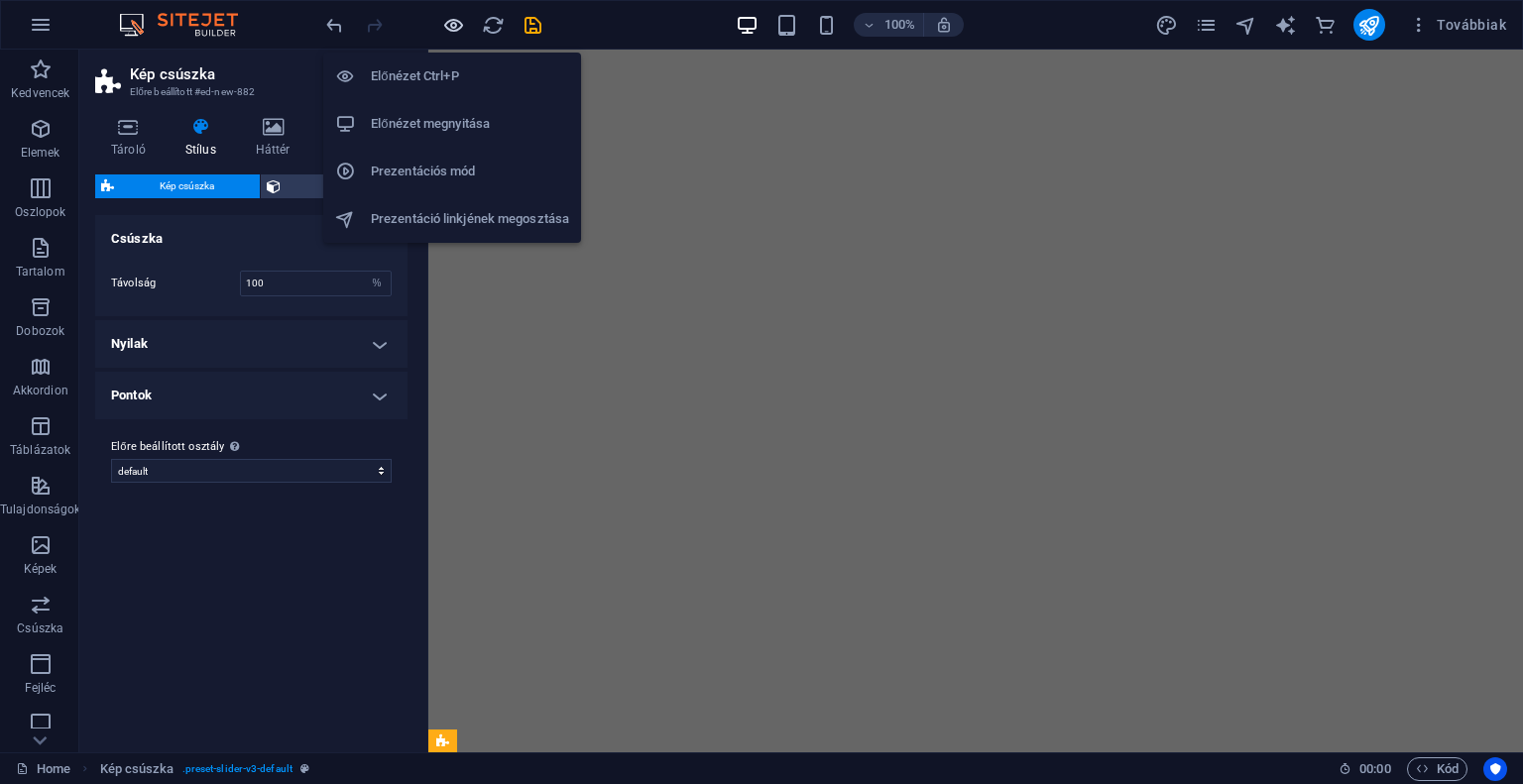 click at bounding box center [453, 25] 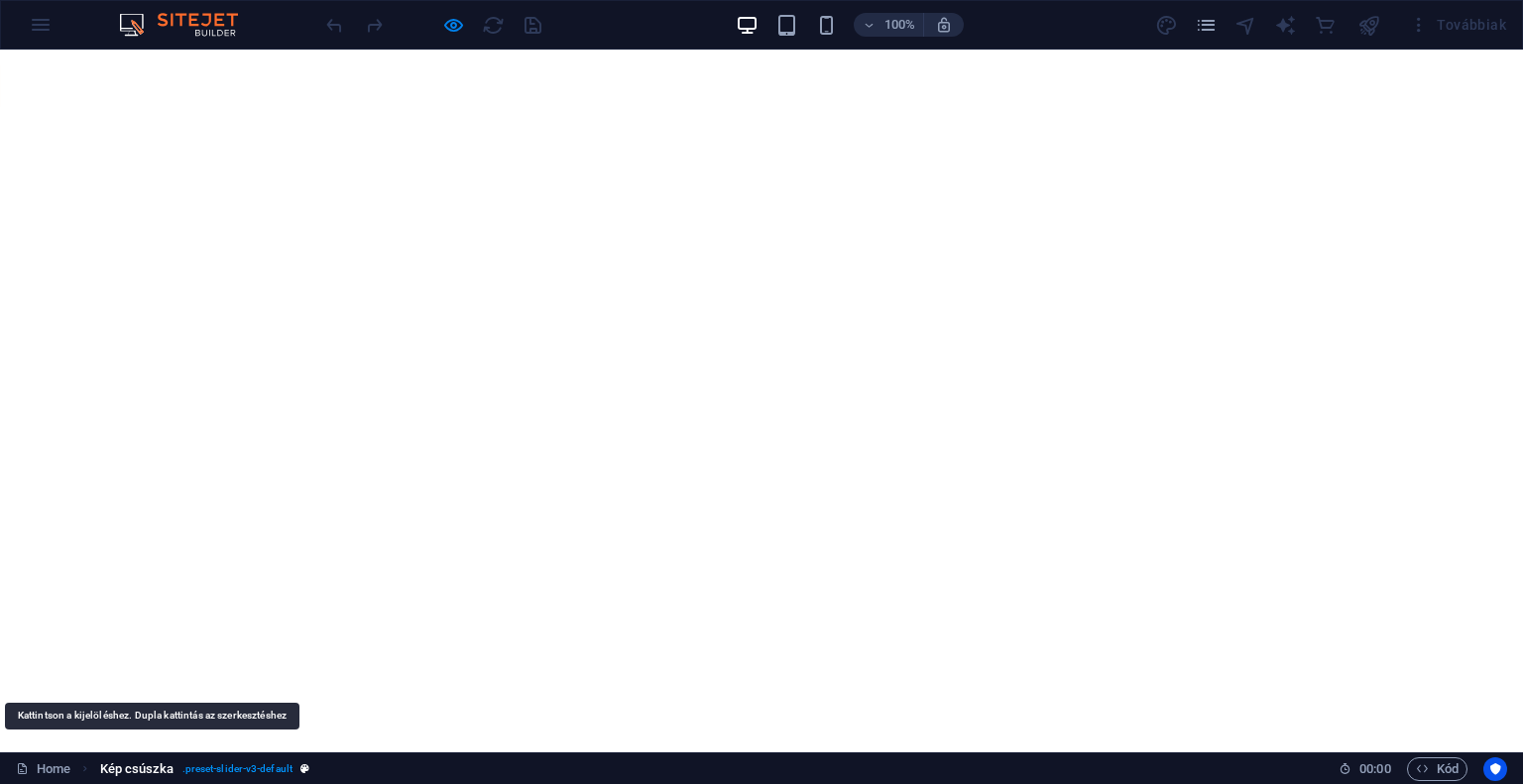 click on "Kép csúszka" at bounding box center [137, 769] 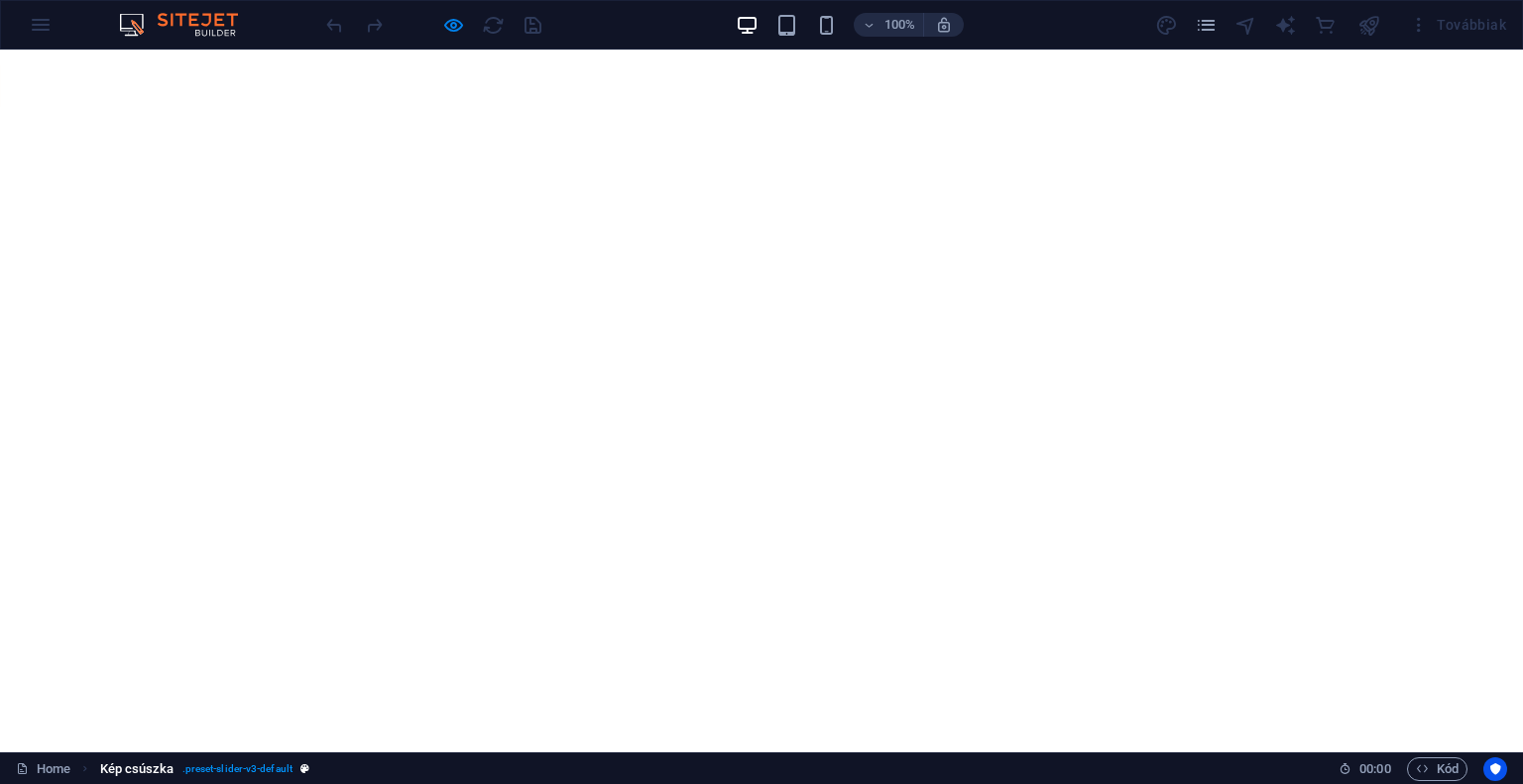 click on ". preset-slider-v3-default" at bounding box center (237, 769) 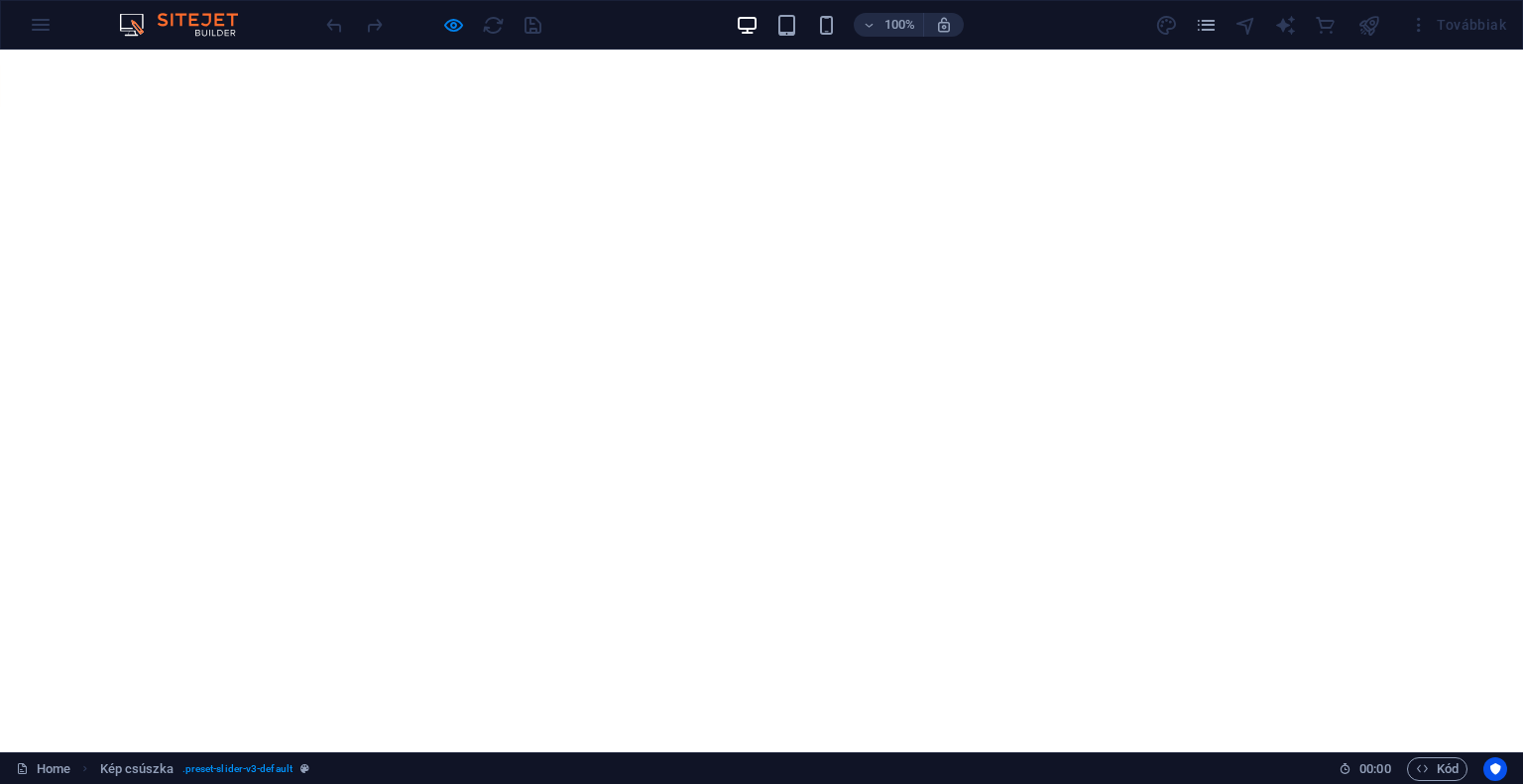 drag, startPoint x: 262, startPoint y: 770, endPoint x: 161, endPoint y: 787, distance: 102.4207 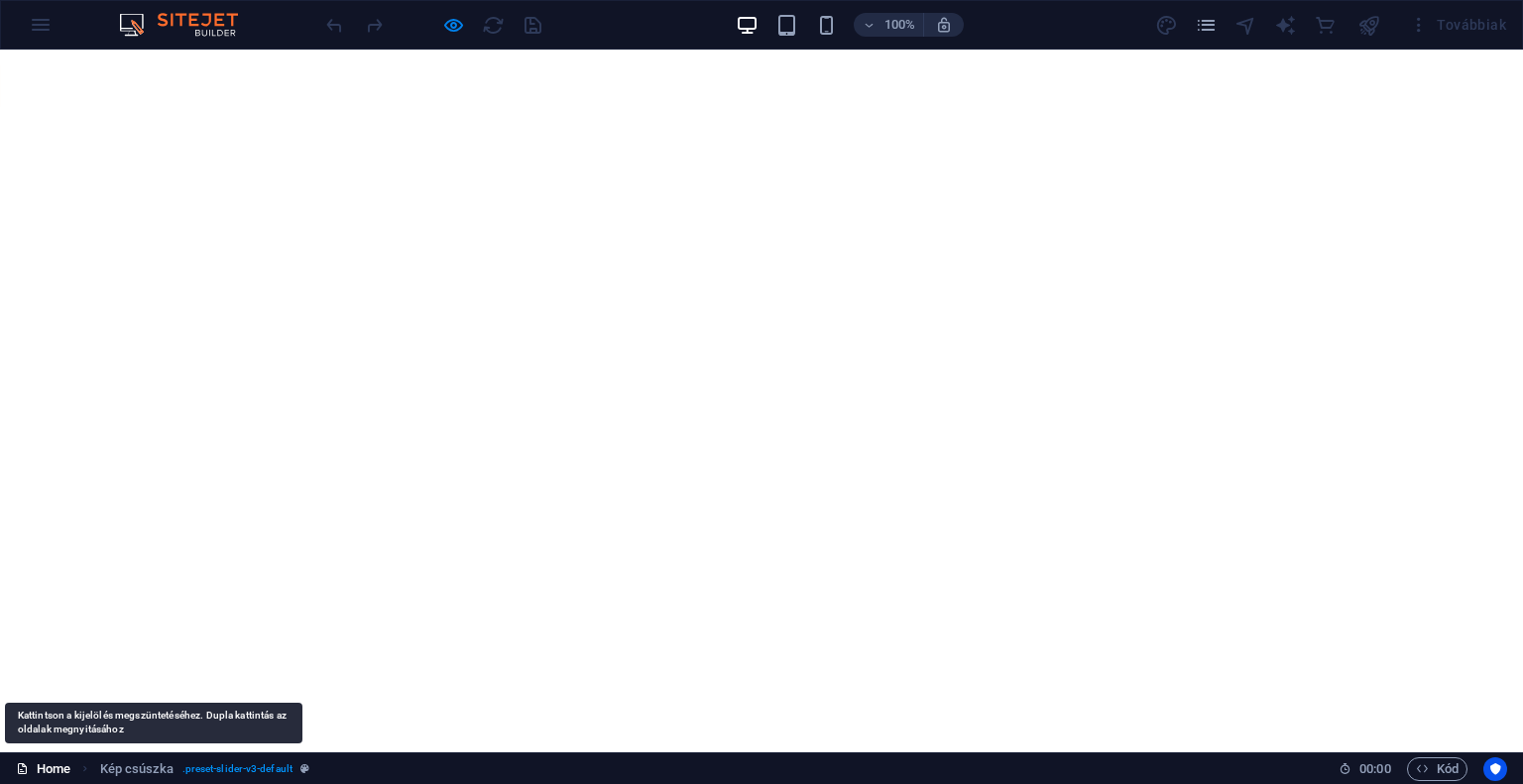 click on "Home" at bounding box center (43, 769) 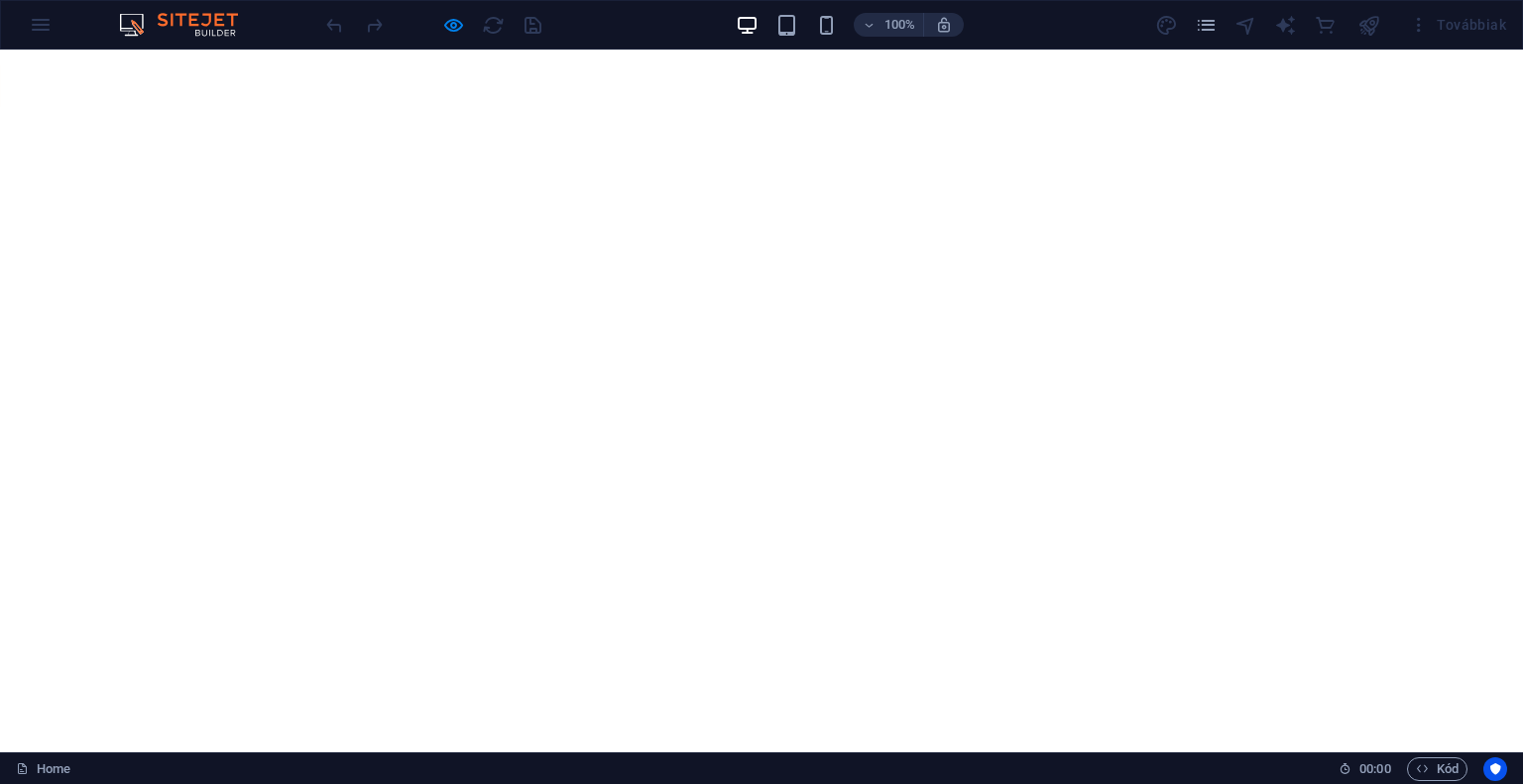 click on "Értékek" at bounding box center [674, 853] 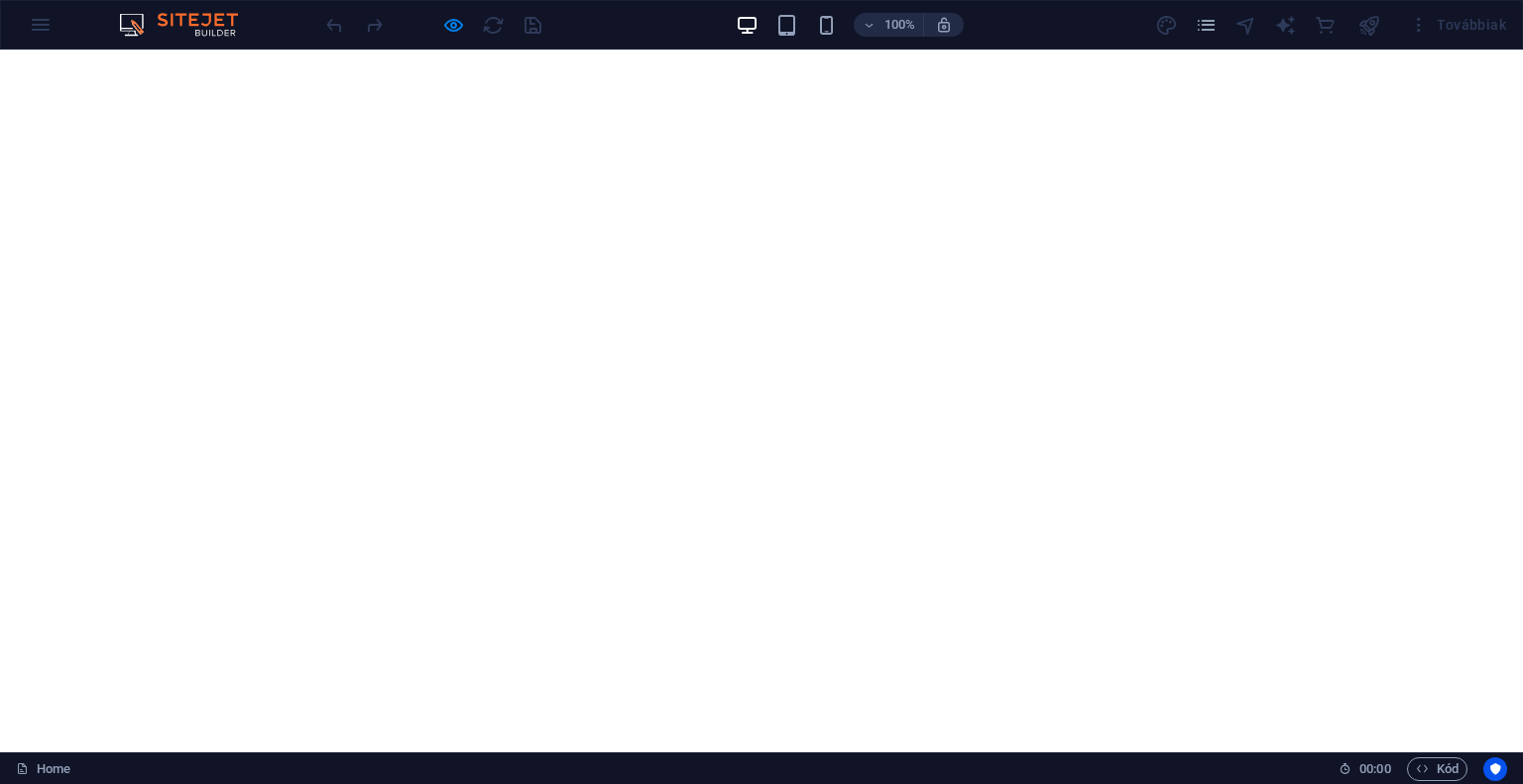 select on "%" 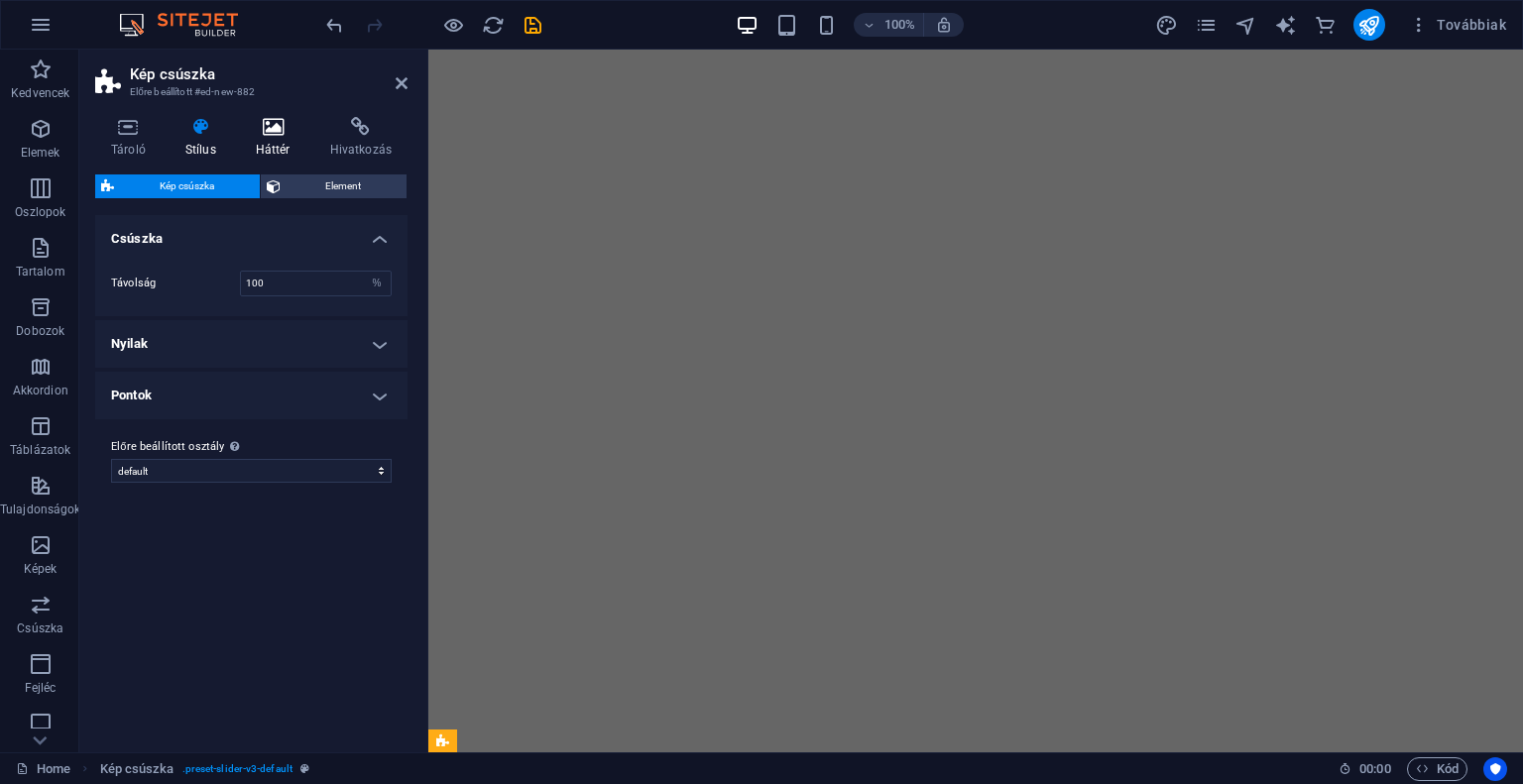 click at bounding box center [273, 127] 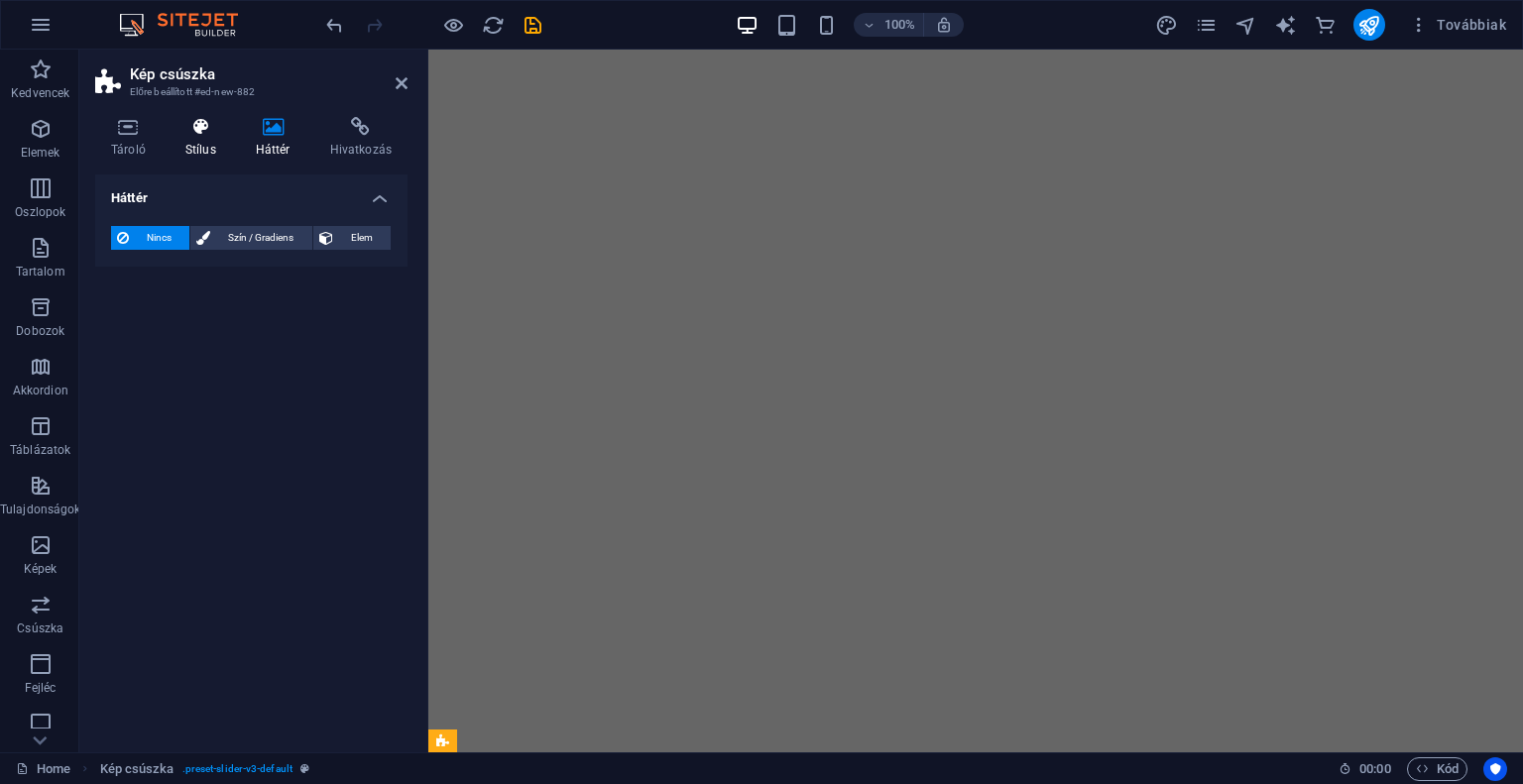 click on "Stílus" at bounding box center [204, 138] 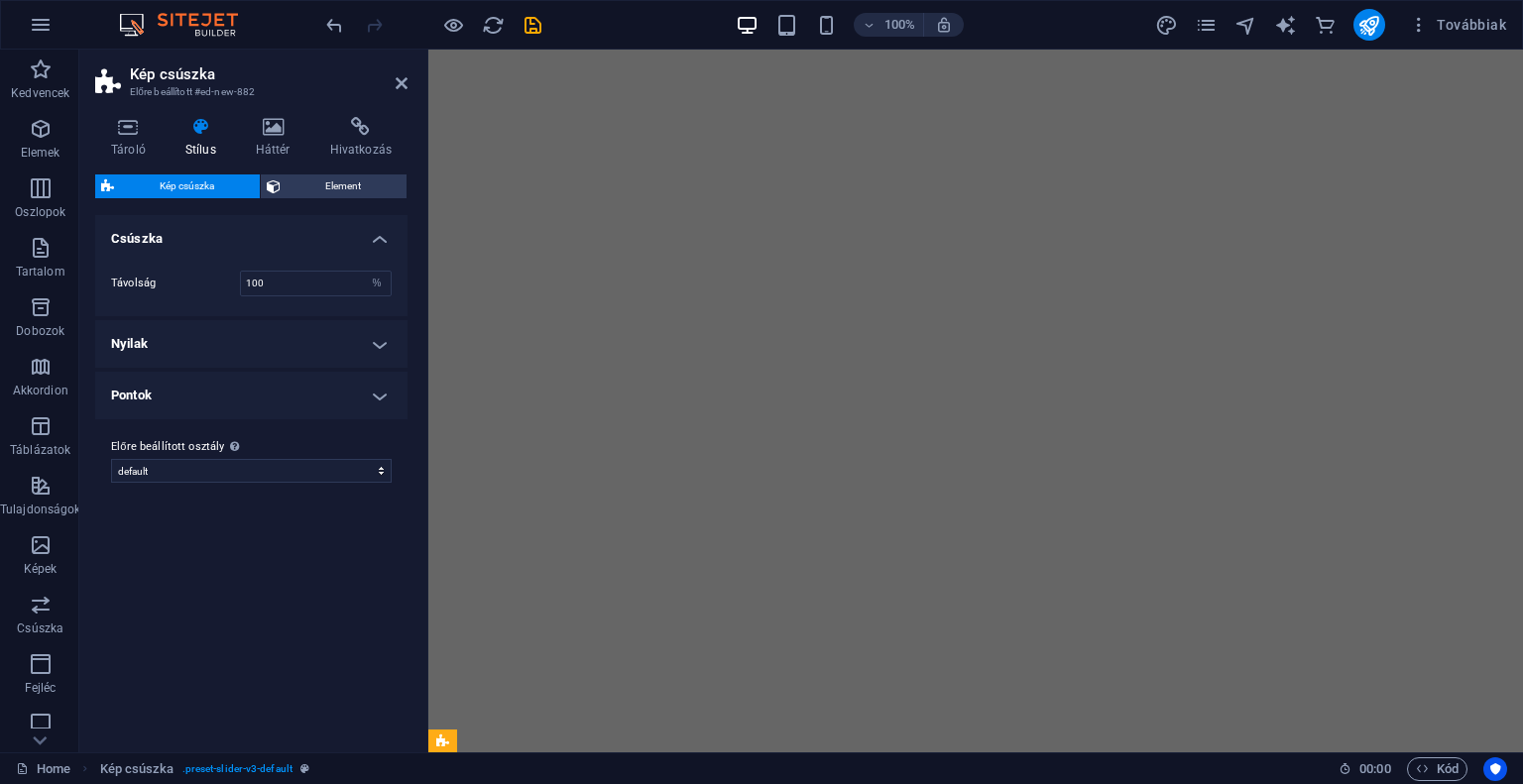 click on "Kép csúszka" at bounding box center [186, 186] 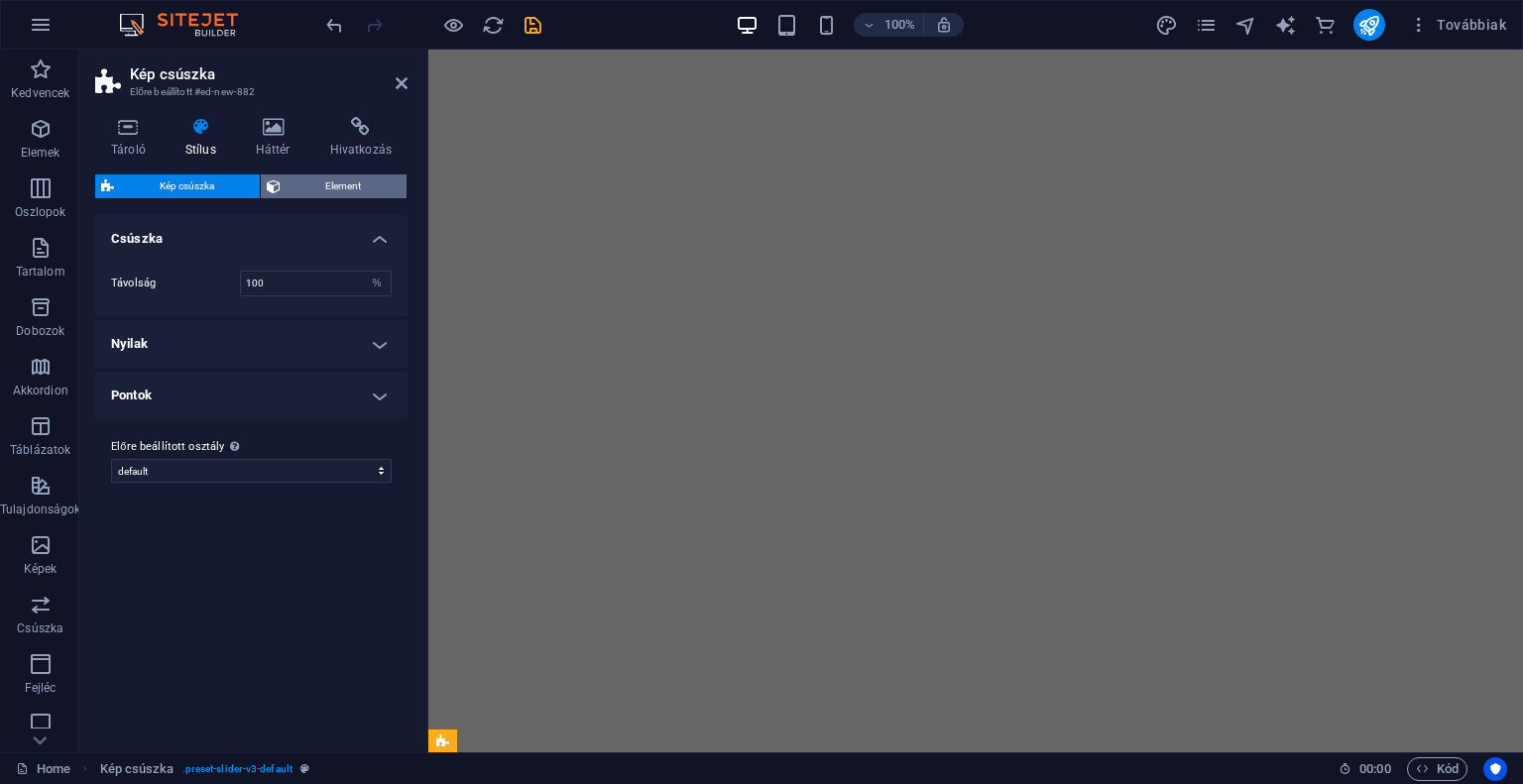 drag, startPoint x: 208, startPoint y: 177, endPoint x: 261, endPoint y: 185, distance: 53.600373 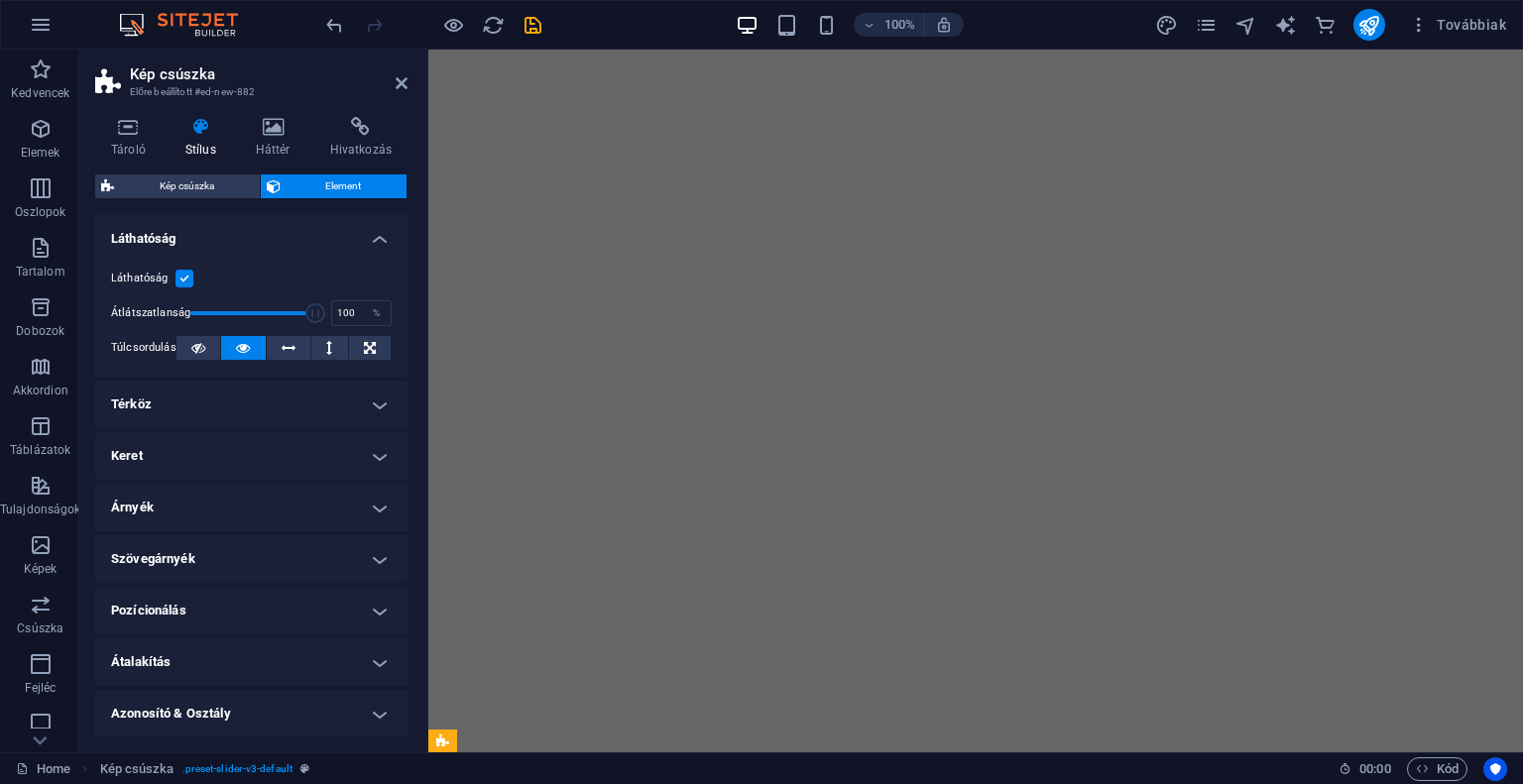 click on "Element" at bounding box center [334, 186] 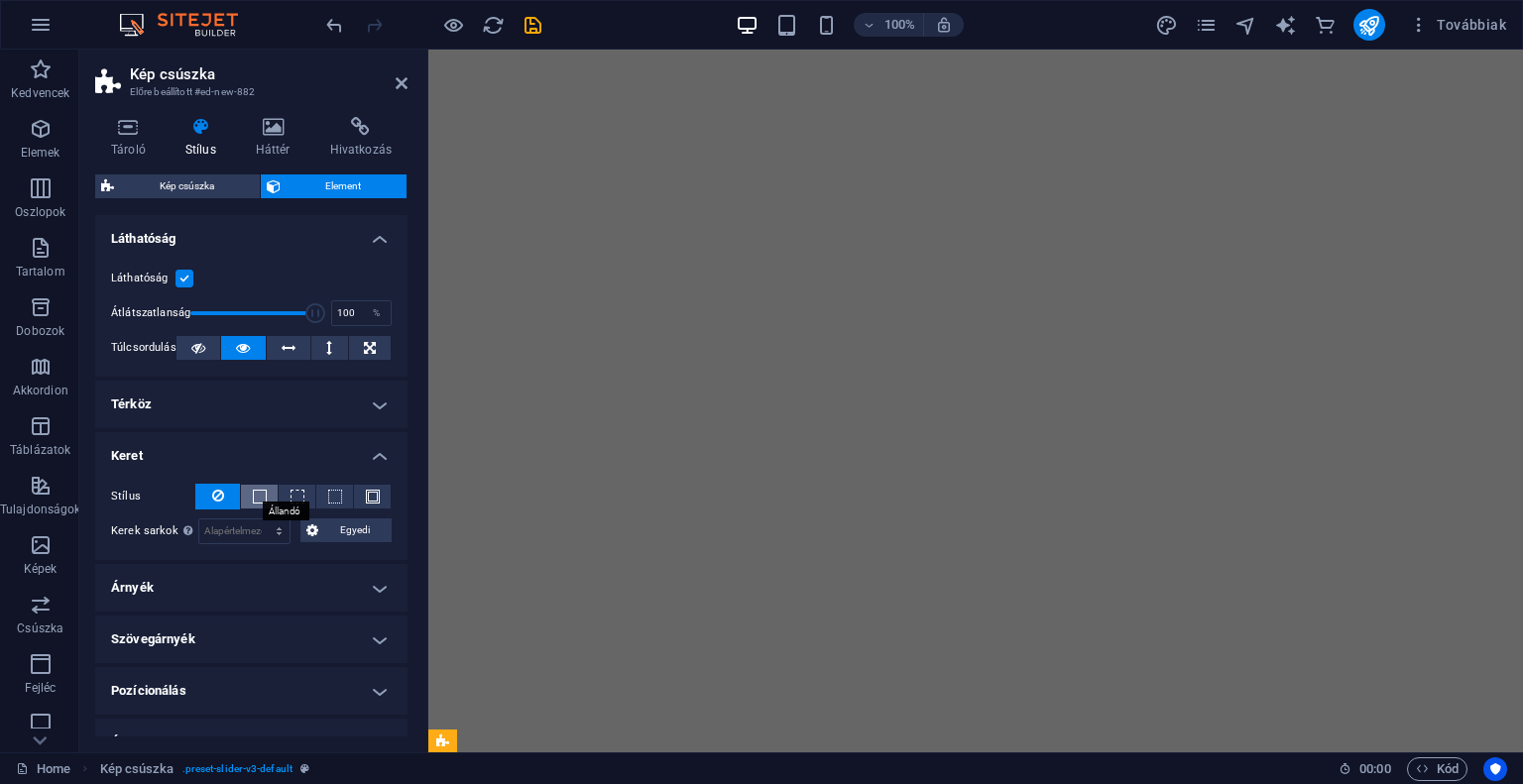 click at bounding box center [260, 497] 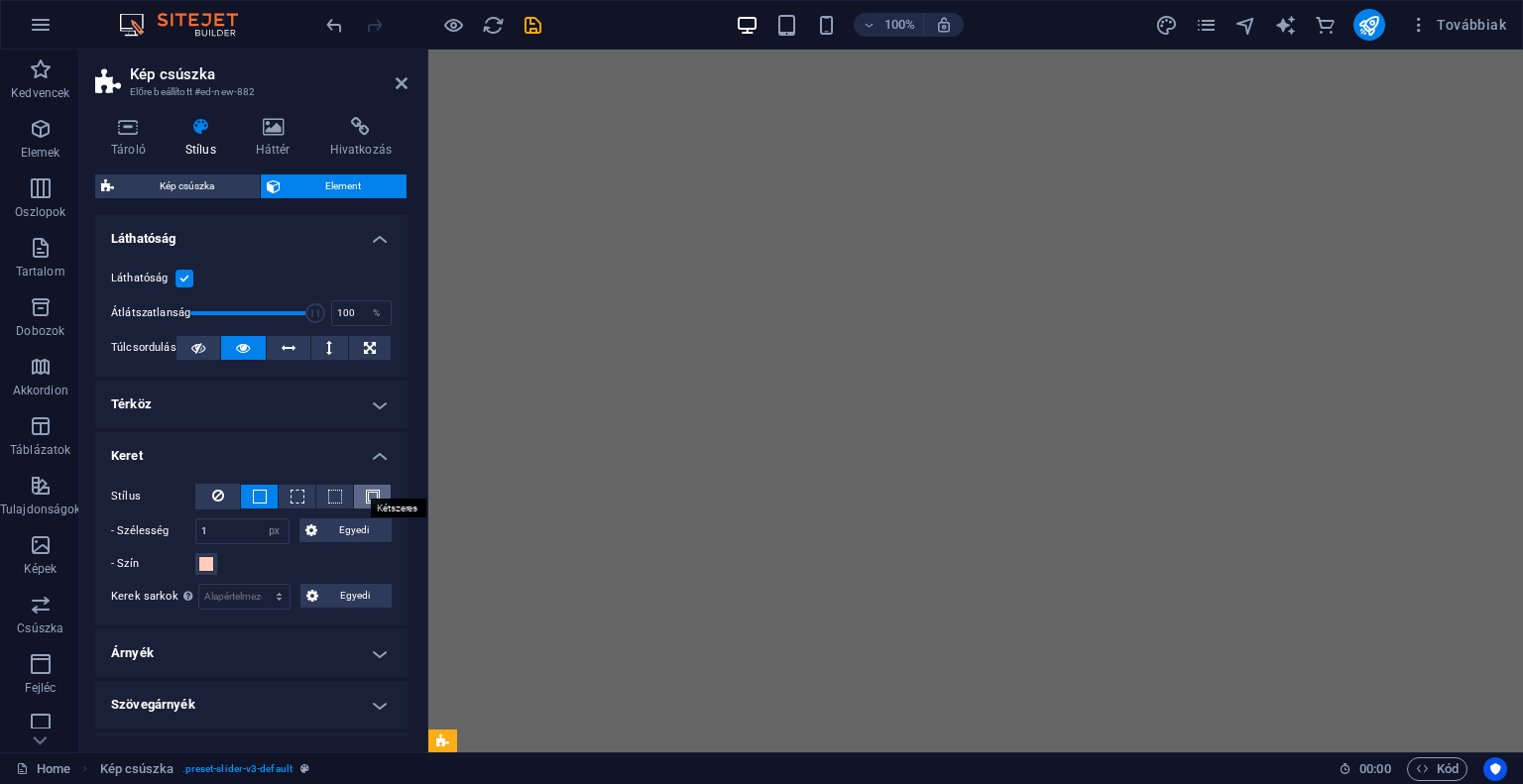 click at bounding box center (373, 497) 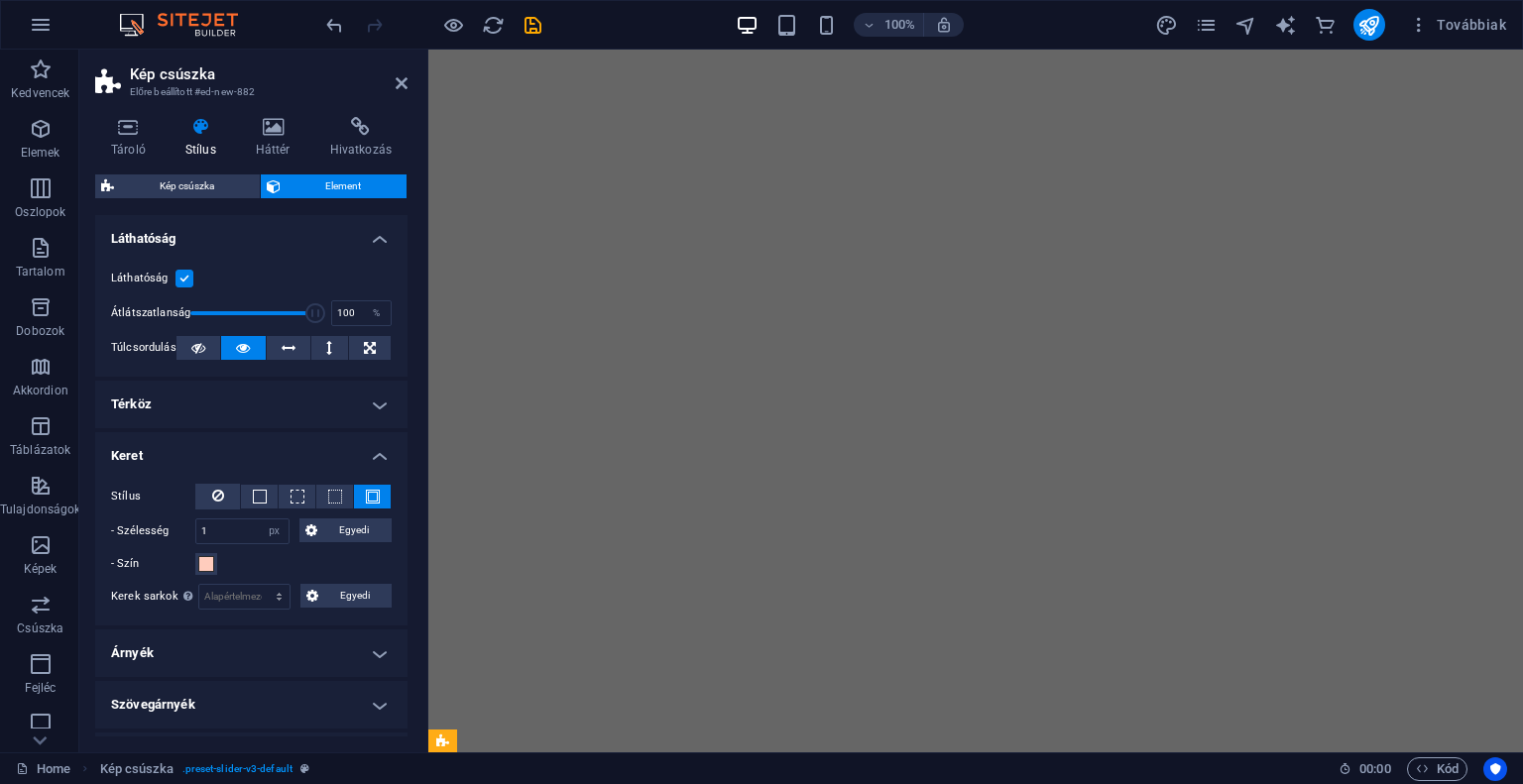 click on "Szövegárnyék" at bounding box center (251, 705) 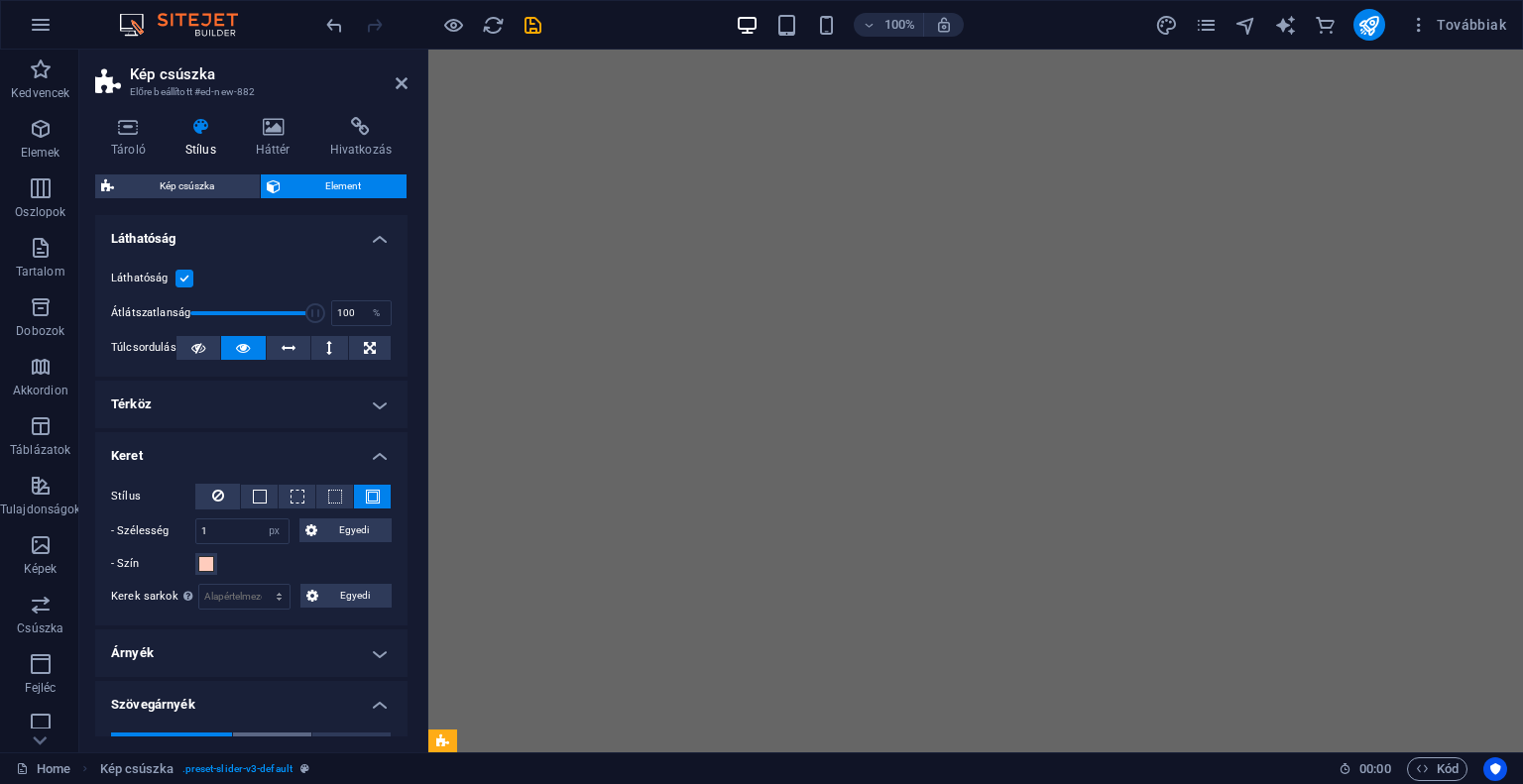 click on "Nincs" at bounding box center [272, 744] 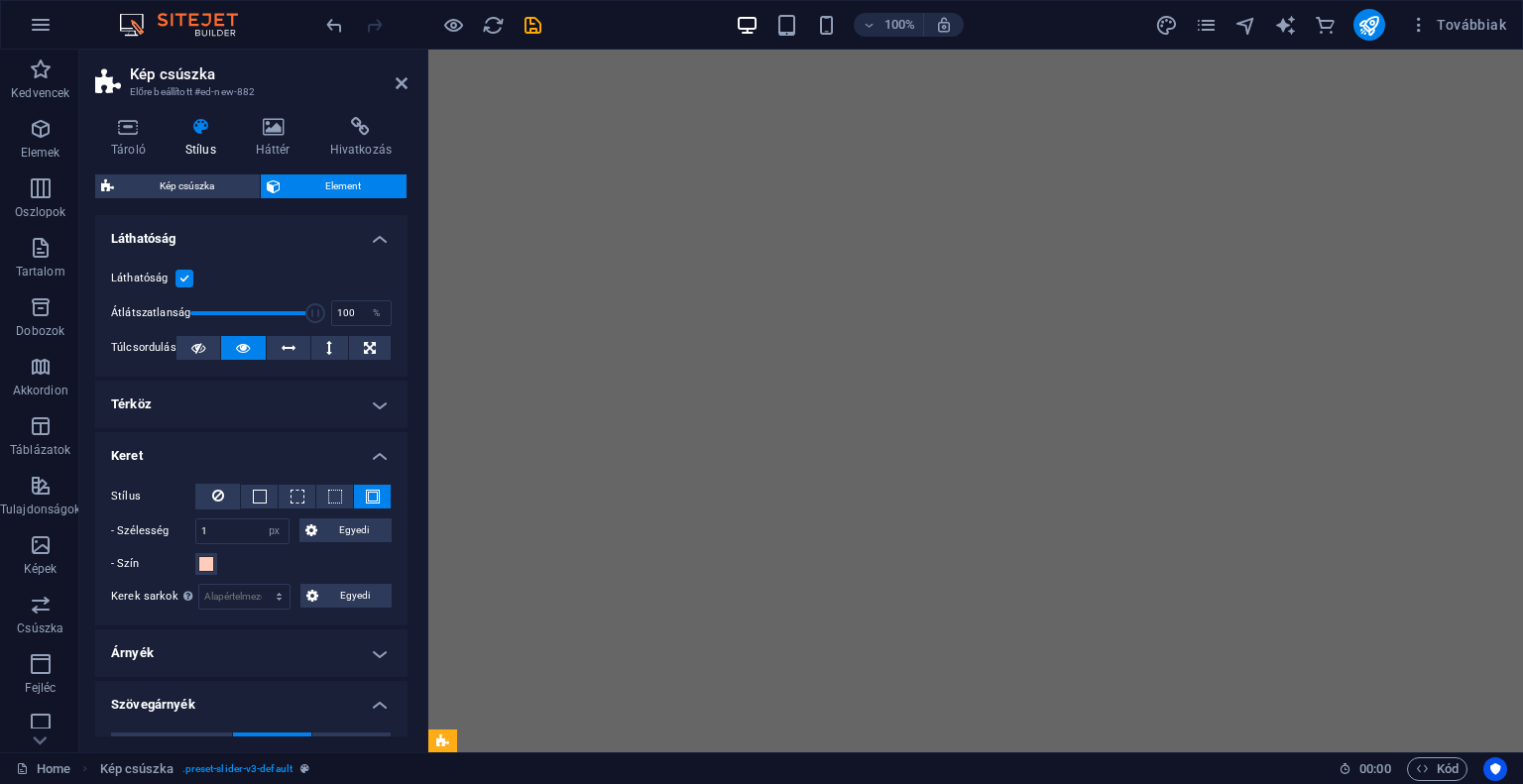 drag, startPoint x: 280, startPoint y: 730, endPoint x: 338, endPoint y: 725, distance: 58.2151 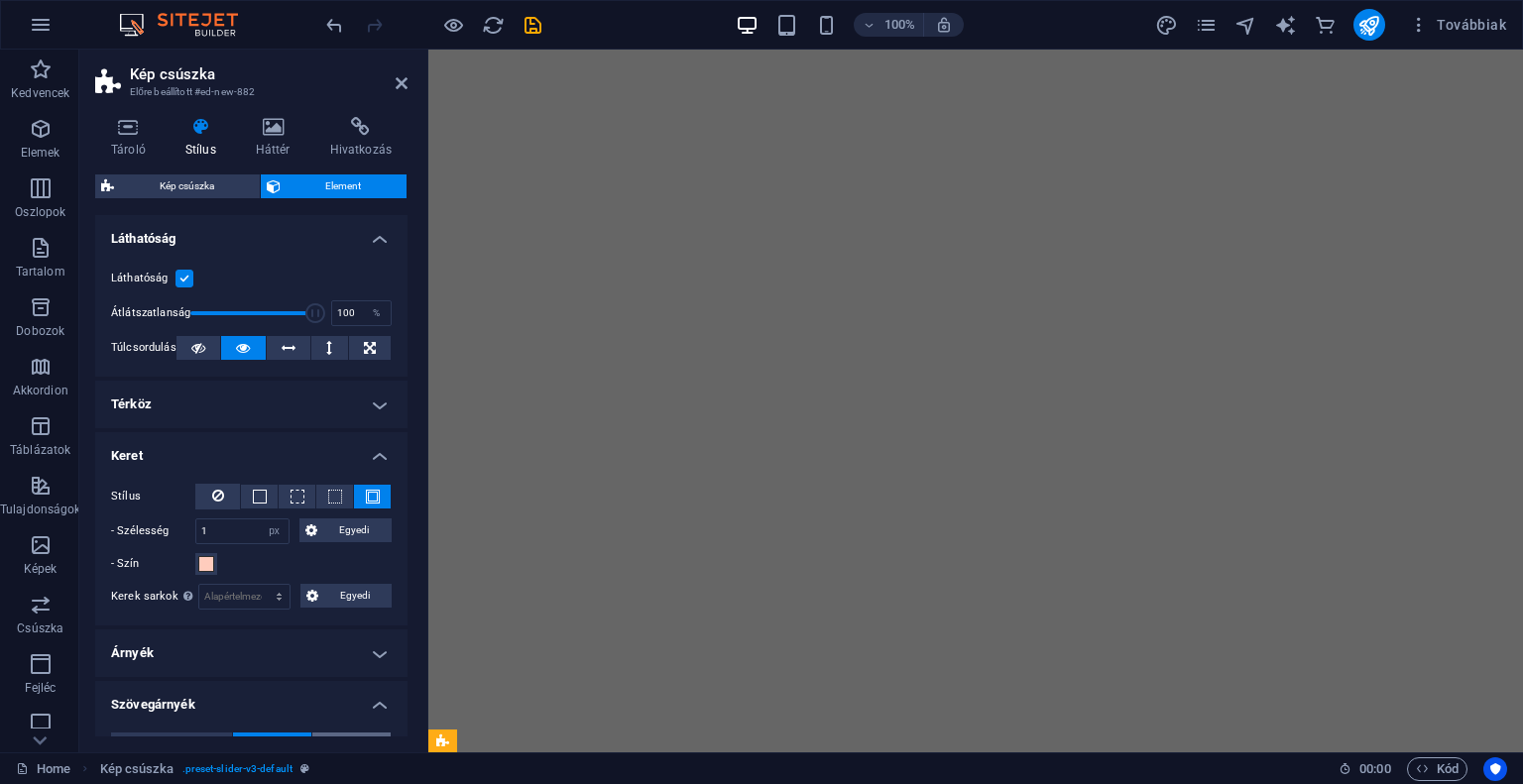 click on "Külső" at bounding box center [351, 744] 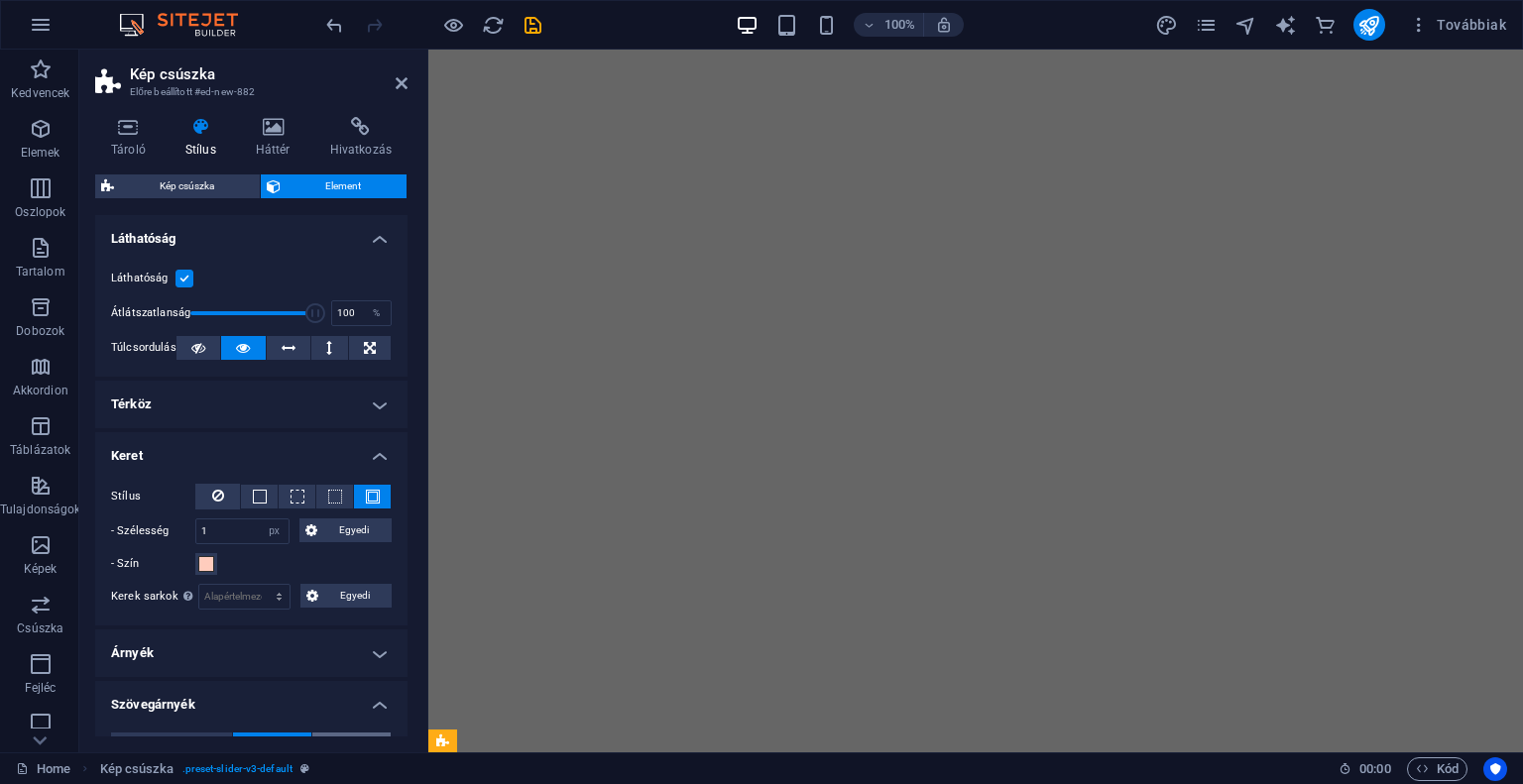 type on "2" 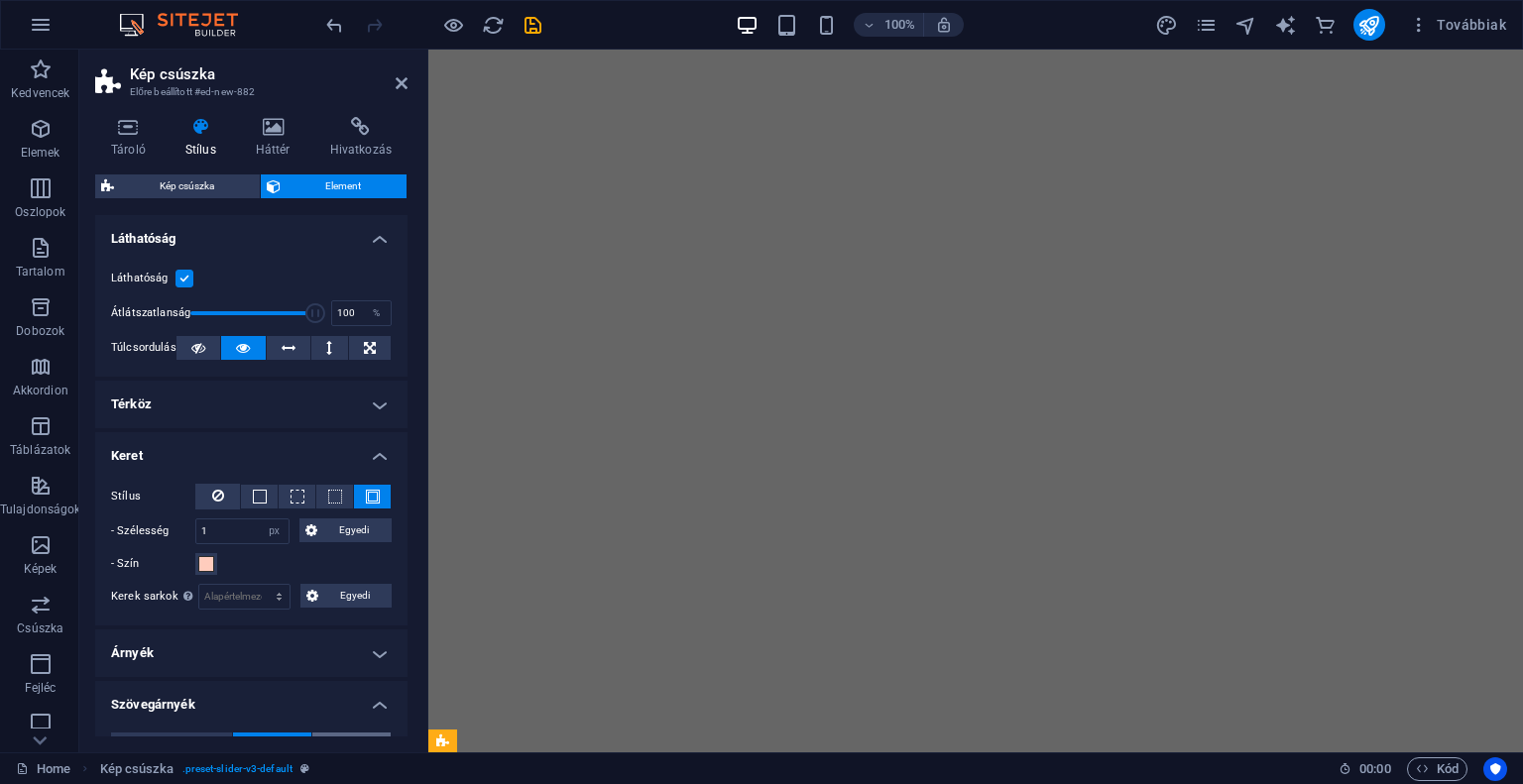 type on "4" 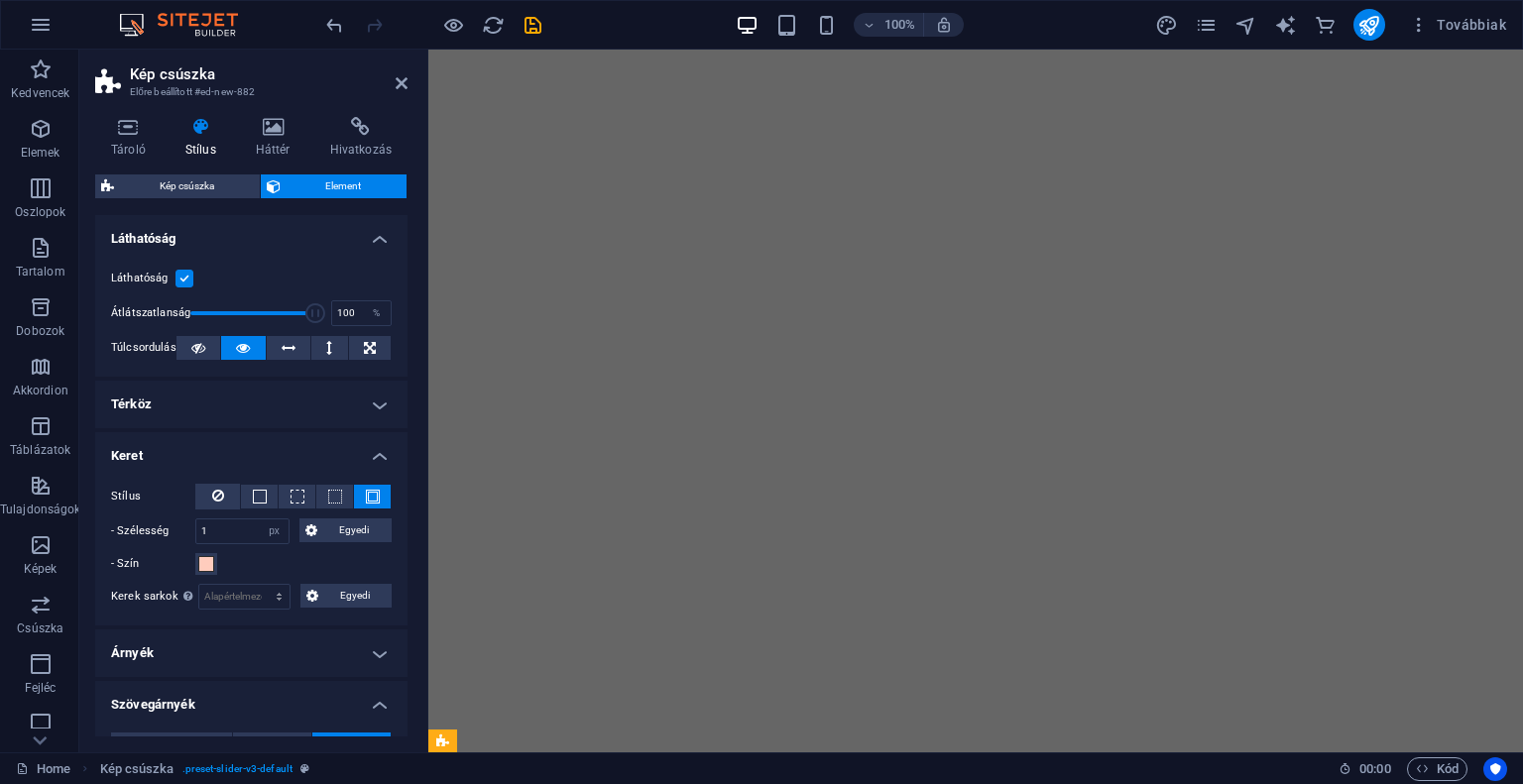 click on "Tároló Stílus Háttér Hivatkozás Méret Magasság Alapértelmezett px rem % vh vw Min. magasság Egyik sem px rem % vh vw Szélesség Alapértelmezett px rem % em vh vw Min. szélesség Egyik sem px rem % vh vw Tartalom szélessége Alapértelmezett Egyéni szélesség Szélesség Alapértelmezett px rem % em vh vw Min. szélesség Egyik sem px rem % vh vw Alapértelmezett kitöltés Egyéni térköz Az alapértelmezett tartalom szélességét és belső margóját a Design menüpont alatt lehet megváltoztatni. Design szerkesztése Elrendezés (Flexbox) Igazítás Meghatározza a flex irányát. Alapértelmezett Fő tengely Meghatározza, hogy az elemek hogyan viselkedjenek a fő tengely mentén ebben a tartályban (tartalom igazítása). Alapértelmezett Mellék tengely Irányítsa az elemek függőleges irányát a tartályon belül (elemek igazítása). Alapértelmezett Wrap Alapértelmezett Be Ki Kitöltés Alapértelmezett Accessibility Role Egyik sem Alert Article Banner Comment %" at bounding box center [251, 426] 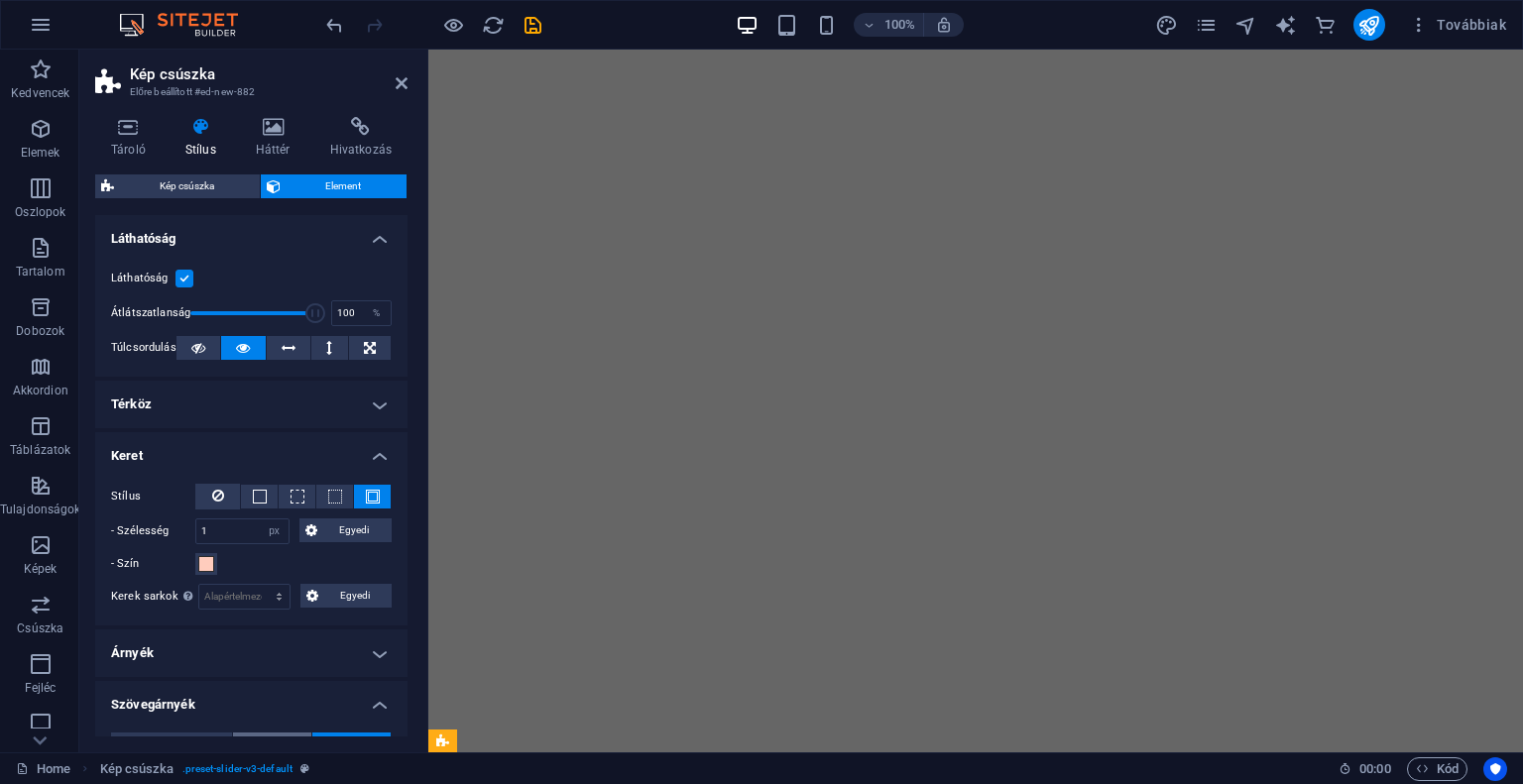 click on "Nincs" at bounding box center (272, 744) 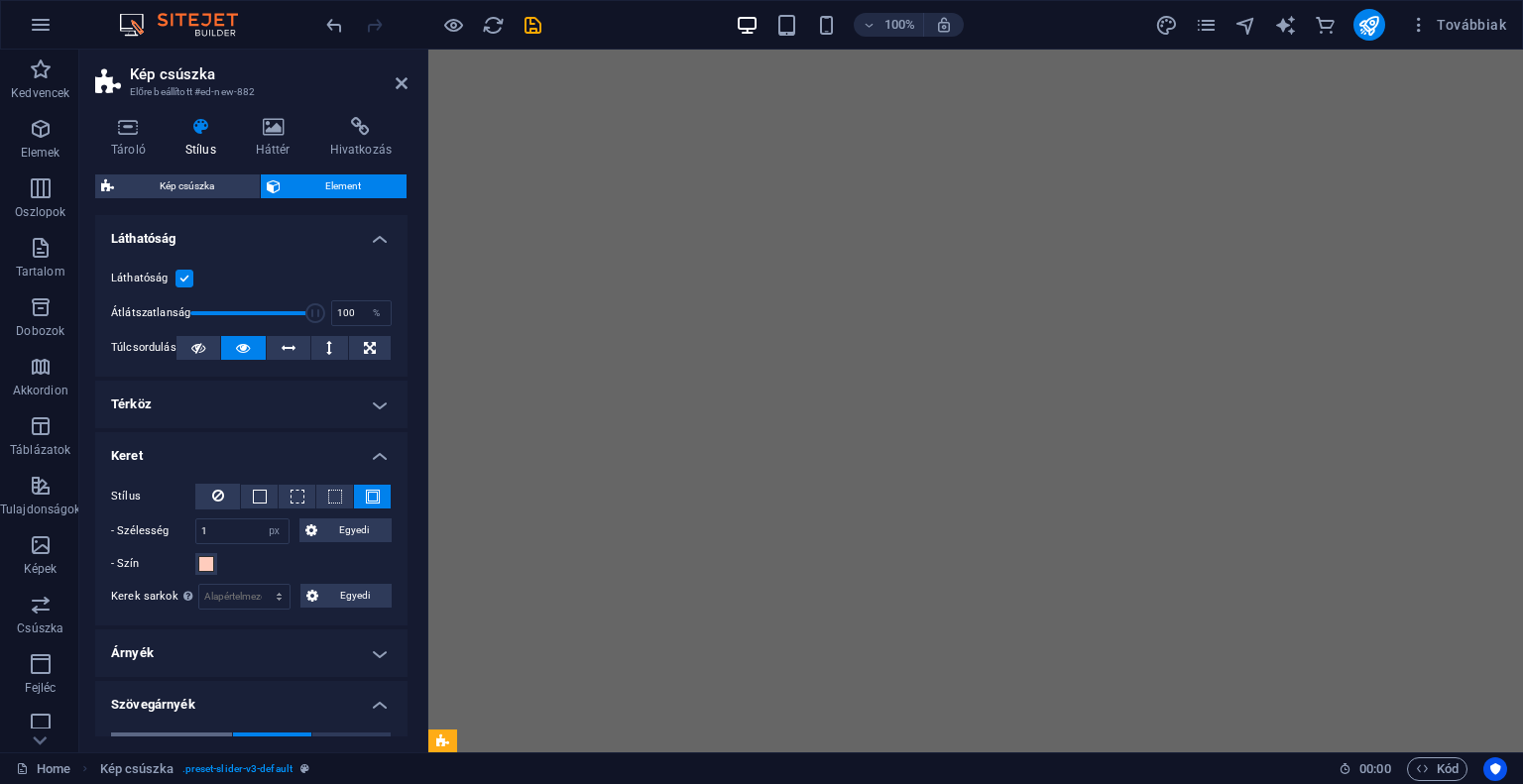 click on "Alapértelmezett" at bounding box center [172, 744] 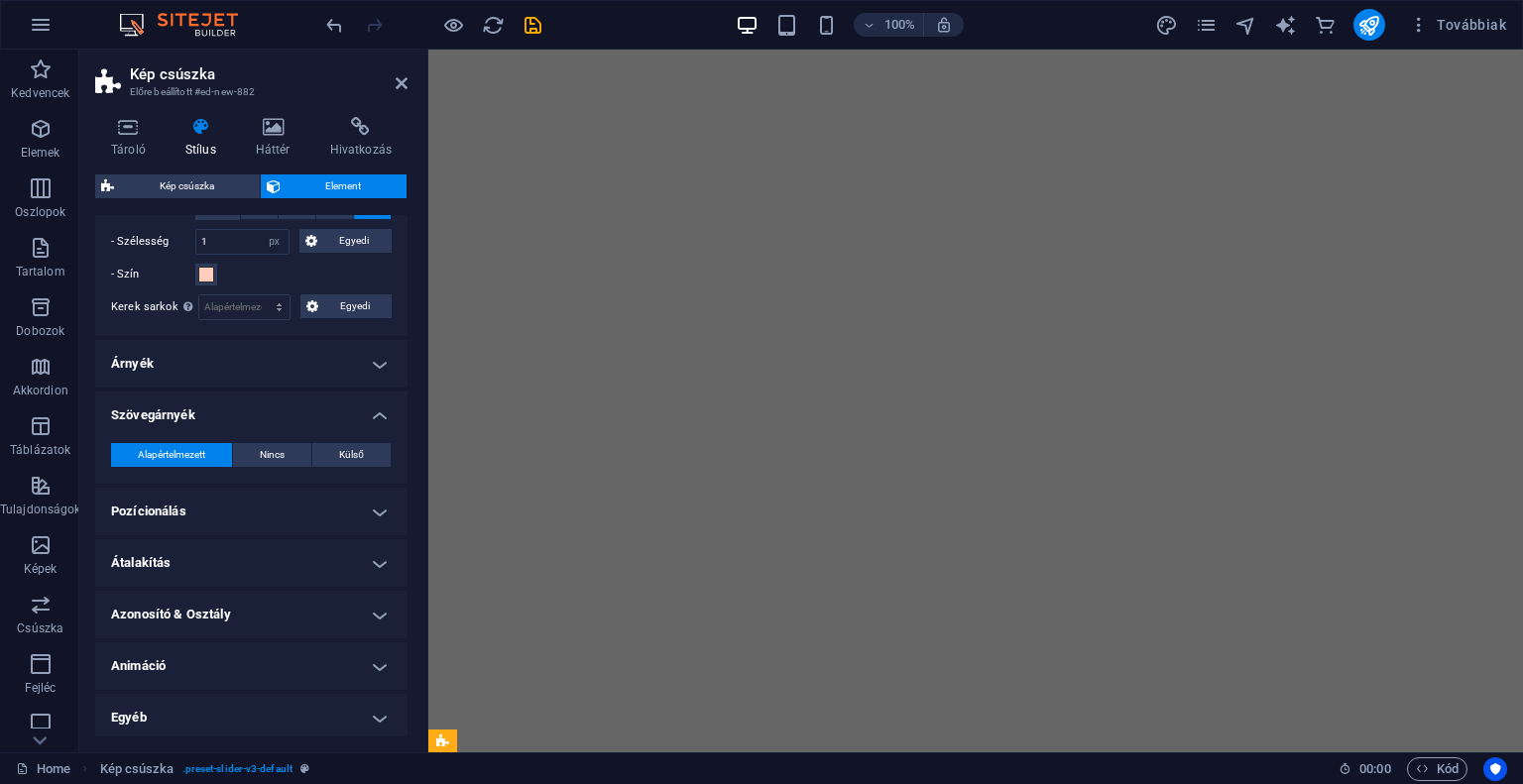 scroll, scrollTop: 292, scrollLeft: 0, axis: vertical 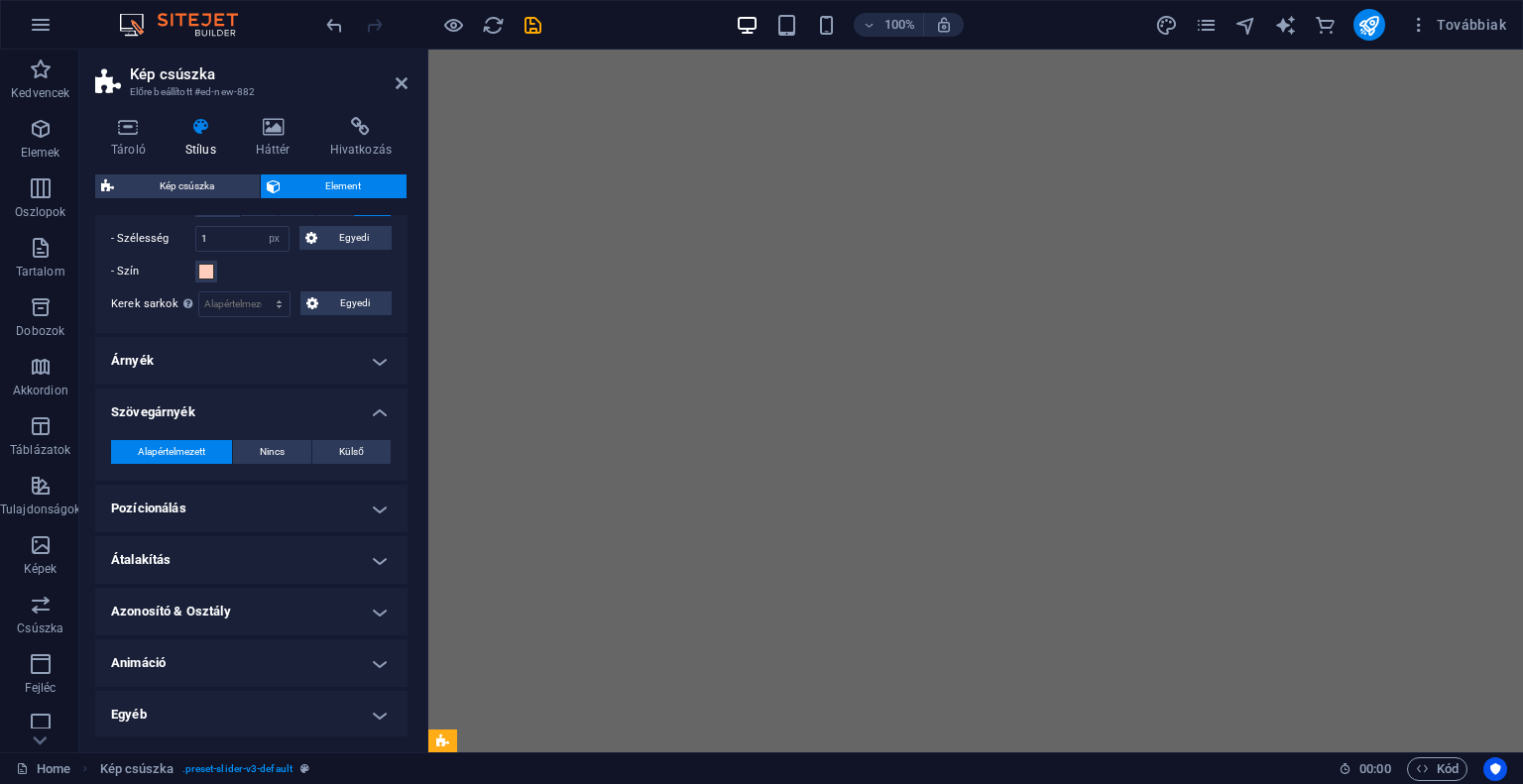 click on "Animáció" at bounding box center (251, 663) 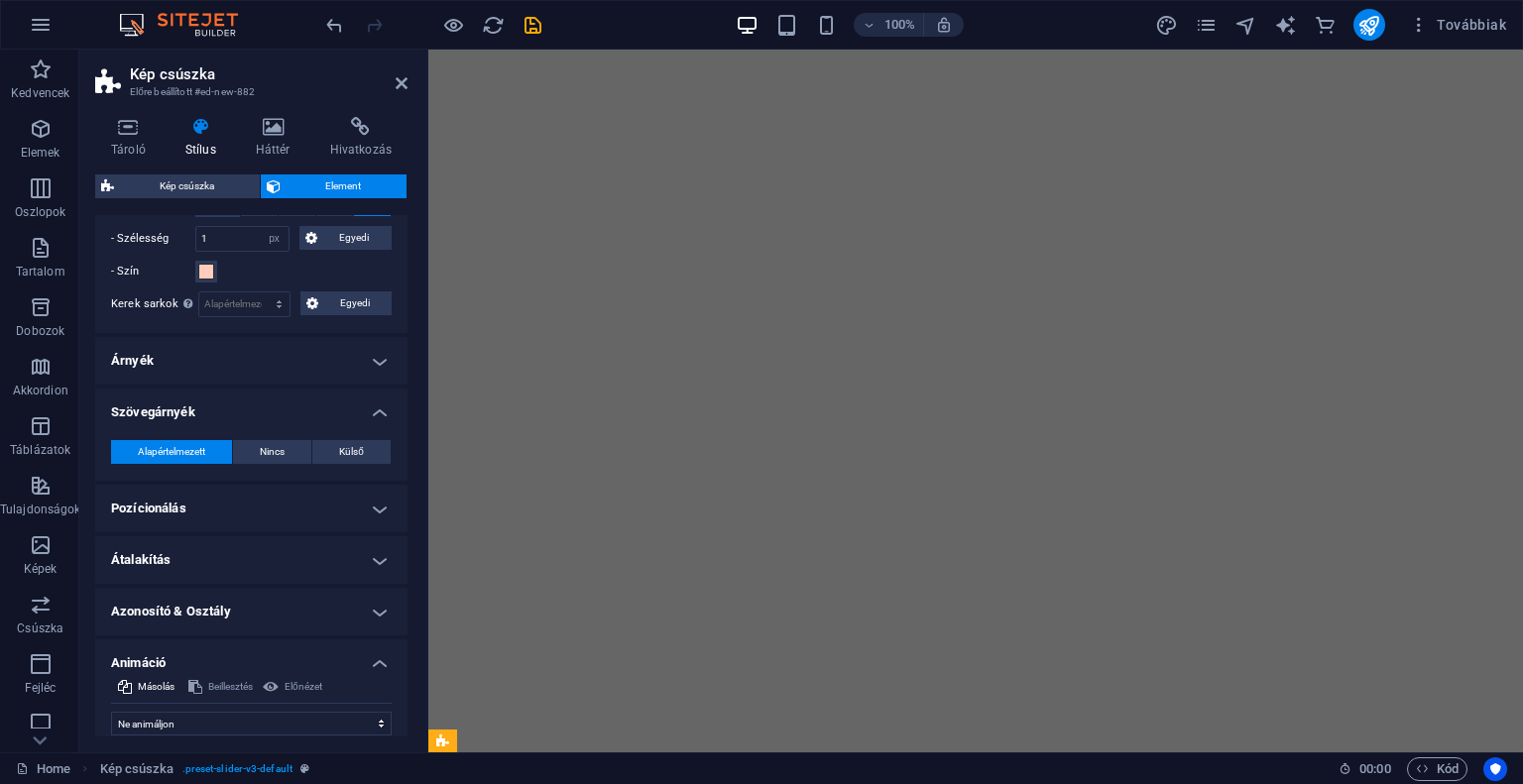scroll, scrollTop: 357, scrollLeft: 0, axis: vertical 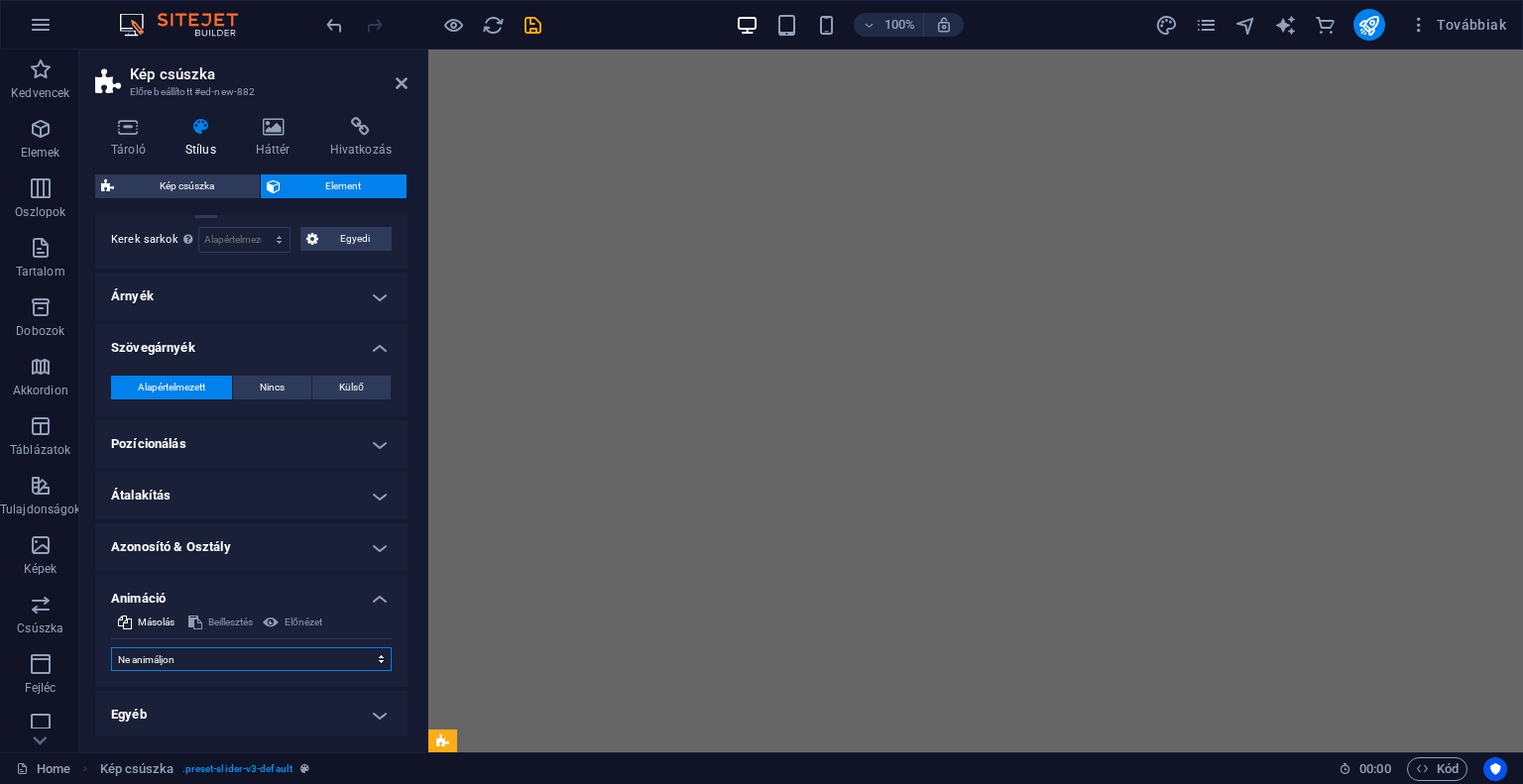 click on "Ne animáljon Megjelenítés / Elrejtés Fel/le csúszás Nagyítás/kicsinyítés Balról jobbra csúszás Jobbról balra csúszás Felülről lefelé csúszás Lentről felfelé csúszás Lüktetés Villanás Megnyitás átfedésként" at bounding box center [251, 659] 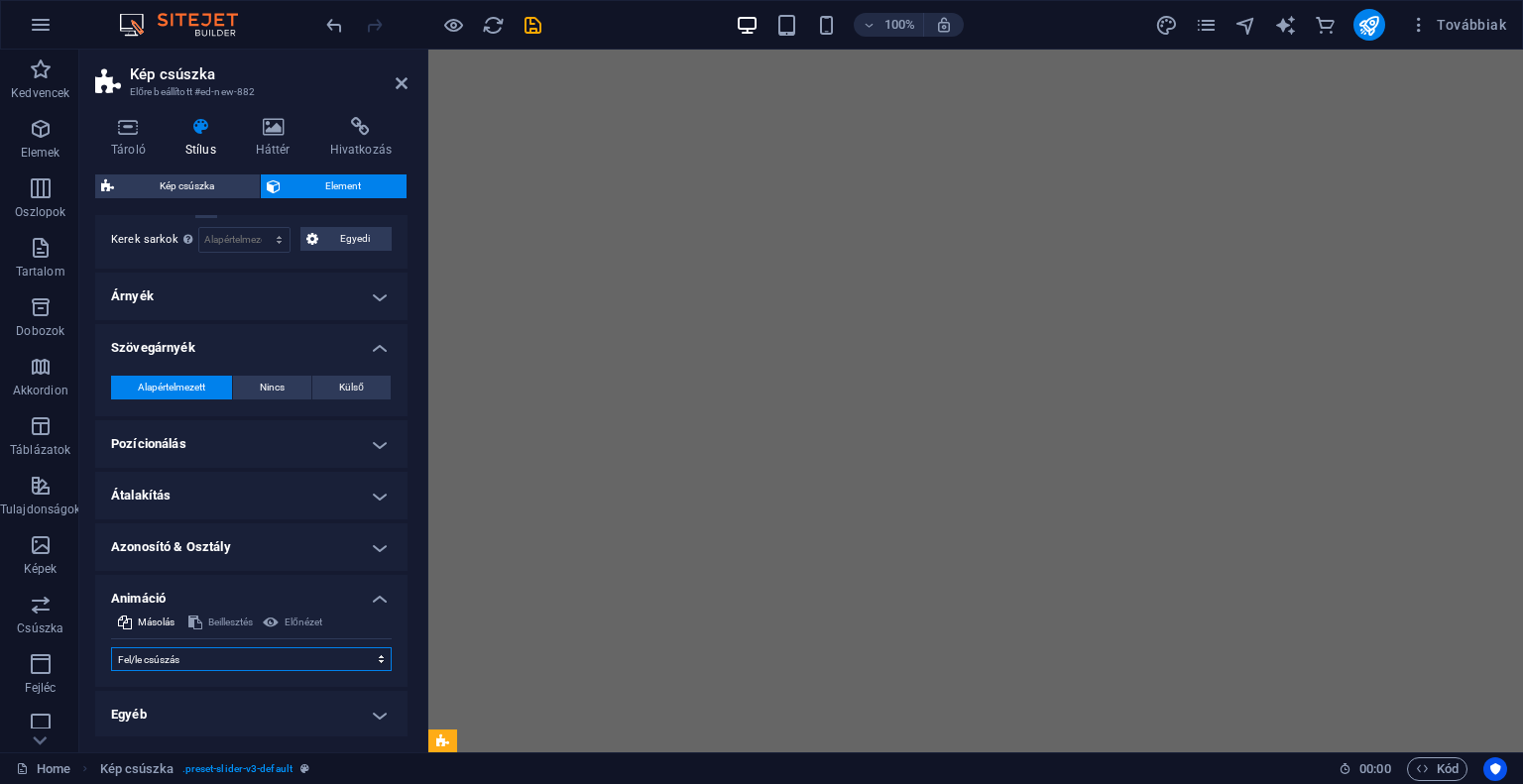 click on "Ne animáljon Megjelenítés / Elrejtés Fel/le csúszás Nagyítás/kicsinyítés Balról jobbra csúszás Jobbról balra csúszás Felülről lefelé csúszás Lentről felfelé csúszás Lüktetés Villanás Megnyitás átfedésként" at bounding box center (251, 659) 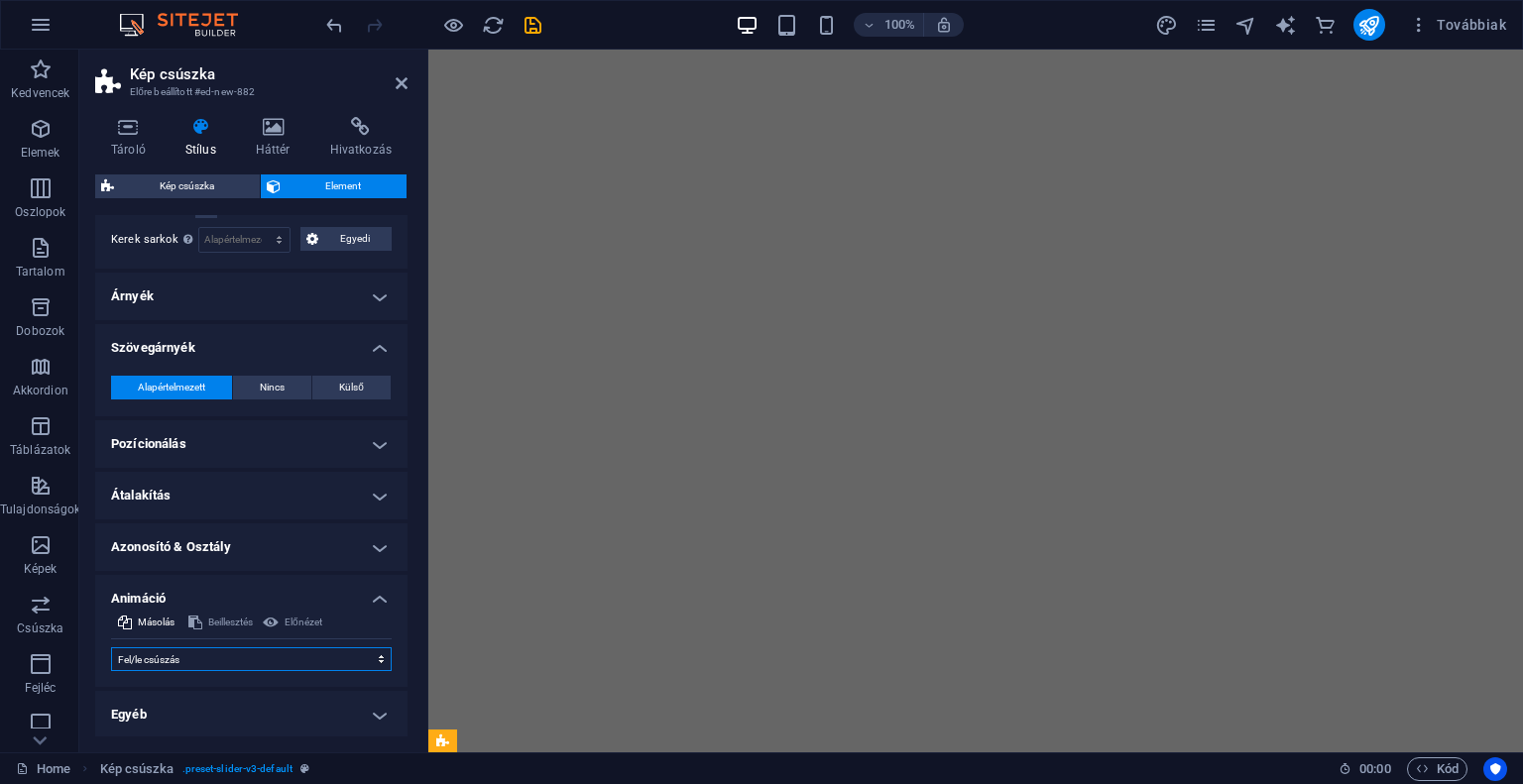 select on "scroll" 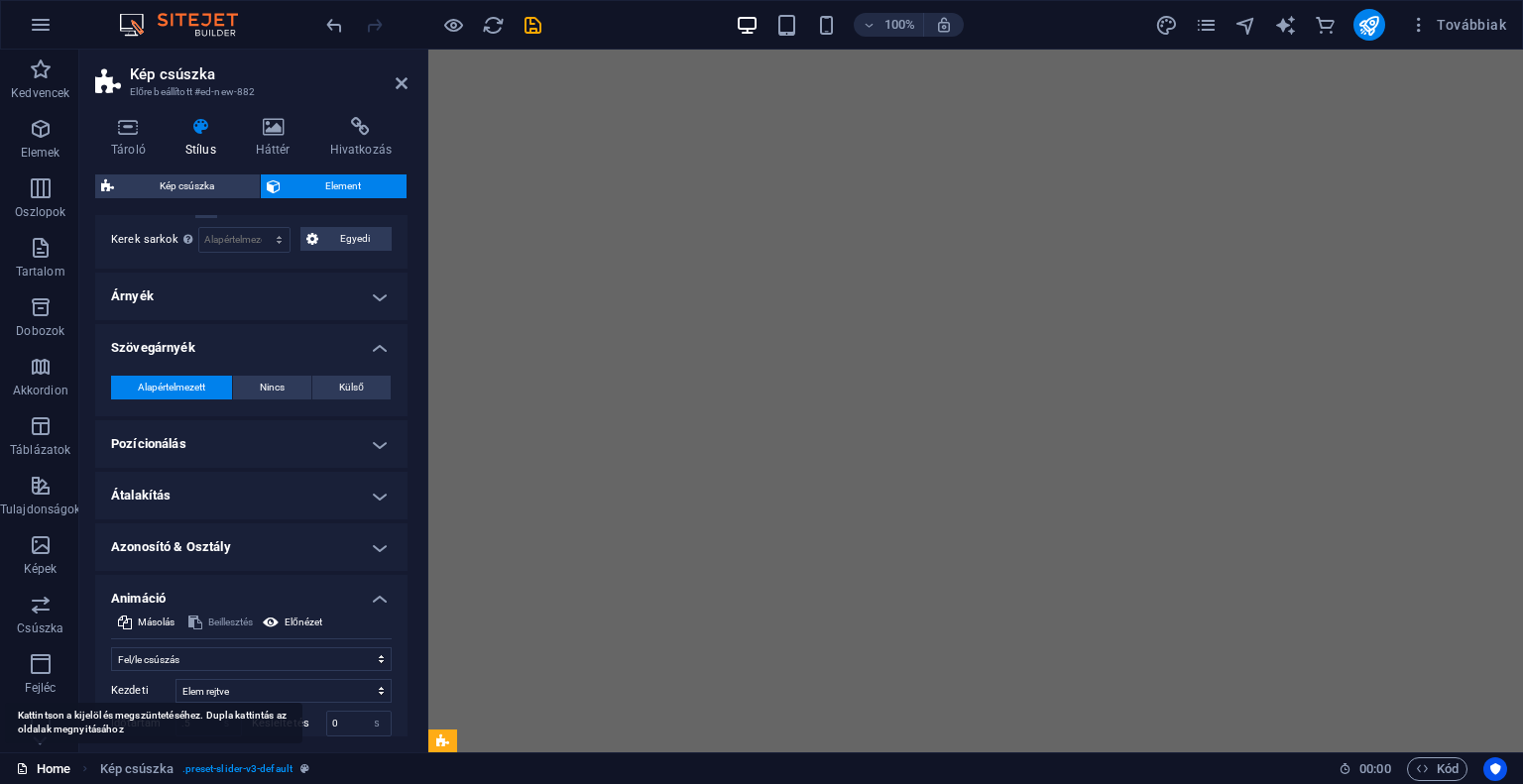 click on "Home" at bounding box center (43, 769) 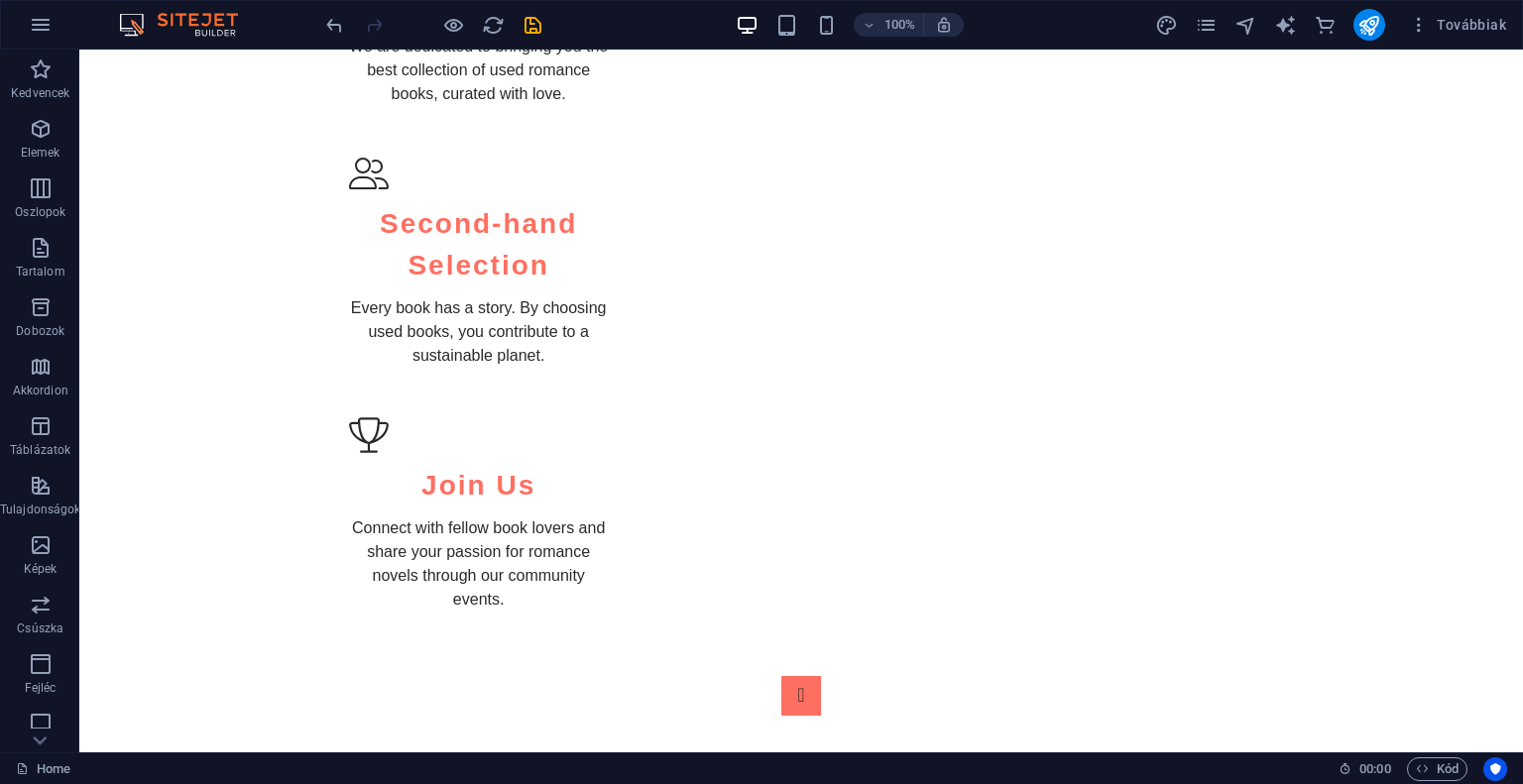 scroll, scrollTop: 2589, scrollLeft: 0, axis: vertical 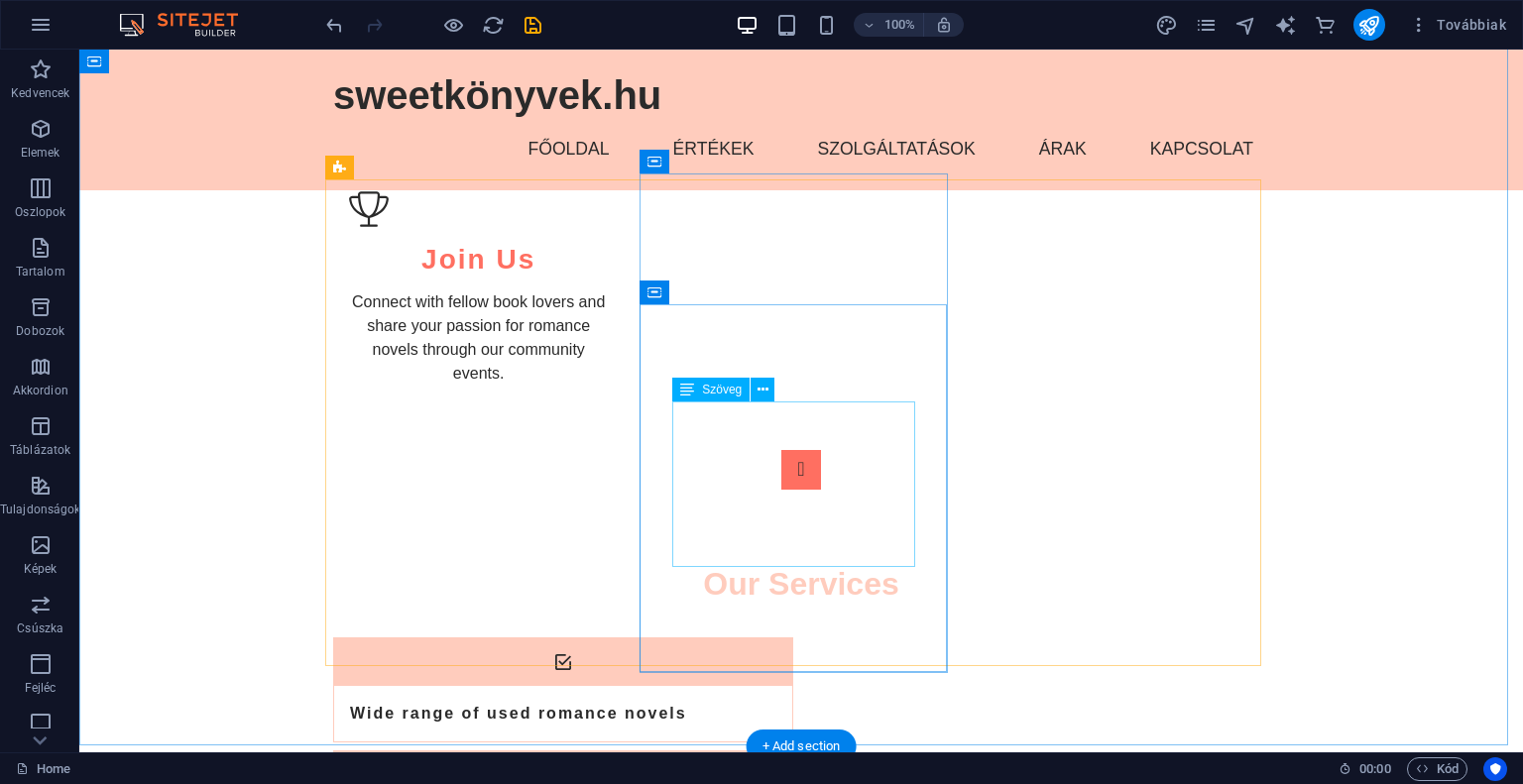 click on "10 Used Romance Books Free Shipping Exclusive Discount Curated Selection" at bounding box center [801, 2281] 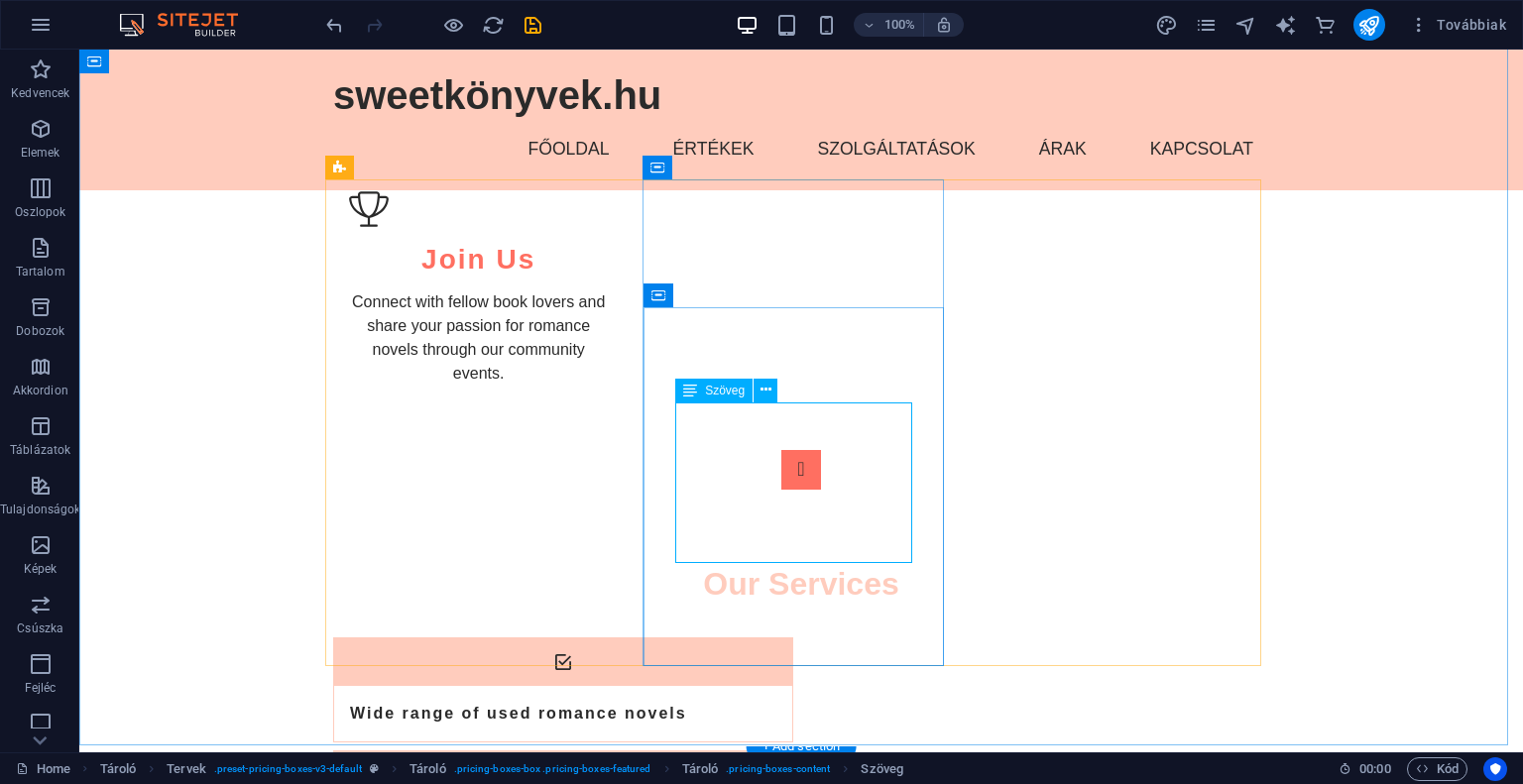 click on "Szöveg" at bounding box center (725, 391) 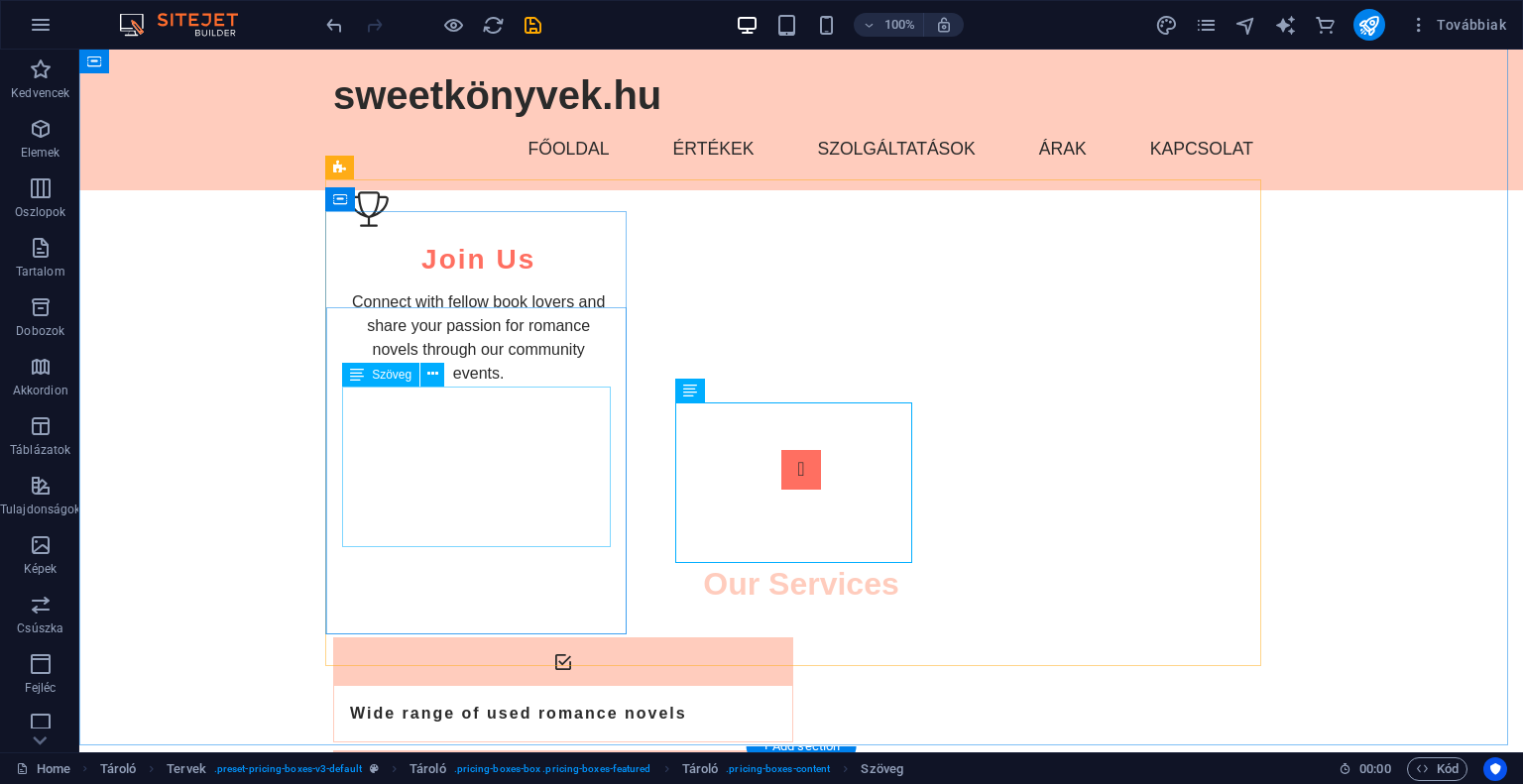 click on "Szöveg" at bounding box center [392, 375] 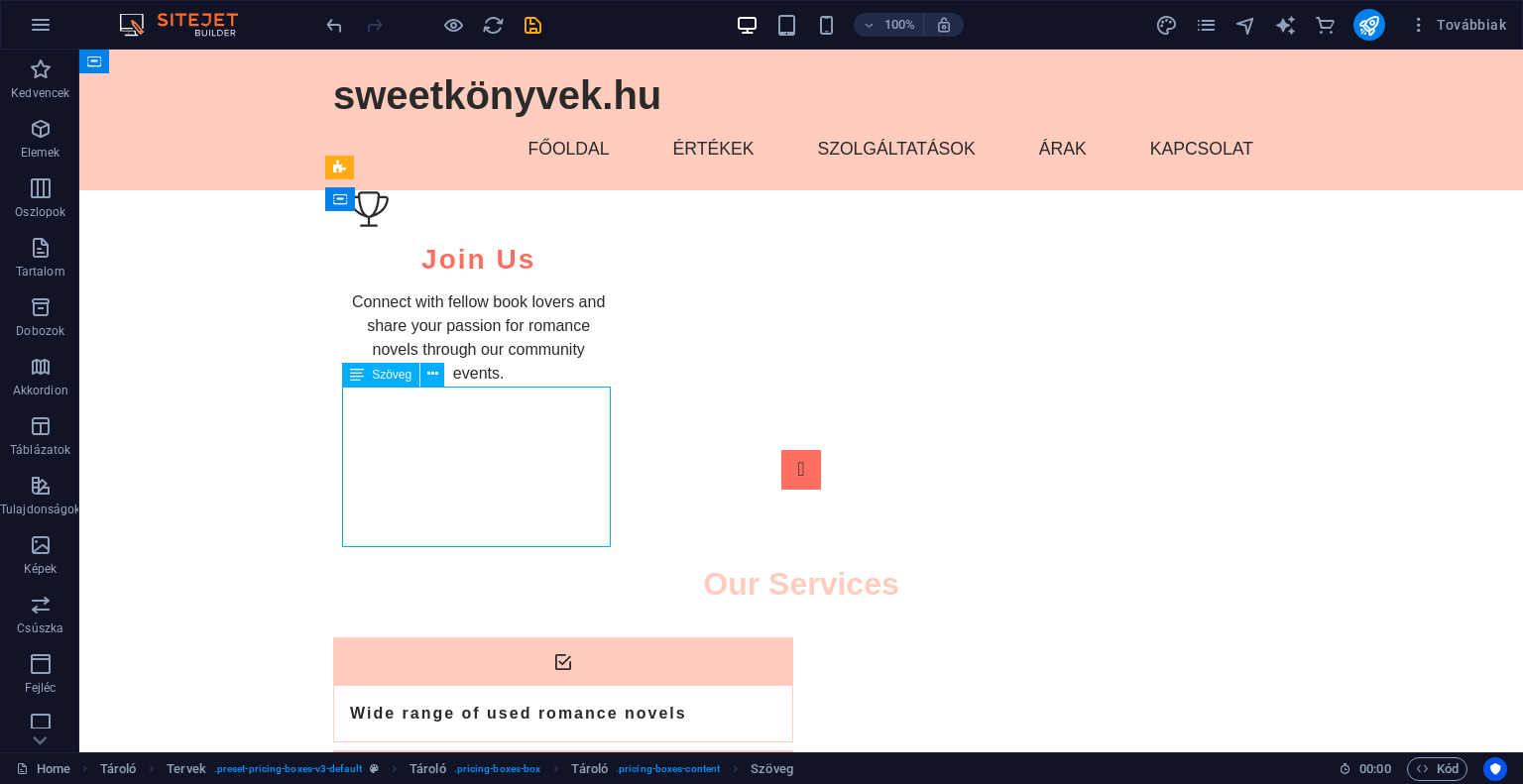 click on "Szöveg" at bounding box center [392, 375] 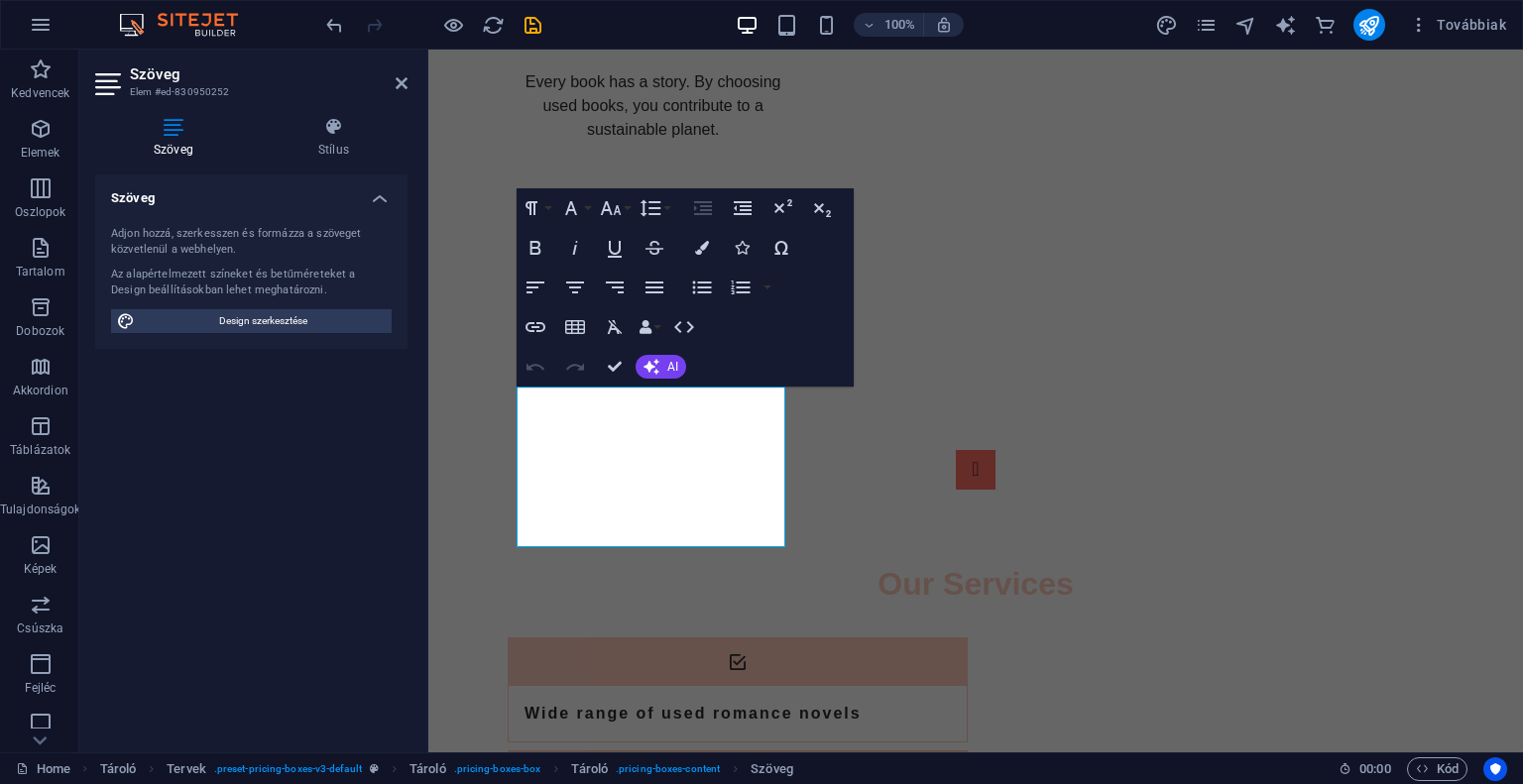 click on "Adjon hozzá, szerkesszen és formázza a szöveget közvetlenül a webhelyen." at bounding box center [251, 242] 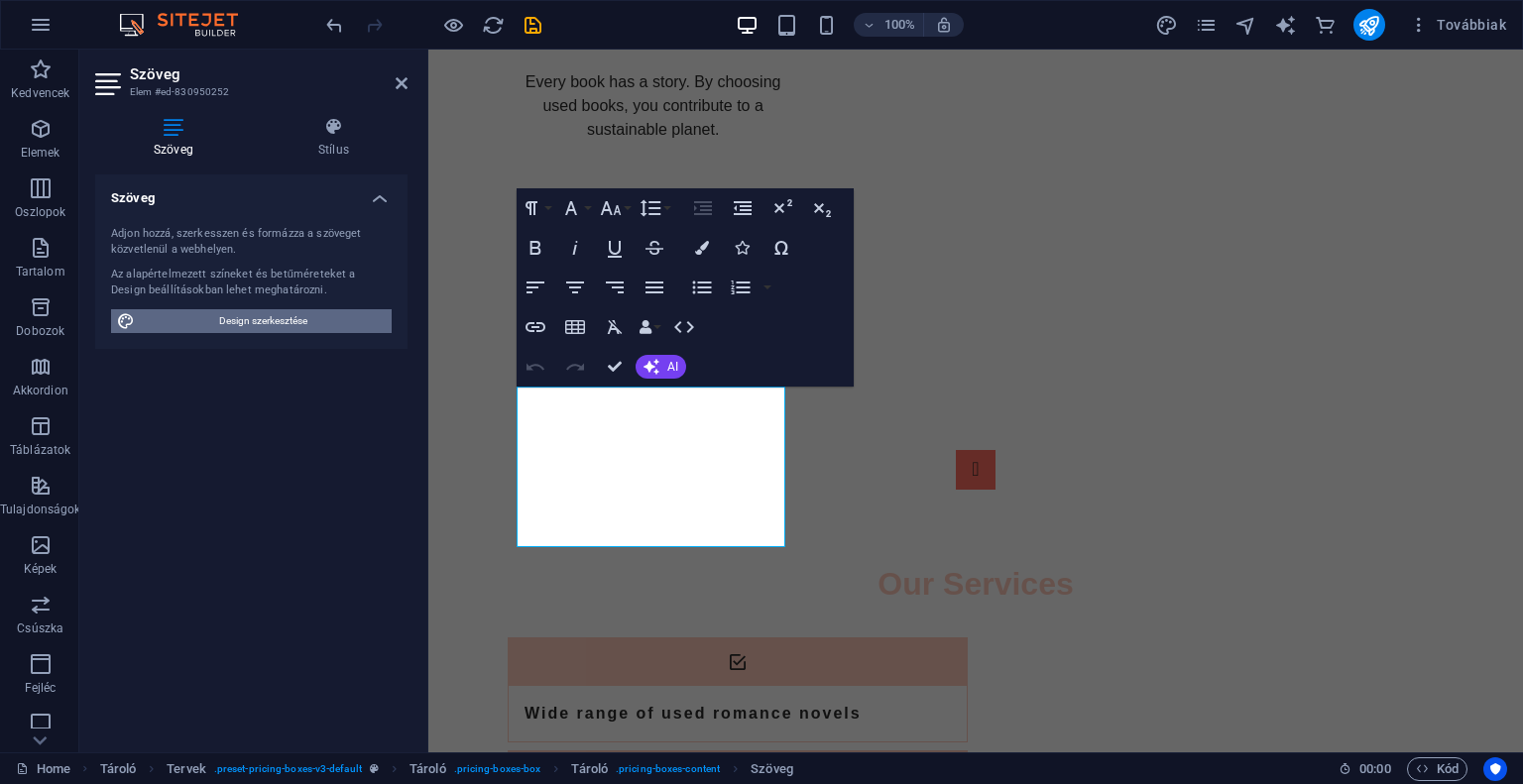 click on "Design szerkesztése" at bounding box center (263, 321) 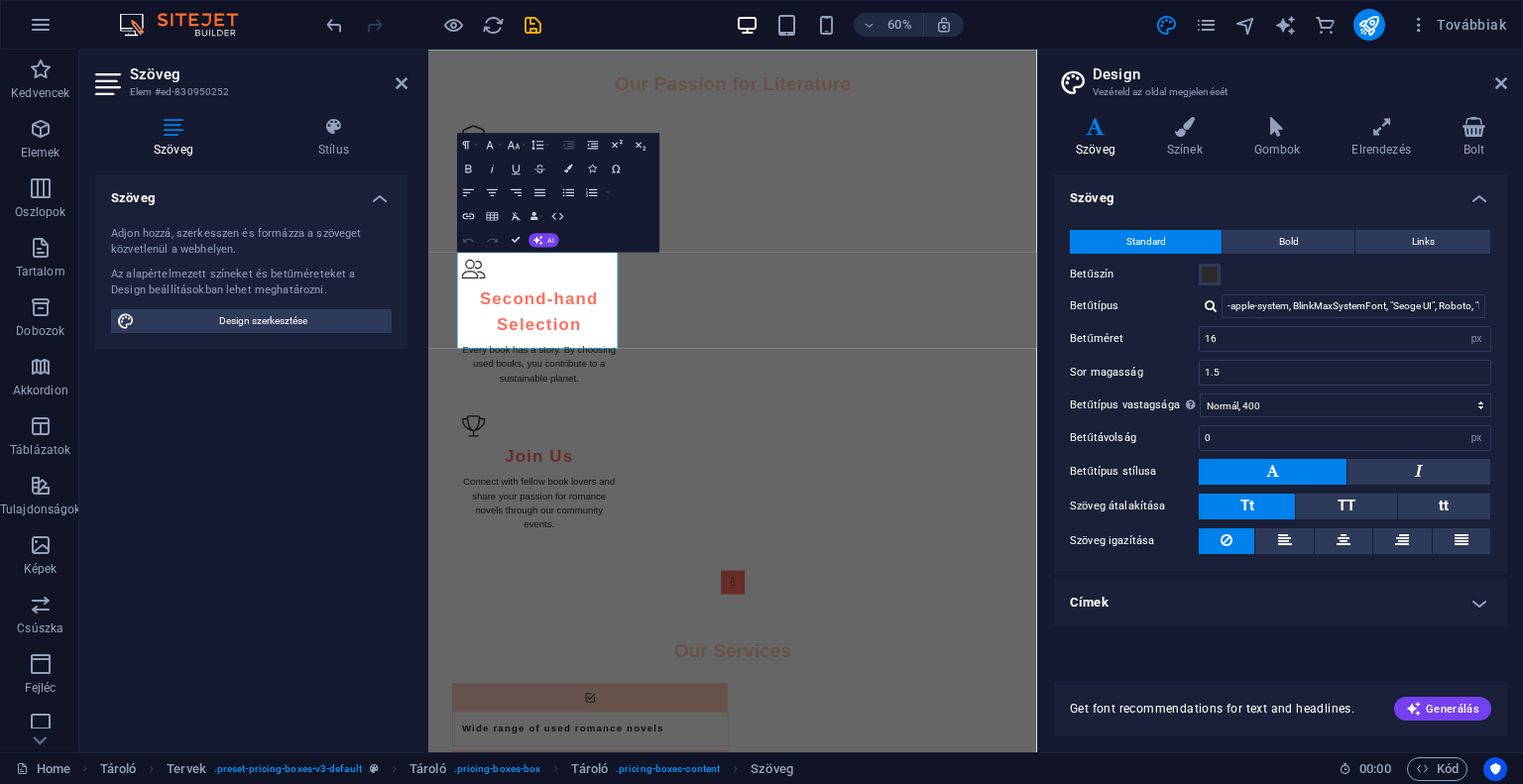 scroll, scrollTop: 3041, scrollLeft: 0, axis: vertical 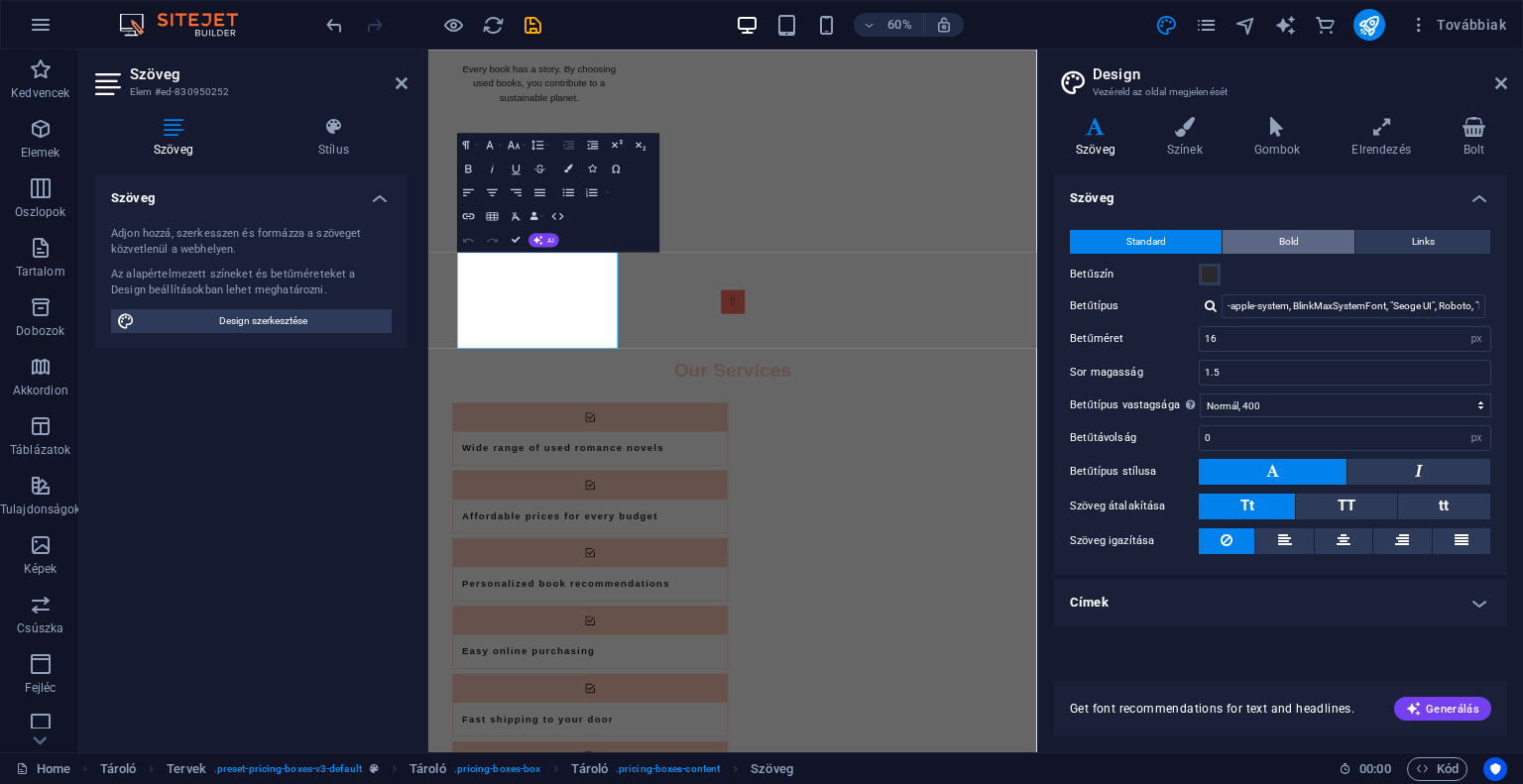 click on "Bold" at bounding box center (1288, 242) 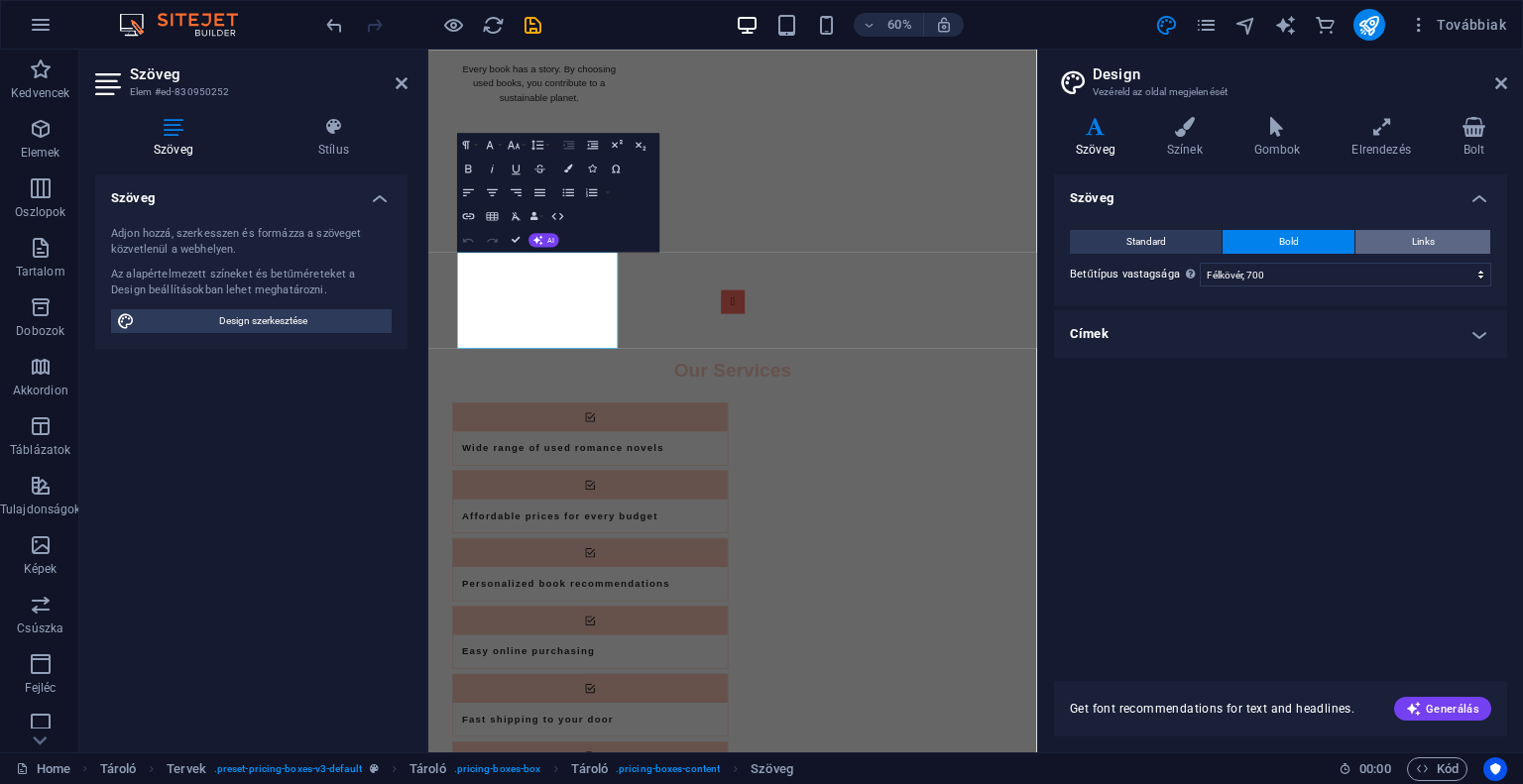 click on "Links" at bounding box center [1423, 242] 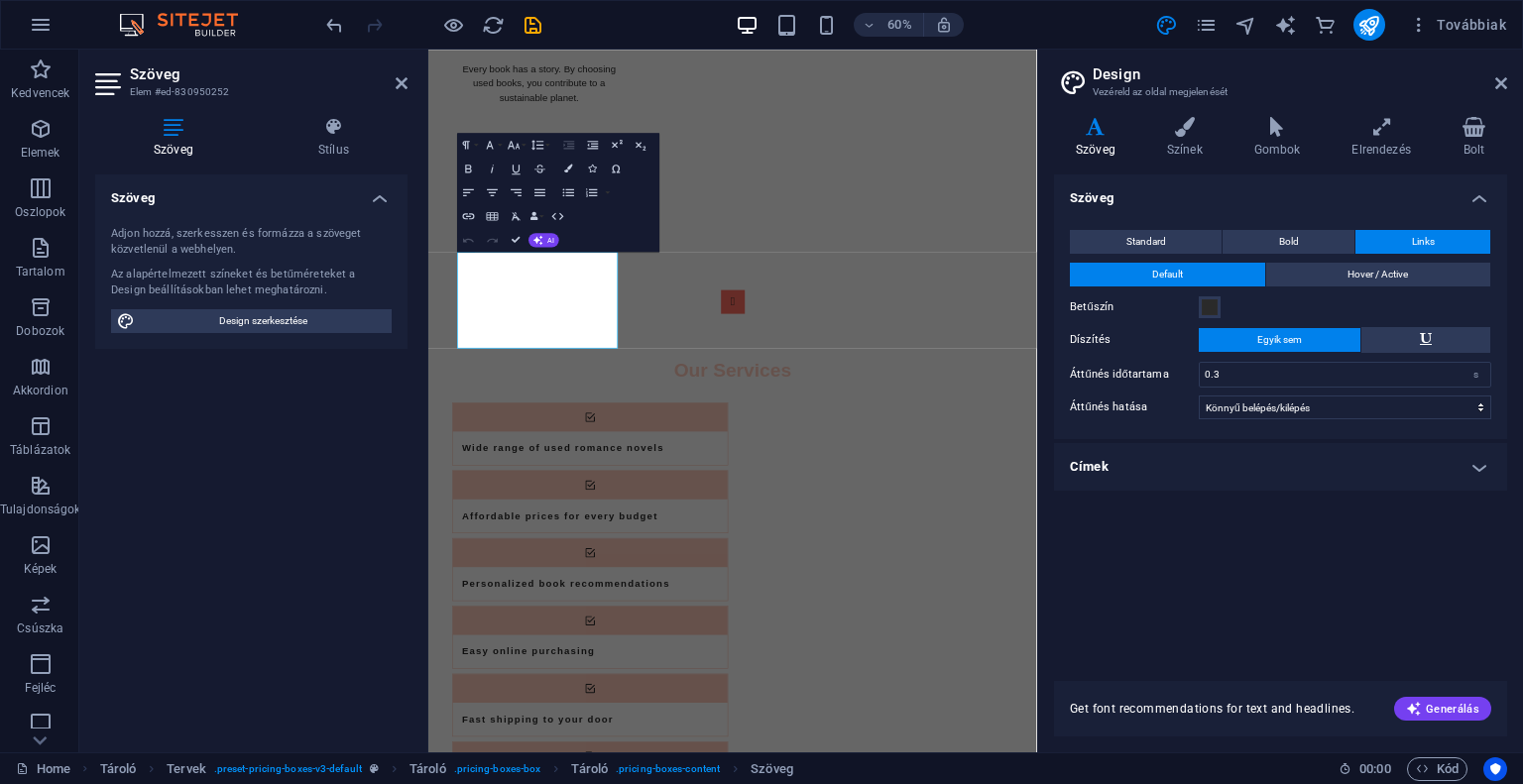 click on "Szöveg Standard Bold Links Betűszín Betűtípus -apple-system, BlinkMaxSystemFont, "Seoge UI", Roboto, "Helvetica Neue", Arial, sans-serif Betűméret 16 rem px Sor magasság 1.5 Betűtípus vastagsága A betűtípus vastagságának helyes megjelenítéséhez lehet, hogy engedélyezni kell.  Betűtípusok kezelése Vékony, 100 Extra könnyű, 200 Könnyű, 300 Normál, 400 Közepes, 500 Félkövér, 600 Félkövér, 700 Extra félkövér, 800 Fekete, 900 Betűtávolság 0 rem px Betűtípus stílusa Szöveg átalakítása Tt TT tt Szöveg igazítása Betűtípus vastagsága A betűtípus vastagságának helyes megjelenítéséhez lehet, hogy engedélyezni kell.  Betűtípusok kezelése Vékony, 100 Extra könnyű, 200 Könnyű, 300 Normál, 400 Közepes, 500 Félkövér, 600 Félkövér, 700 Extra félkövér, 800 Fekete, 900 Default Hover / Active Betűszín Betűszín Díszítés Egyik sem Díszítés Egyik sem Áttűnés időtartama 0.3 s Áttűnés hatása Könnyű Könnyű belépés Lineáris Címek" at bounding box center [1280, 415] 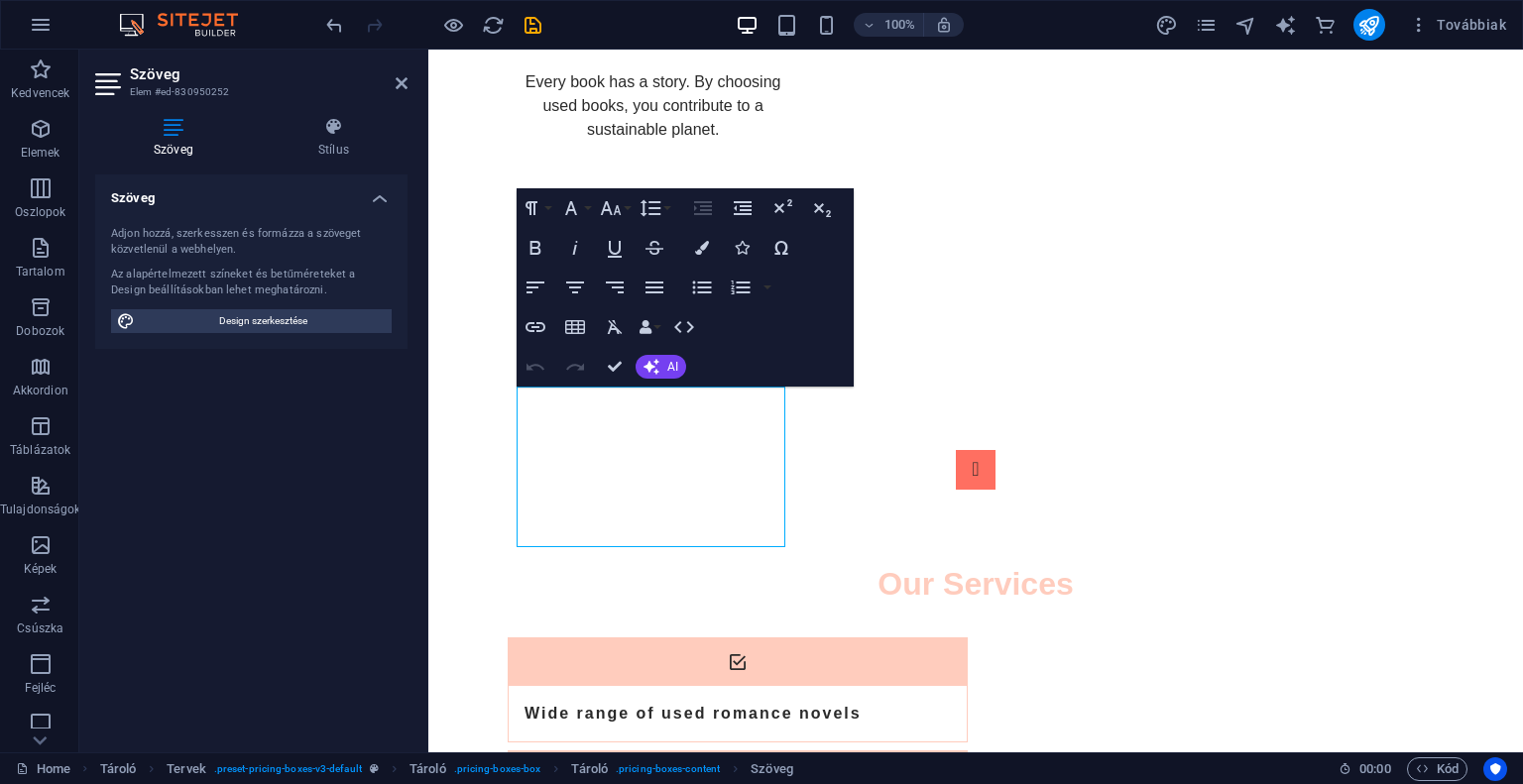 click on "Szöveg Adjon hozzá, szerkesszen és formázza a szöveget közvetlenül a webhelyen. Az alapértelmezett színeket és betűméreteket a Design beállításokban lehet meghatározni. Design szerkesztése Igazítás Balra igazítva Középre igazítva Jobbra igazítva" at bounding box center (251, 455) 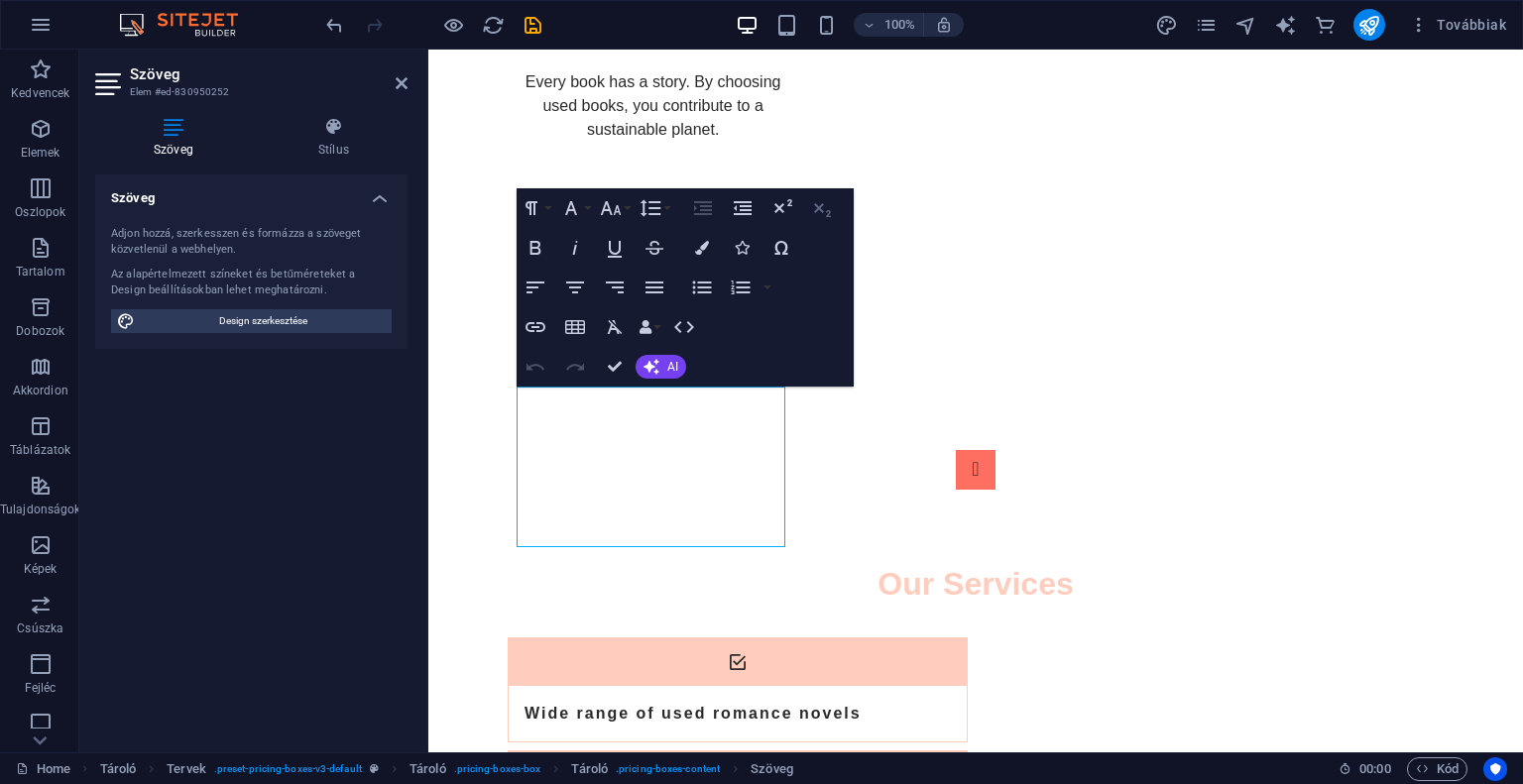 click 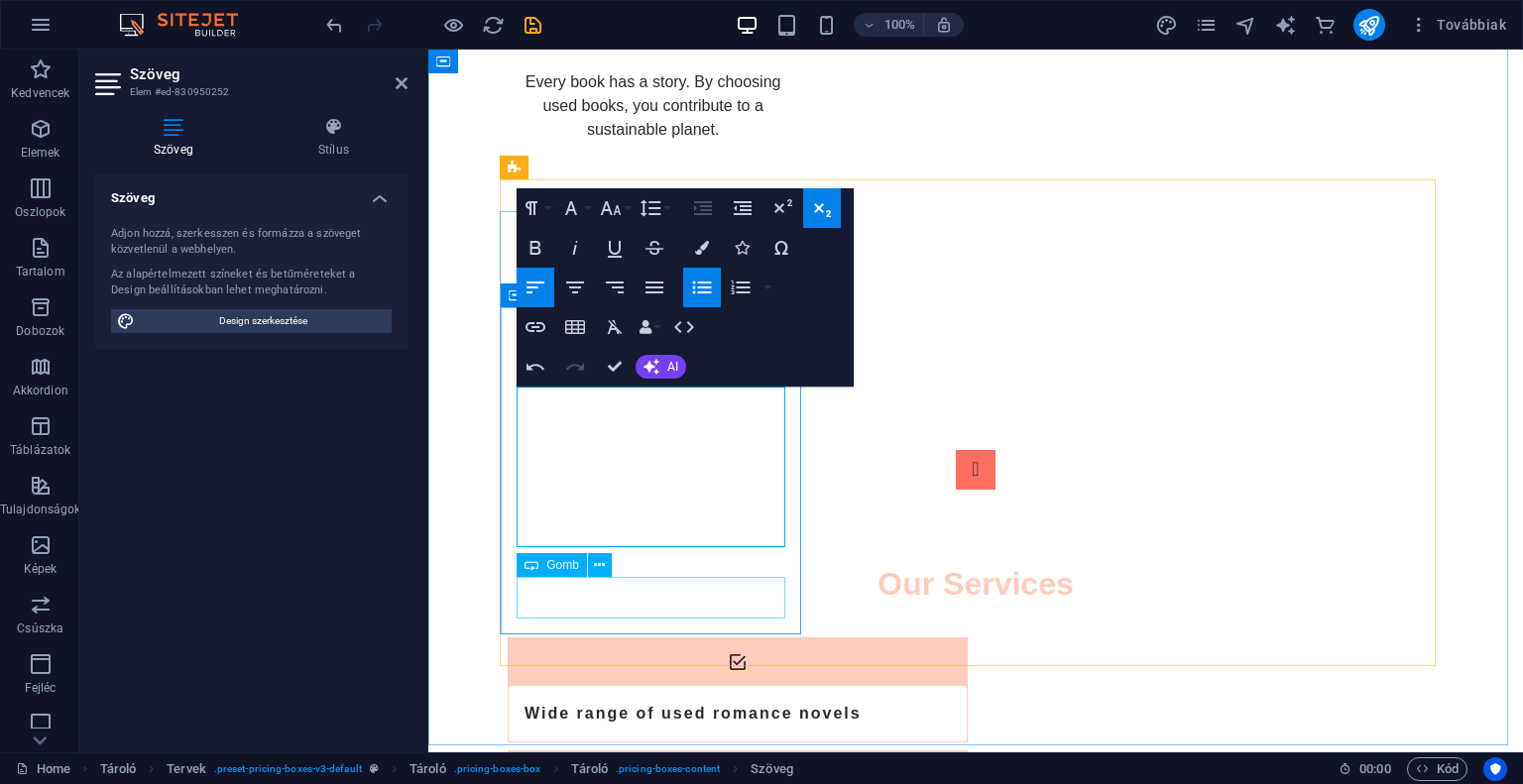 click on "Gomb" at bounding box center [551, 565] 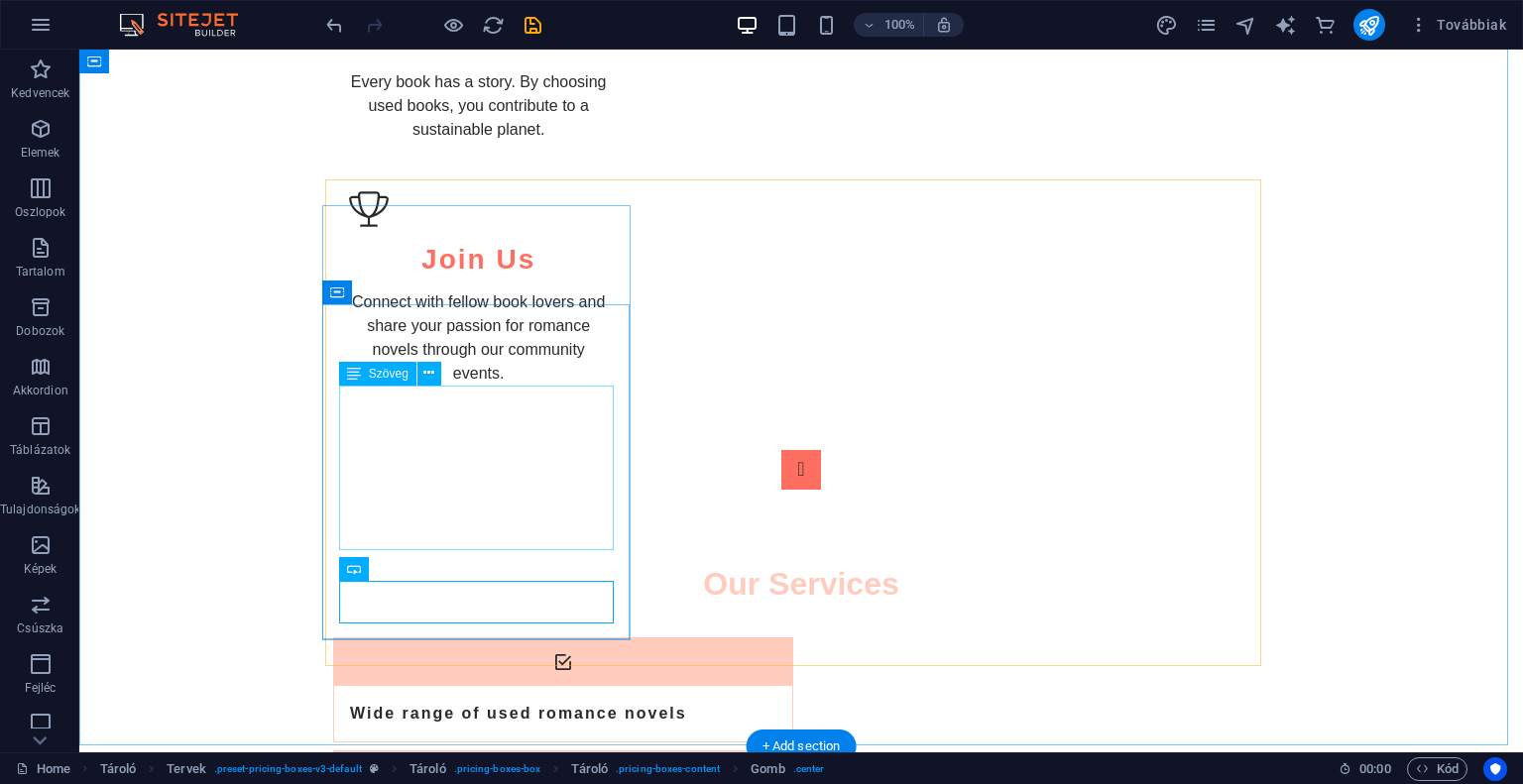 click on "5 Used Romance Books Free Shipping Hand-picked Titles 24/7 Customer Support" at bounding box center (801, 1800) 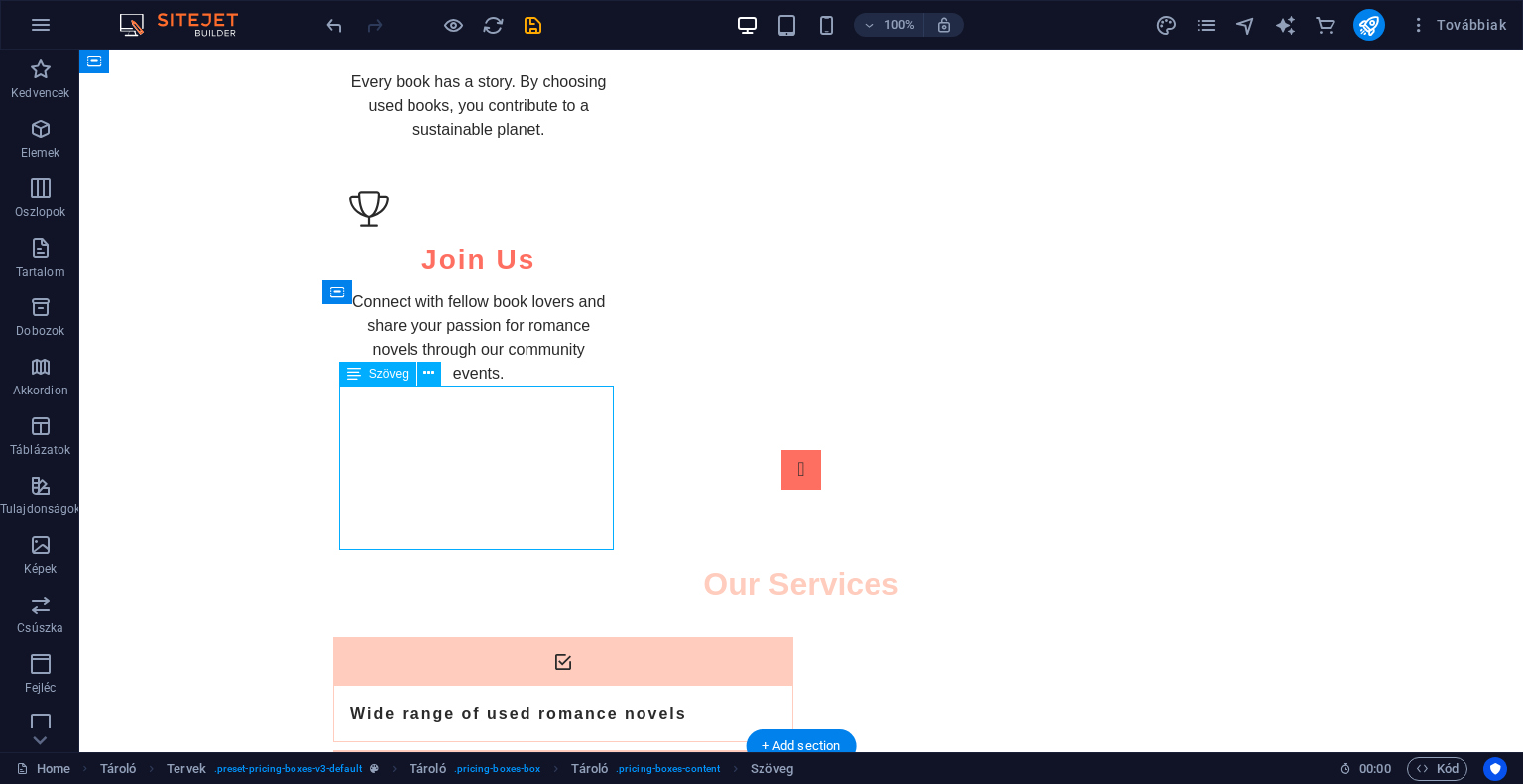 click on "5 Used Romance Books Free Shipping Hand-picked Titles 24/7 Customer Support" at bounding box center [801, 1800] 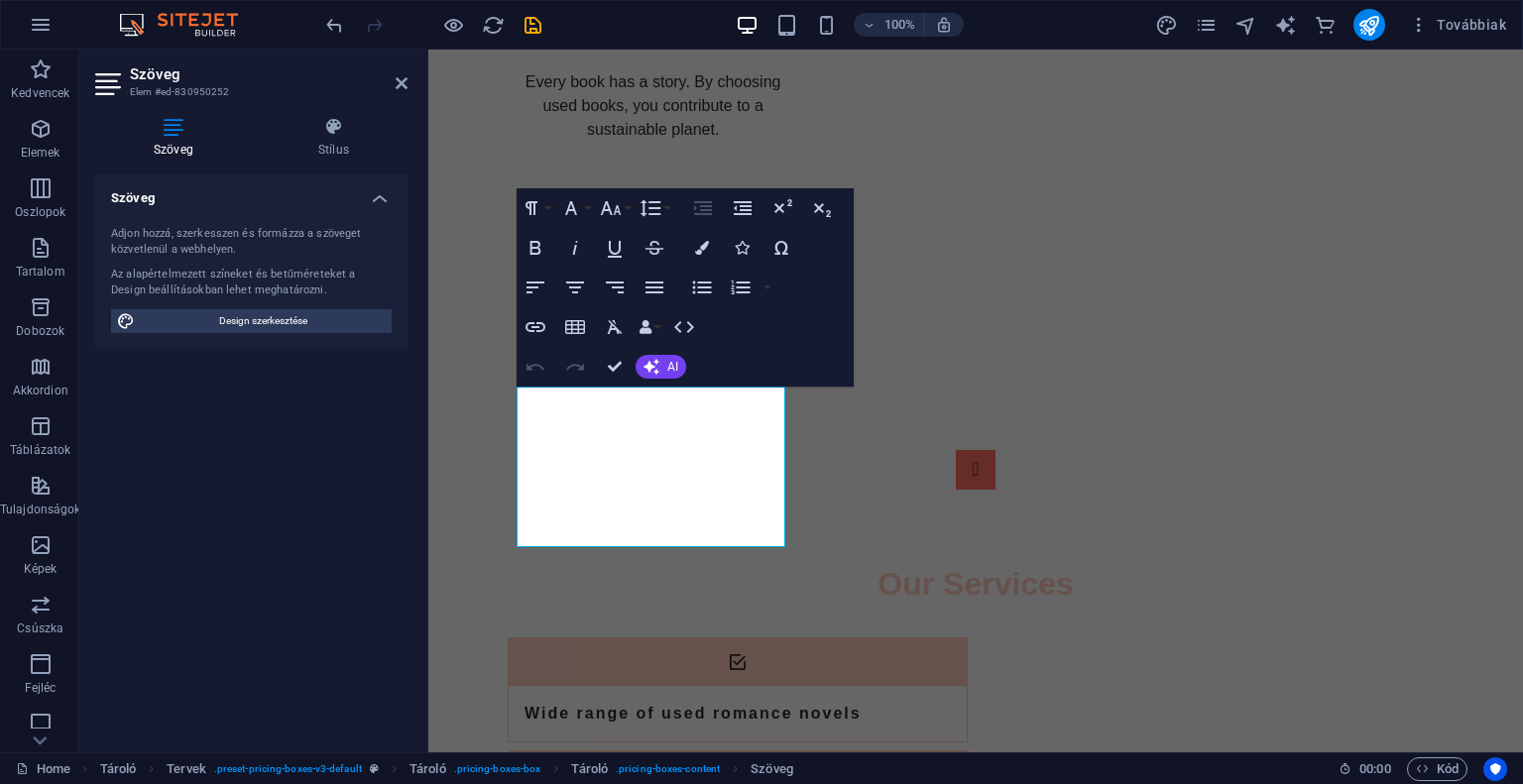 click on "Szöveg" at bounding box center (177, 138) 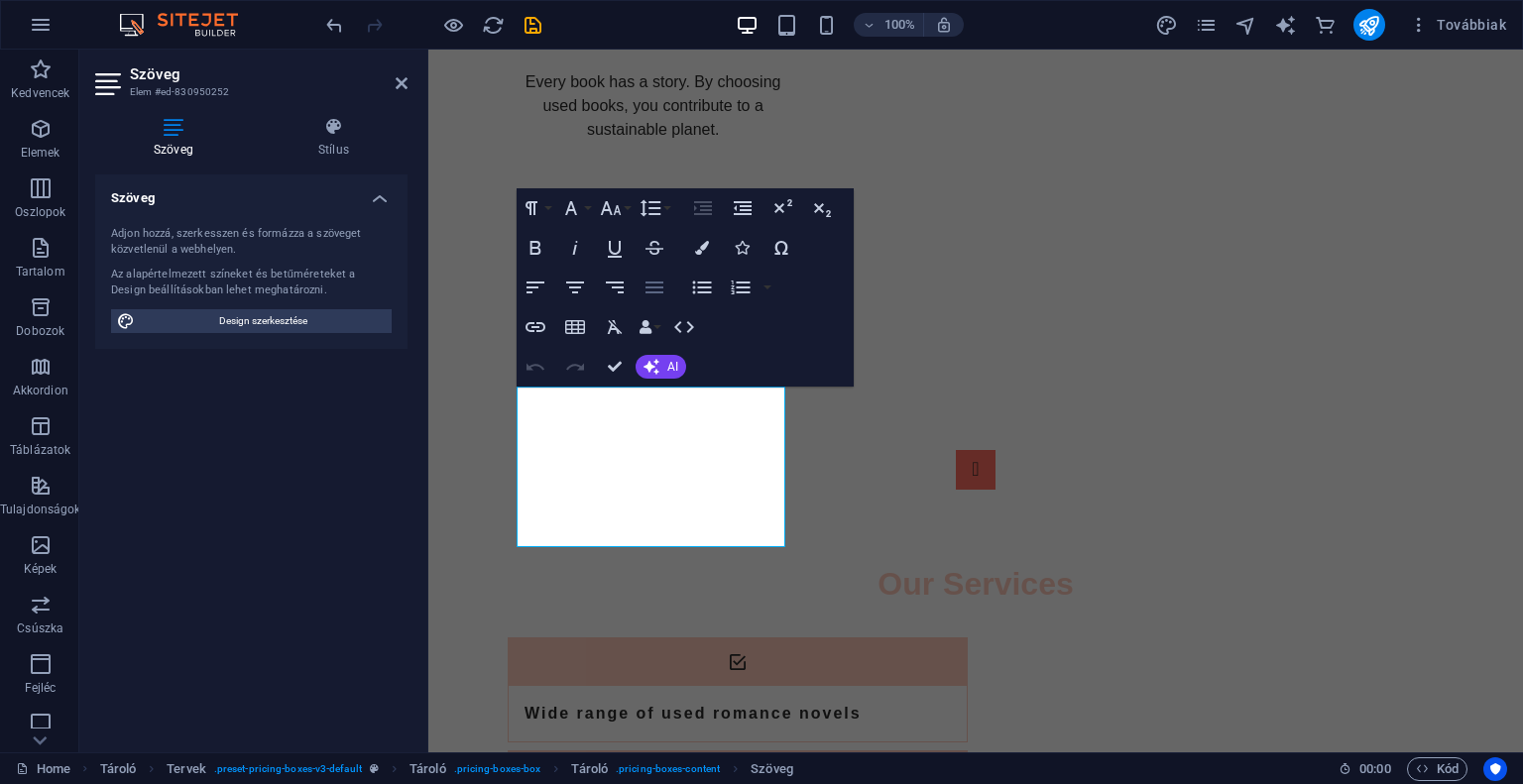 click 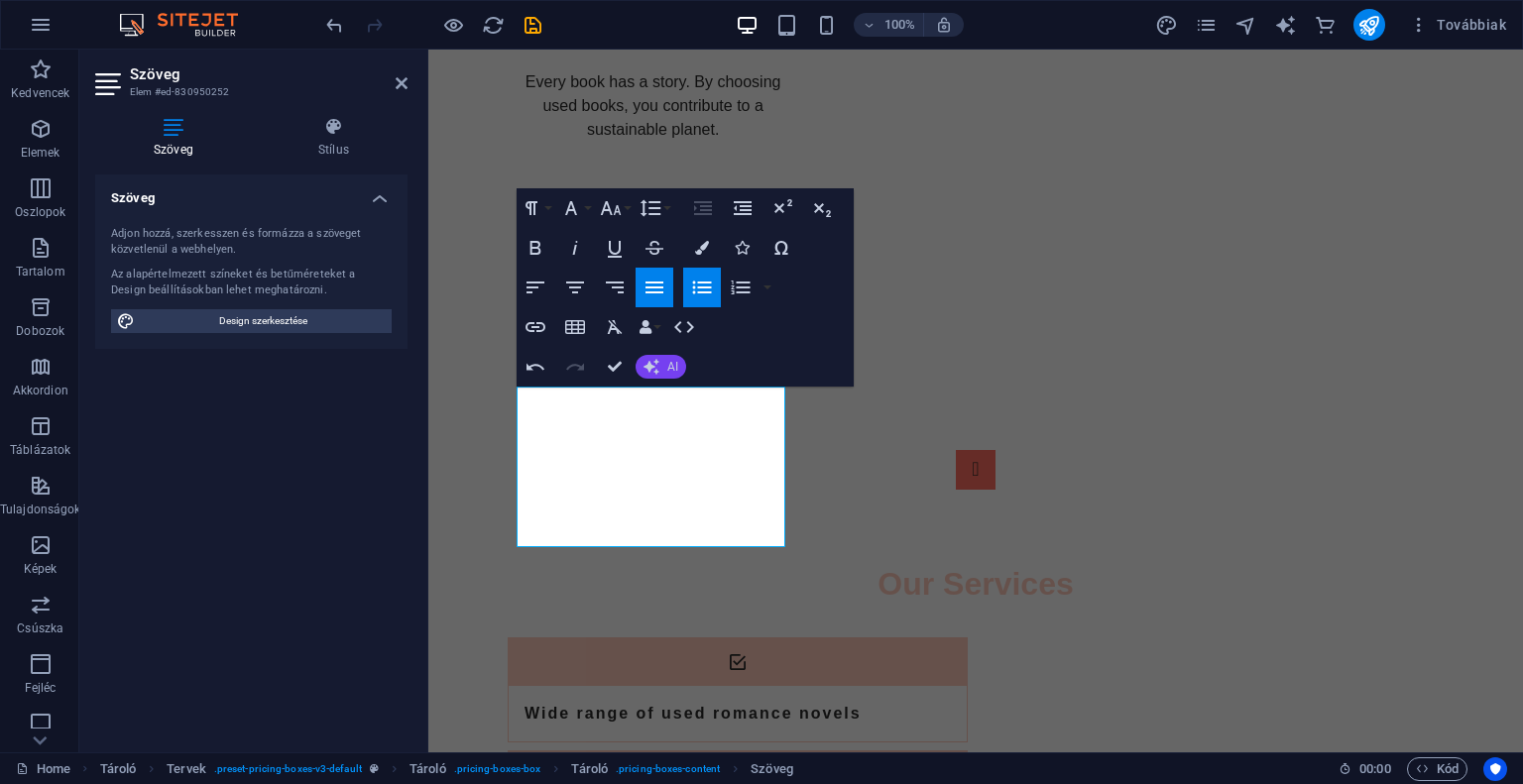 click on "AI" at bounding box center (672, 367) 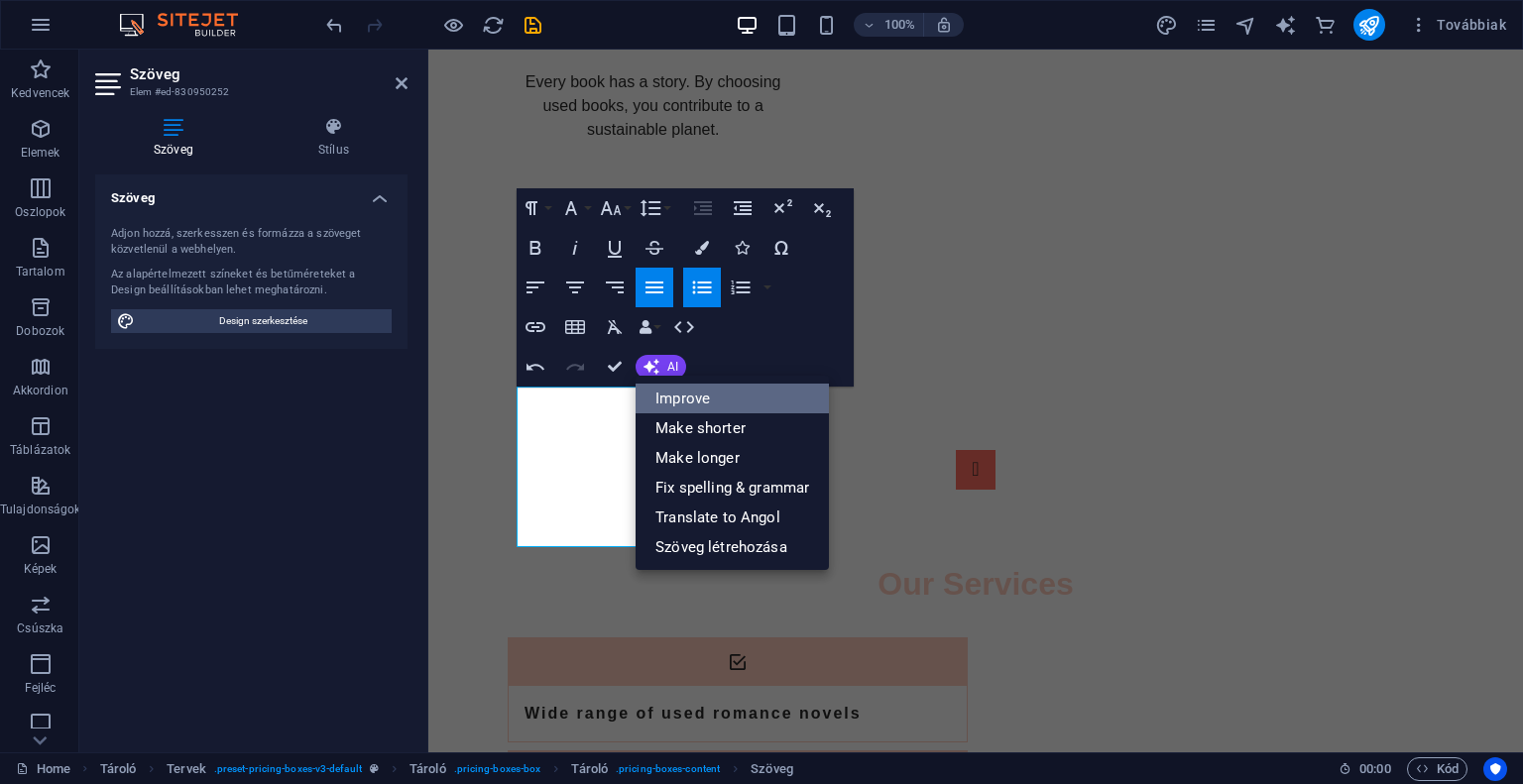 click on "Improve" at bounding box center (732, 398) 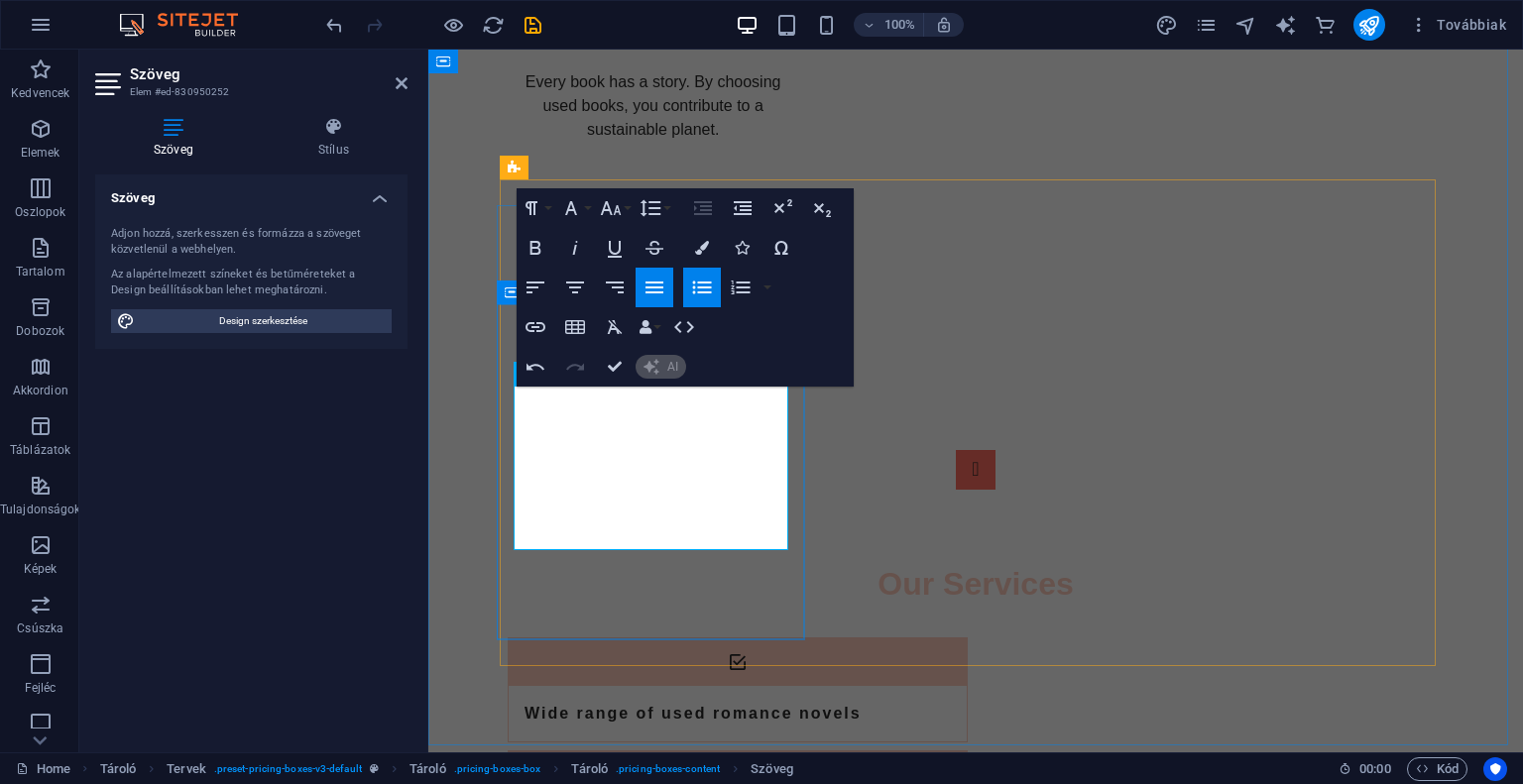 type 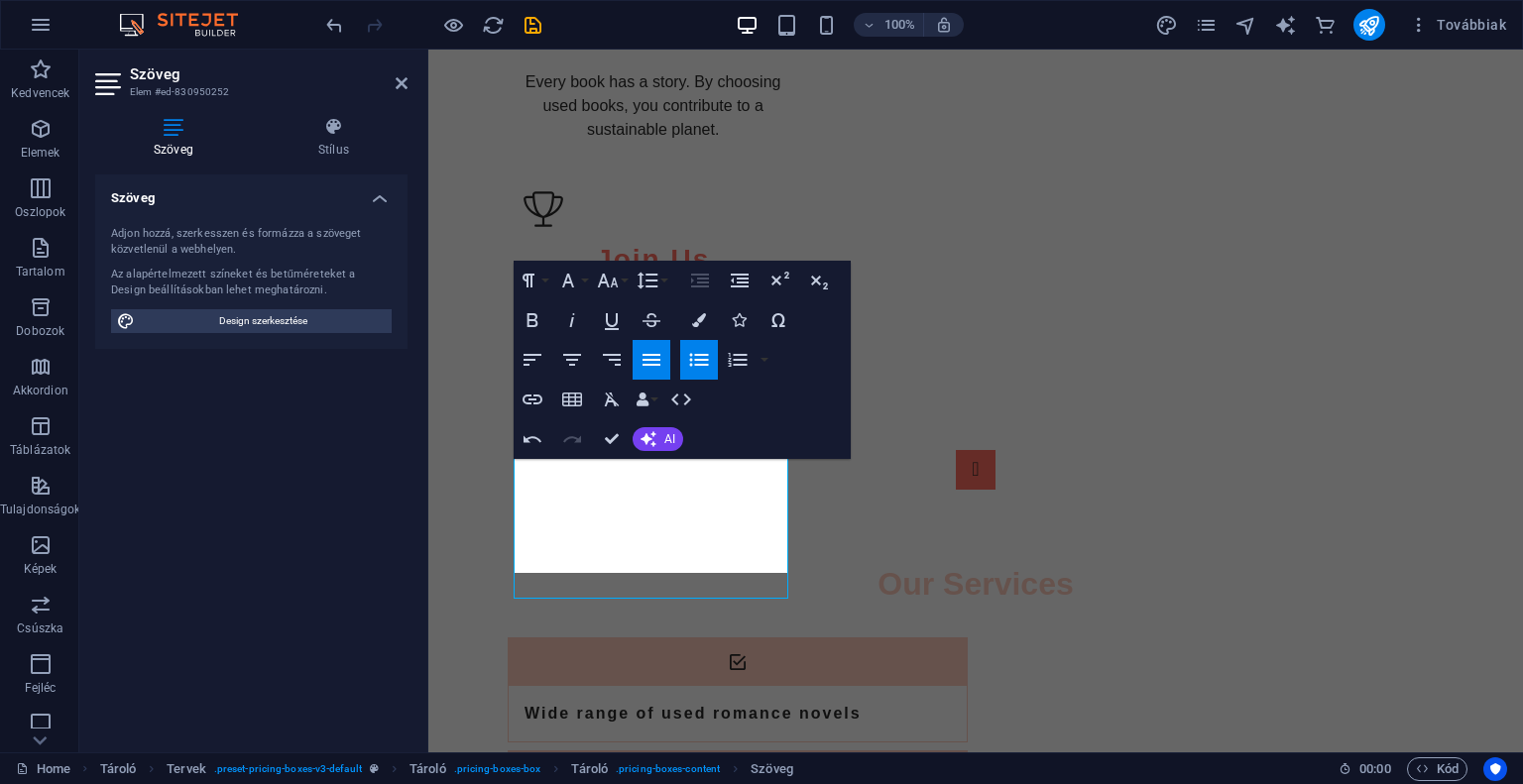 scroll, scrollTop: 2523, scrollLeft: 0, axis: vertical 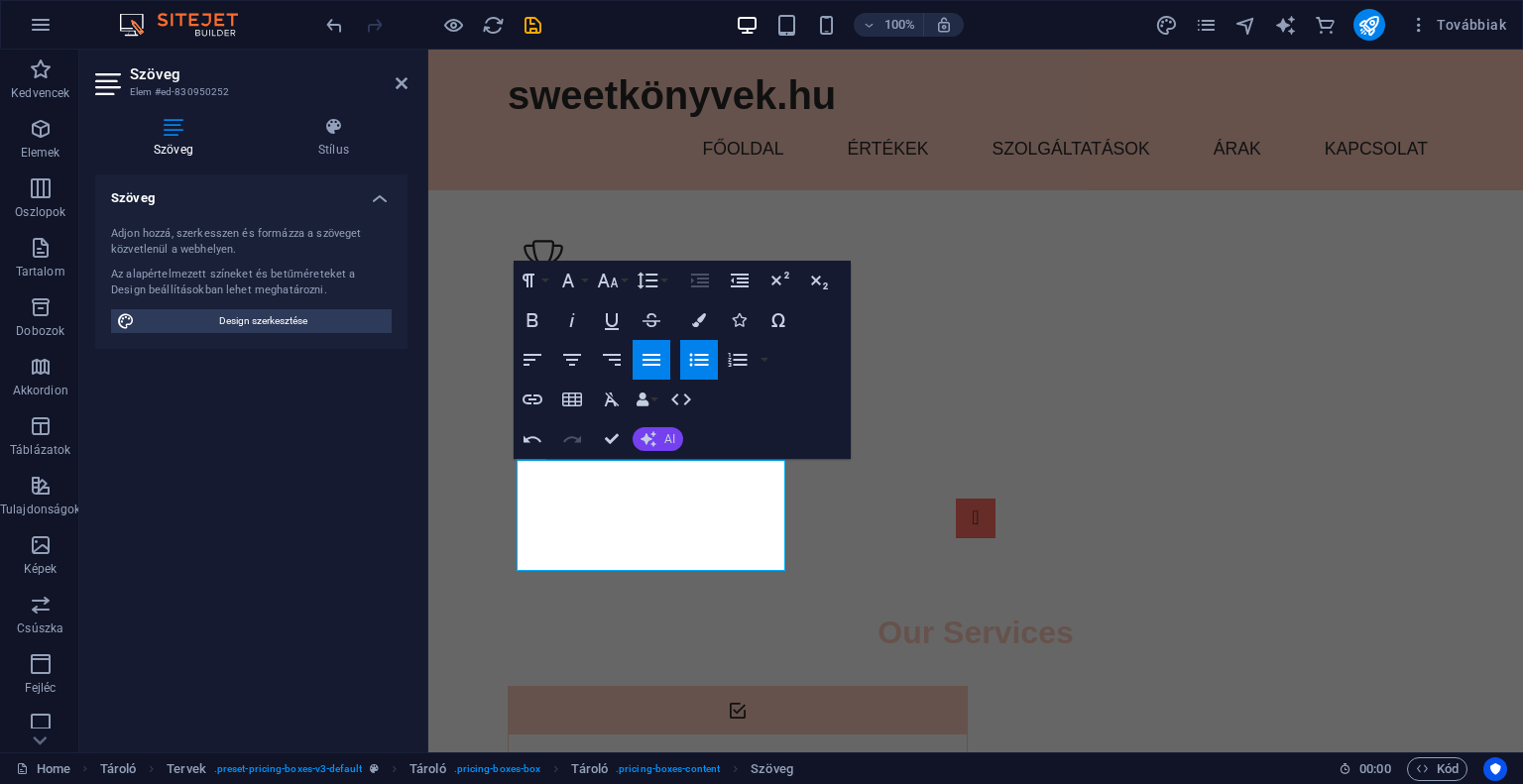 click on "AI" at bounding box center (657, 439) 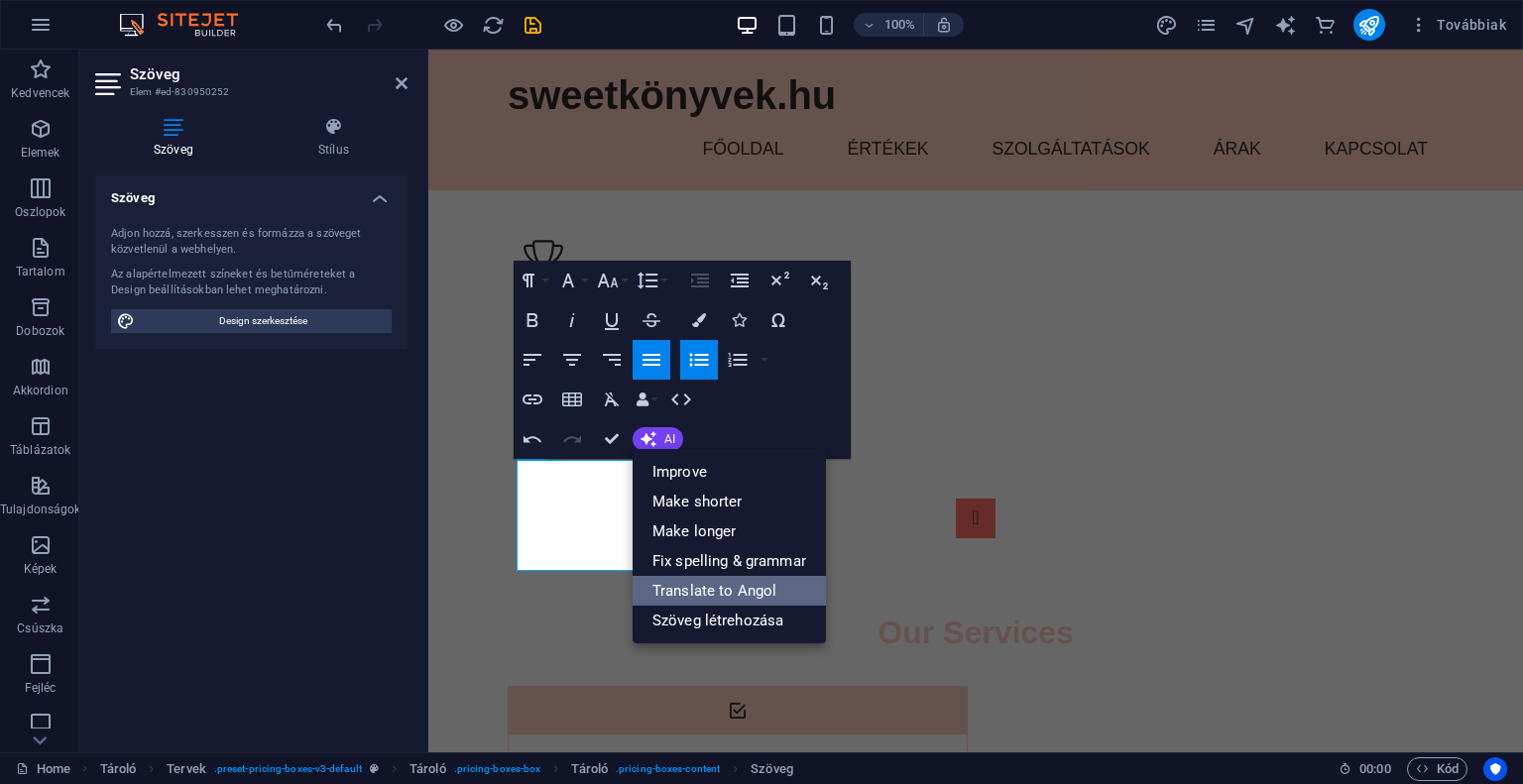 click on "Translate to Angol" at bounding box center (729, 591) 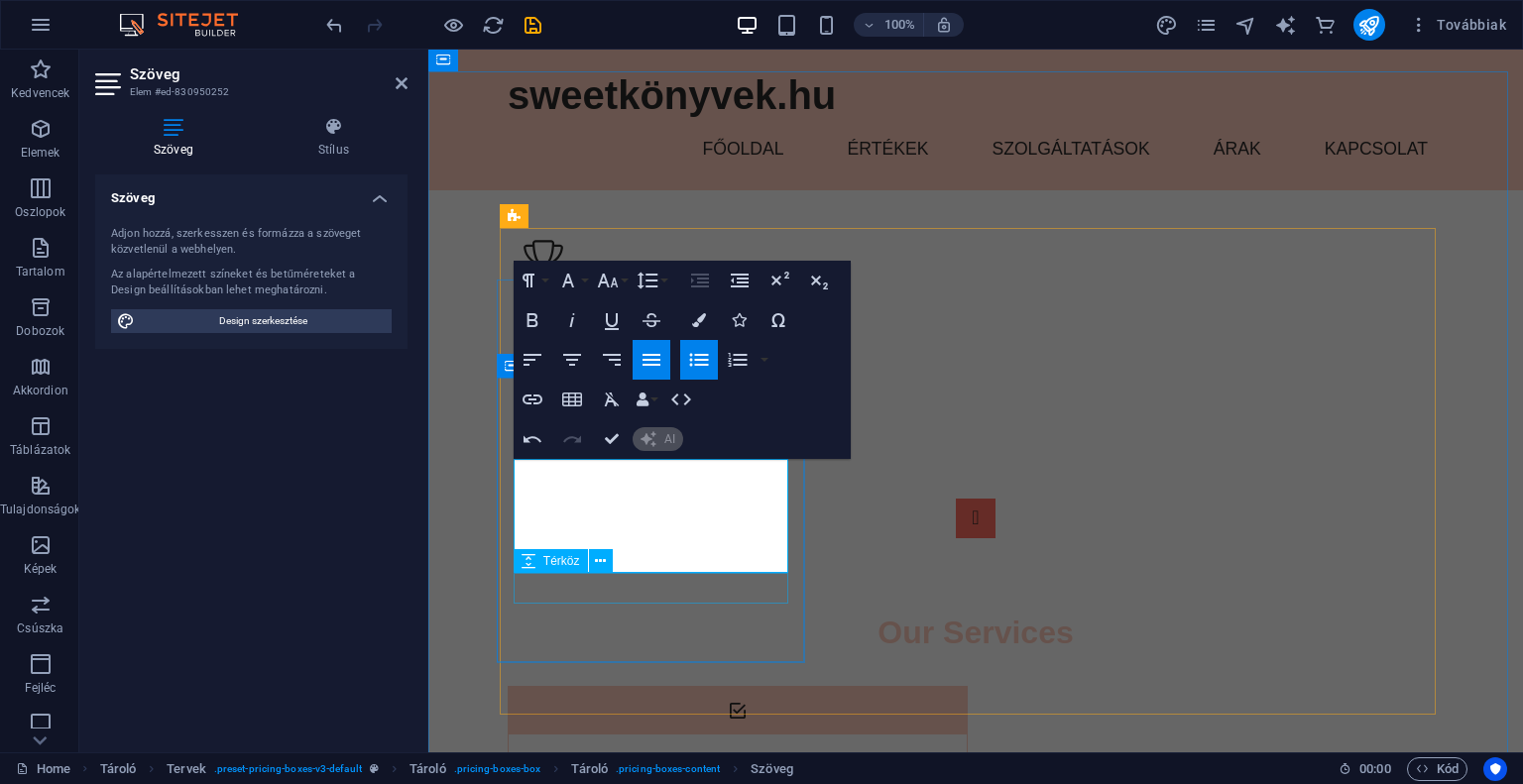 scroll, scrollTop: 2487, scrollLeft: 0, axis: vertical 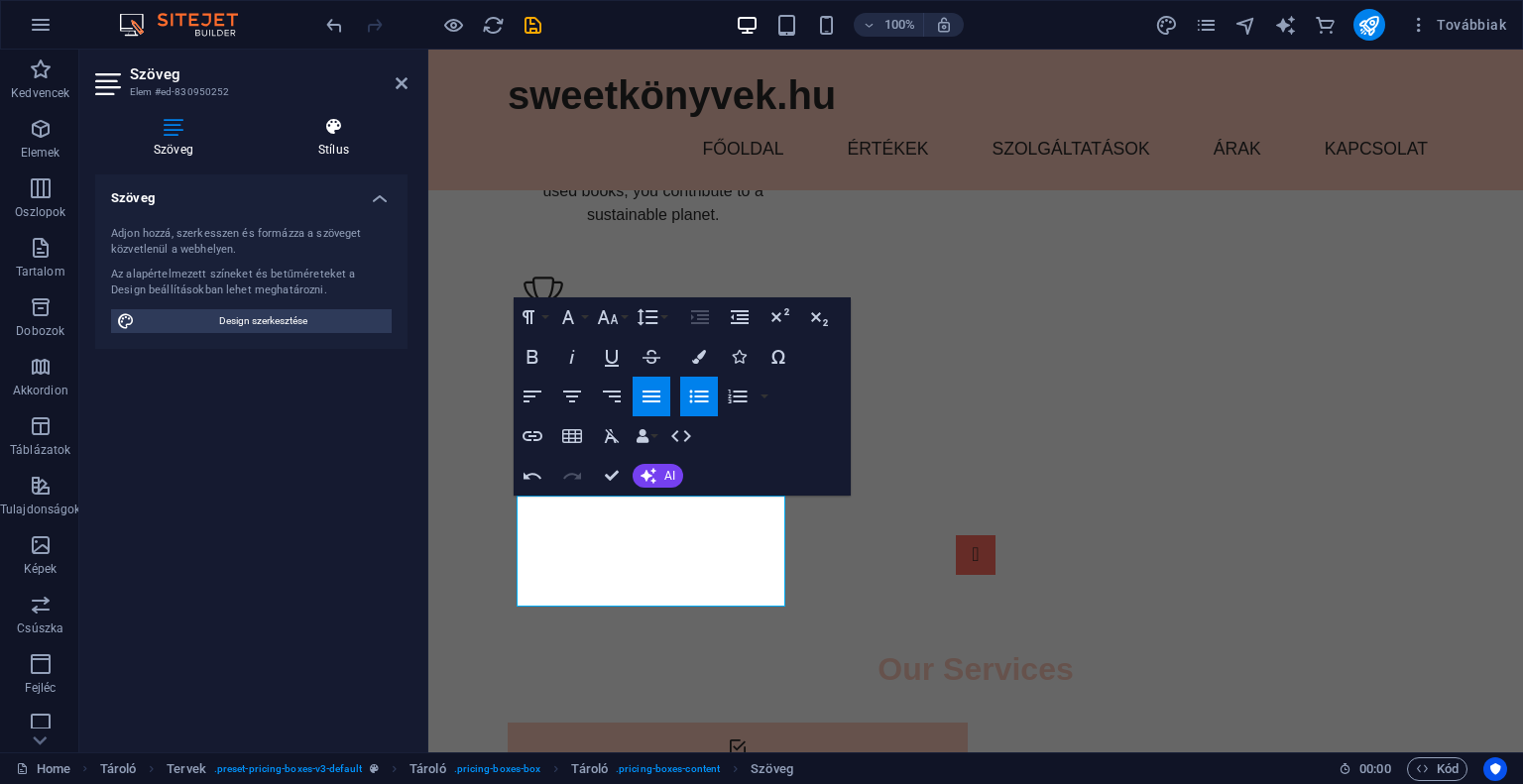 click on "Stílus" at bounding box center (333, 138) 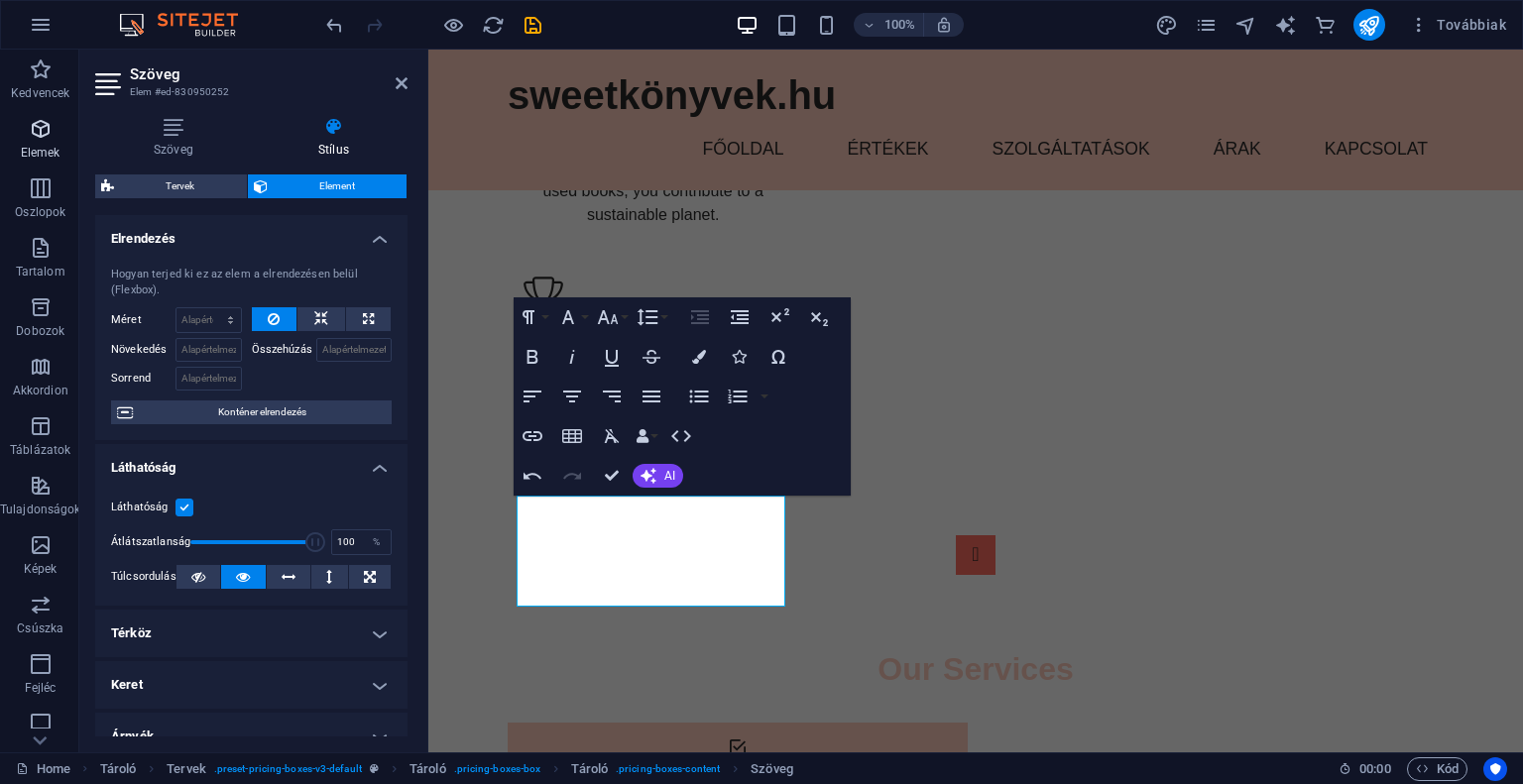click at bounding box center (41, 129) 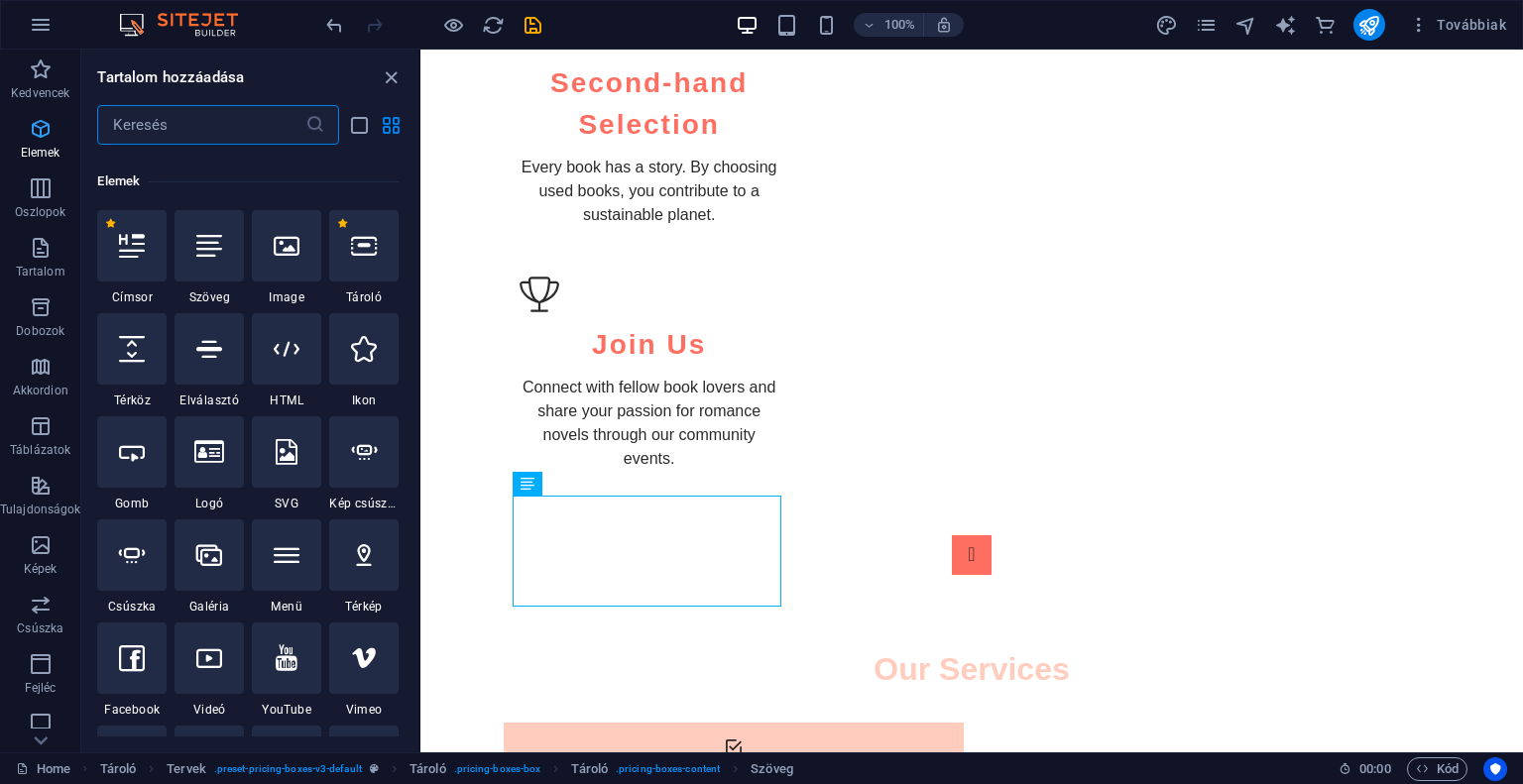 scroll, scrollTop: 210, scrollLeft: 0, axis: vertical 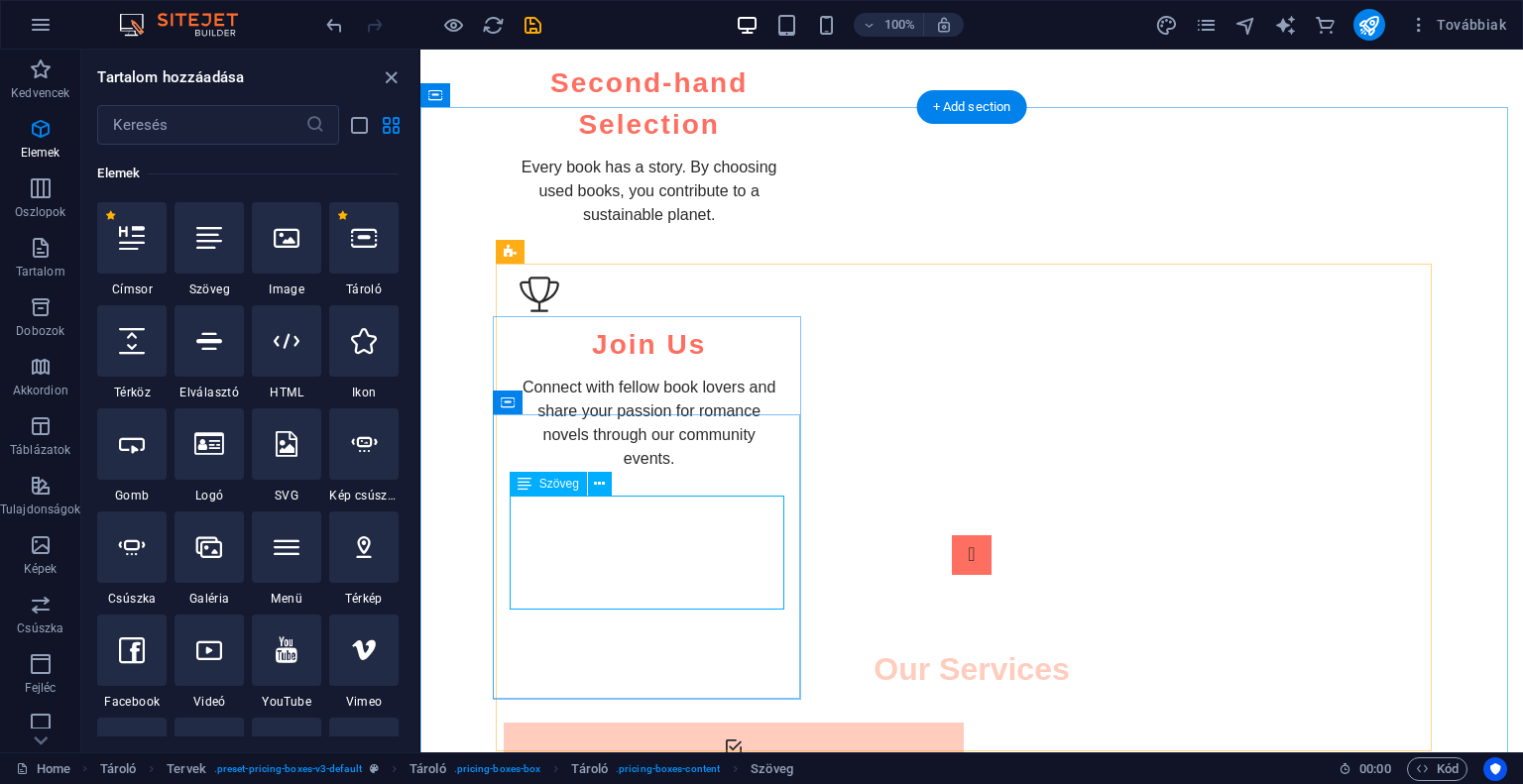 click on "5 Pre-Loved Romance Novels   Enjoy Free Shipping   Curated Selections   Round-the-Clock Customer Support" at bounding box center [972, 1859] 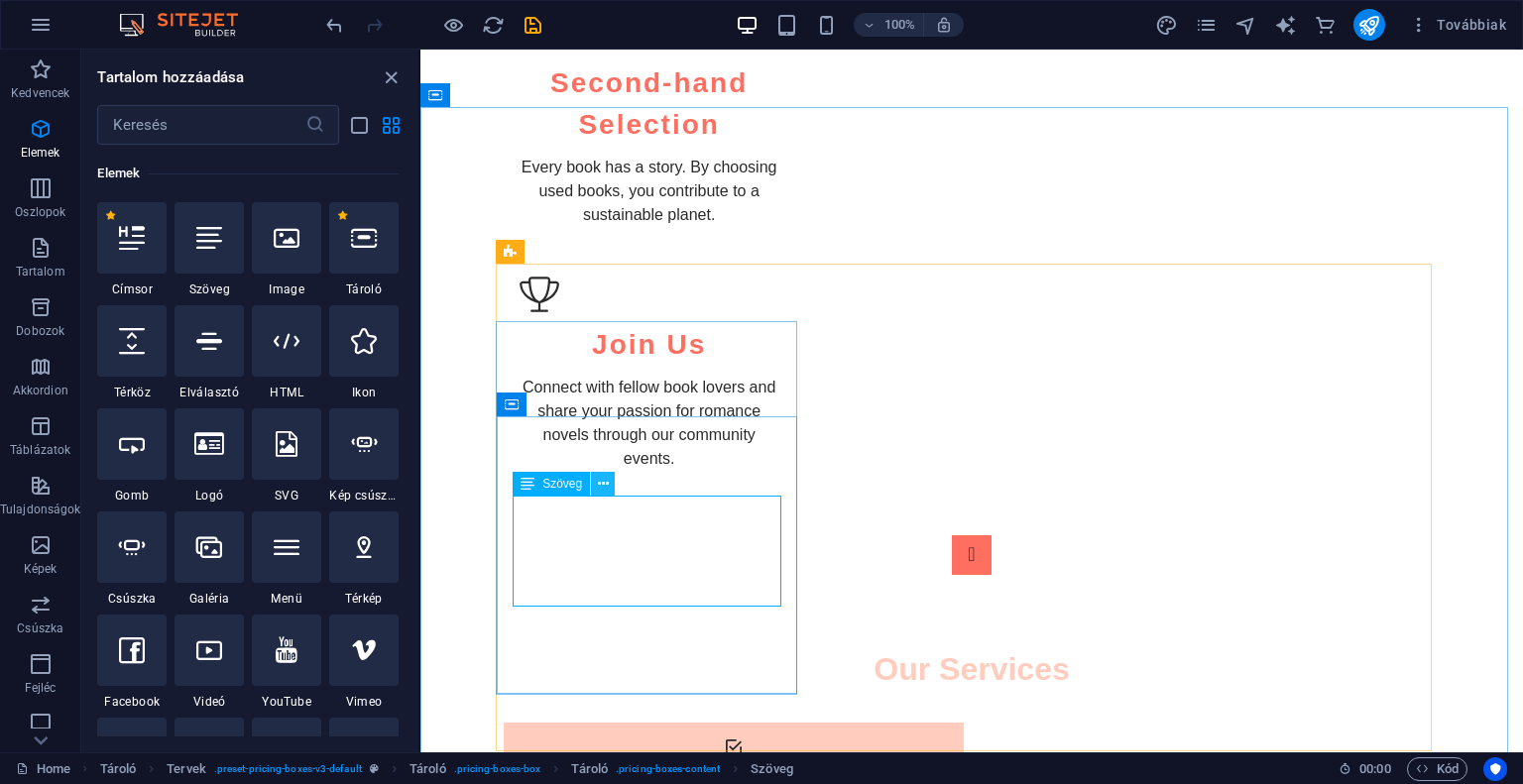 click at bounding box center [603, 484] 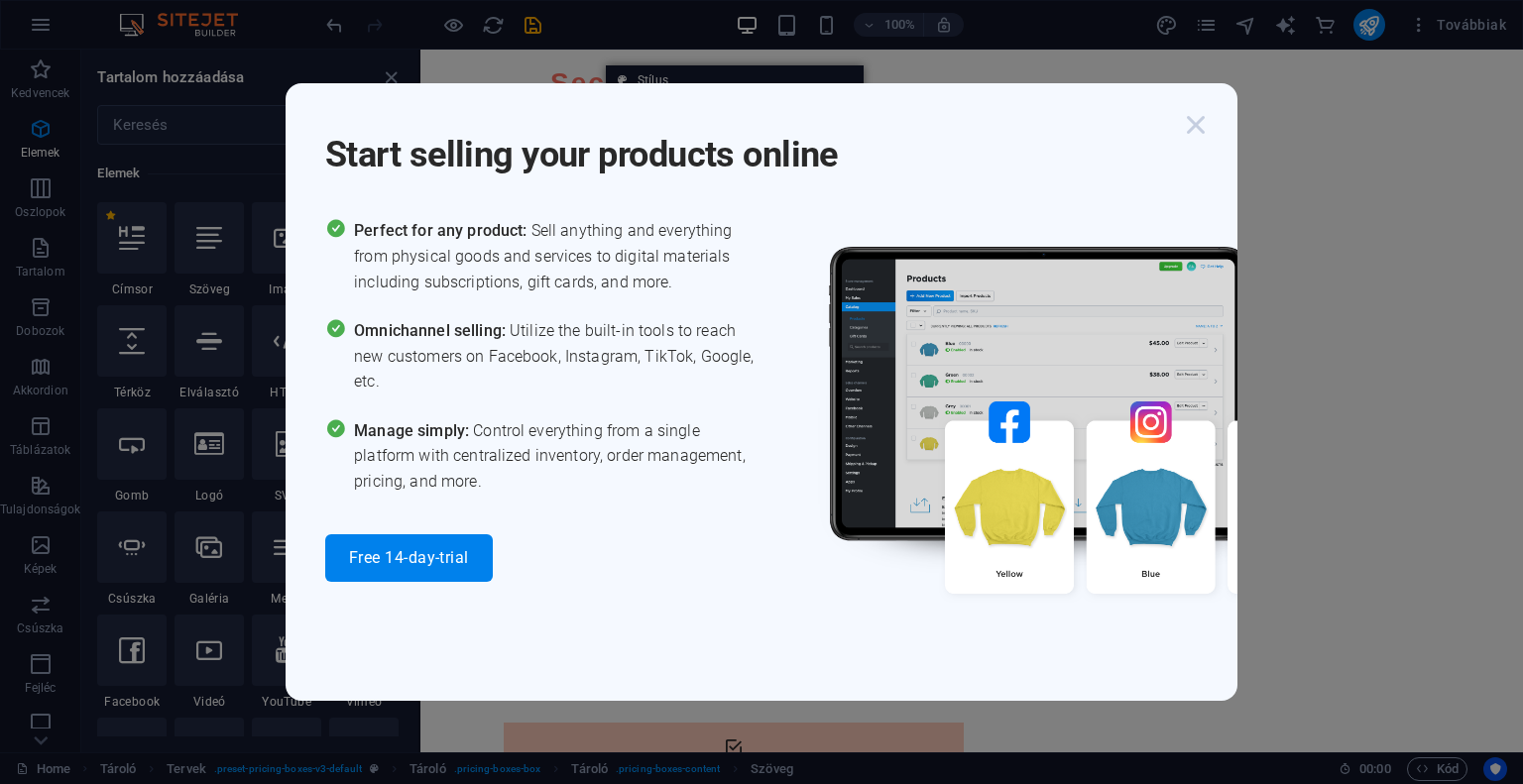 click at bounding box center (1196, 125) 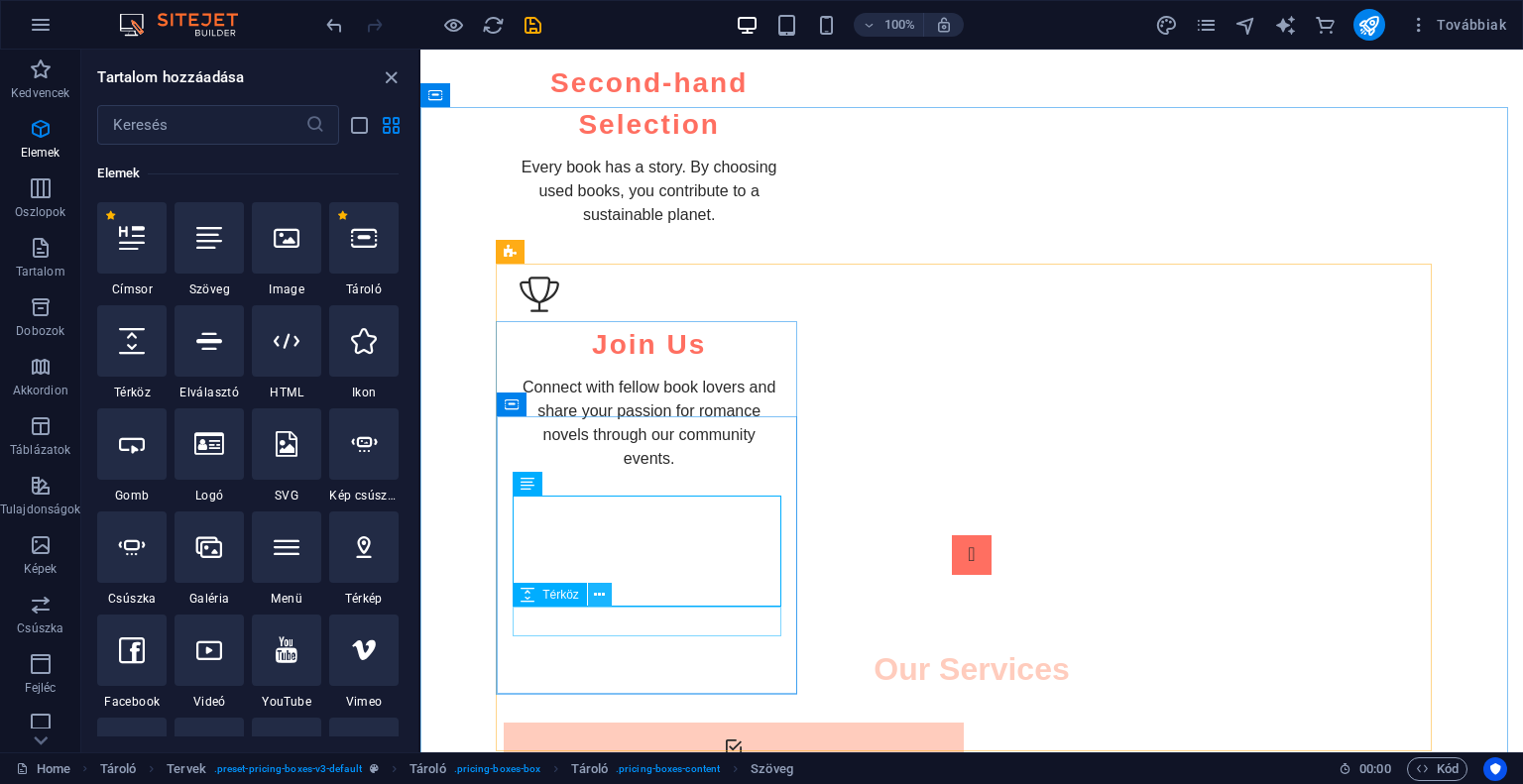 click at bounding box center [599, 595] 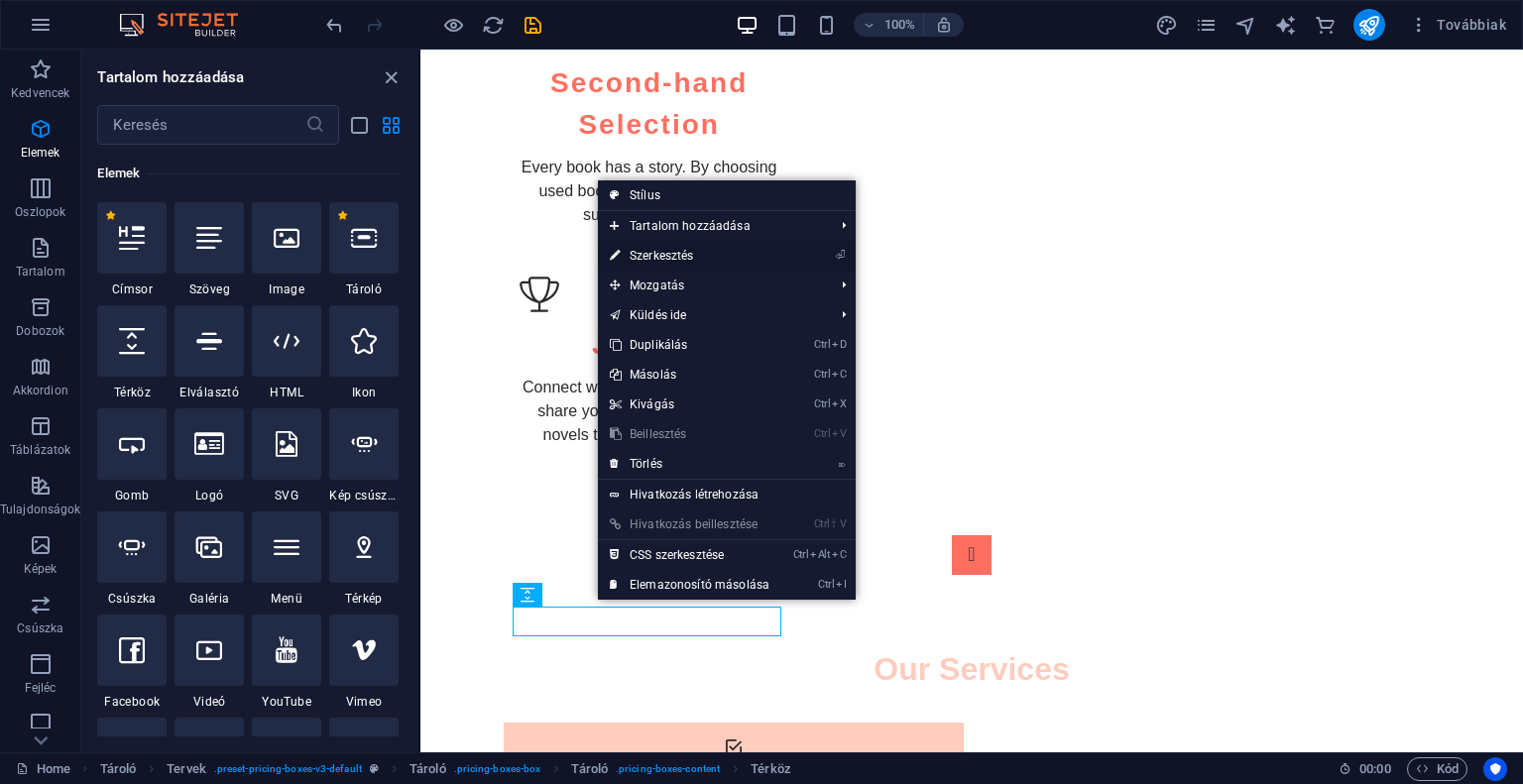 click on "⏎  Szerkesztés" at bounding box center [689, 256] 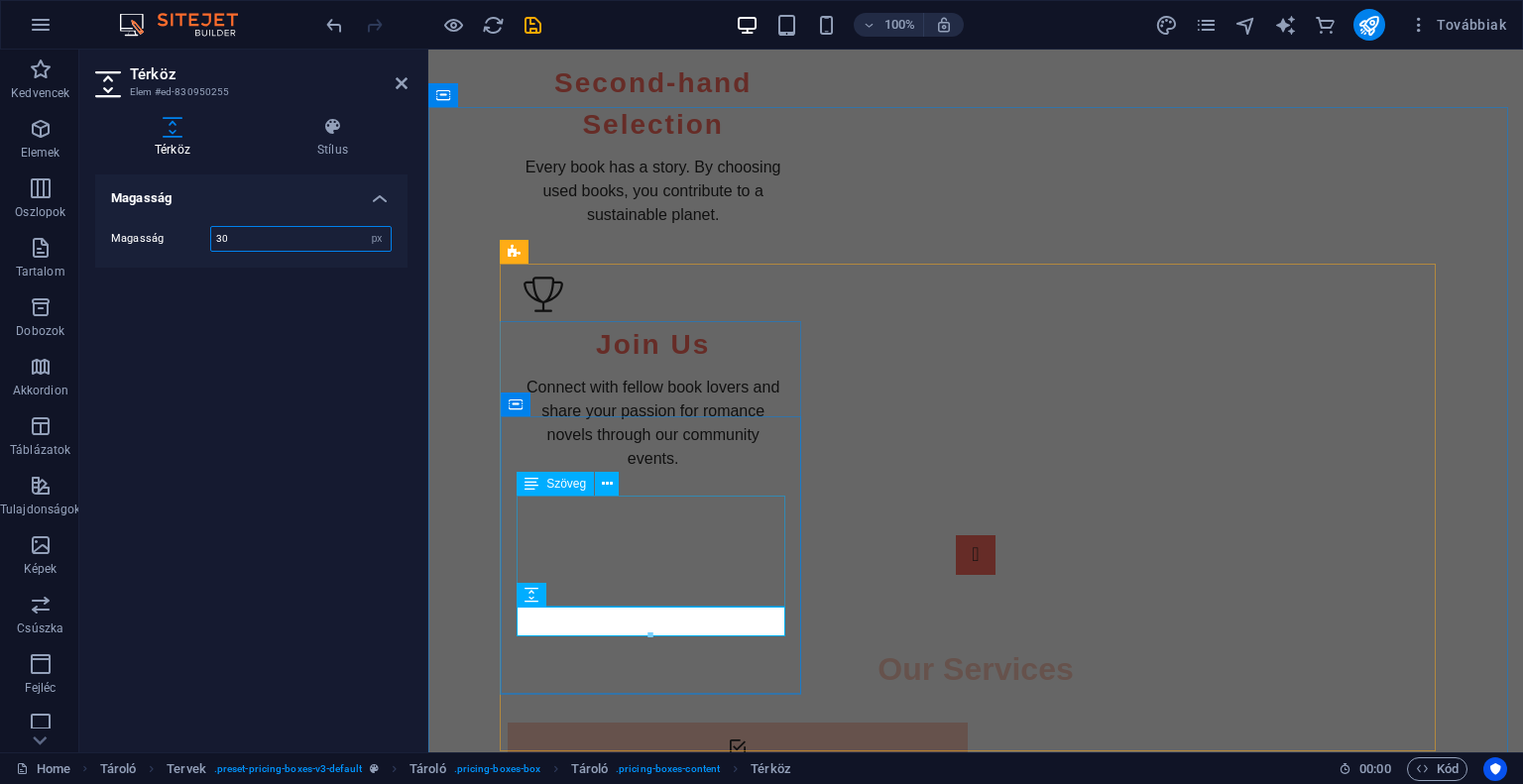 click on "Szöveg" at bounding box center [566, 484] 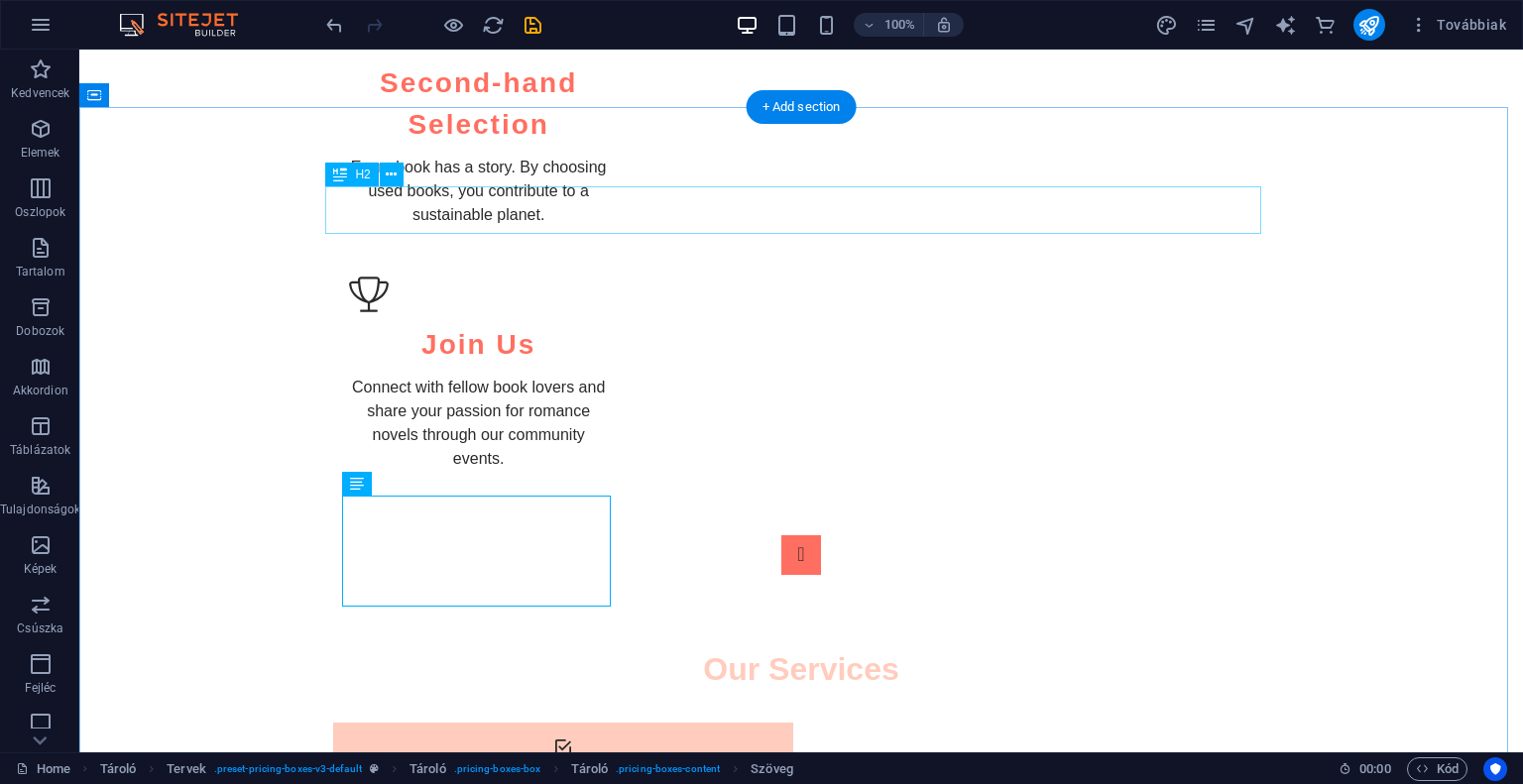 click on "Affordable Romance Book Plans" at bounding box center (801, 1575) 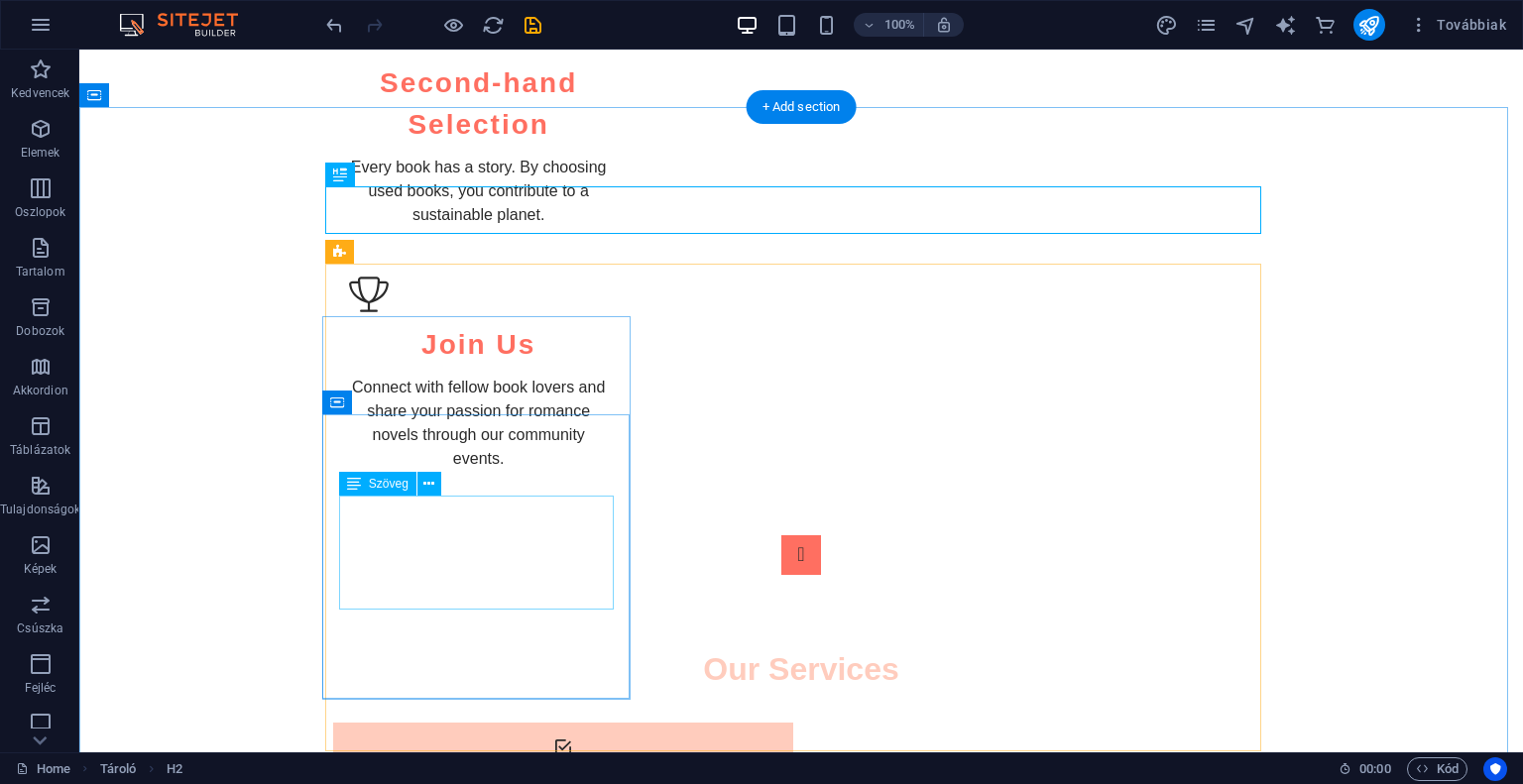 click on "5 Pre-Loved Romance Novels   Enjoy Free Shipping   Curated Selections   Round-the-Clock Customer Support" at bounding box center [801, 1859] 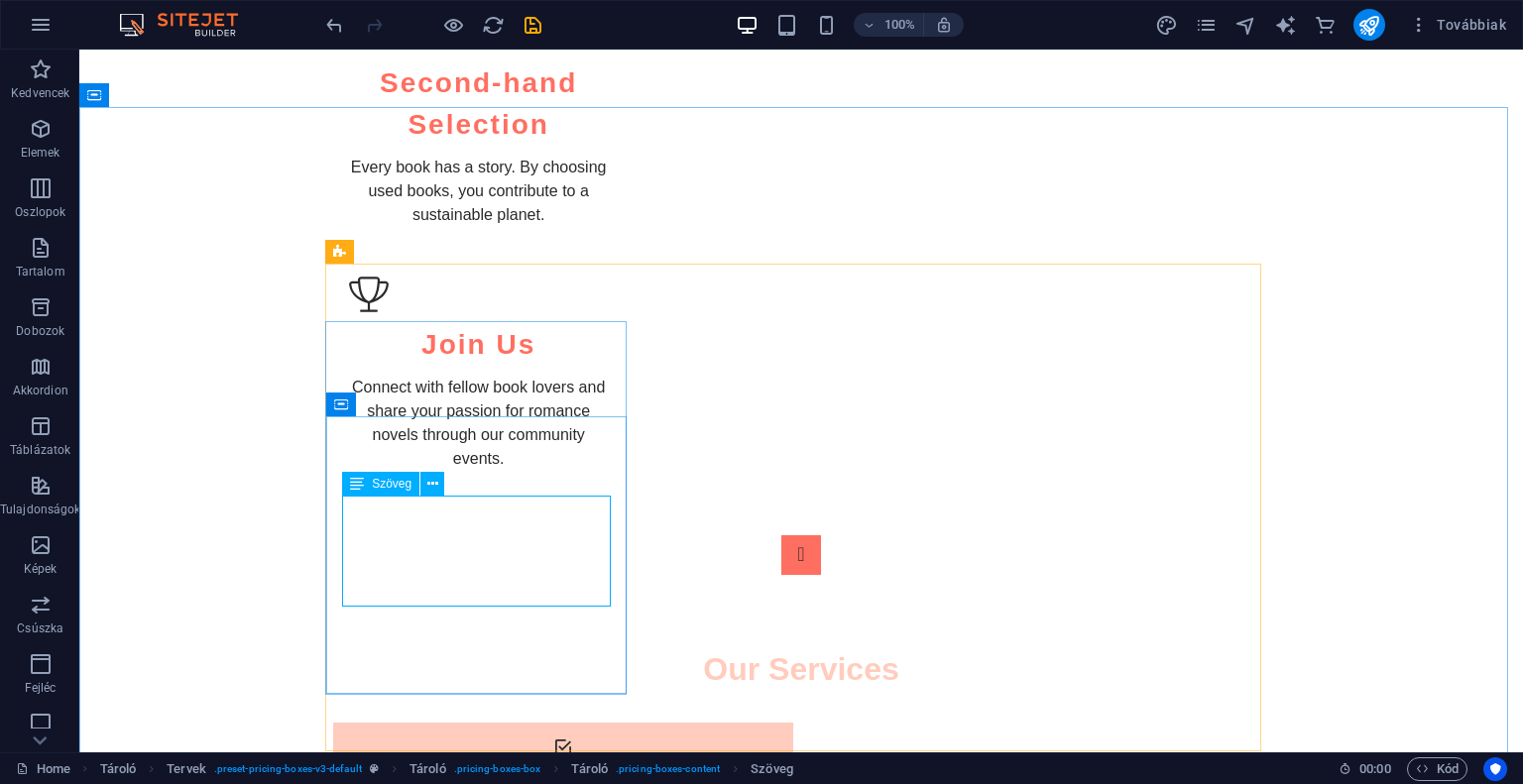 click at bounding box center (357, 484) 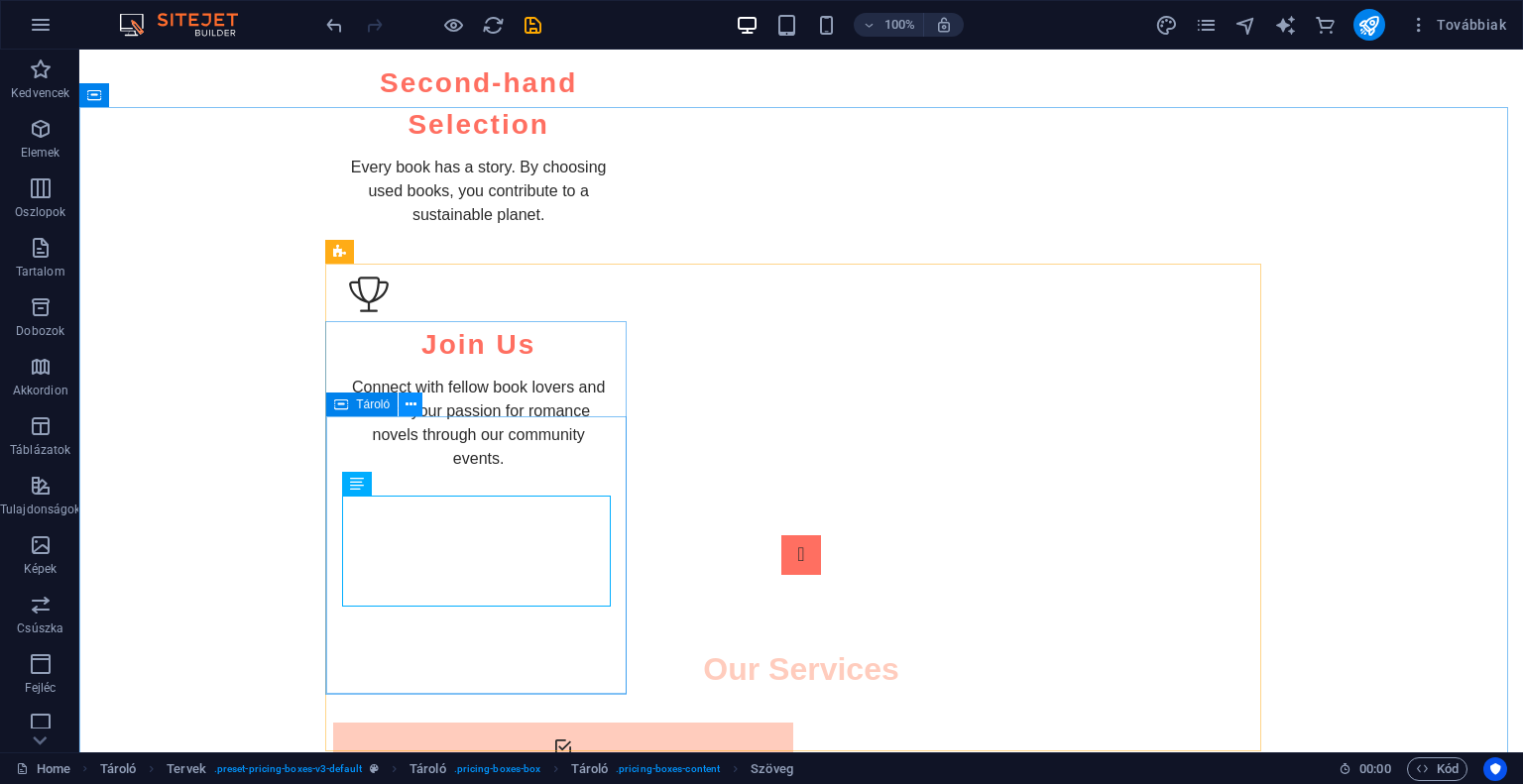 click at bounding box center [410, 404] 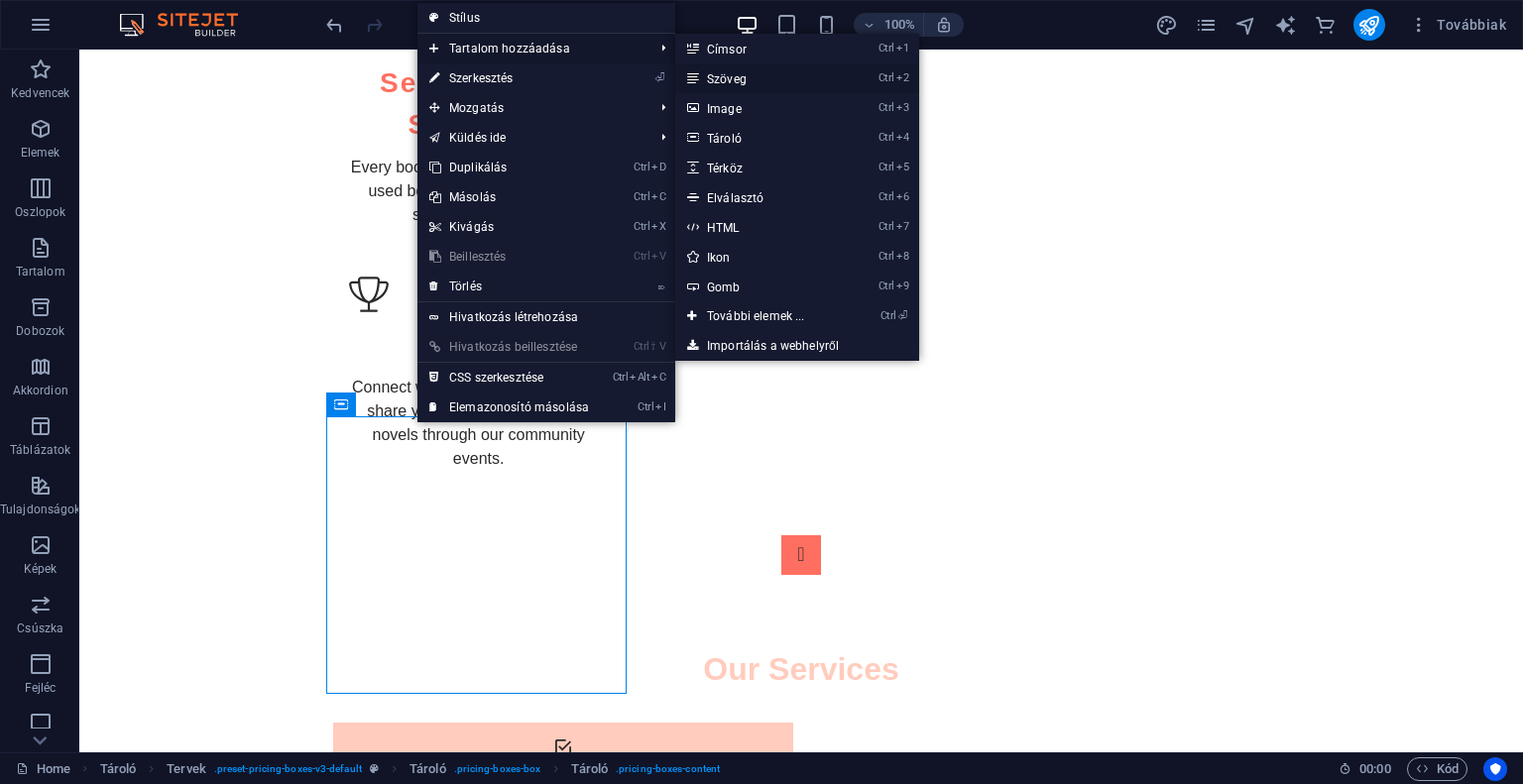 click on "Ctrl 2  Szöveg" at bounding box center (760, 78) 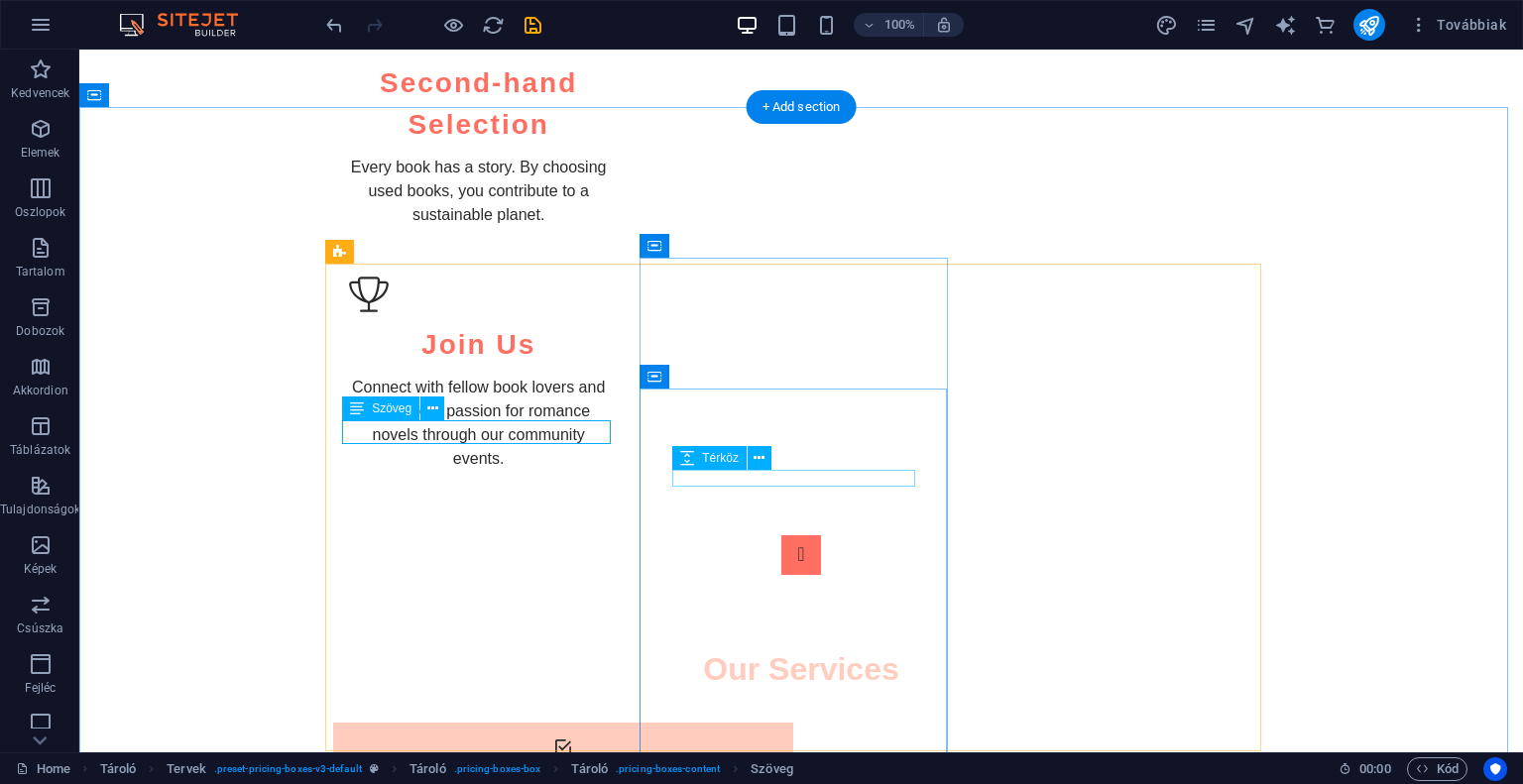 click at bounding box center (801, 2249) 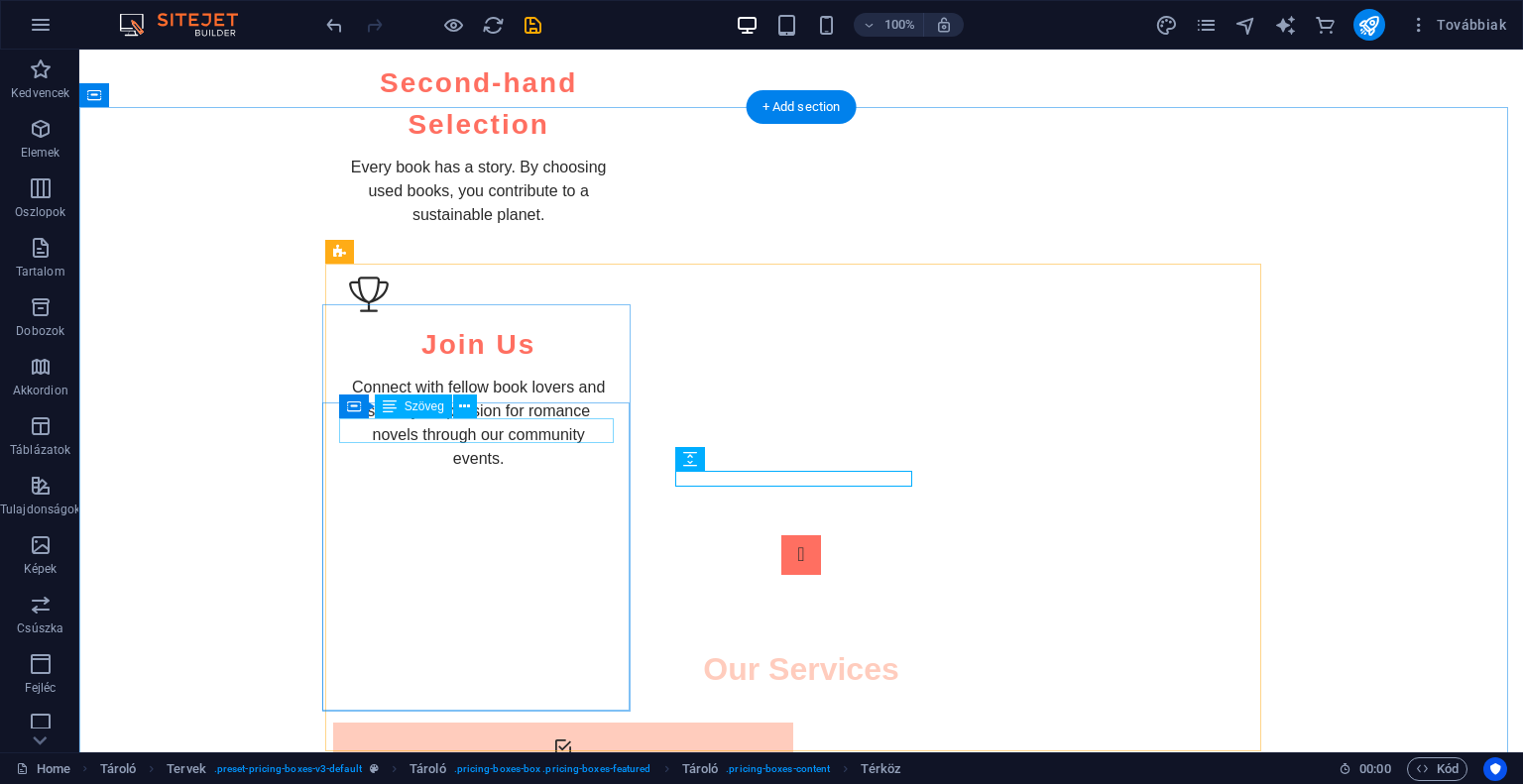 click on "Új szöveg elem" at bounding box center (801, 1749) 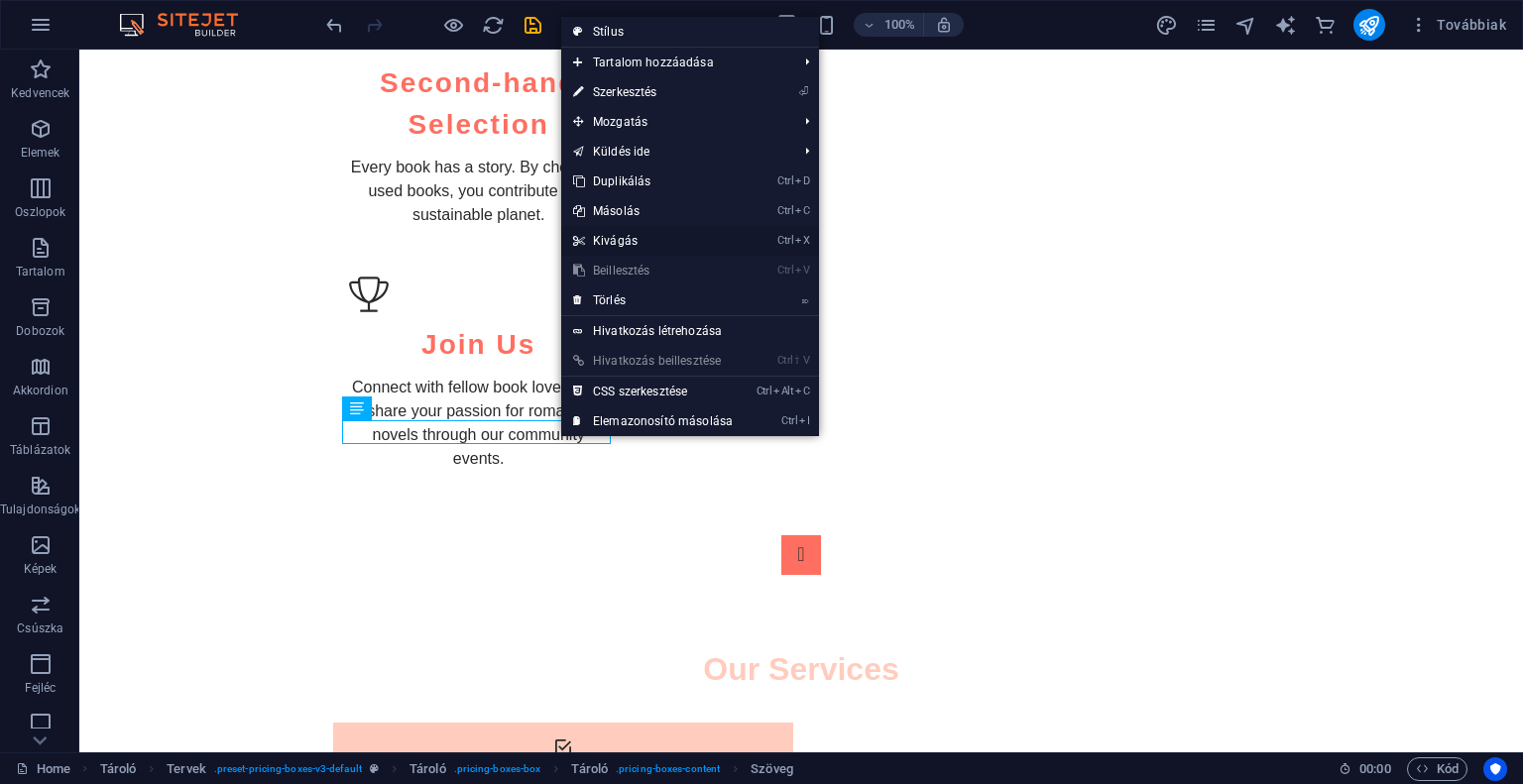 click on "Ctrl X  Kivágás" at bounding box center [652, 241] 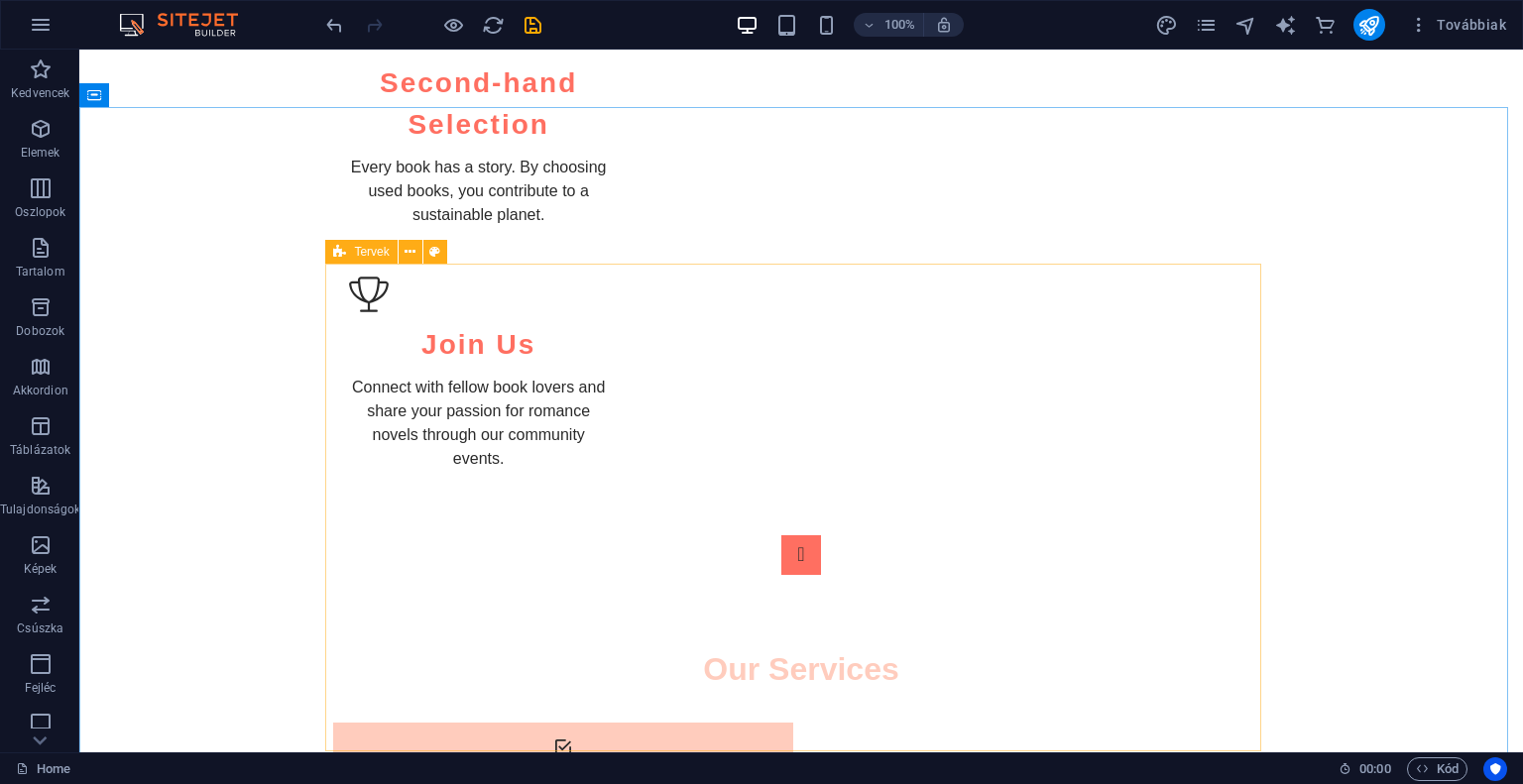click on "Tervek" at bounding box center [371, 252] 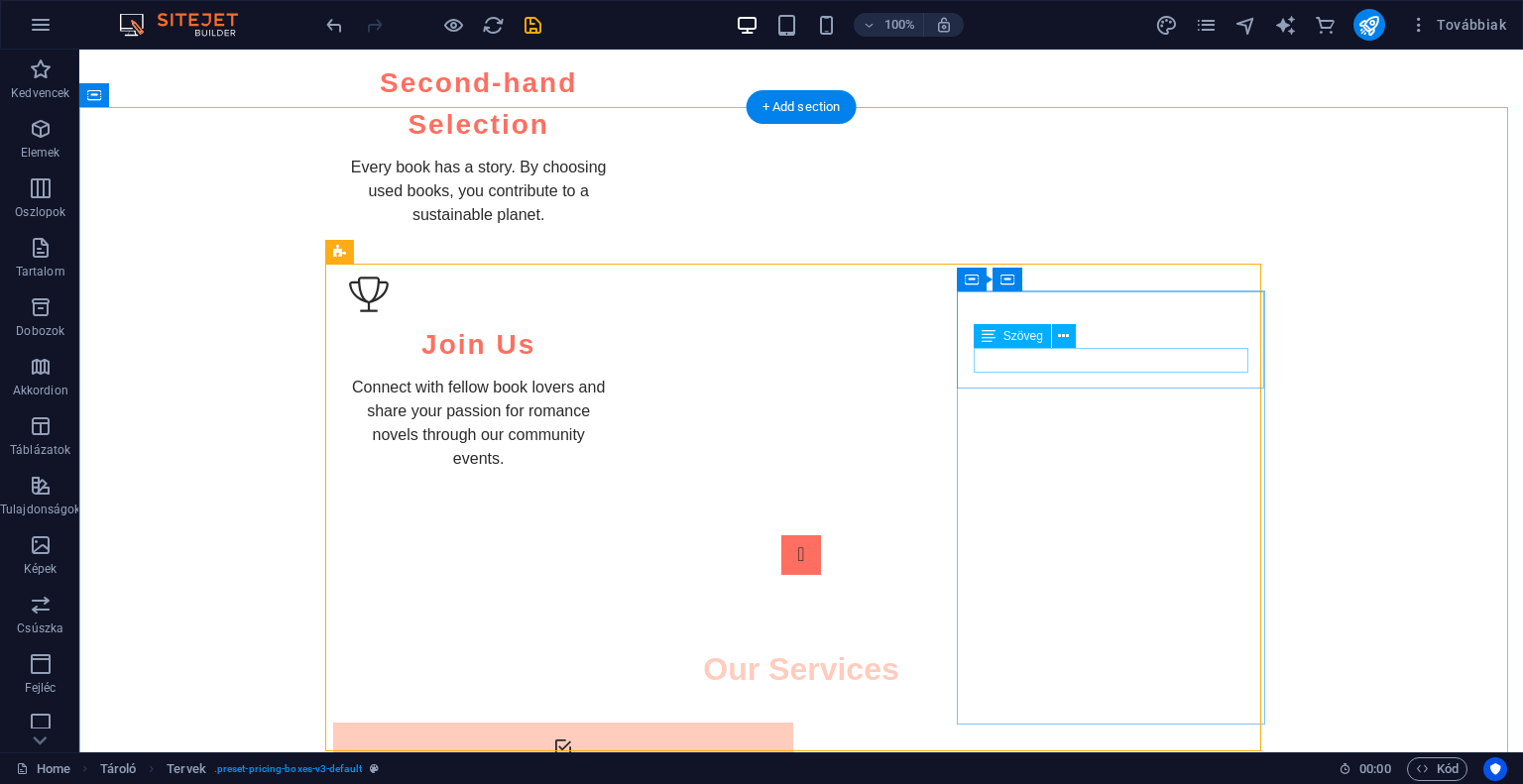 click on "Gold Package" at bounding box center [801, 2572] 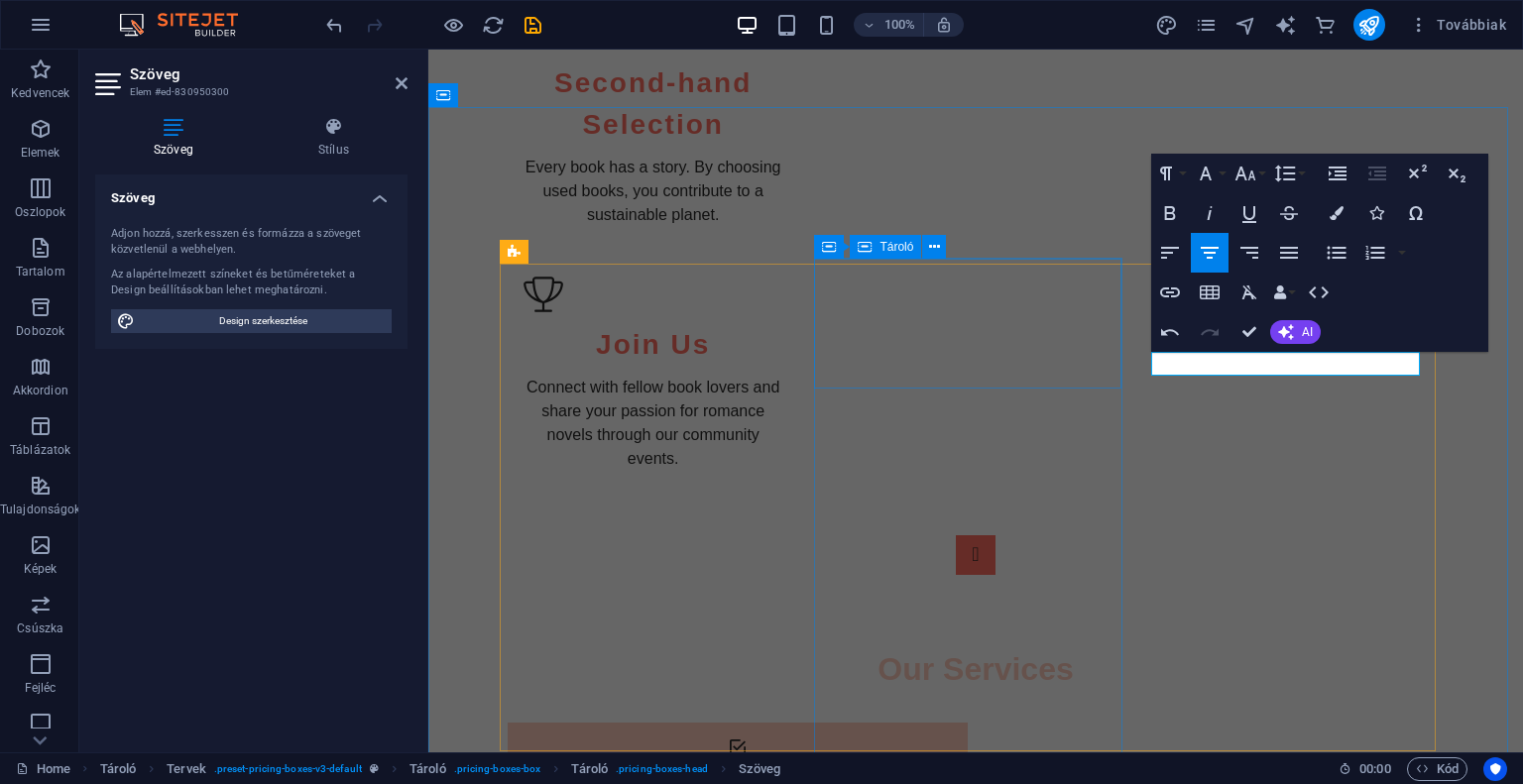 type 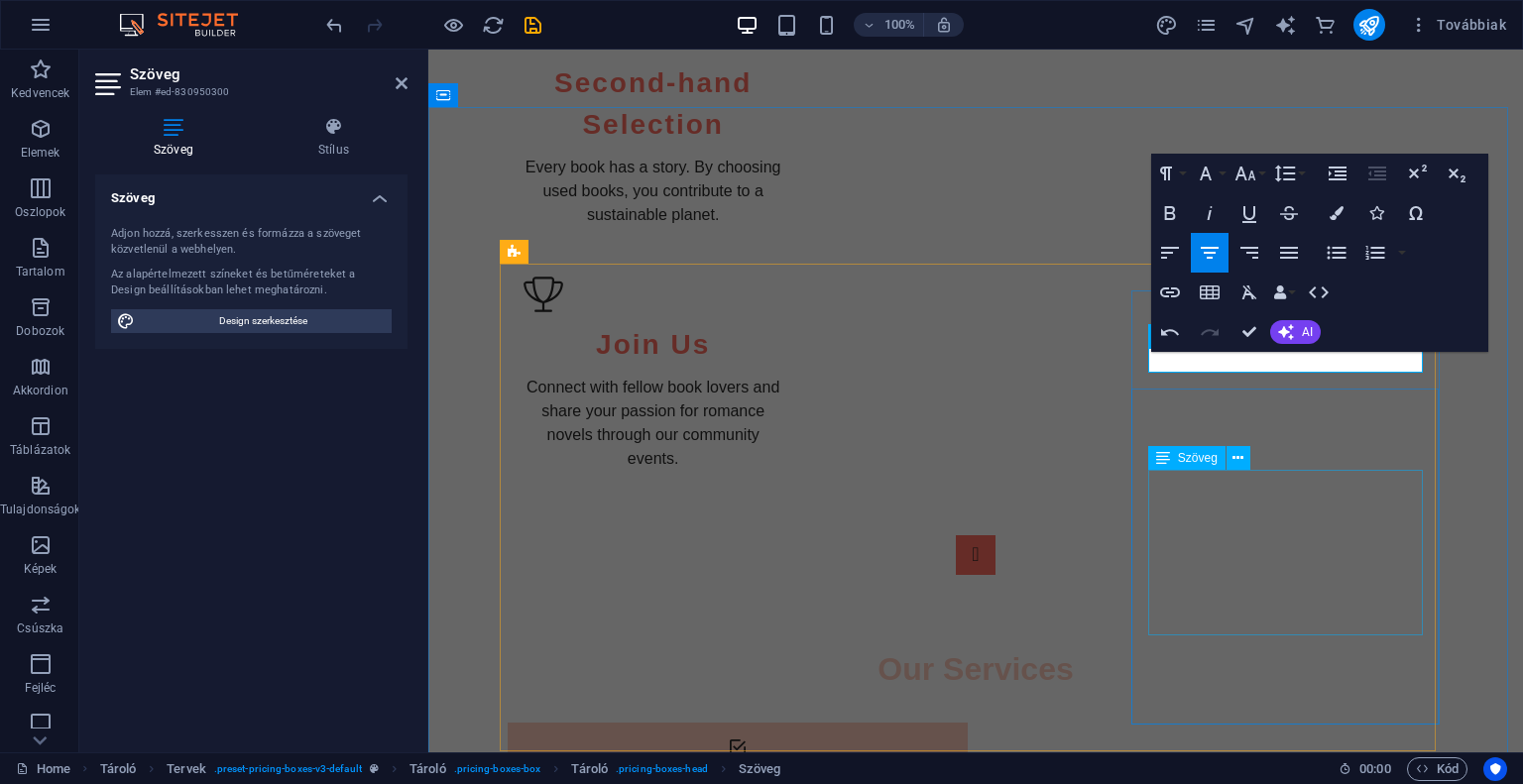 click on "15 Used Romance Books Free Shipping Personalized Recommendations Gift Wrap Option" at bounding box center (976, 2764) 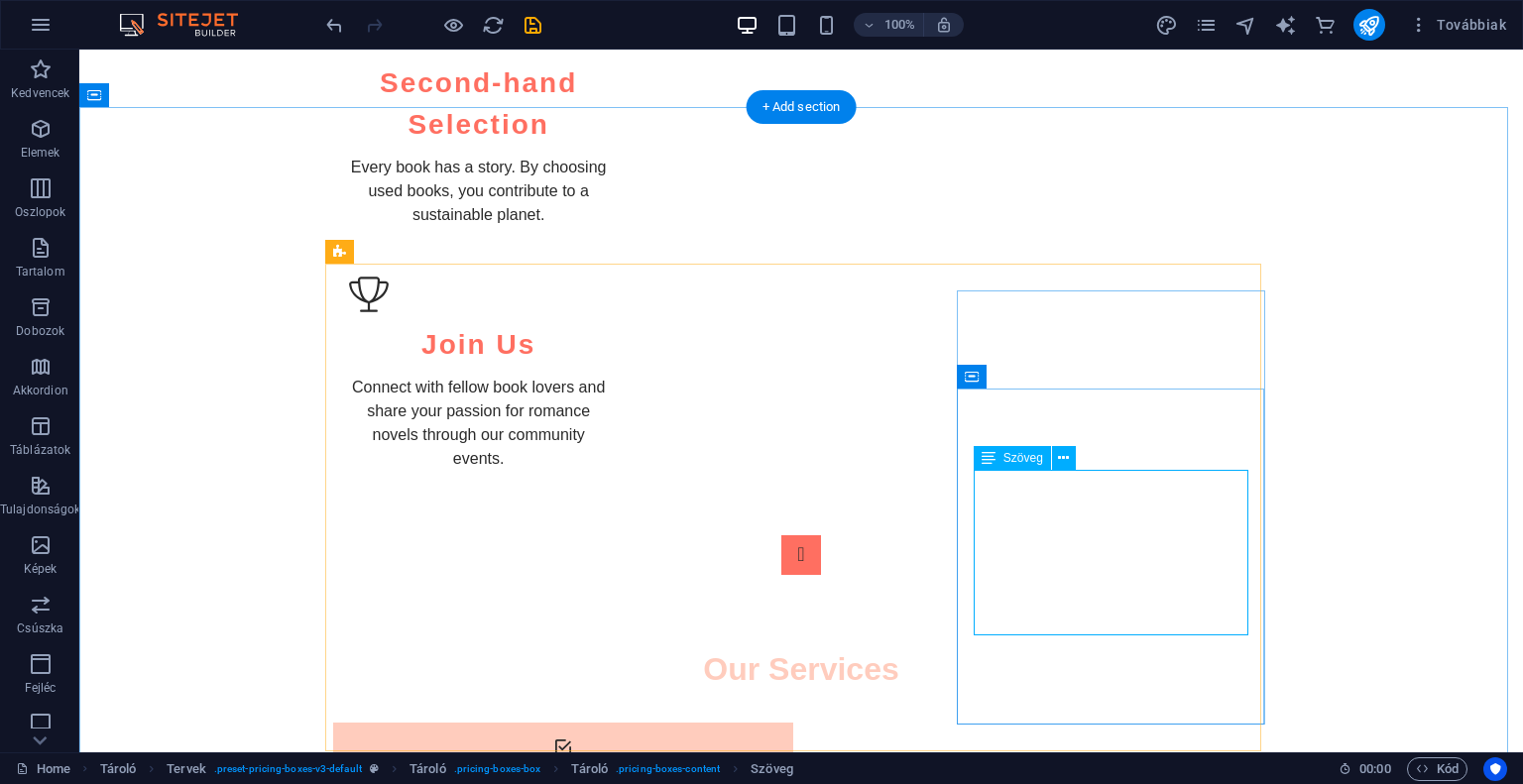 click on "15 Used Romance Books Free Shipping Personalized Recommendations Gift Wrap Option" at bounding box center (801, 2764) 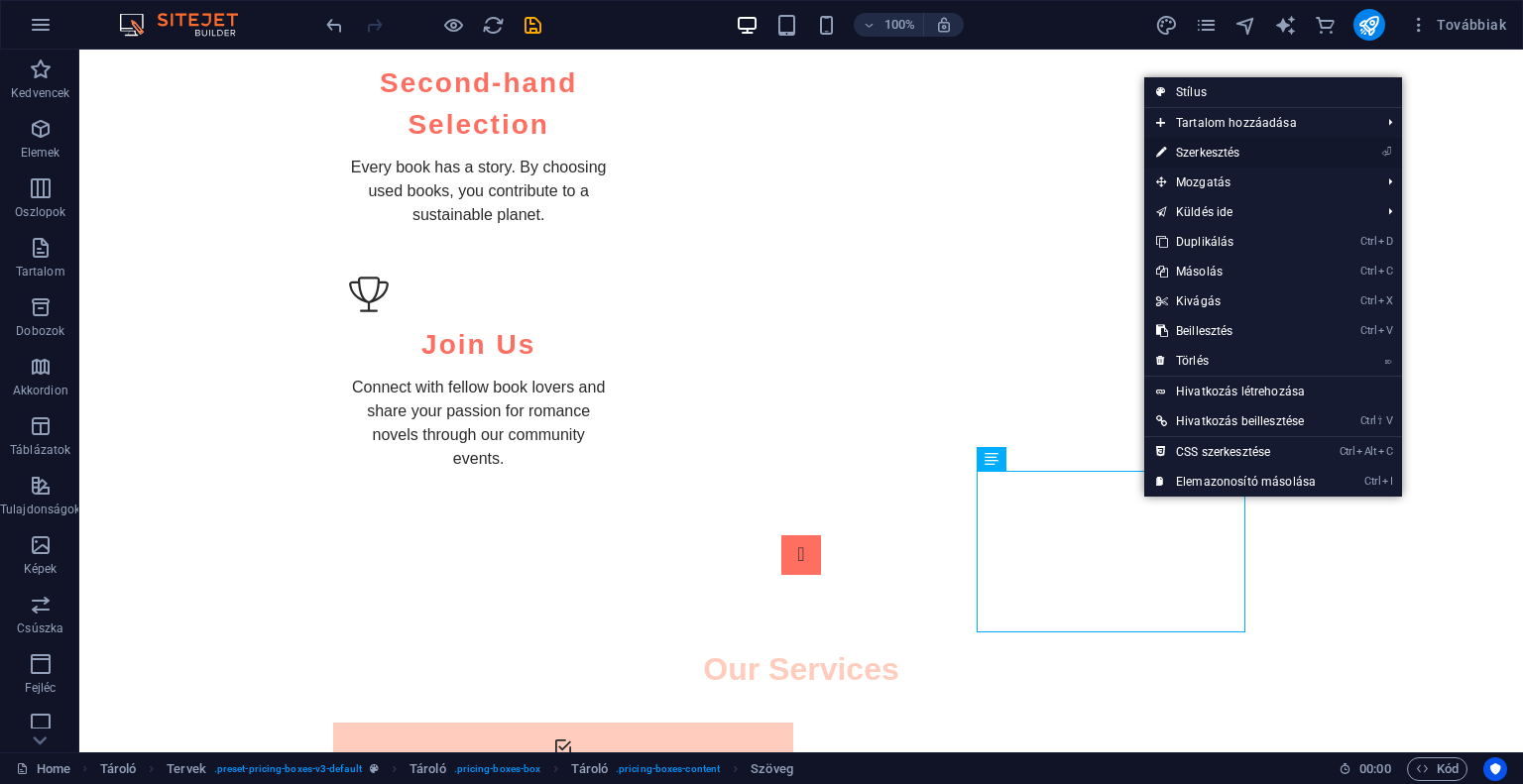 click on "⏎  Szerkesztés" at bounding box center [1235, 153] 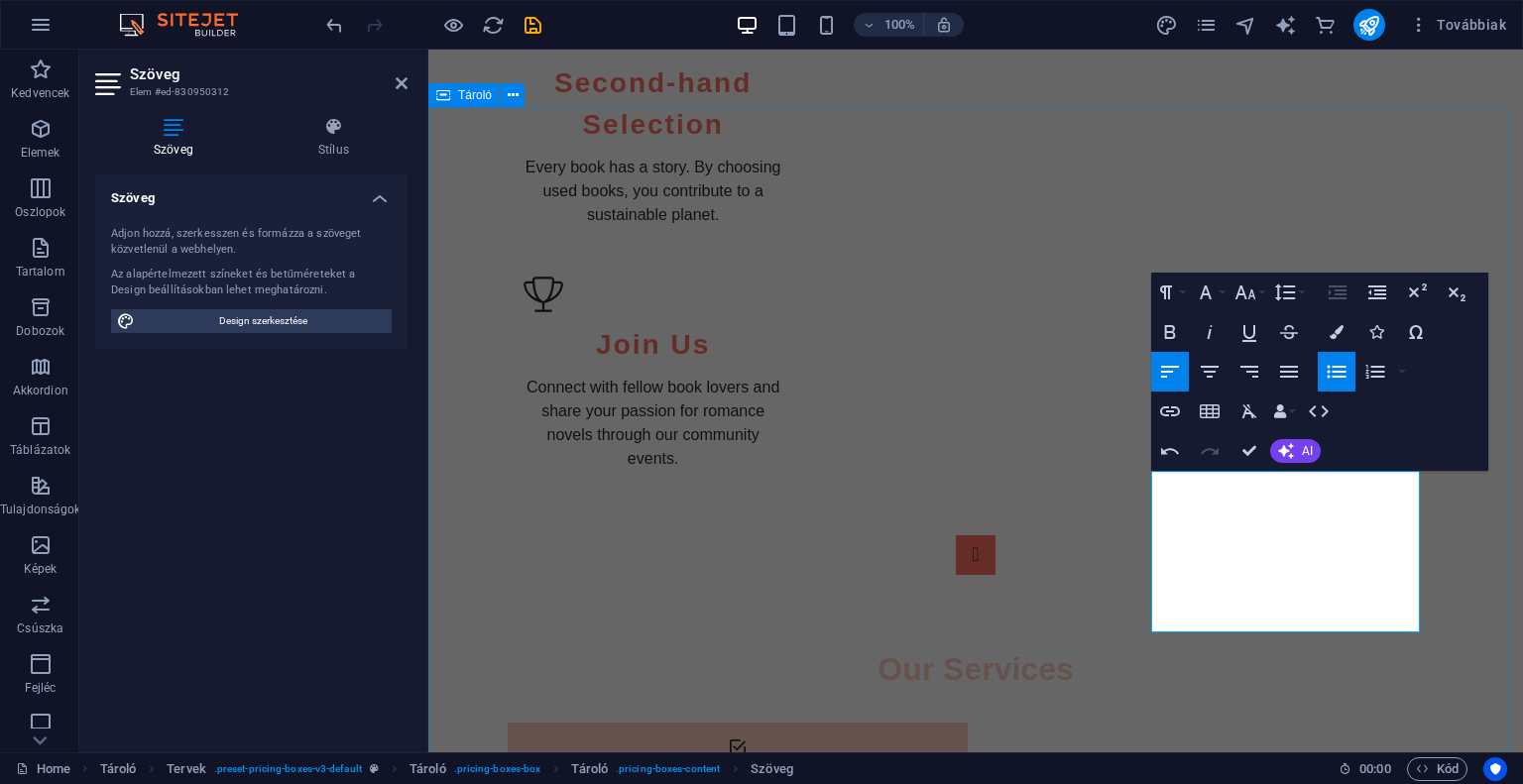 type 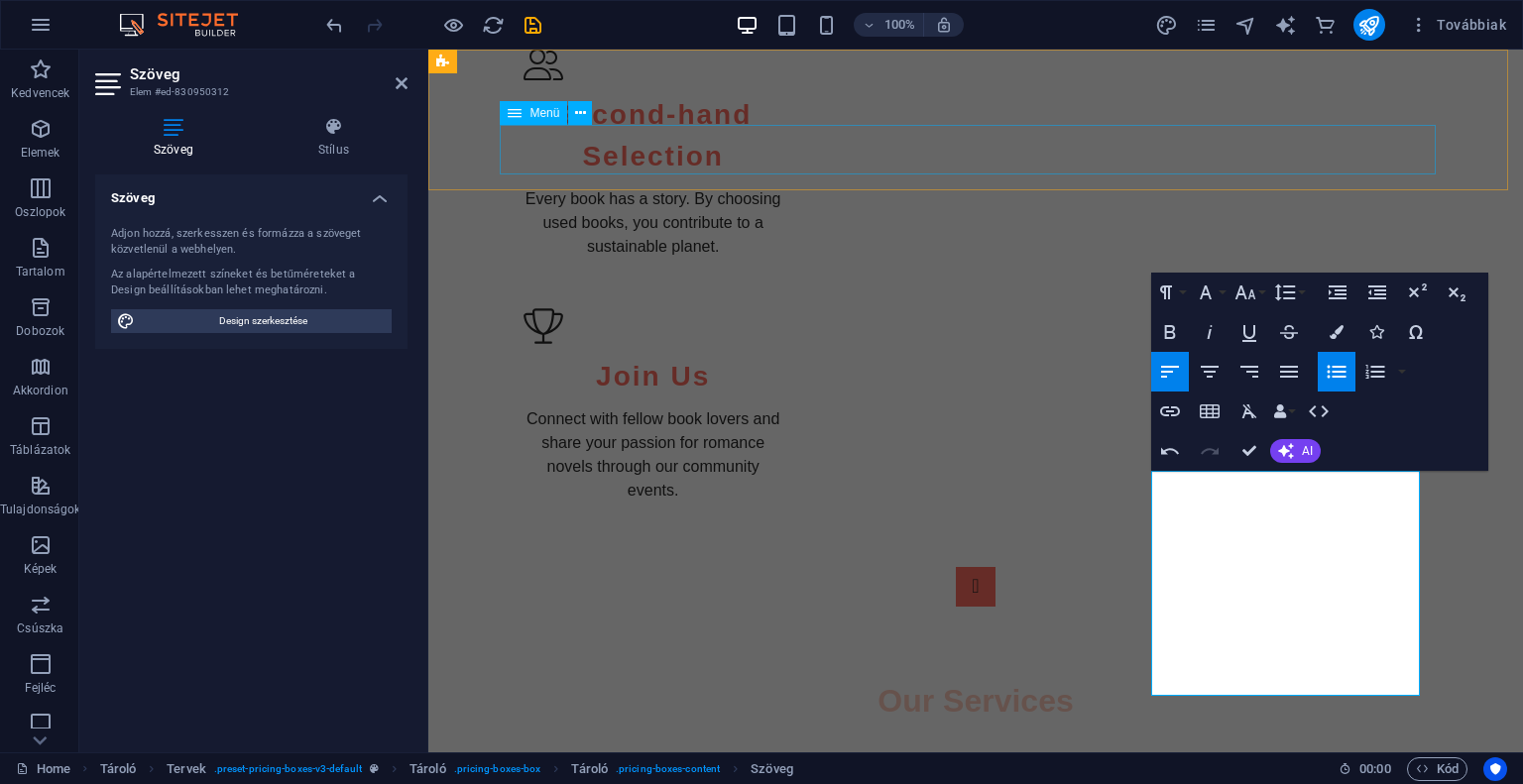 scroll, scrollTop: 2475, scrollLeft: 0, axis: vertical 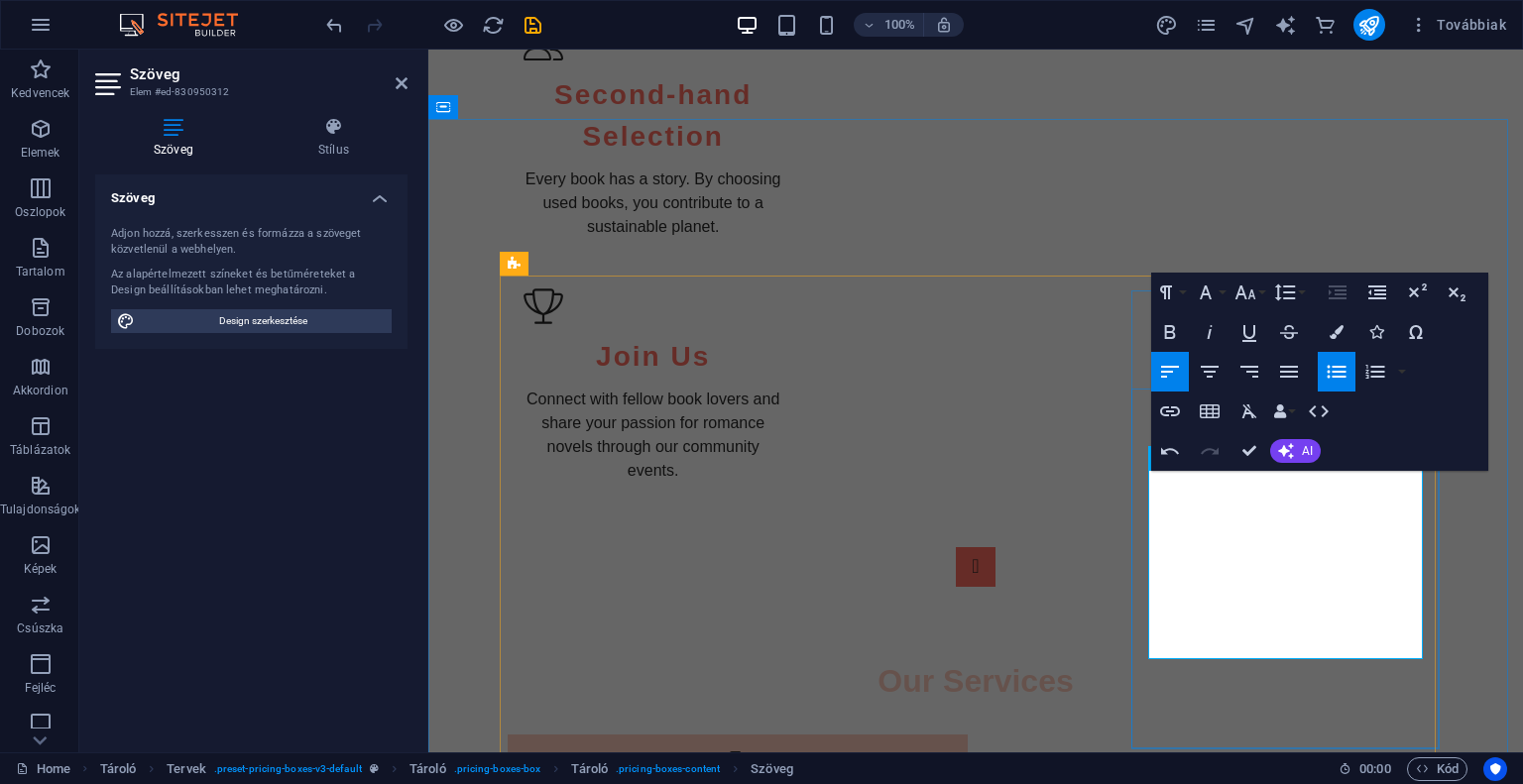 click on "Free Shipping" at bounding box center [976, 2756] 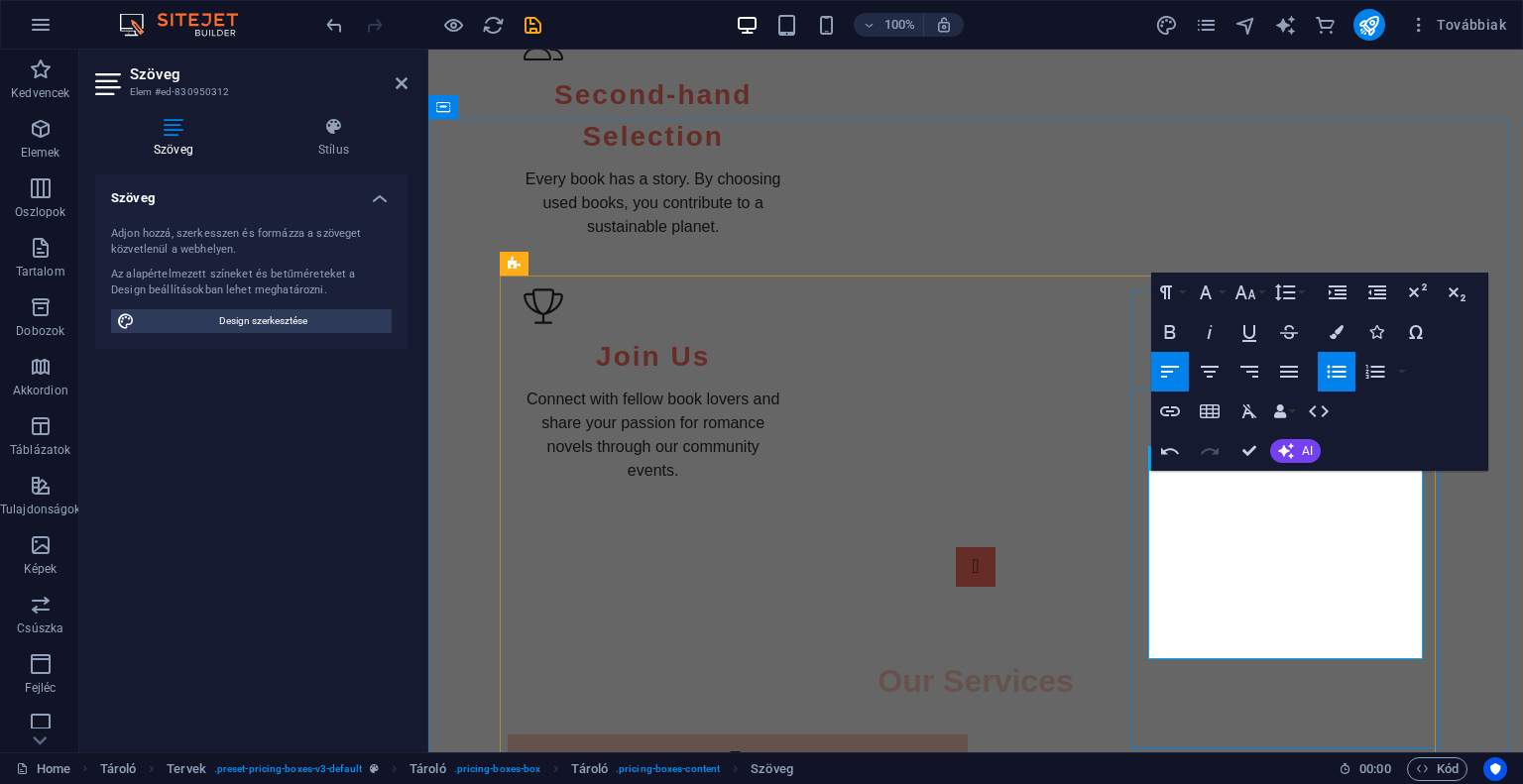 click on "Free Shipping" at bounding box center (976, 2756) 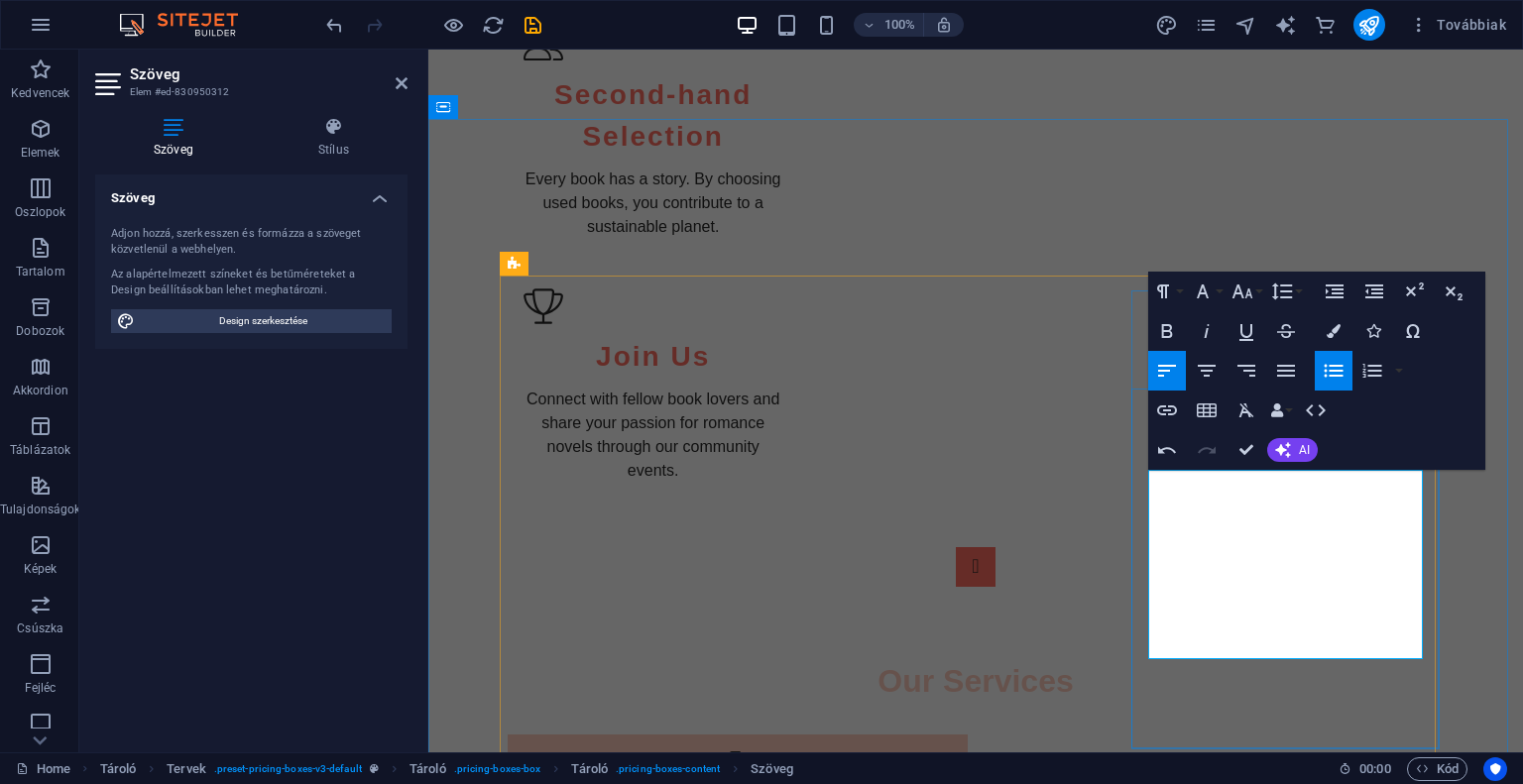 click on "Personalized Recommendations" at bounding box center (976, 2798) 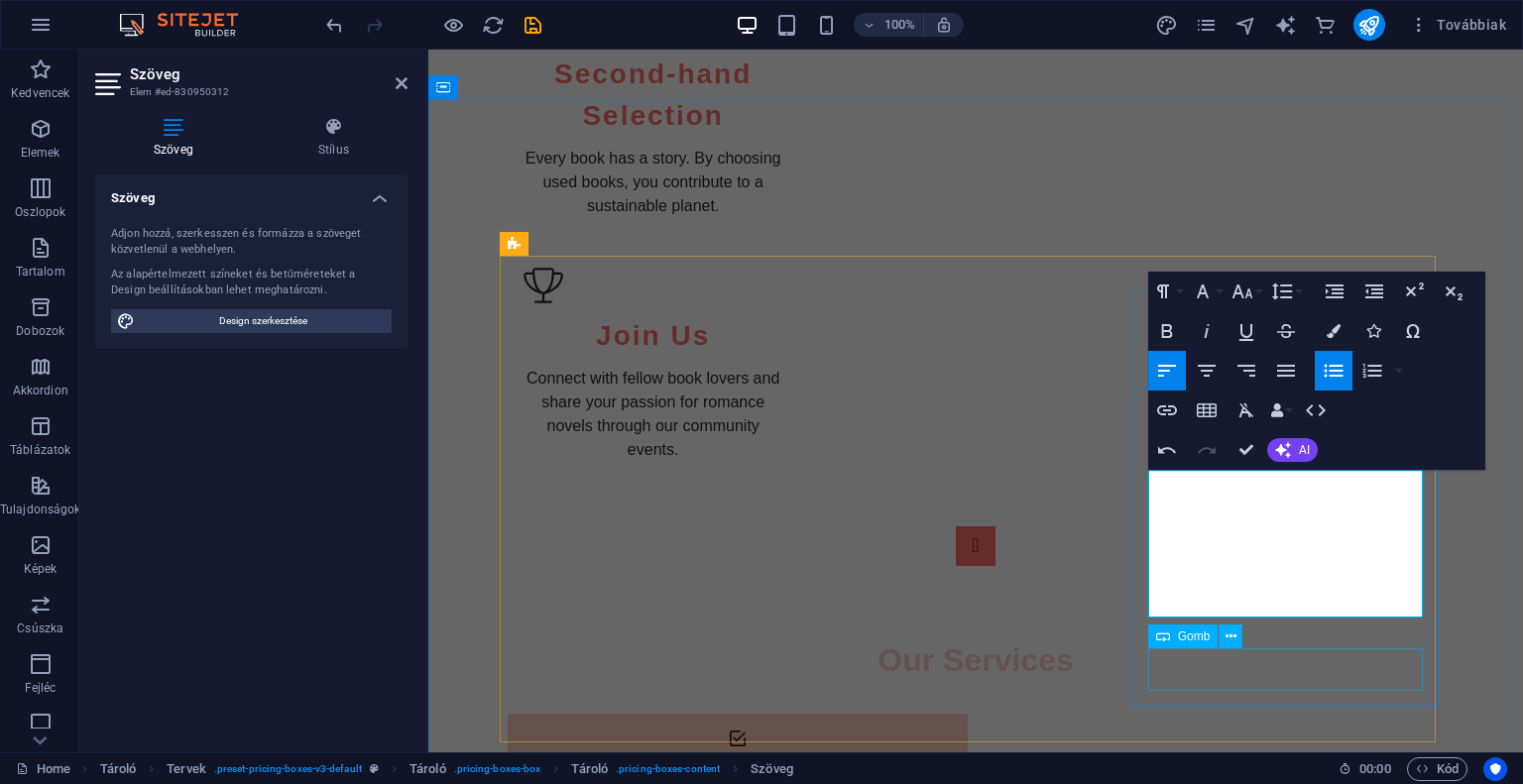 scroll, scrollTop: 2517, scrollLeft: 0, axis: vertical 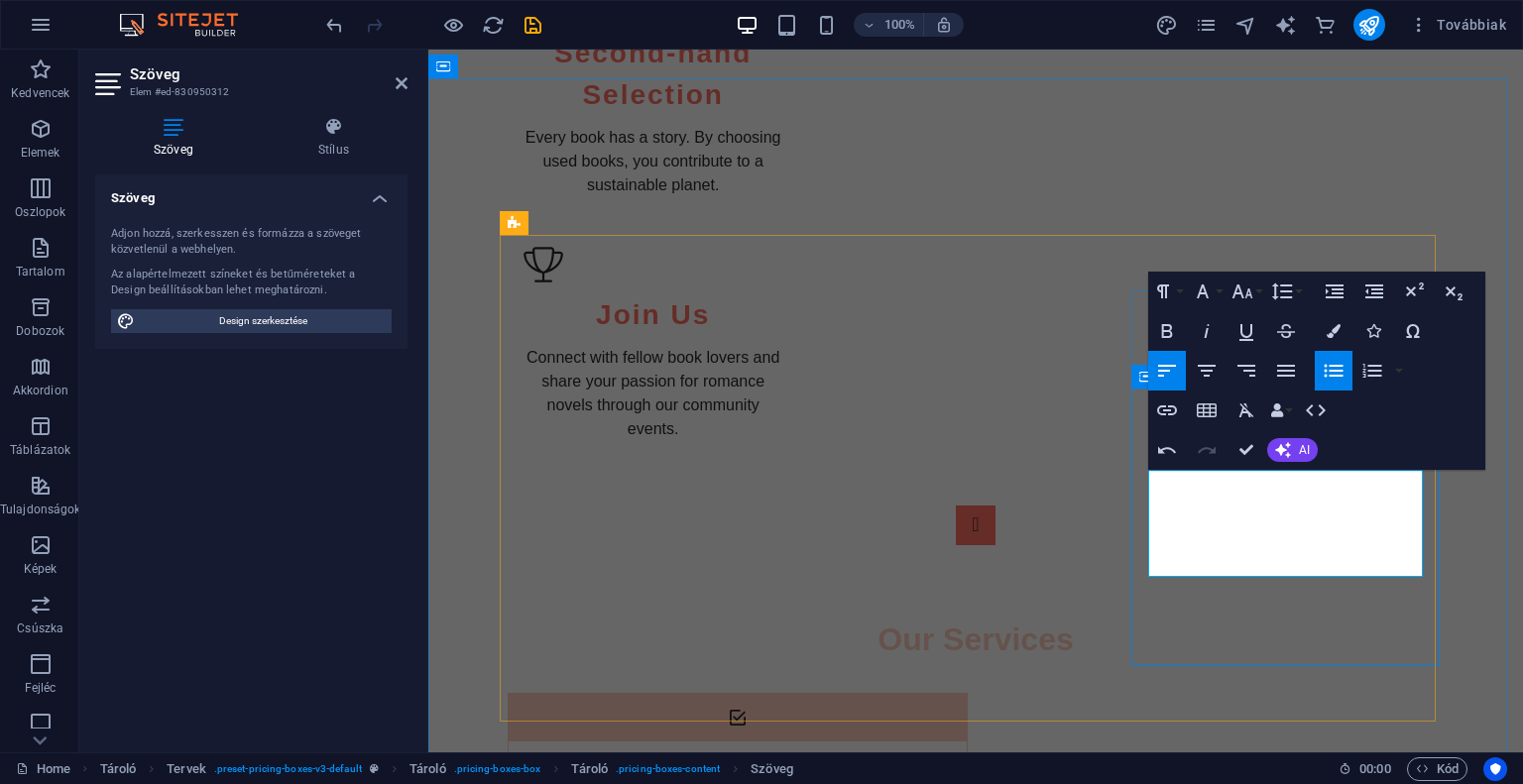 click on "HUF 5,000 9 használt könyv egy csomagban, csak neked! Ingyenes szállítás! Order Now" at bounding box center (976, 2698) 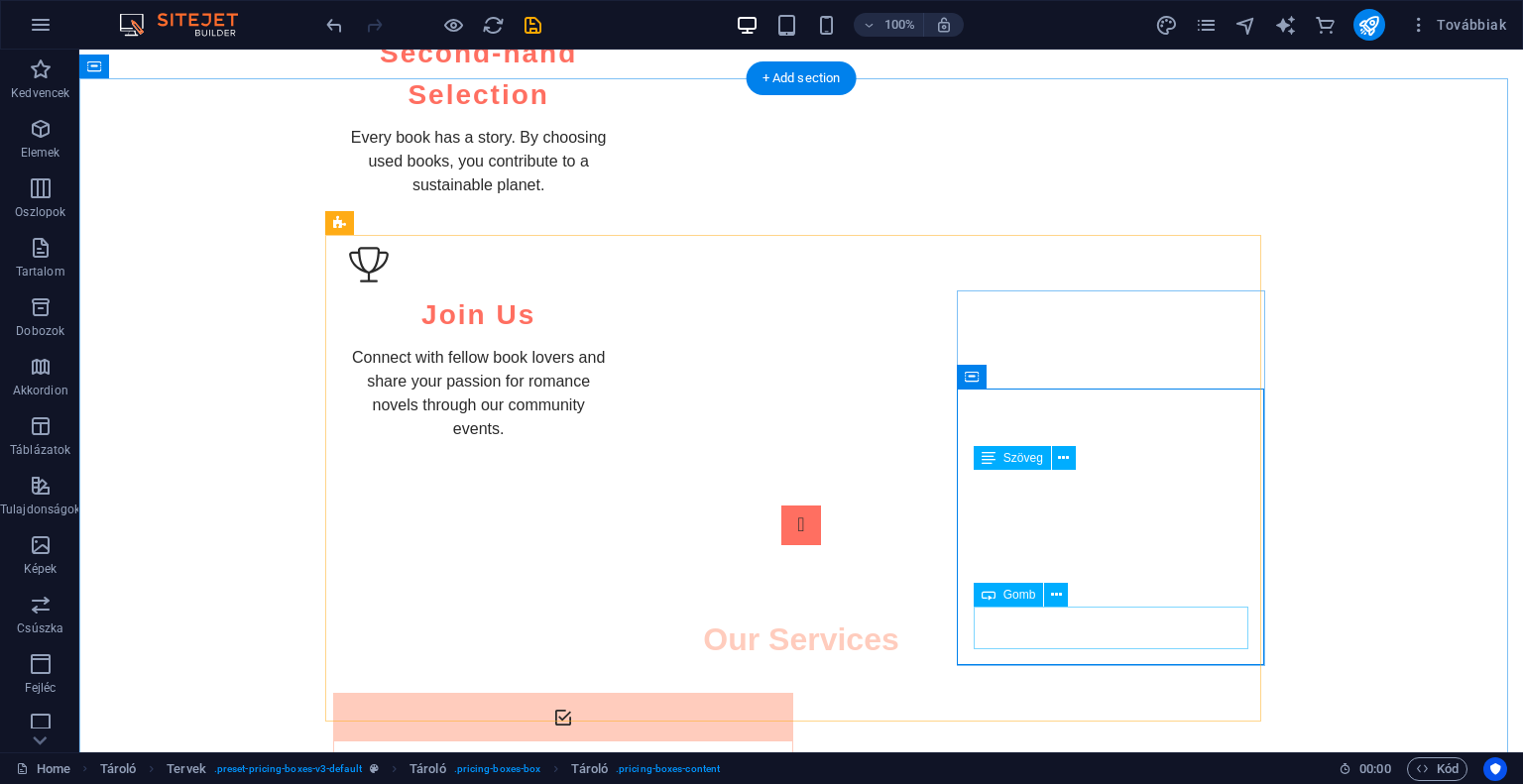 click on "Order Now" at bounding box center (801, 2784) 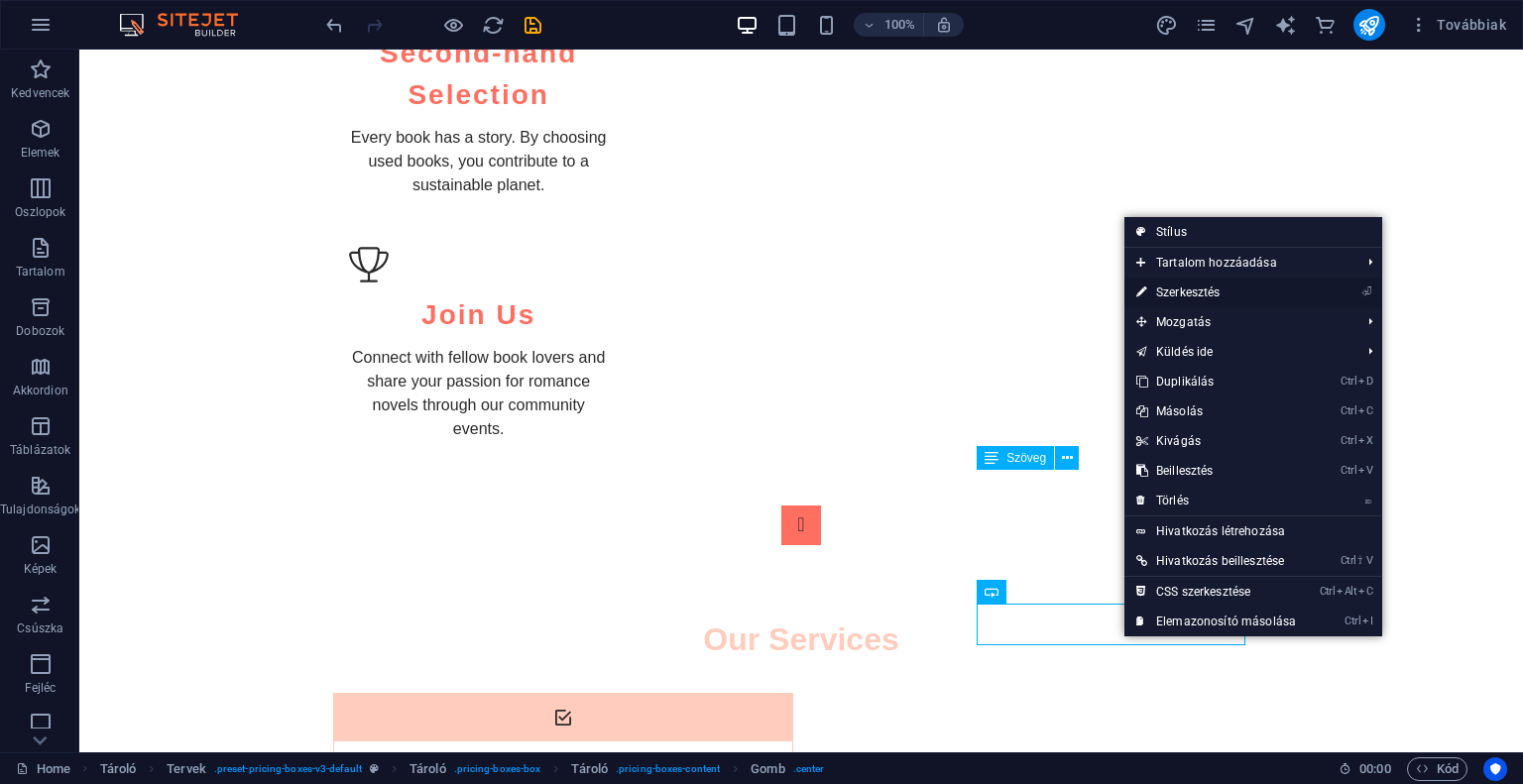 click on "⏎  Szerkesztés" at bounding box center (1216, 292) 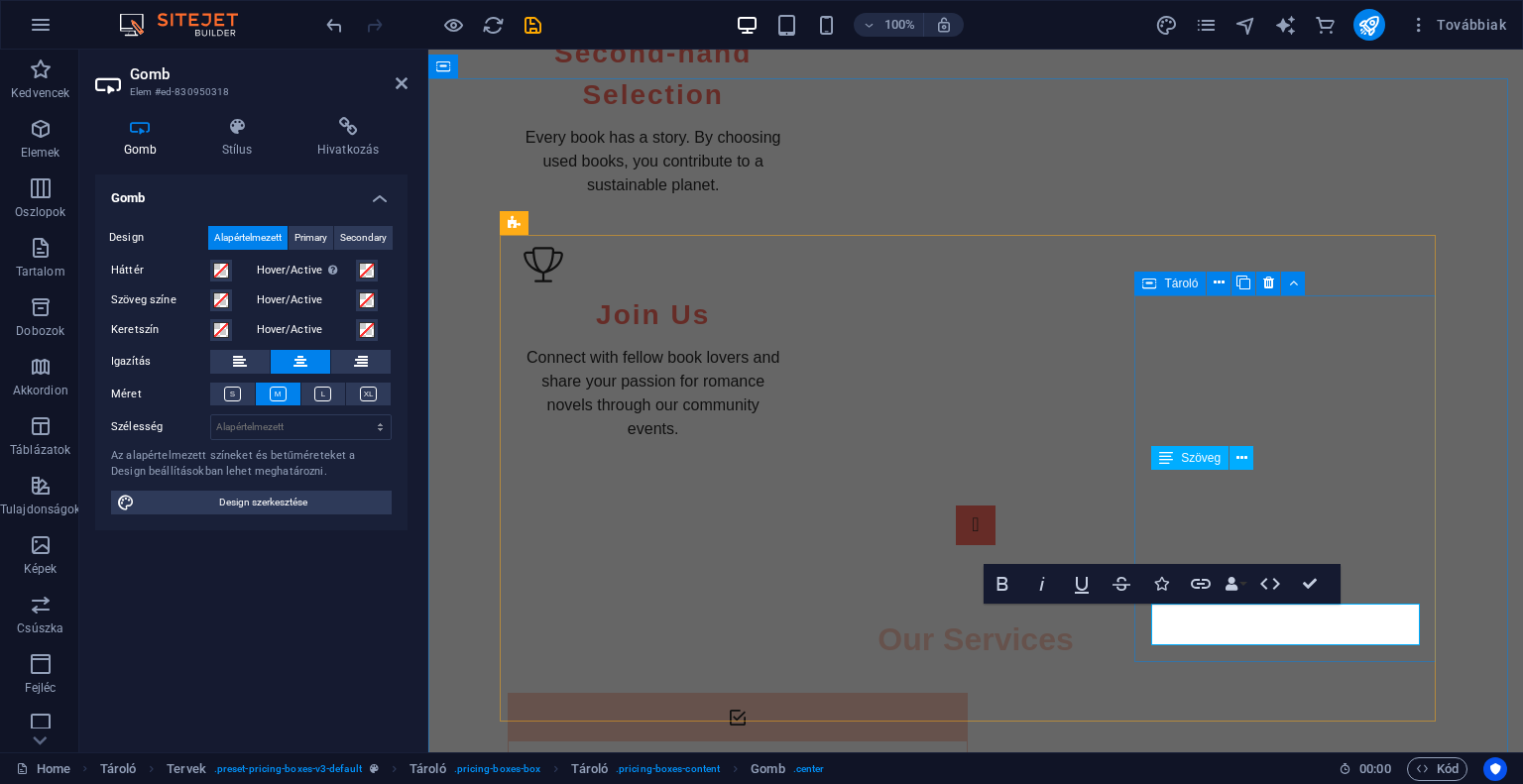 type 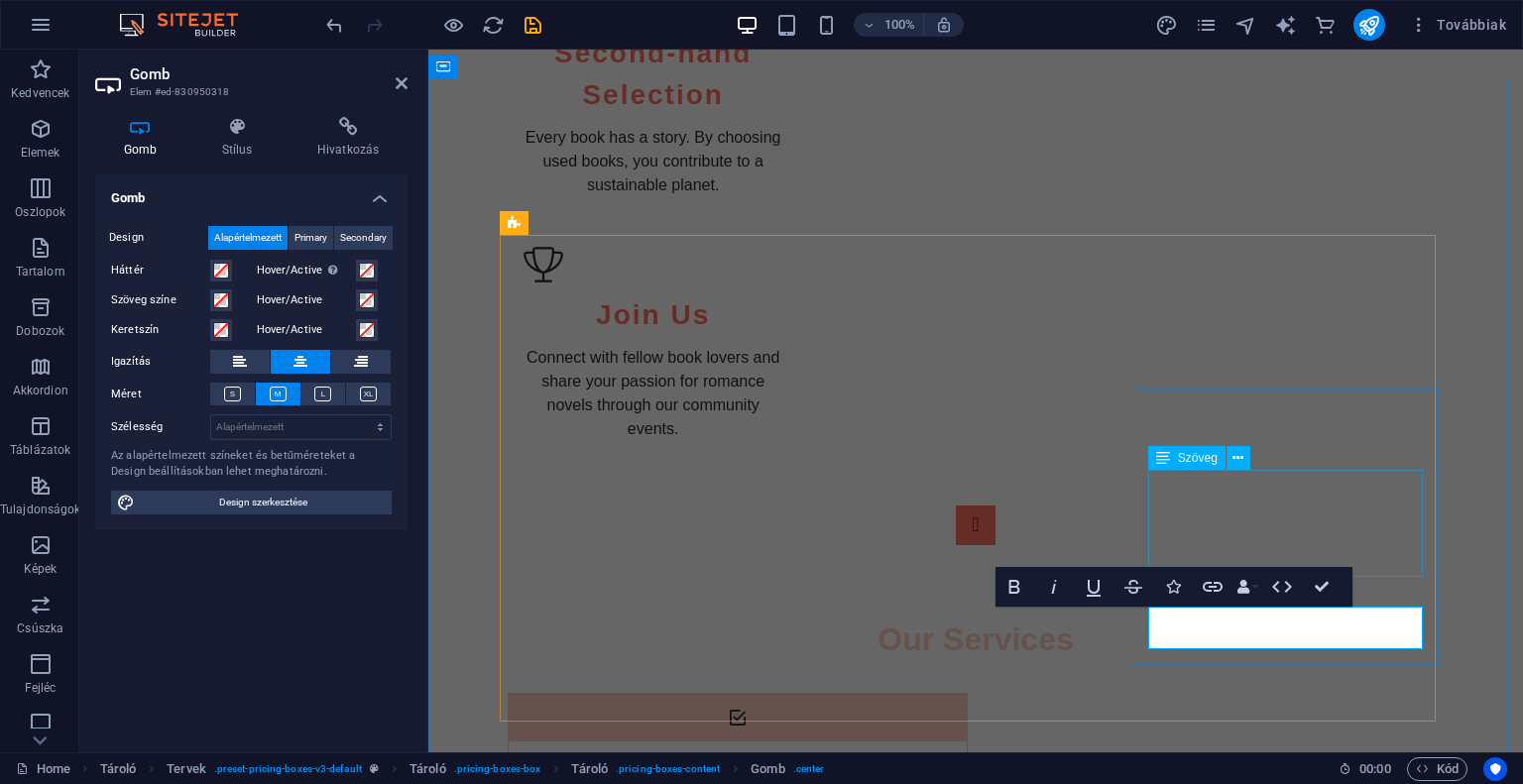 click on "9 használt könyv egy csomagban, csak neked! Ingyenes szállítás!" at bounding box center [976, 2693] 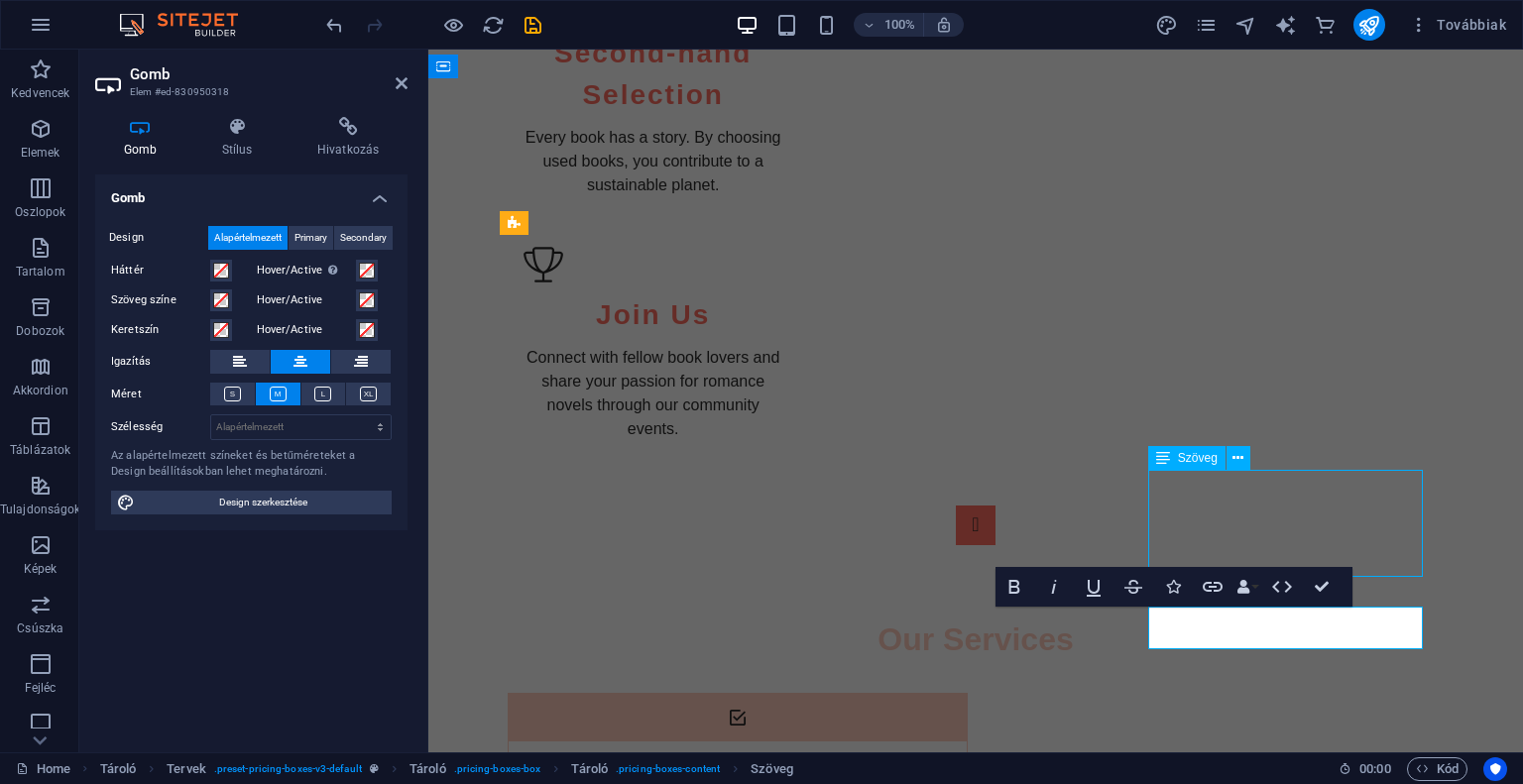 click on "9 használt könyv egy csomagban, csak neked! Ingyenes szállítás!" at bounding box center (976, 2693) 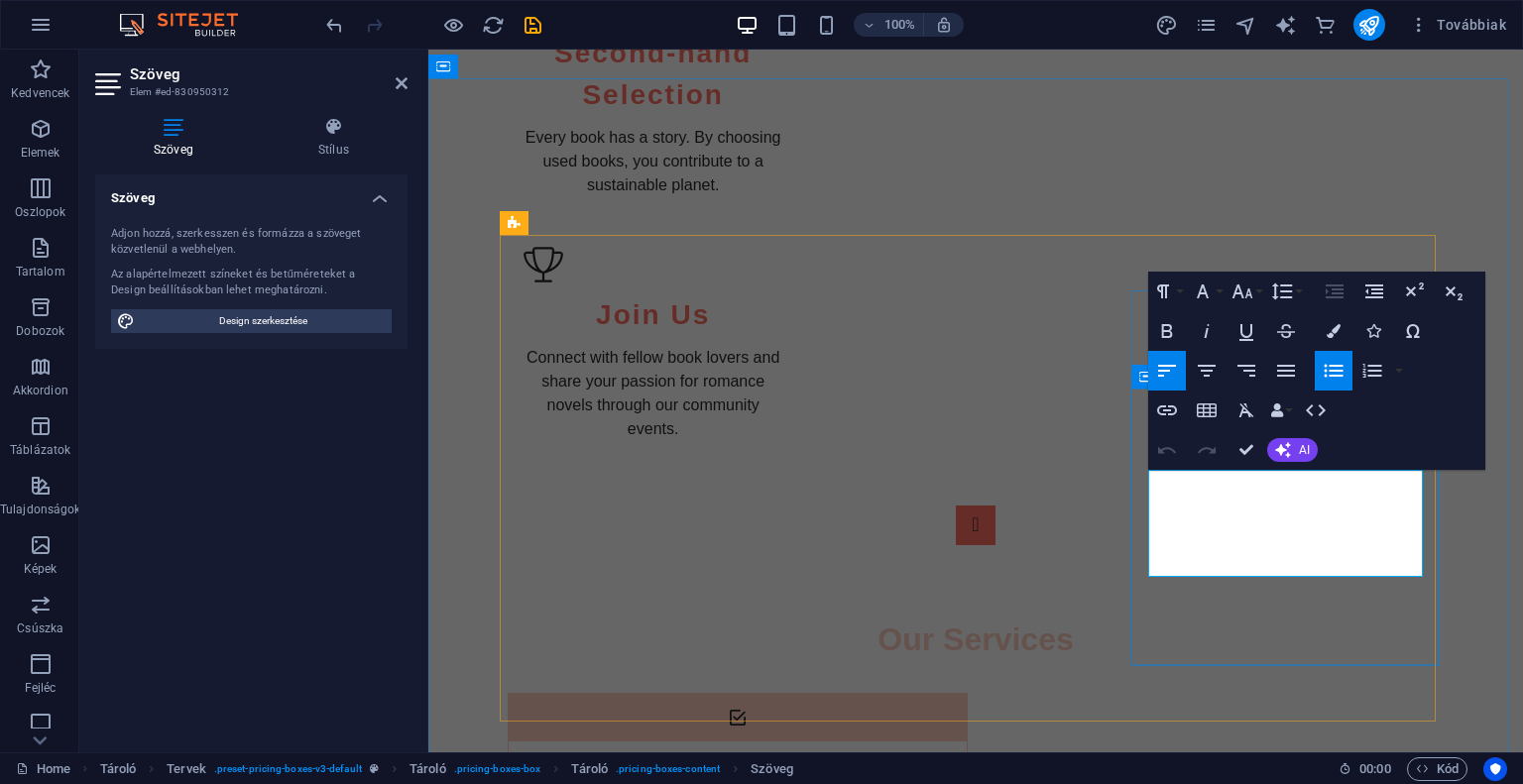 click on "HUF 5,000 9 használt könyv egy csomagban, csak neked! Ingyenes szállítás! Ezt választom!" at bounding box center (976, 2697) 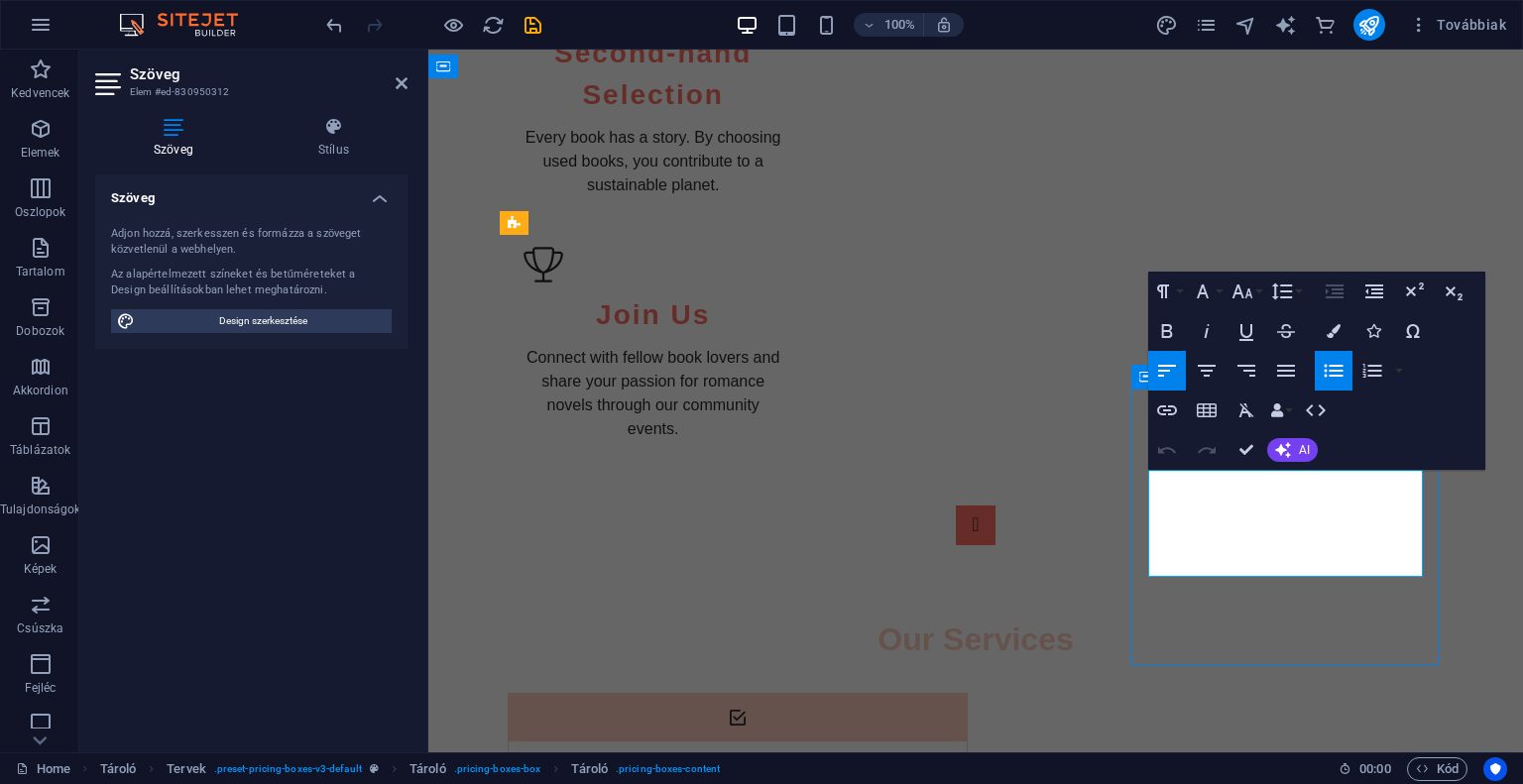 click on "HUF 5,000 9 használt könyv egy csomagban, csak neked! Ingyenes szállítás! Ezt választom!" at bounding box center (976, 2697) 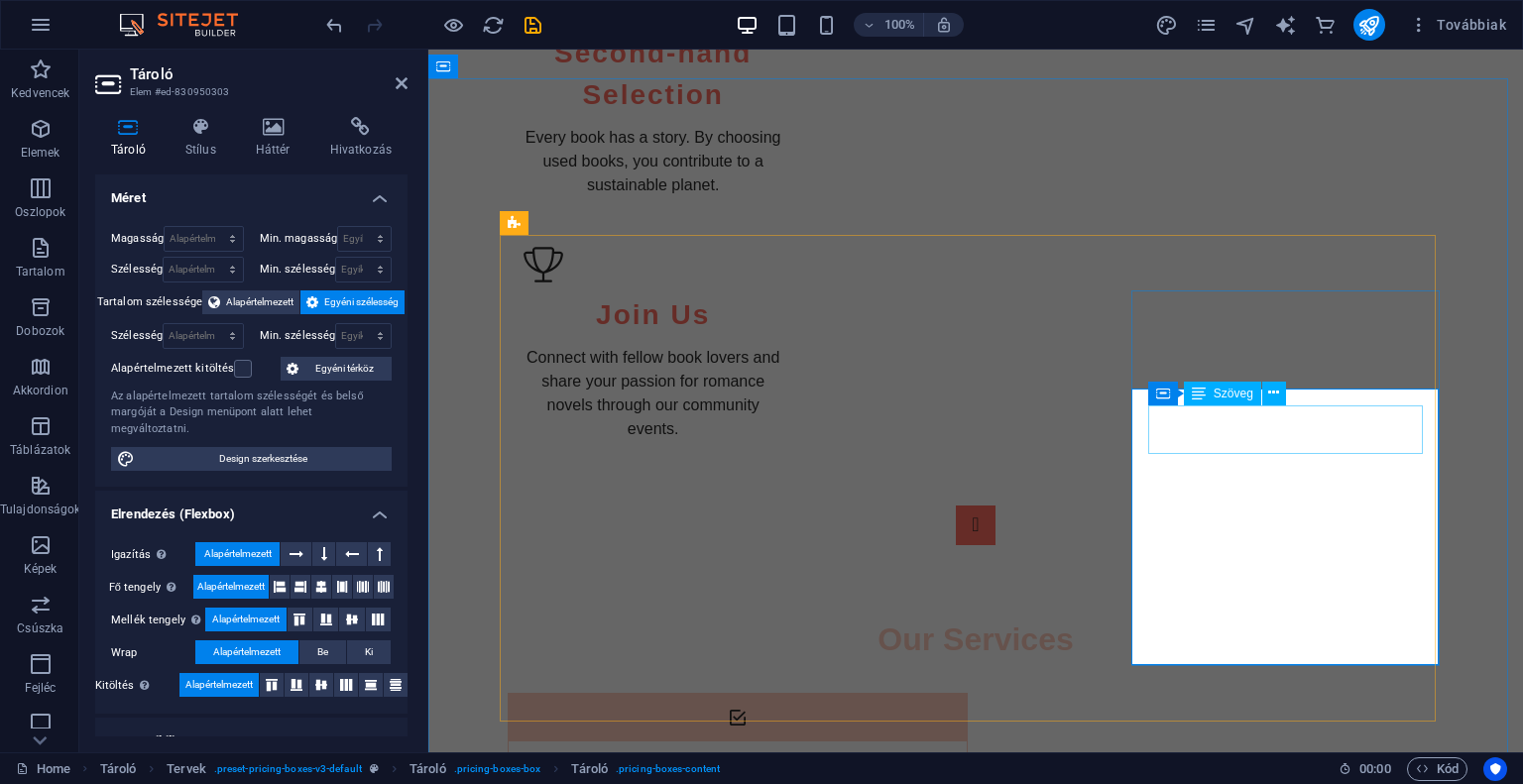 click on "HUF 5,000" at bounding box center (976, 2614) 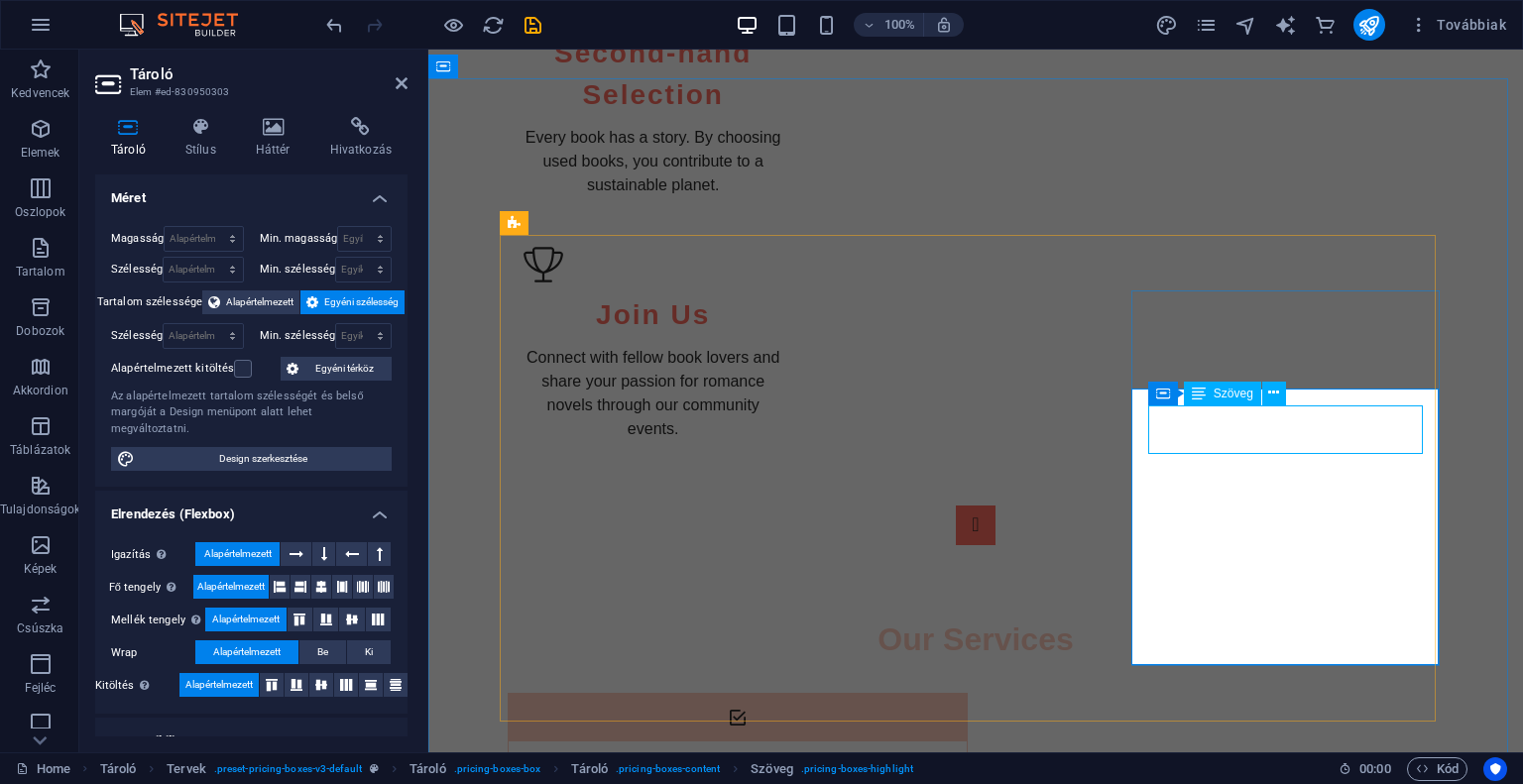 click on "HUF 5,000" at bounding box center (976, 2614) 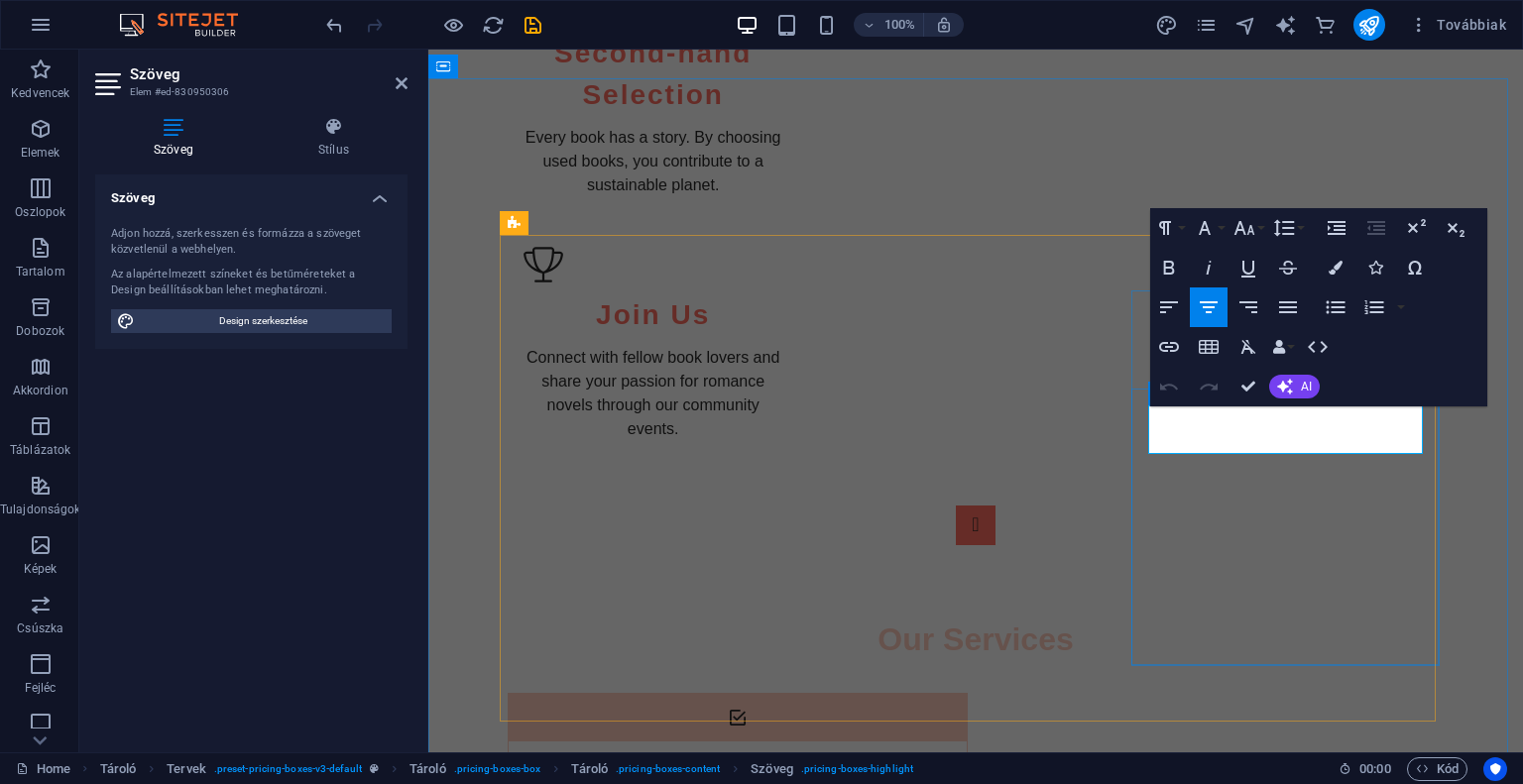 click on "HUF 5,000" at bounding box center [976, 2614] 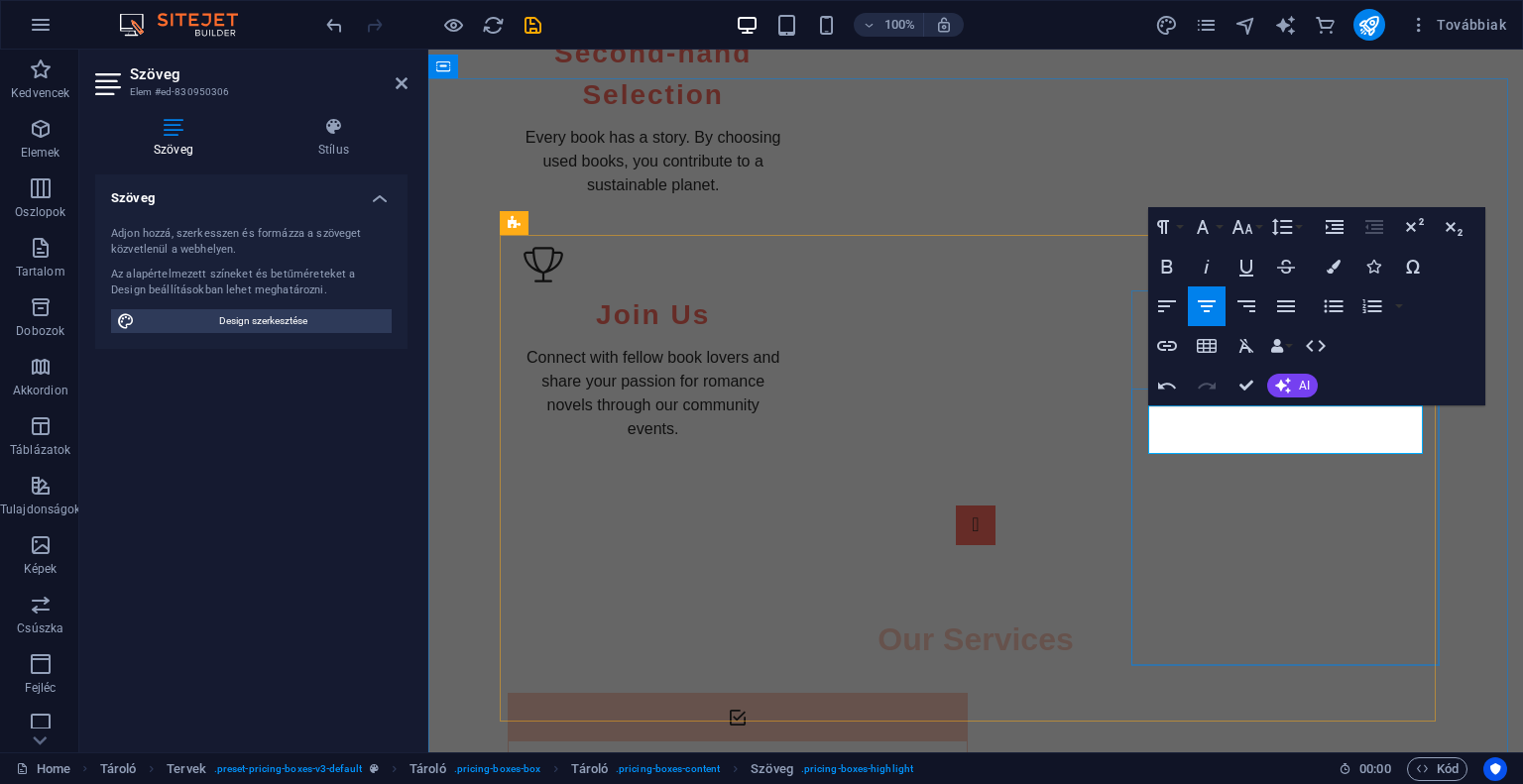type 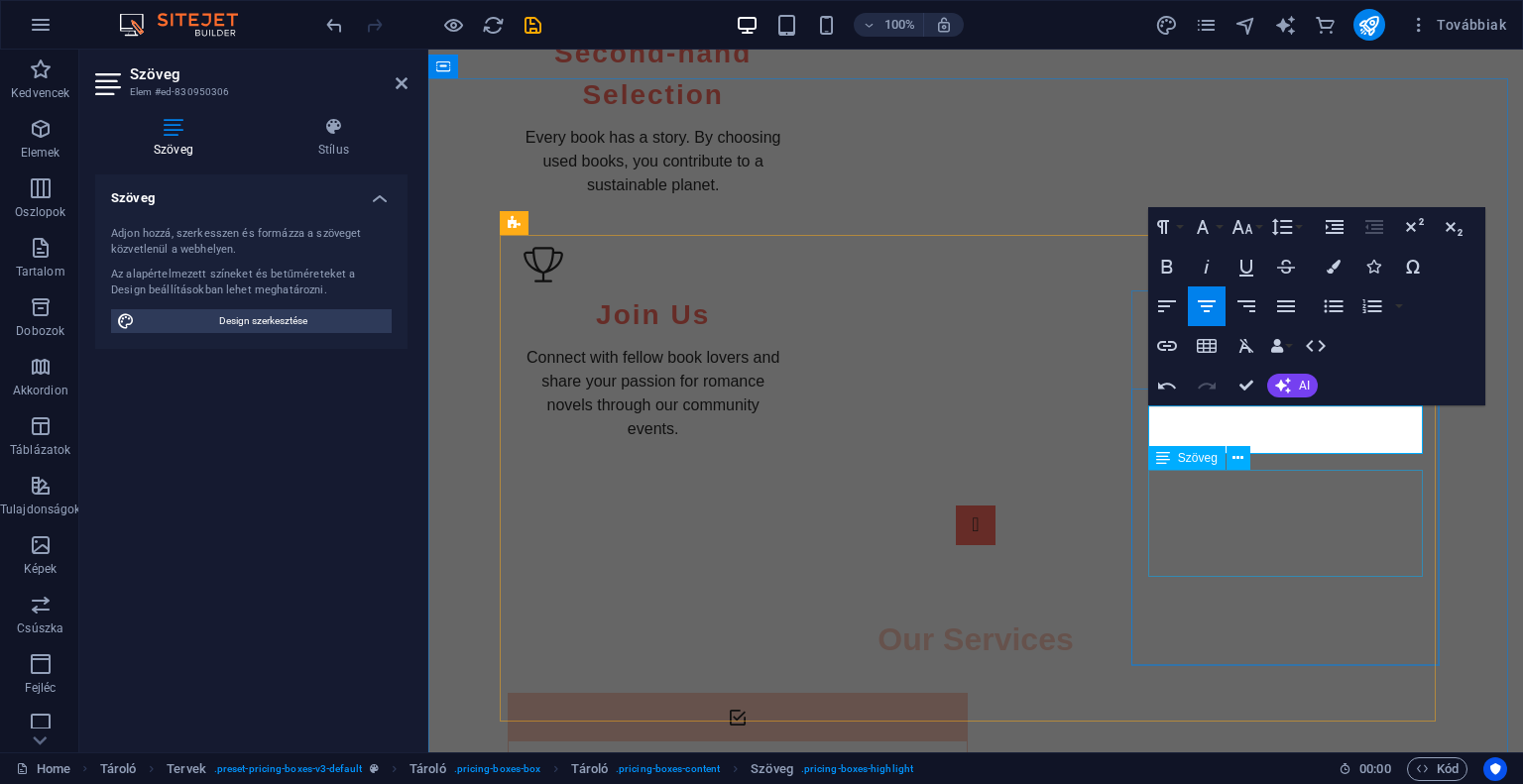 click on "9 használt könyv egy csomagban, csak neked! Ingyenes szállítás!" at bounding box center [976, 2693] 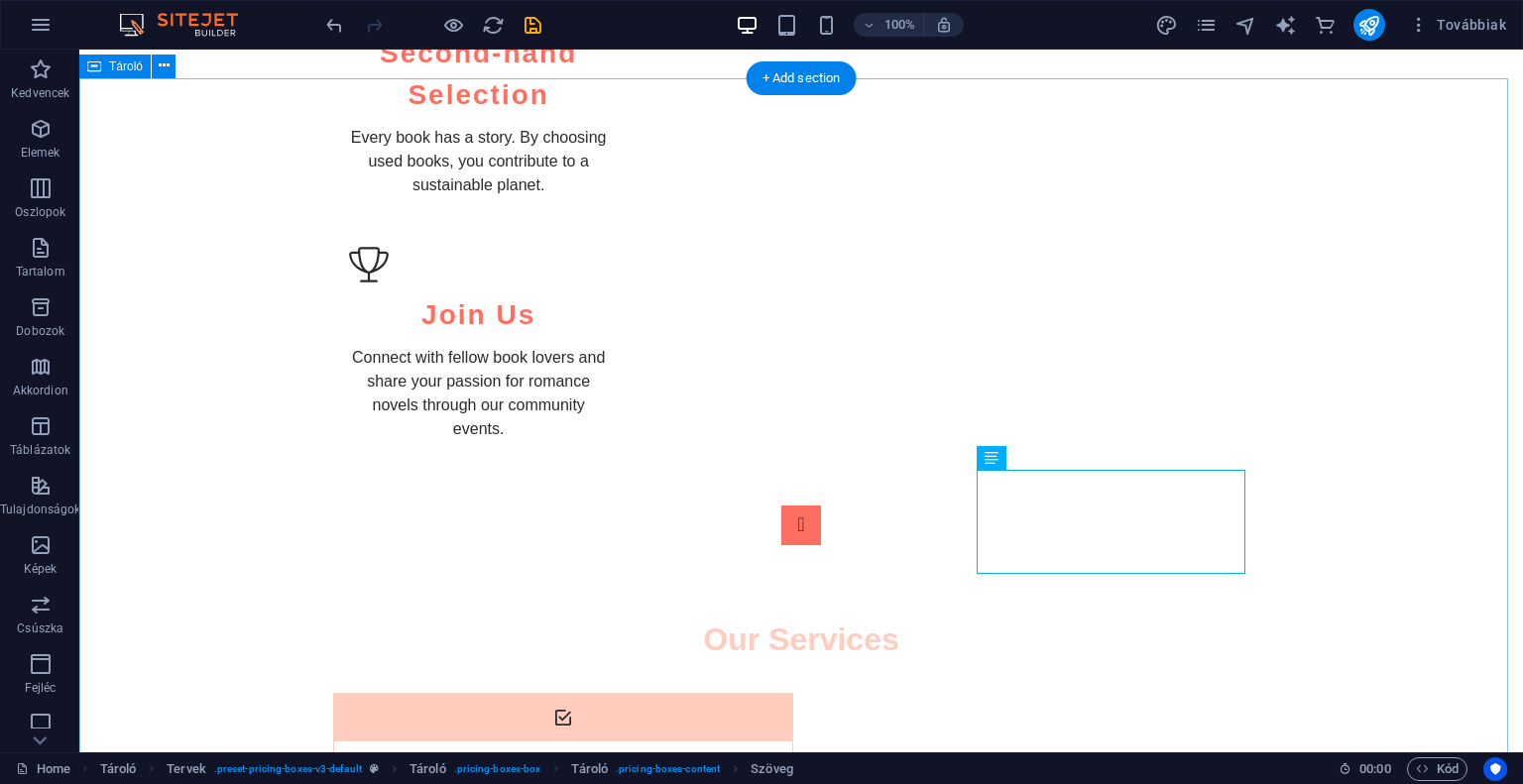 click on "Affordable Romance Book Plans Bronze Package HUF 2,000 5 Pre-Loved Romance Novels   Enjoy Free Shipping   Curated Selections   Round-the-Clock Customer Support Order Now Silver Package HUF 3,500 10 Used Romance Books Free Shipping Exclusive Discount Curated Selection Order Now Arany csomag 9,000 Ft 9 használt könyv egy csomagban, csak neked! Ingyenes szállítás! Ezt választom!" at bounding box center [801, 2172] 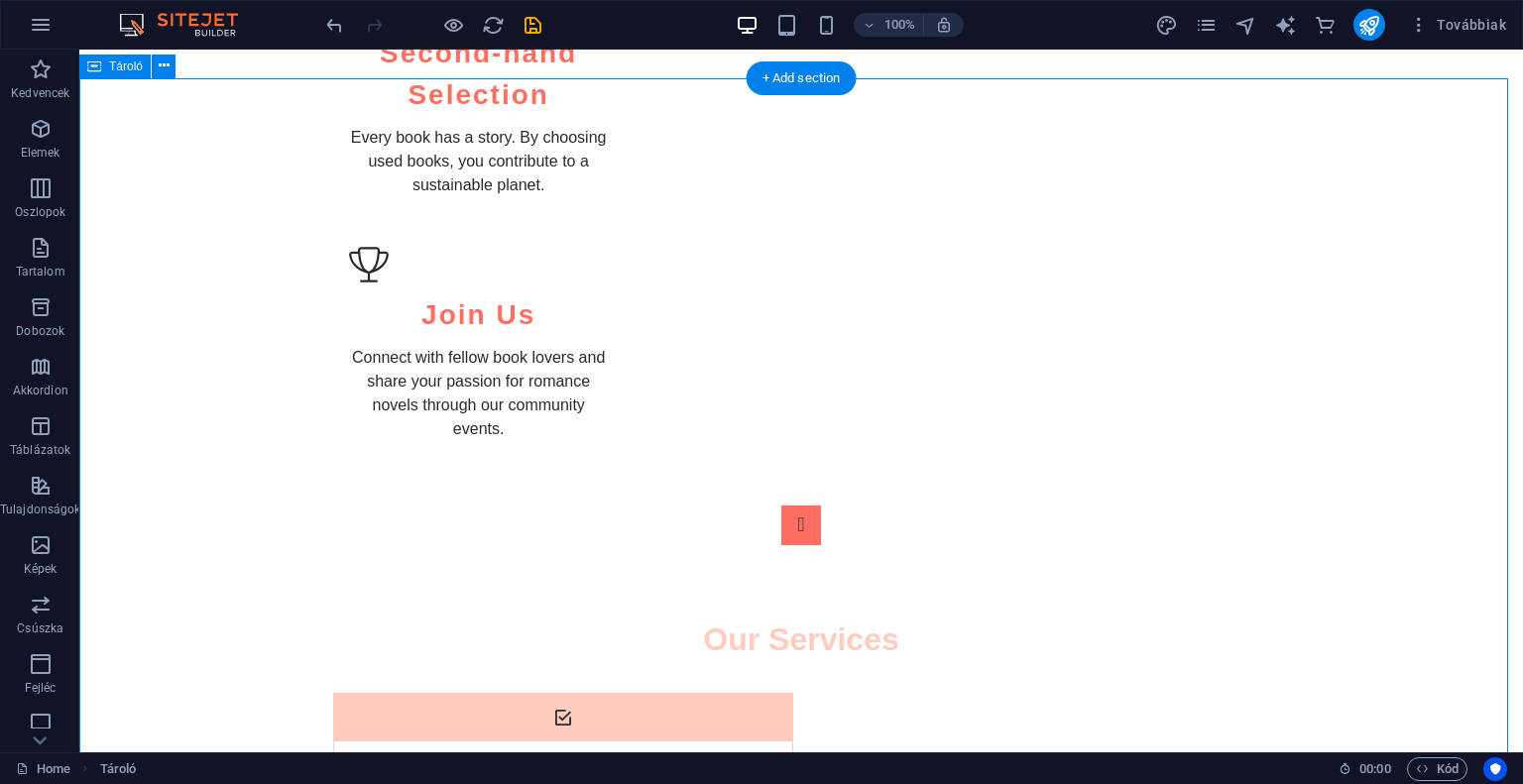click on "Affordable Romance Book Plans Bronze Package HUF 2,000 5 Pre-Loved Romance Novels   Enjoy Free Shipping   Curated Selections   Round-the-Clock Customer Support Order Now Silver Package HUF 3,500 10 Used Romance Books Free Shipping Exclusive Discount Curated Selection Order Now Arany csomag 9,000 Ft 9 használt könyv egy csomagban, csak neked! Ingyenes szállítás! Ezt választom!" at bounding box center [801, 2172] 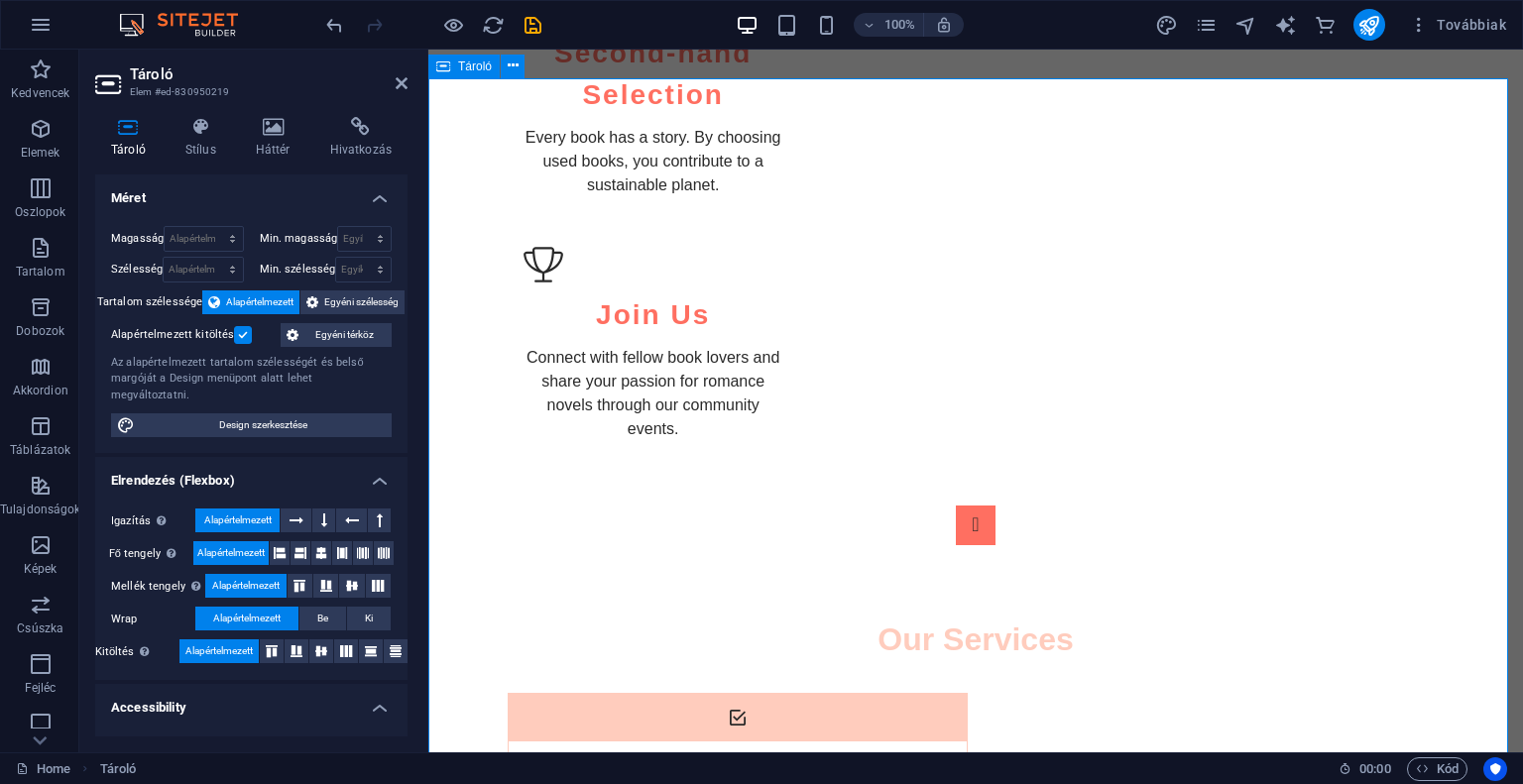 click on "Affordable Romance Book Plans Bronze Package HUF 2,000 5 Pre-Loved Romance Novels   Enjoy Free Shipping   Curated Selections   Round-the-Clock Customer Support Order Now Silver Package HUF 3,500 10 Used Romance Books Free Shipping Exclusive Discount Curated Selection Order Now Arany csomag 9,000 Ft 9 használt könyv egy csomagban, csak neked! Ingyenes szállítás! Ezt választom!" at bounding box center (976, 2172) 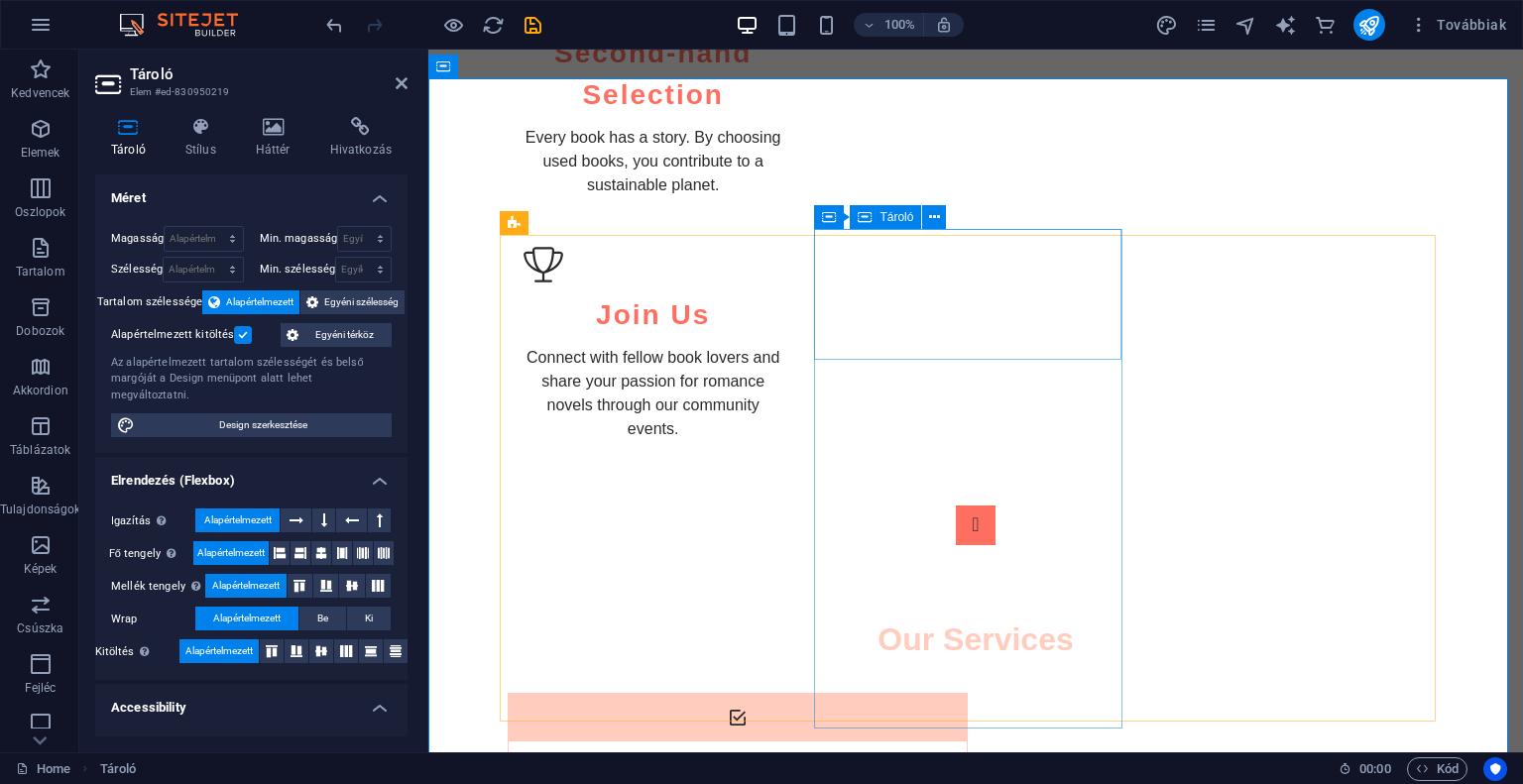 click on "Silver Package" at bounding box center [976, 2040] 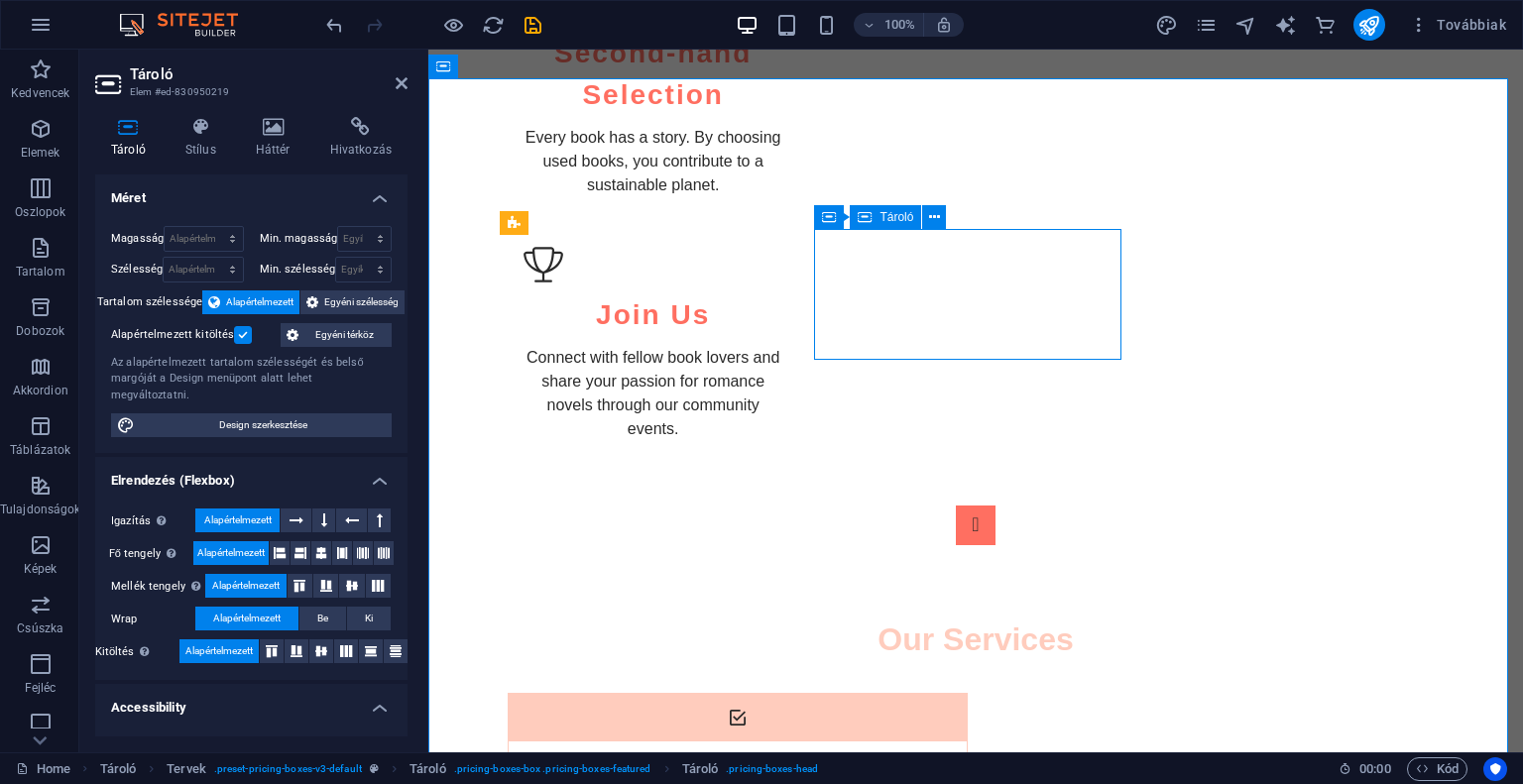 click on "Silver Package" at bounding box center [976, 2040] 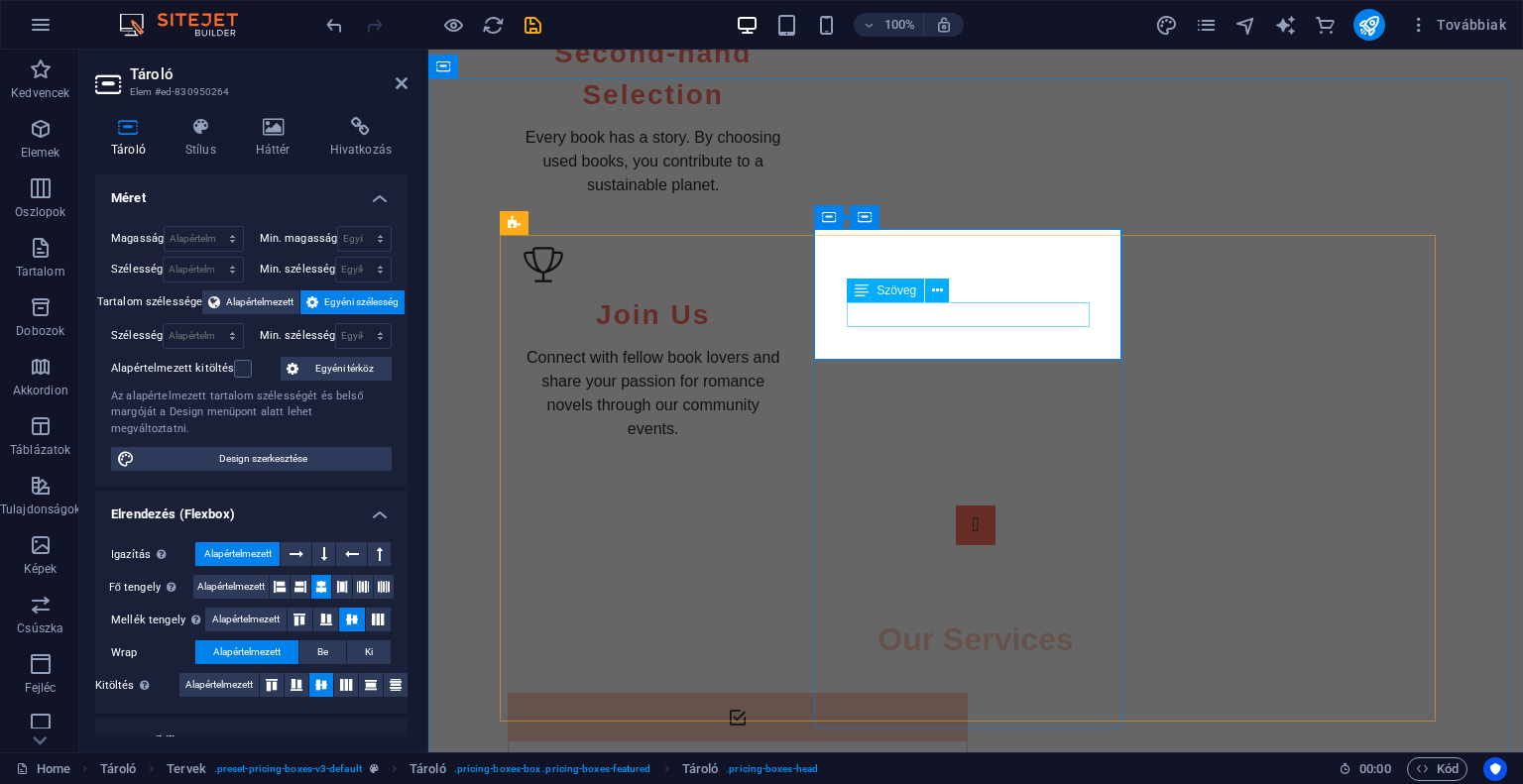 click on "Silver Package" at bounding box center (976, 2061) 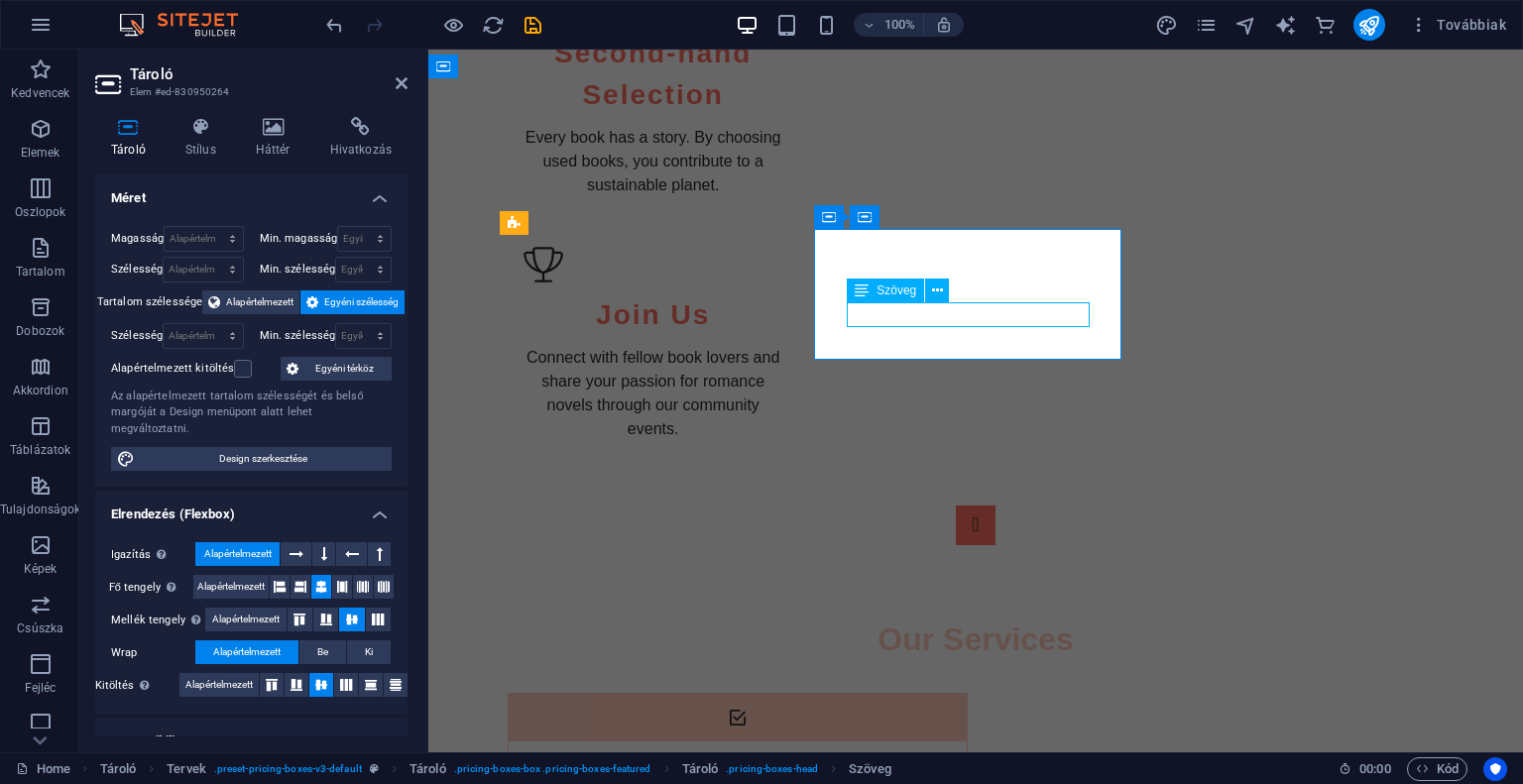 click on "Silver Package" at bounding box center (976, 2061) 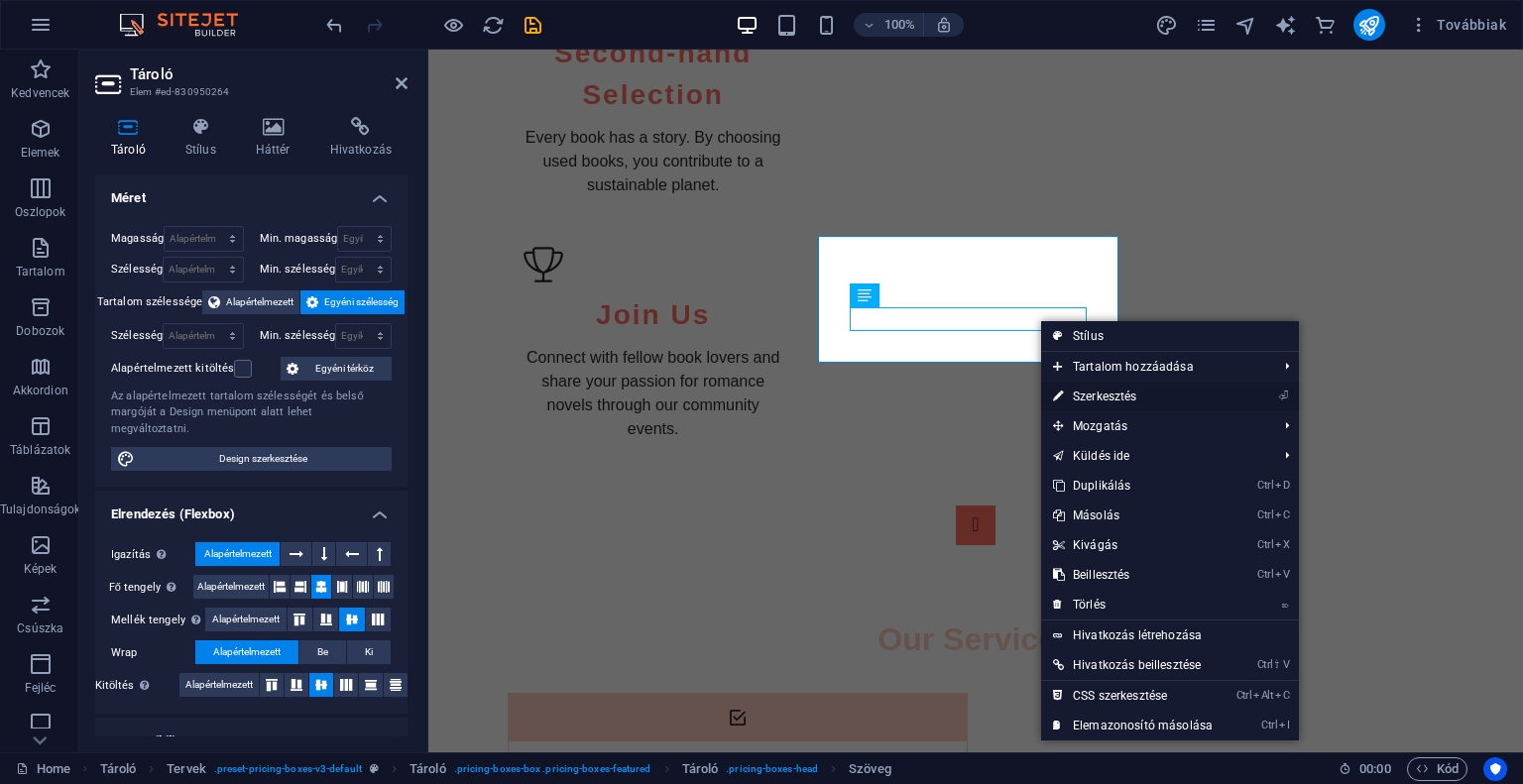 click on "⏎  Szerkesztés" at bounding box center [1132, 396] 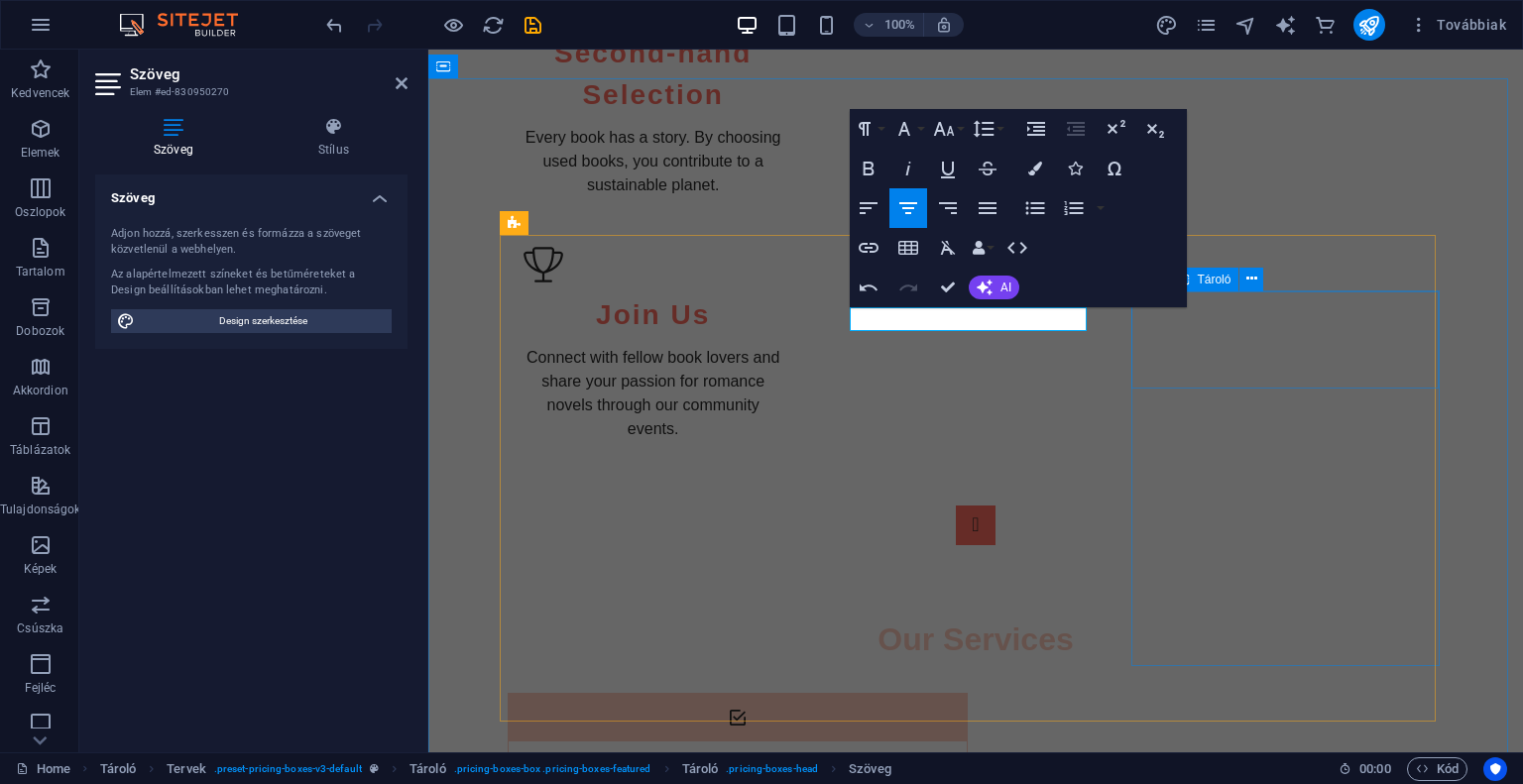 type 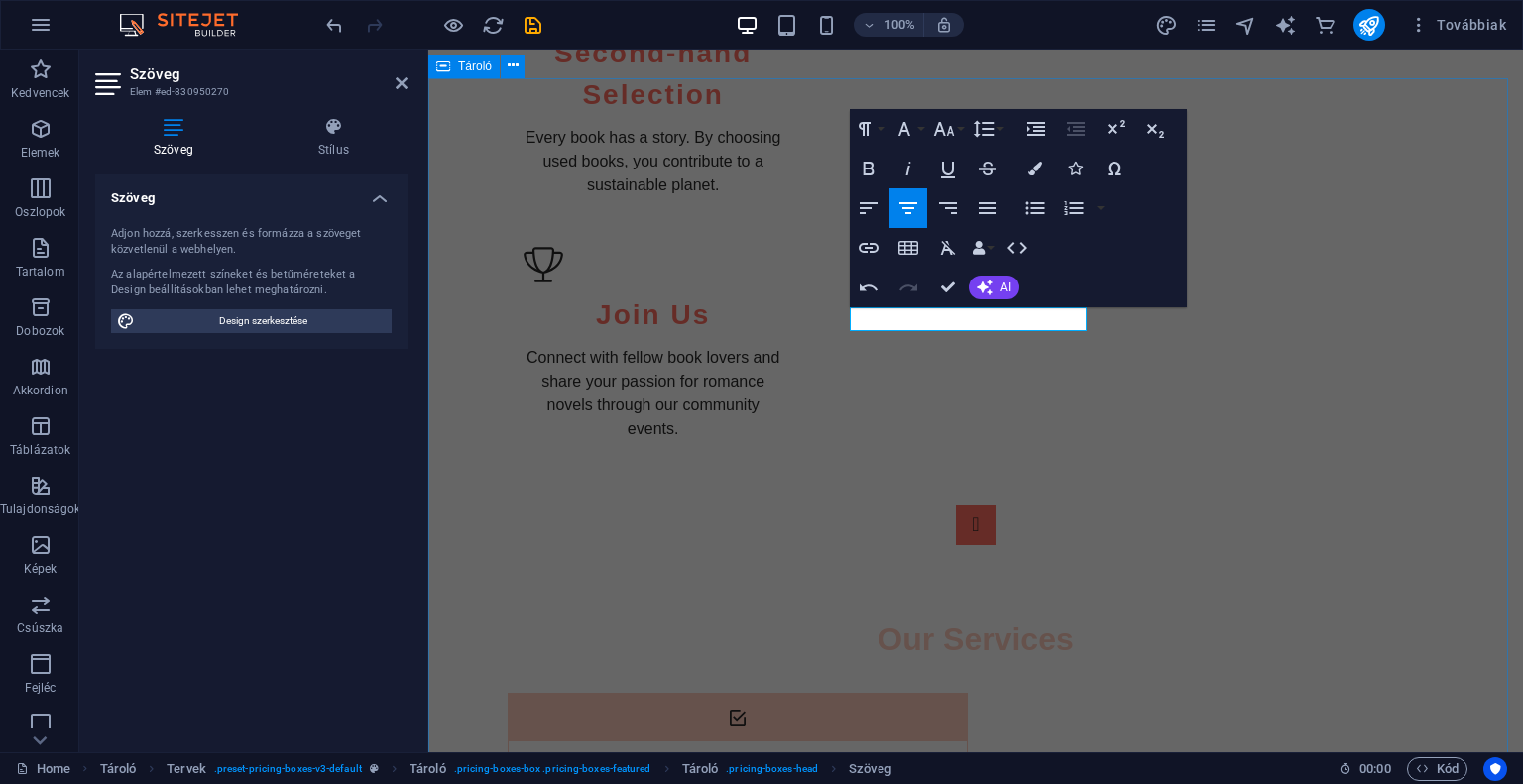 click on "Affordable Romance Book Plans Bronze Package HUF 2,000 5 Pre-Loved Romance Novels   Enjoy Free Shipping   Curated Selections   Round-the-Clock Customer Support Order Now Ezüst csomag HUF 3,500 10 Used Romance Books Free Shipping Exclusive Discount Curated Selection Order Now Arany csomag 9,000 Ft 9 használt könyv egy csomagban, csak neked! Ingyenes szállítás! Ezt választom!" at bounding box center [976, 2172] 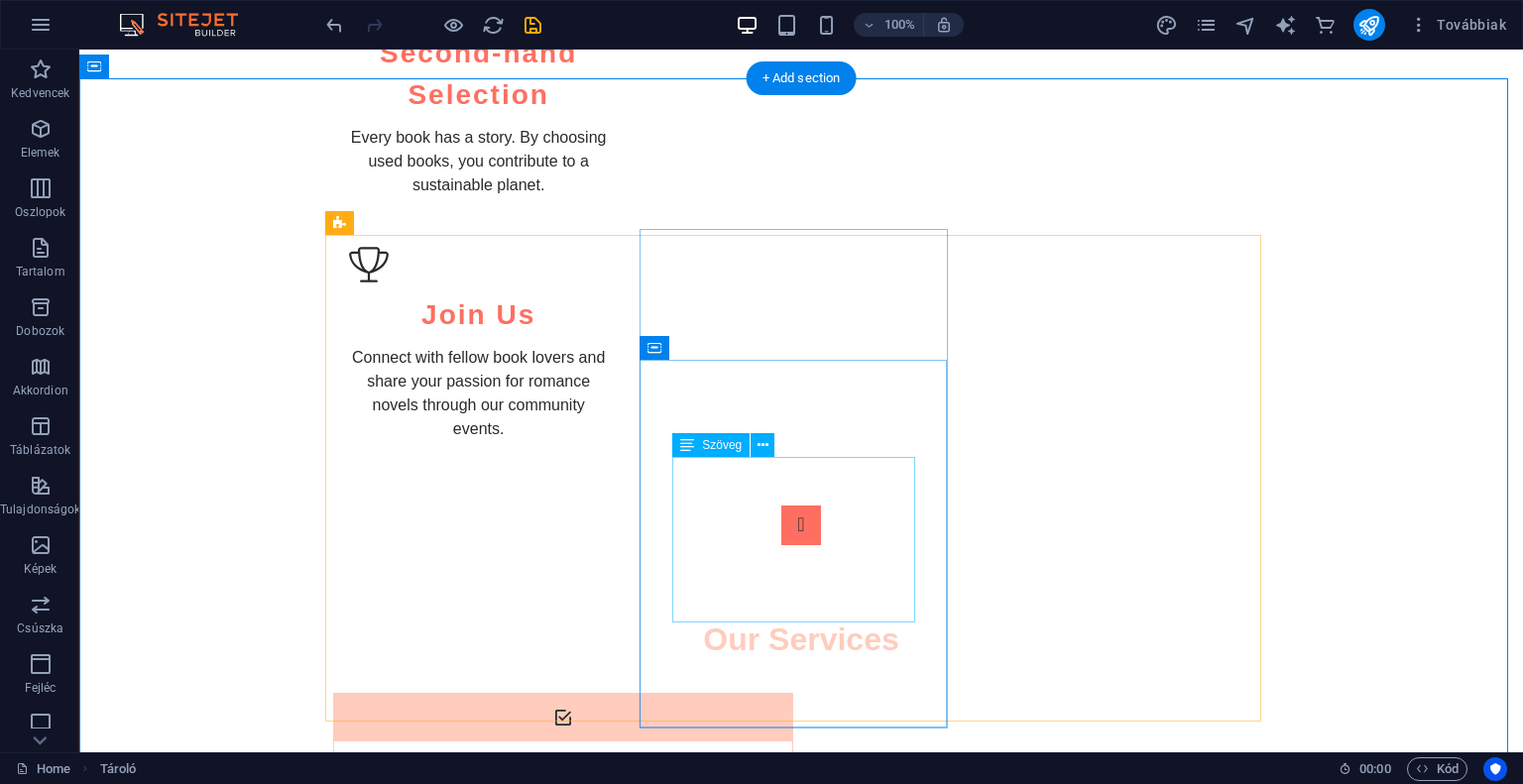 click on "10 Used Romance Books Free Shipping Exclusive Discount Curated Selection" at bounding box center (801, 2286) 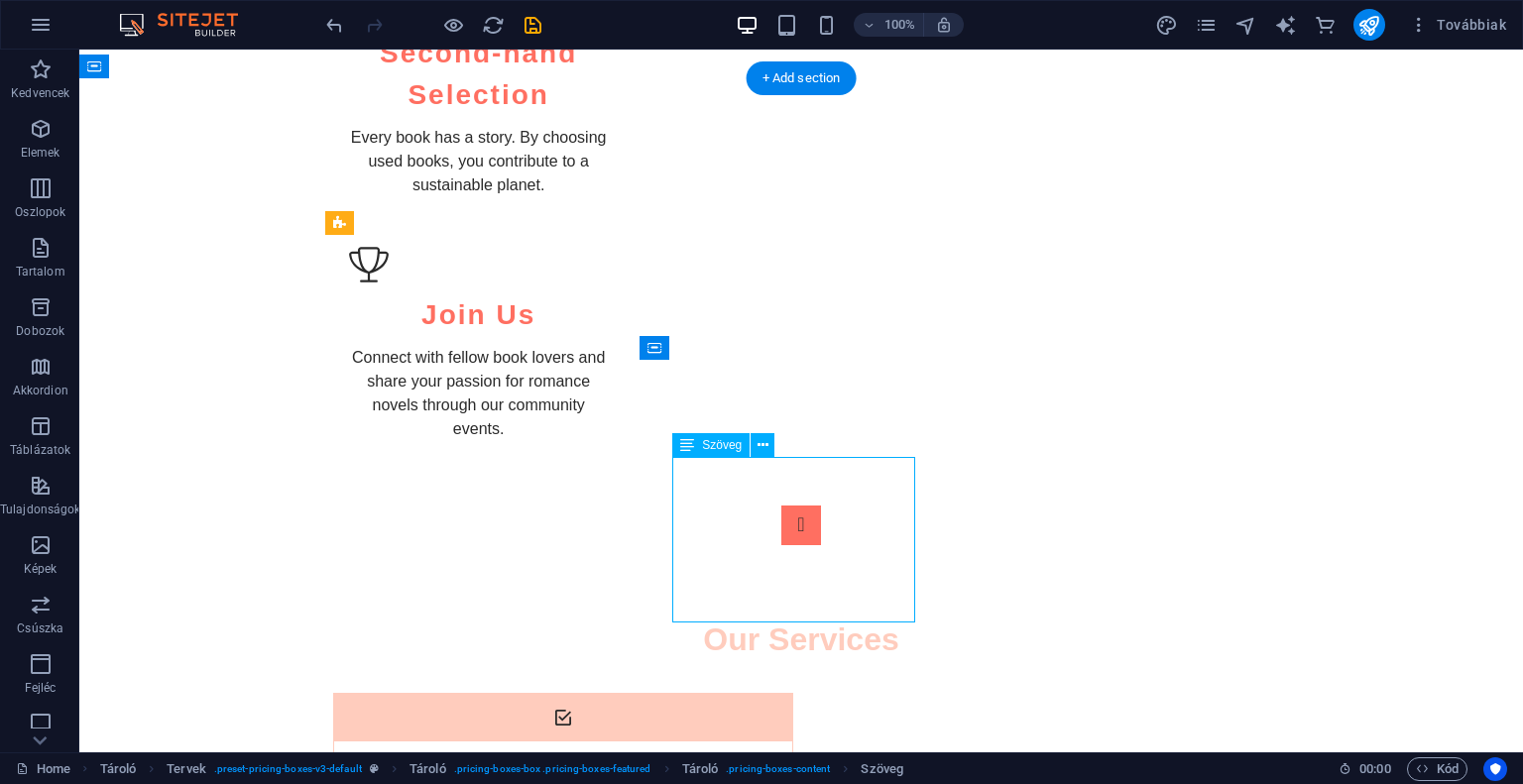 click on "10 Used Romance Books Free Shipping Exclusive Discount Curated Selection" at bounding box center (801, 2286) 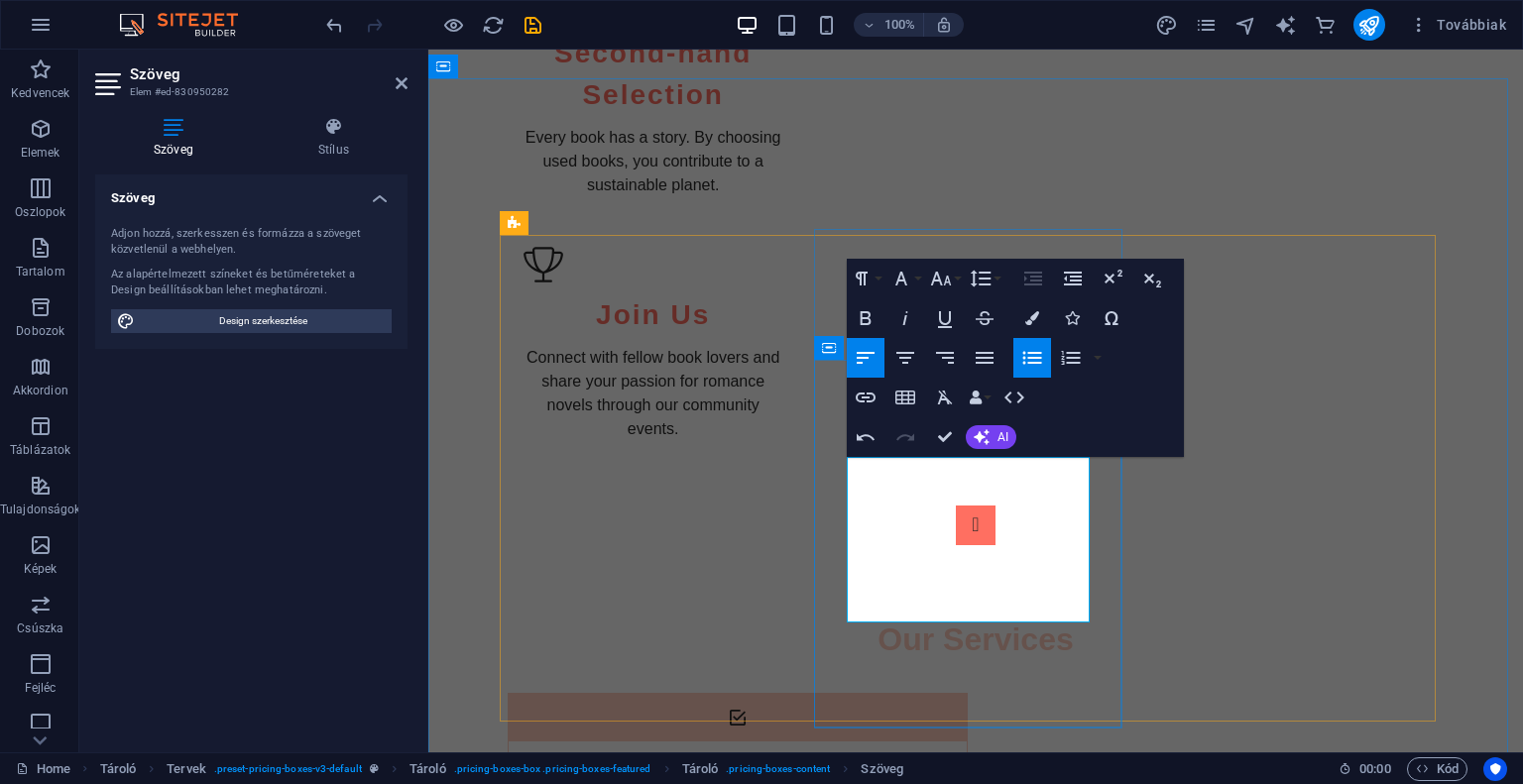 type 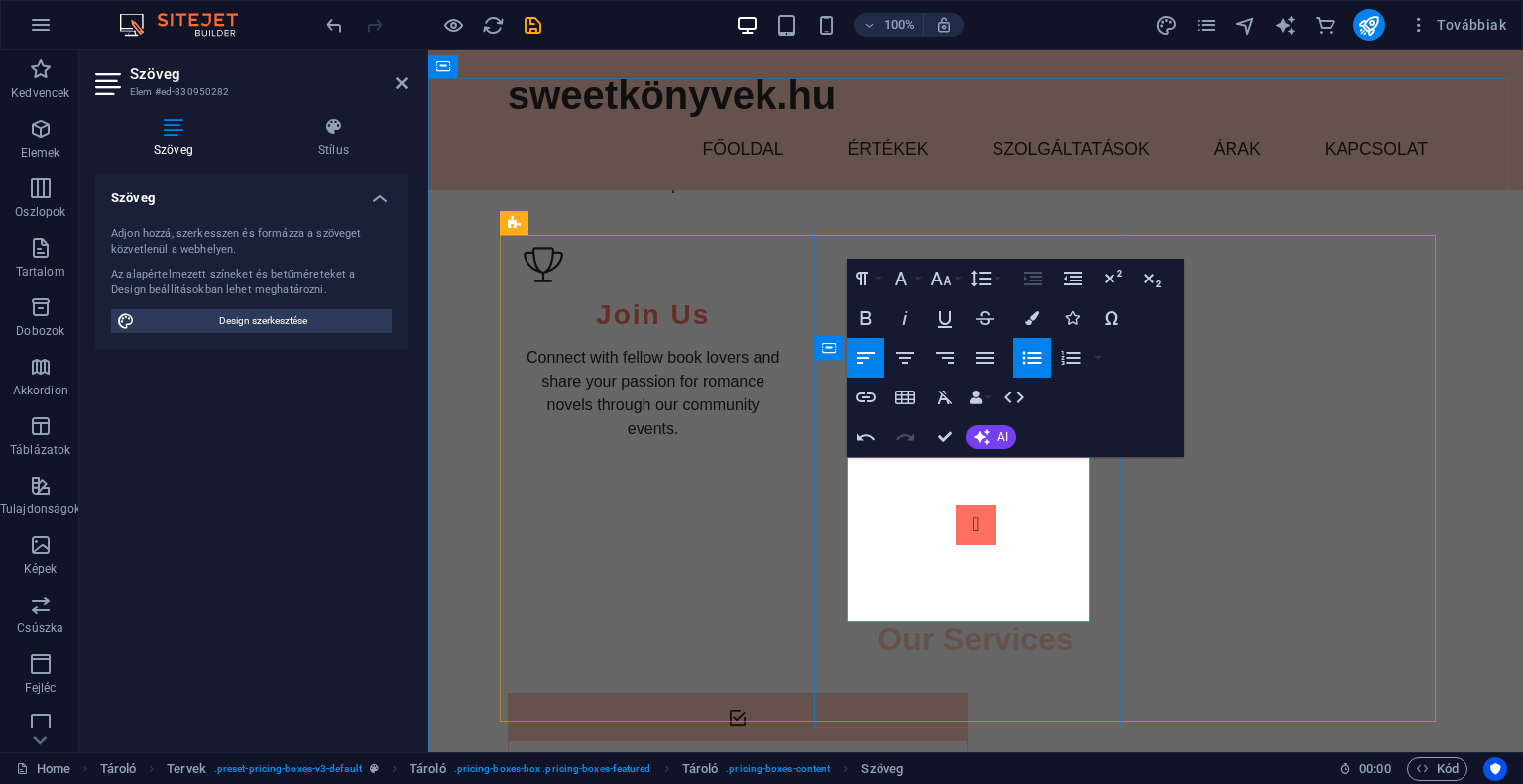 scroll, scrollTop: 2516, scrollLeft: 0, axis: vertical 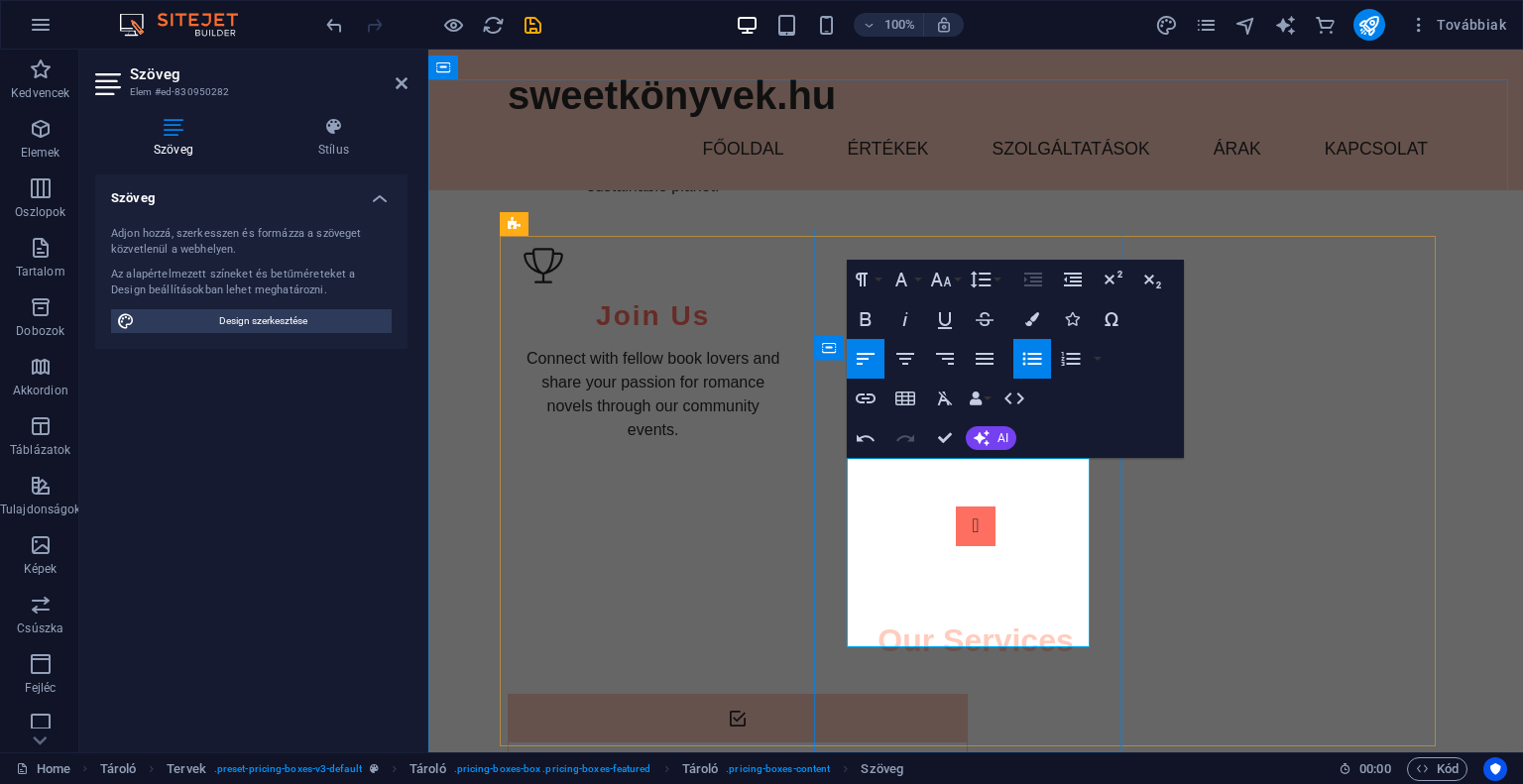 click on "Free Shipping" at bounding box center (976, 2267) 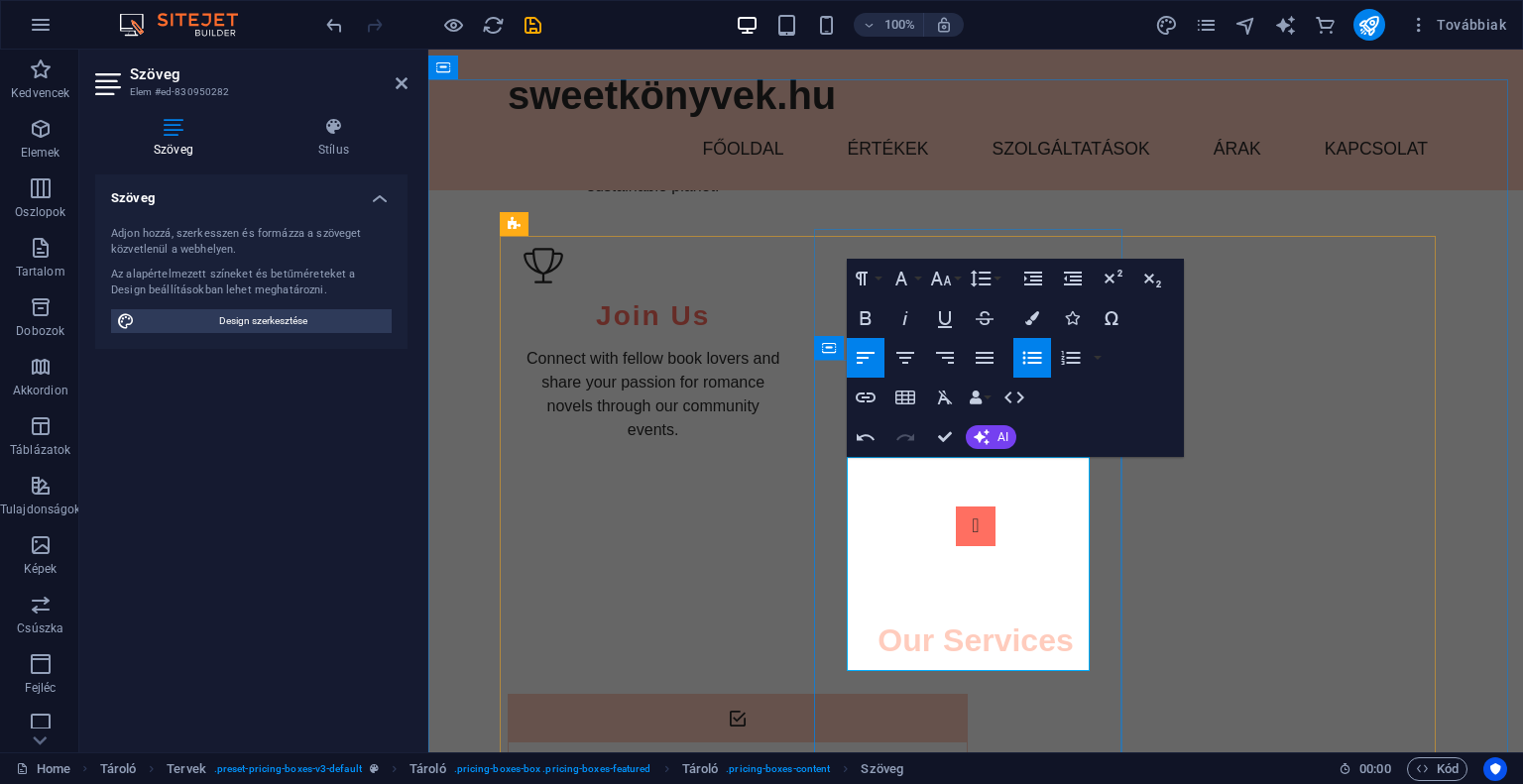 click on "Exclusive Discount" at bounding box center (976, 2309) 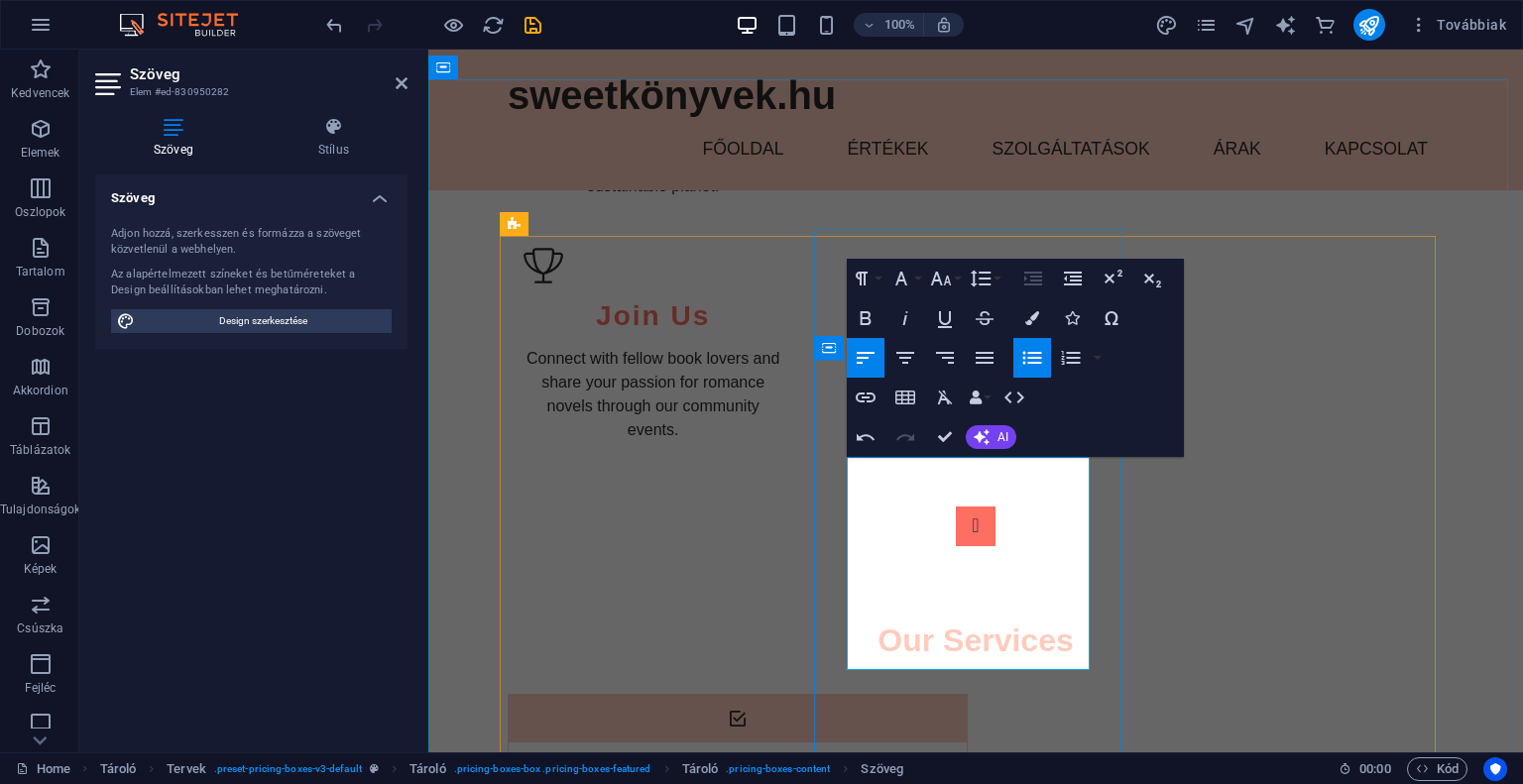 click on "Exclusive Discount" at bounding box center (976, 2298) 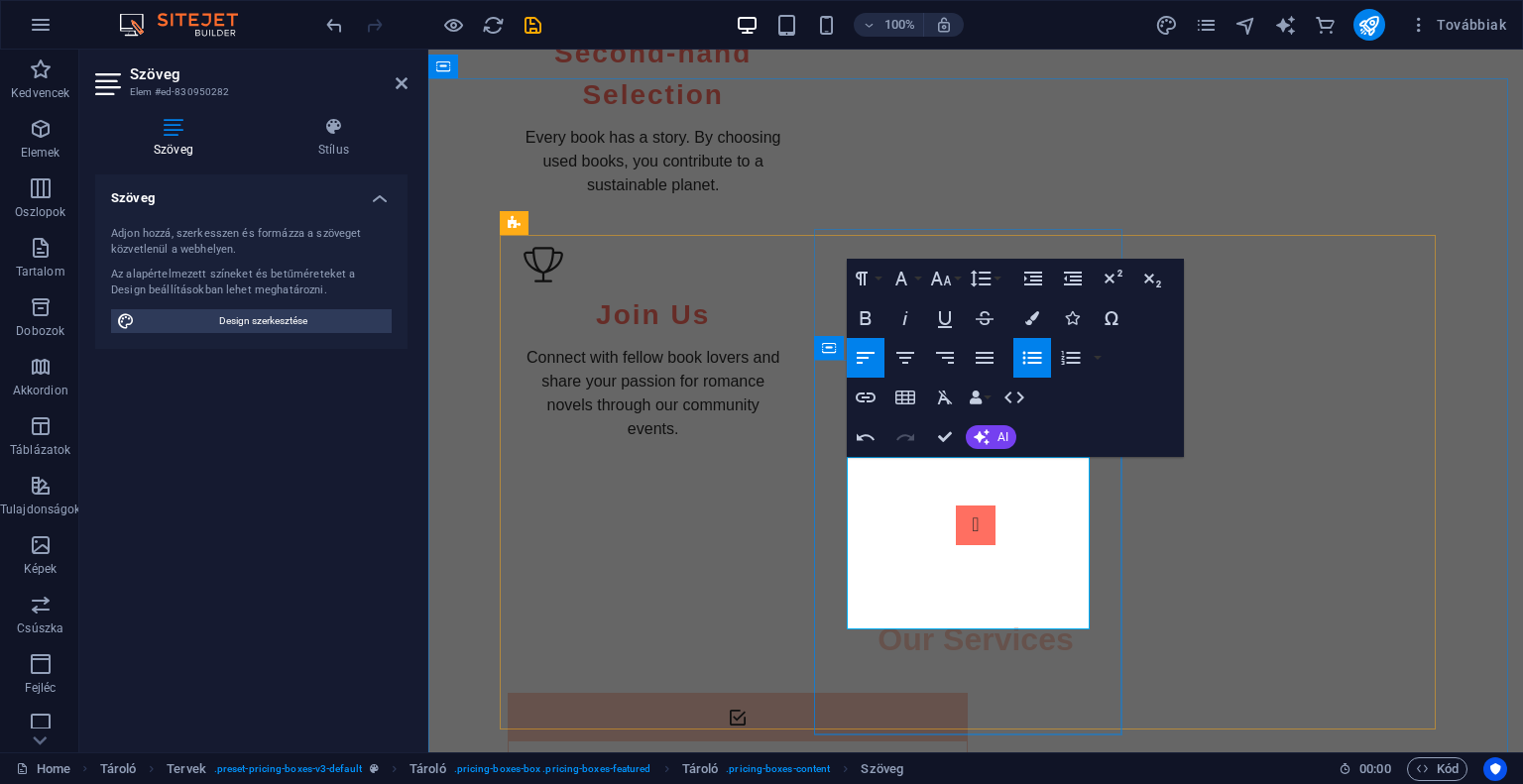 click on "Curated Selection" at bounding box center (976, 2307) 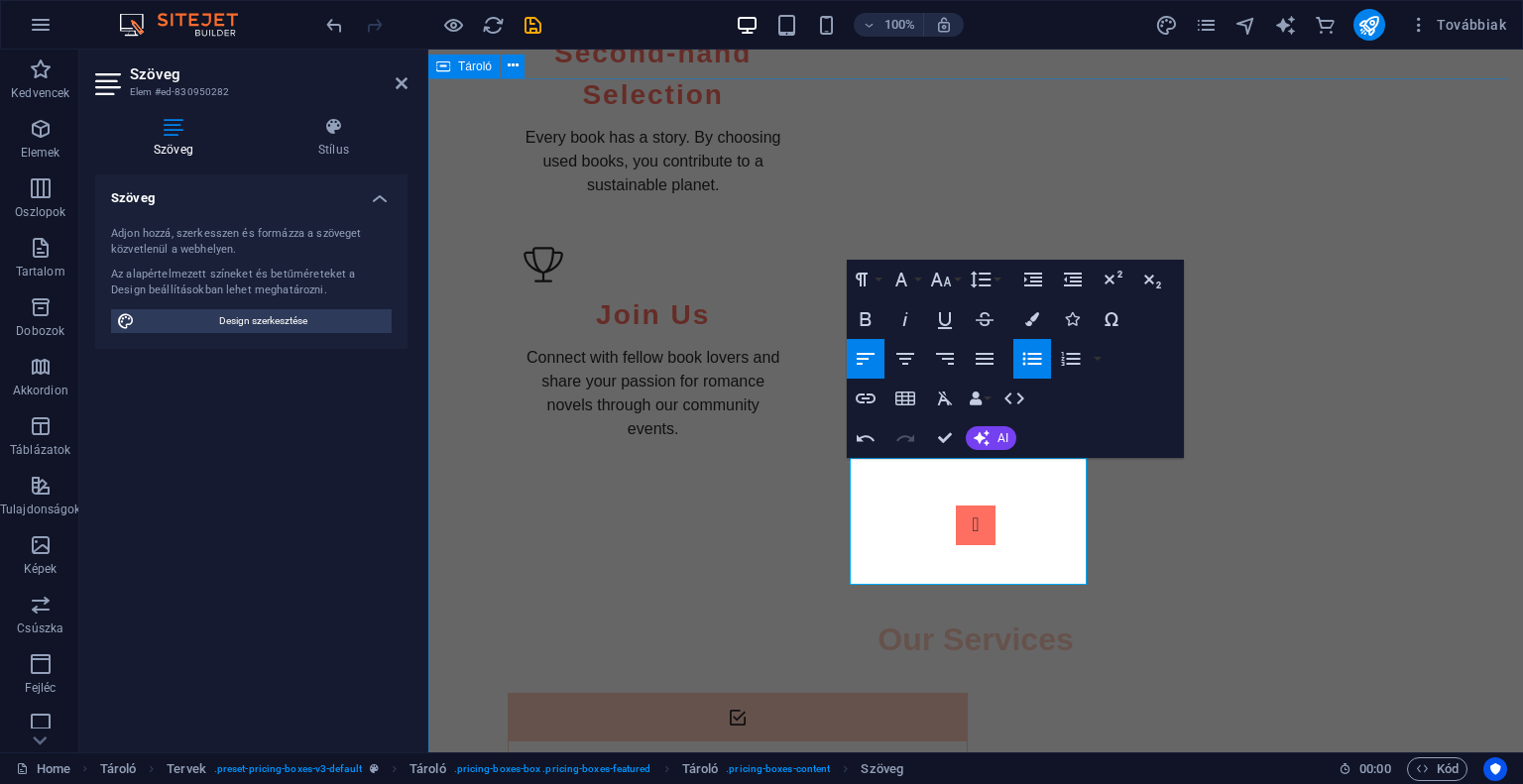 click on "Affordable Romance Book Plans Bronze Package HUF 2,000 5 Pre-Loved Romance Novels   Enjoy Free Shipping   Curated Selections   Round-the-Clock Customer Support Order Now Ezüst csomag HUF 3,500 6 használt könyv egy csomagban, csak neked! 5-öt fizetsz, 1 ingyenesen a tiéd! Order Now Arany csomag 9,000 Ft 9 használt könyv egy csomagban, csak neked! Ingyenes szállítás! Ezt választom!" at bounding box center (976, 2131) 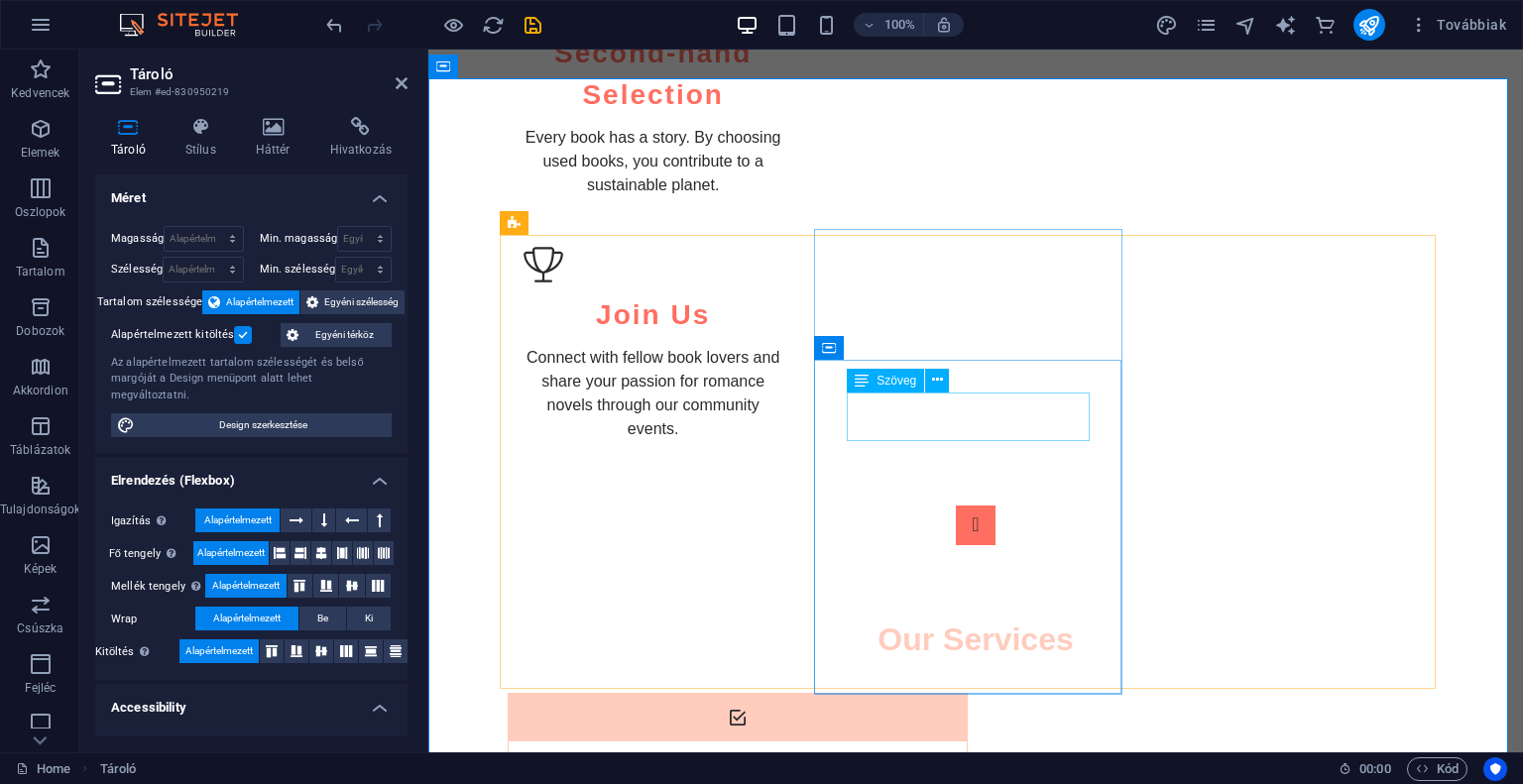 click on "HUF 3,500" at bounding box center [976, 2163] 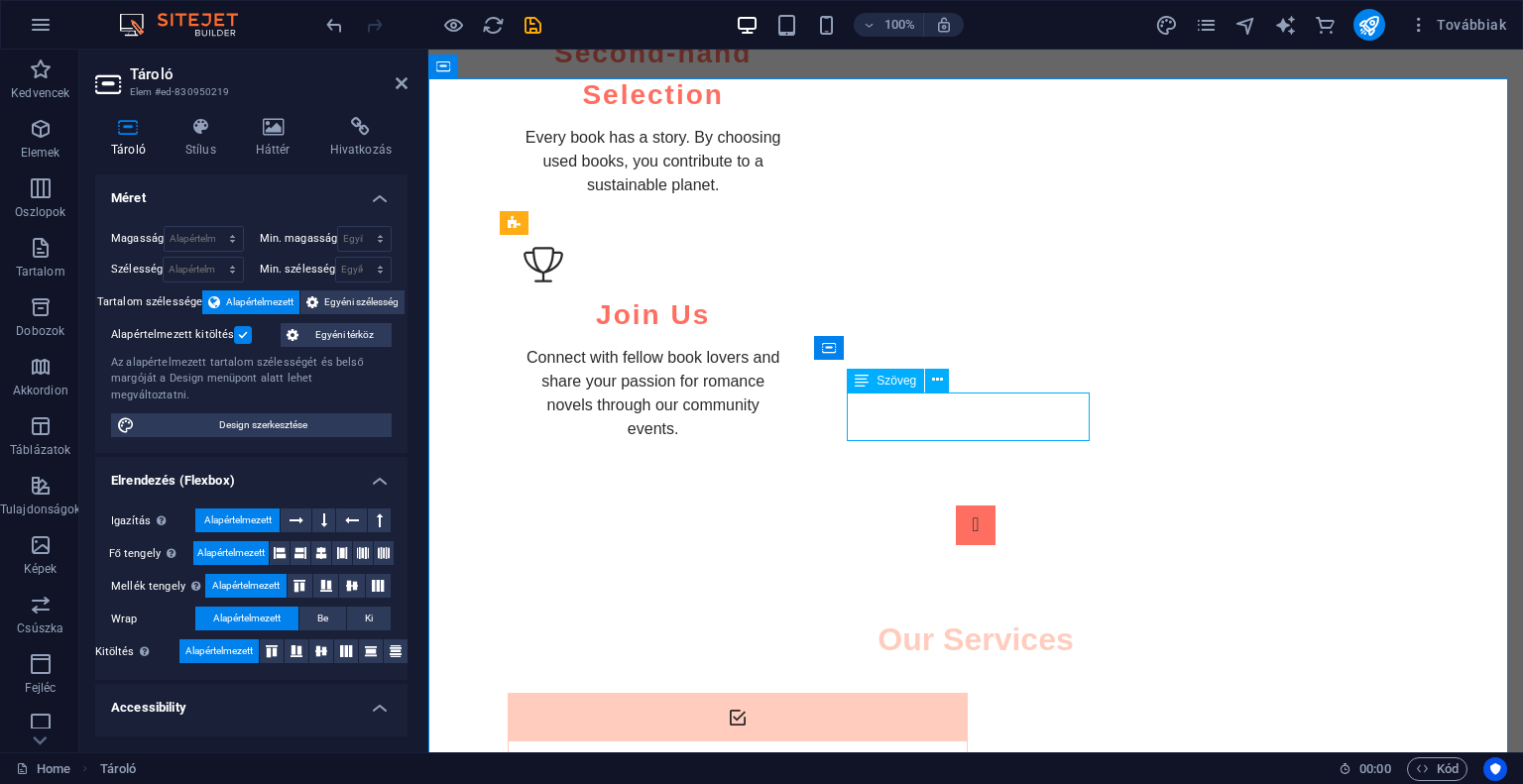 click on "HUF 3,500" at bounding box center [976, 2163] 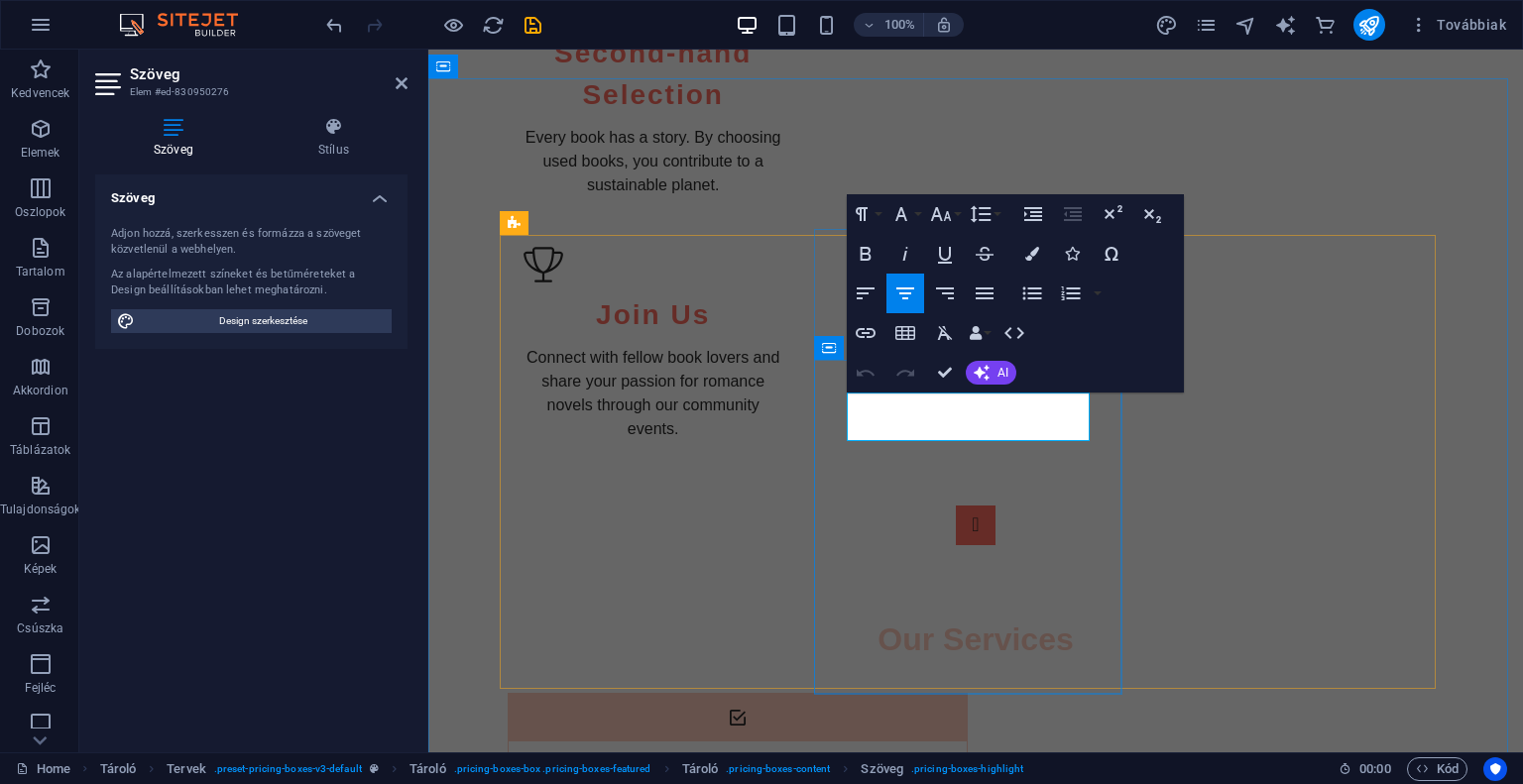click on "HUF 3,500" at bounding box center [976, 2163] 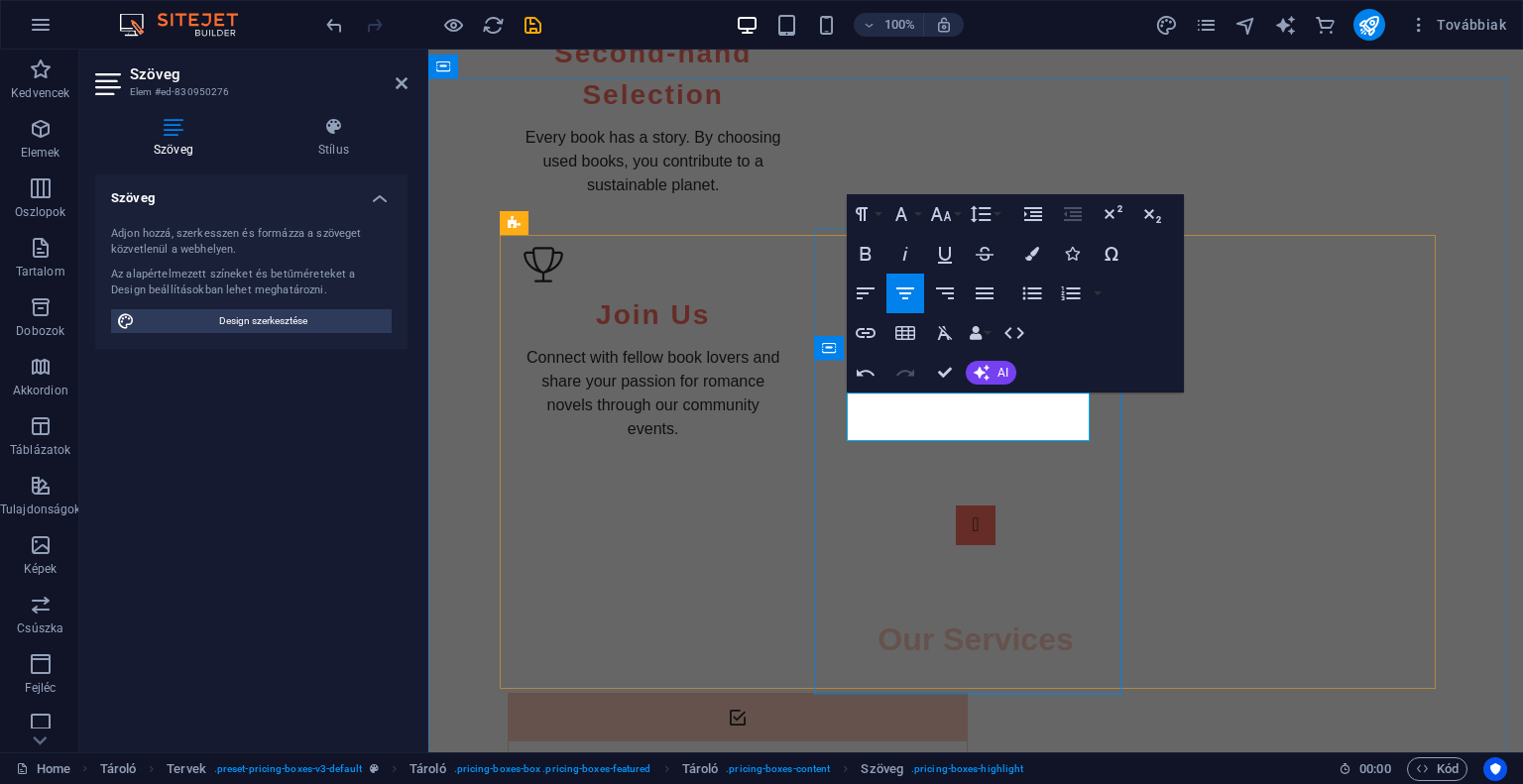 type 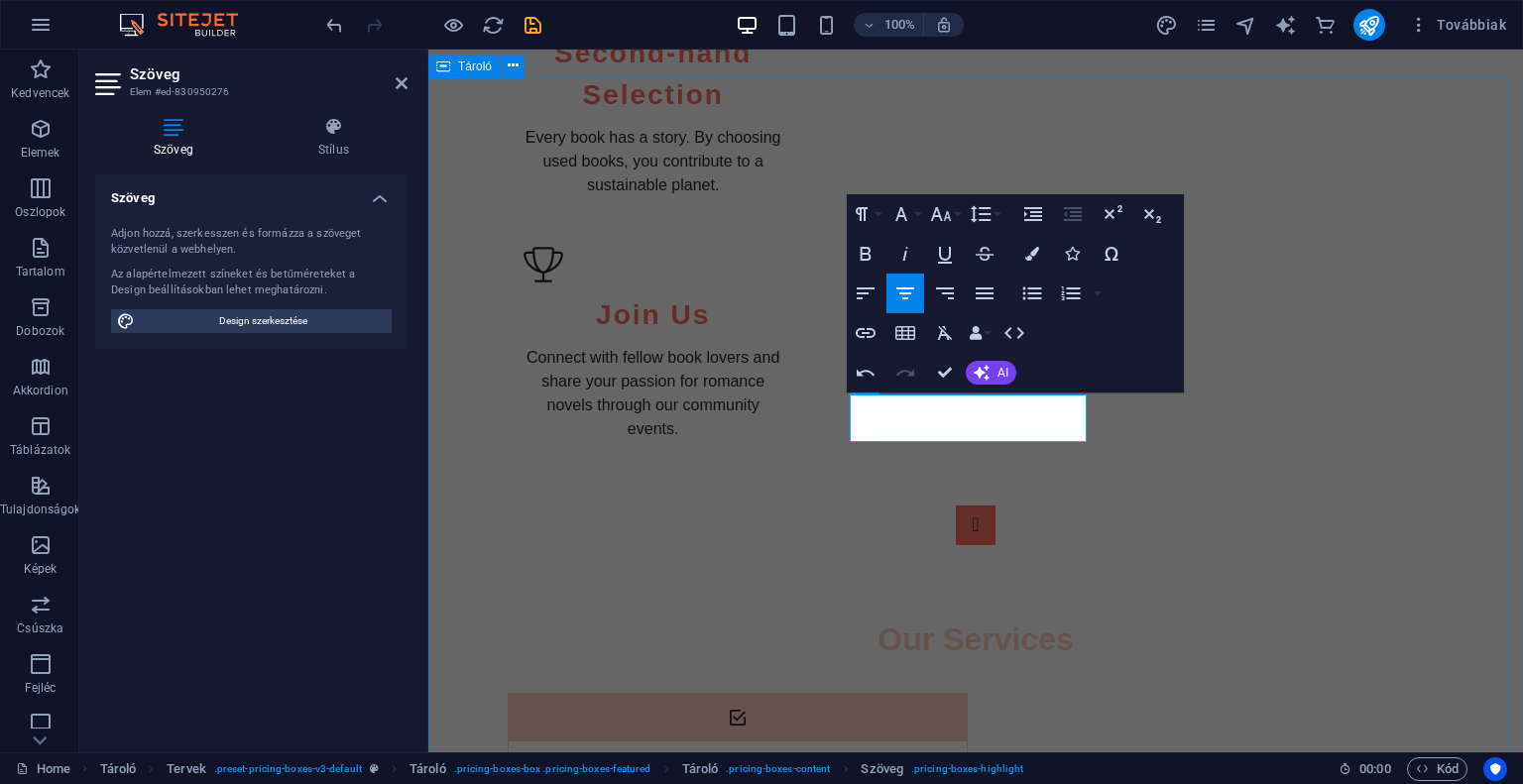 click on "Affordable Romance Book Plans Bronze Package HUF 2,000 5 Pre-Loved Romance Novels   Enjoy Free Shipping   Curated Selections   Round-the-Clock Customer Support Order Now Ezüst csomag ​5,500 Ft 6 használt könyv egy csomagban, csak neked! 5-öt fizetsz, 1 ingyenesen a tiéd! Order Now Arany csomag 9,000 Ft 9 használt könyv egy csomagban, csak neked! Ingyenes szállítás! Ezt választom!" at bounding box center [976, 2131] 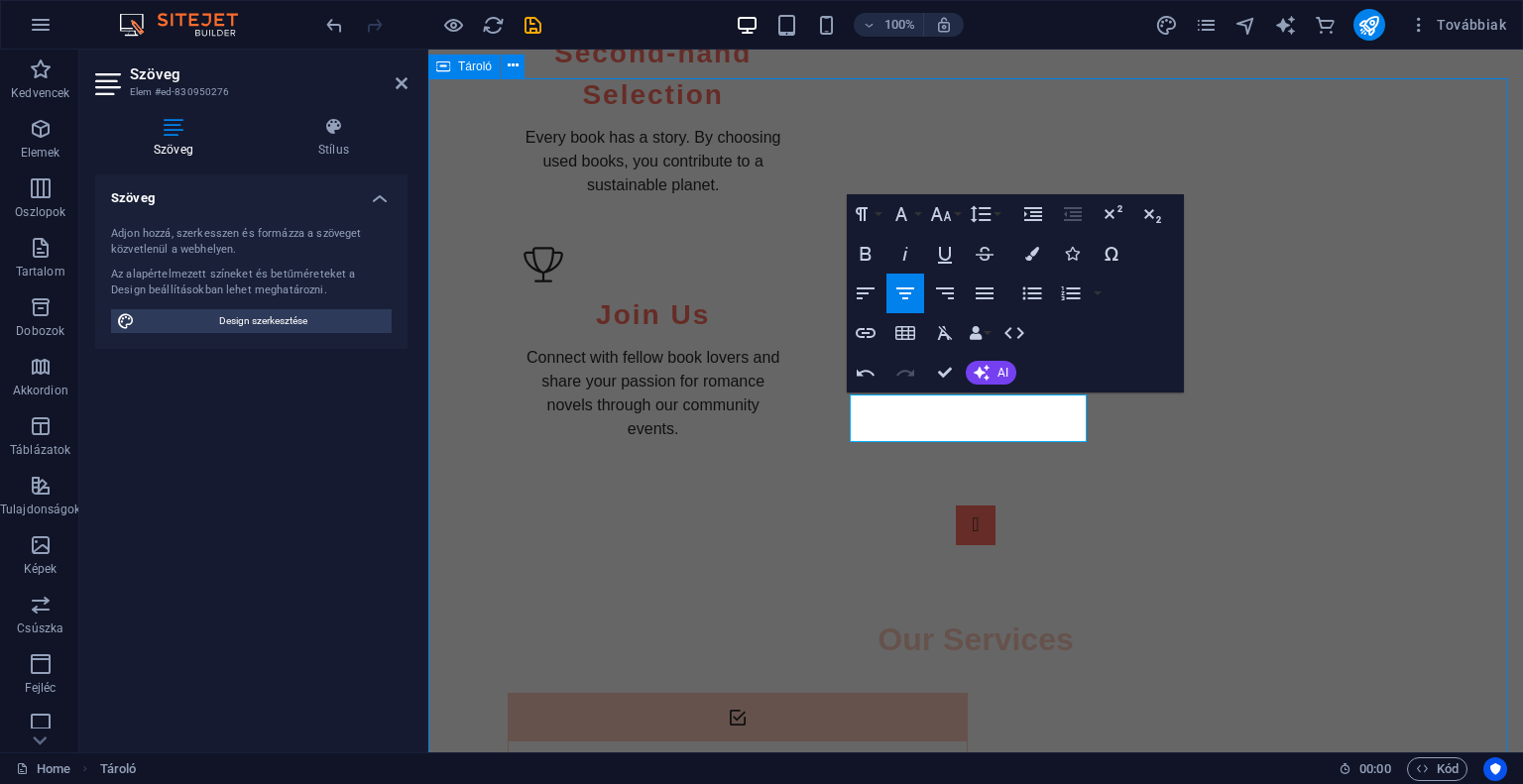 click on "Affordable Romance Book Plans Bronze Package HUF 2,000 5 Pre-Loved Romance Novels   Enjoy Free Shipping   Curated Selections   Round-the-Clock Customer Support Order Now Ezüst csomag ​5,500 Ft 6 használt könyv egy csomagban, csak neked! 5-öt fizetsz, 1 ingyenesen a tiéd! Order Now Arany csomag 9,000 Ft 9 használt könyv egy csomagban, csak neked! Ingyenes szállítás! Ezt választom!" at bounding box center [976, 2131] 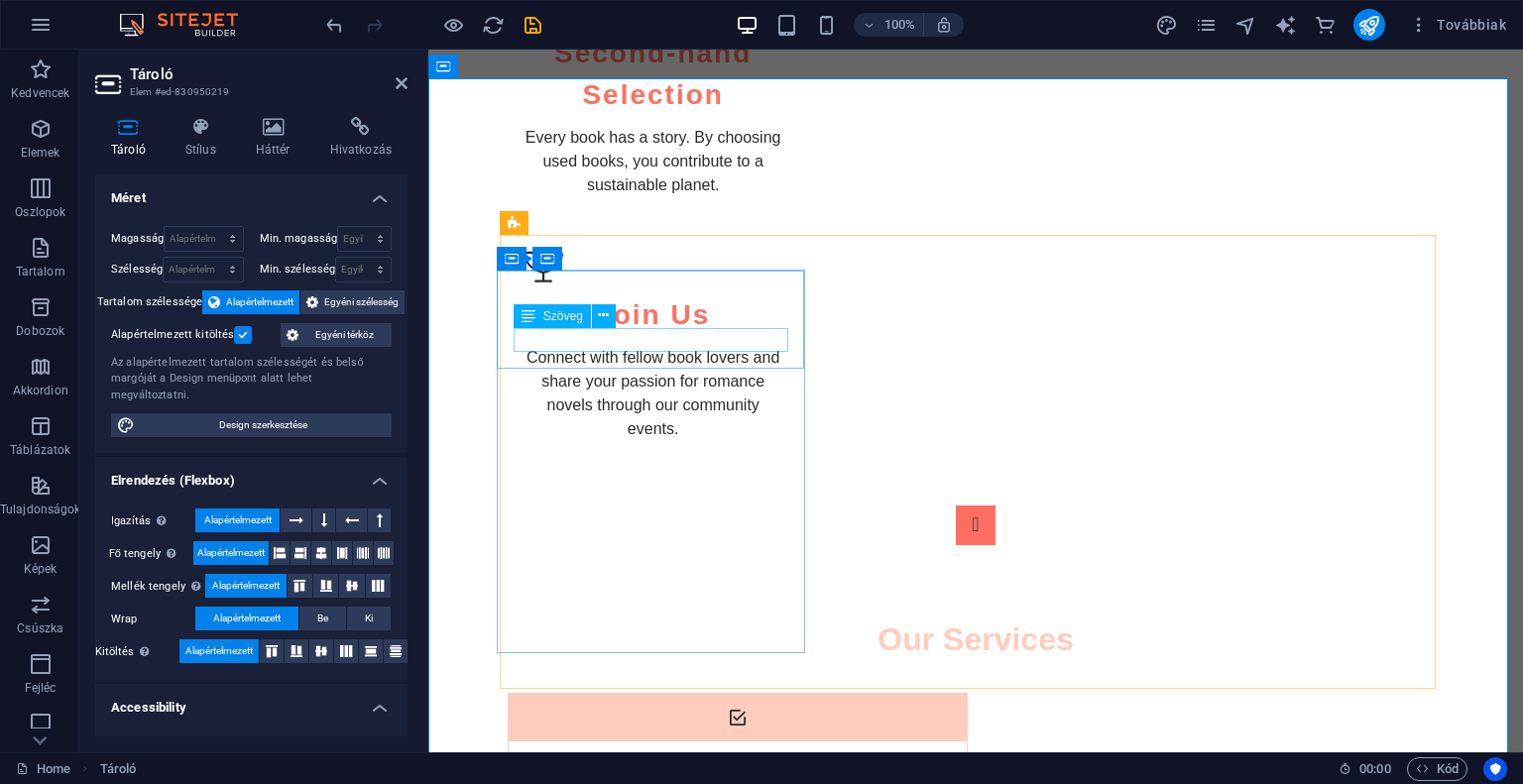 click on "Bronze Package" at bounding box center (976, 1663) 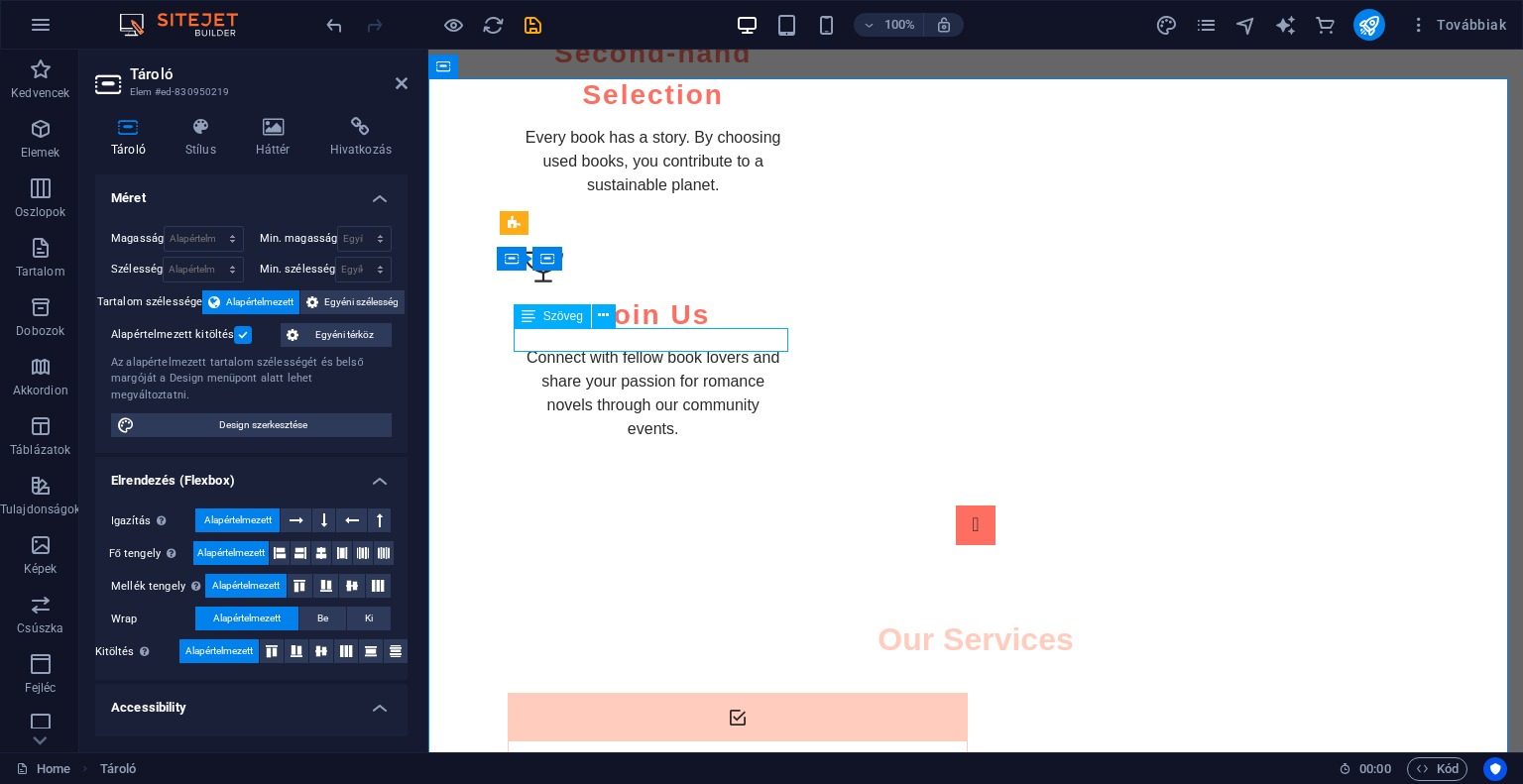 click on "Bronze Package" at bounding box center (976, 1663) 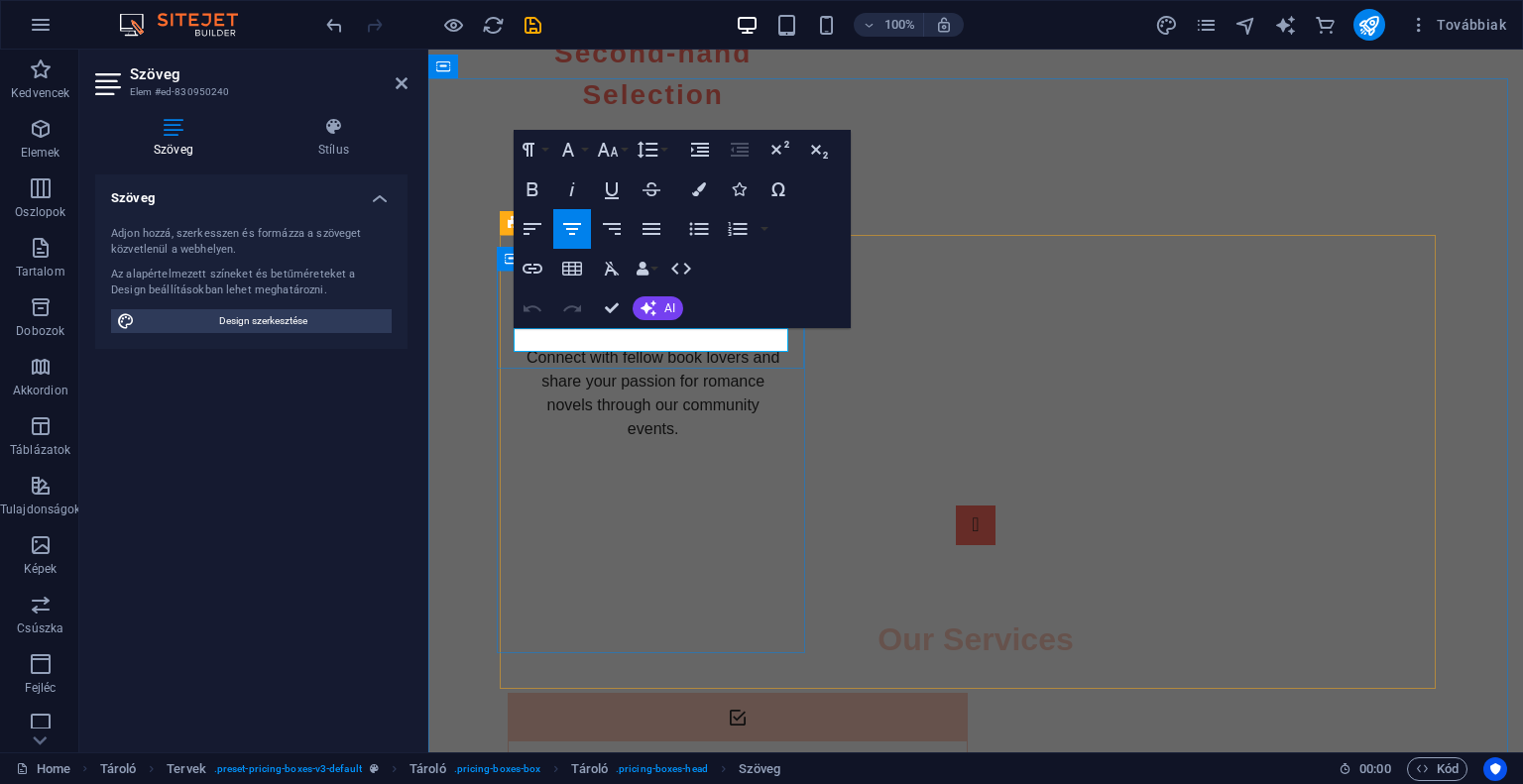 click on "Bronze Package" at bounding box center [976, 1663] 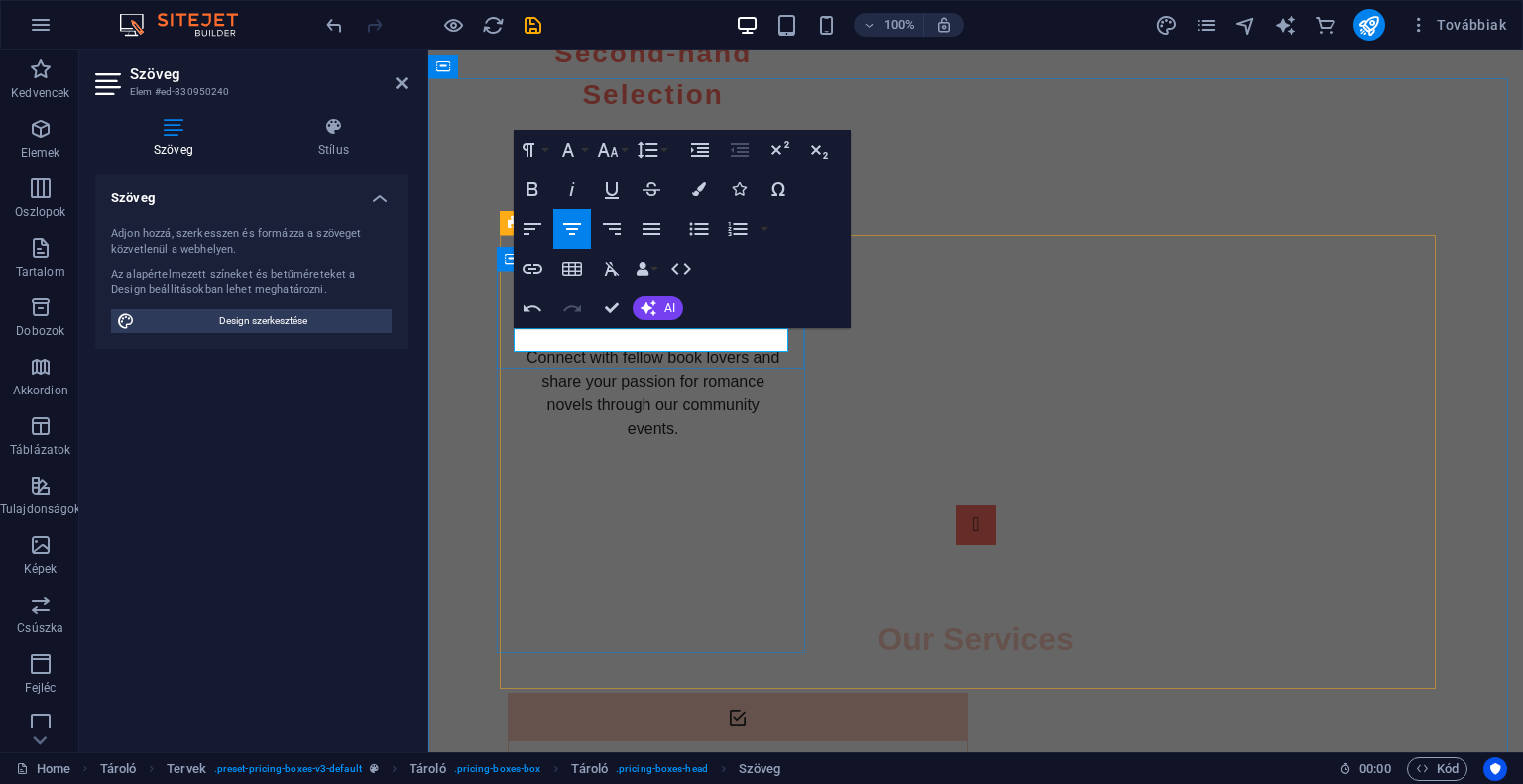 type 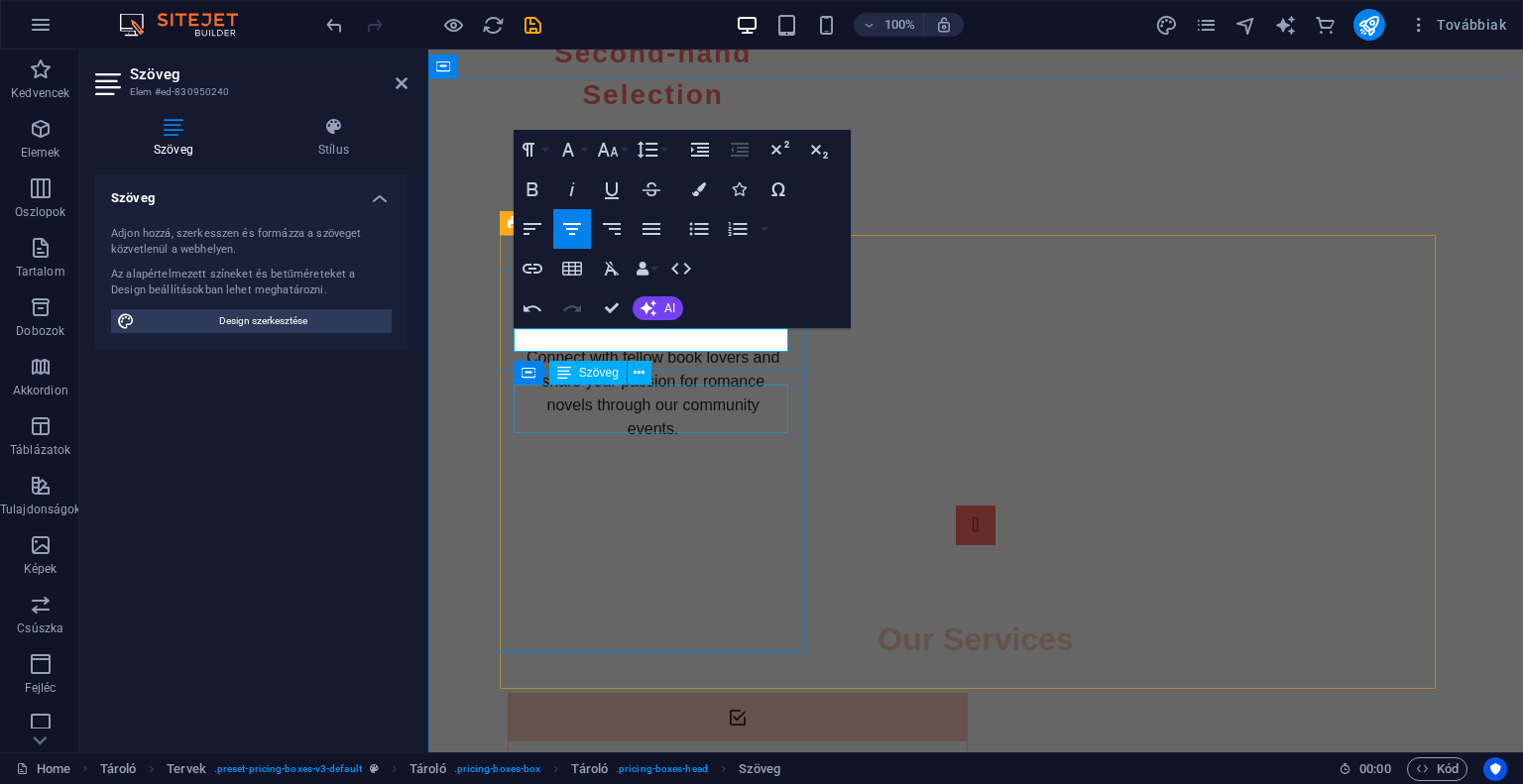 click on "HUF 2,000" at bounding box center (976, 1733) 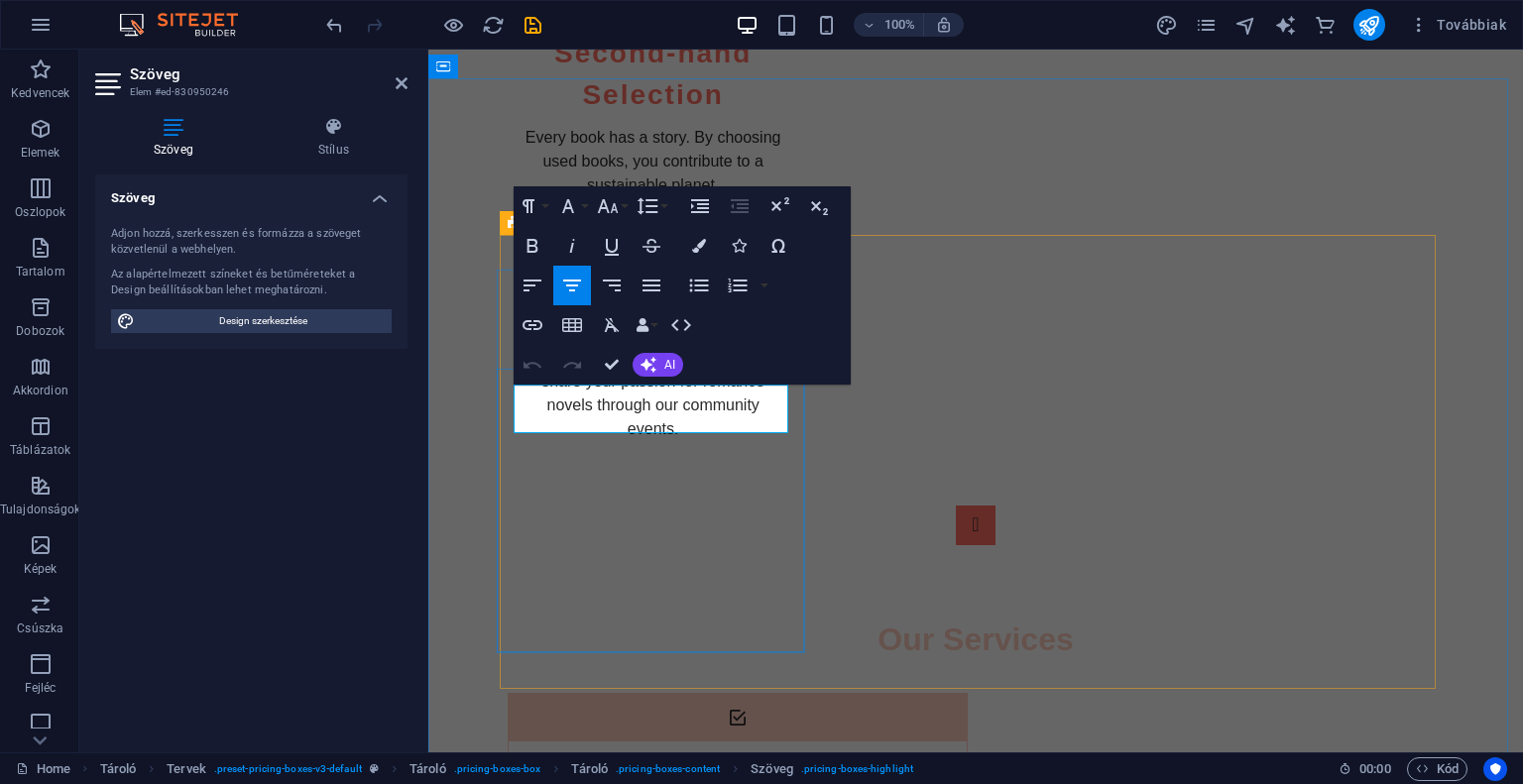 click on "HUF 2,000" at bounding box center [976, 1733] 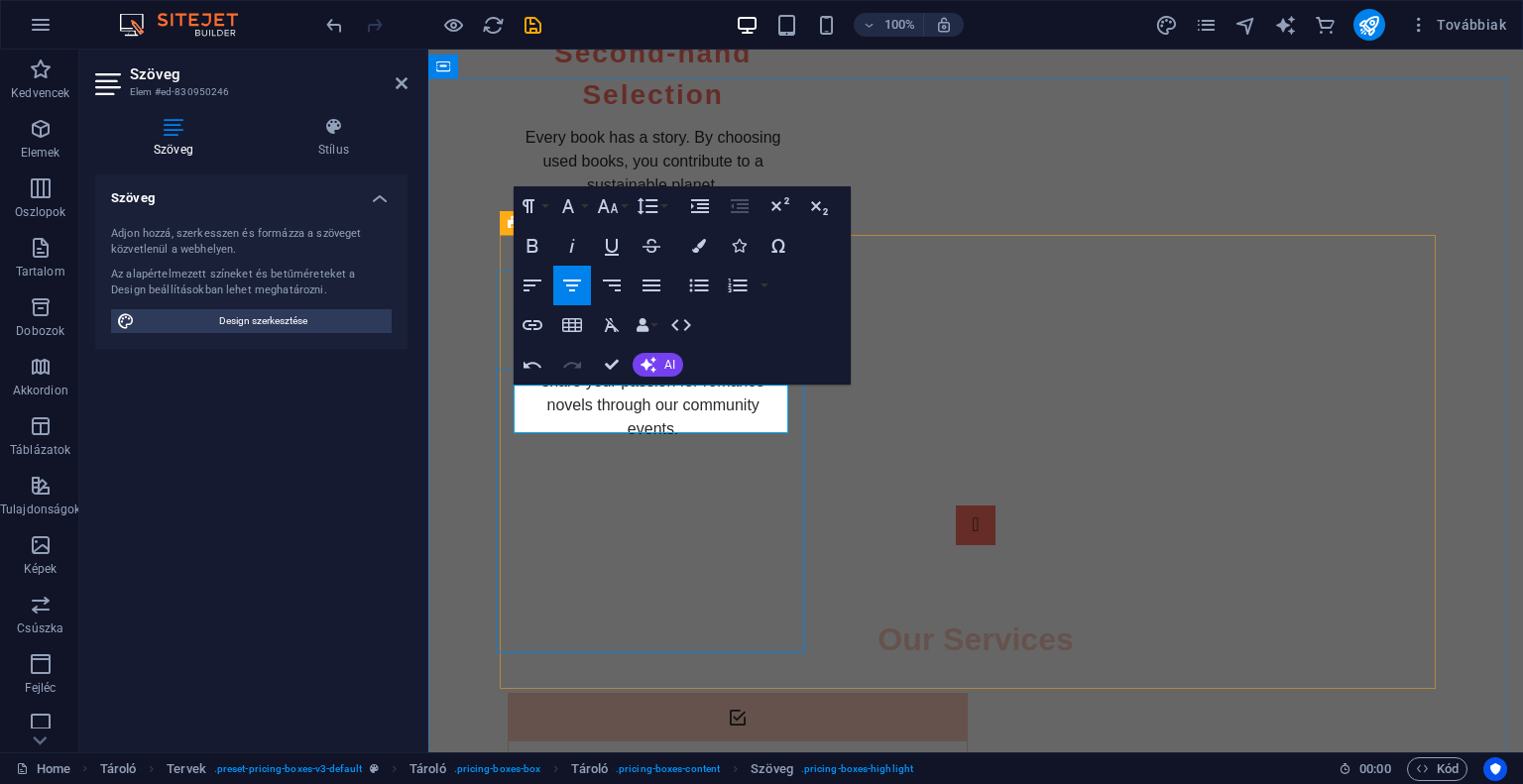 type 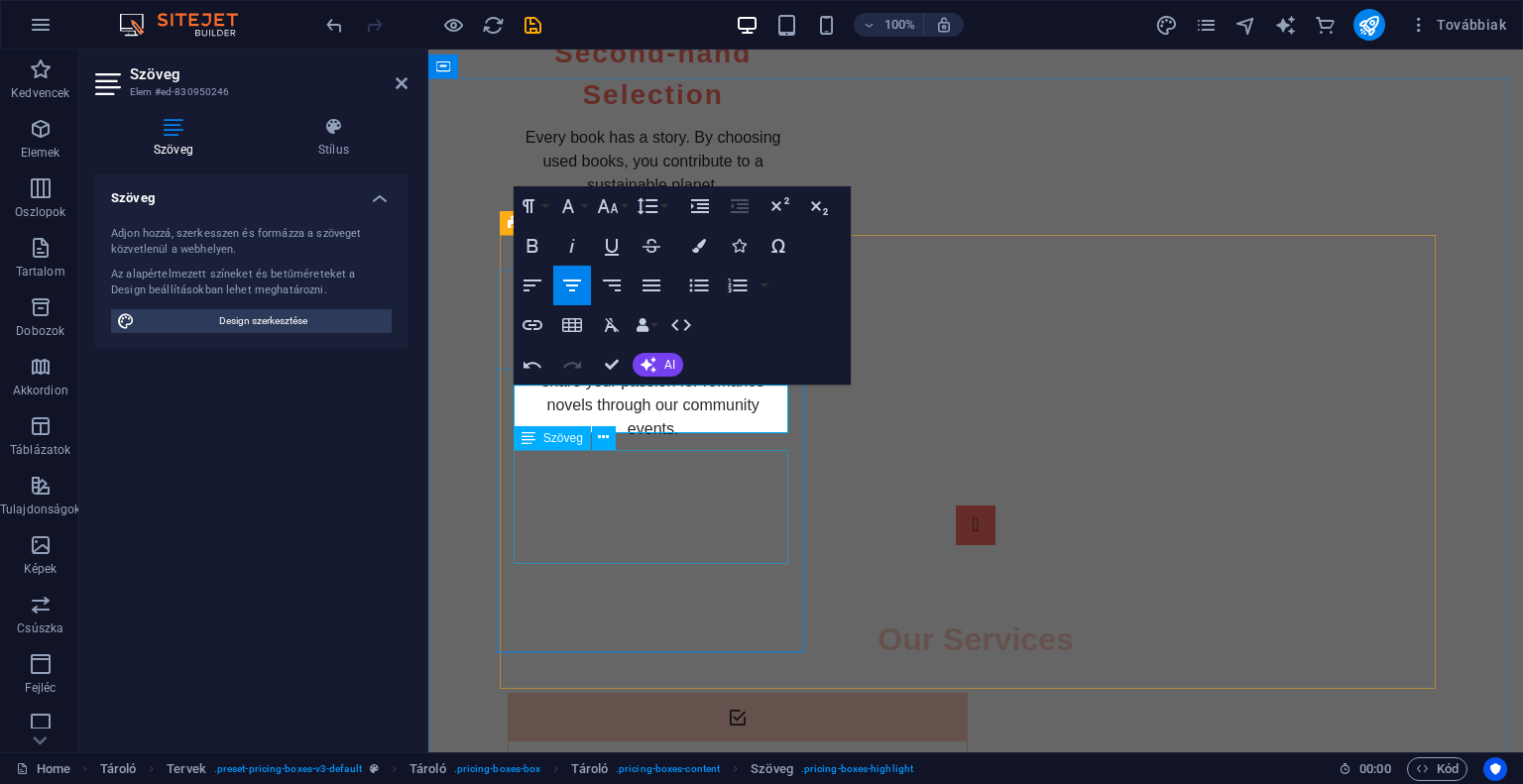 click on "5 Pre-Loved Romance Novels   Enjoy Free Shipping   Curated Selections   Round-the-Clock Customer Support" at bounding box center (976, 1830) 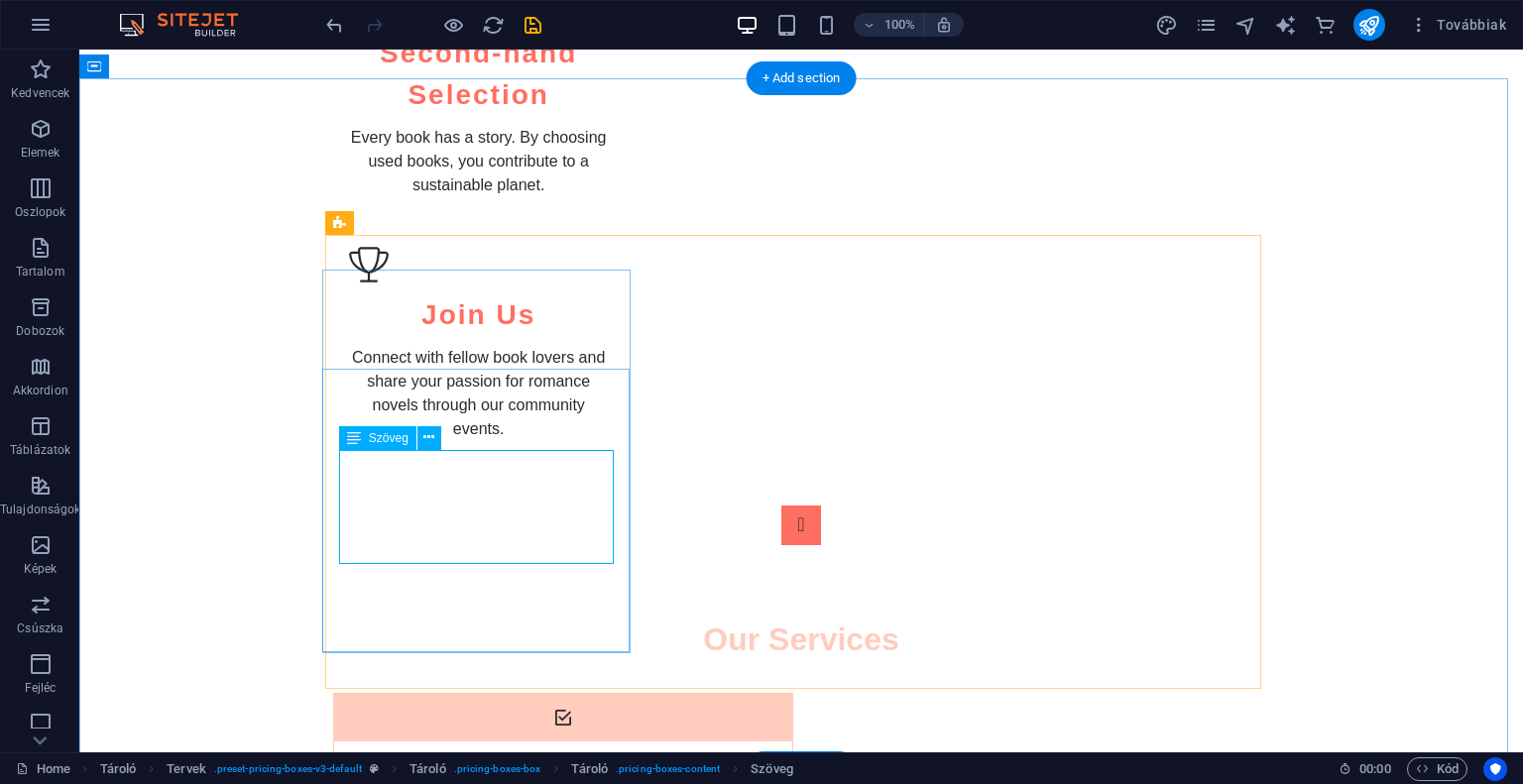 click on "5 Pre-Loved Romance Novels   Enjoy Free Shipping   Curated Selections   Round-the-Clock Customer Support" at bounding box center (801, 1830) 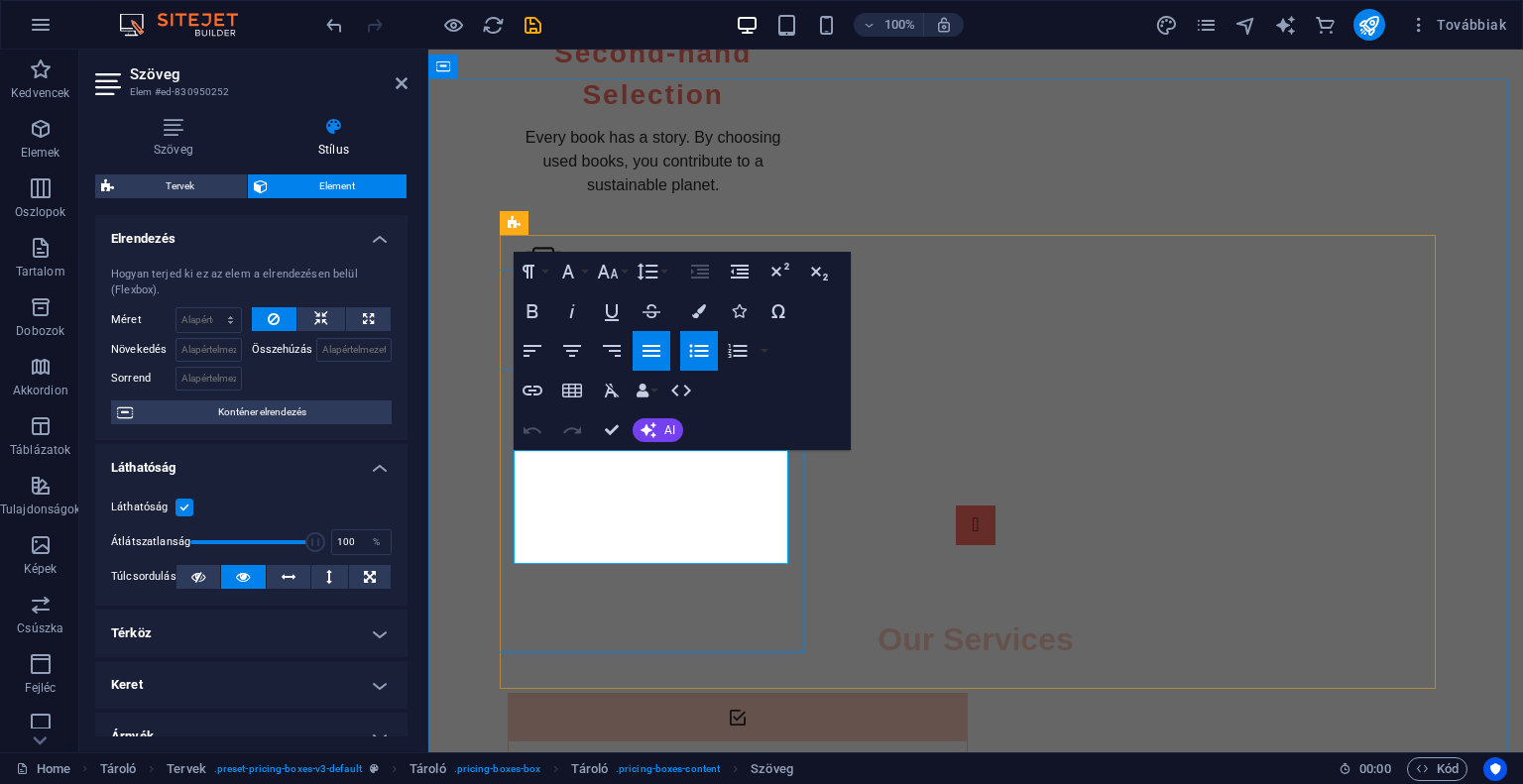 click on "5 Pre-Loved Romance Novels   Enjoy Free Shipping   Curated Selections   Round-the-Clock Customer Support" at bounding box center (976, 1830) 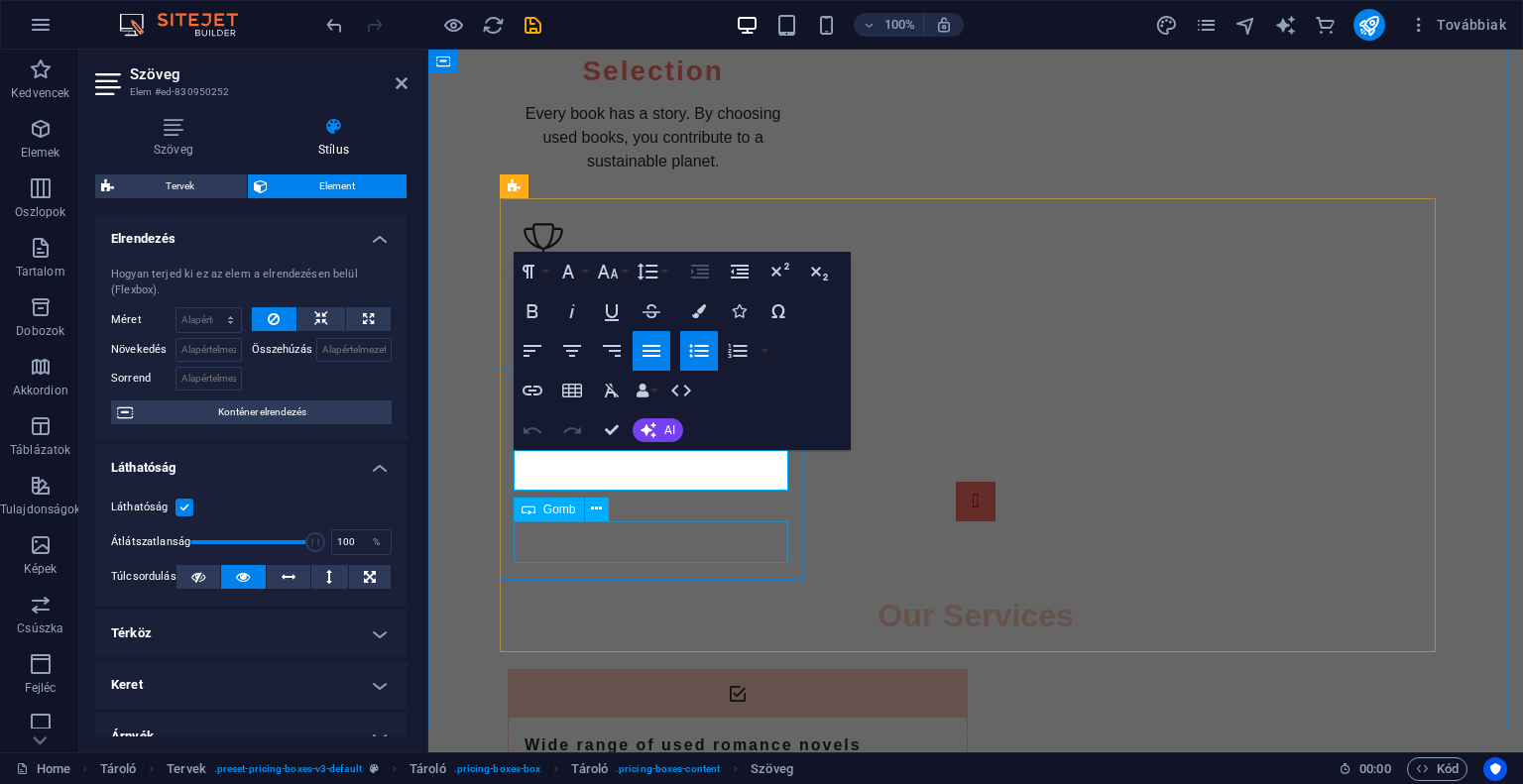 scroll, scrollTop: 2553, scrollLeft: 0, axis: vertical 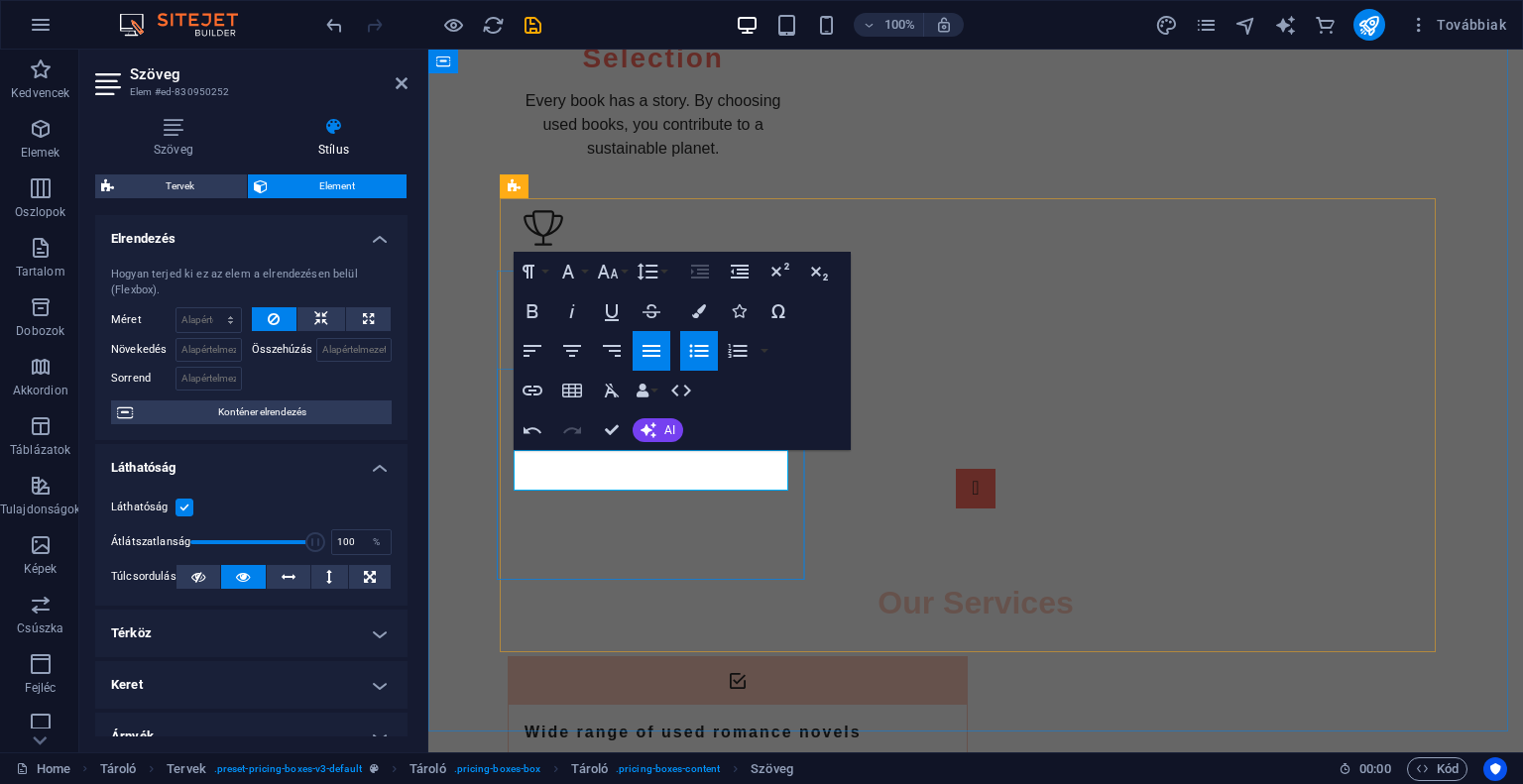 click on "t" at bounding box center [976, 1757] 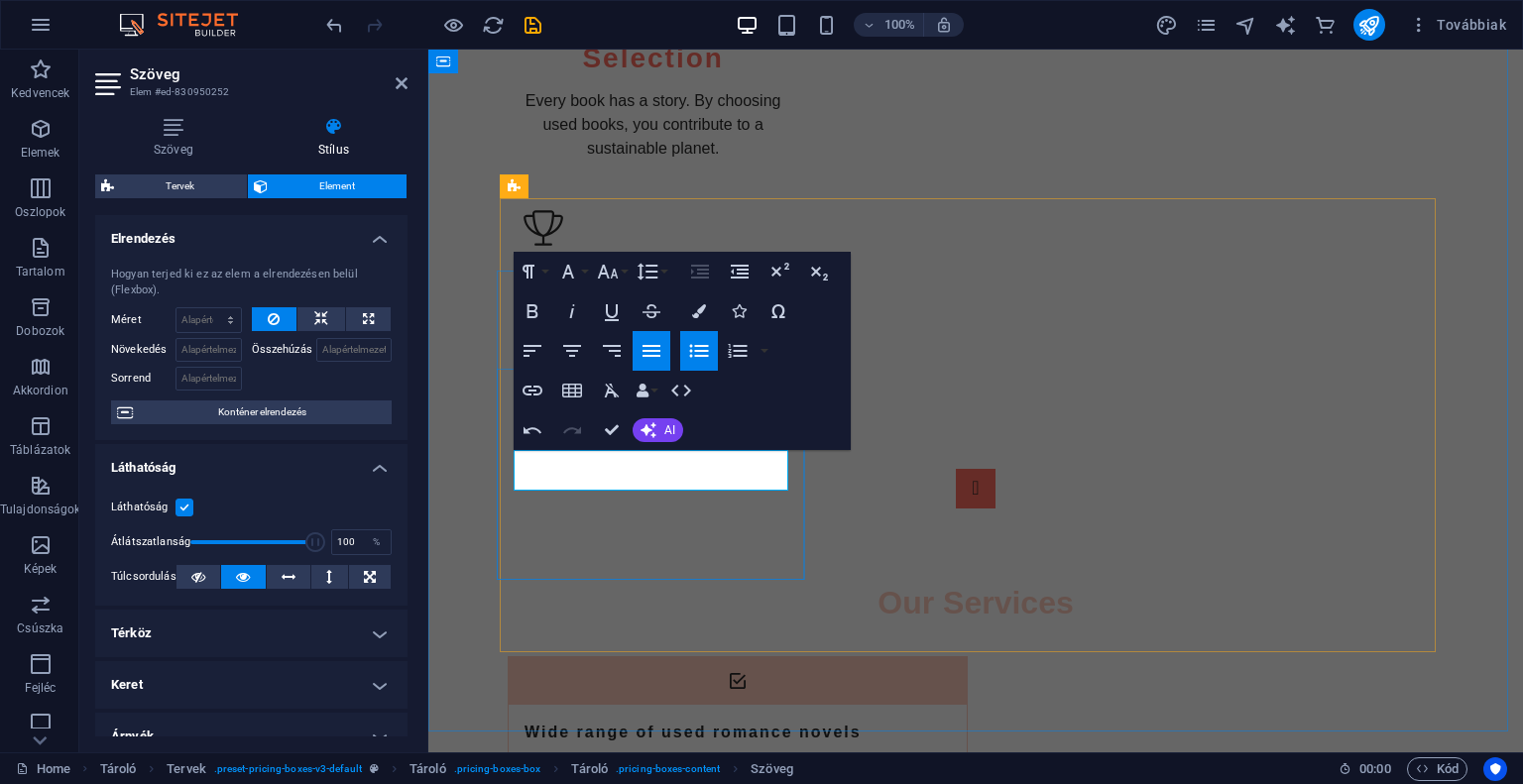 type 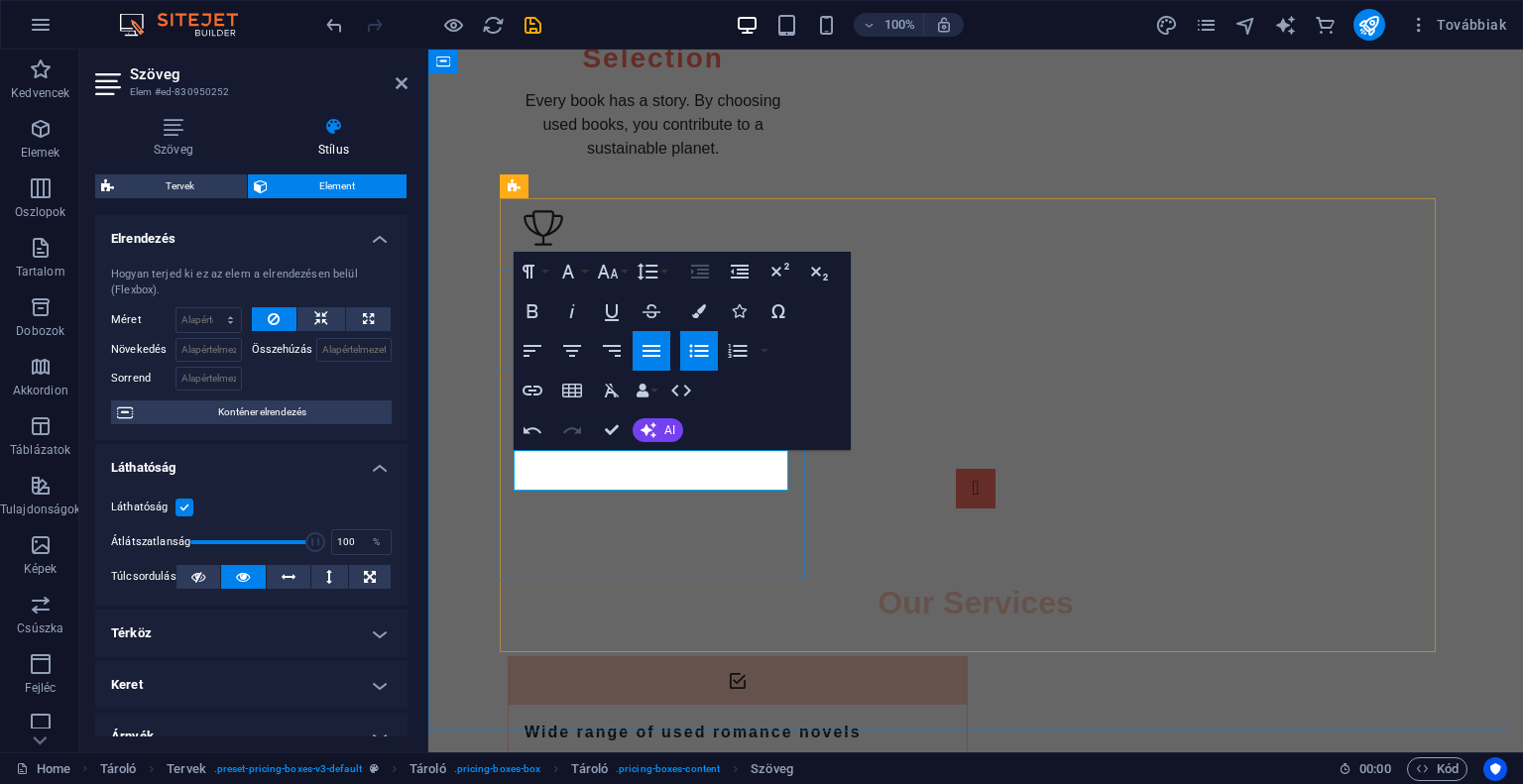 scroll, scrollTop: 2540, scrollLeft: 0, axis: vertical 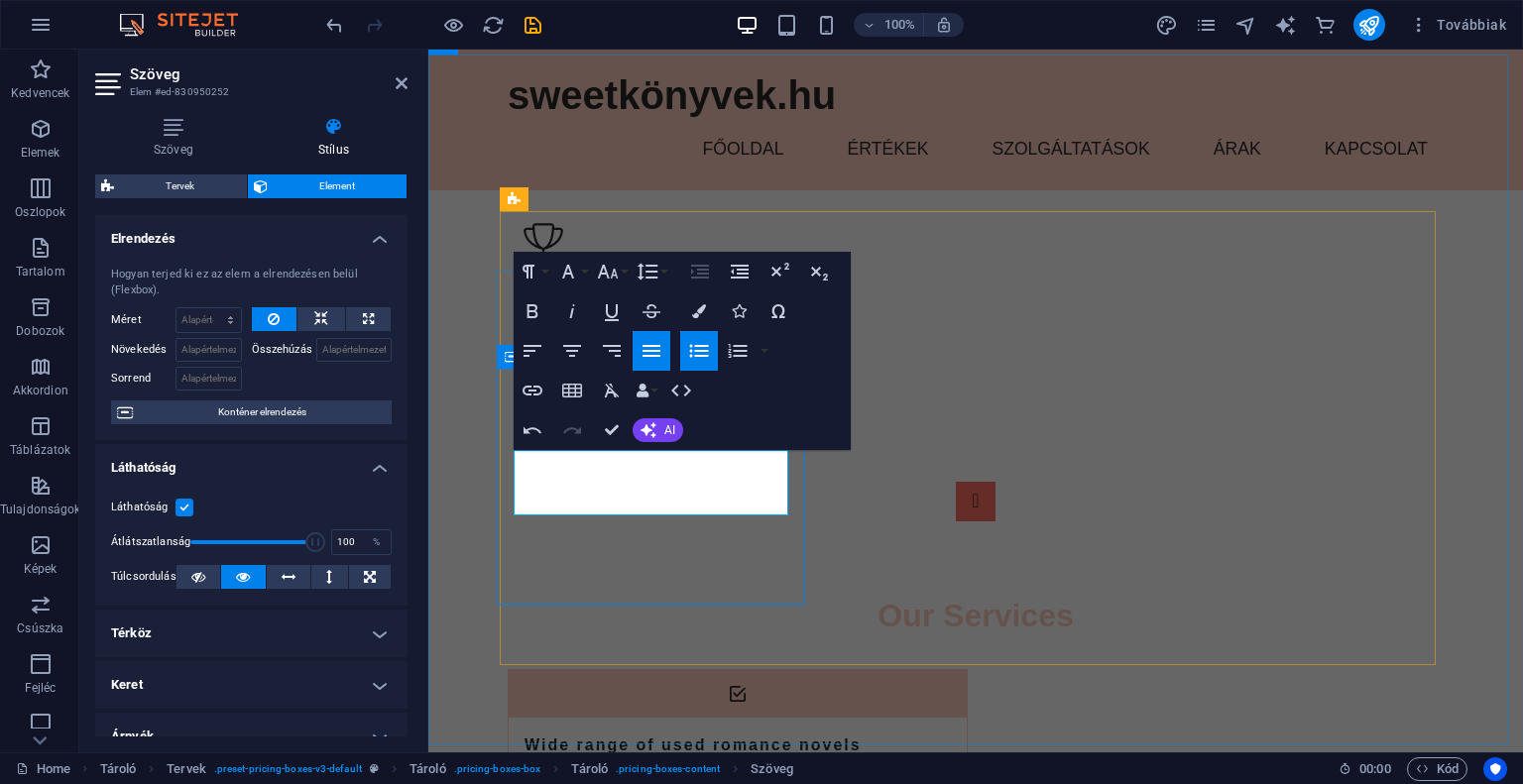 click on "3,000 Ft 3 könyv egy csomagban, a legolcsóbb féláron a tiéd! Order Now" at bounding box center [976, 1775] 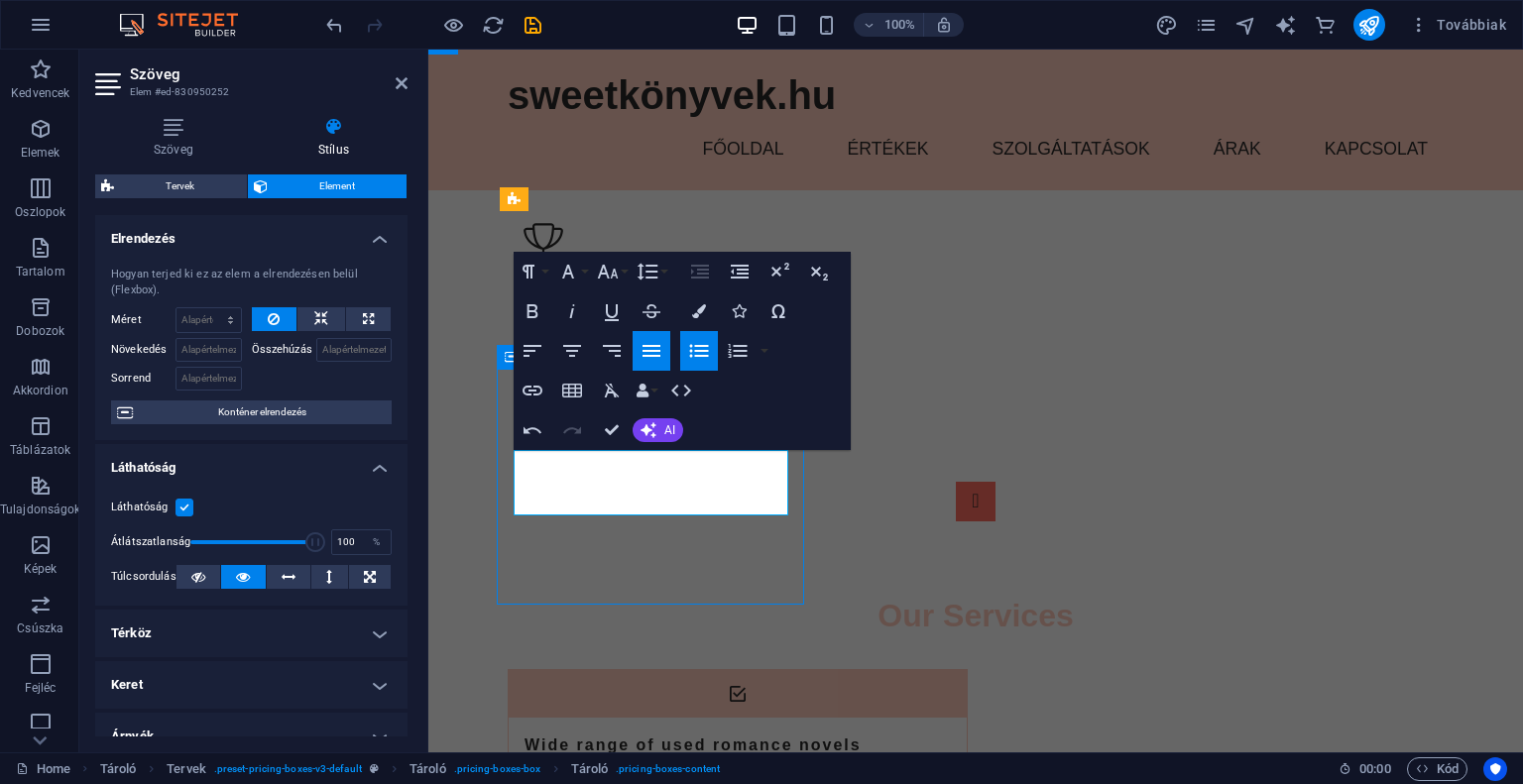 click on "3,000 Ft 3 könyv egy csomagban, a legolcsóbb féláron a tiéd! Order Now" at bounding box center [976, 1775] 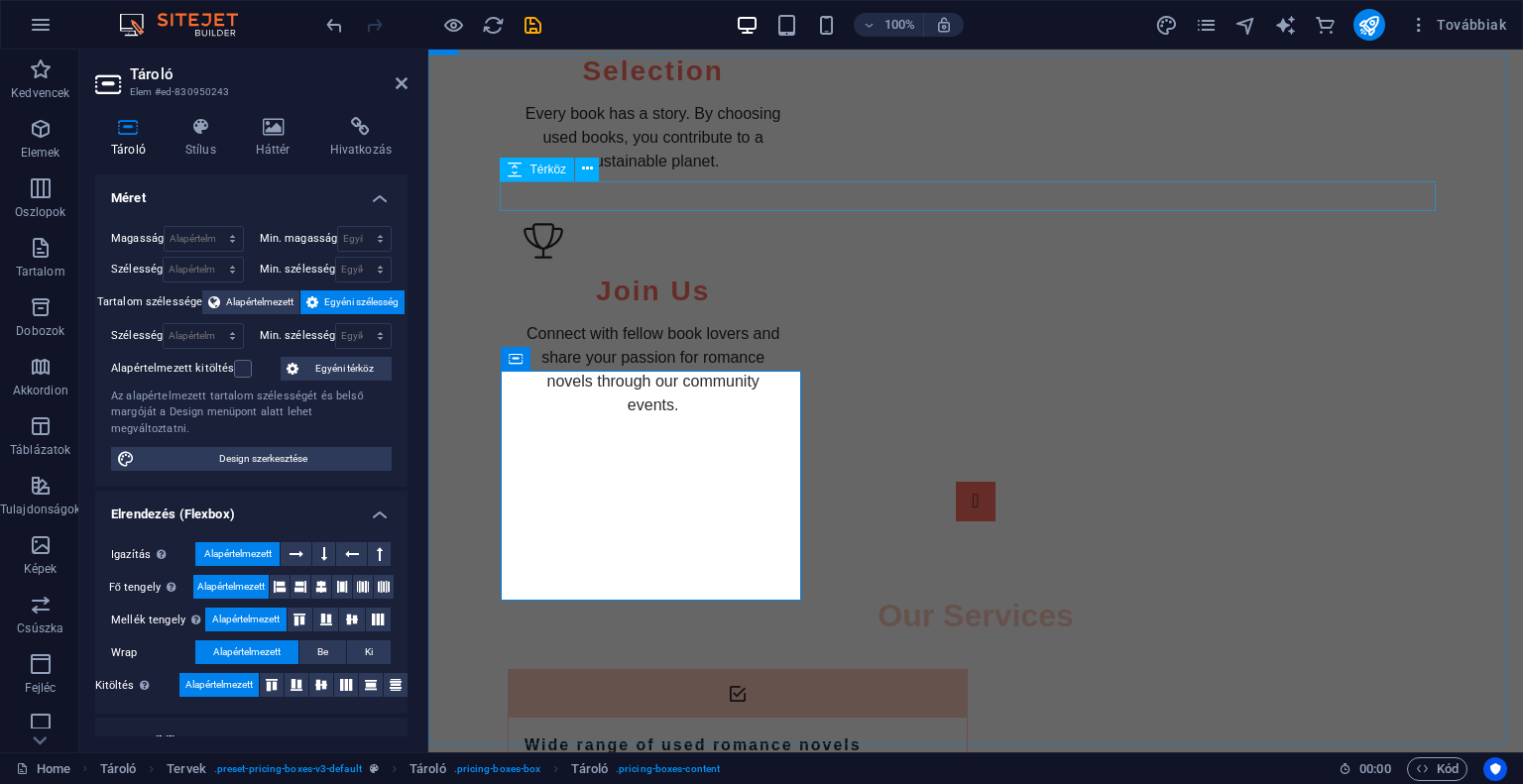 click at bounding box center [976, 1560] 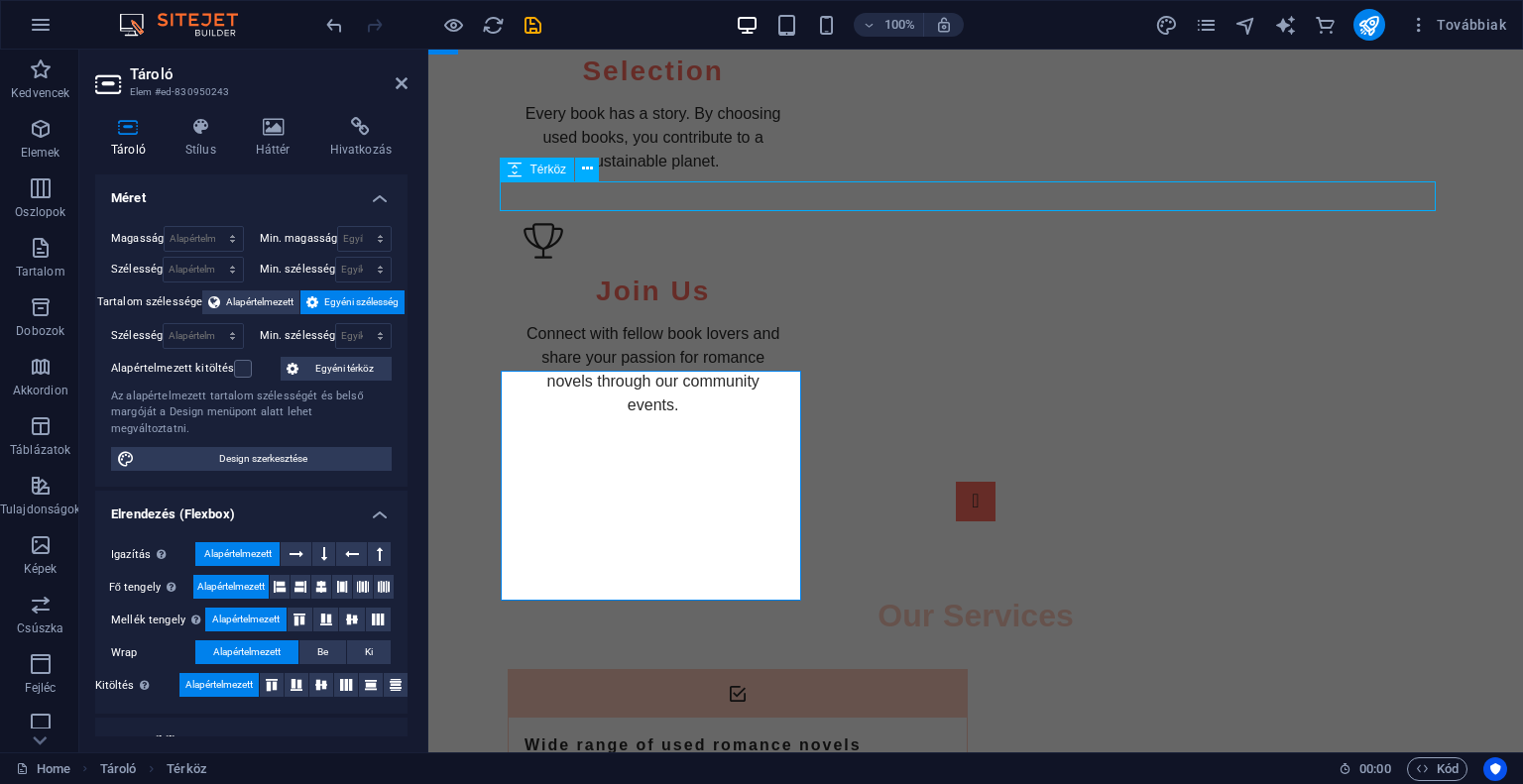 click at bounding box center [976, 1560] 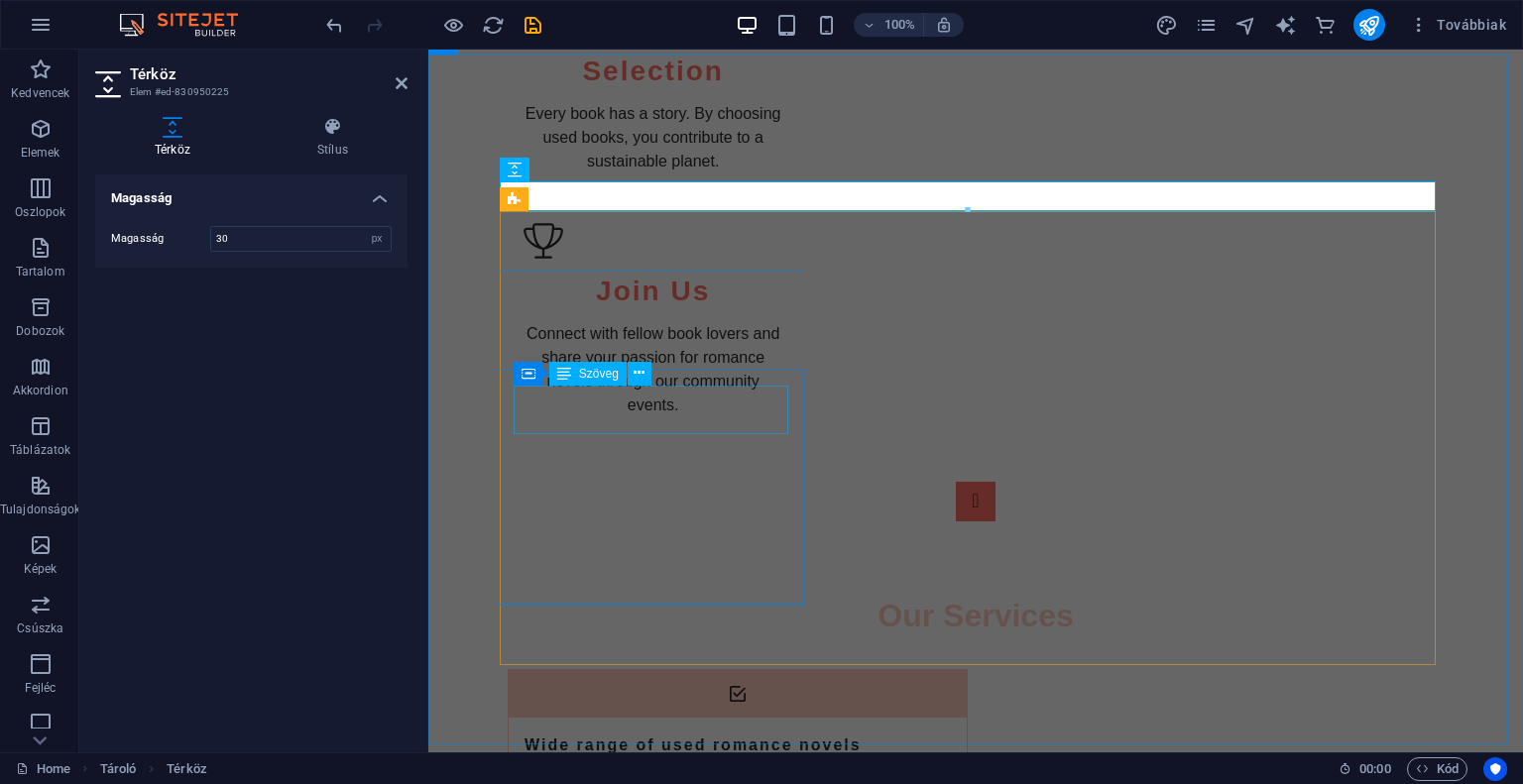 click on "3,000 Ft" at bounding box center (976, 1710) 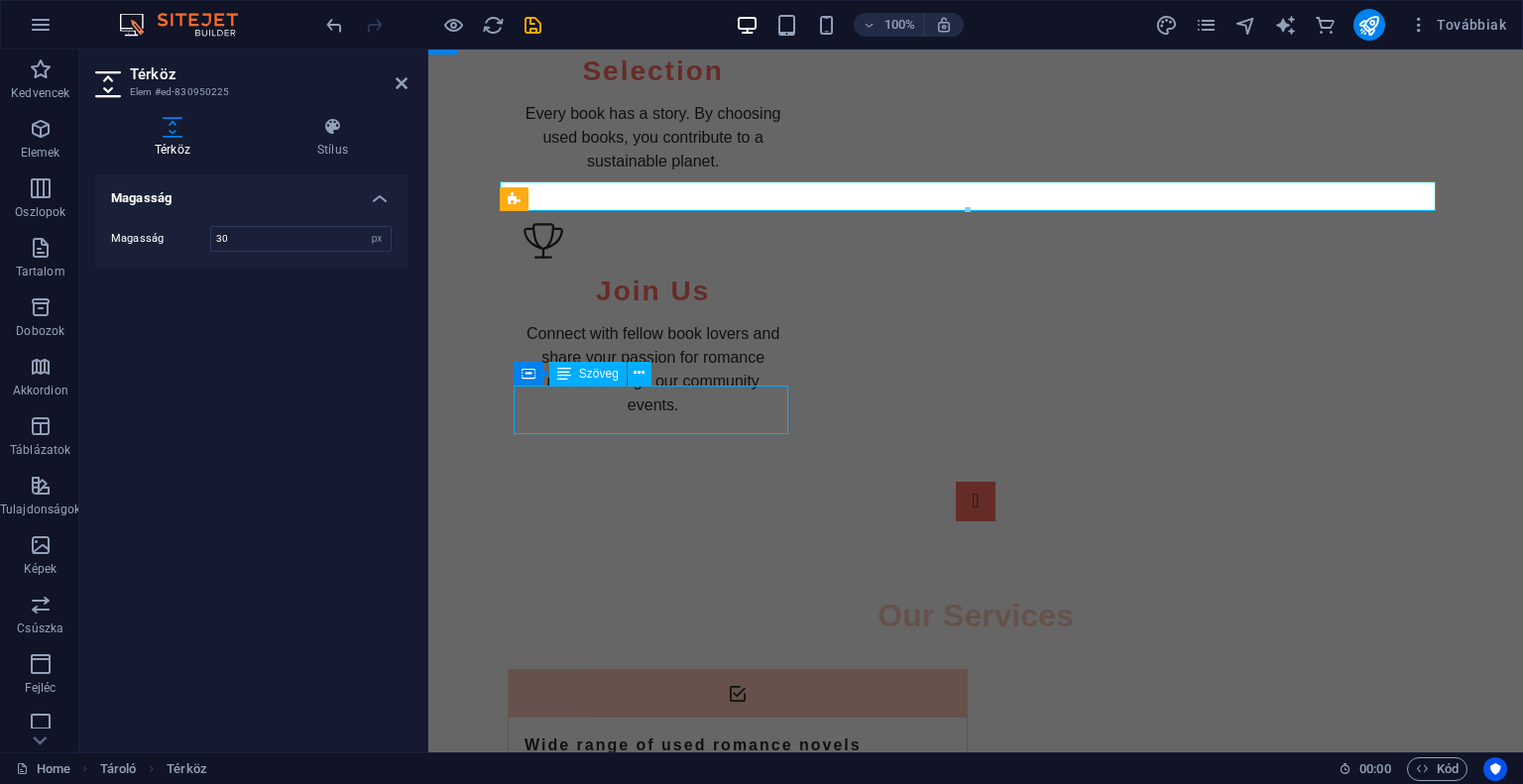 click on "3,000 Ft" at bounding box center [976, 1710] 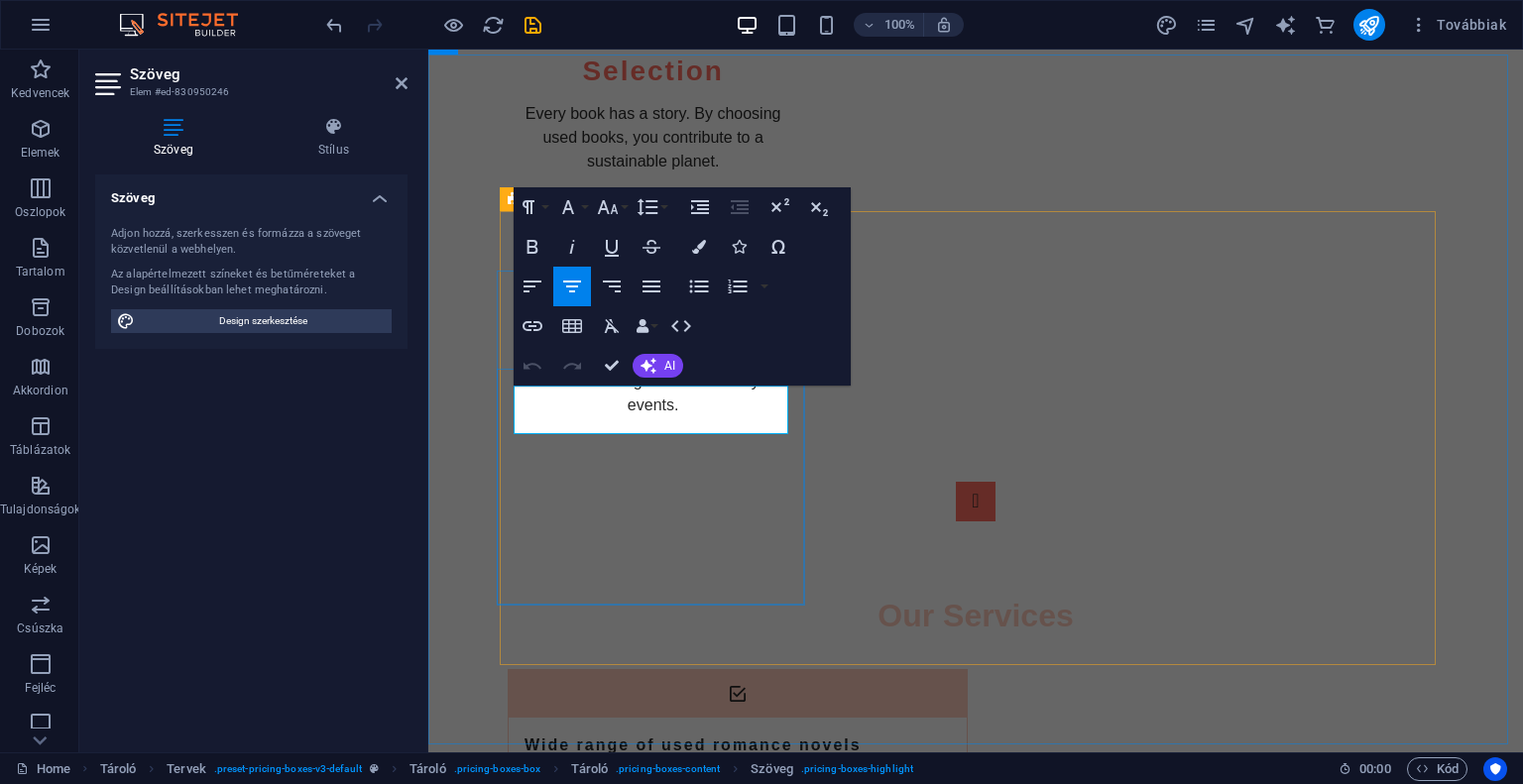 type 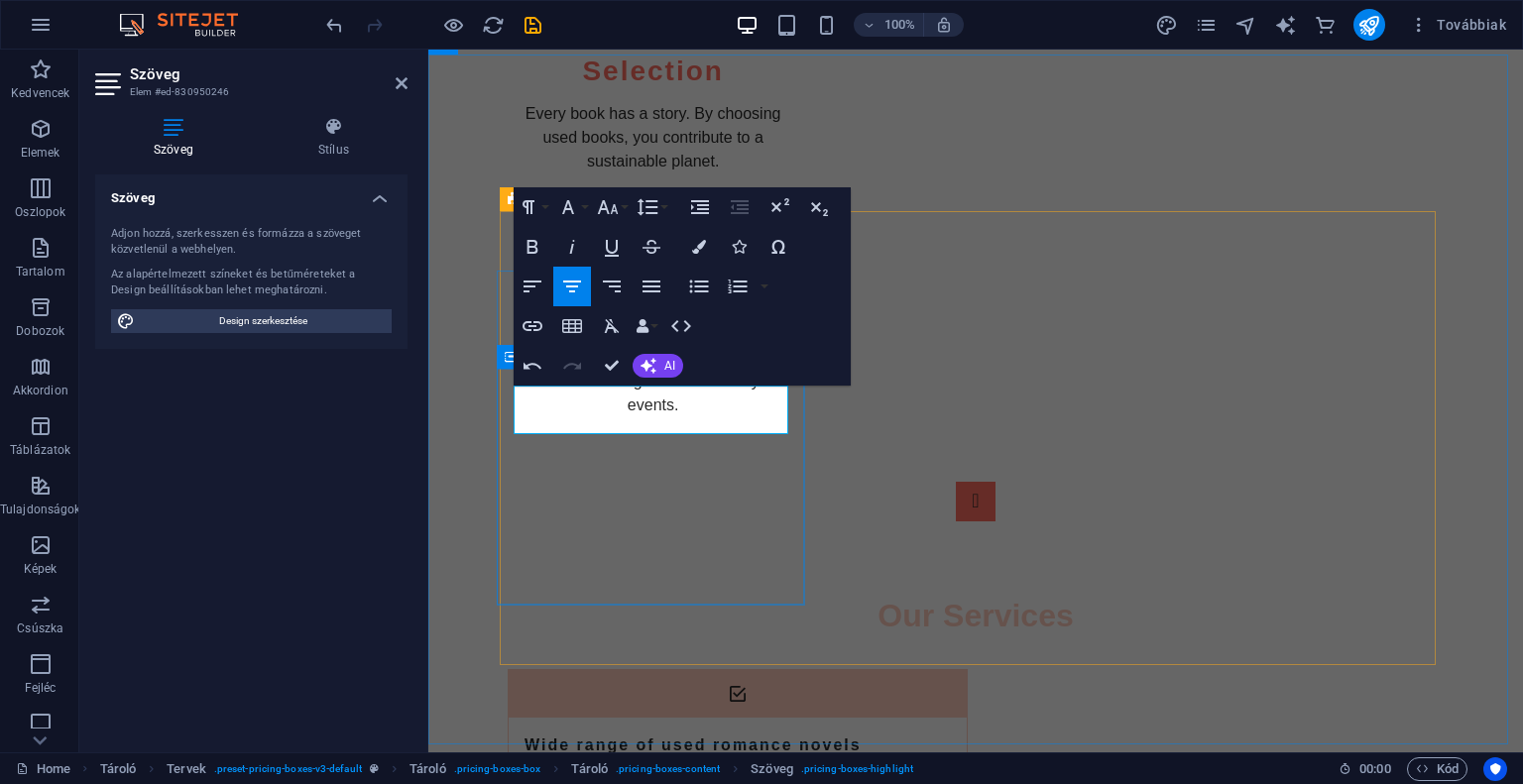 click on "2,000 Ft" at bounding box center (976, 1710) 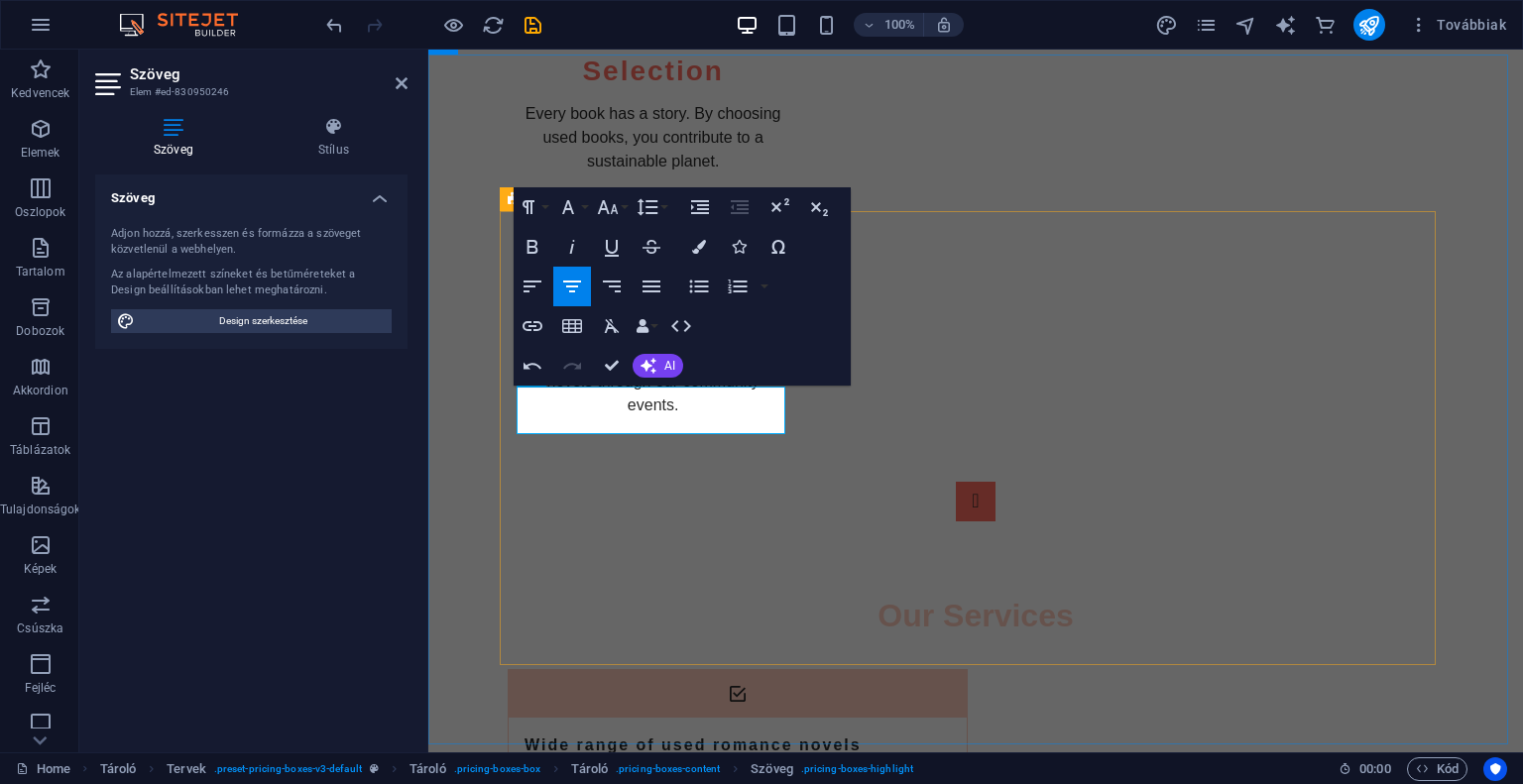 click on "Bronz Csomag 2,500 Ft 3 könyv egy csomagban, a legolcsóbb féláron a tiéd! Order Now Ezüst csomag 5,500 Ft 6 használt könyv egy csomagban, csak neked! 5-öt fizetsz, 1 ingyenesen a tiéd! Order Now Arany csomag 9,000 Ft 9 használt könyv egy csomagban, csak neked! Ingyenes szállítás! Ezt választom!" at bounding box center [976, 2110] 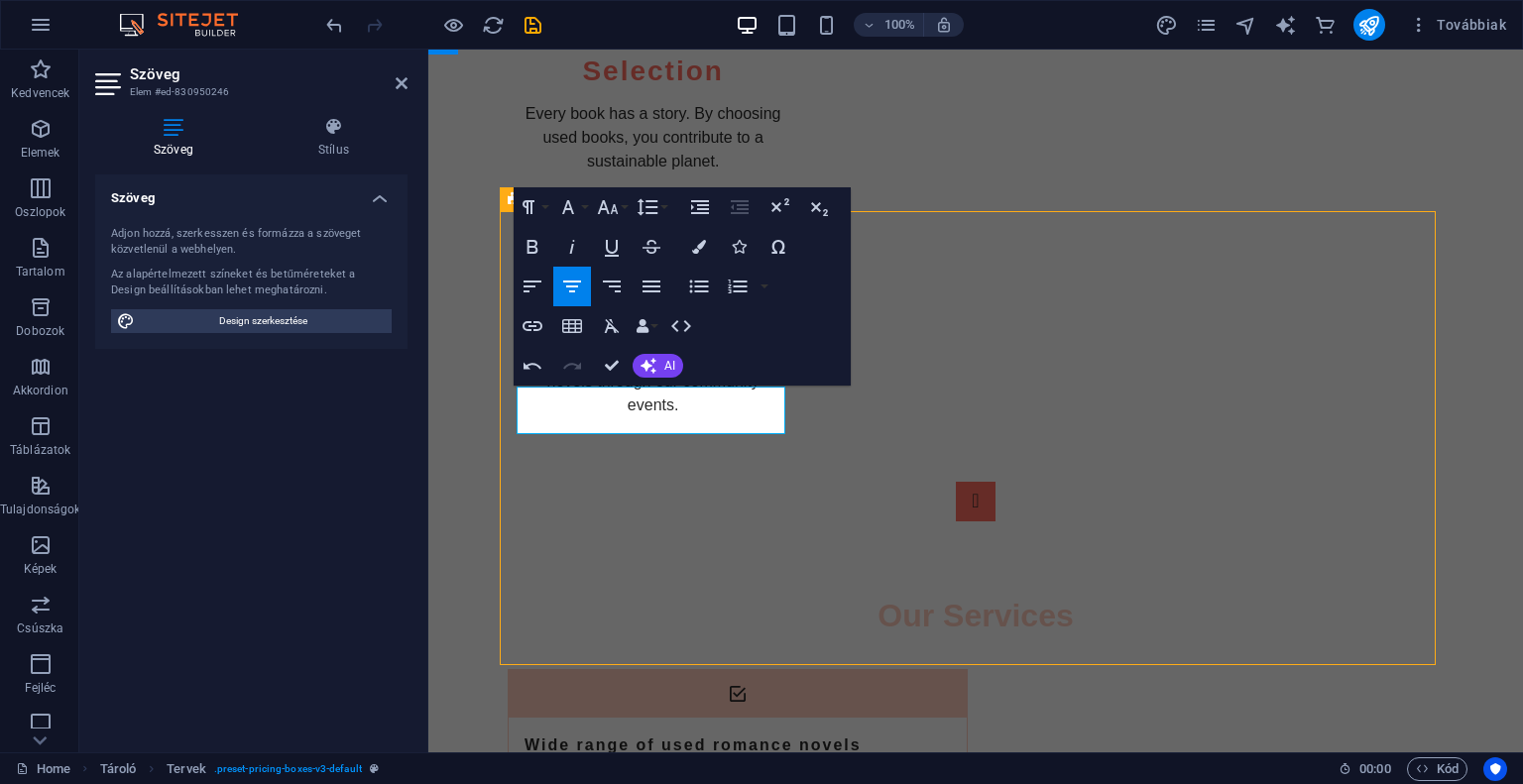 click on "Bronz Csomag 2,500 Ft 3 könyv egy csomagban, a legolcsóbb féláron a tiéd! Order Now Ezüst csomag 5,500 Ft 6 használt könyv egy csomagban, csak neked! 5-öt fizetsz, 1 ingyenesen a tiéd! Order Now Arany csomag 9,000 Ft 9 használt könyv egy csomagban, csak neked! Ingyenes szállítás! Ezt választom!" at bounding box center [976, 2110] 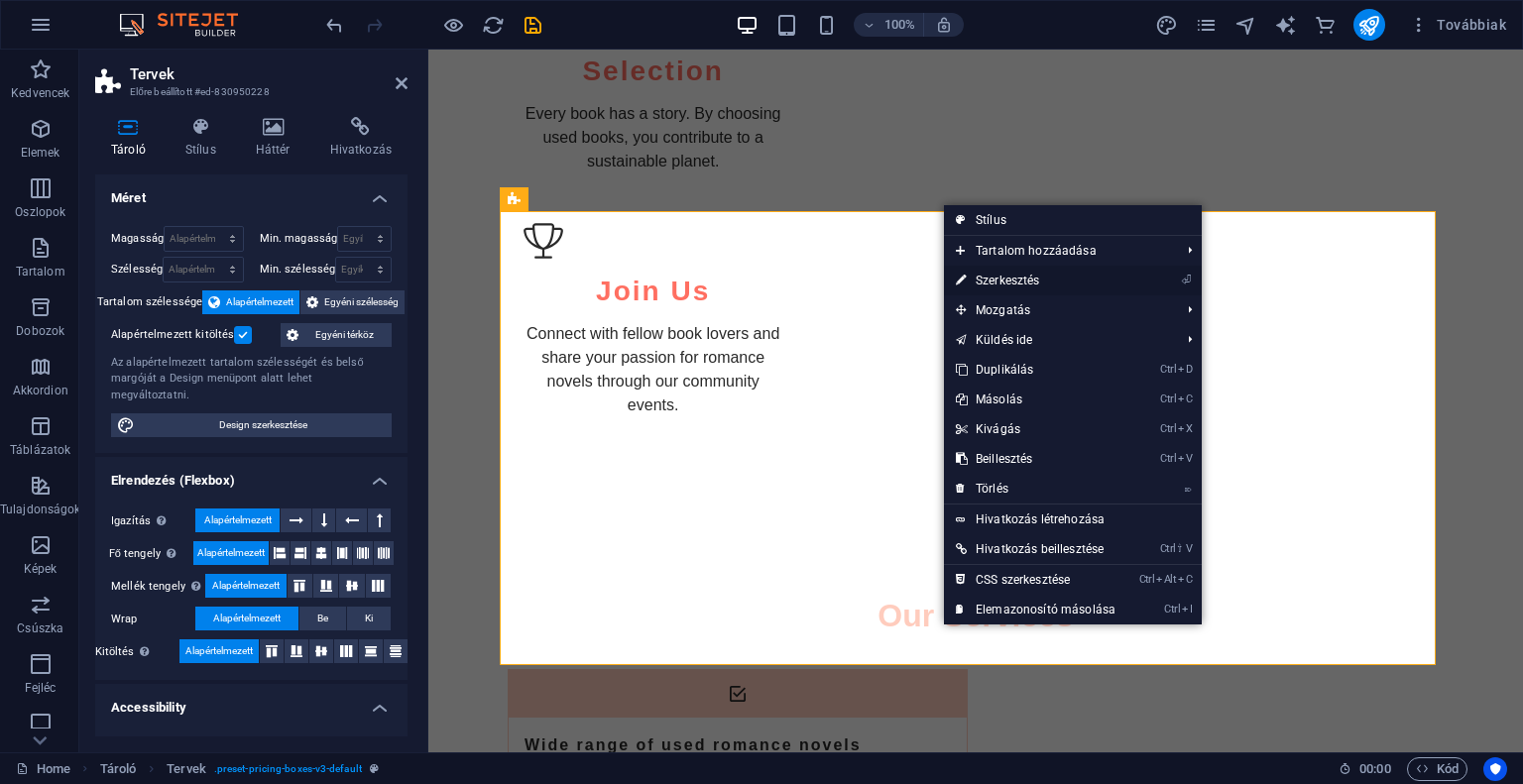 click on "⏎  Szerkesztés" at bounding box center (1035, 280) 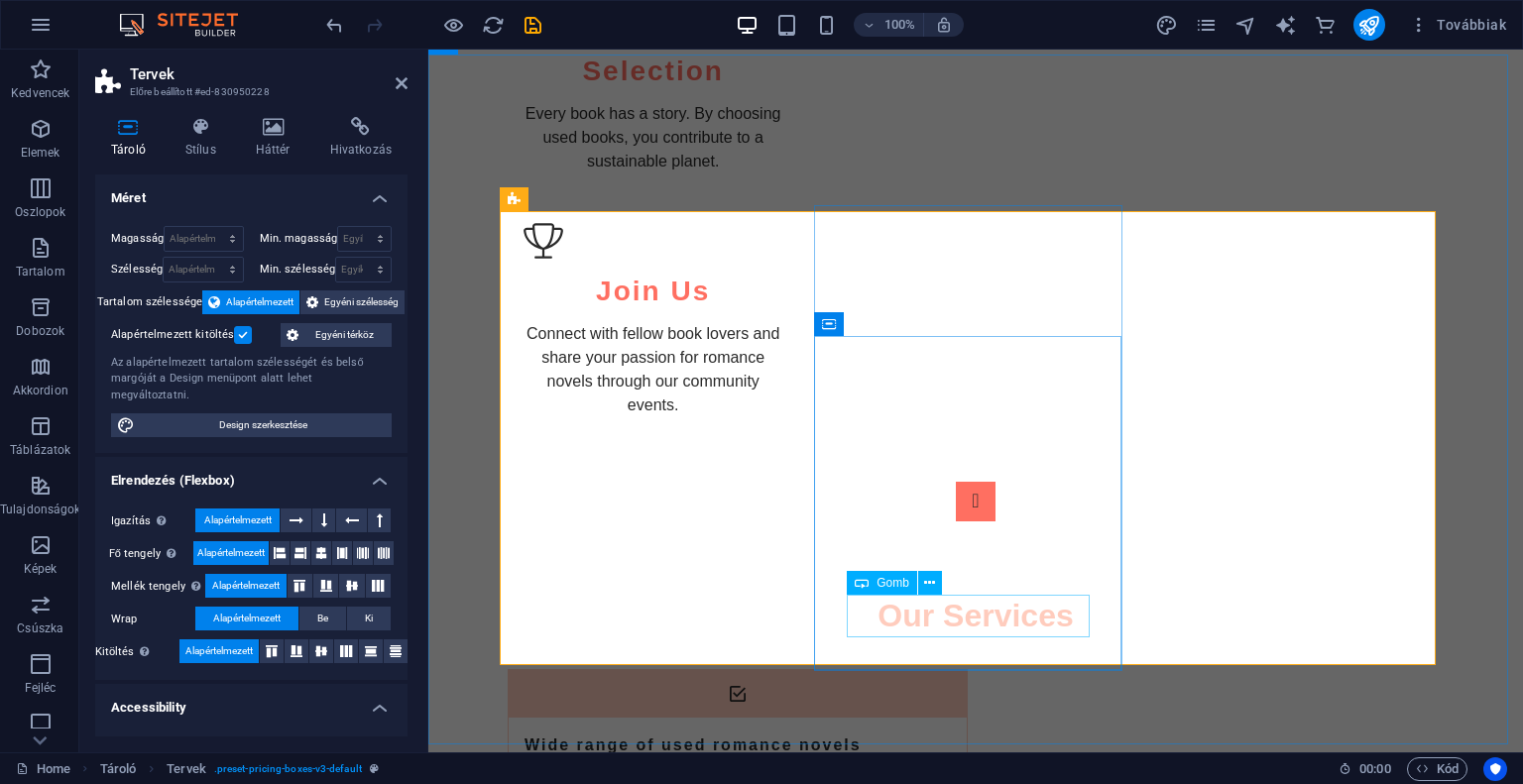 click on "Order Now" at bounding box center [976, 2243] 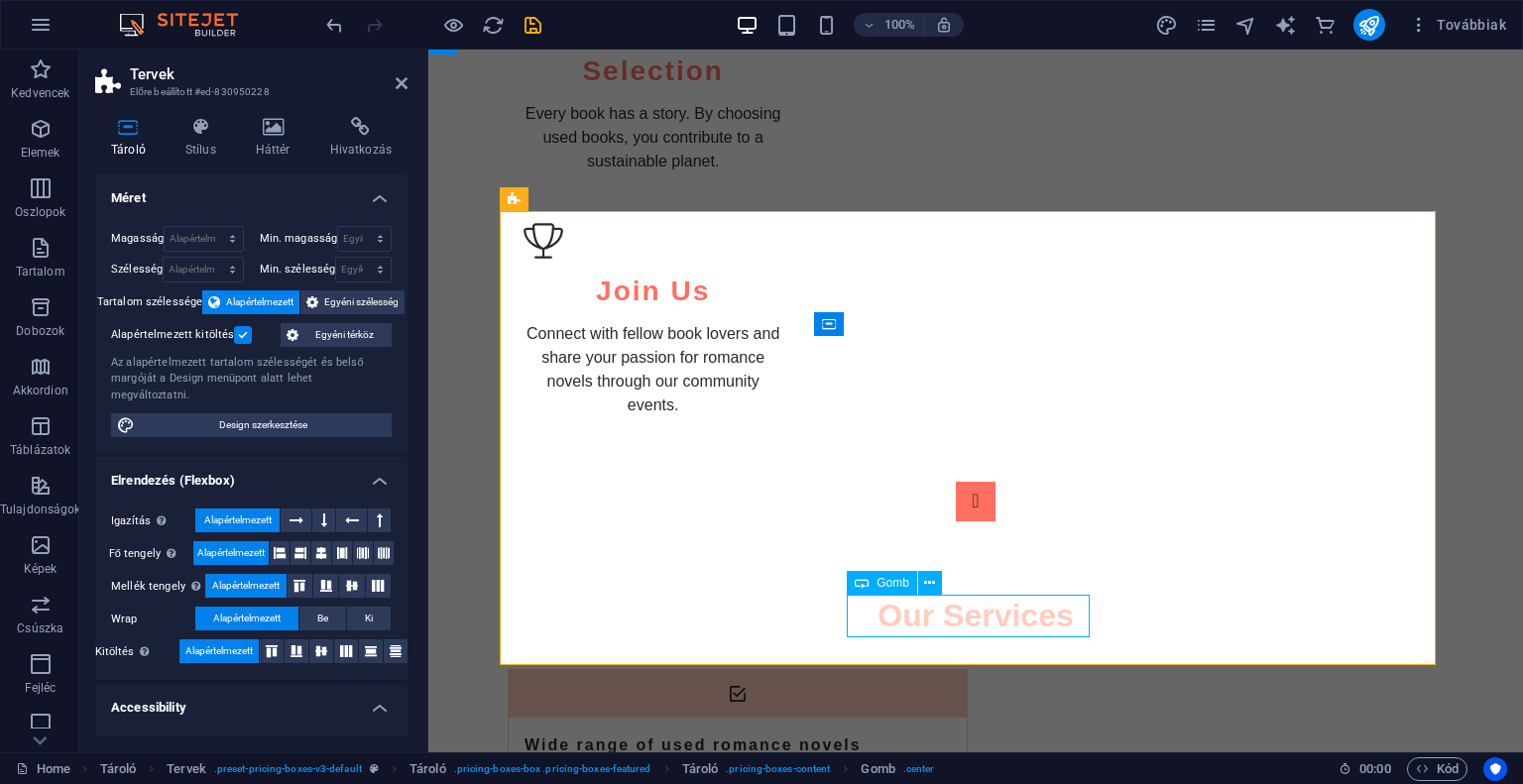 click on "Order Now" at bounding box center [976, 2243] 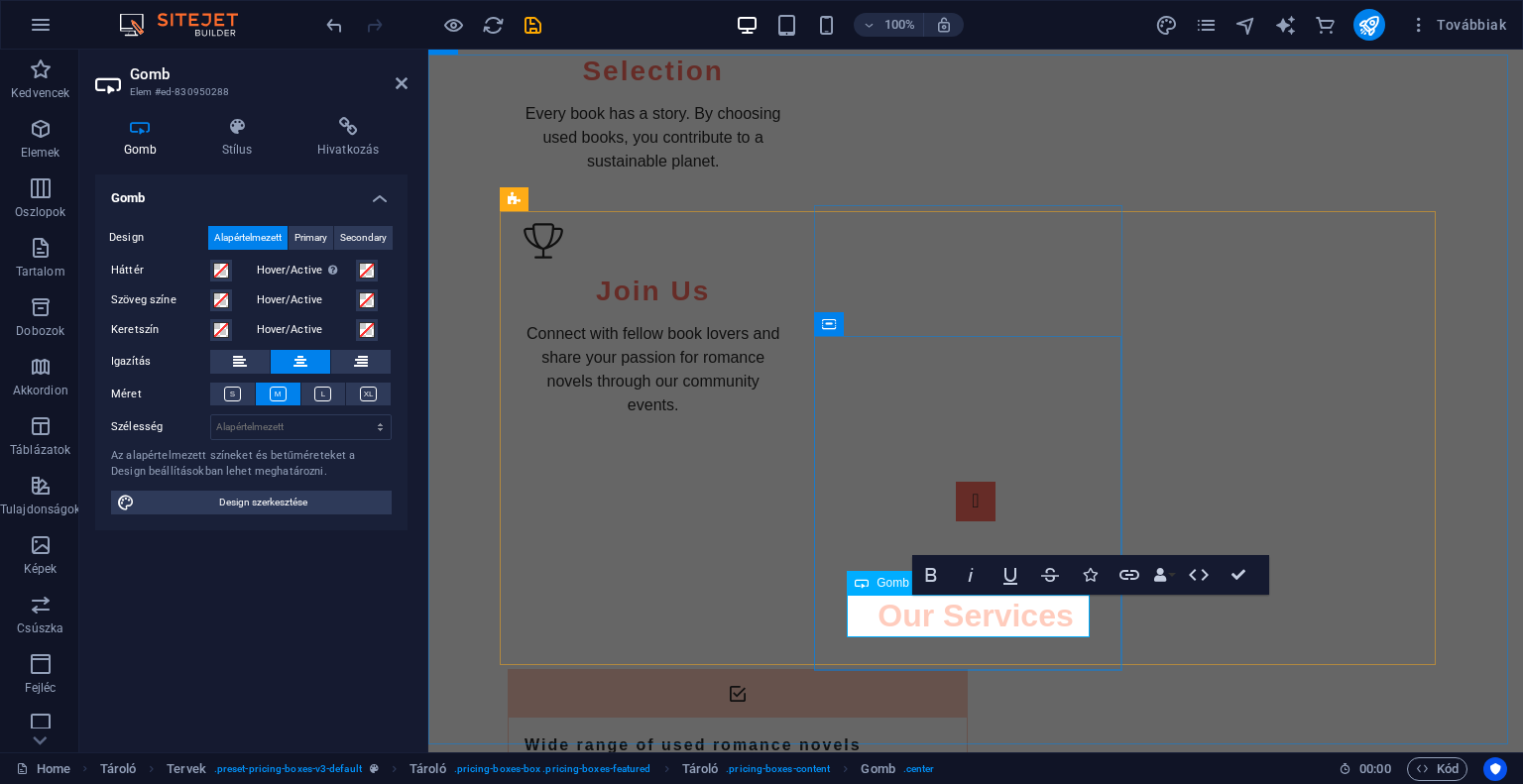 type 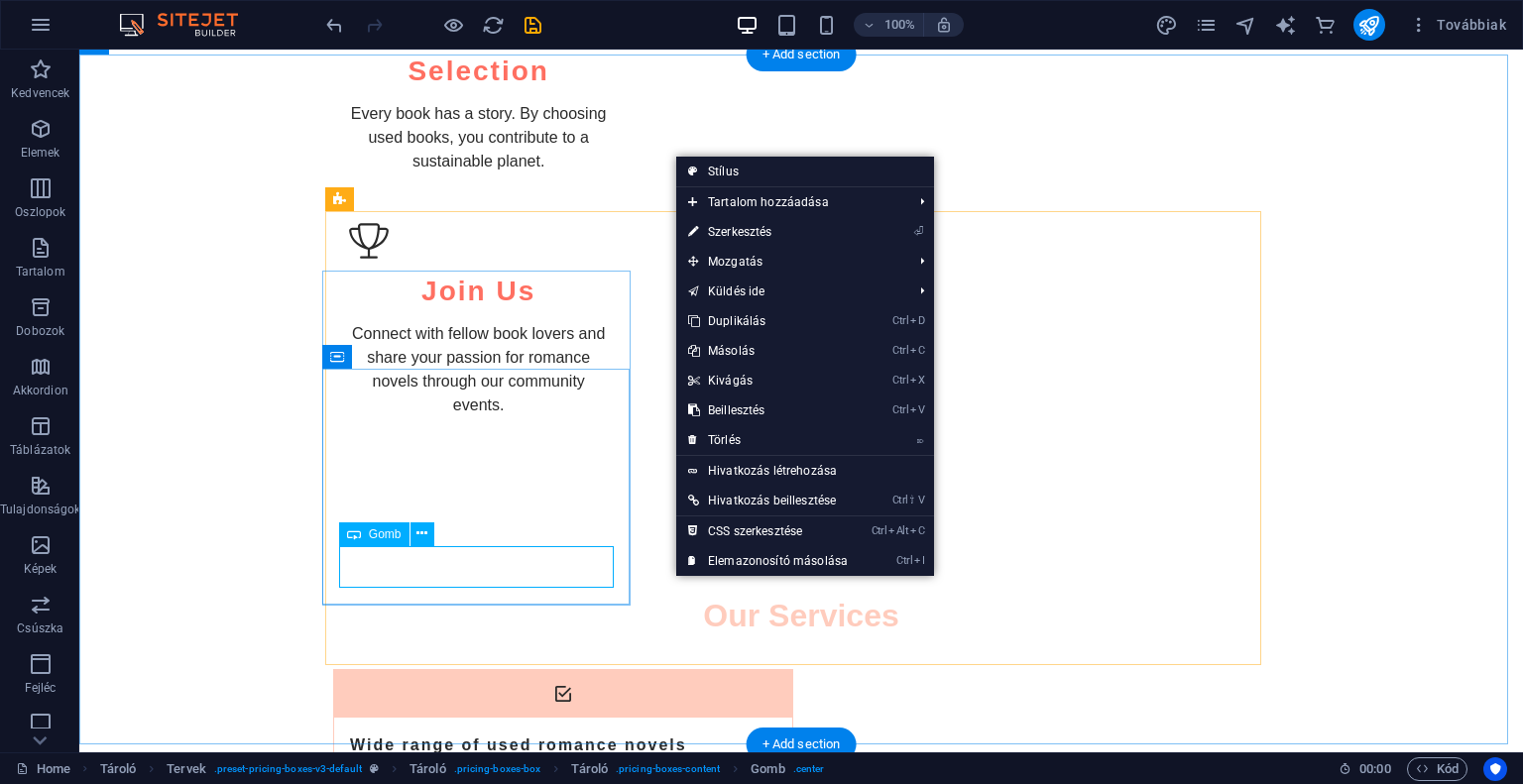 click on "Order Now" at bounding box center [801, 1843] 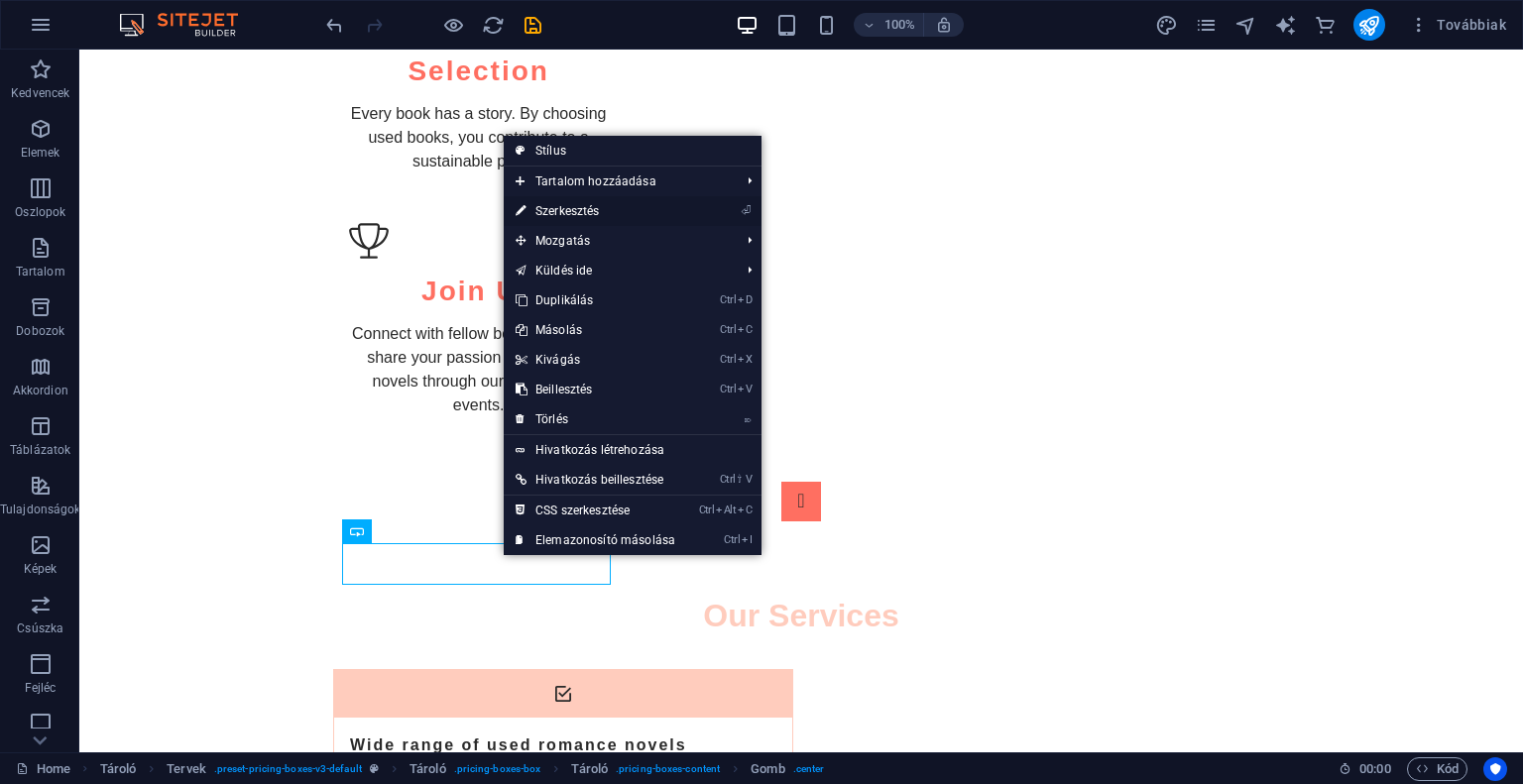 click on "⏎  Szerkesztés" at bounding box center [595, 211] 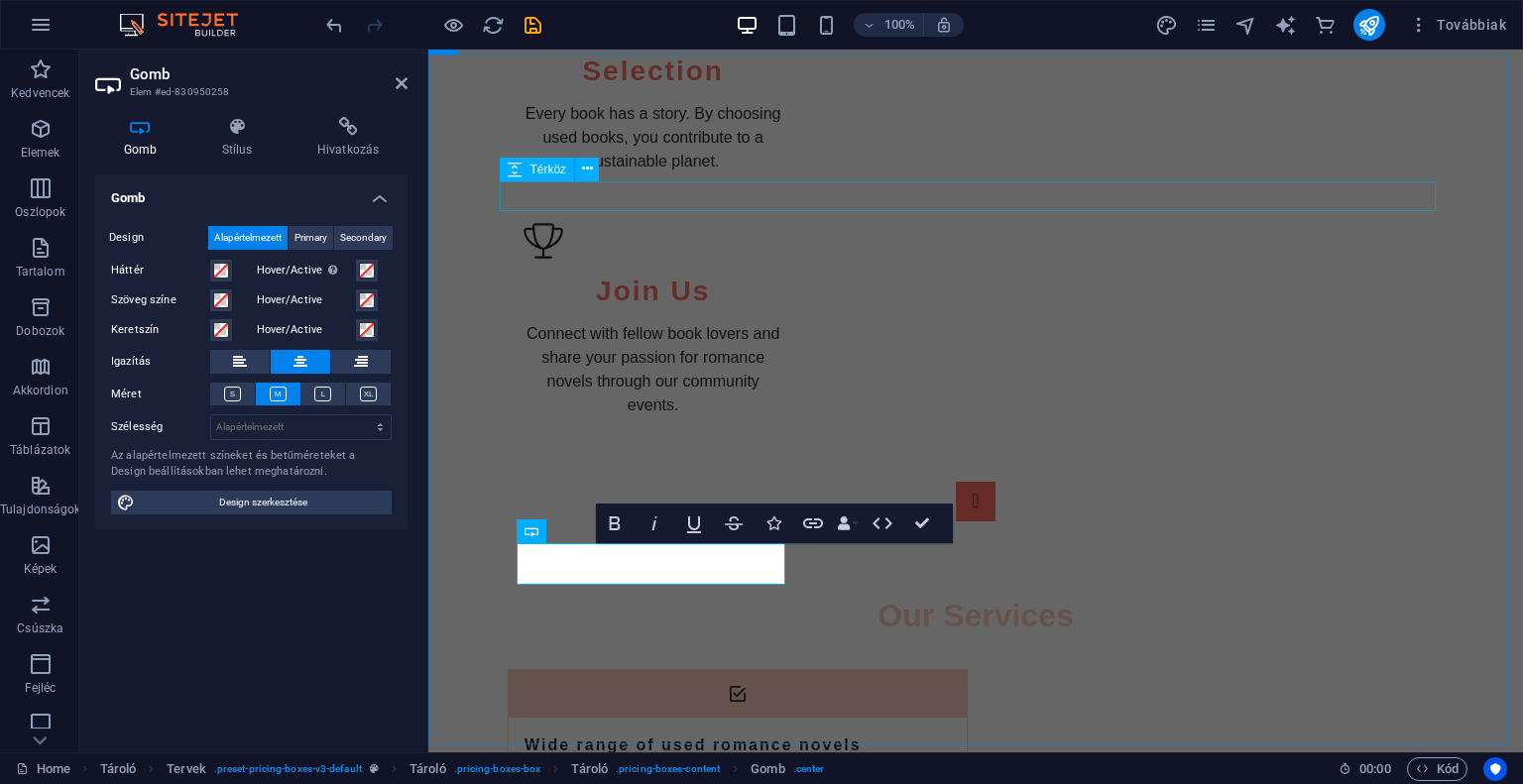 type 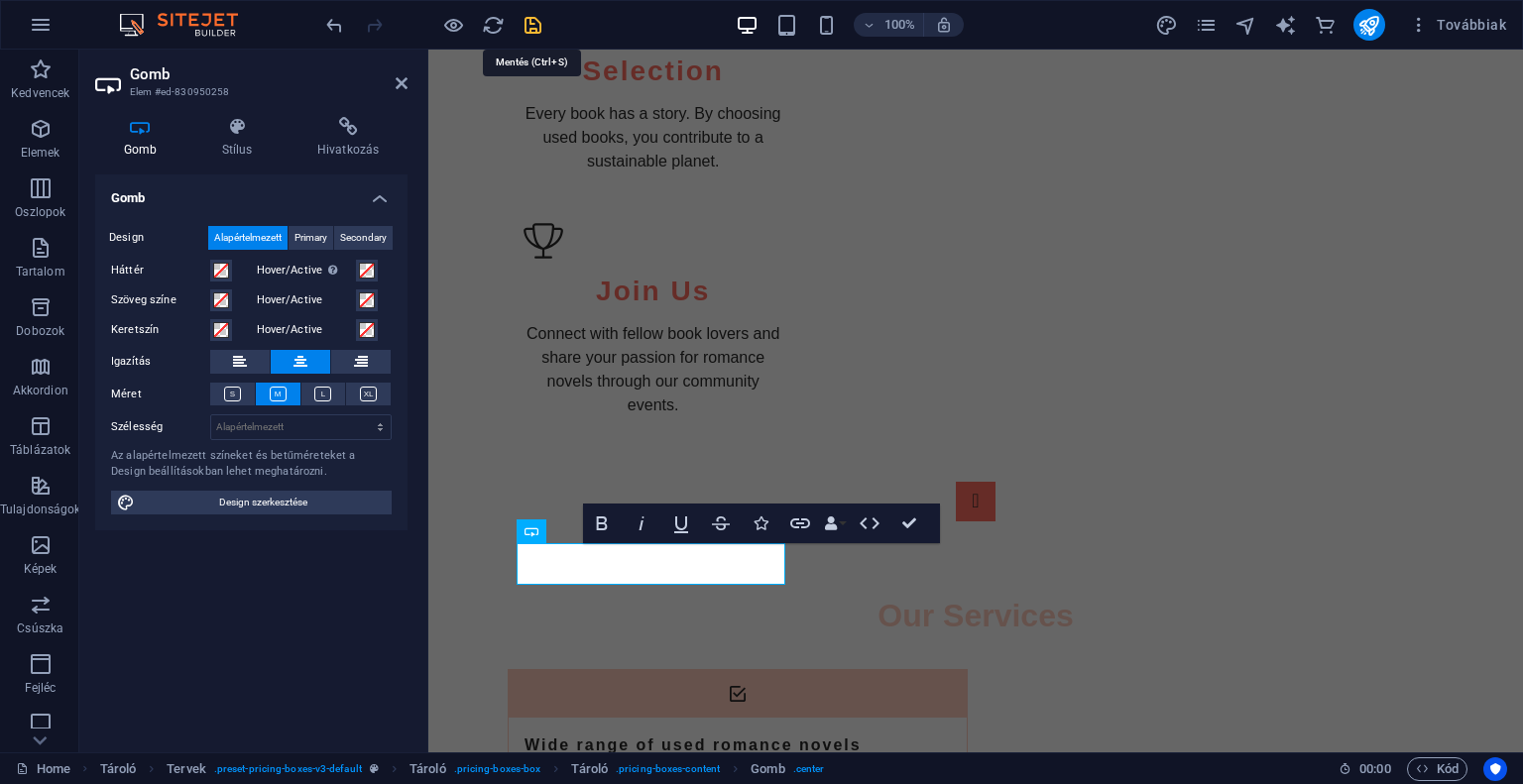 click at bounding box center (532, 25) 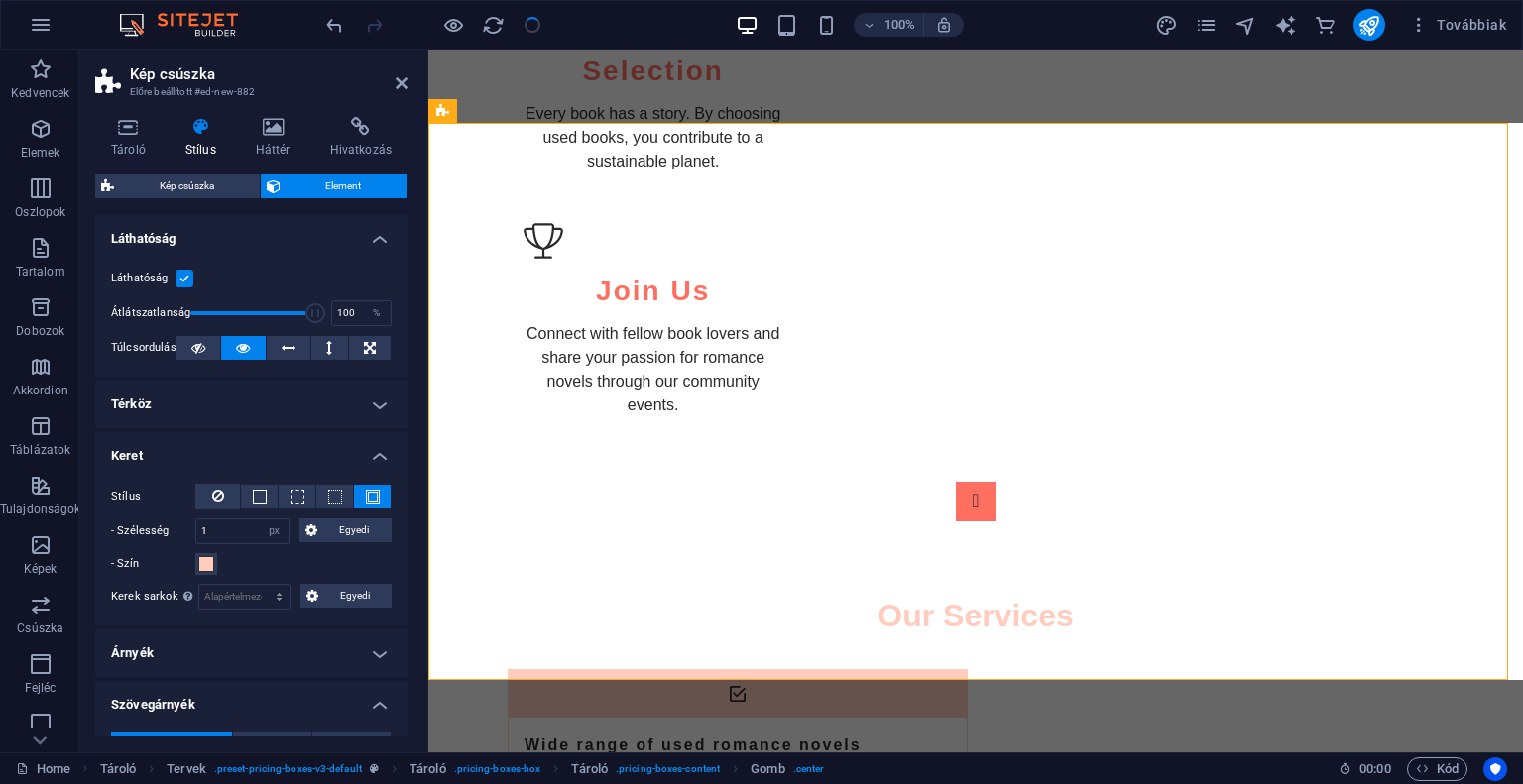 scroll, scrollTop: 629, scrollLeft: 0, axis: vertical 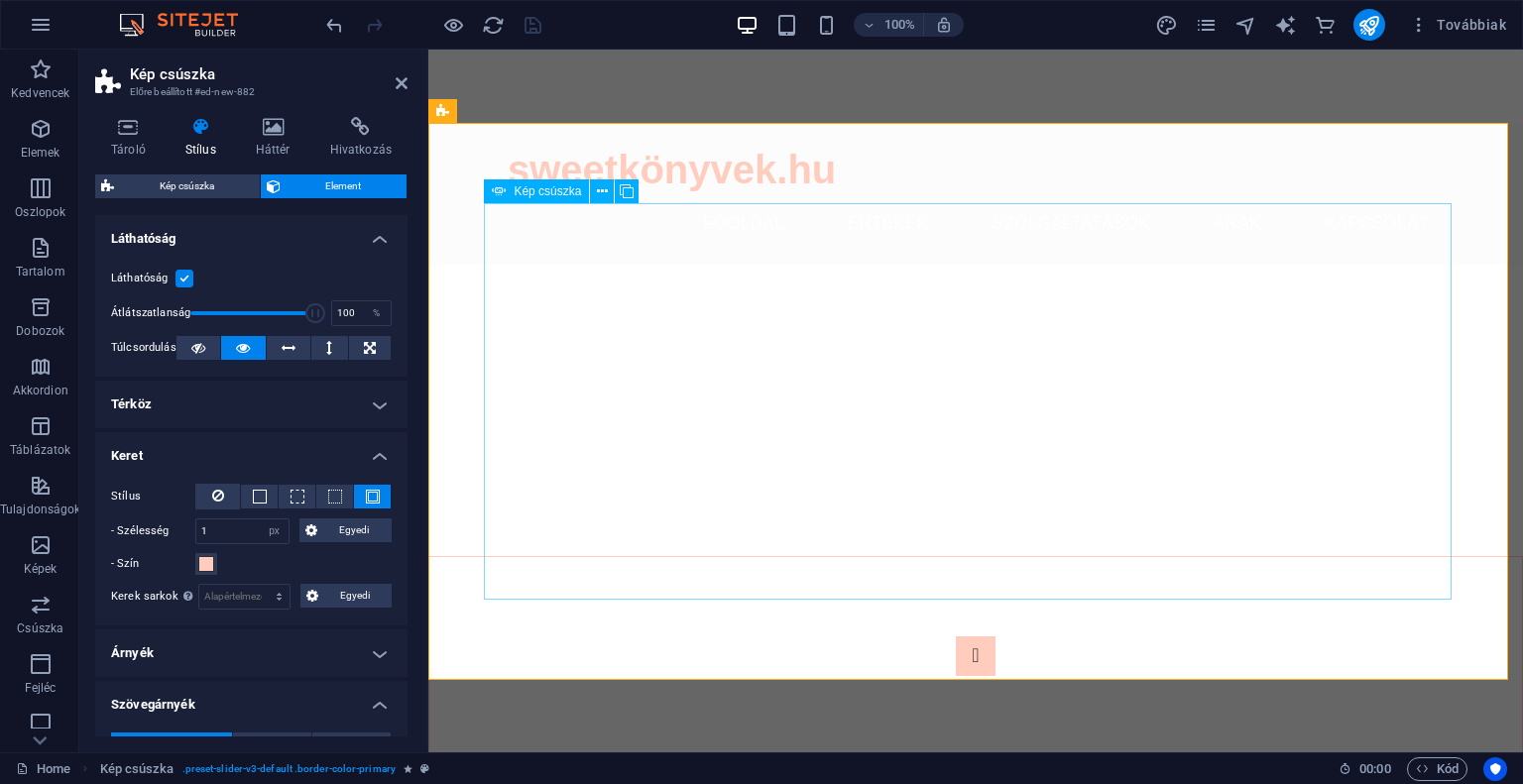 click at bounding box center (976, 656) 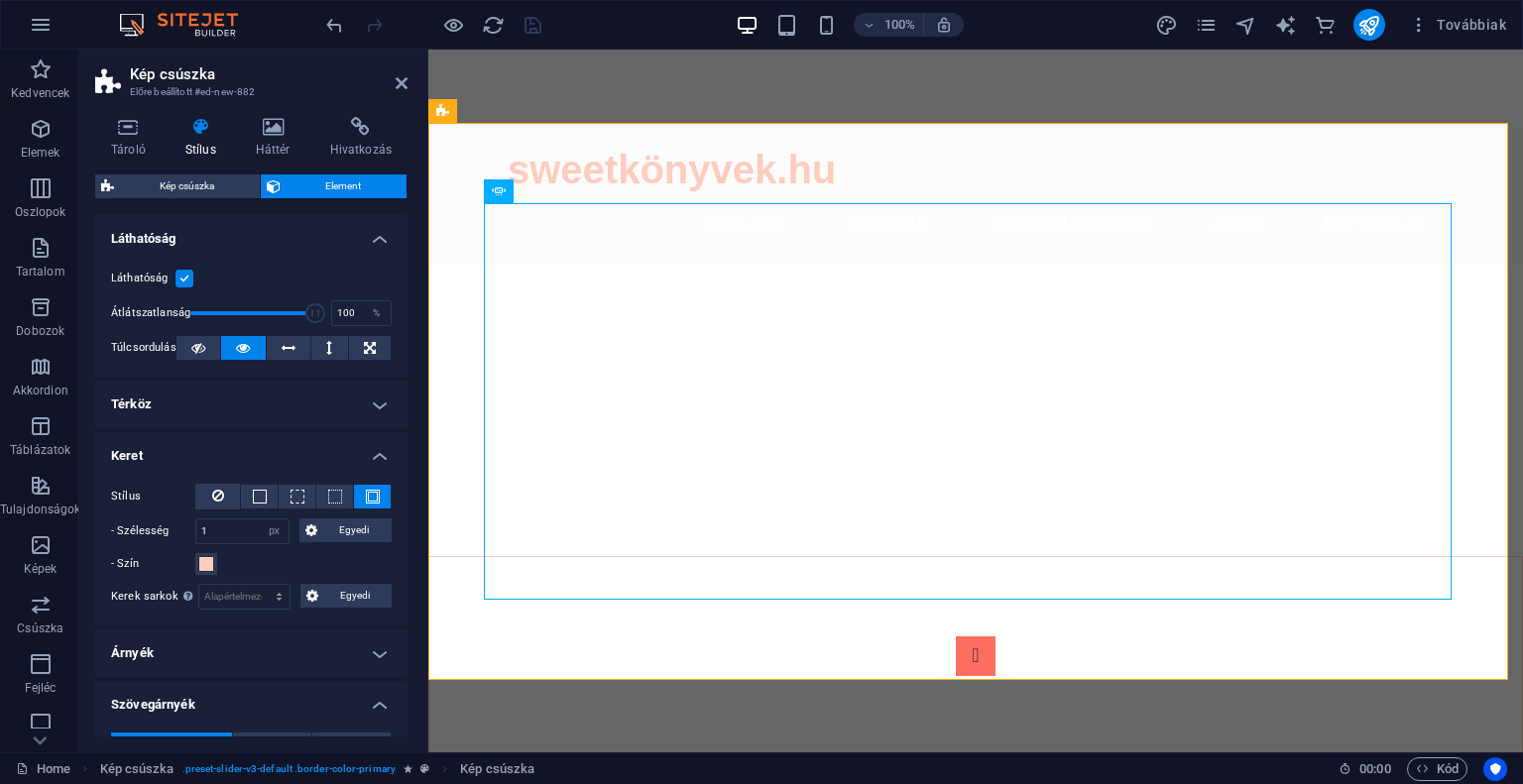 click at bounding box center [-112, -580] 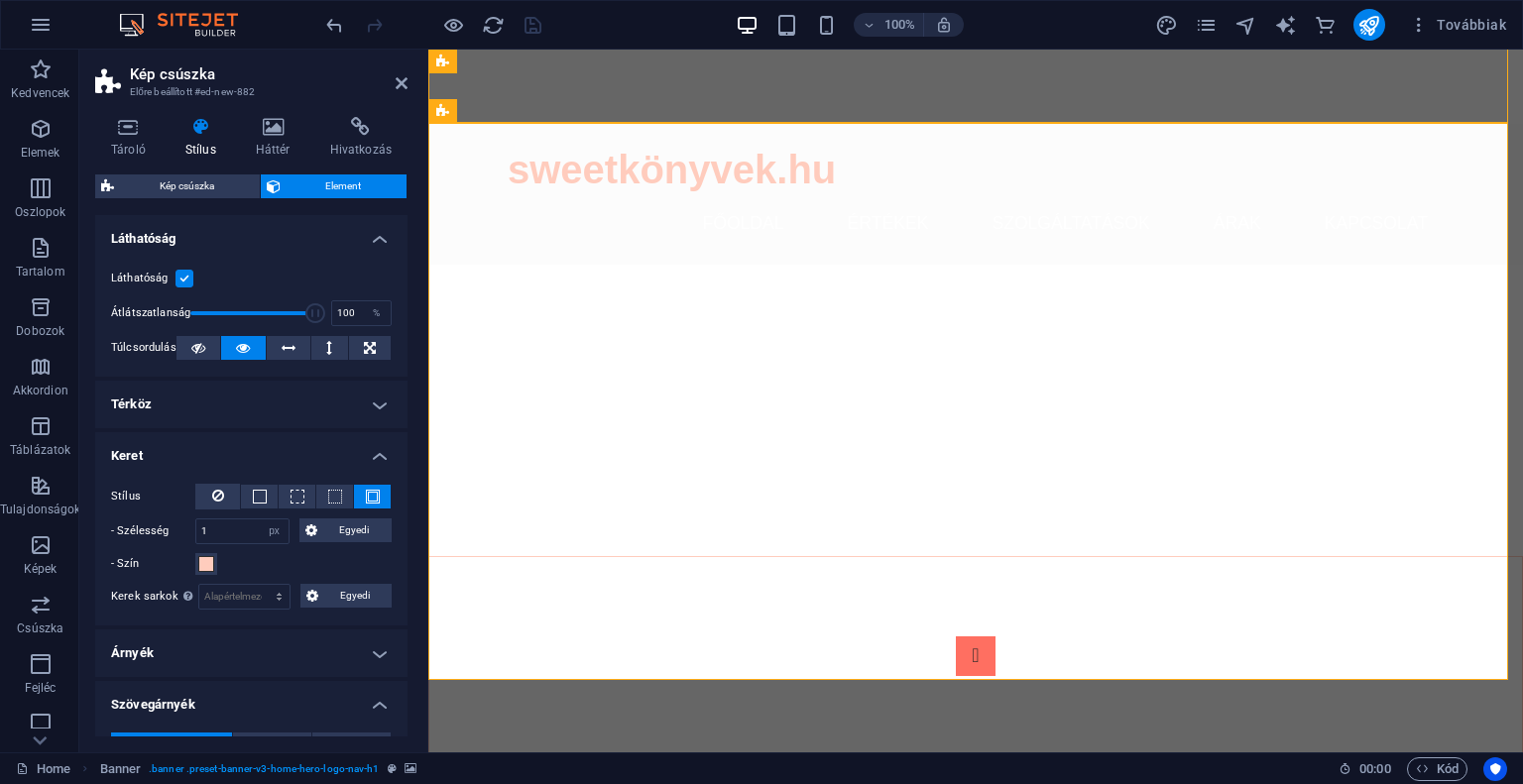 click at bounding box center (-112, -580) 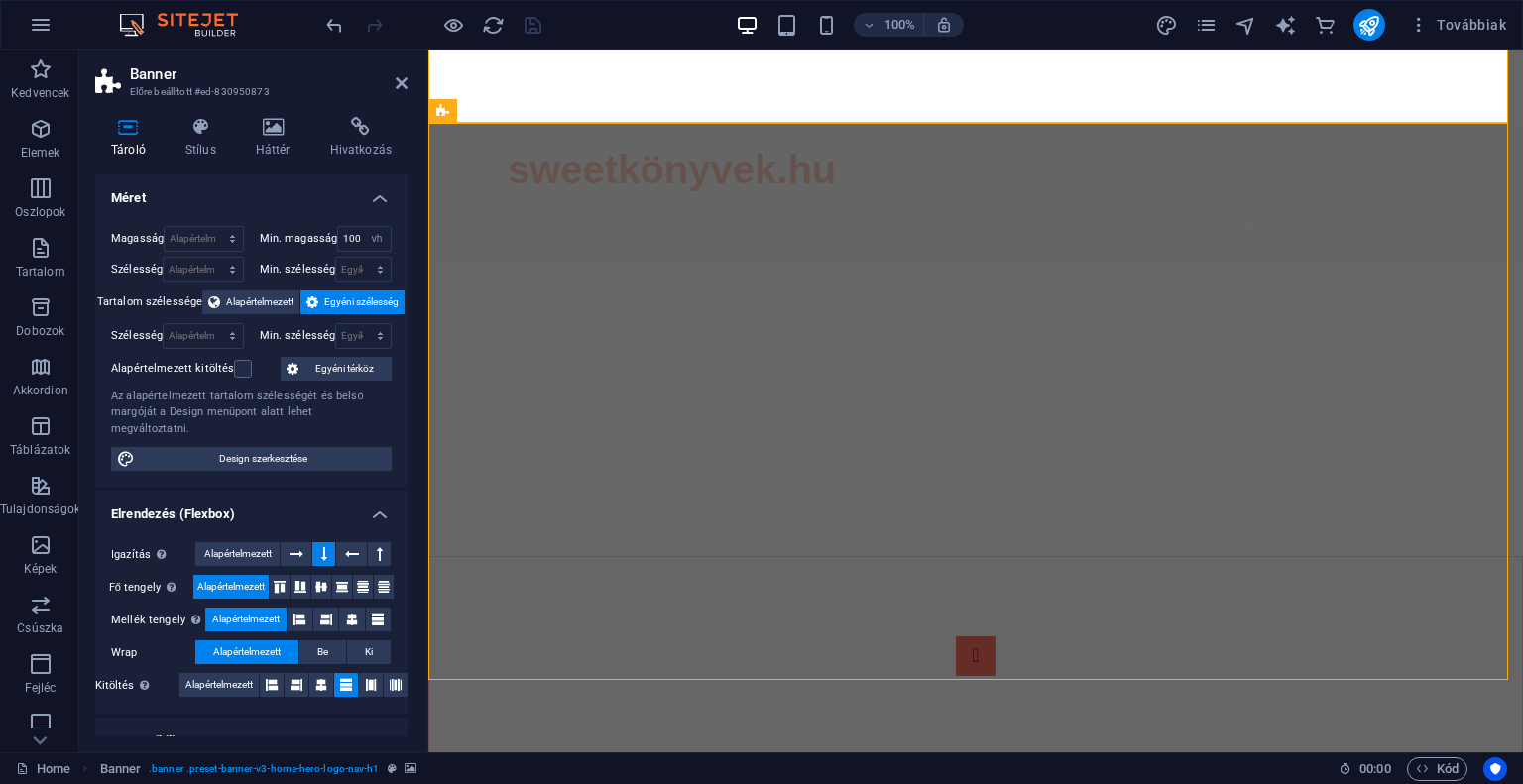 click at bounding box center (188, 25) 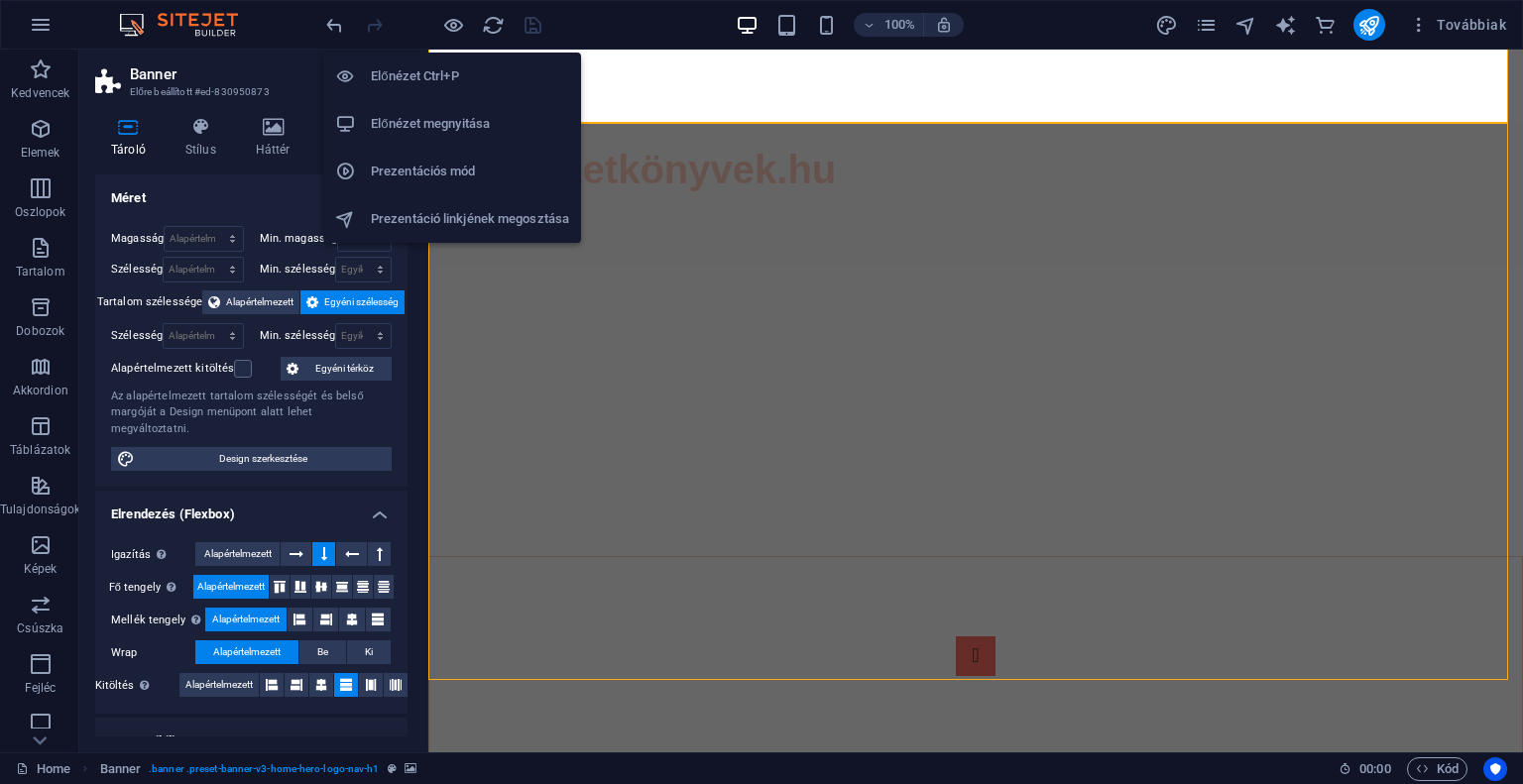 click on "Előnézet Ctrl+P" at bounding box center (470, 76) 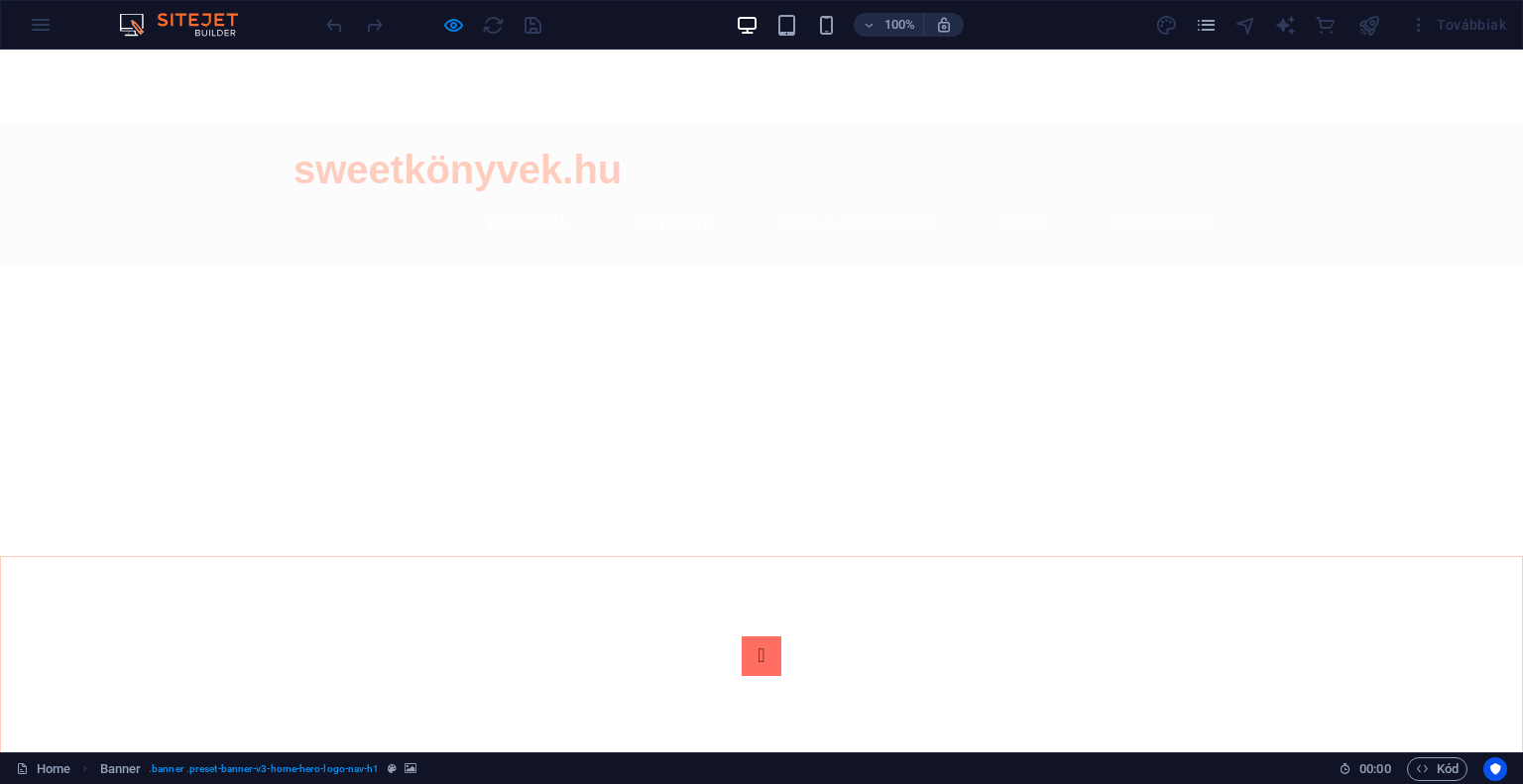 scroll, scrollTop: 0, scrollLeft: 0, axis: both 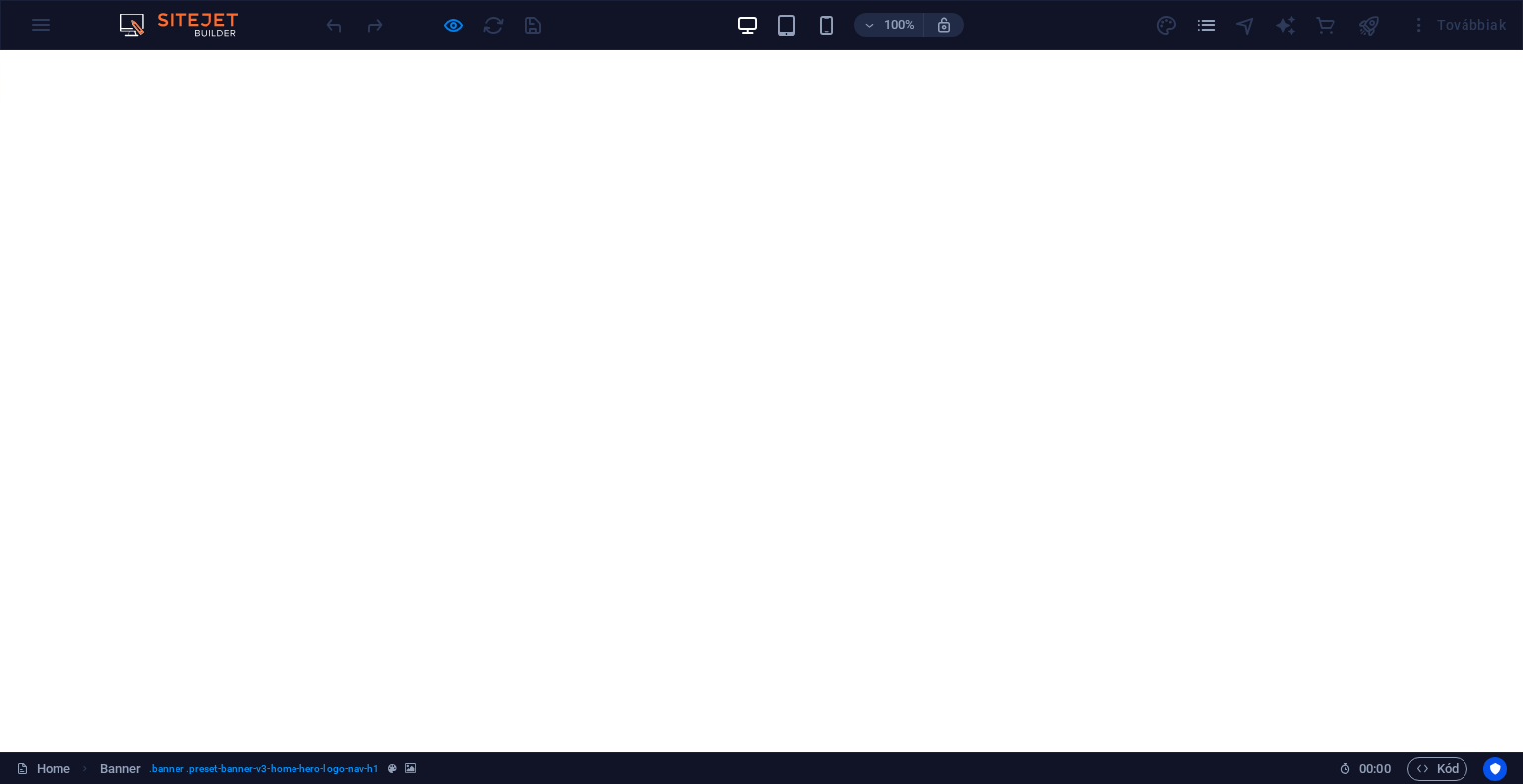 drag, startPoint x: 1517, startPoint y: 137, endPoint x: 1522, endPoint y: 62, distance: 75.16648 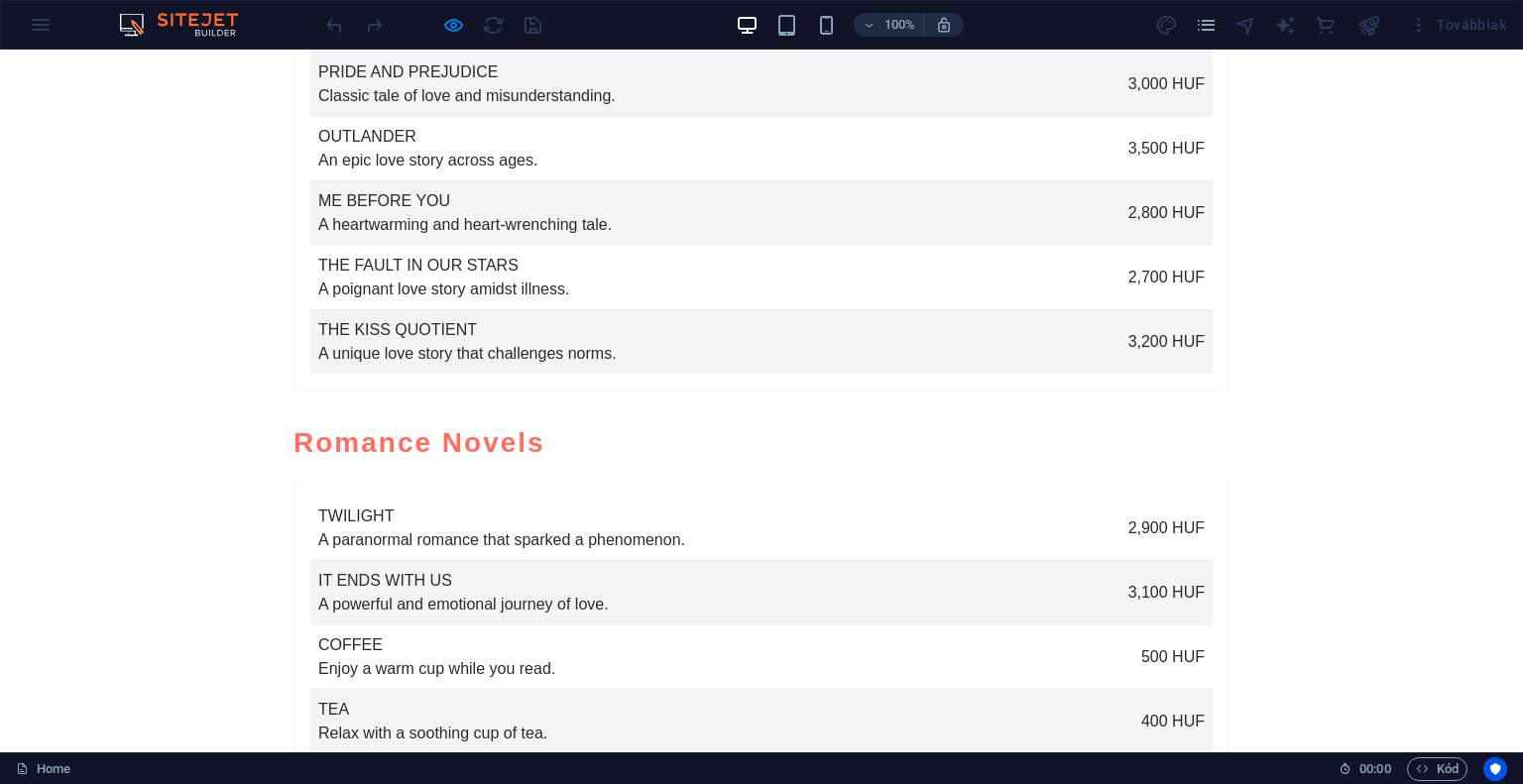 scroll, scrollTop: 5668, scrollLeft: 0, axis: vertical 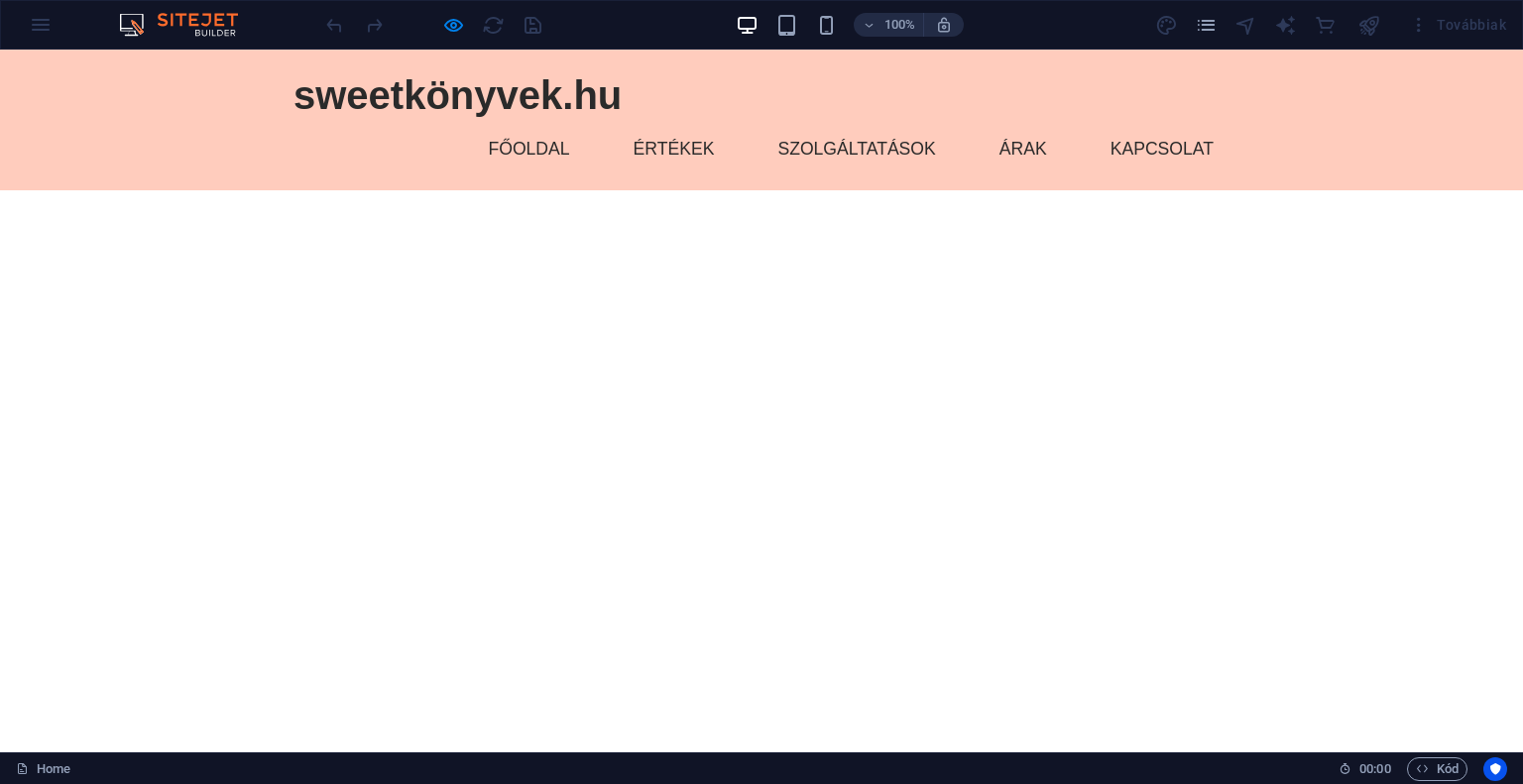 click on "Szolgáltatások" at bounding box center [856, 150] 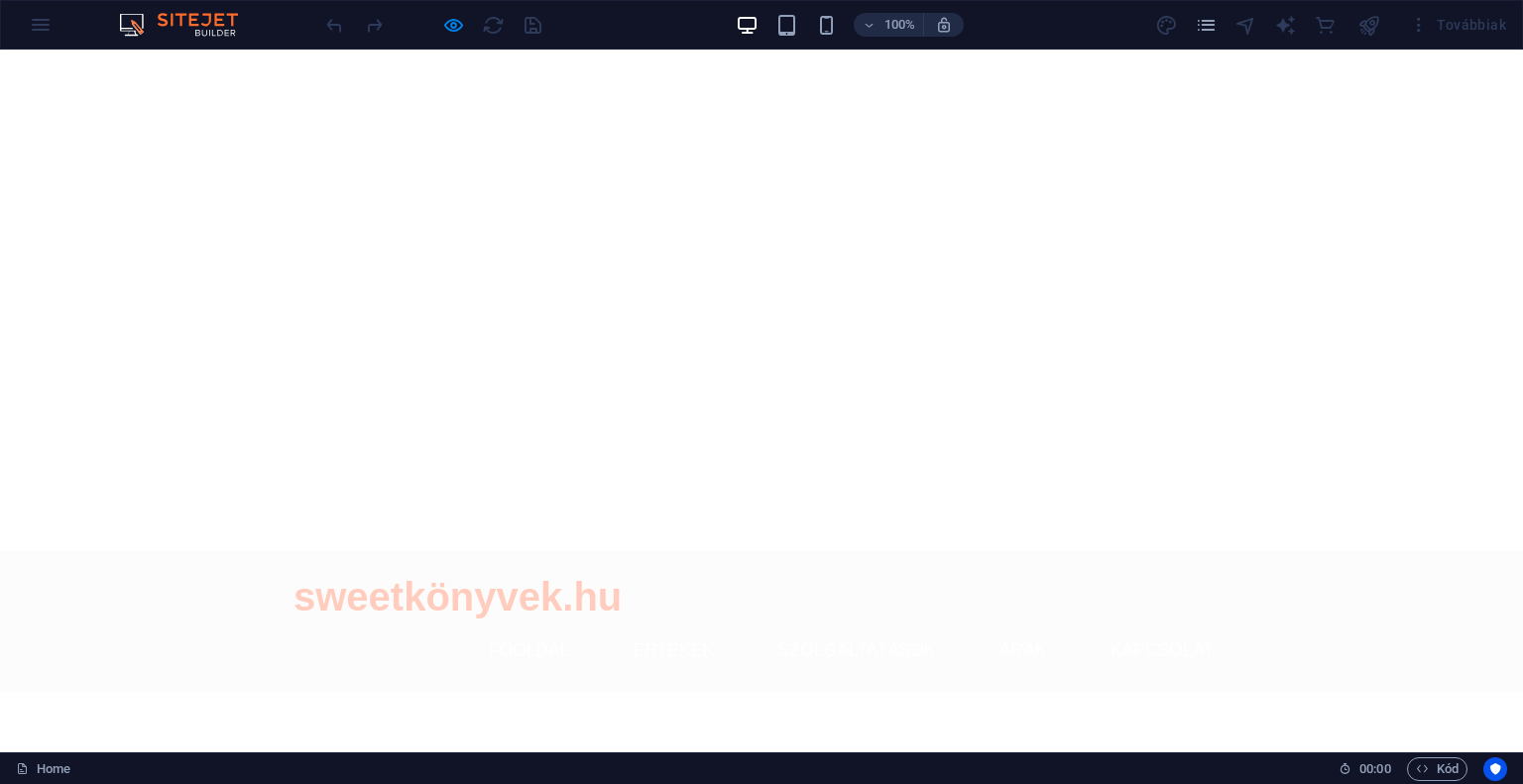 scroll, scrollTop: 0, scrollLeft: 0, axis: both 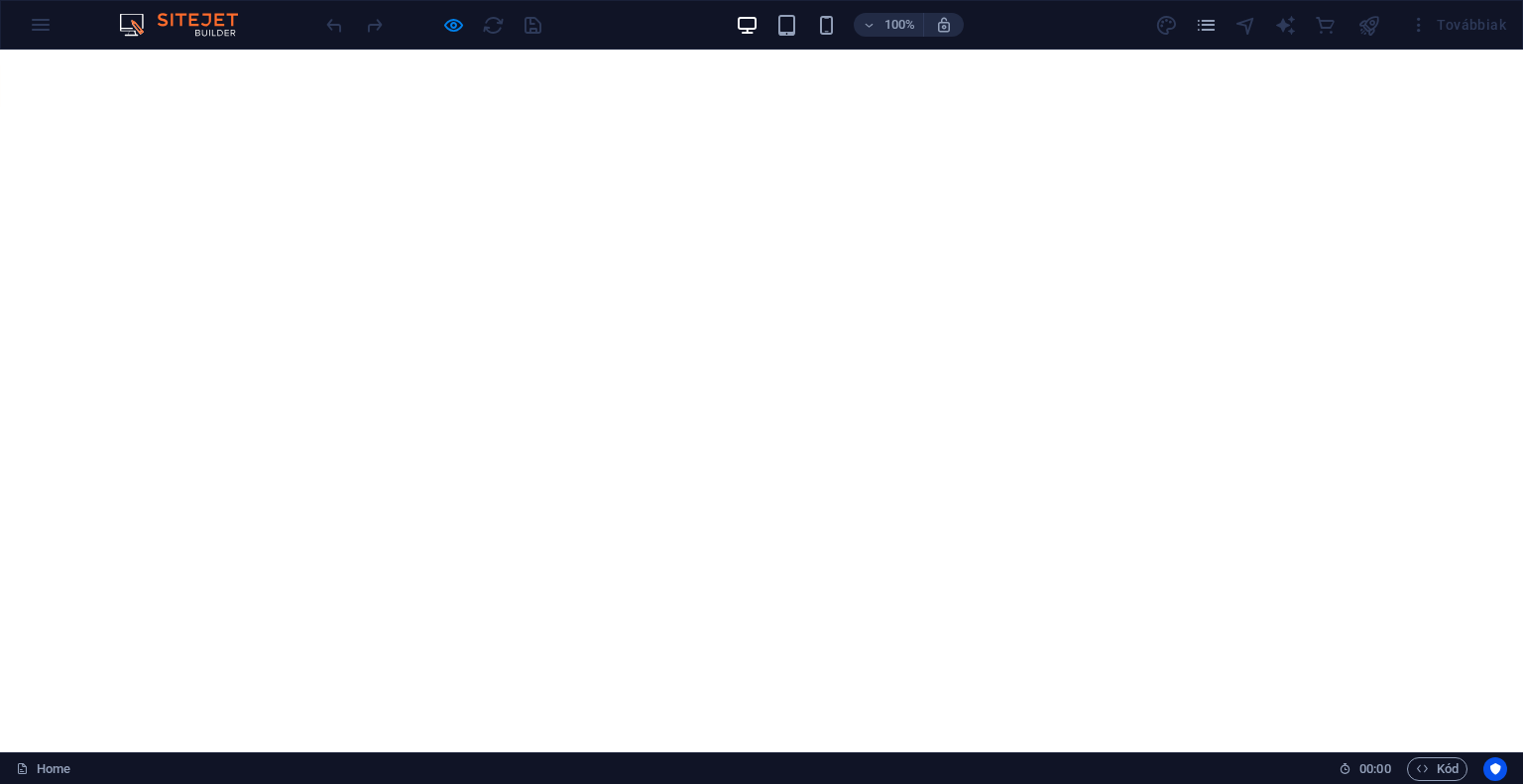 click on "sweetkönyvek.hu Főoldal Értékek Szolgáltatások Árak Kapcsolat" at bounding box center [762, 824] 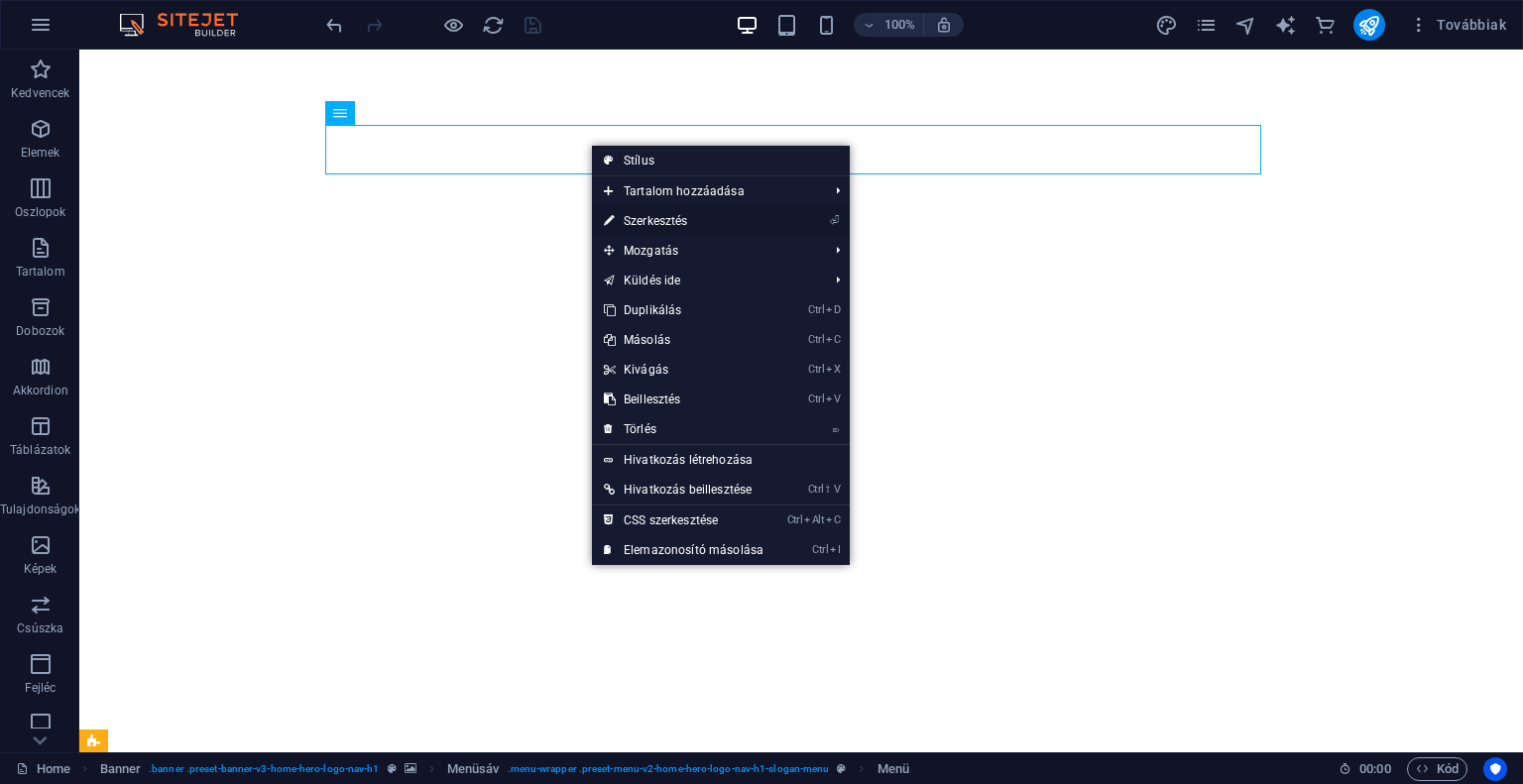 click on "⏎  Szerkesztés" at bounding box center [683, 221] 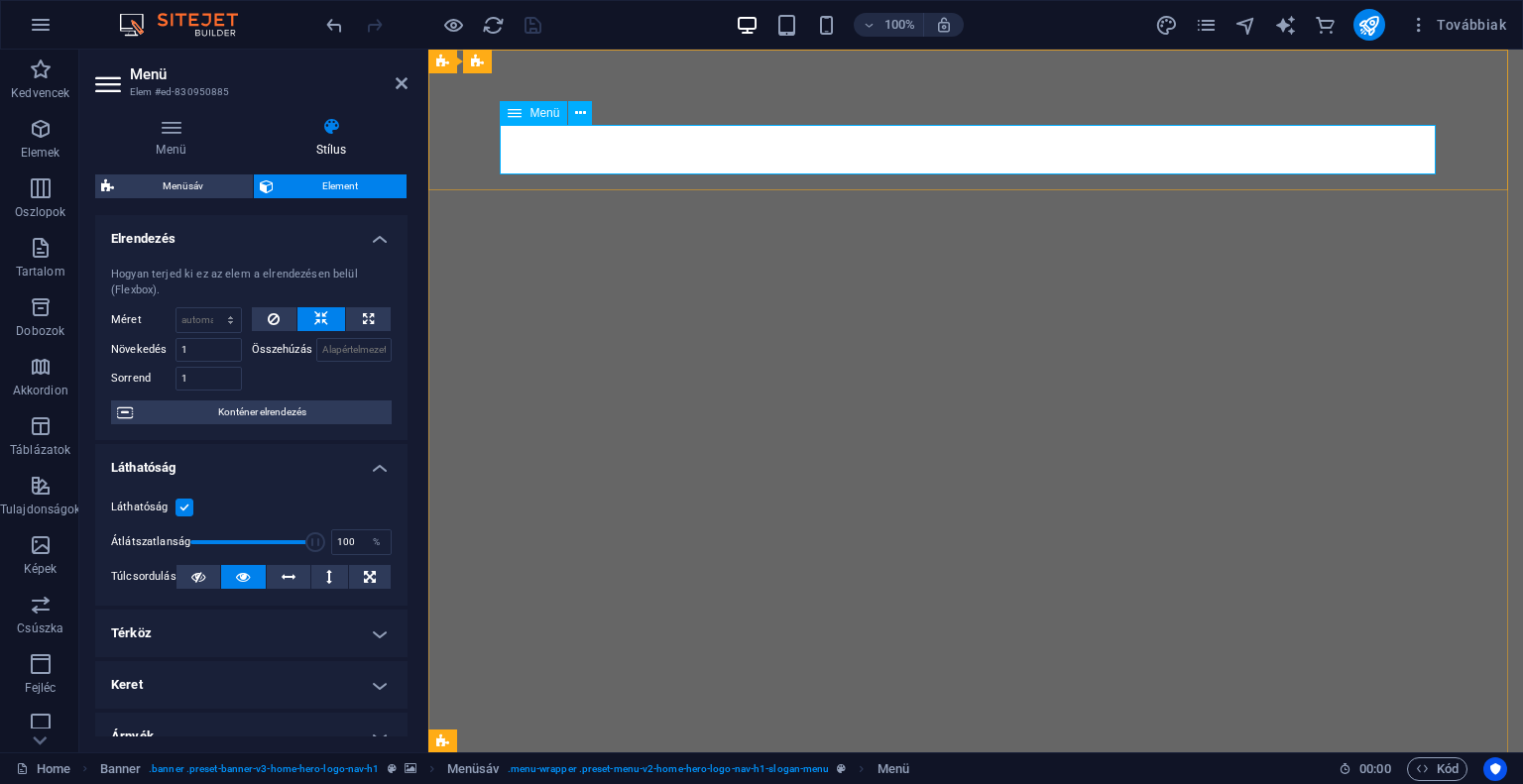 click on "Főoldal Értékek Szolgáltatások Árak Kapcsolat" at bounding box center (976, 853) 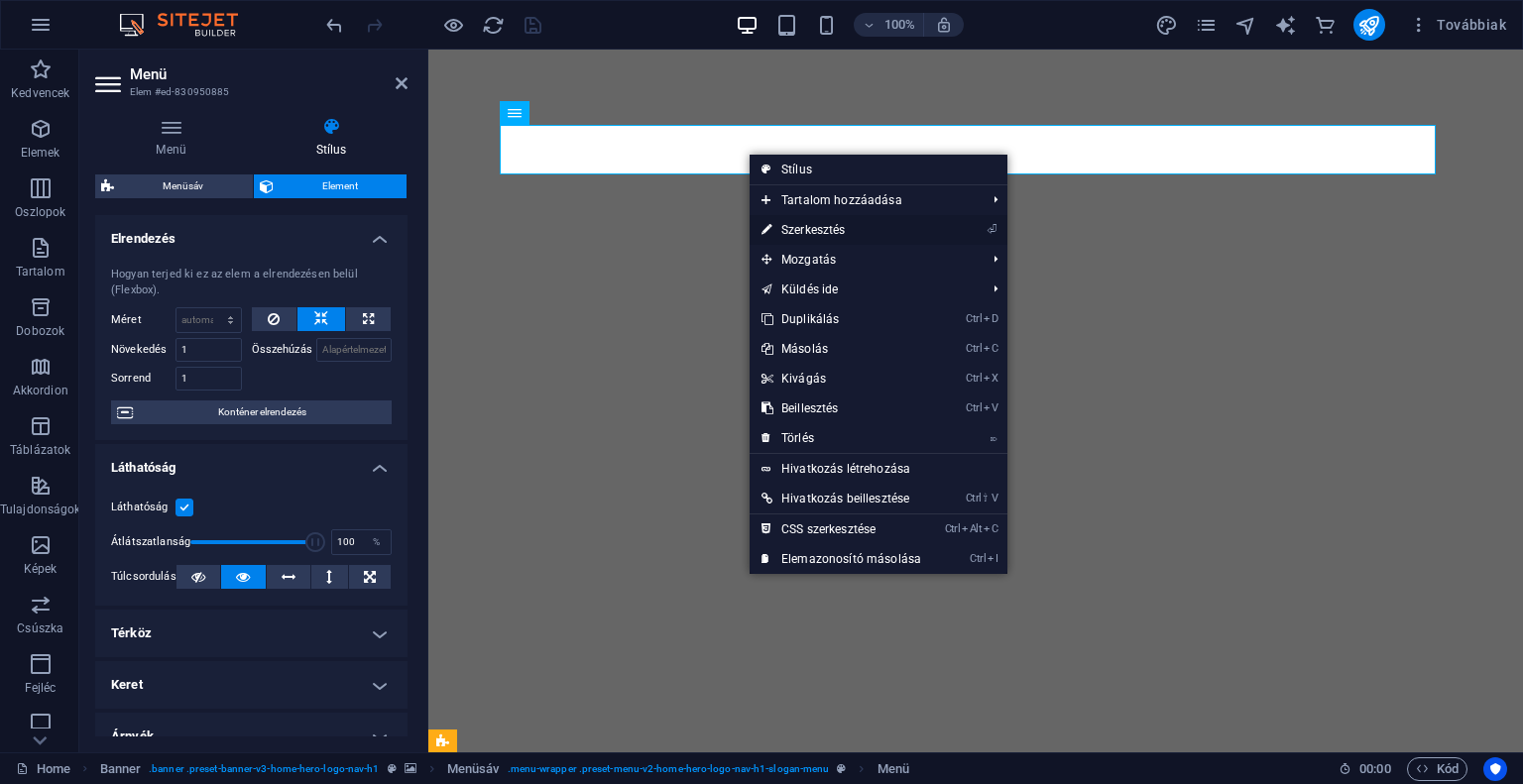 click on "⏎  Szerkesztés" at bounding box center [841, 230] 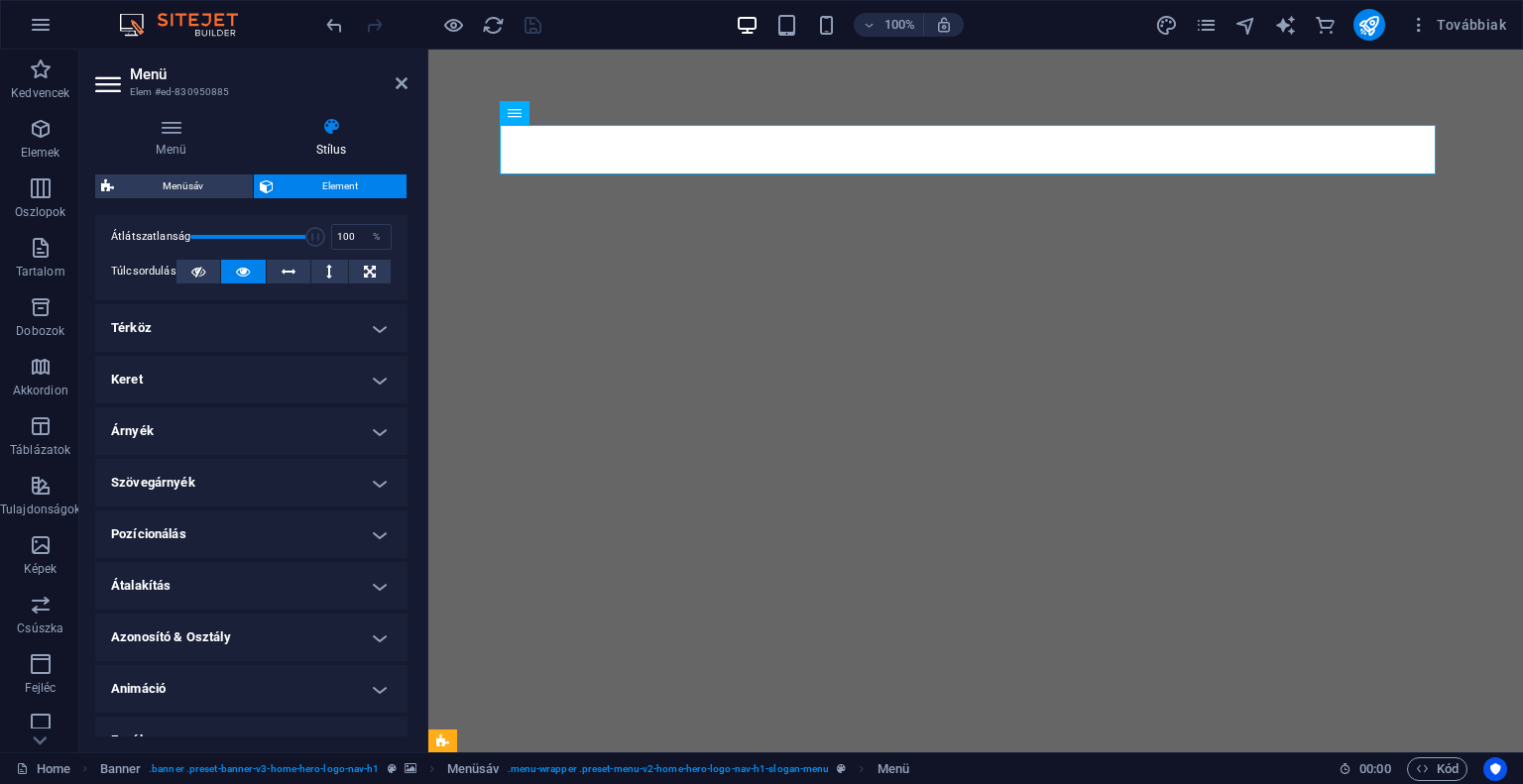 scroll, scrollTop: 332, scrollLeft: 0, axis: vertical 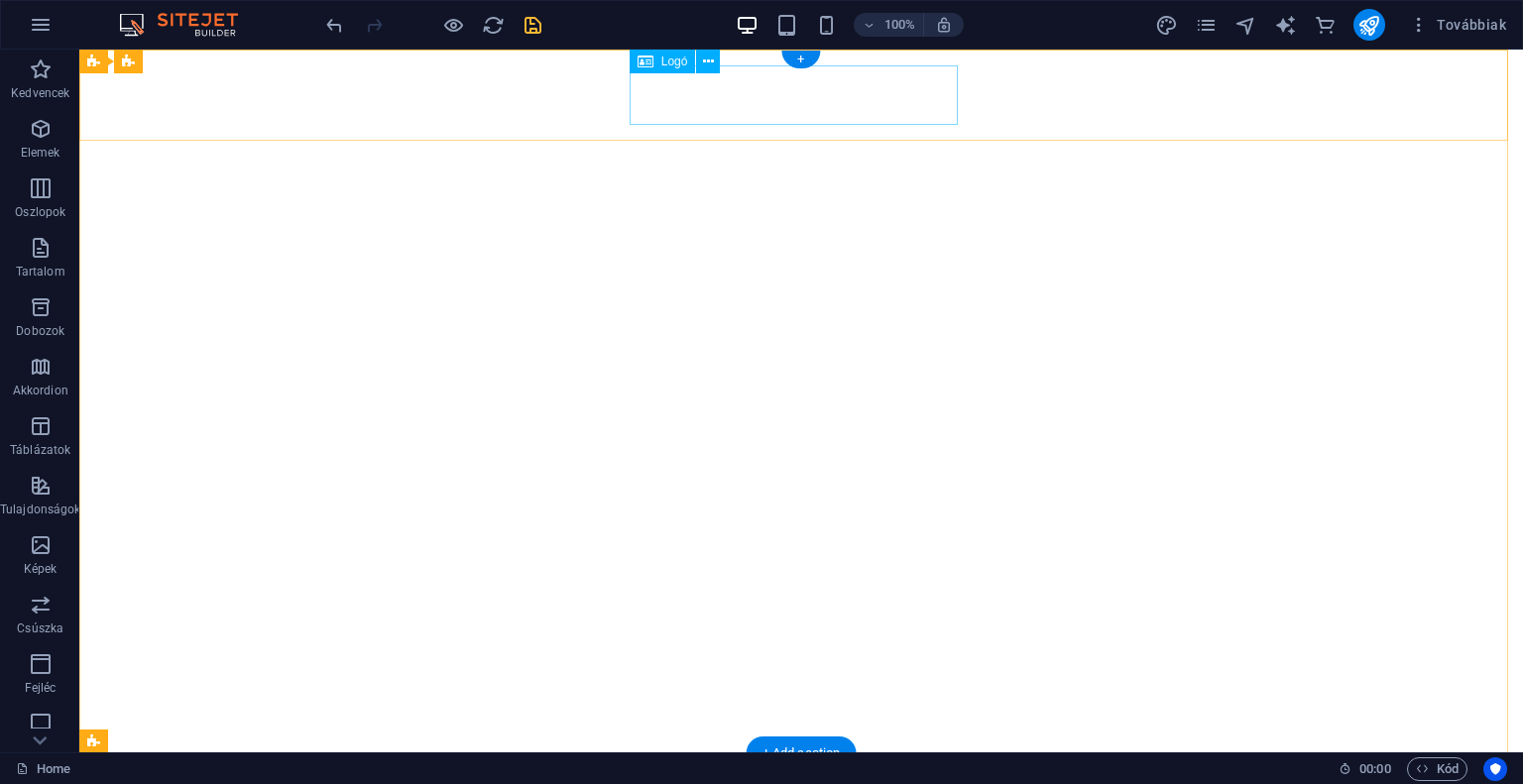 click on "sweetkönyvek.hu" at bounding box center (801, 799) 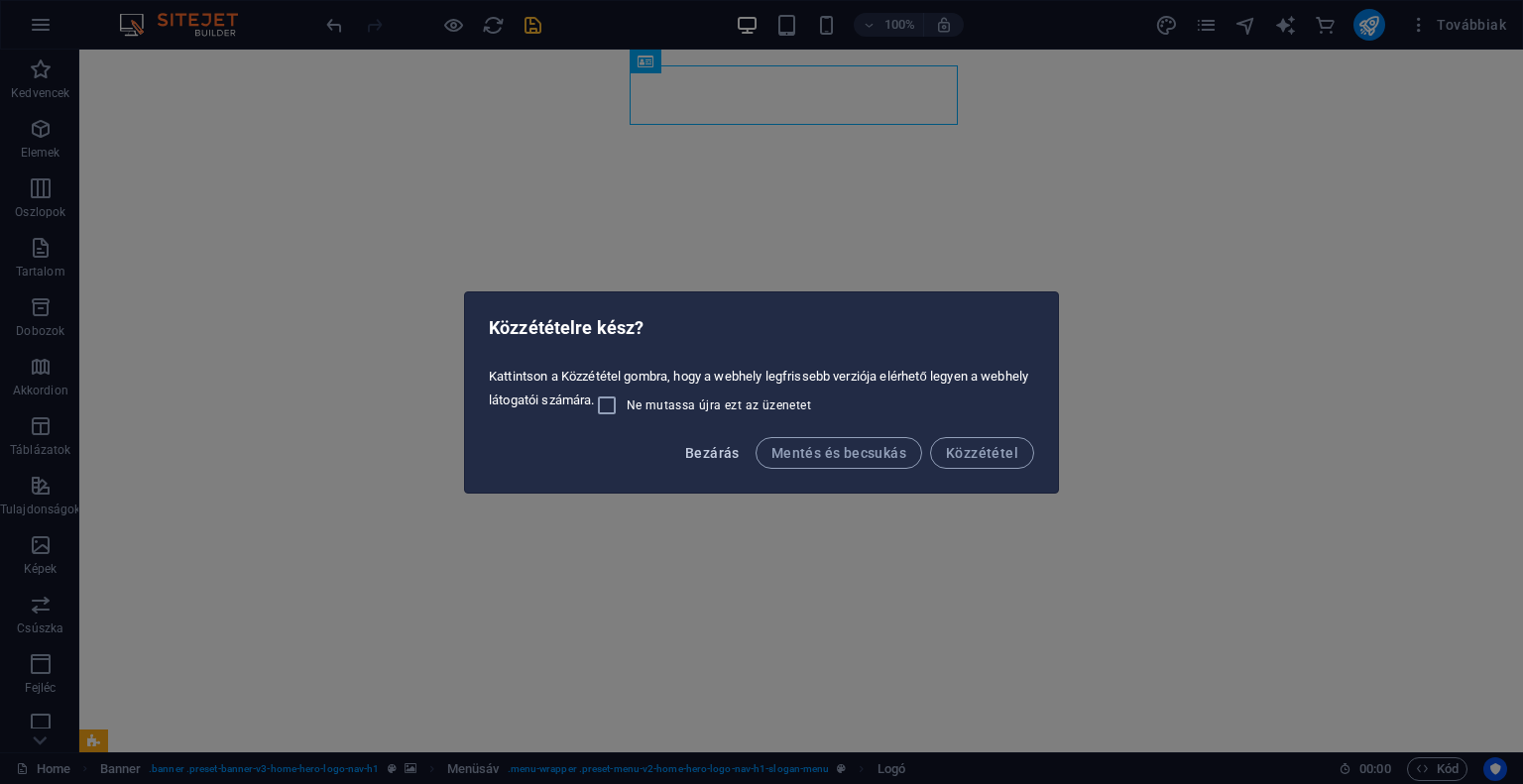 click on "Bezárás" at bounding box center (712, 453) 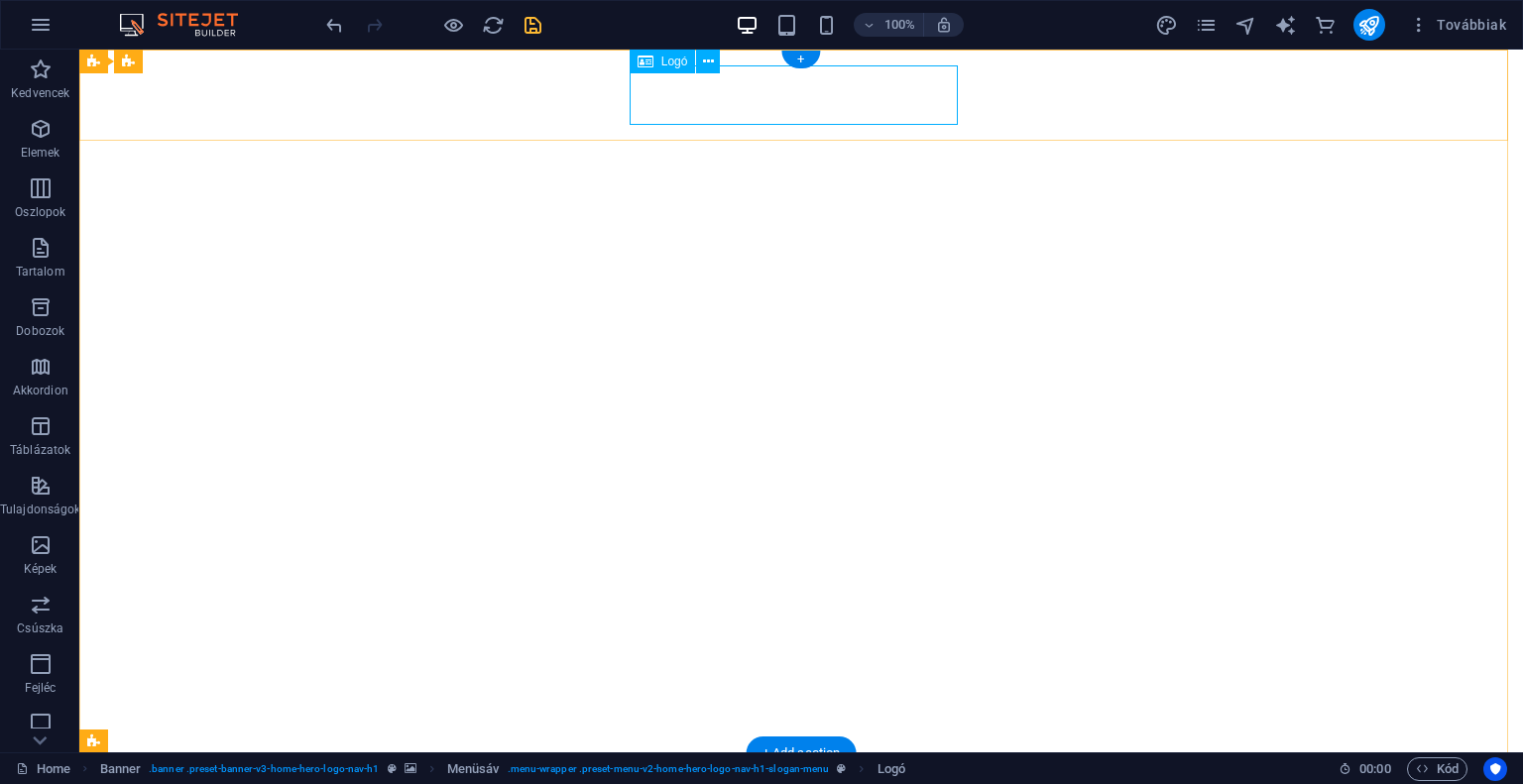 click on "sweetkönyvek.hu" at bounding box center [801, 799] 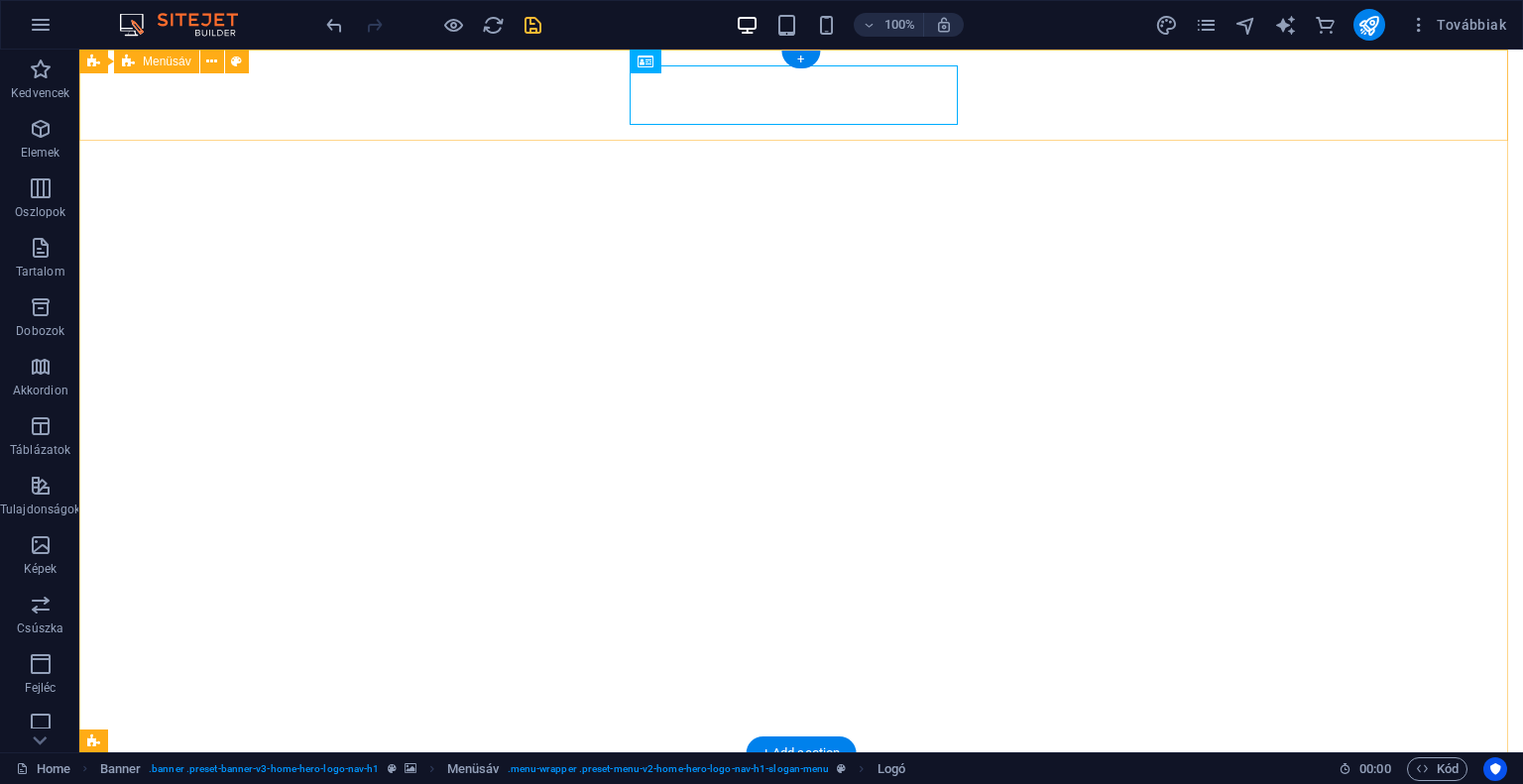 click on "sweetkönyvek.hu" at bounding box center [801, 799] 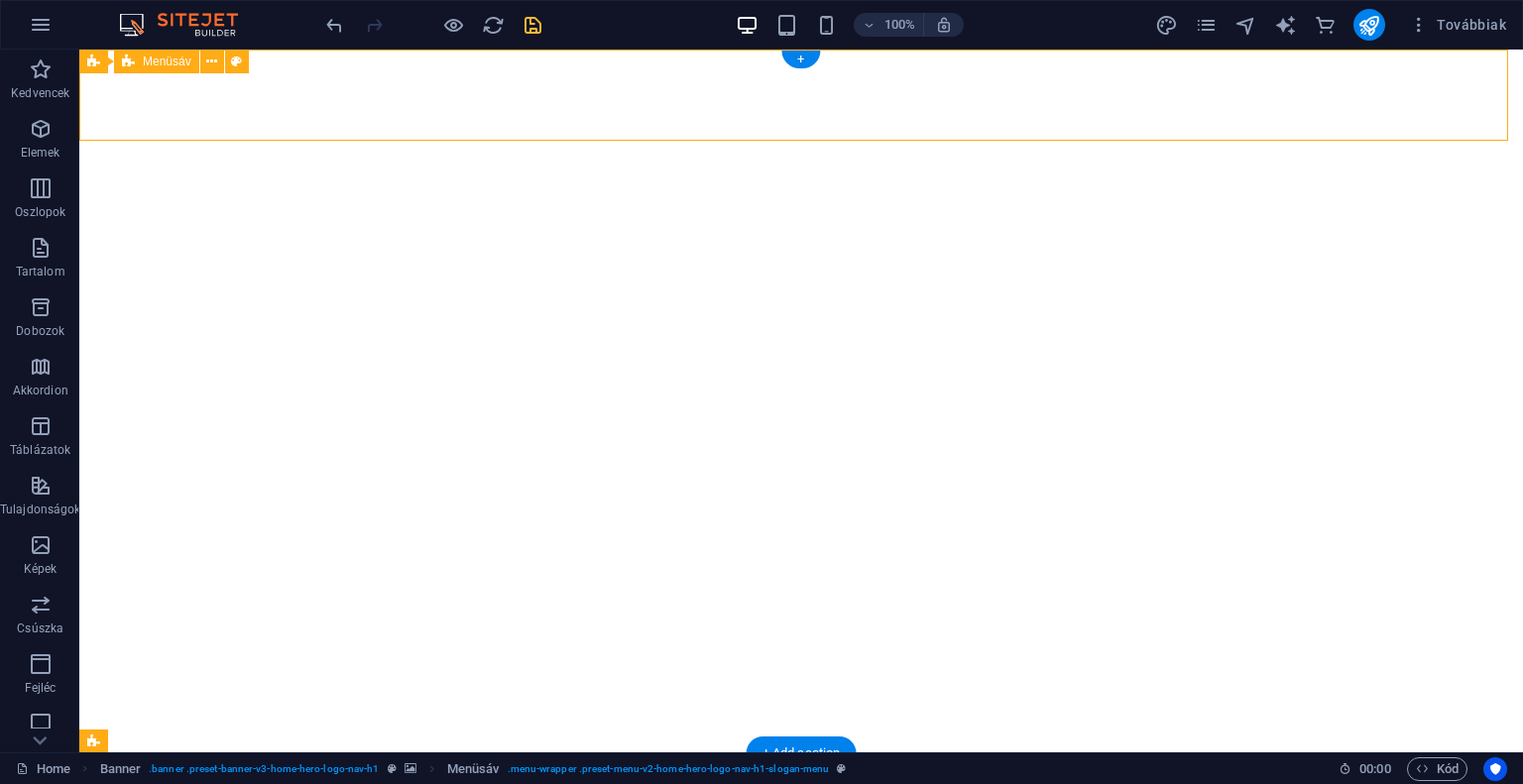click on "sweetkönyvek.hu" at bounding box center (801, 799) 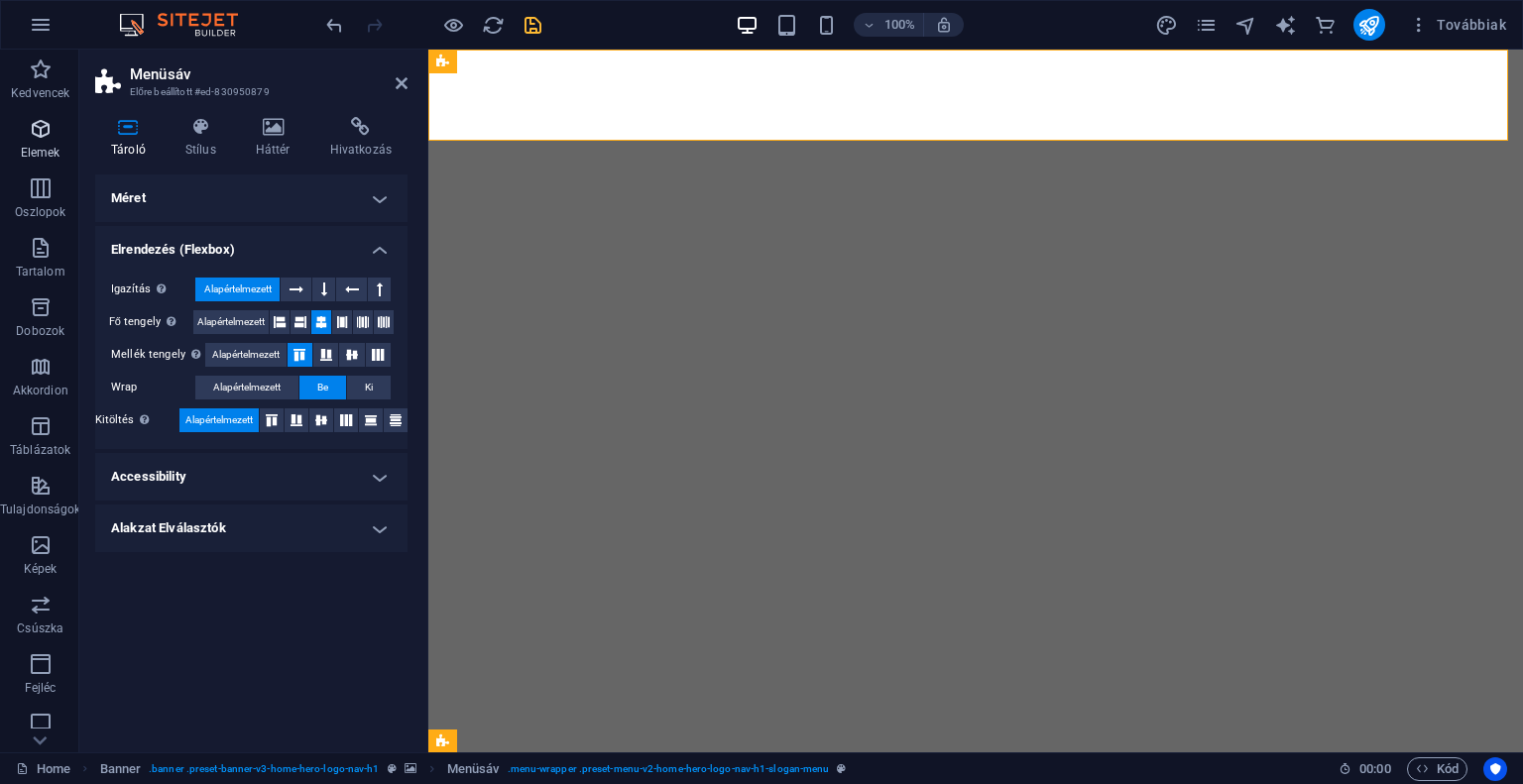 click on "Elemek" at bounding box center (41, 153) 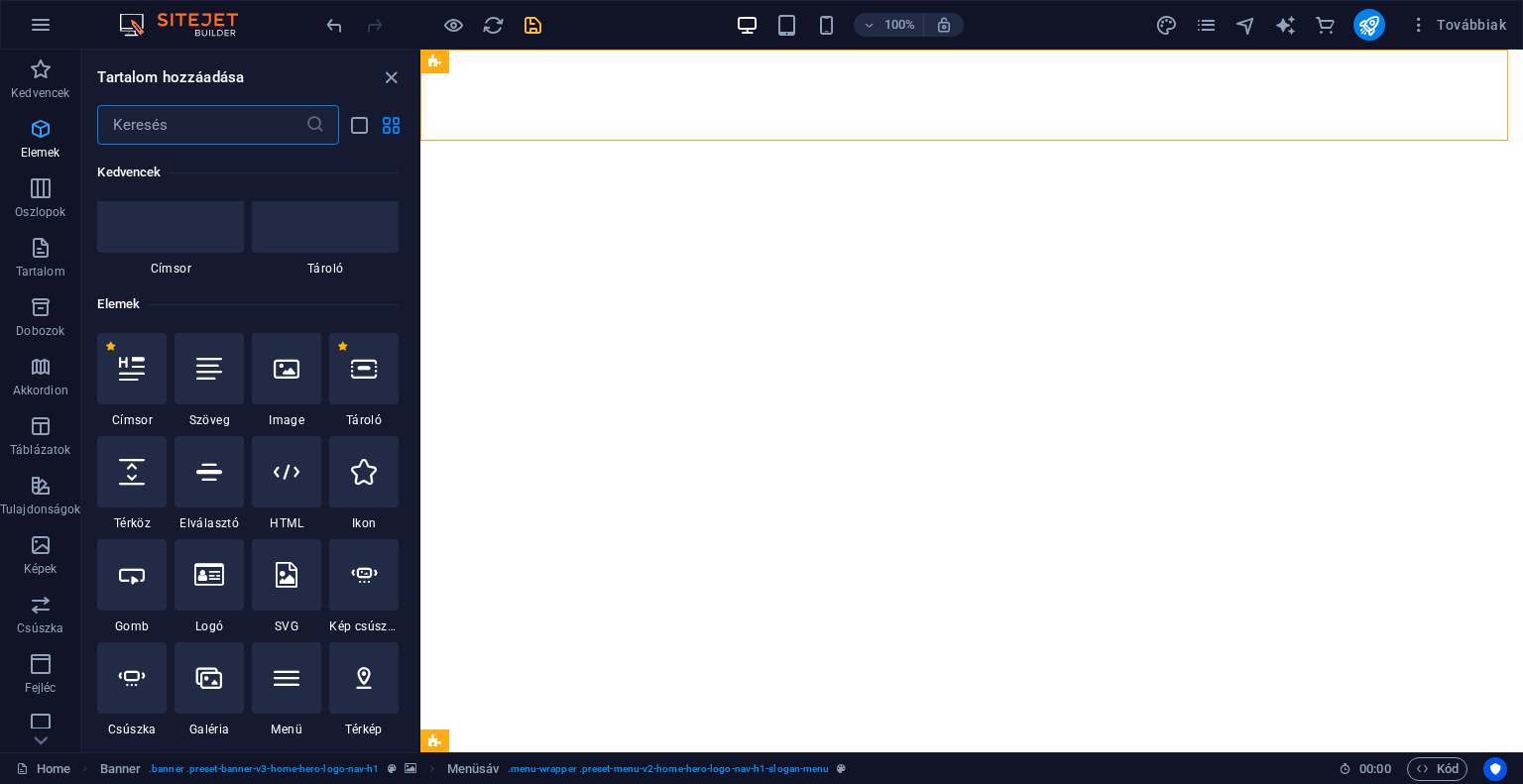 scroll, scrollTop: 210, scrollLeft: 0, axis: vertical 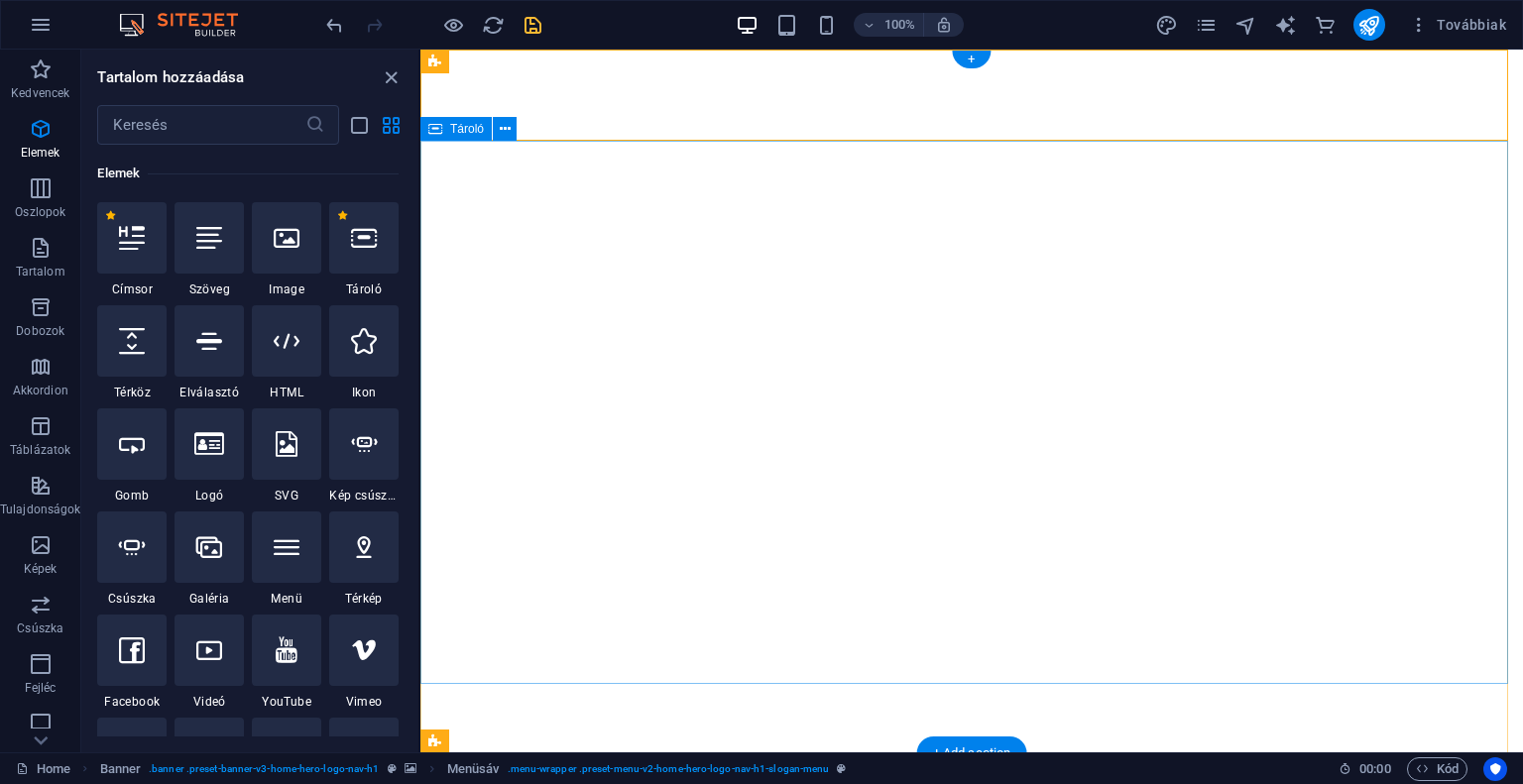 click on "Welcome to SweetKonyvek - Your Haven for Romance!" at bounding box center [972, 955] 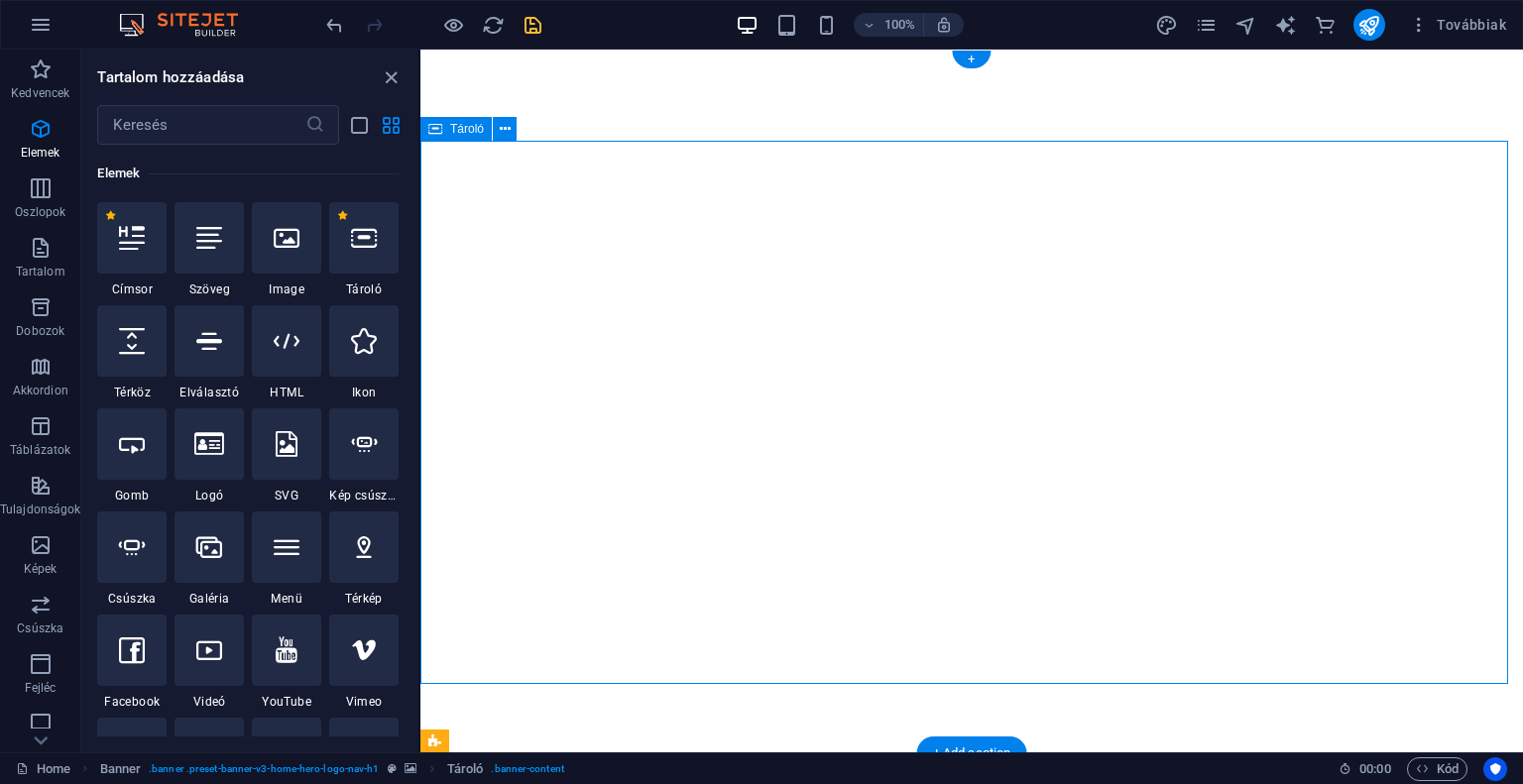 click on "Welcome to SweetKonyvek - Your Haven for Romance!" at bounding box center (972, 955) 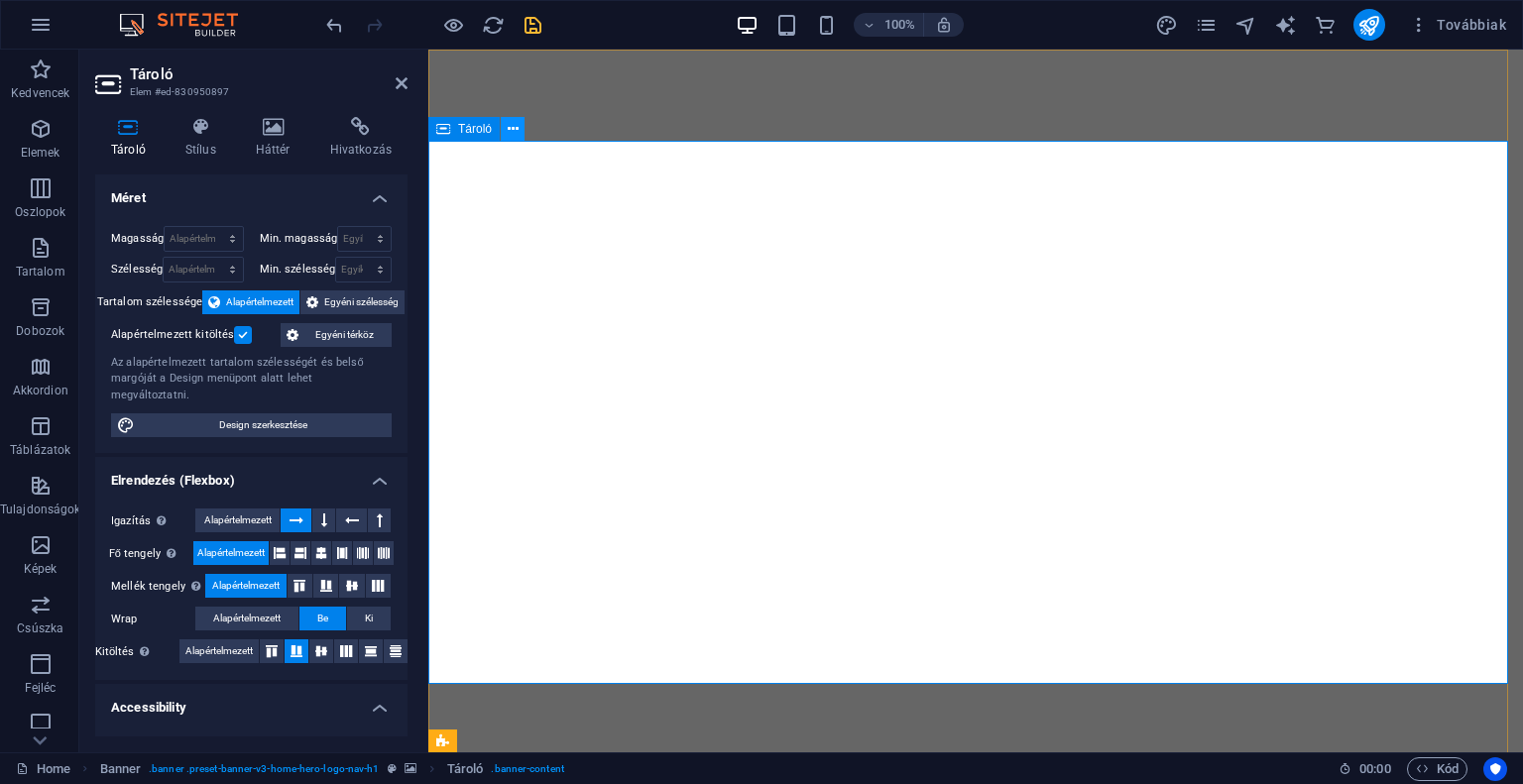 click at bounding box center (513, 129) 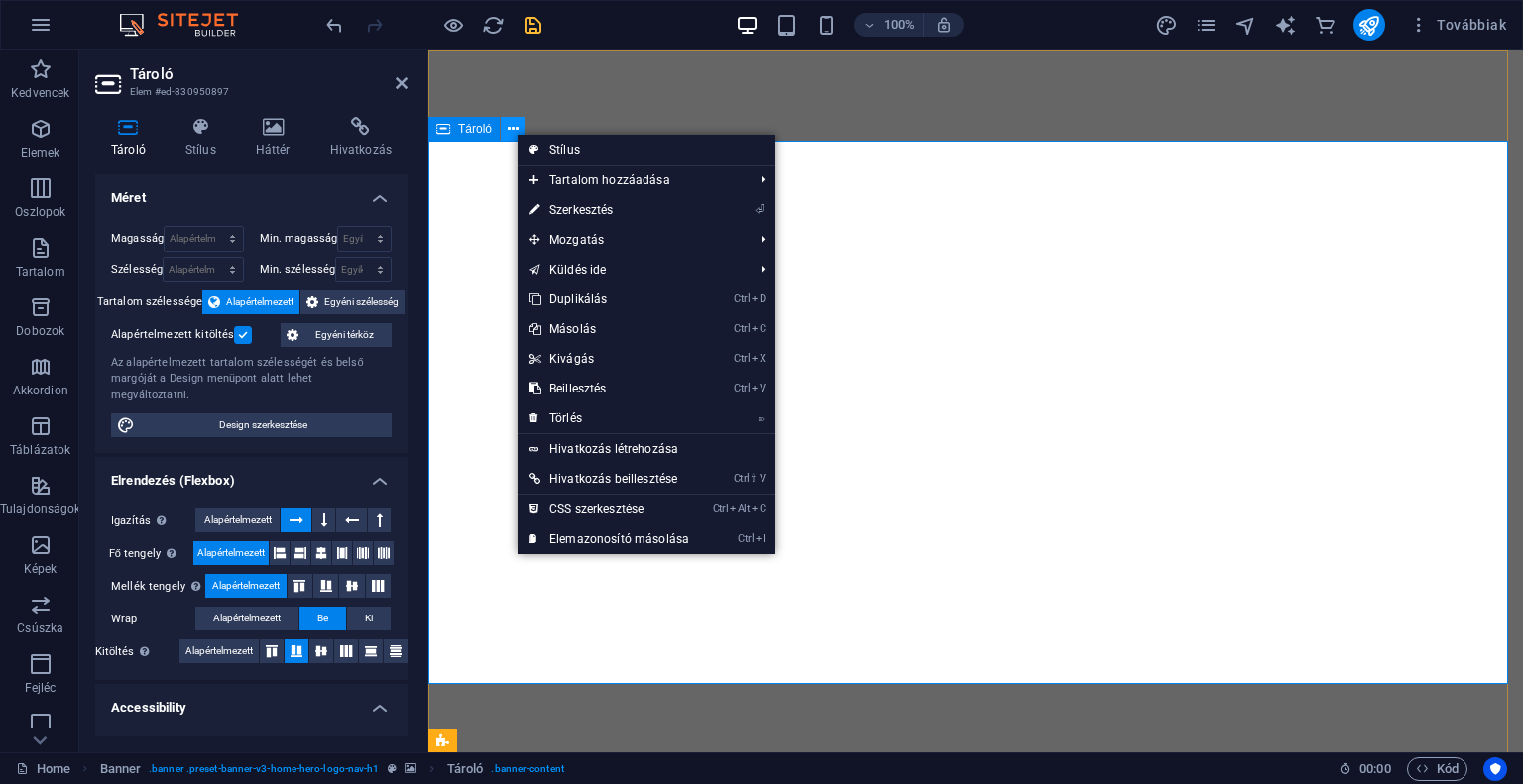 click at bounding box center [513, 129] 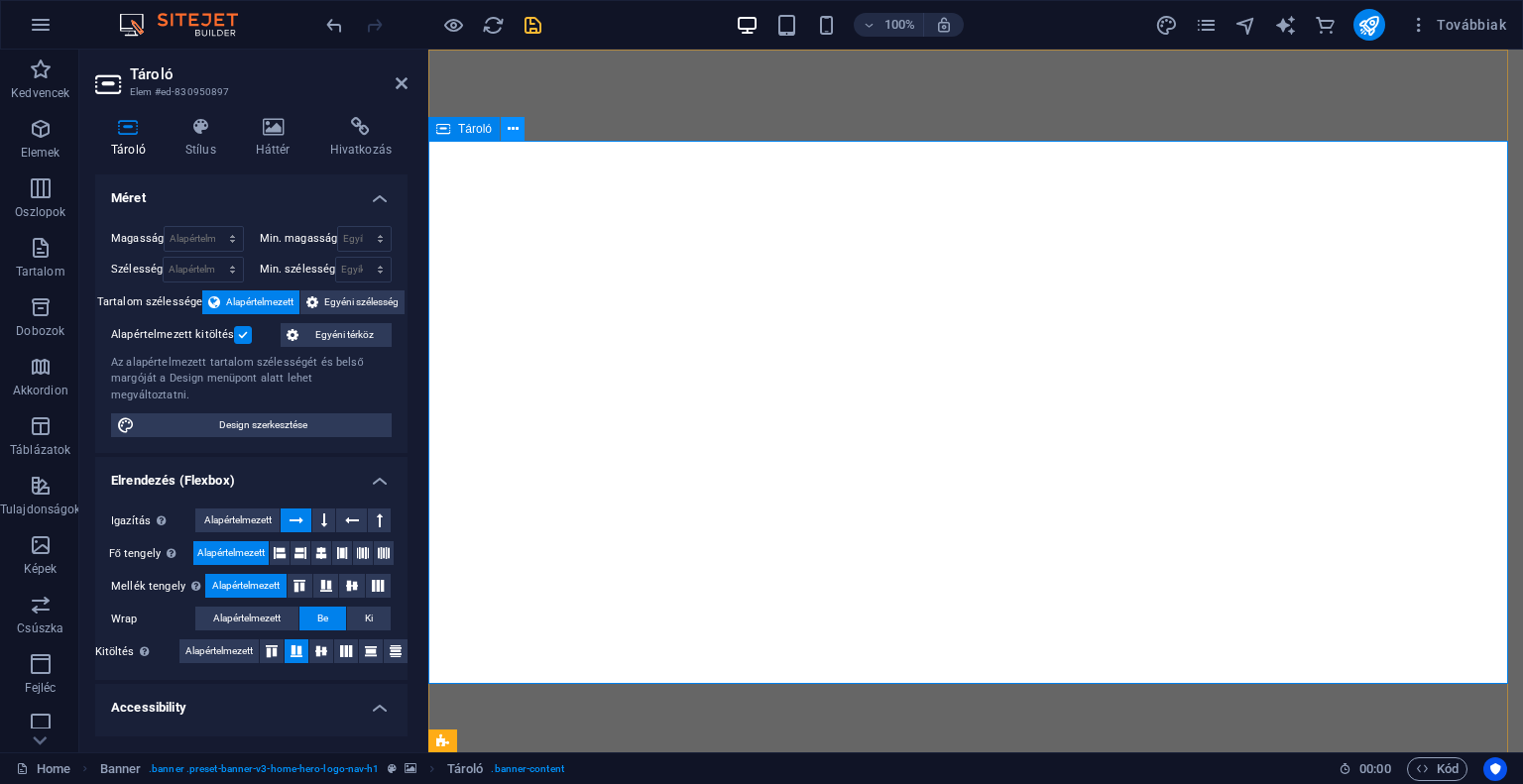 click at bounding box center [513, 129] 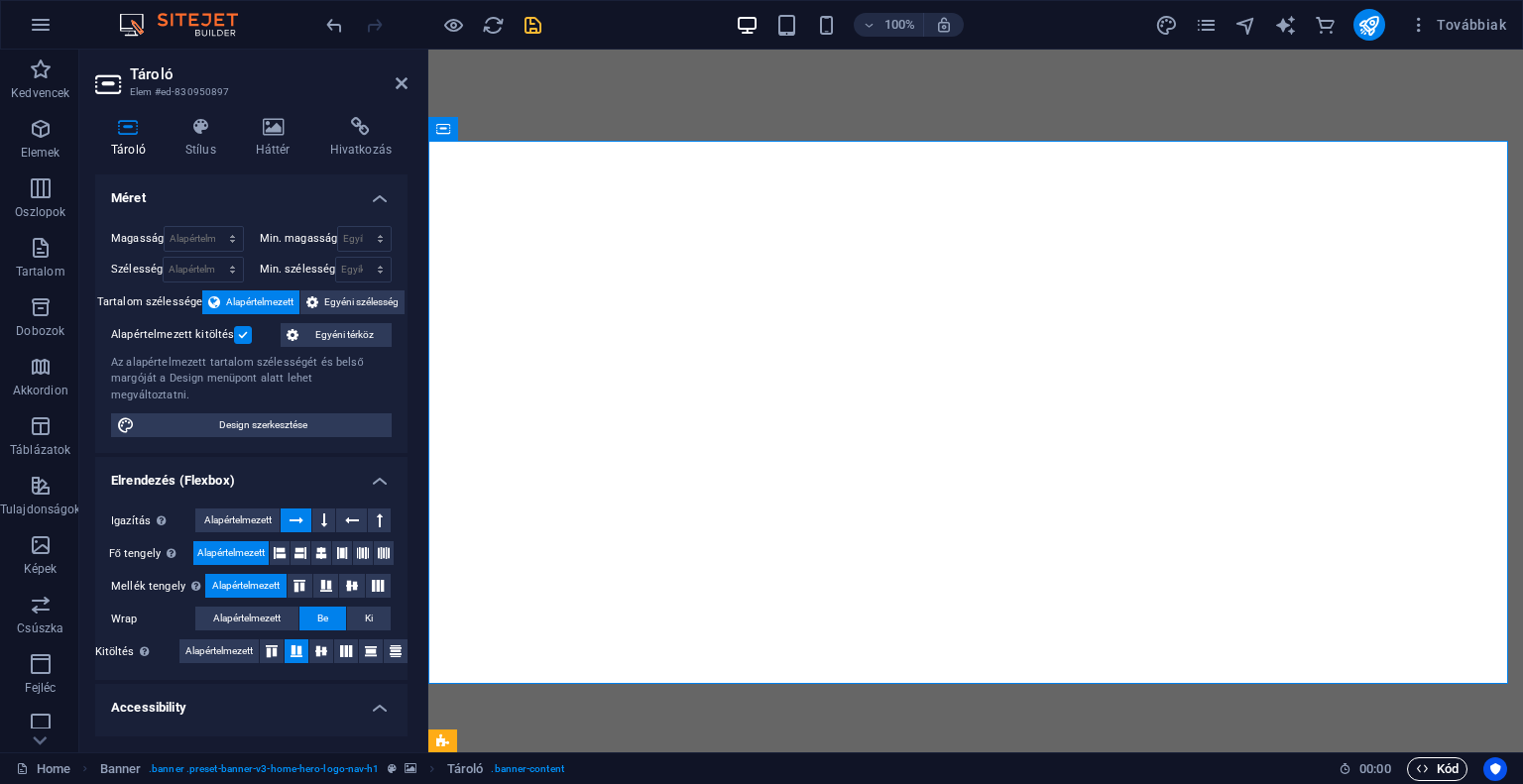 click on "Kód" at bounding box center (1437, 769) 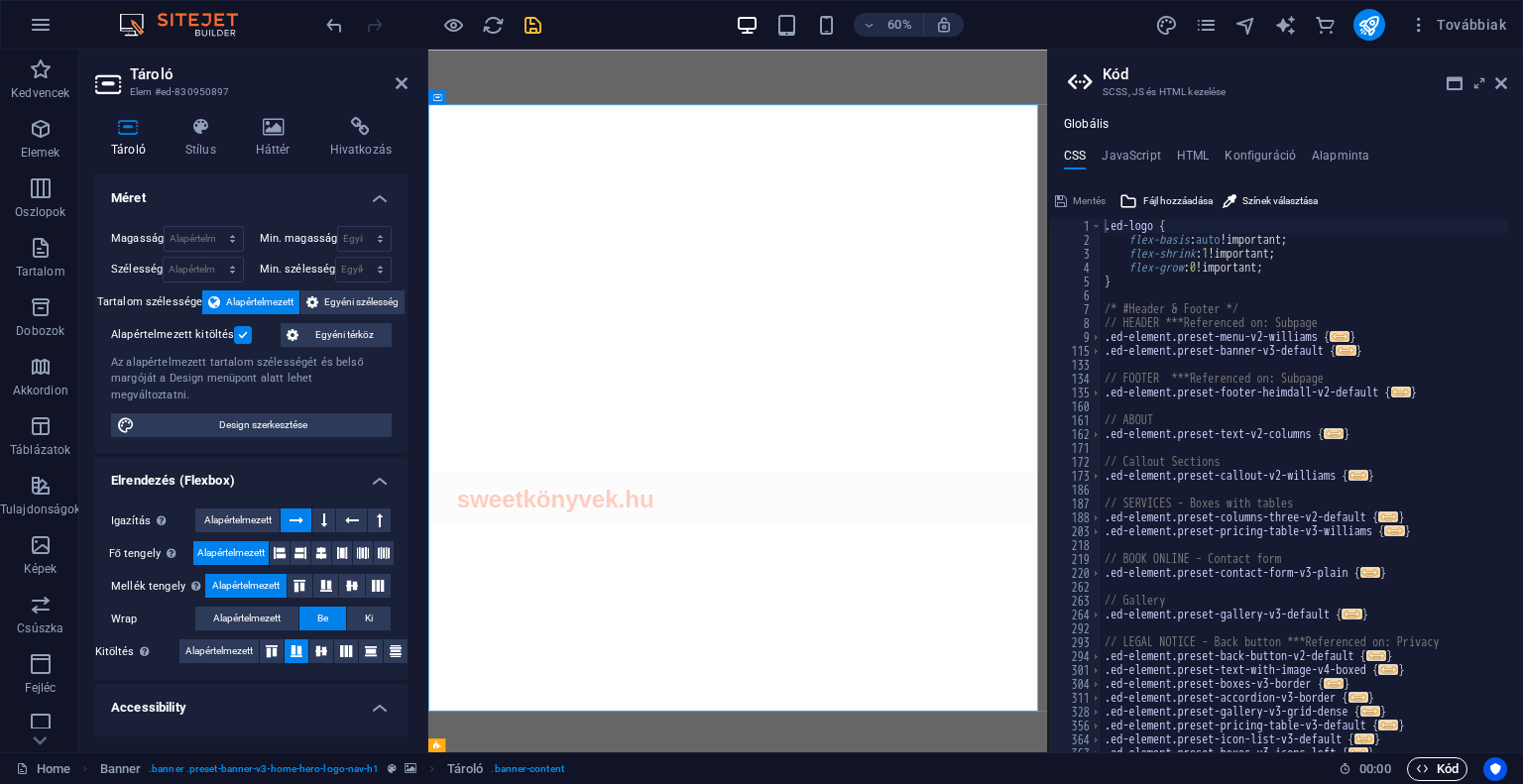 click on "Kód" at bounding box center (1437, 769) 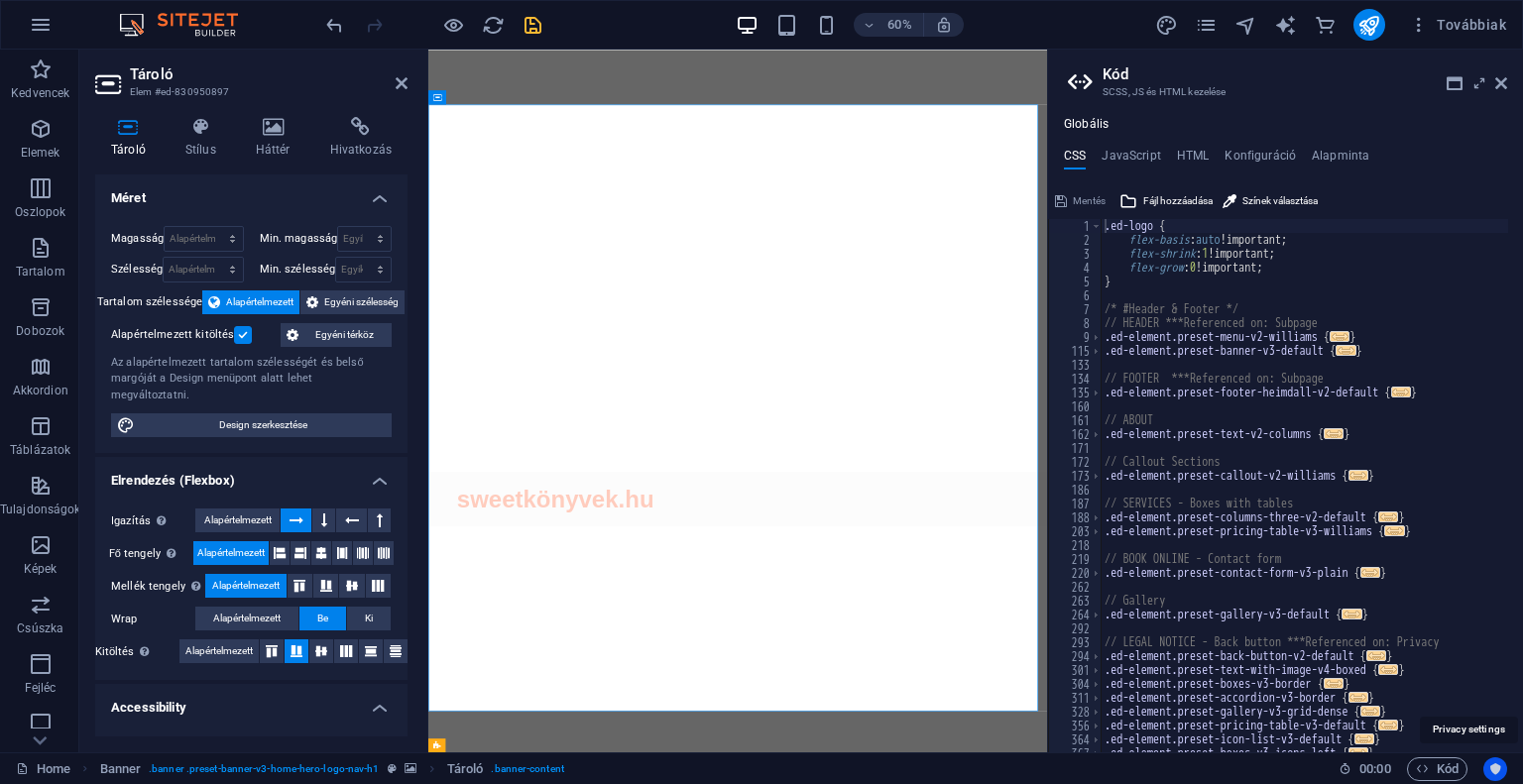 click at bounding box center [1495, 769] 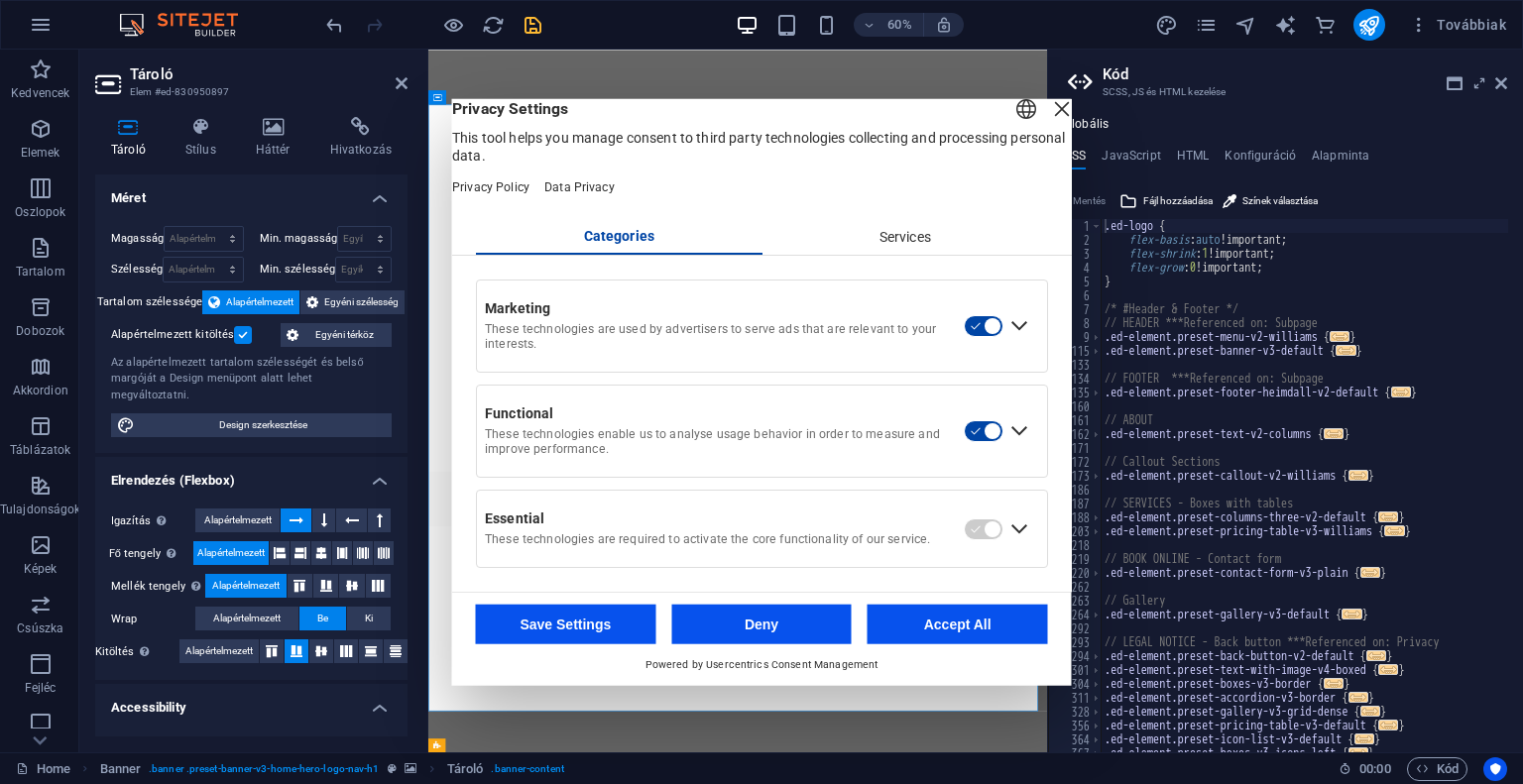 click at bounding box center [1062, 108] 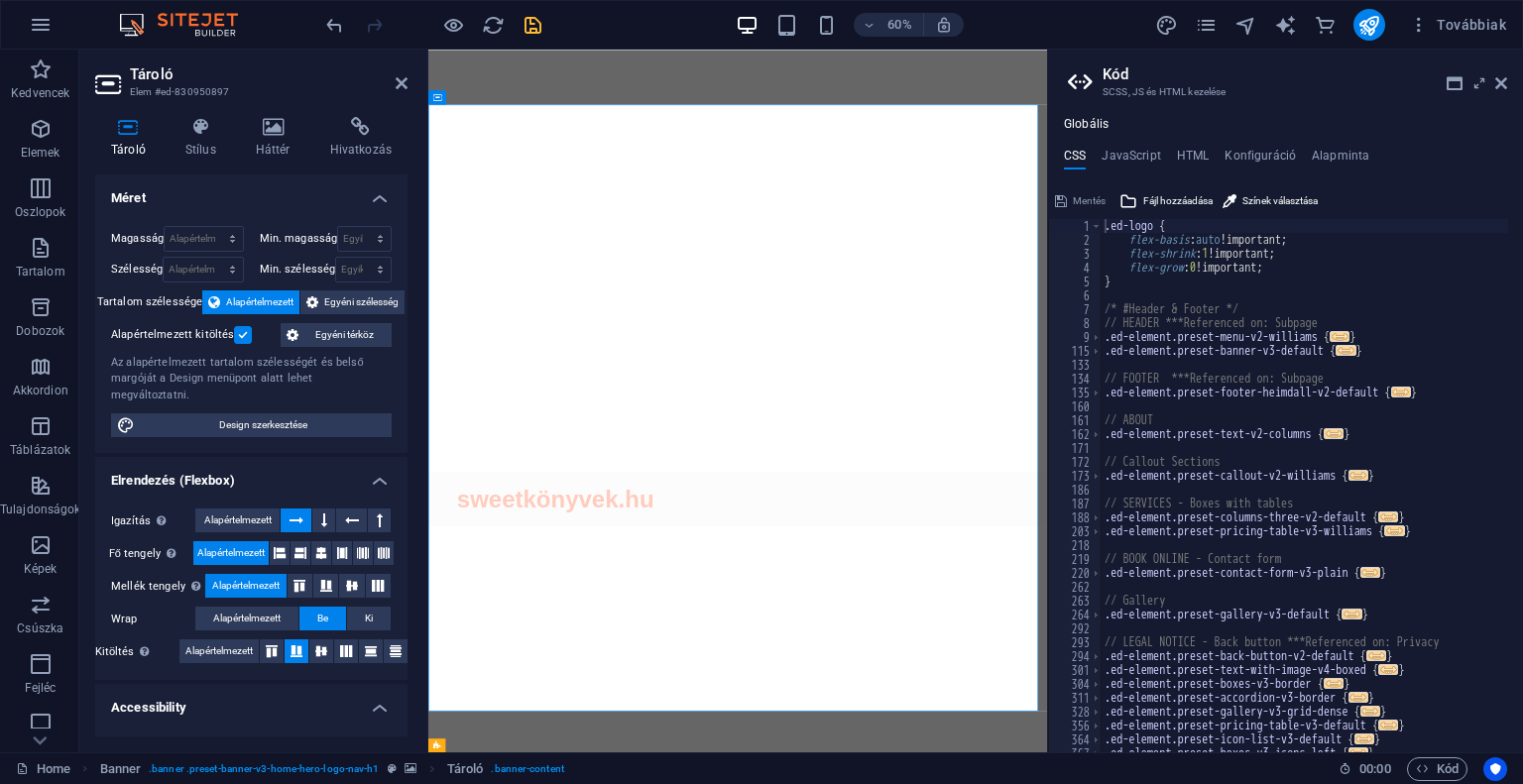 click on "Kód SCSS, JS és HTML kezelése" at bounding box center (1287, 75) 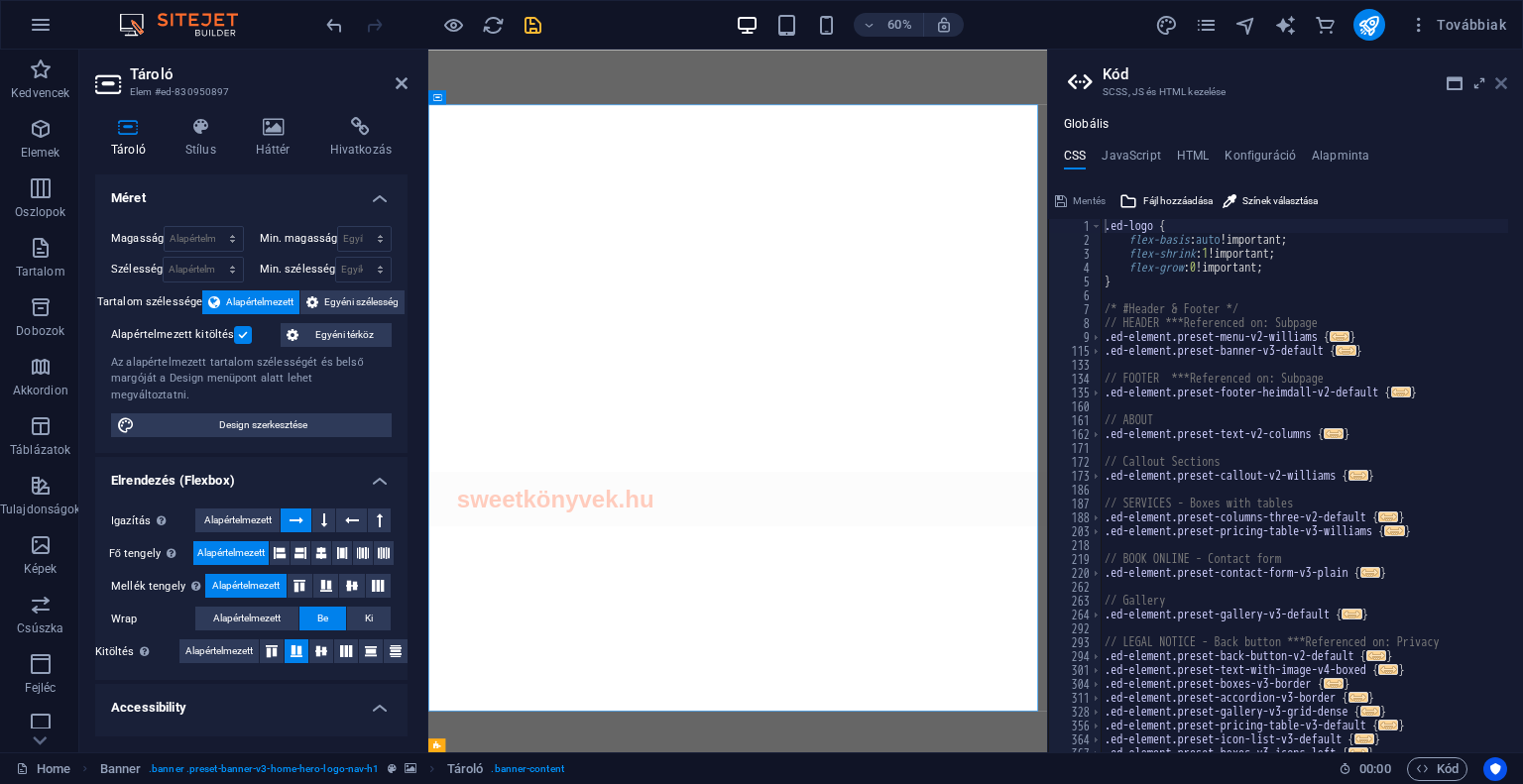 click at bounding box center (1501, 83) 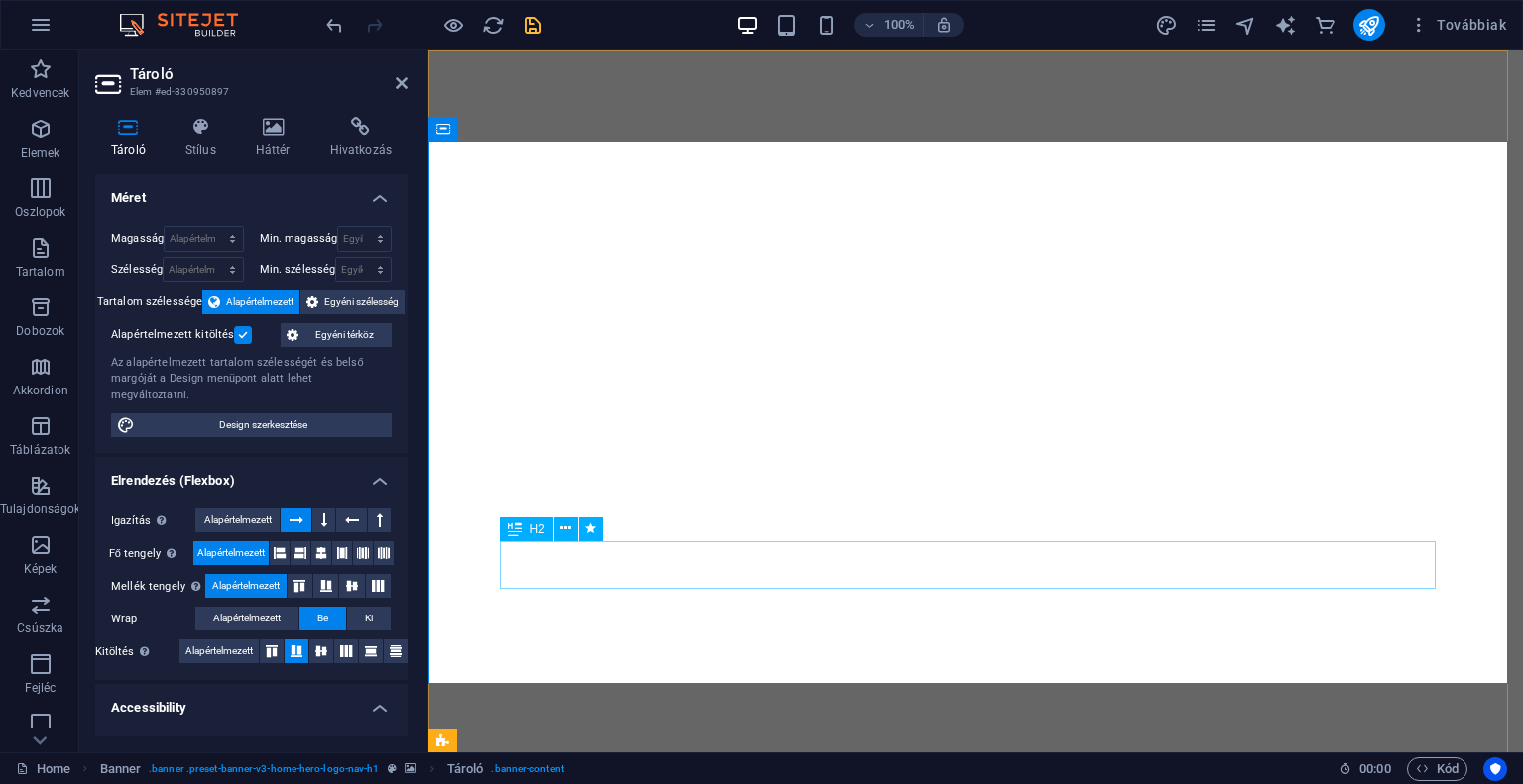 click on "Welcome to SweetKonyvek - Your Haven for Romance!" at bounding box center (976, 948) 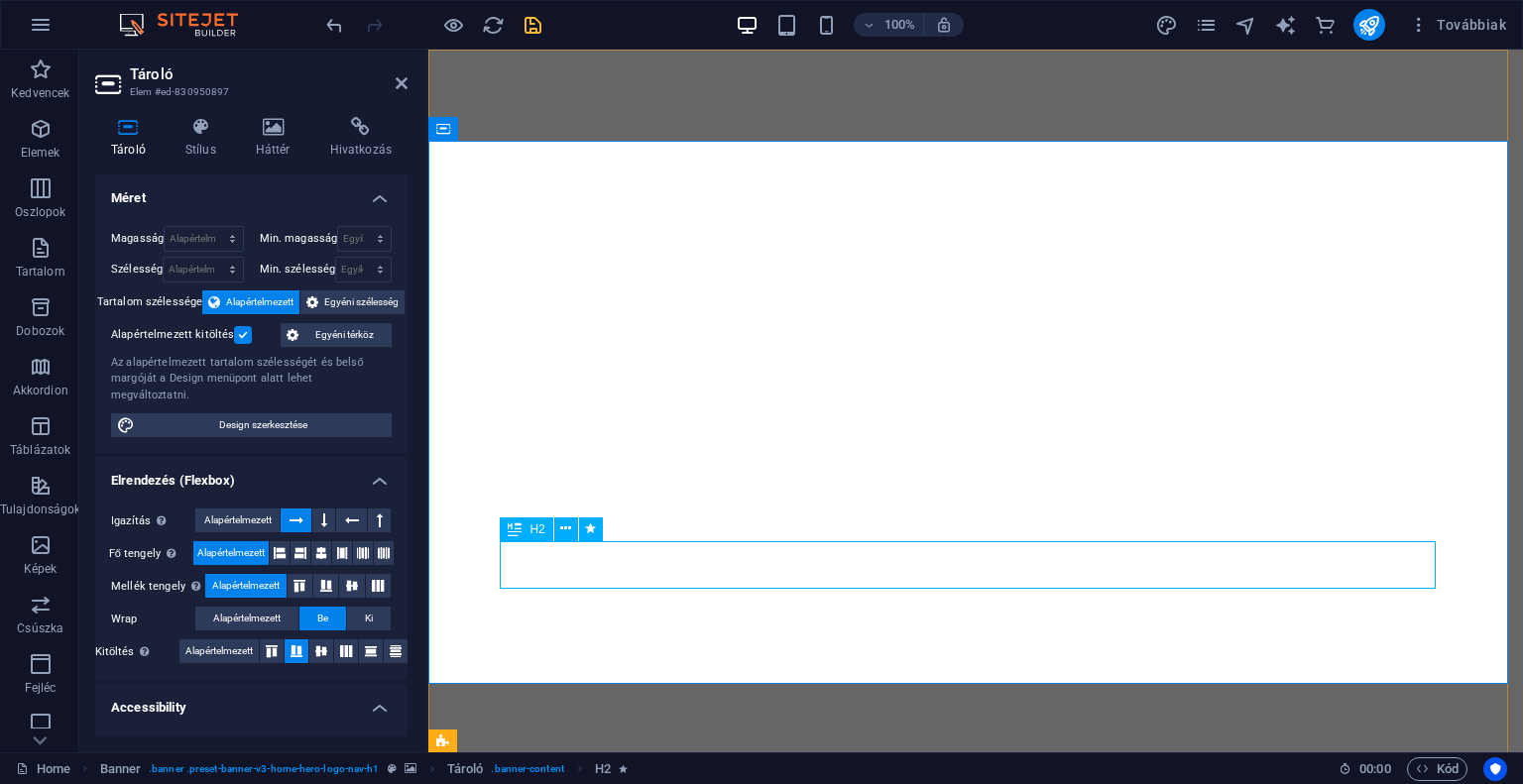 click on "Welcome to SweetKonyvek - Your Haven for Romance!" at bounding box center [976, 948] 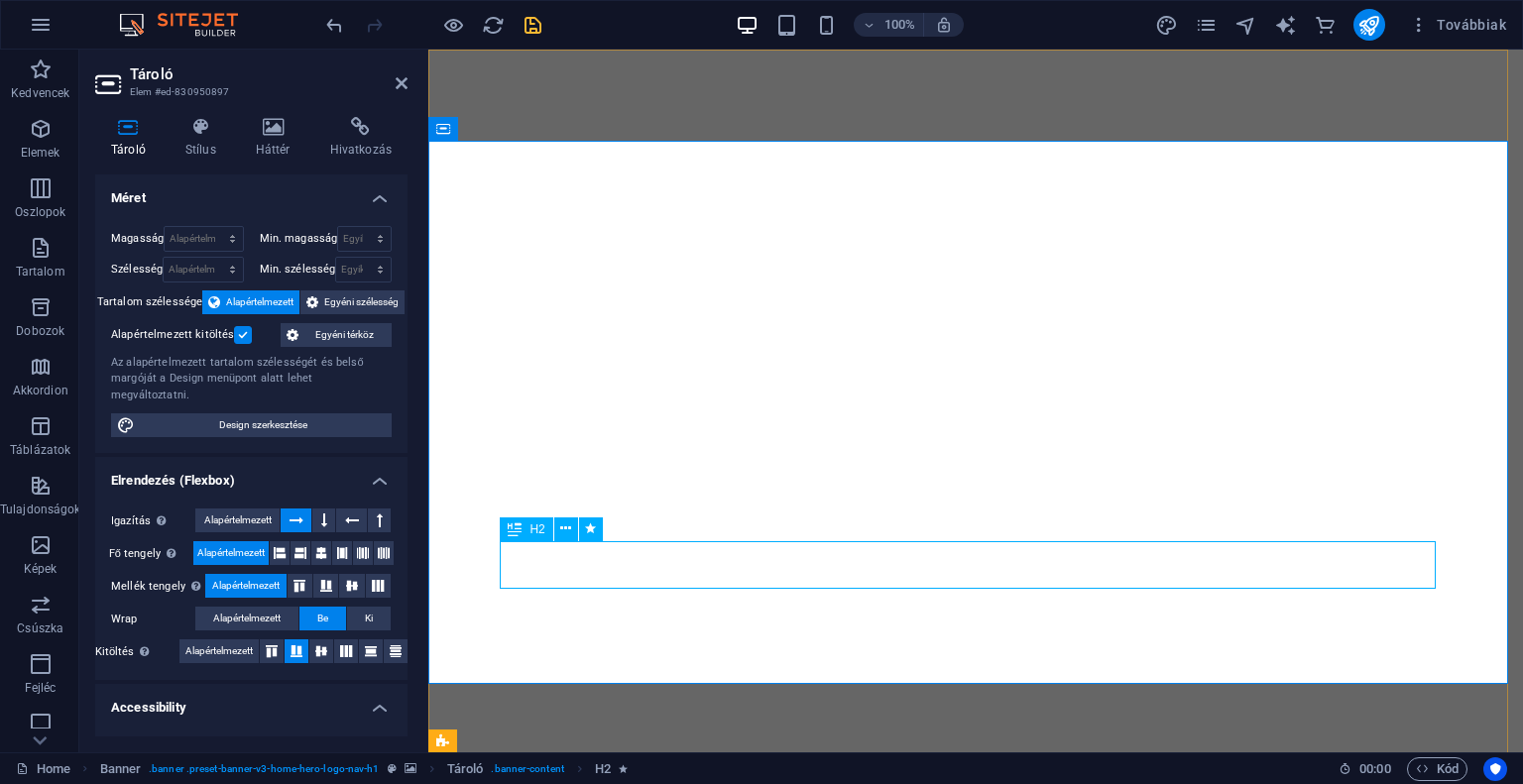 click on "Welcome to SweetKonyvek - Your Haven for Romance!" at bounding box center [976, 948] 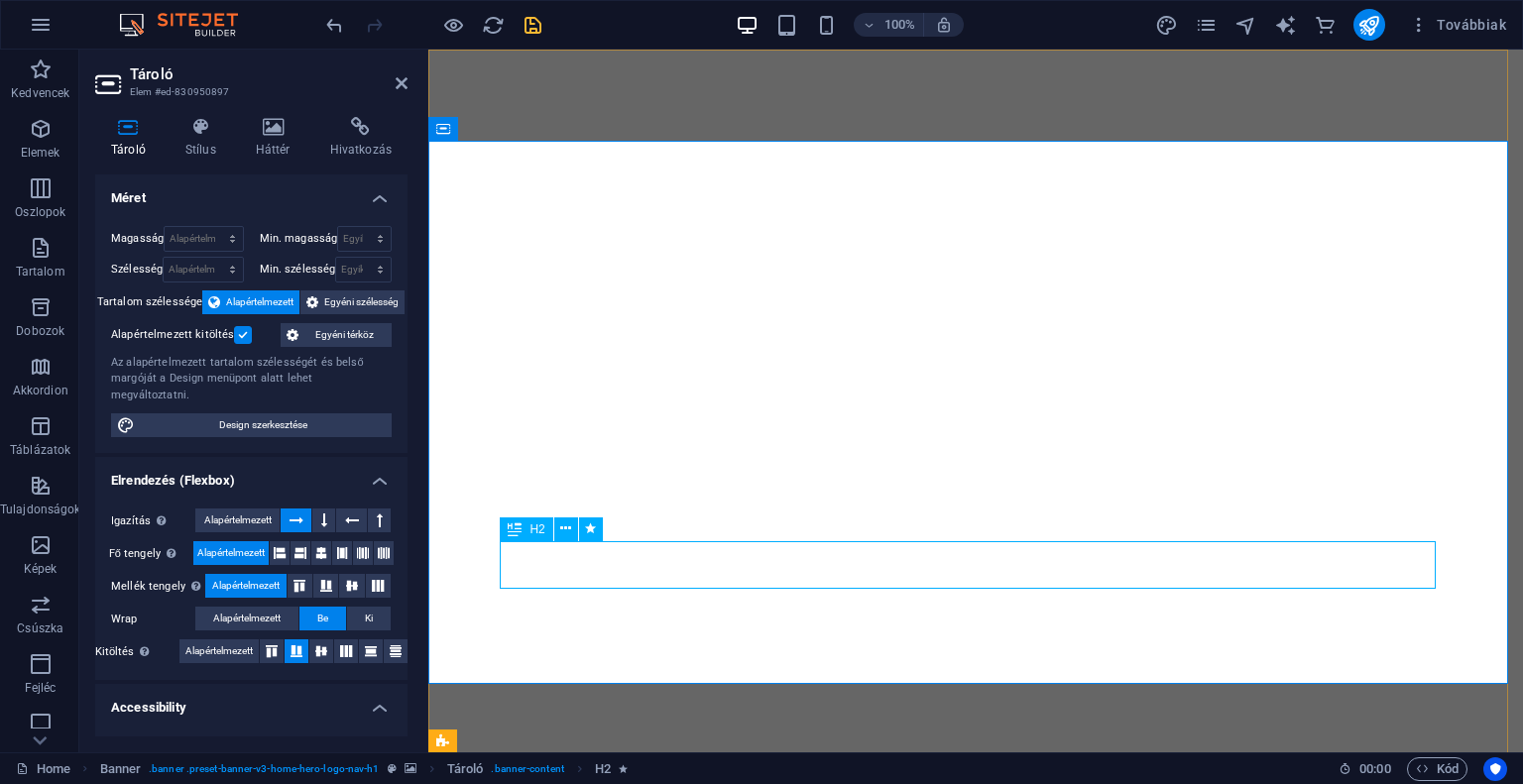 click on "Welcome to SweetKonyvek - Your Haven for Romance!" at bounding box center (976, 948) 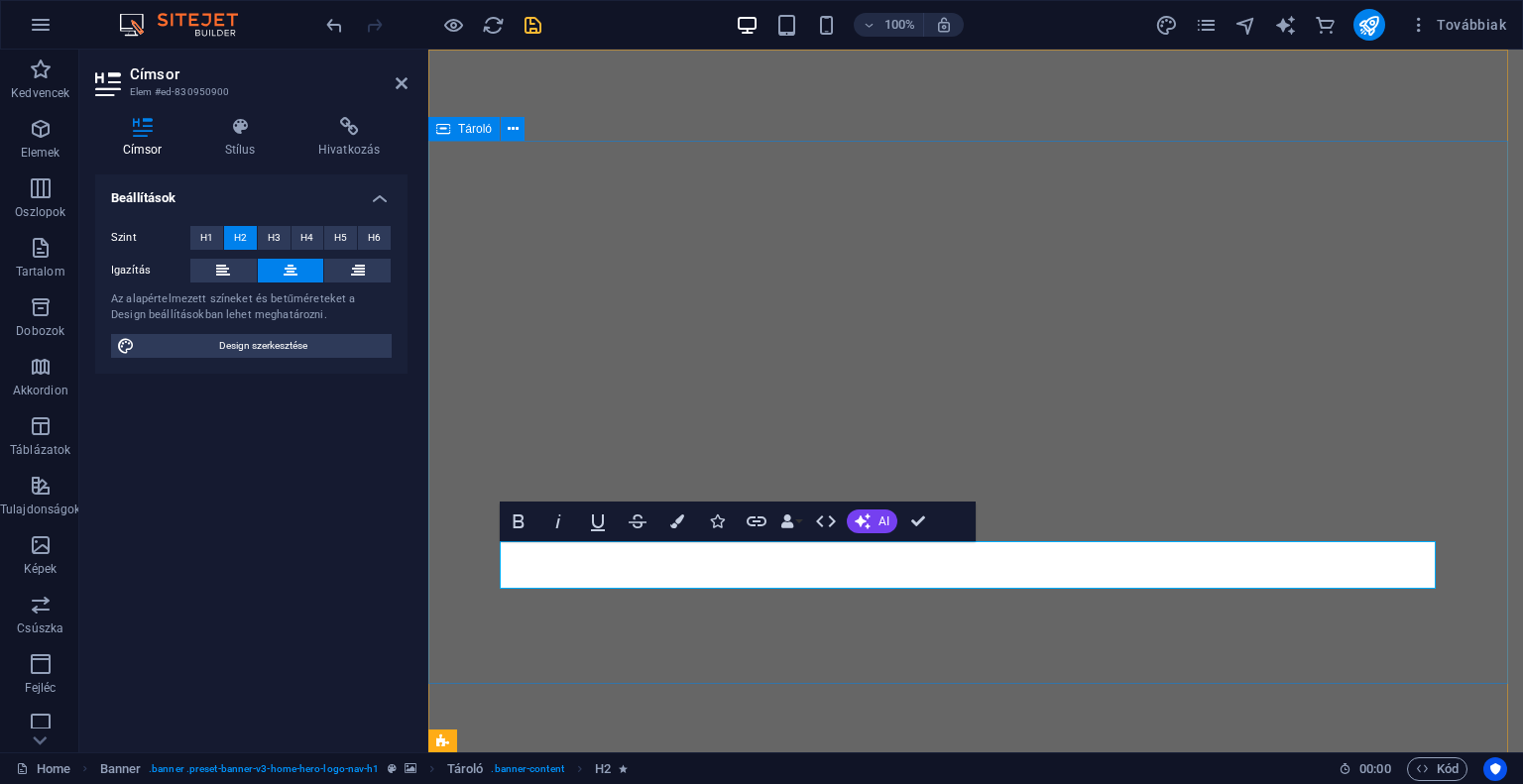 type 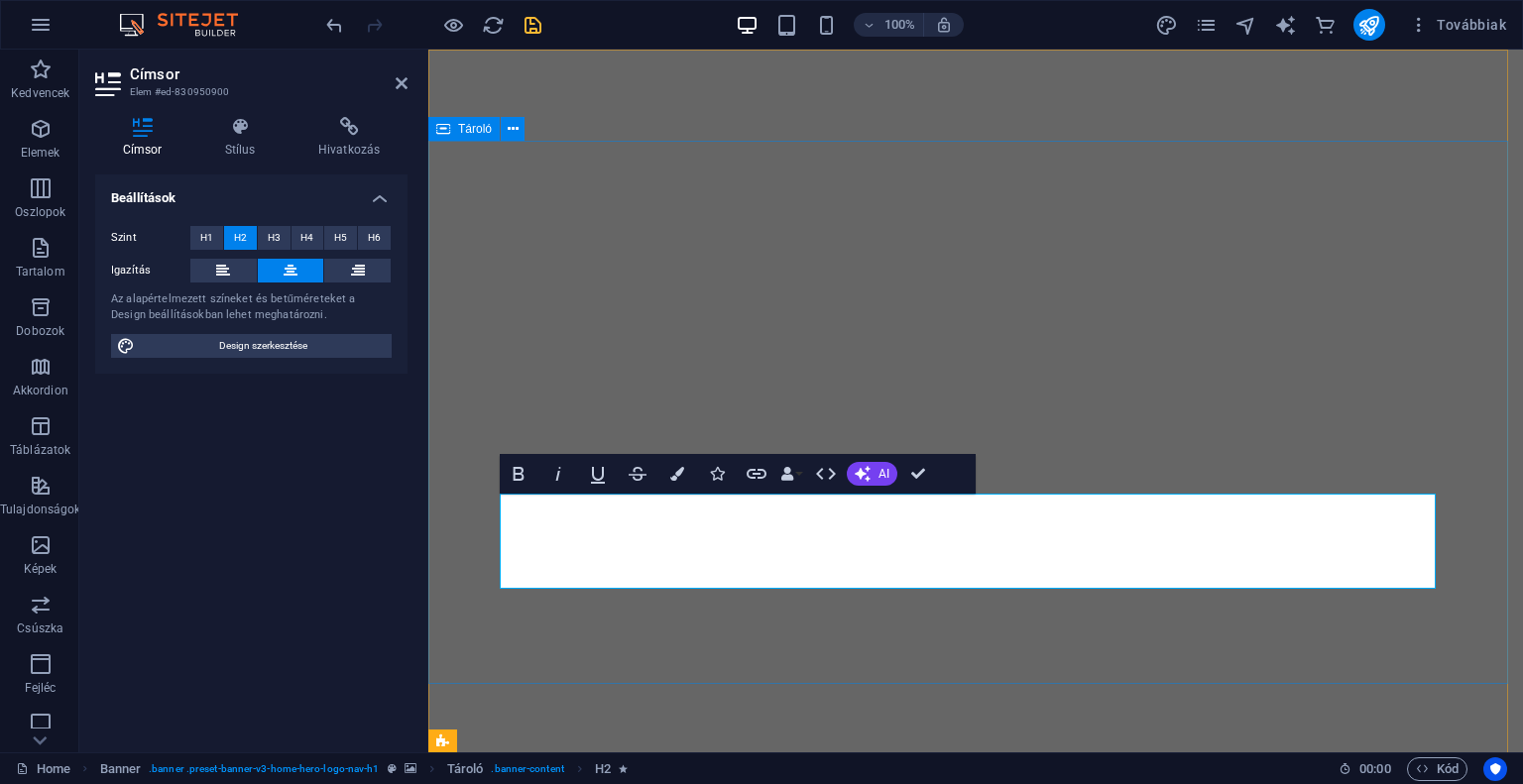 click on "Üdvözöl a SweetKönyvek.hu webáruház! Édes titkok egy helyen, neked csomagolva!" at bounding box center (976, 979) 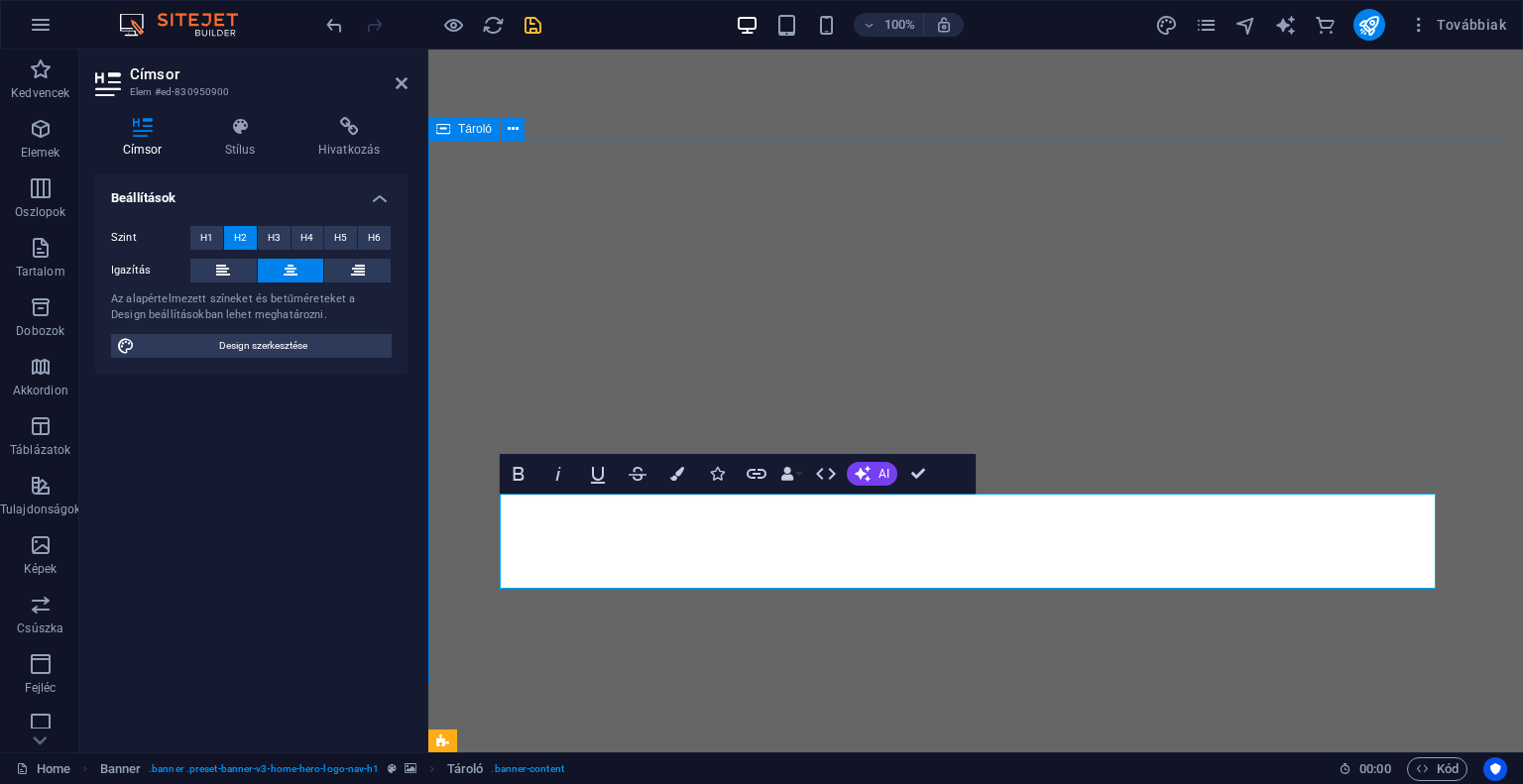 click on "Üdvözöl a SweetKönyvek.hu webáruház! Édes titkok egy helyen, neked csomagolva!" at bounding box center (976, 979) 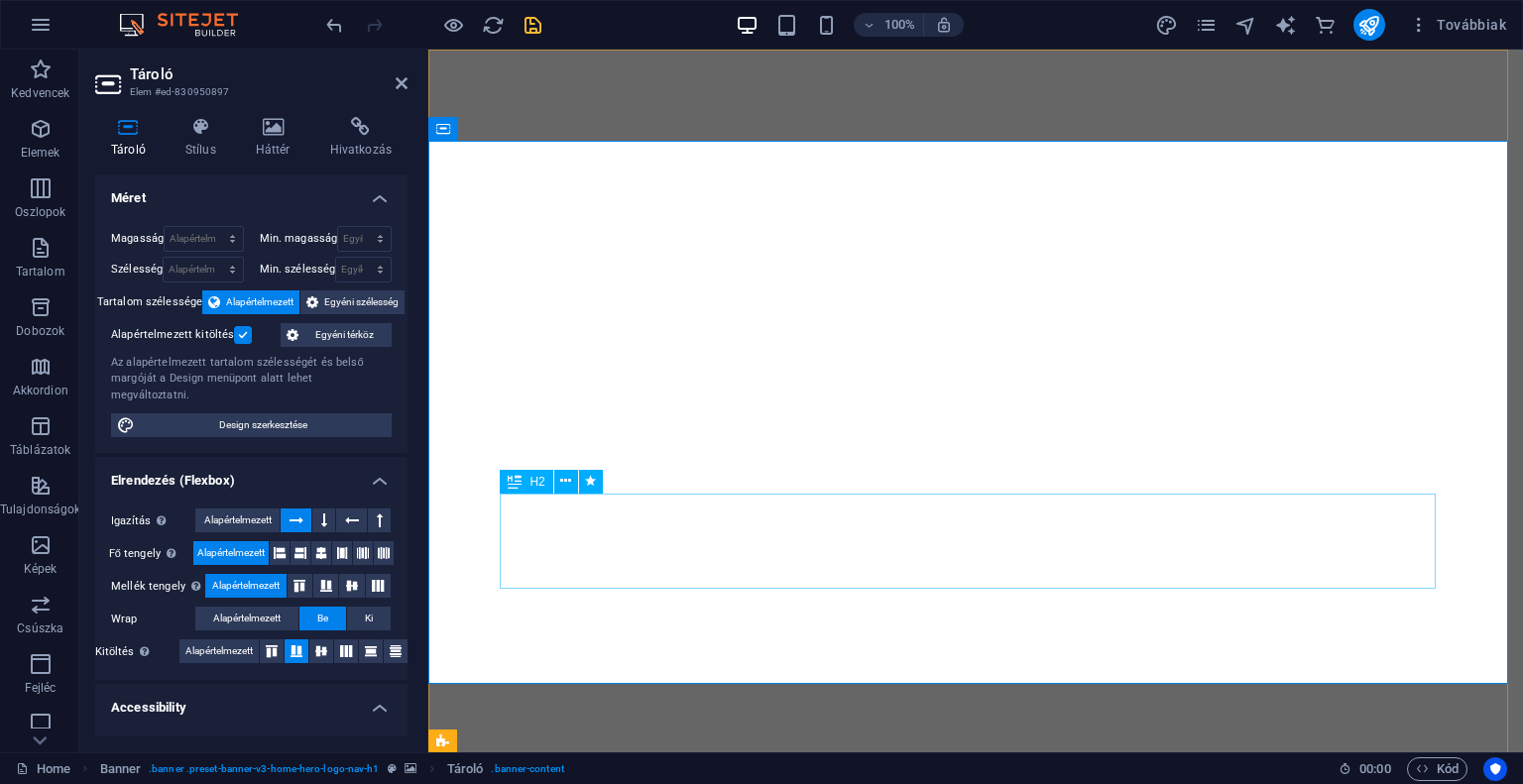 click on "Üdvözöl a SweetKönyvek.hu webáruház! Édes titkok egy helyen, neked csomagolva!" at bounding box center [976, 971] 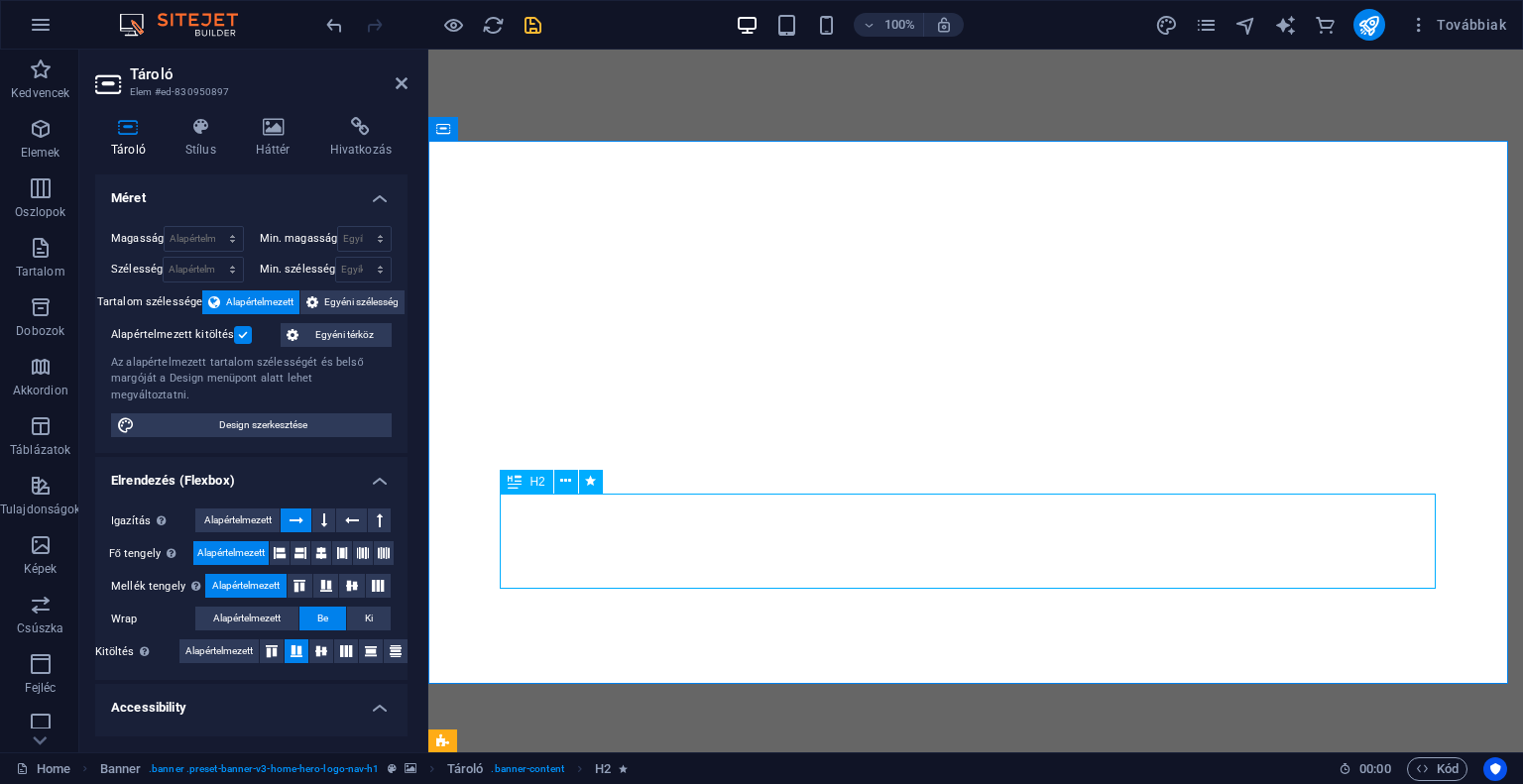 click on "Üdvözöl a SweetKönyvek.hu webáruház! Édes titkok egy helyen, neked csomagolva!" at bounding box center (976, 971) 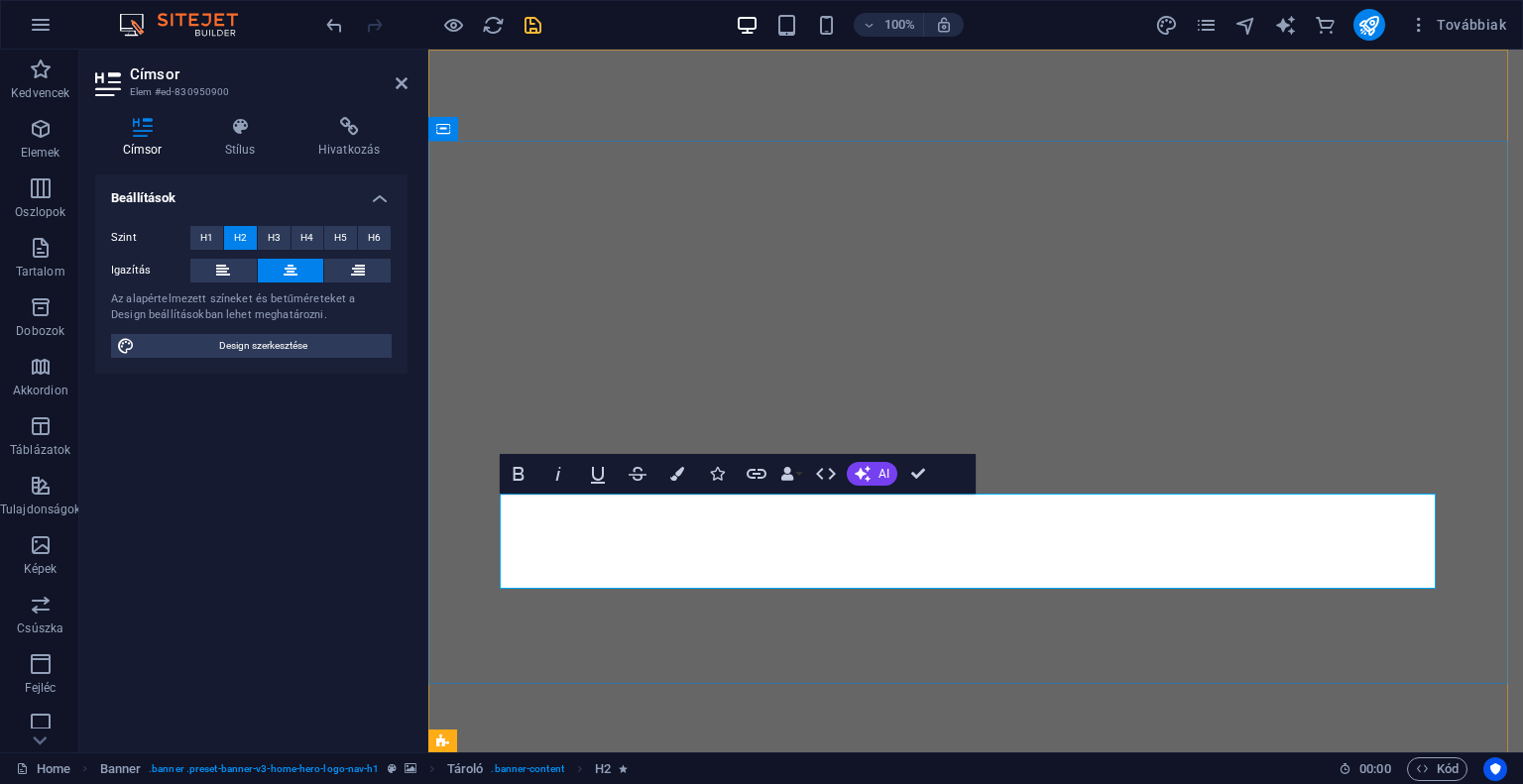 click on "Üdvözöl a SweetKönyvek.hu webáruház! Édes titkok egy helyen, neked csomagolva!" at bounding box center (976, 971) 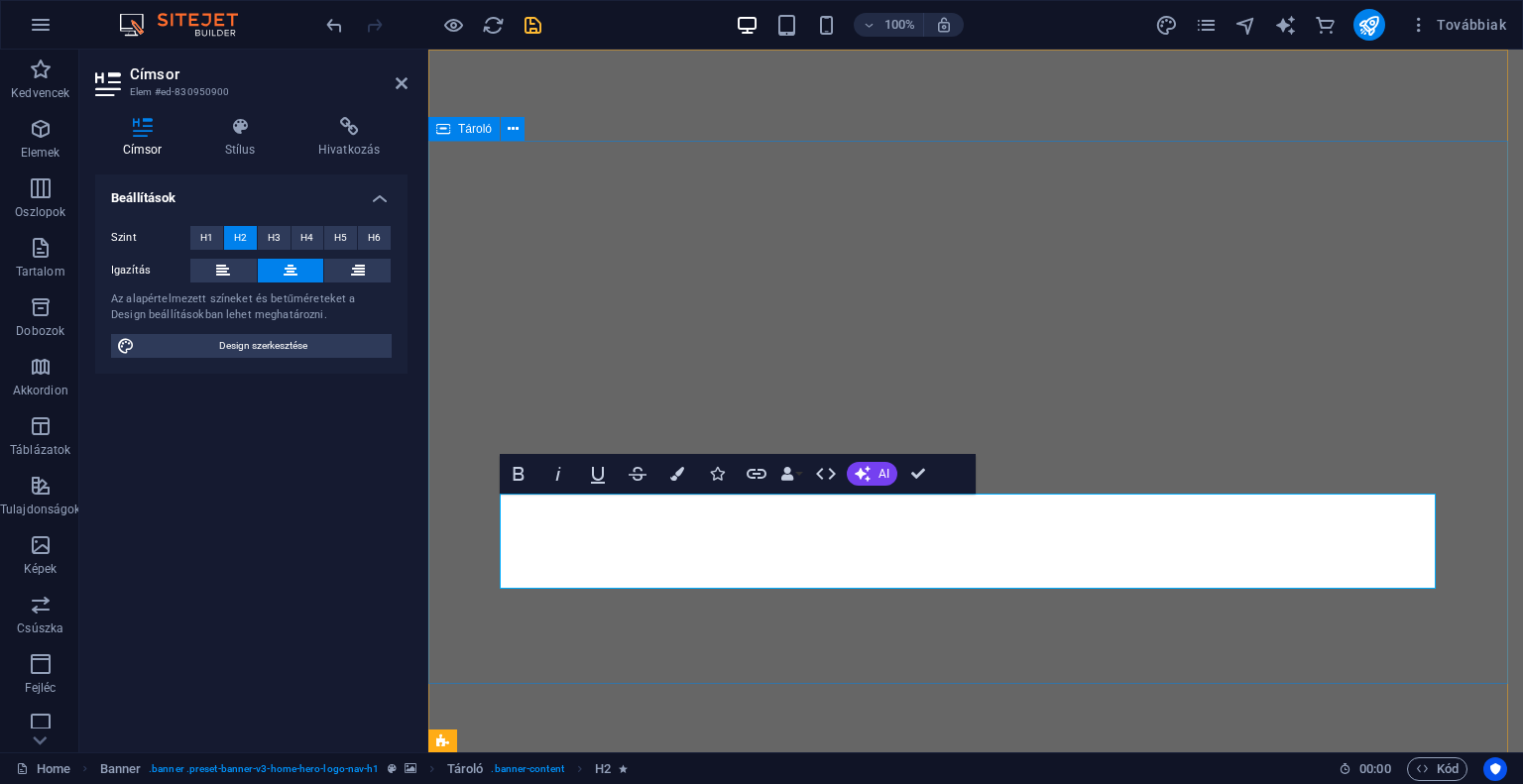 click on "Üdvözöl a SweetKönyvek.hu webáruház! Édes titkok egy helyen, neked csomagolva!" at bounding box center (976, 979) 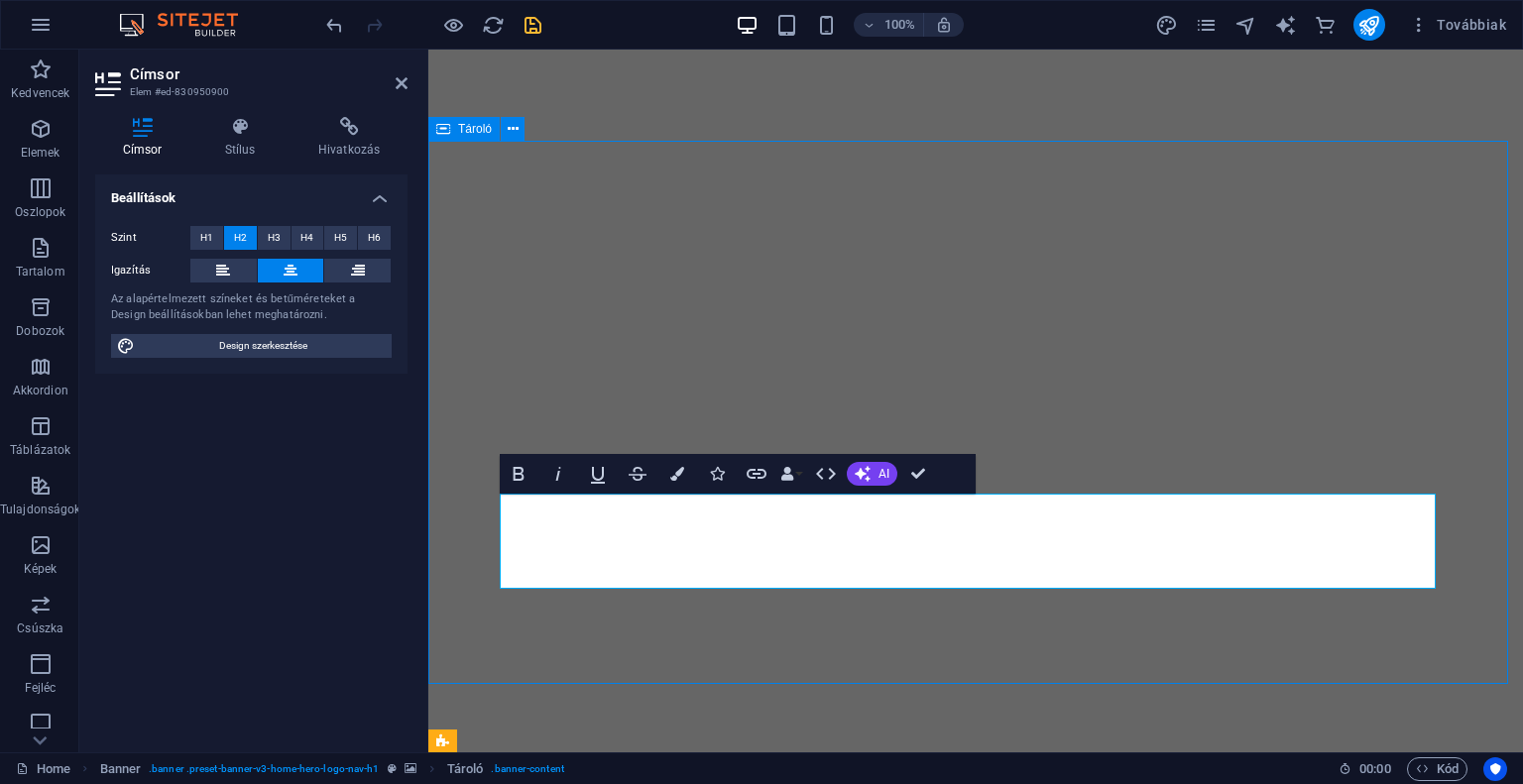 click on "Üdvözöl a SweetKönyvek.hu webáruház! Édes titkok egy helyen, neked csomagolva!" at bounding box center (976, 979) 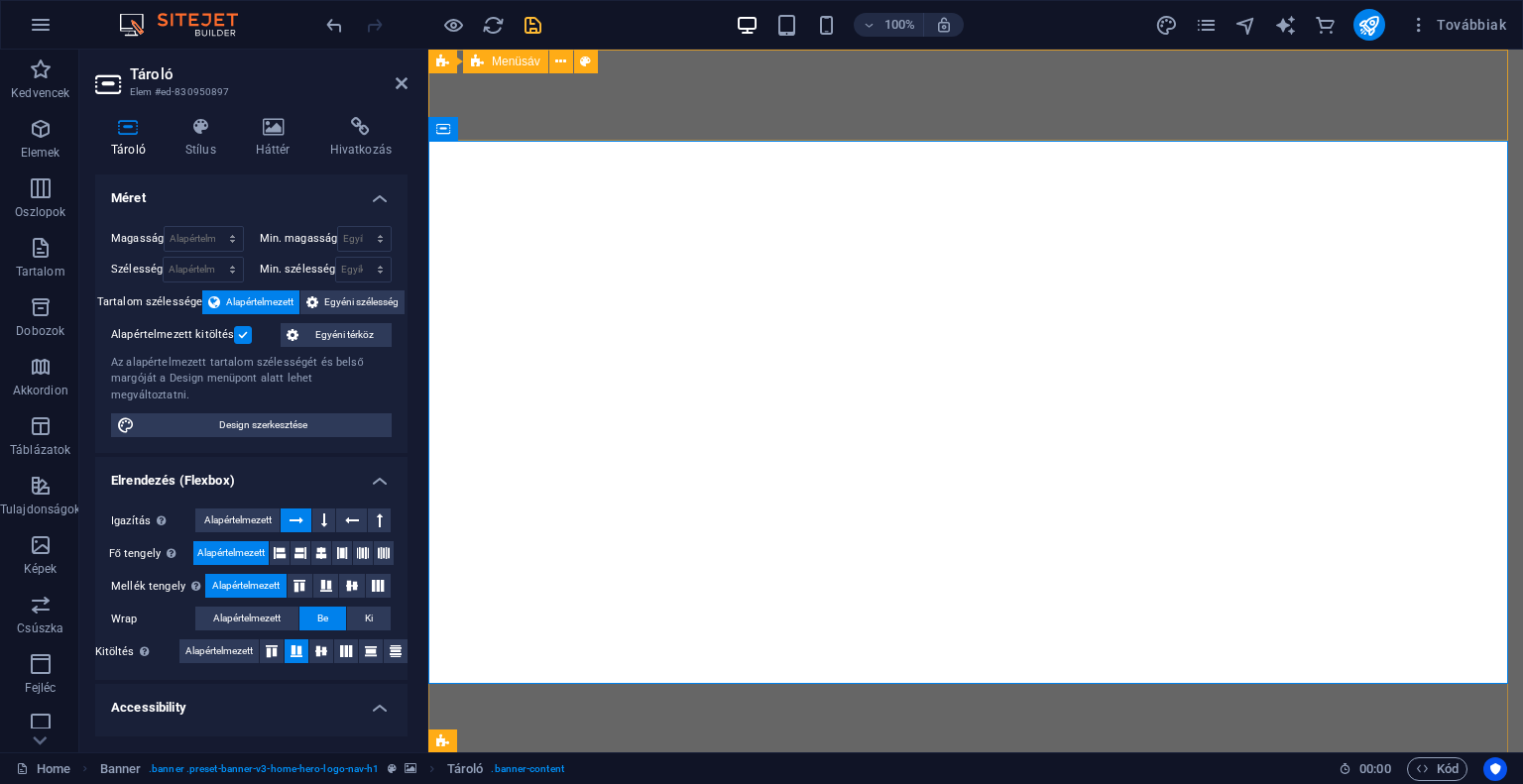 click on "sweetkönyvek.hu" at bounding box center [976, 799] 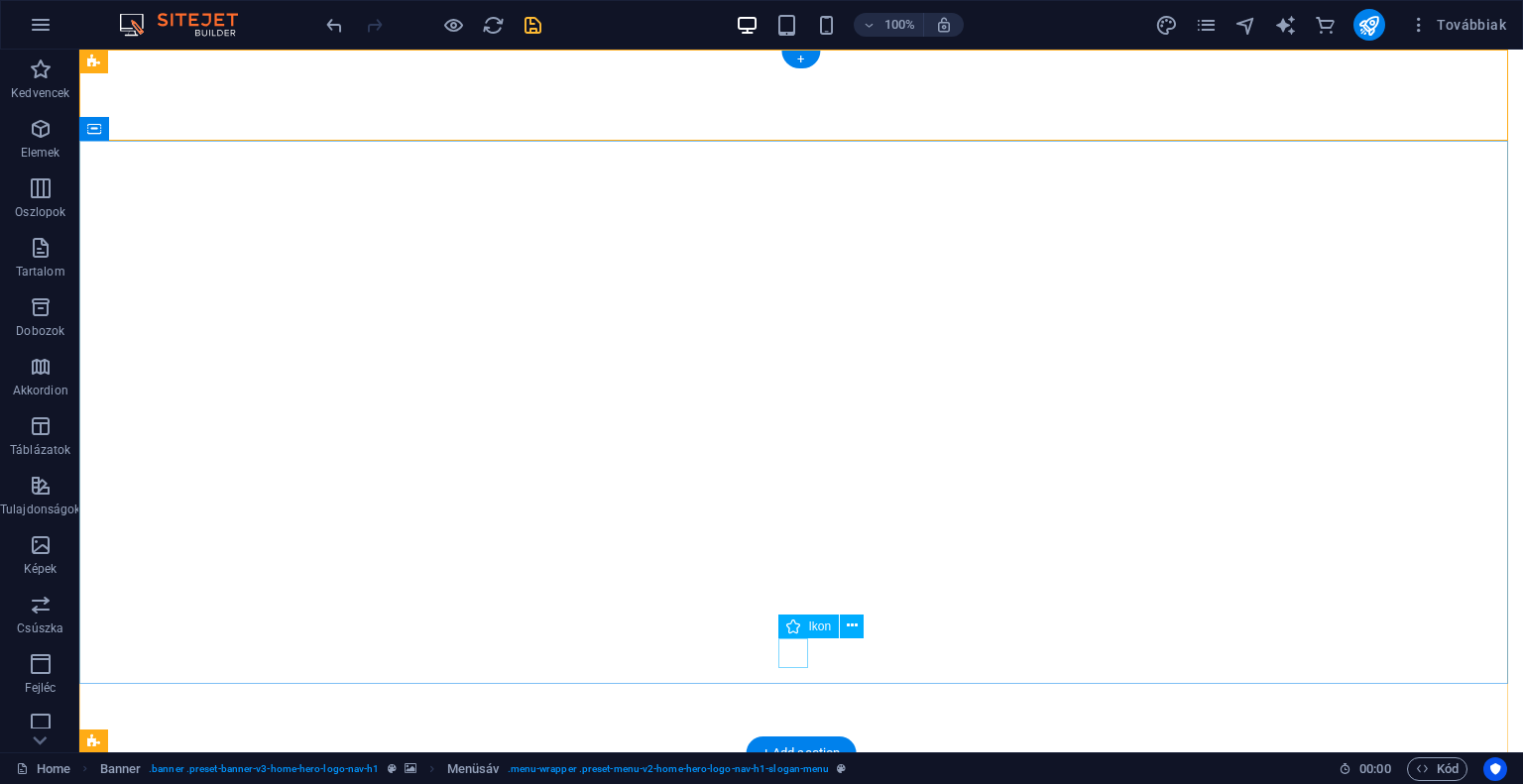 click at bounding box center [801, 722] 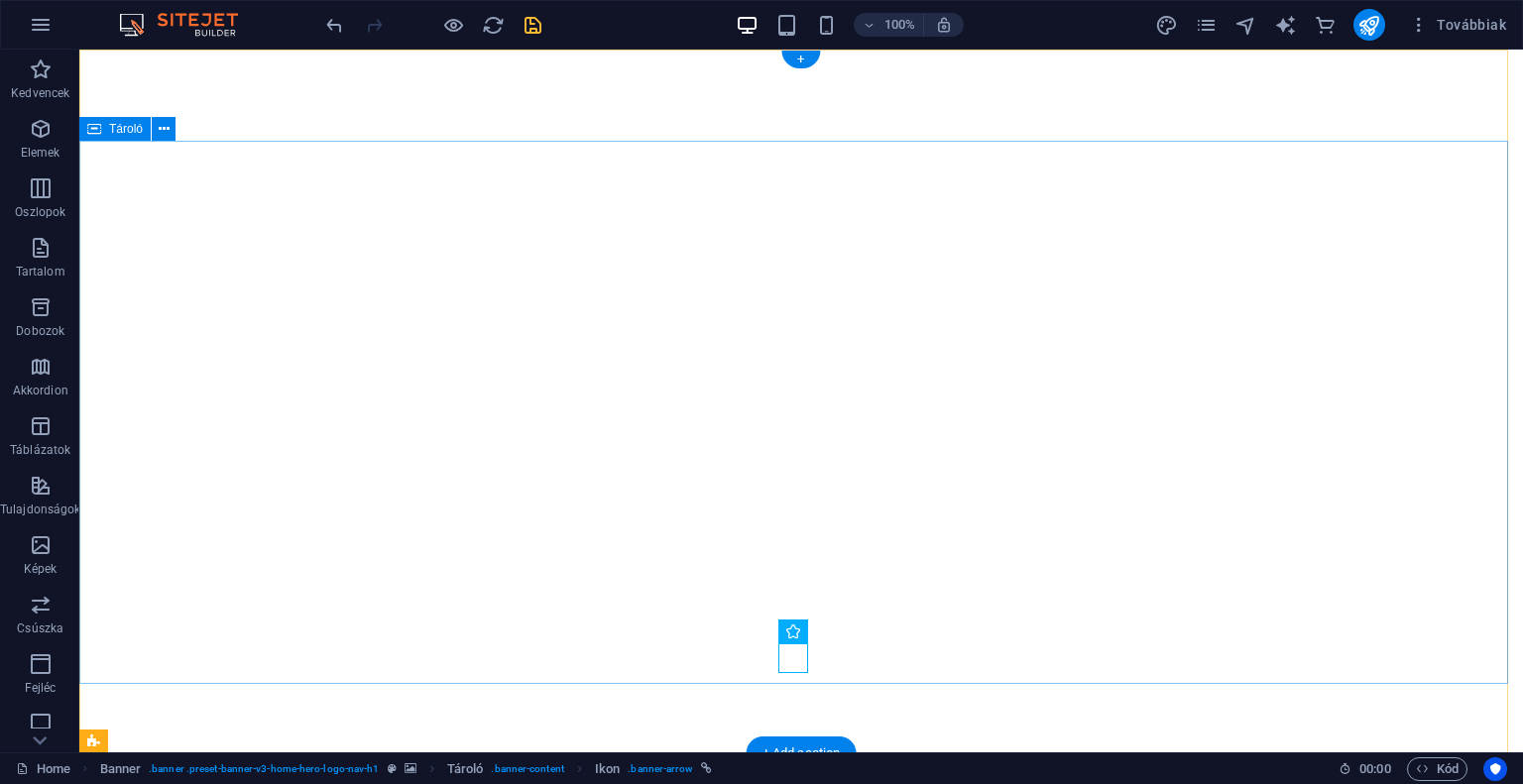 click on "Üdvözöl a SweetKönyvek.hu webáruház! Édes titkok egy helyen, neked csomagolva!" at bounding box center (801, 979) 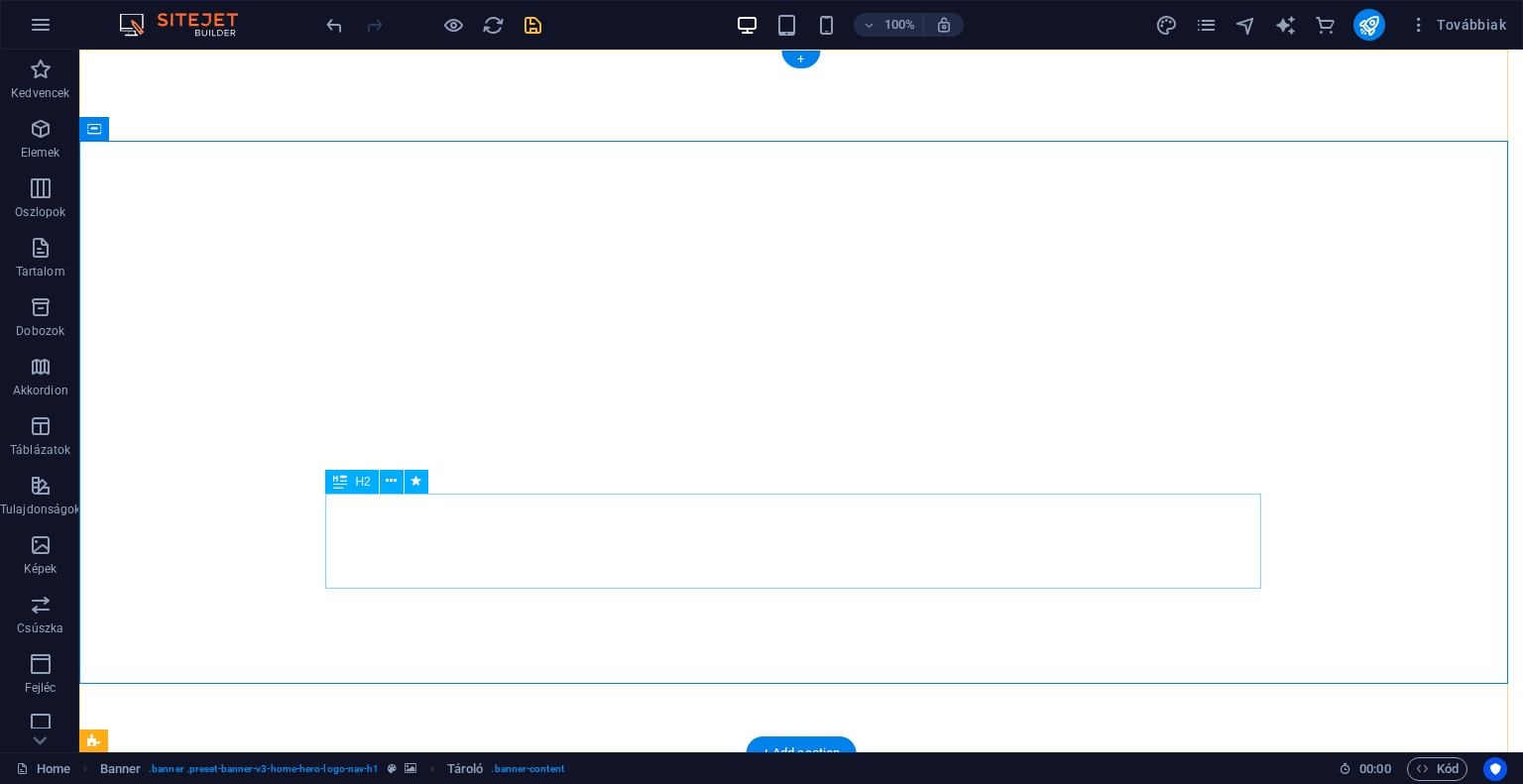 click on "Üdvözöl a SweetKönyvek.hu webáruház! Édes titkok egy helyen, neked csomagolva!" at bounding box center [801, 971] 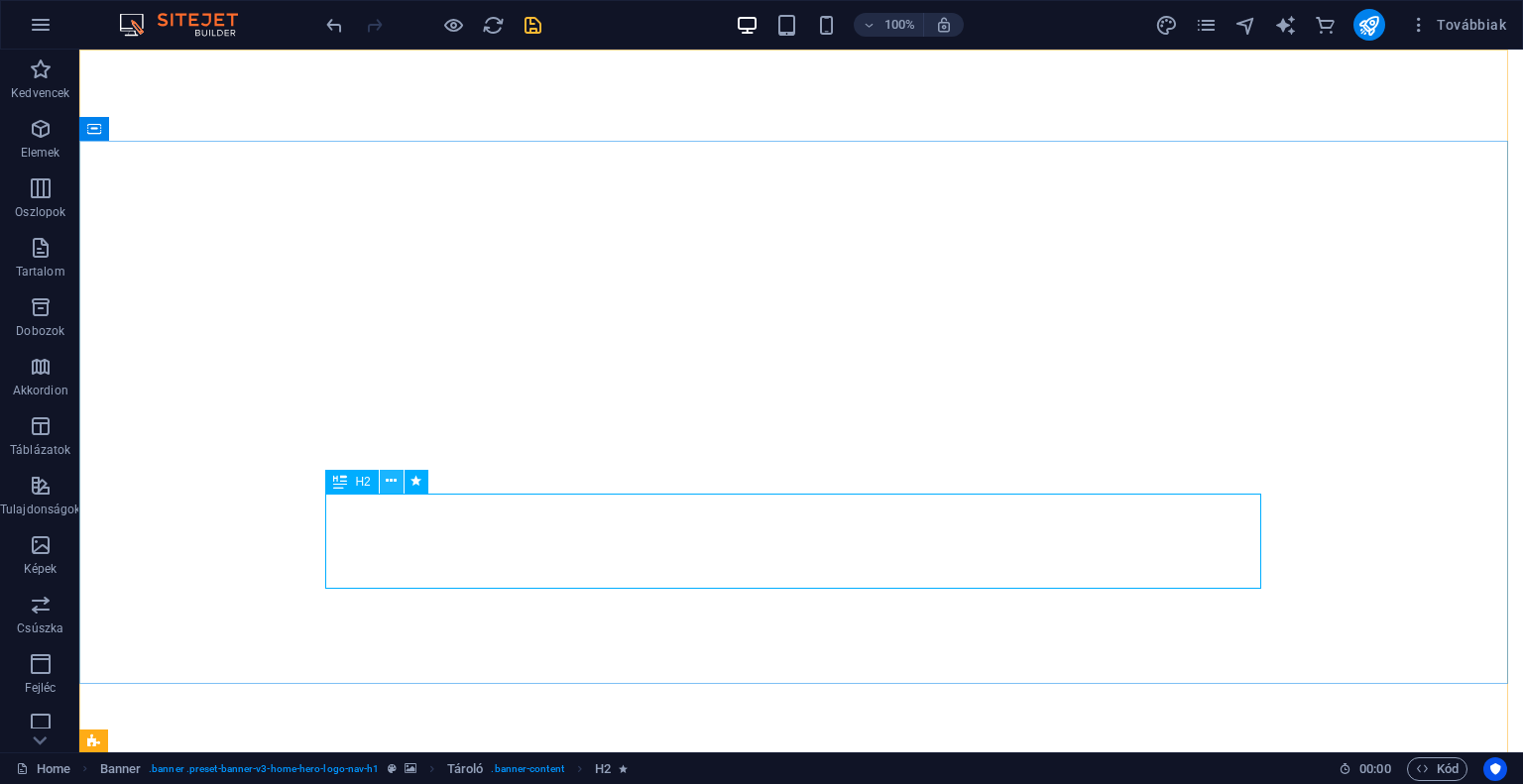 click at bounding box center [391, 481] 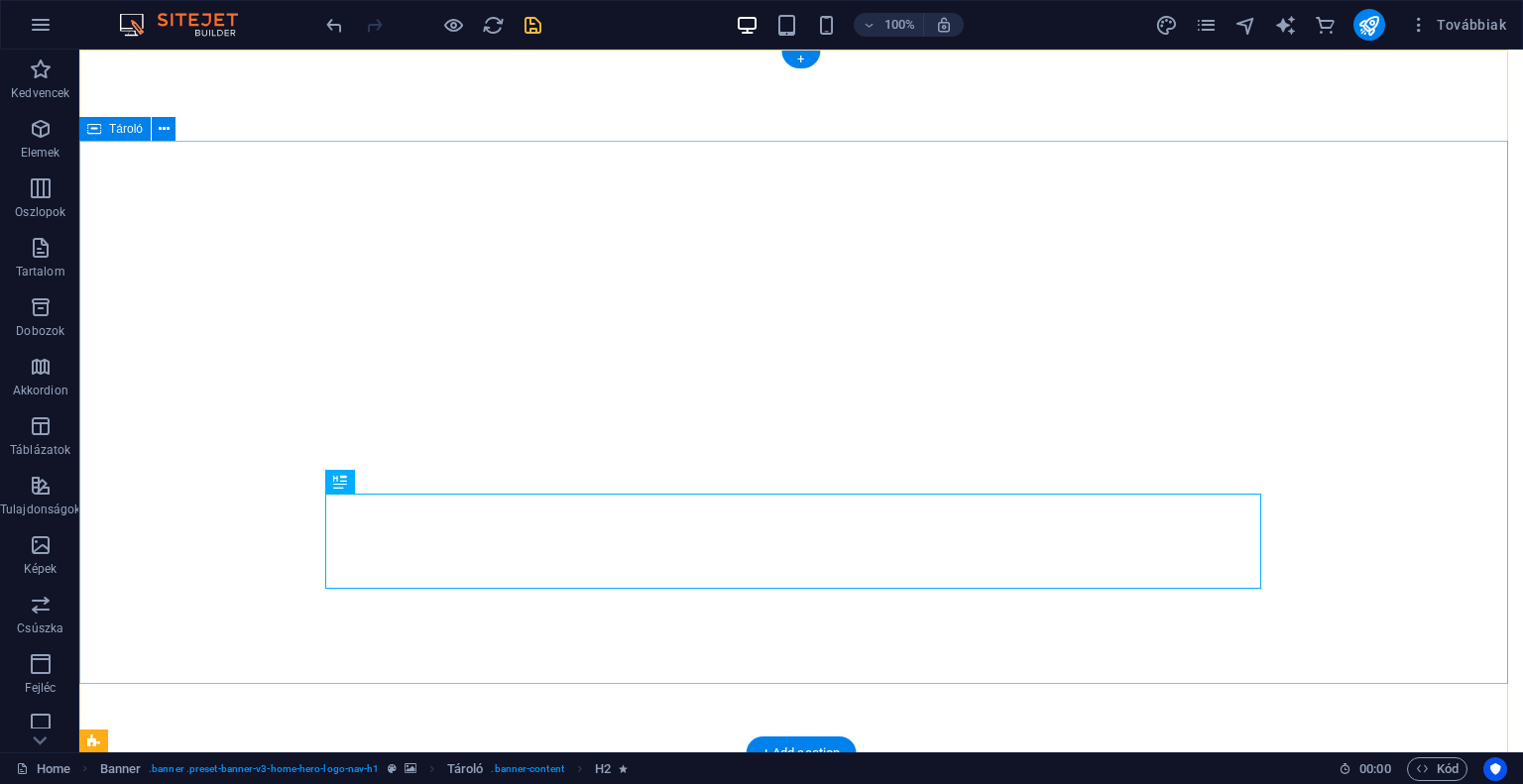 click on "Üdvözöl a SweetKönyvek.hu webáruház! Édes titkok egy helyen, neked csomagolva!" at bounding box center [801, 979] 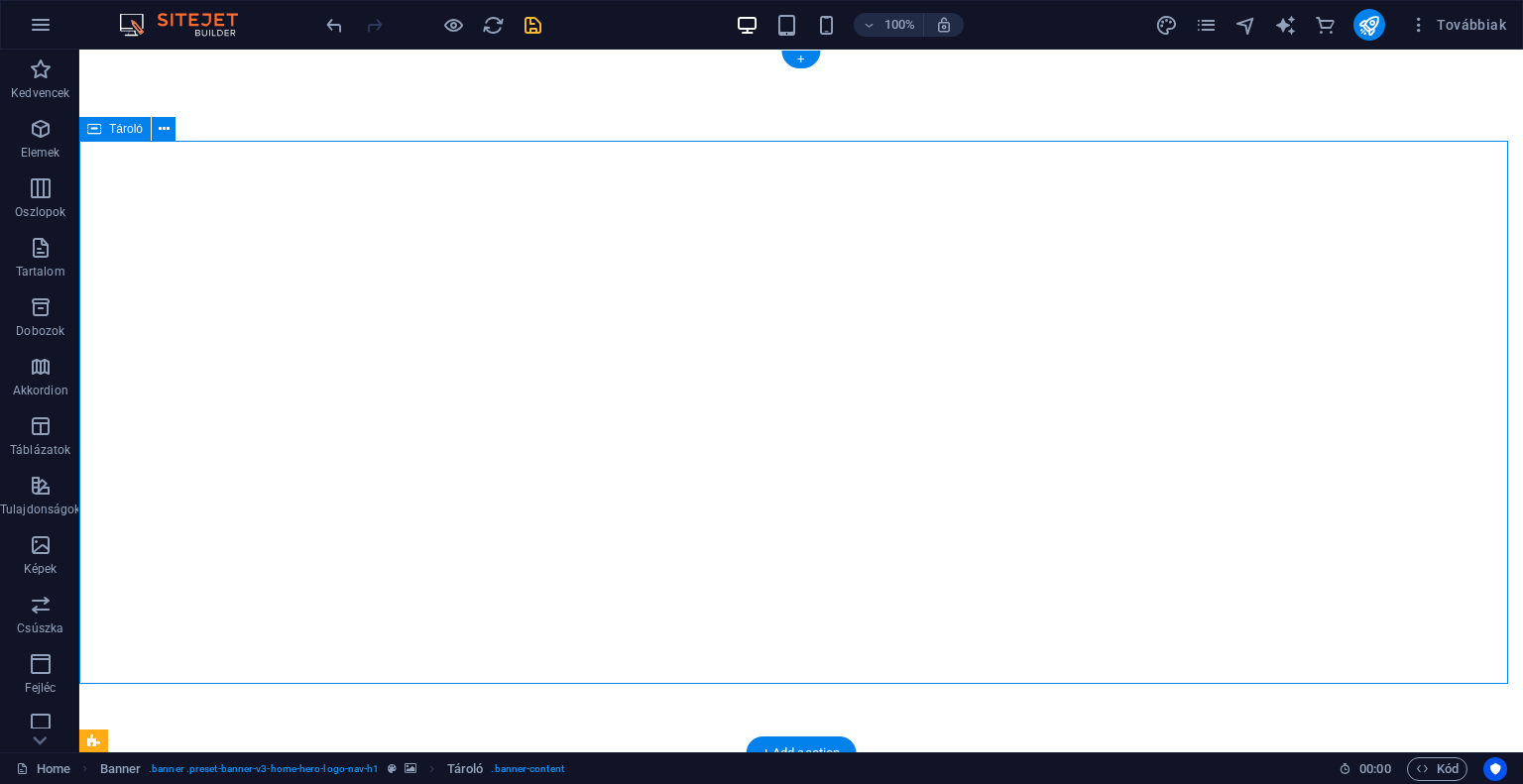 click on "Üdvözöl a SweetKönyvek.hu webáruház! Édes titkok egy helyen, neked csomagolva!" at bounding box center (801, 979) 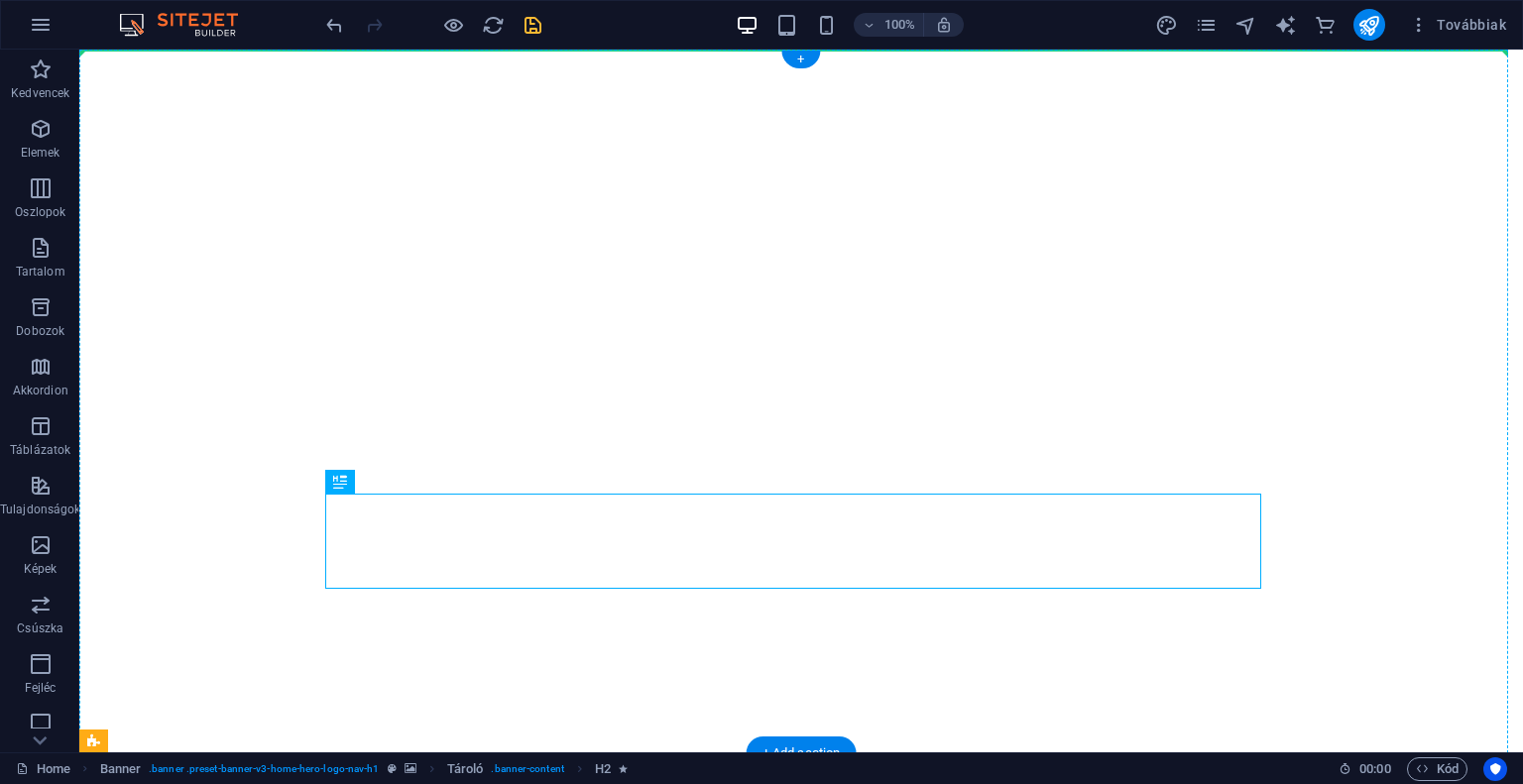 drag, startPoint x: 433, startPoint y: 535, endPoint x: 379, endPoint y: 274, distance: 266.5277 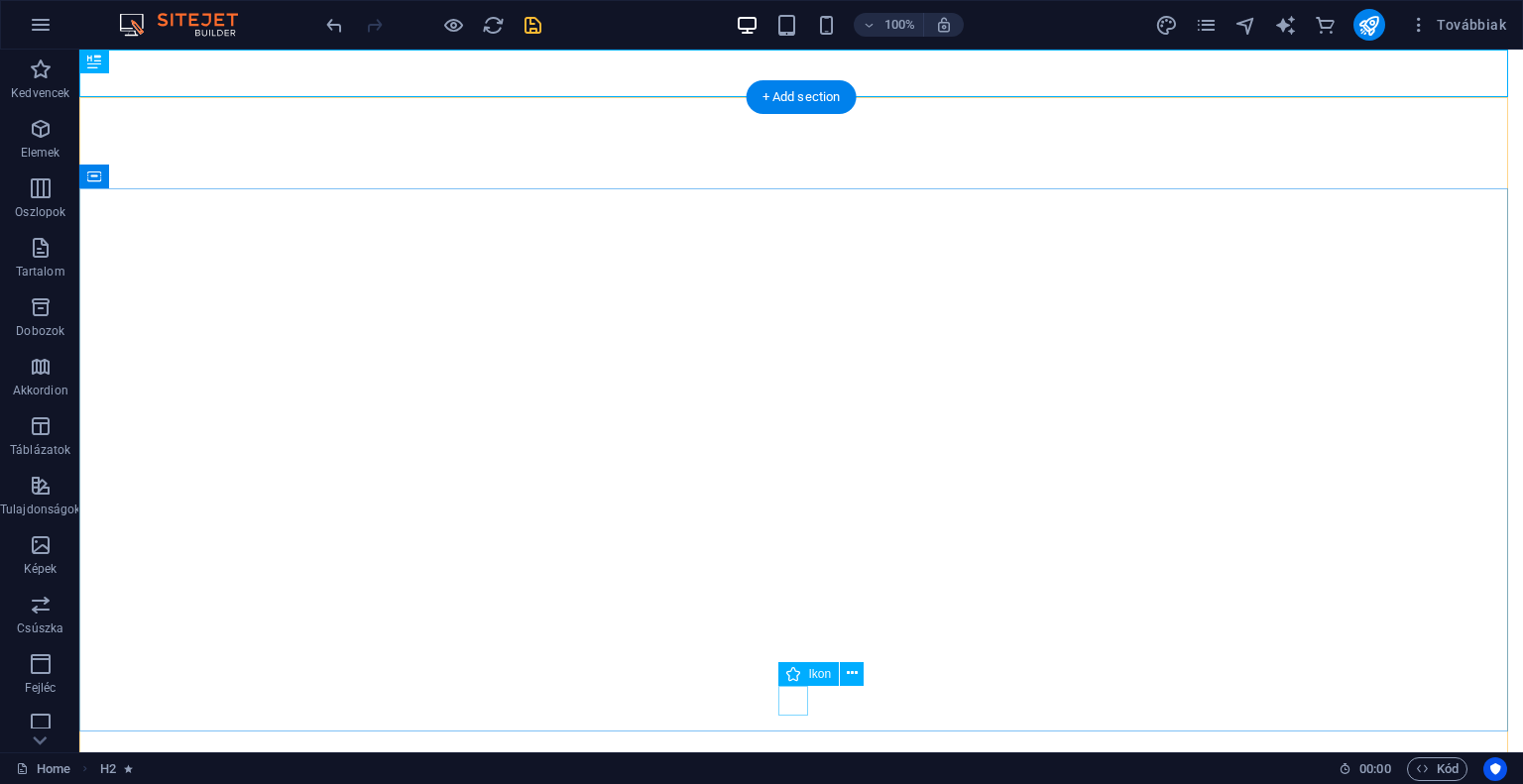 click at bounding box center [801, 722] 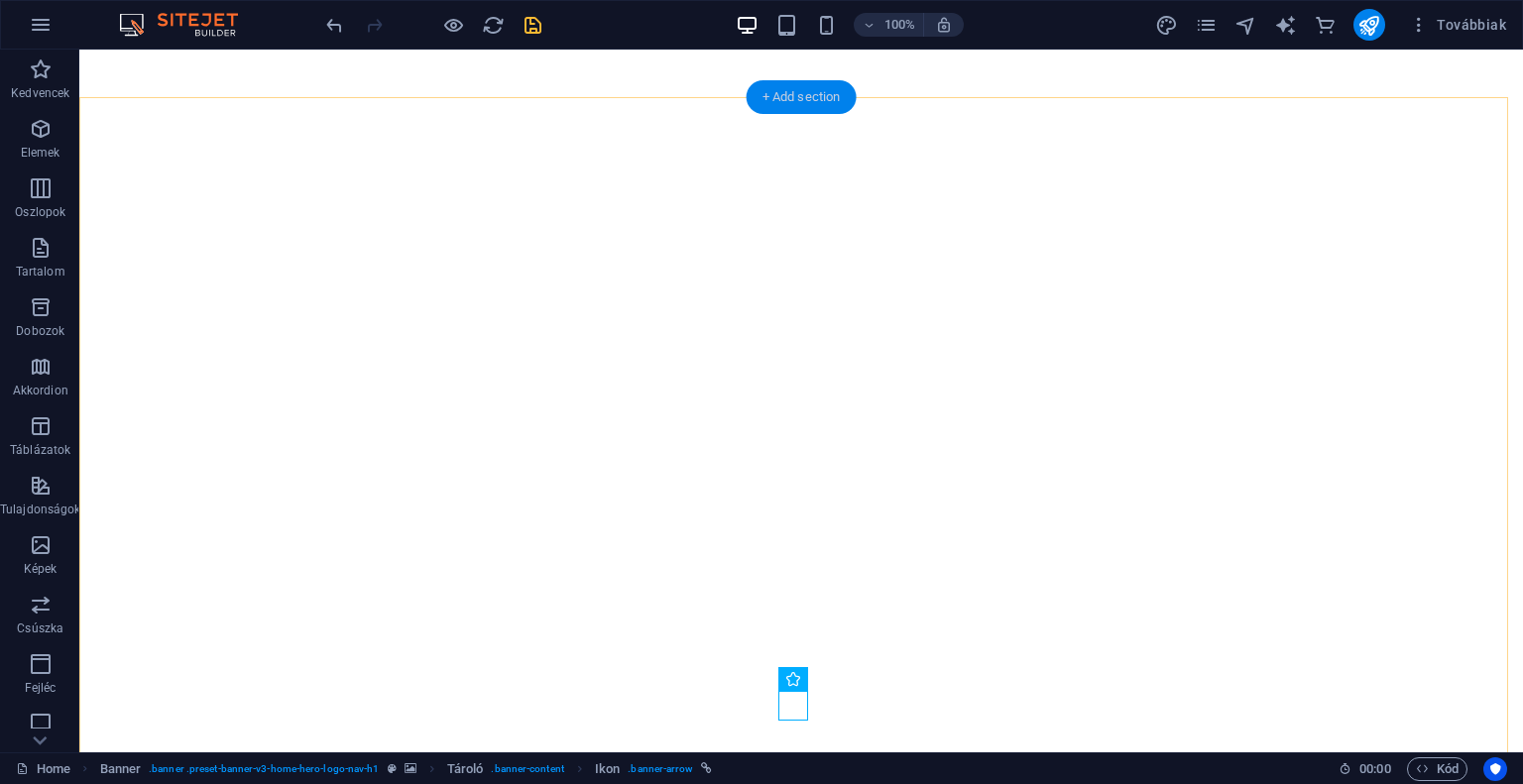 click on "+ Add section" at bounding box center (801, 97) 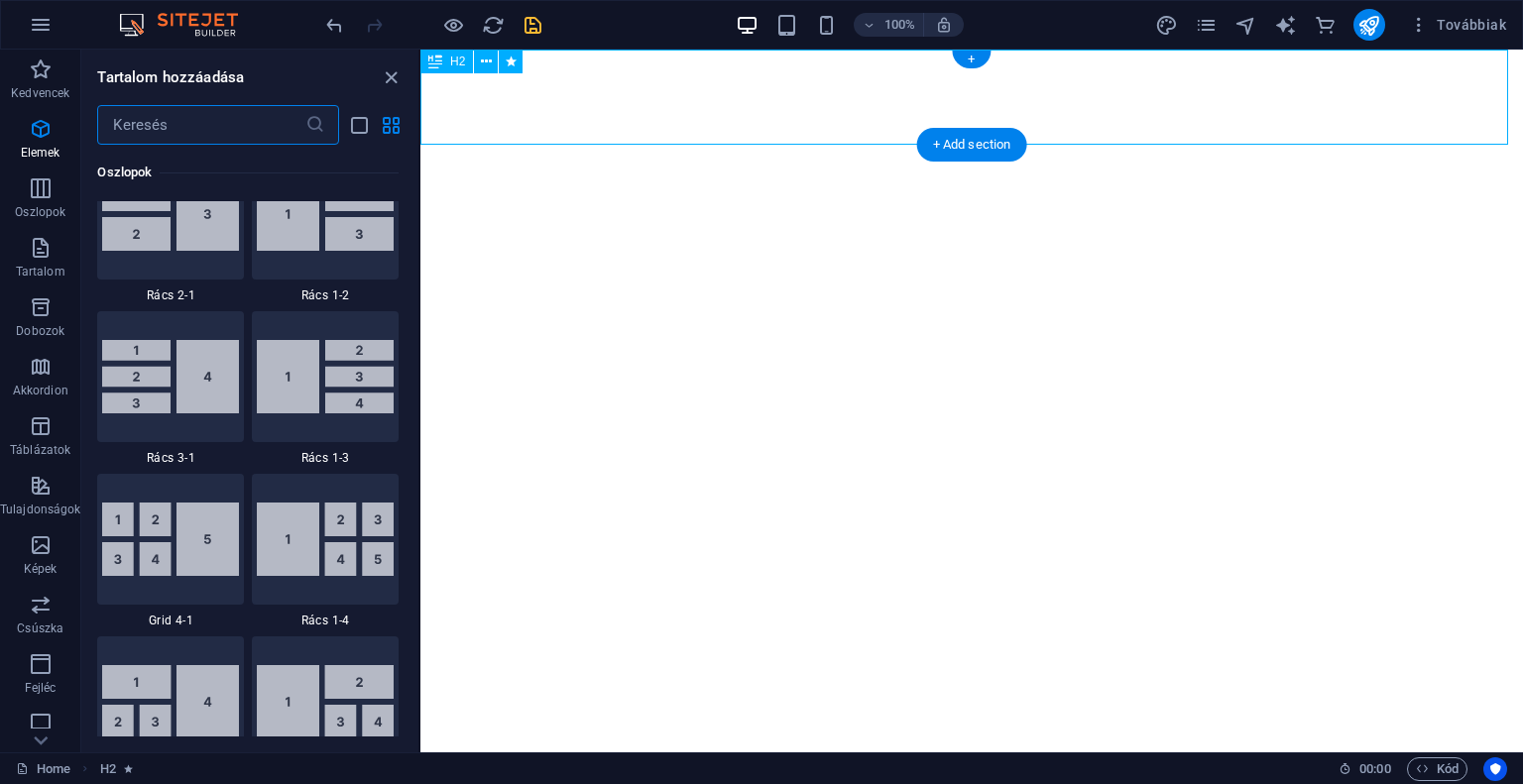 scroll, scrollTop: 3468, scrollLeft: 0, axis: vertical 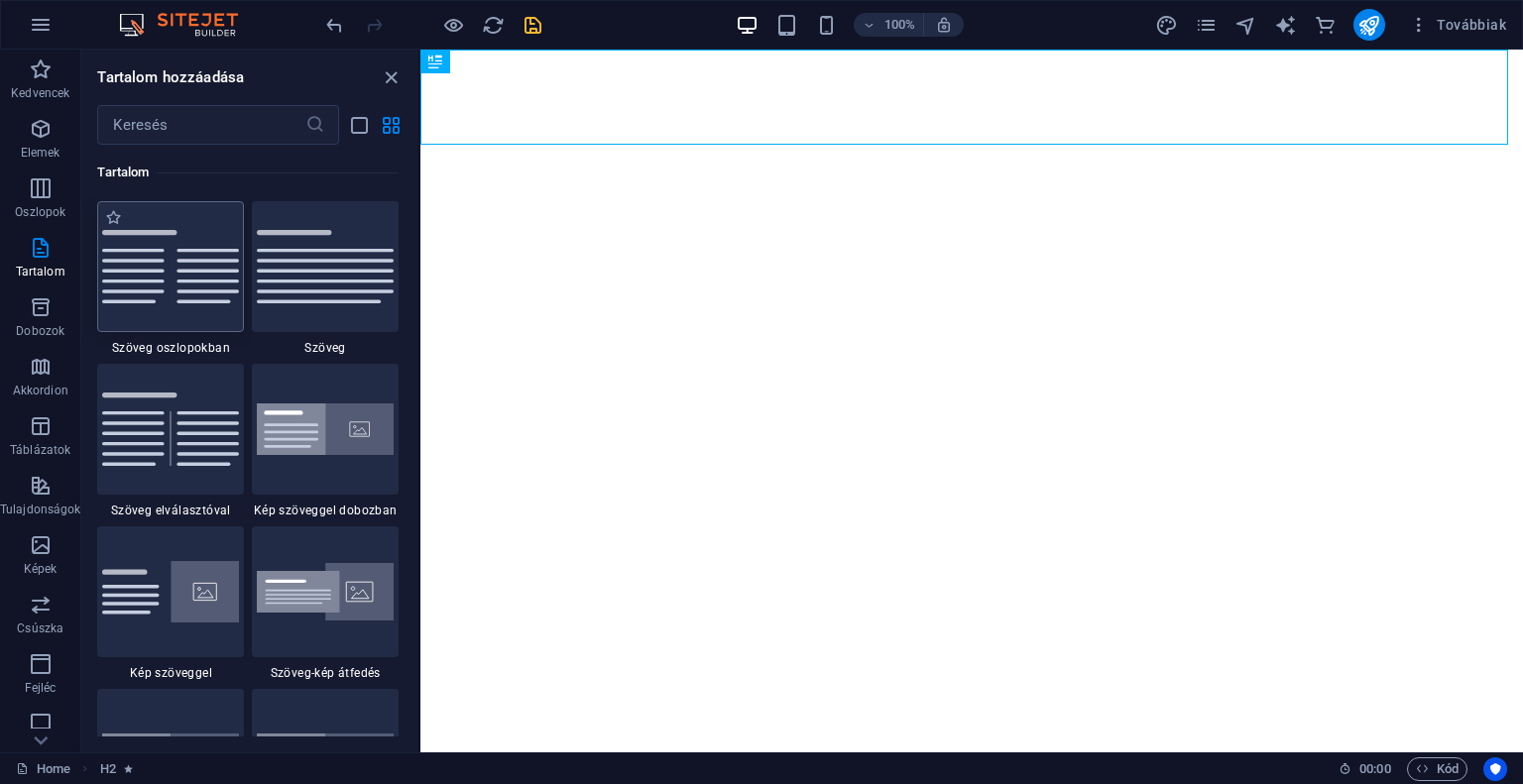 click at bounding box center (171, 267) 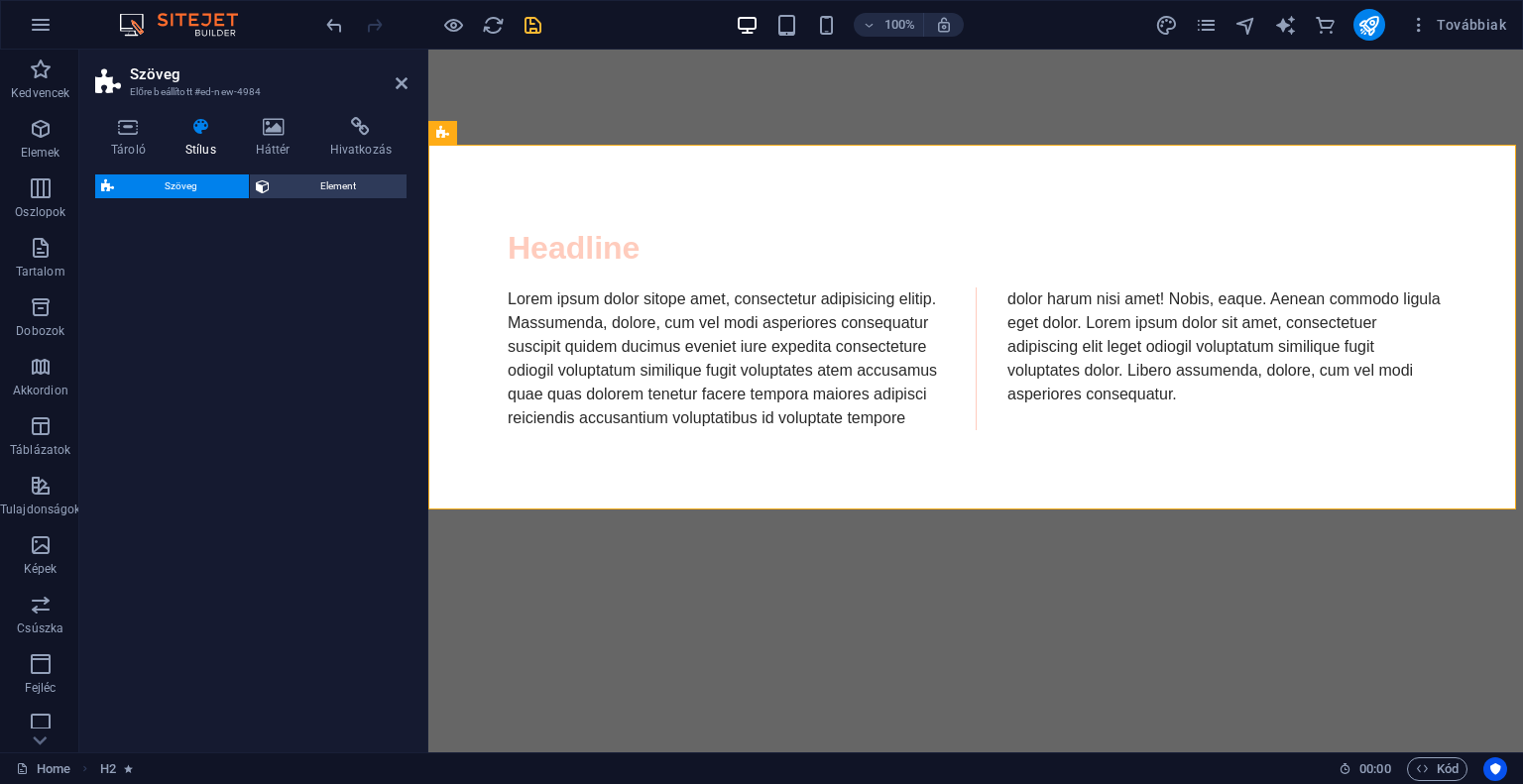 select on "rem" 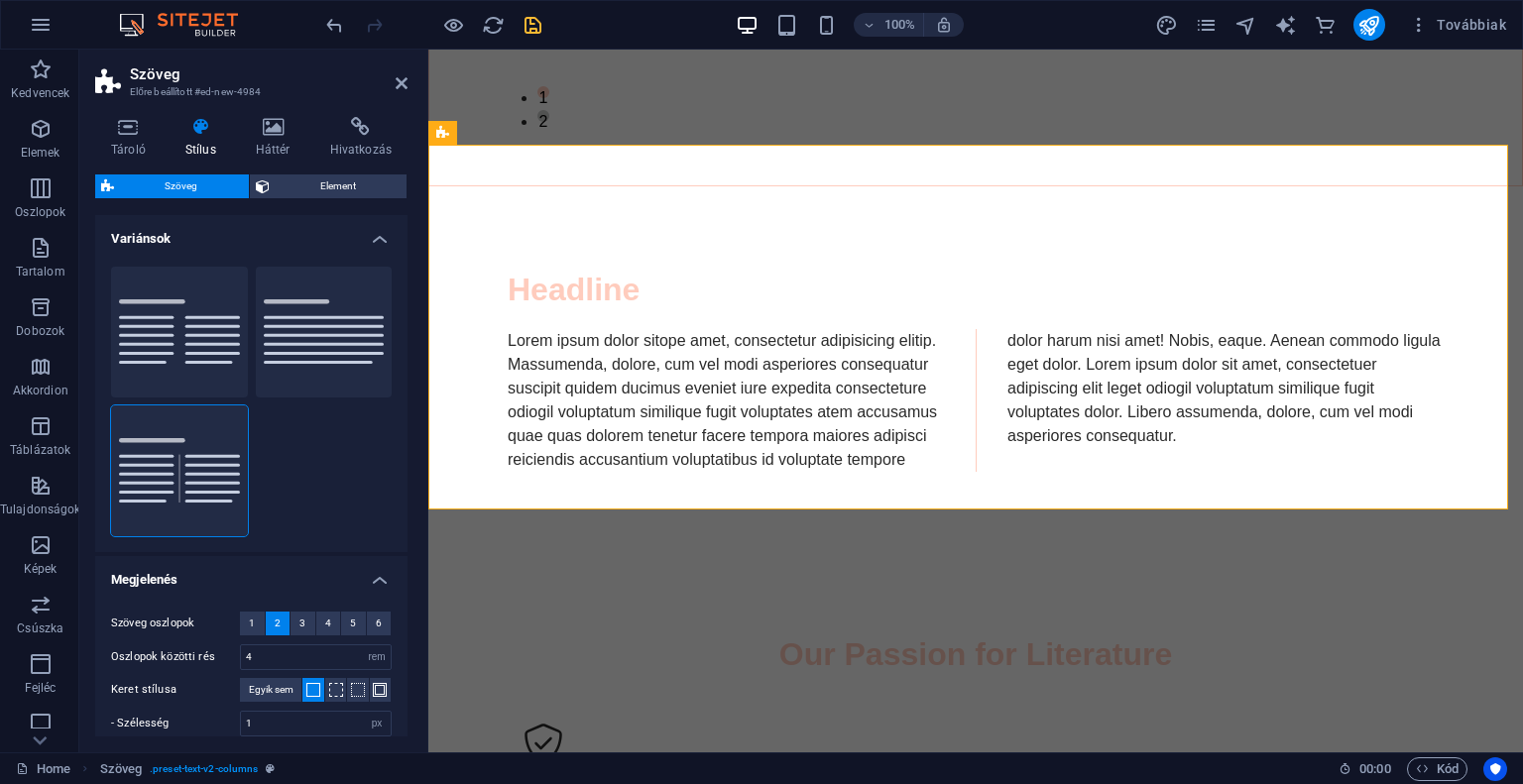 scroll, scrollTop: 0, scrollLeft: 0, axis: both 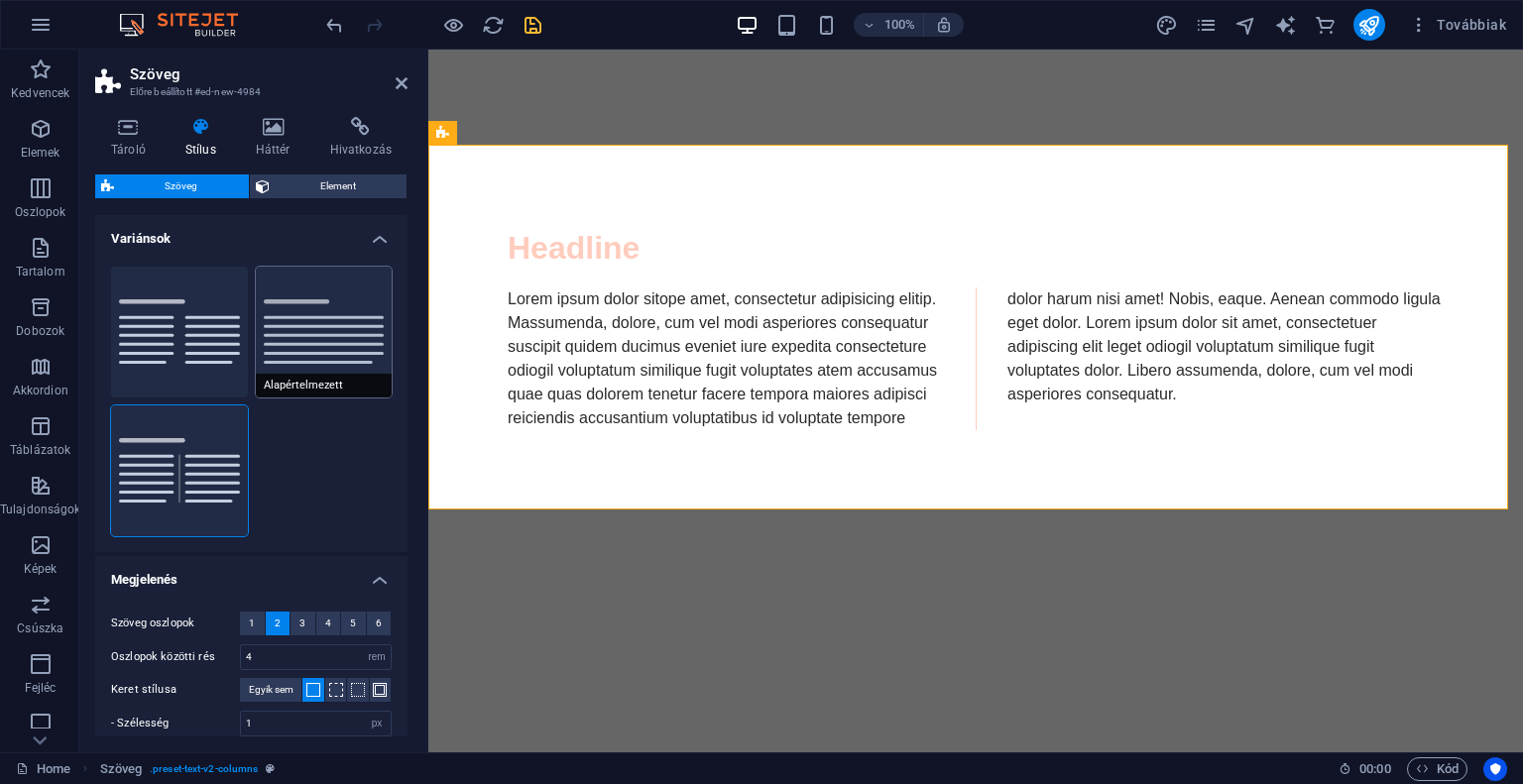 click on "Alapértelmezett" at bounding box center [324, 332] 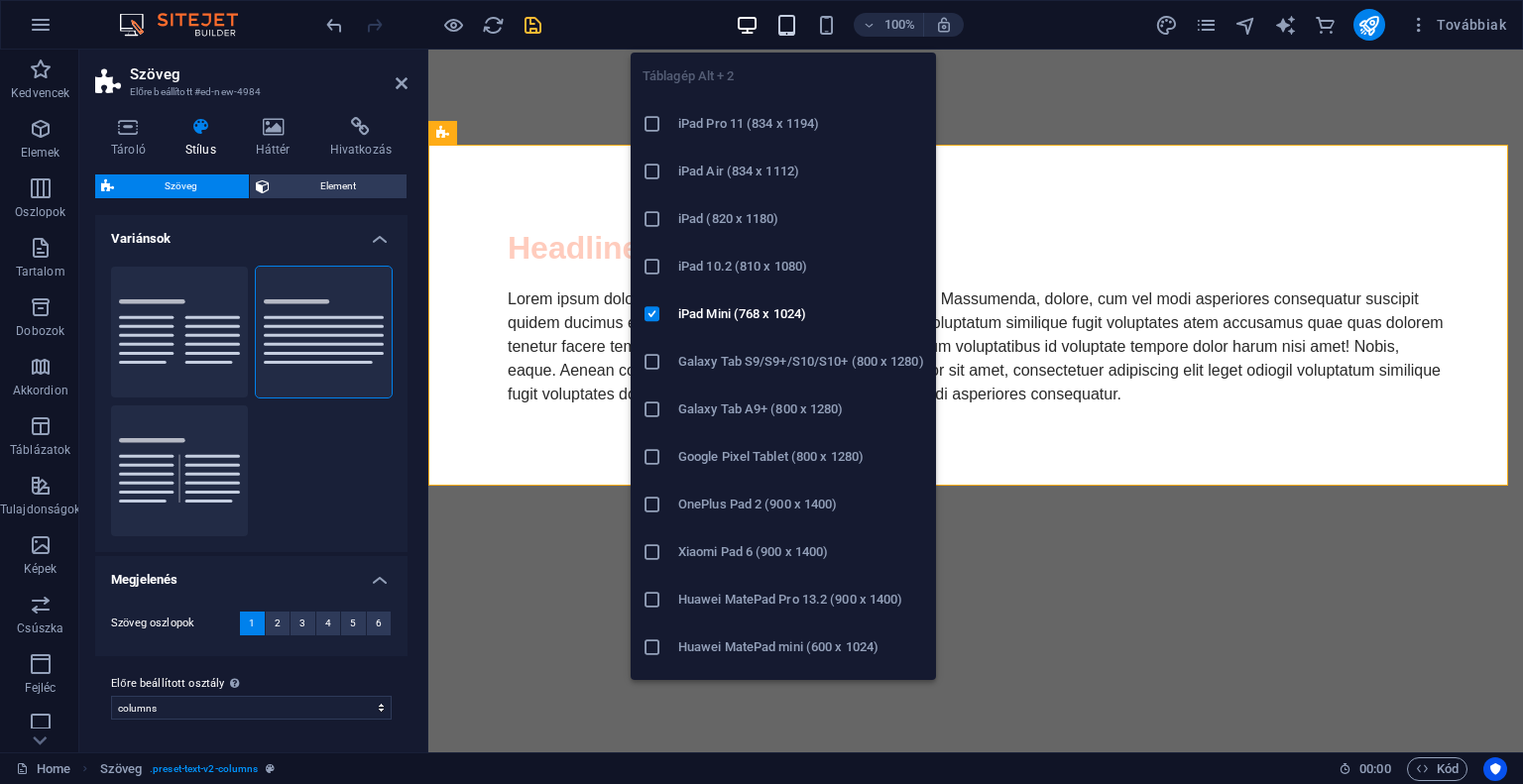 click at bounding box center (786, 25) 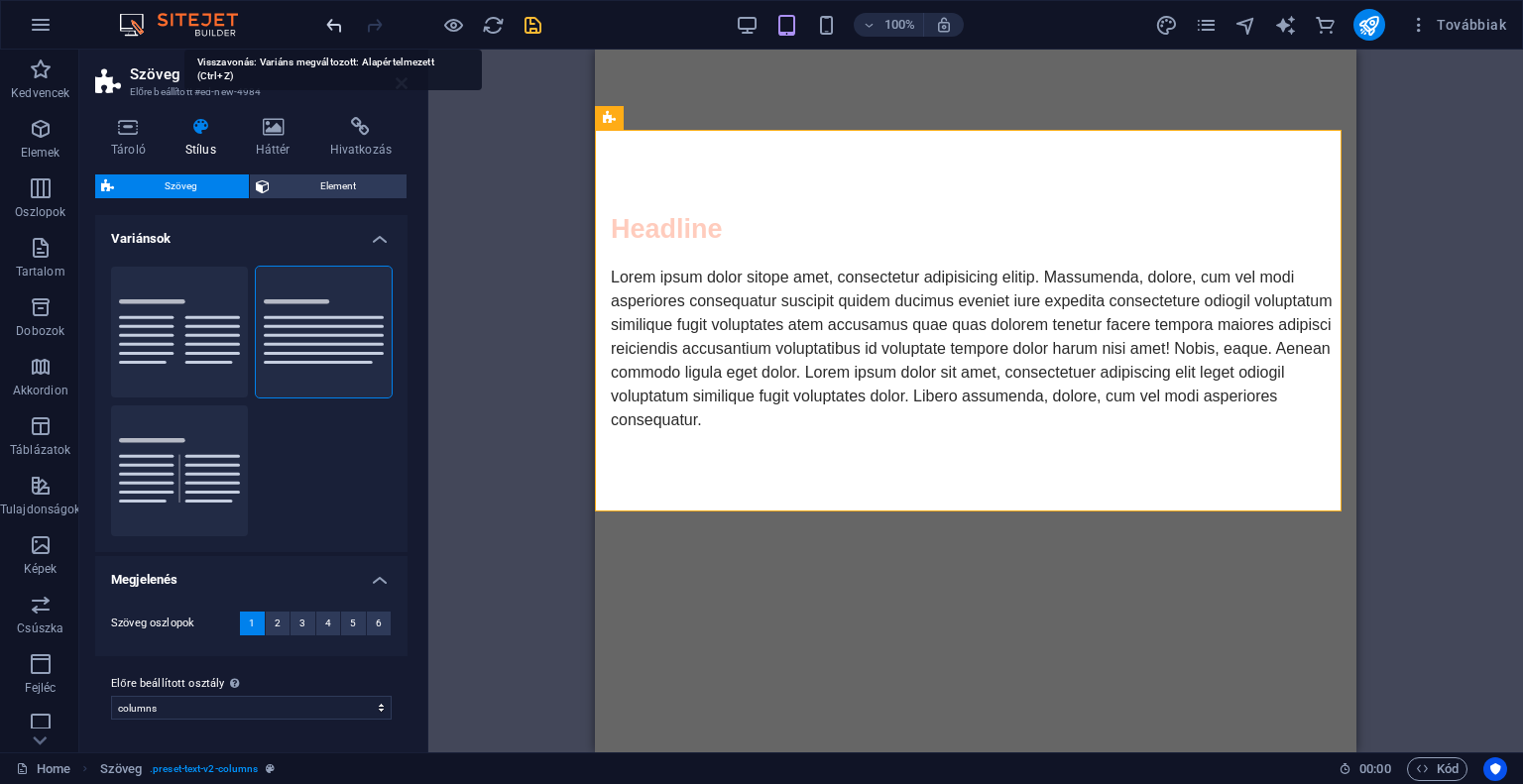 click at bounding box center [334, 25] 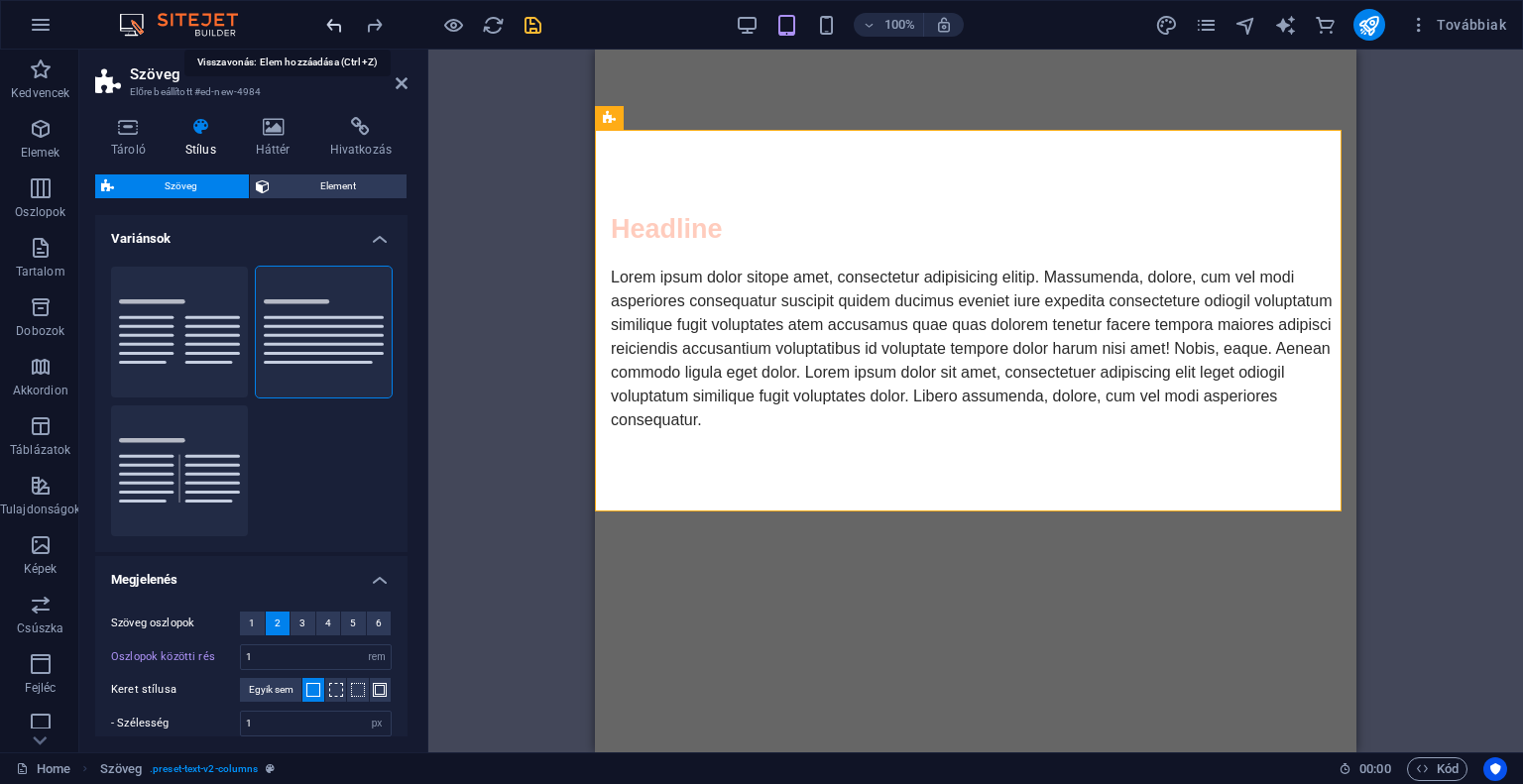 type on "3" 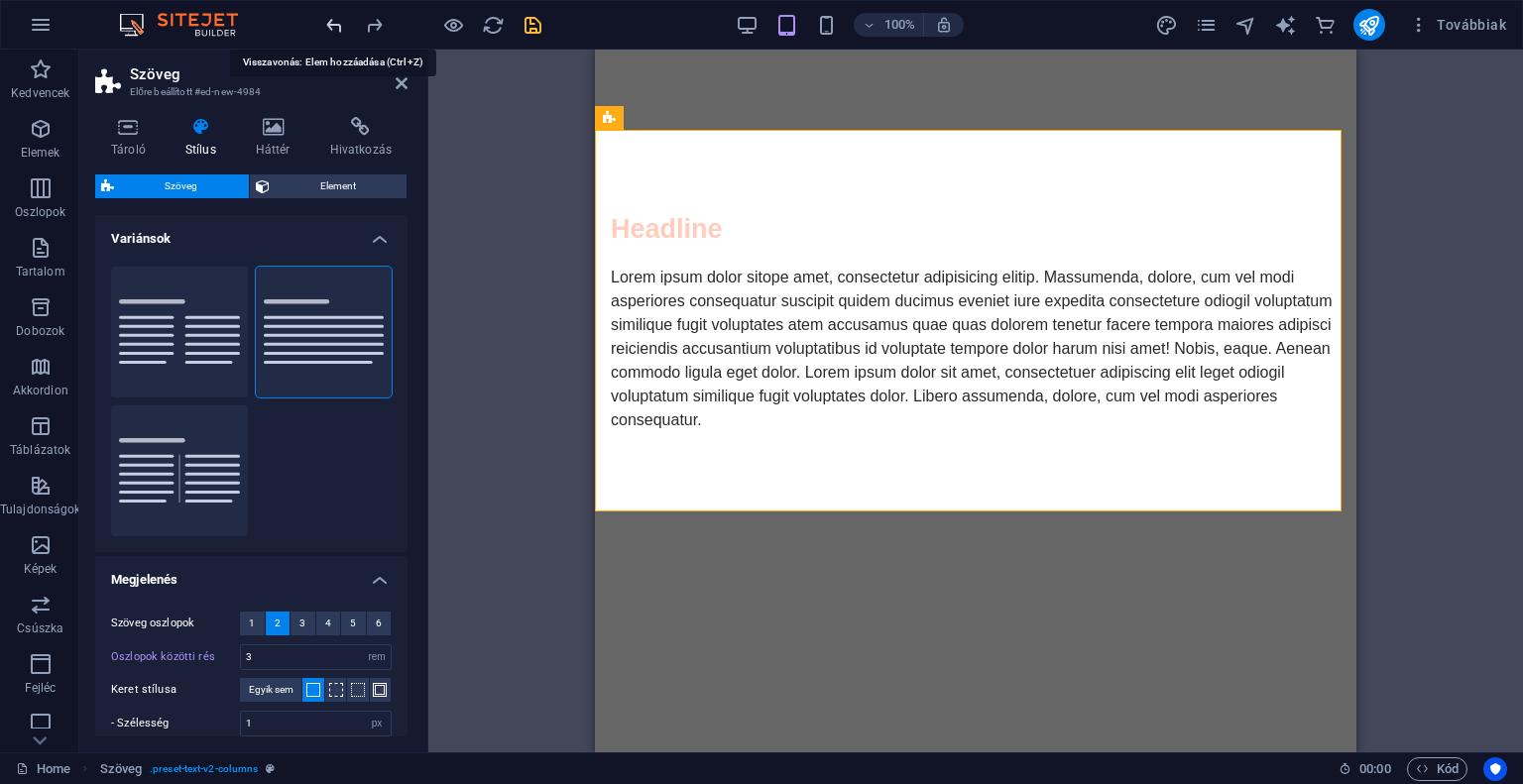 click at bounding box center (334, 25) 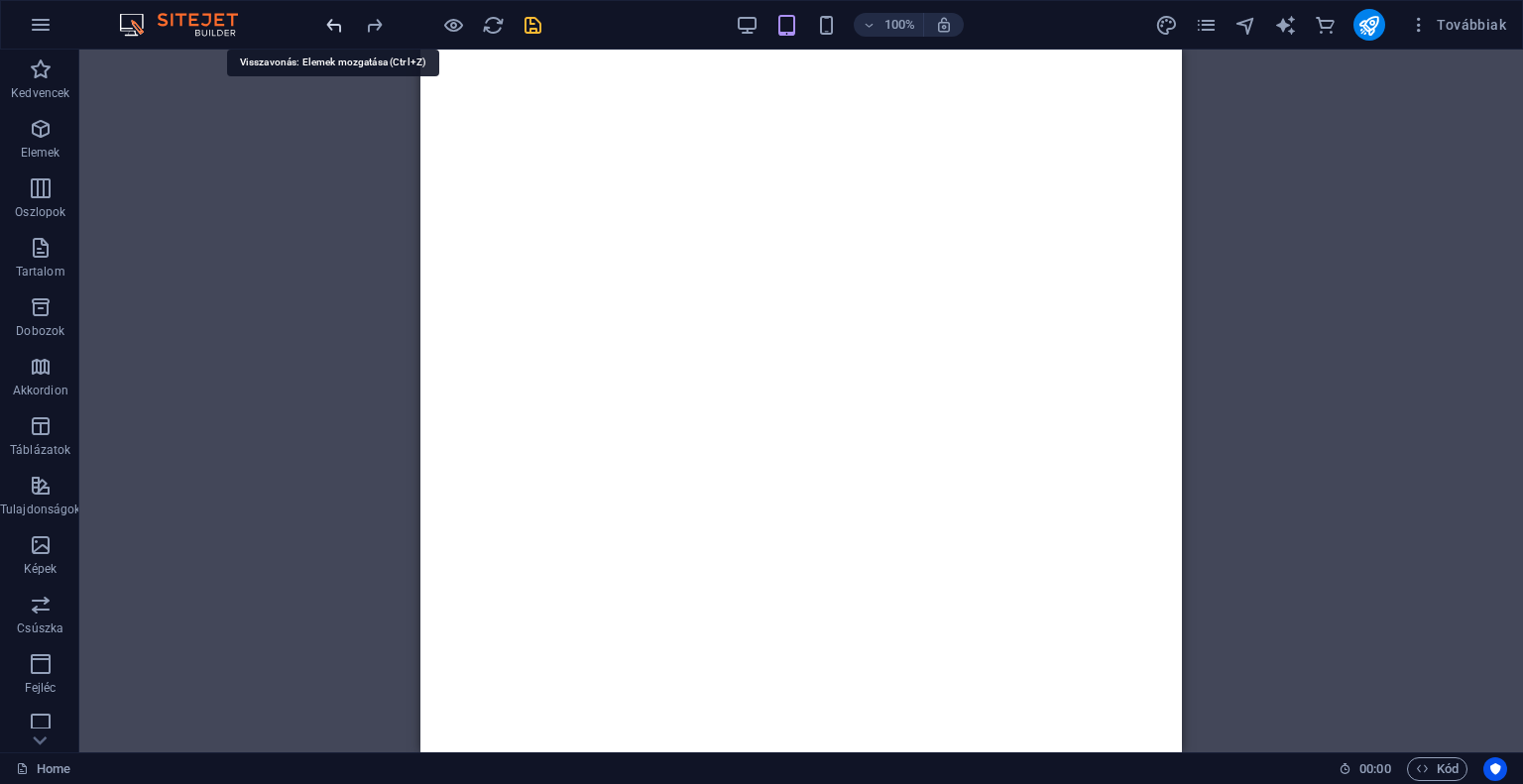 click at bounding box center [334, 25] 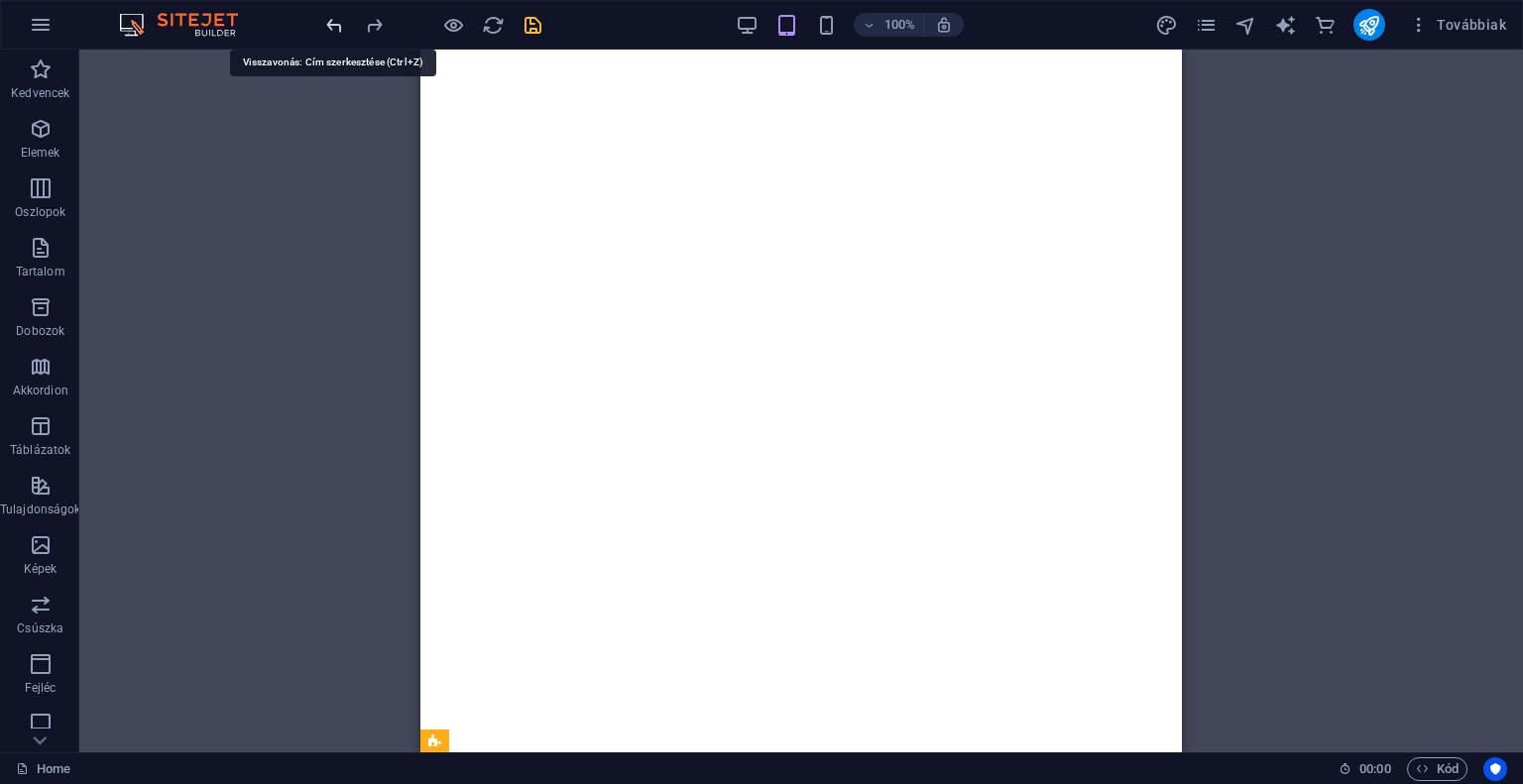 click at bounding box center [334, 25] 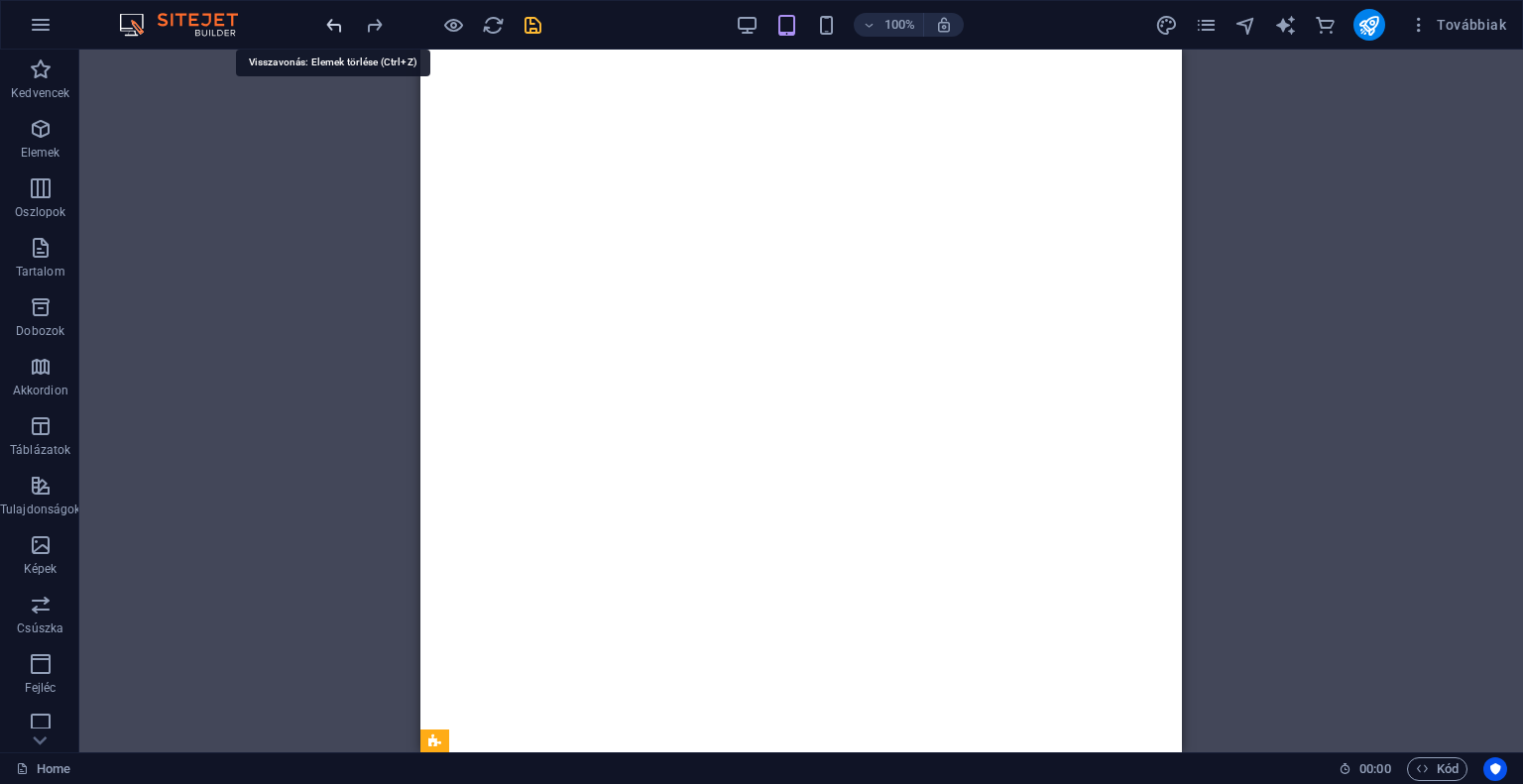 click at bounding box center (334, 25) 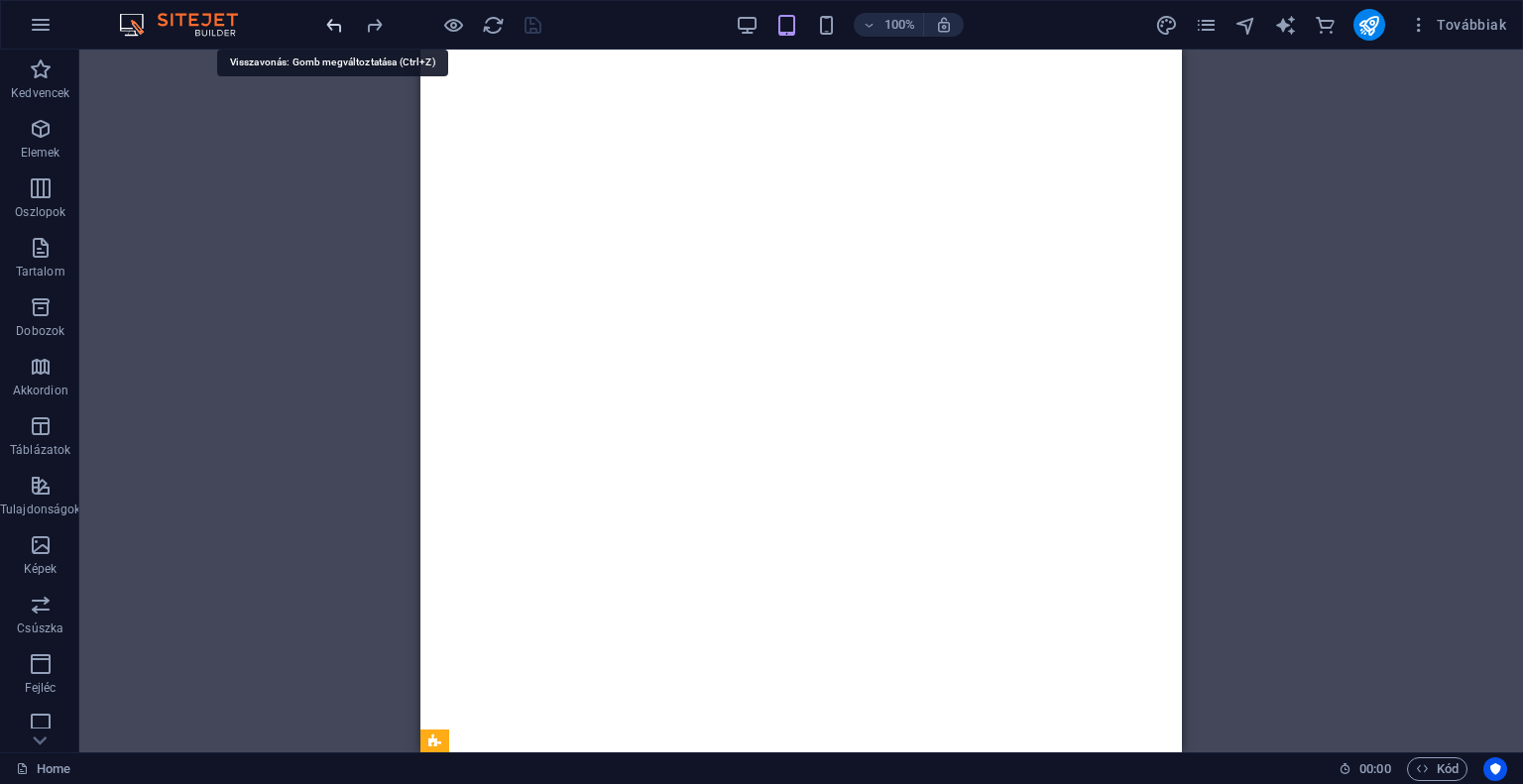 click at bounding box center (334, 25) 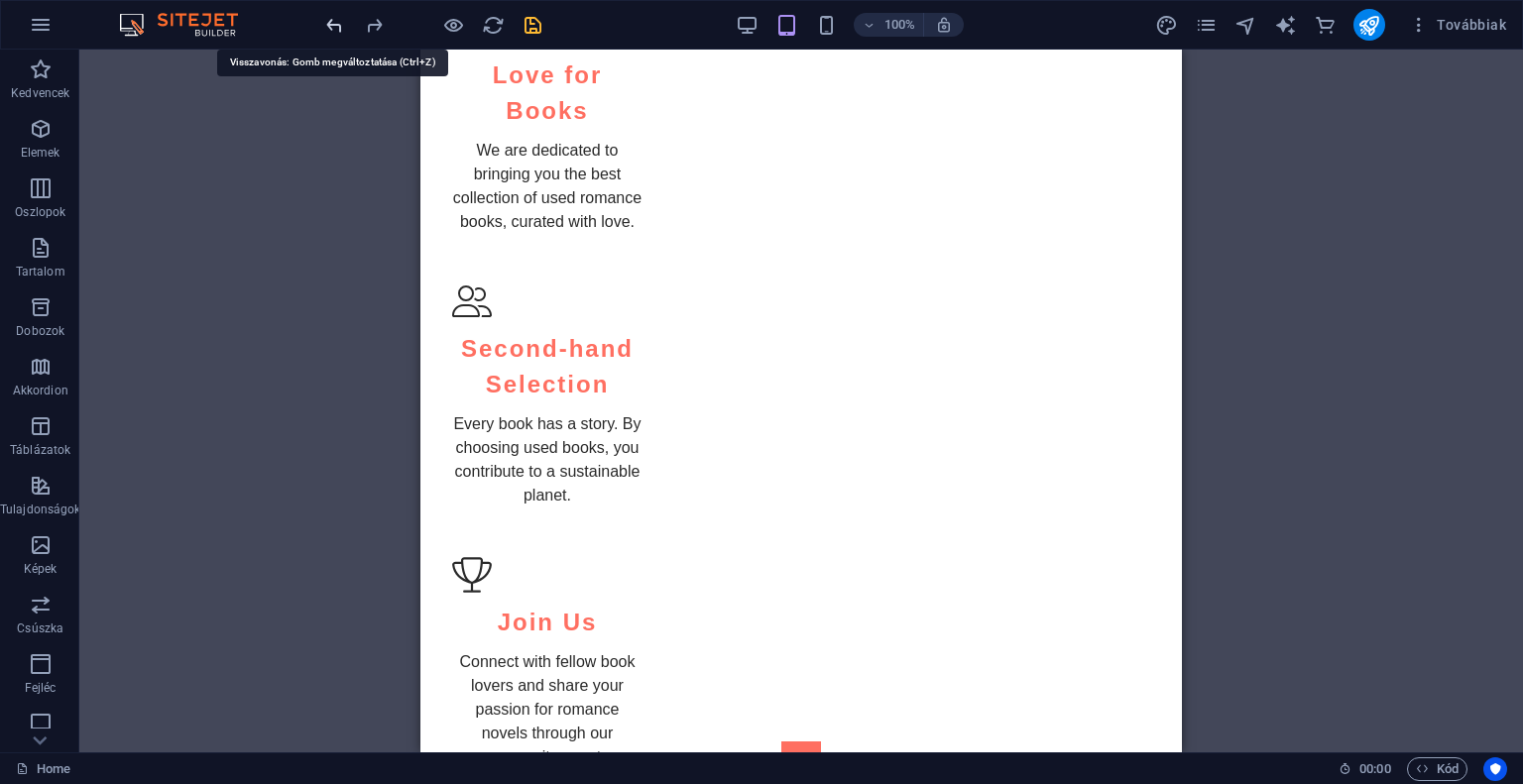 scroll, scrollTop: 2836, scrollLeft: 0, axis: vertical 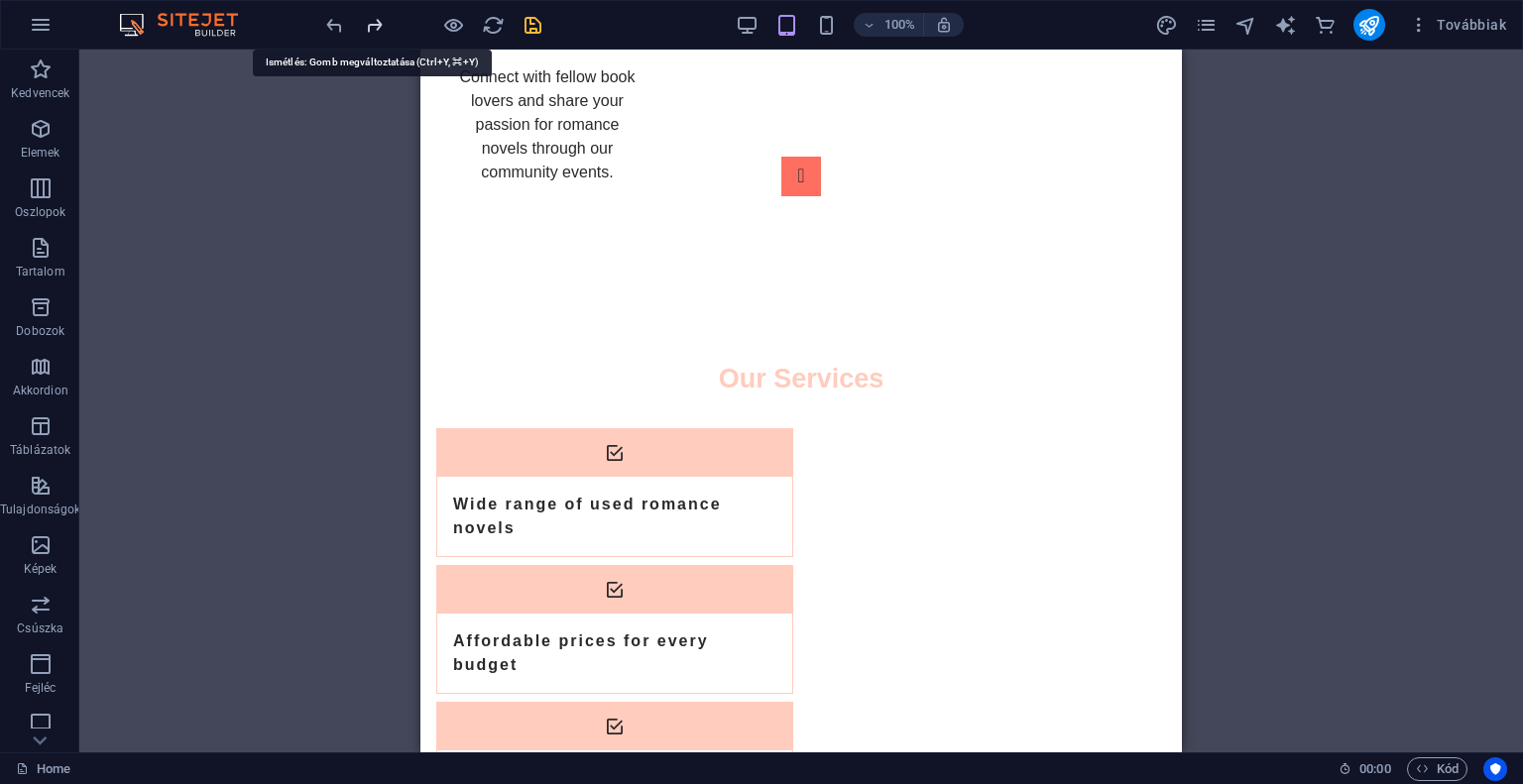 click at bounding box center (374, 25) 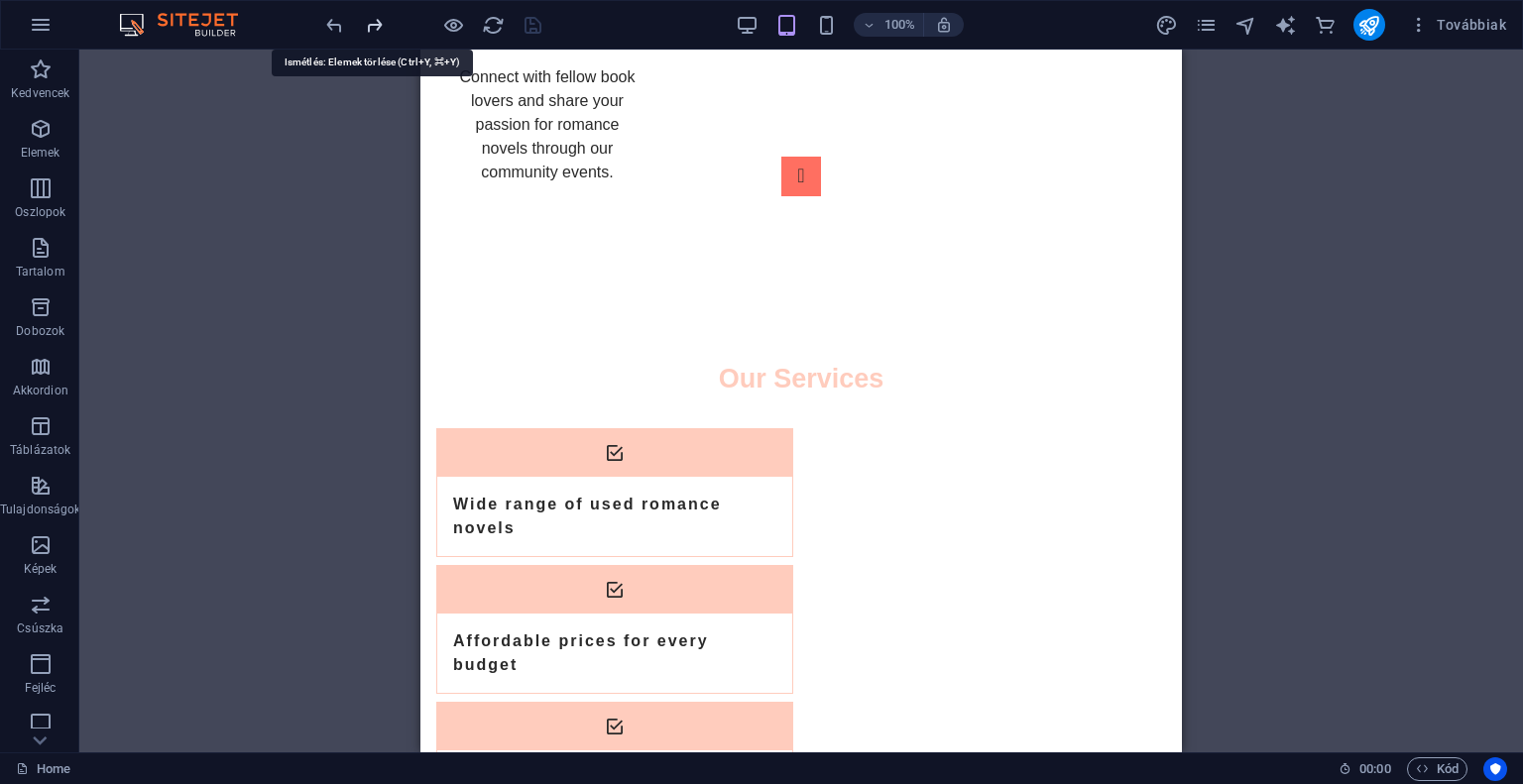 click at bounding box center (374, 25) 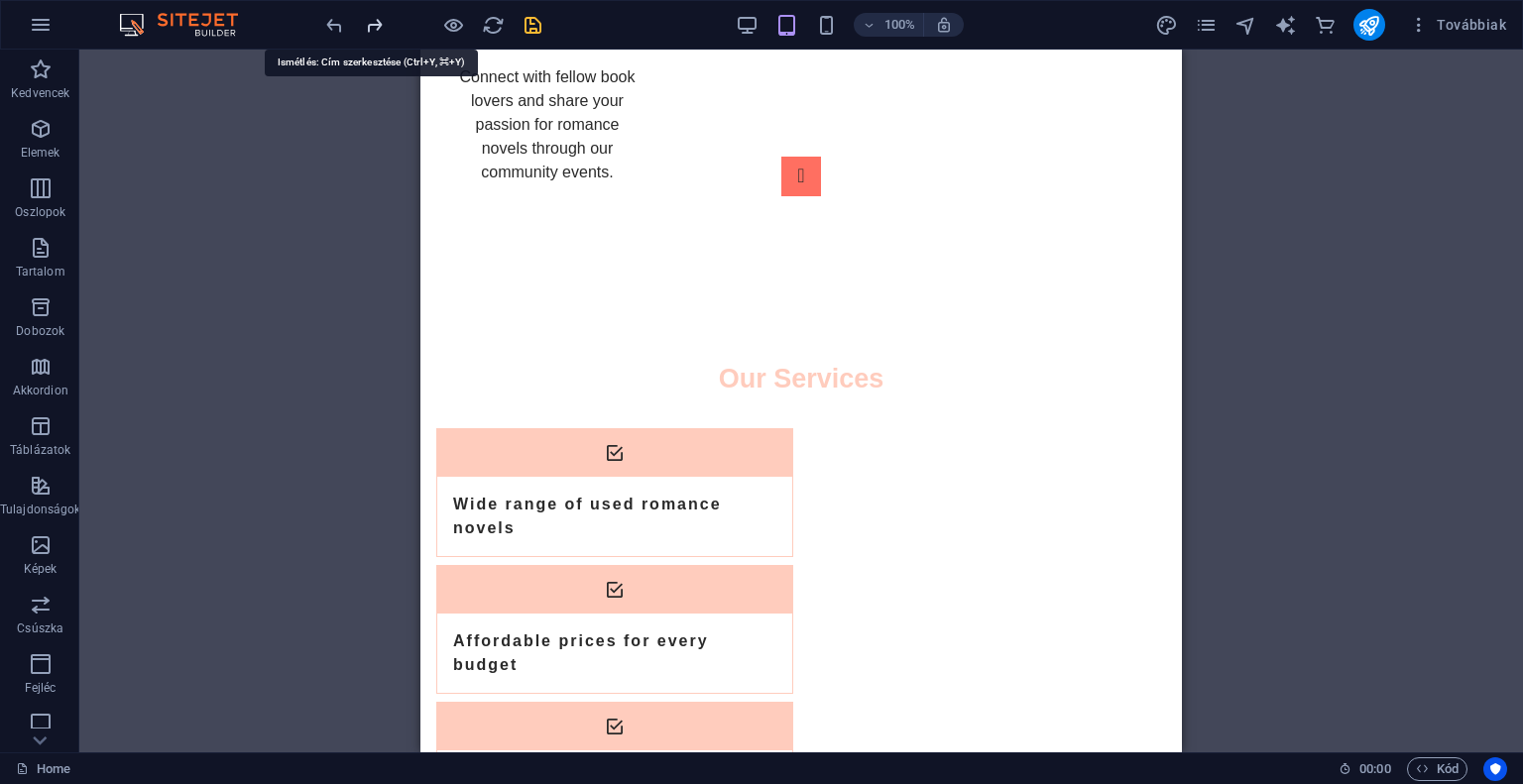 click at bounding box center [374, 25] 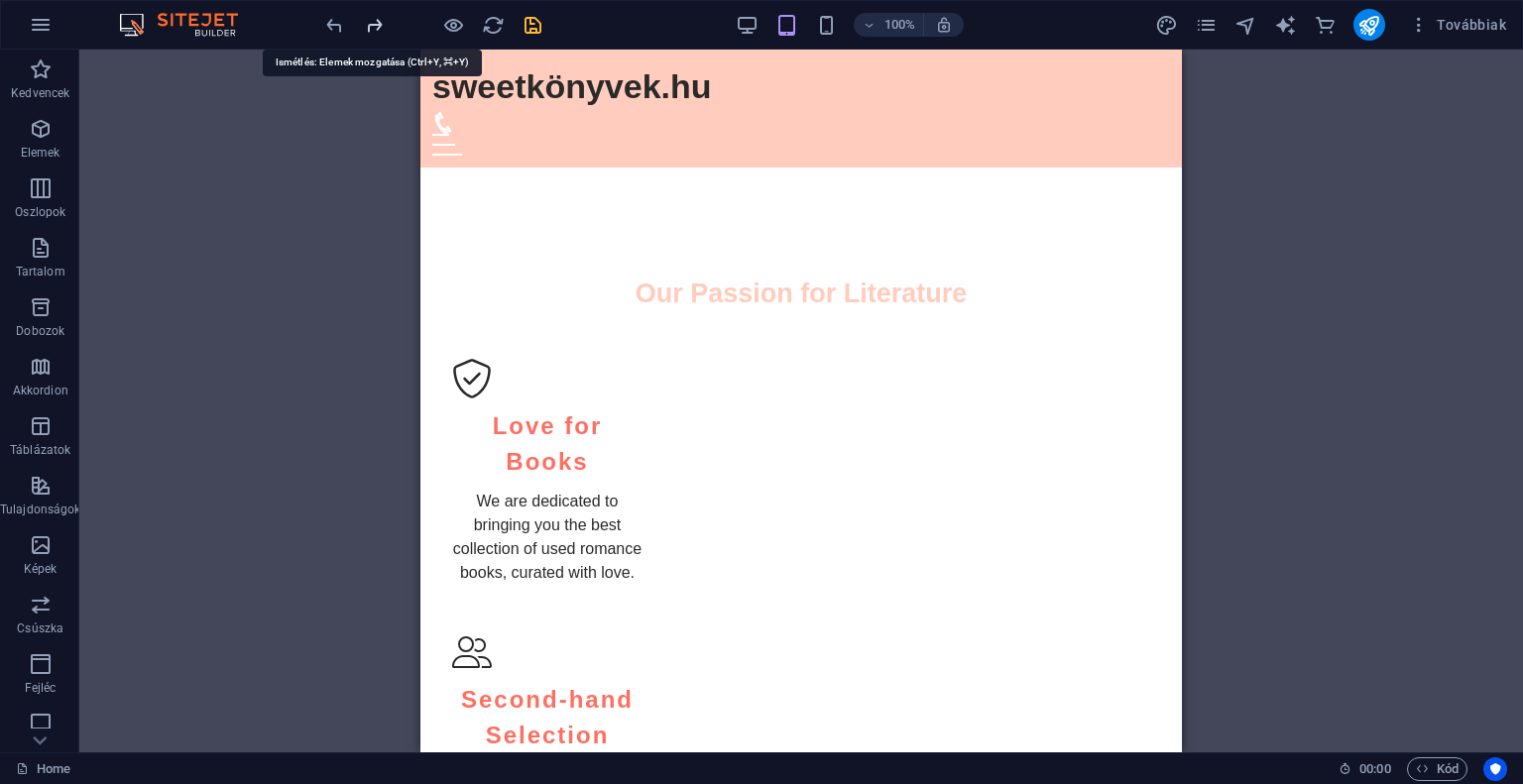 scroll, scrollTop: 155, scrollLeft: 0, axis: vertical 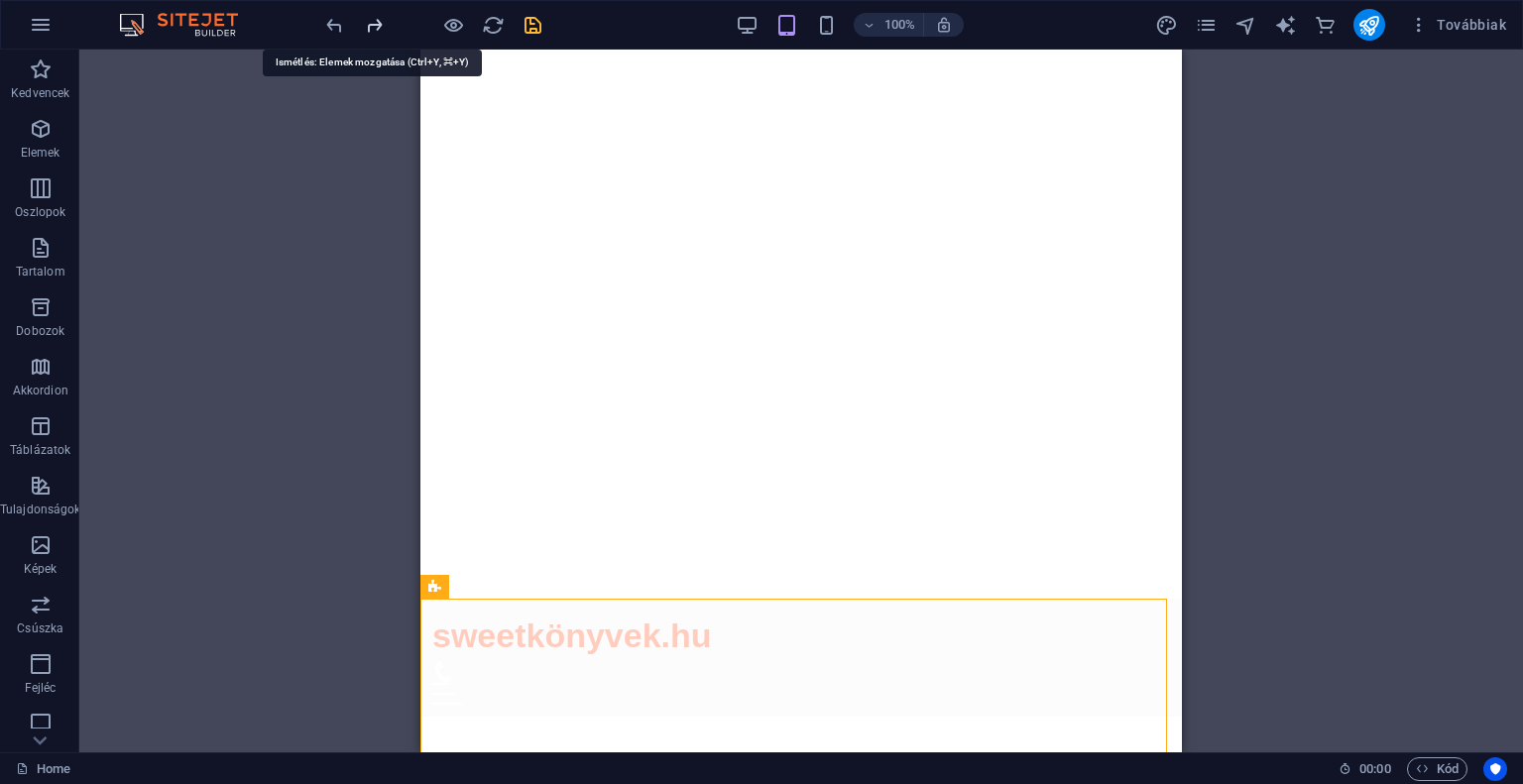 click at bounding box center (374, 25) 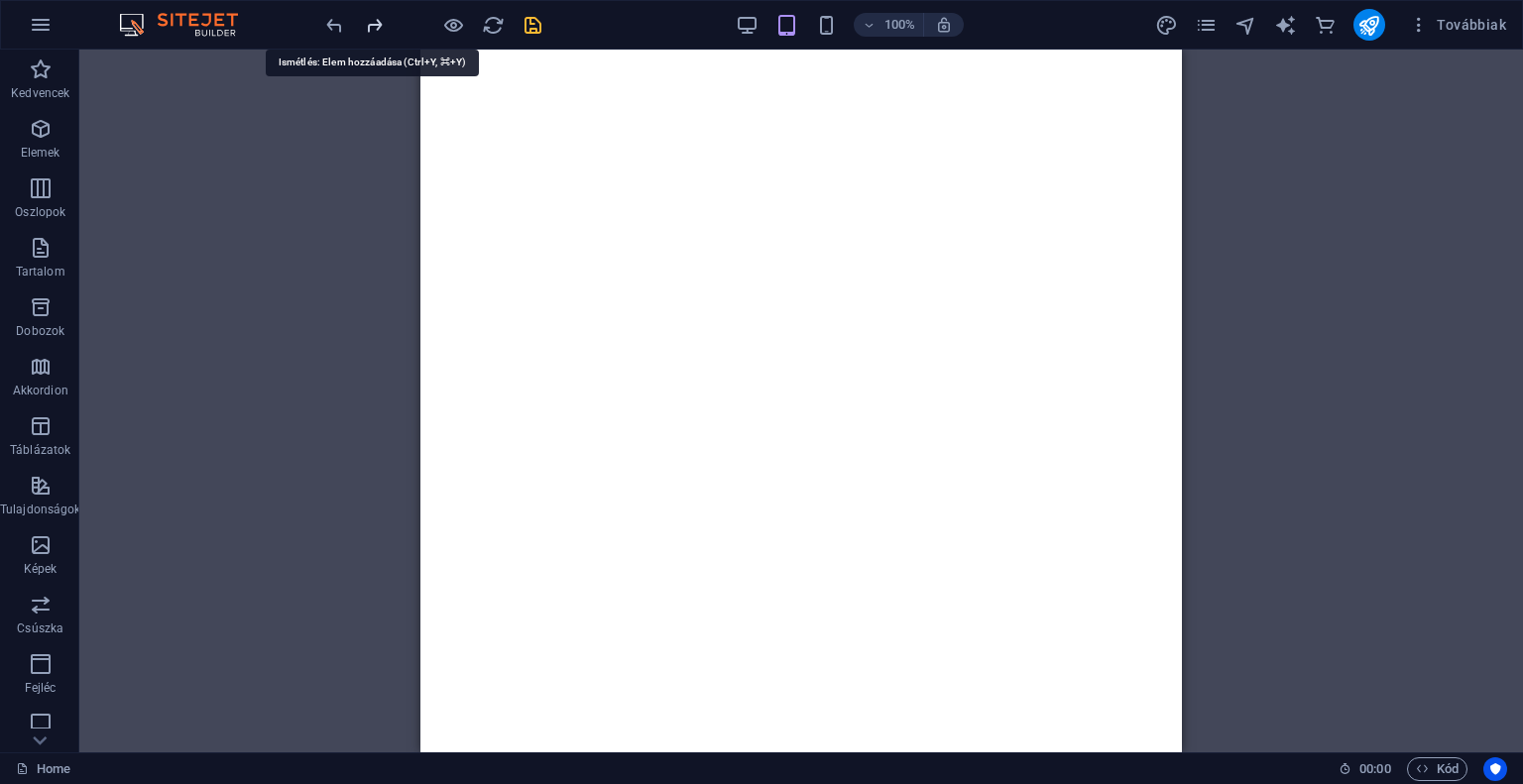 scroll, scrollTop: 0, scrollLeft: 0, axis: both 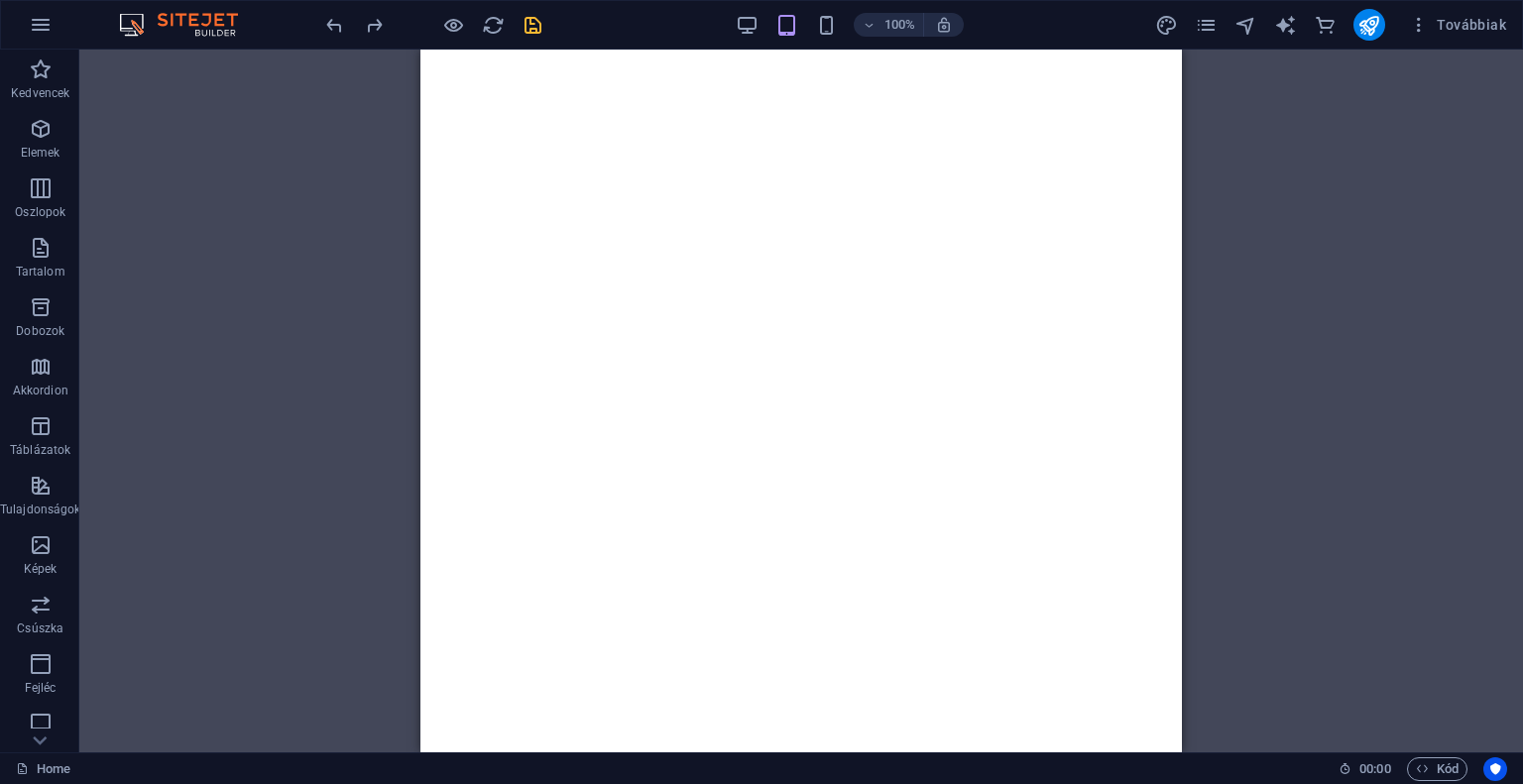 click on "100% Továbbiak" at bounding box center [762, 25] 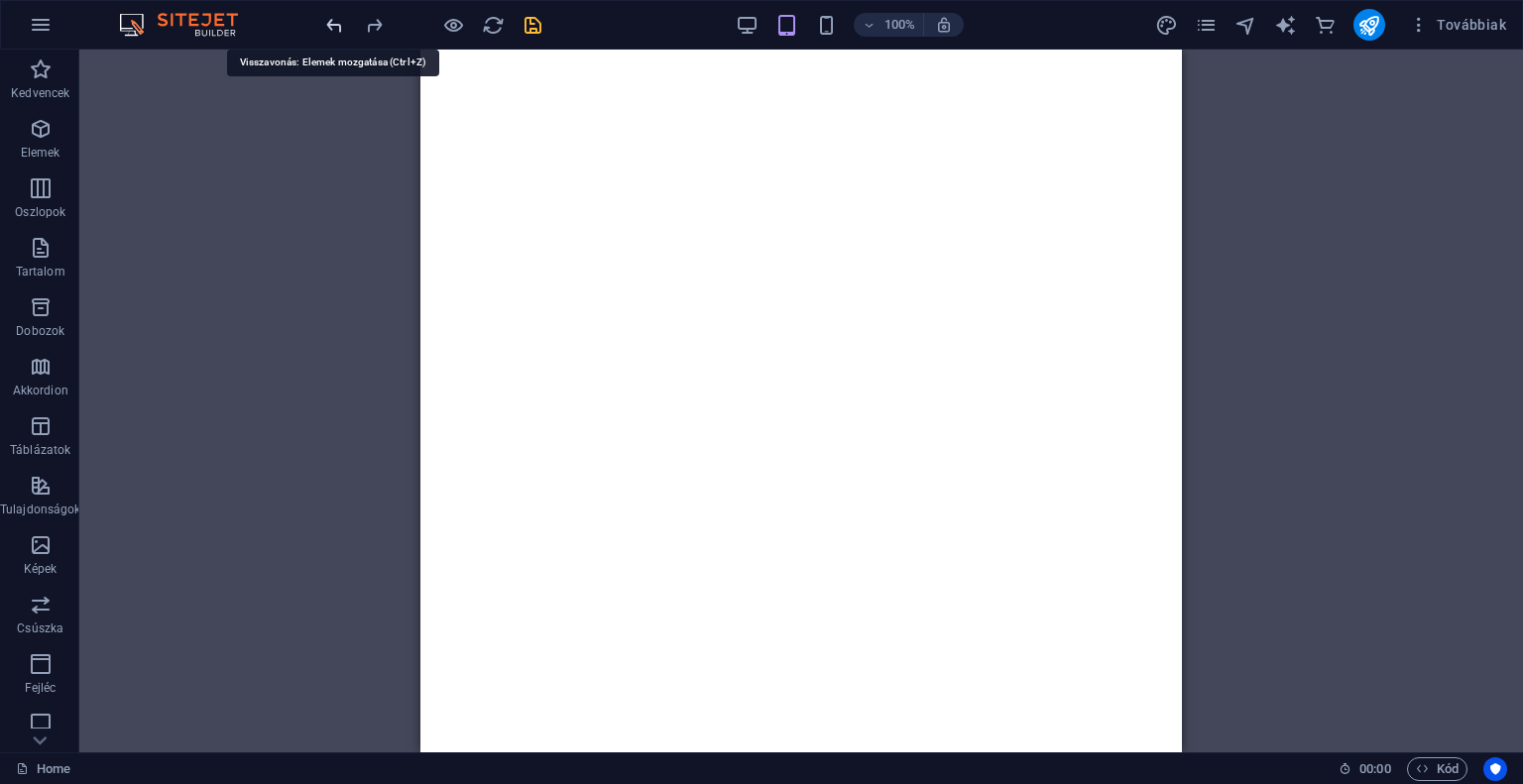click at bounding box center (334, 25) 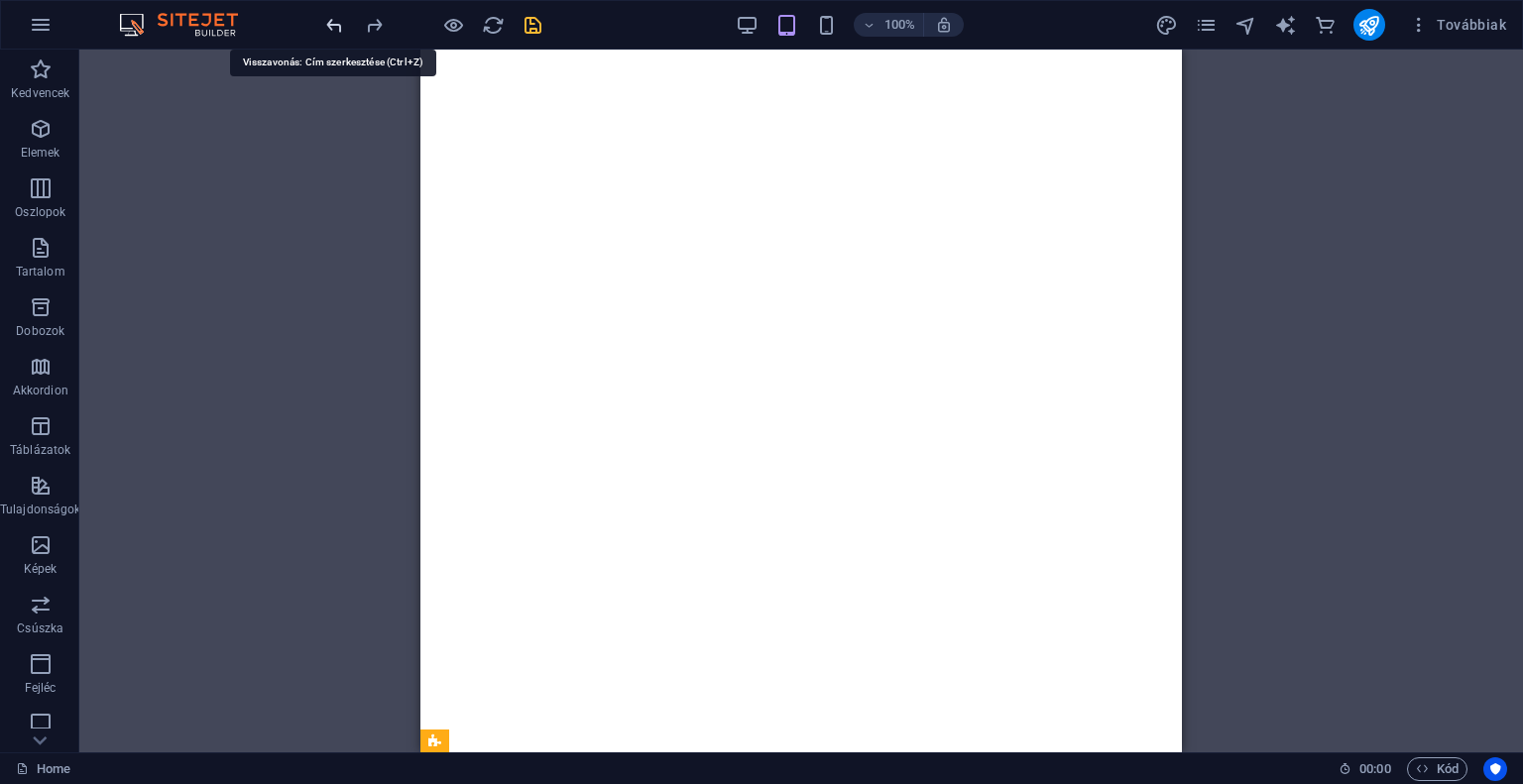 click at bounding box center [334, 25] 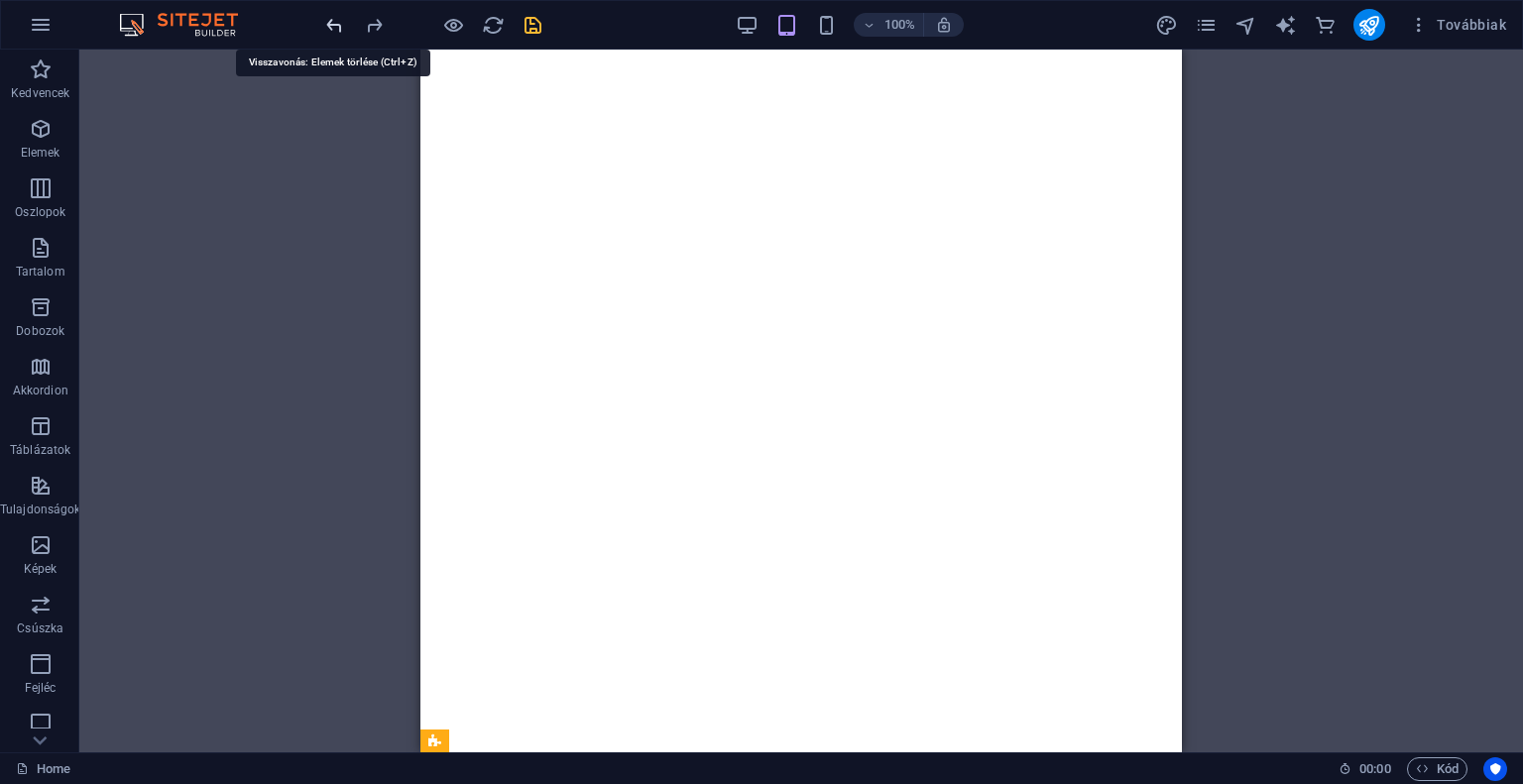 click at bounding box center (334, 25) 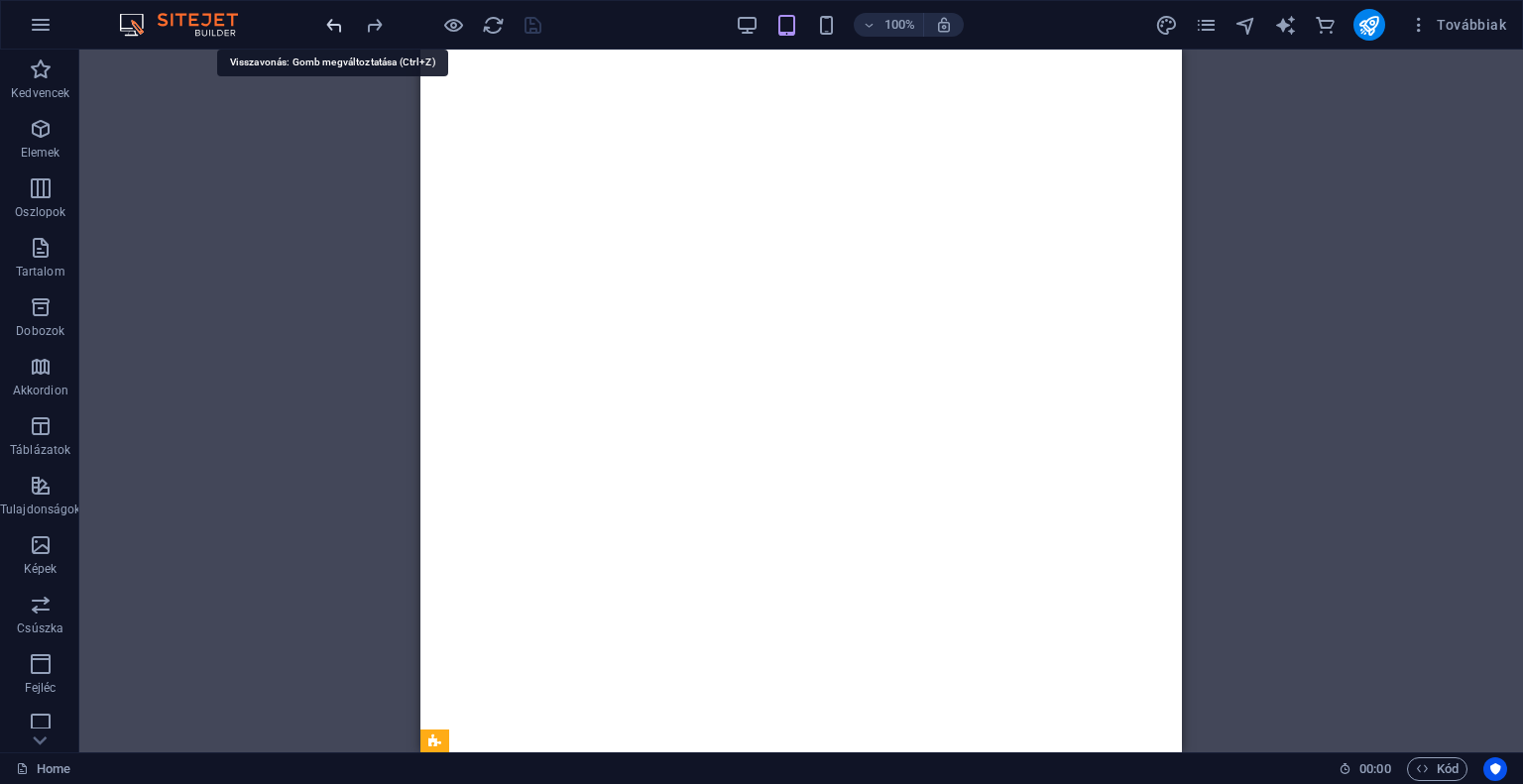click at bounding box center [334, 25] 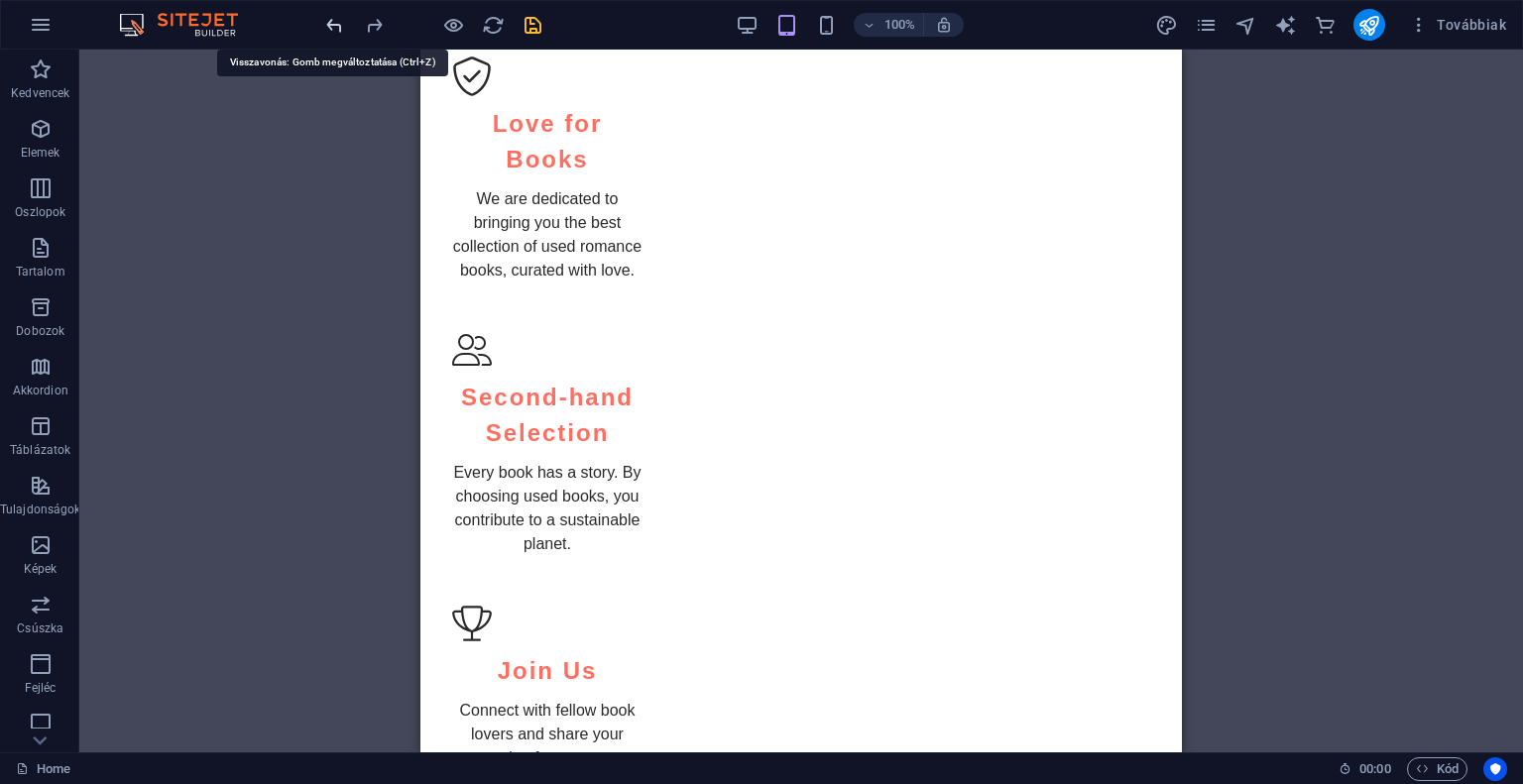 scroll, scrollTop: 2836, scrollLeft: 0, axis: vertical 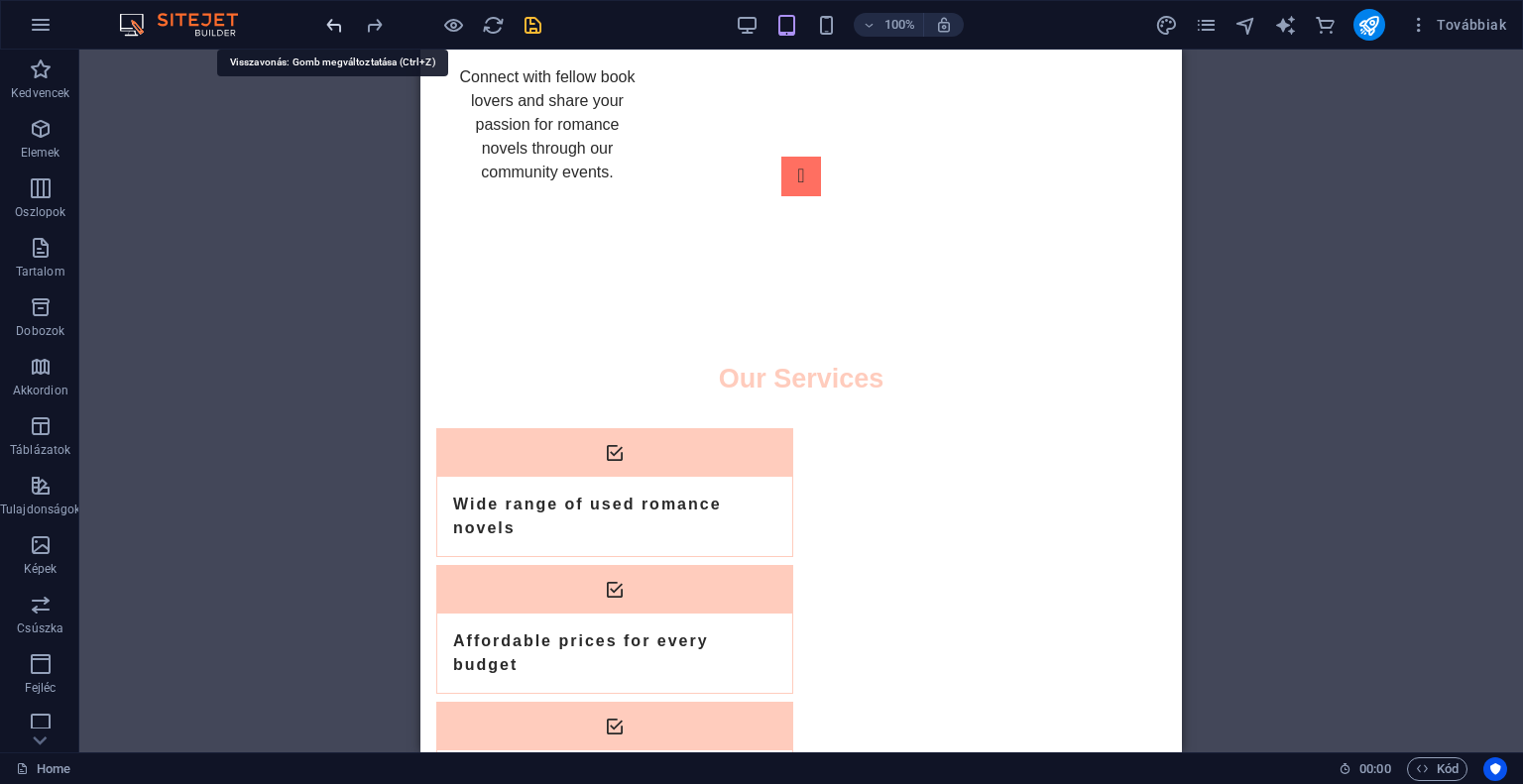 click at bounding box center (334, 25) 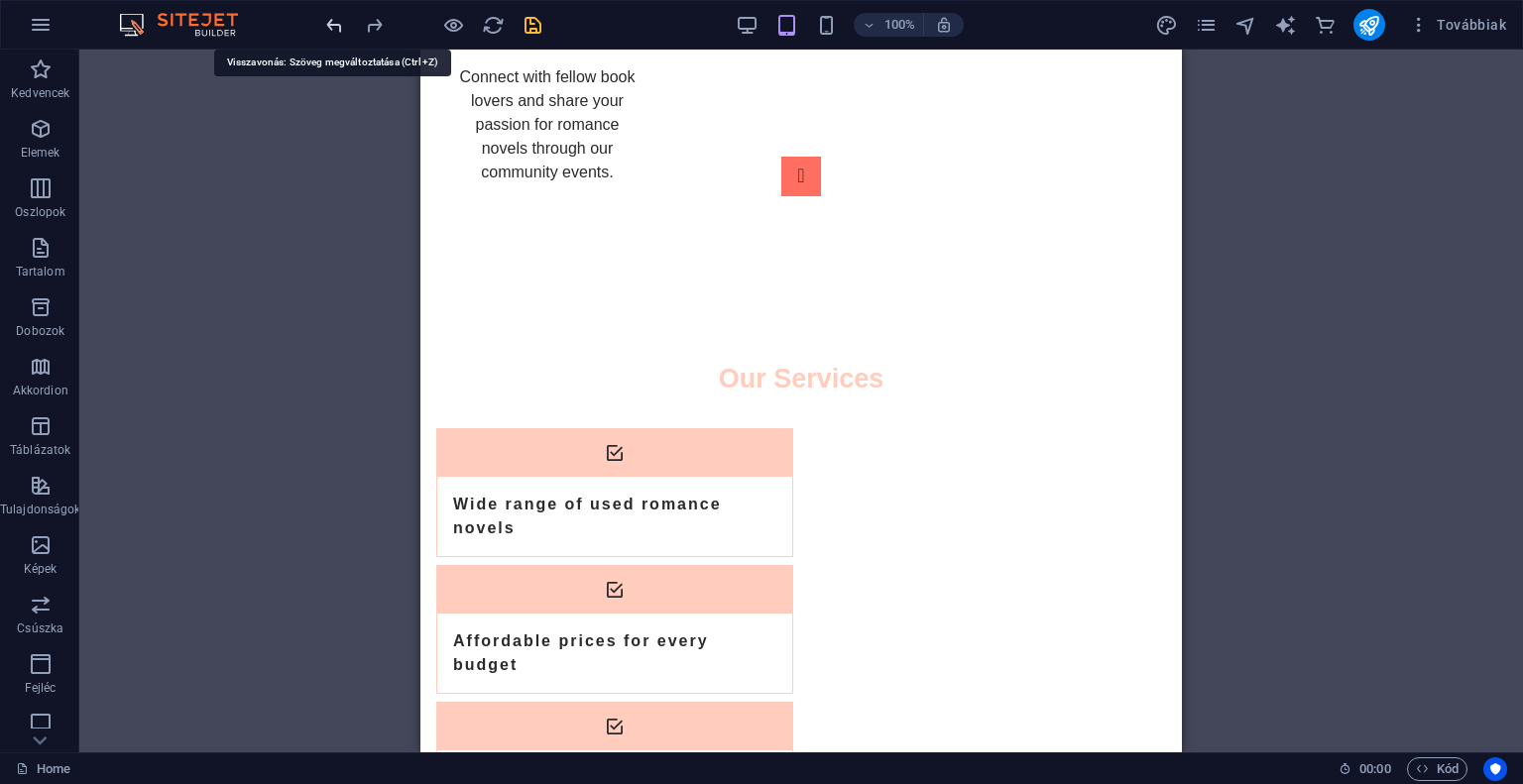 click at bounding box center [334, 25] 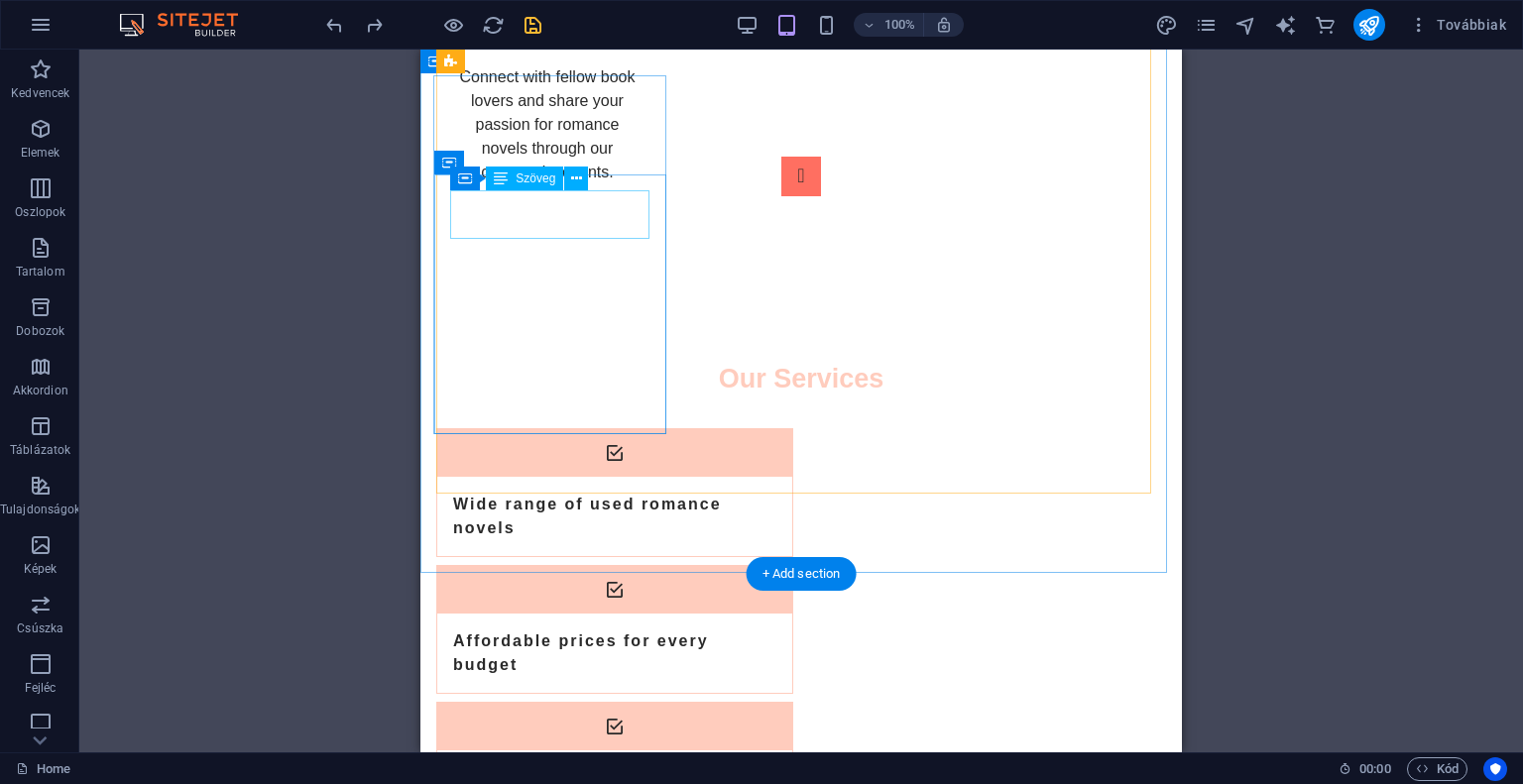 click on "3,000 Ft" at bounding box center [801, 1557] 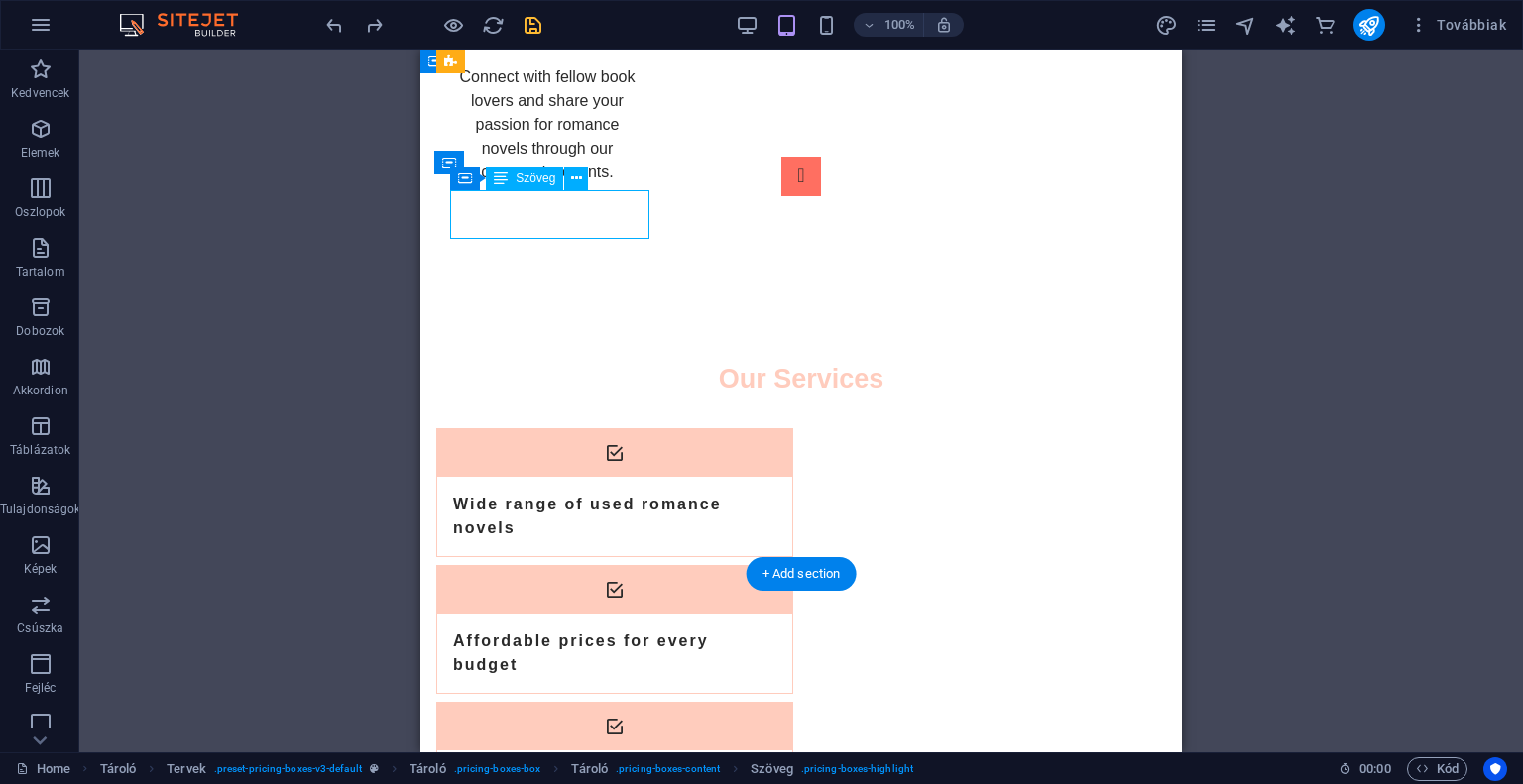 click on "3,000 Ft" at bounding box center (801, 1557) 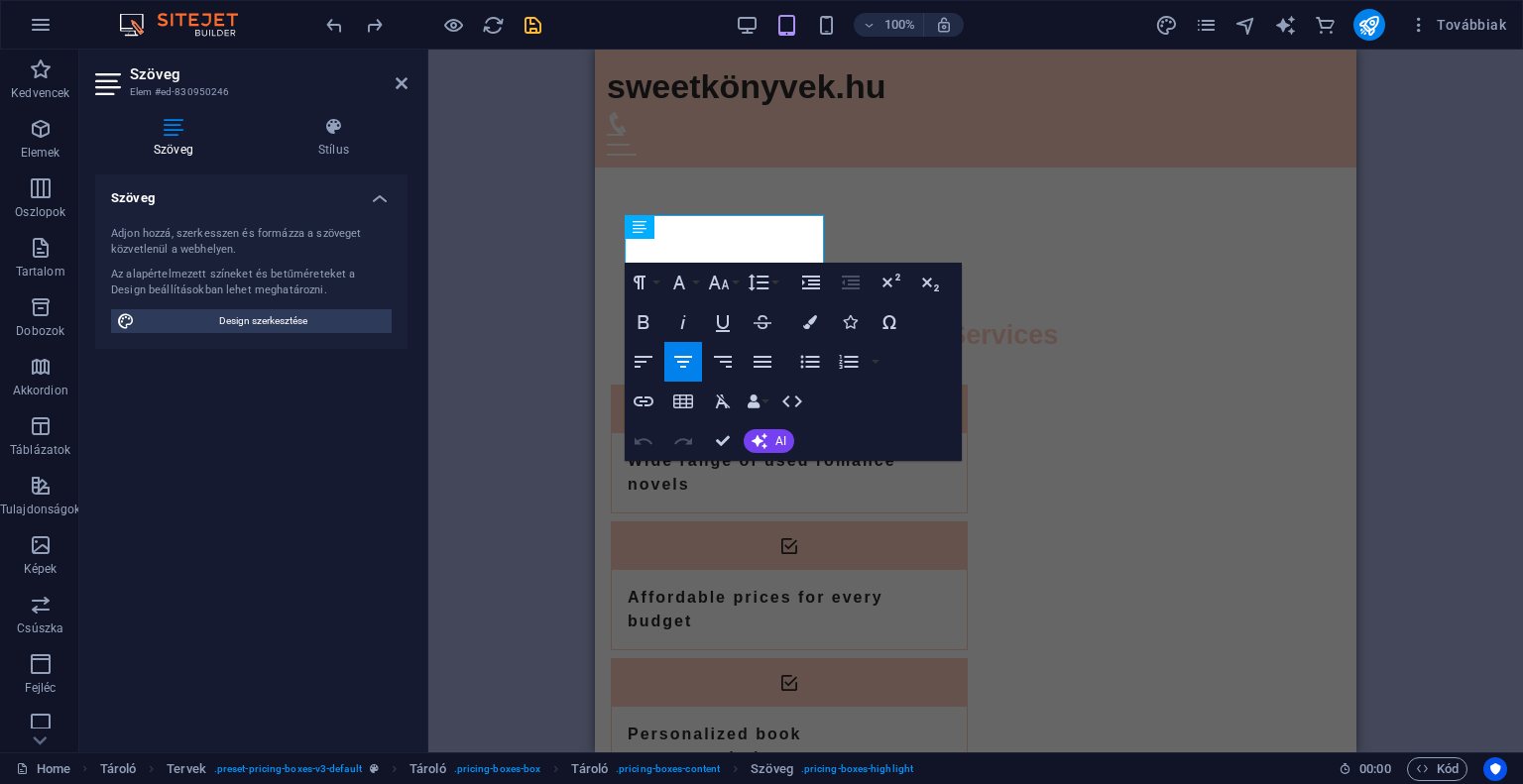 scroll, scrollTop: 2811, scrollLeft: 0, axis: vertical 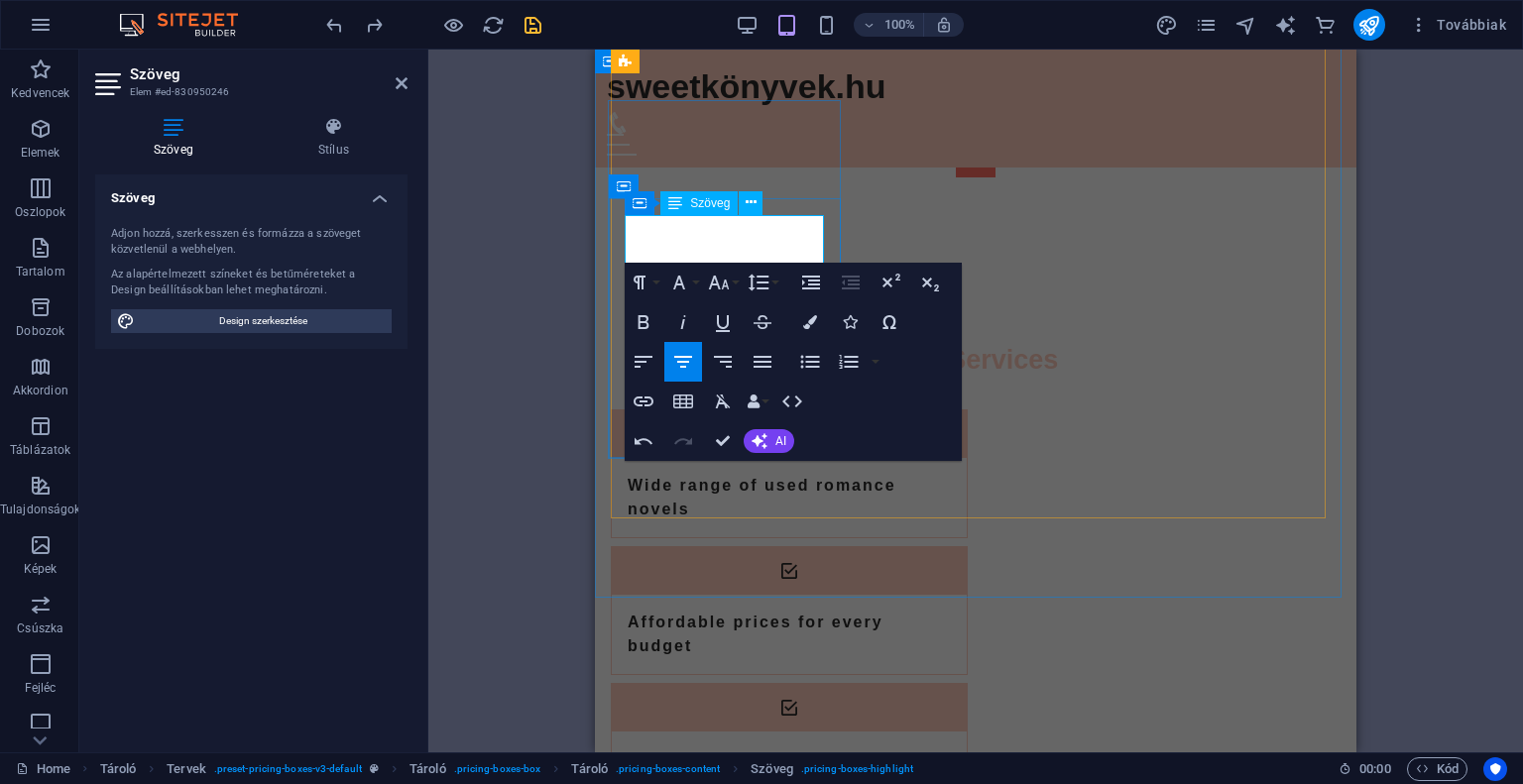 type 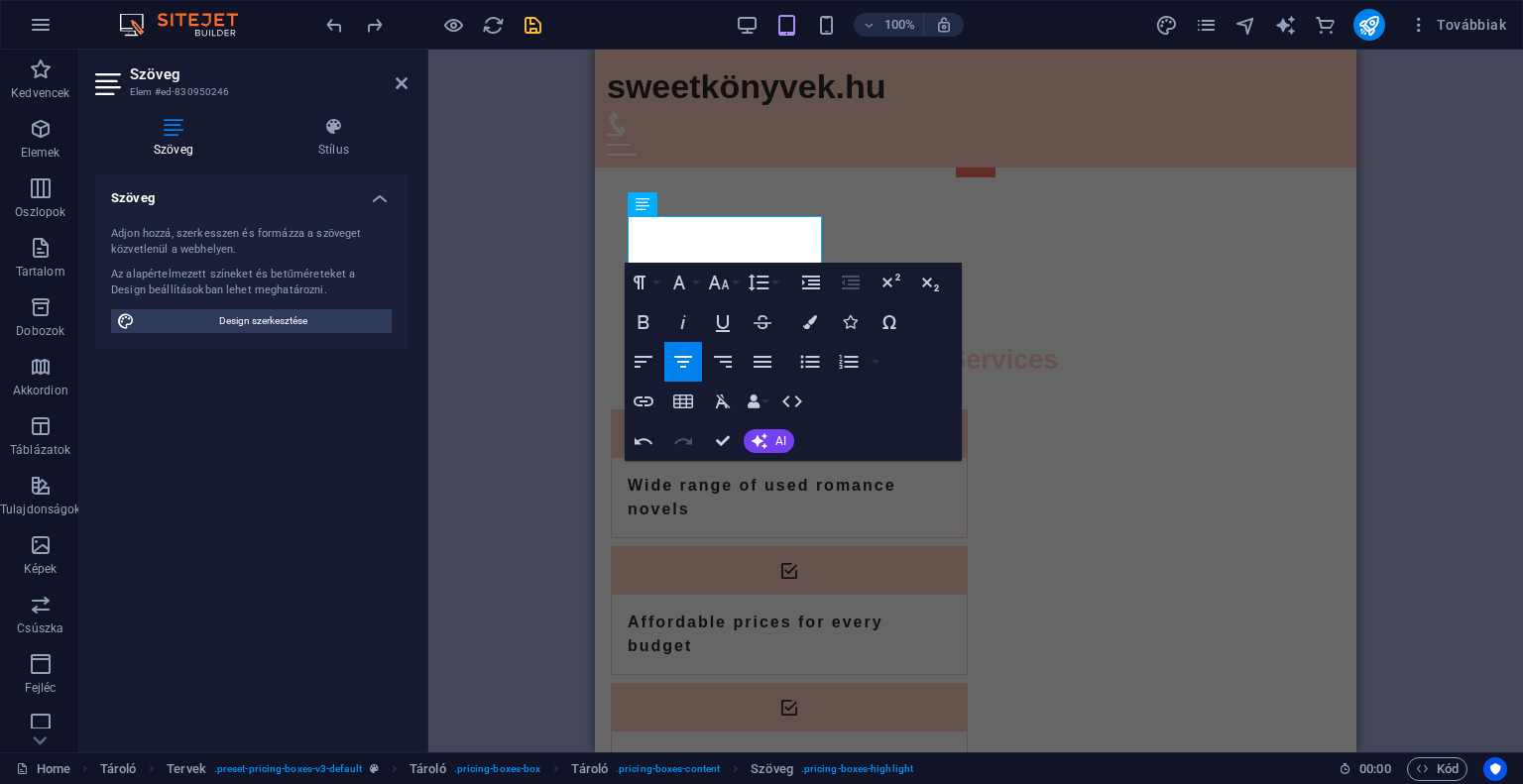 click on "H2   Banner   Tároló   Menüsáv   Banner   Logó   Menü   Tároló   Szöveg   Kép csúszka   Kép csúszka   Tároló   Szöveg   Tervek   Tároló   Tároló   Szöveg   Tároló   Tároló   Szöveg   Térköz   Tároló   Tároló   Térköz   Tároló   Szöveg   Szöveg   Tároló   H2   Térköz   Gomb   Térköz   H2   Tároló   Tároló   Térköz   Gomb   Térköz   Térköz   Szöveg   Tároló   Tároló   Ikon   Tároló   Tároló   Szöveg   Tároló   Ikon   Tároló   Szöveg   Térköz   Ikon   Szöveg   Szöveg   Gomb   Kép csúszka   Kép csúszka   Térköz   Ikon   Szöveg   H2   Térköz   Szöveg Paragraph Format Normal Heading 1 Heading 2 Heading 3 Heading 4 Heading 5 Heading 6 Code Font Family Arial Georgia Impact Tahoma Times New Roman Verdana Montserrat Playfair Display Font Size 8 9 10 11 12 14 18 24 30 36 48 60 72 96 Line Height Default Single 1.15 1.5 Double Increase Indent Decrease Indent Superscript Subscript Bold Italic Underline Strikethrough Icons" at bounding box center [976, 400] 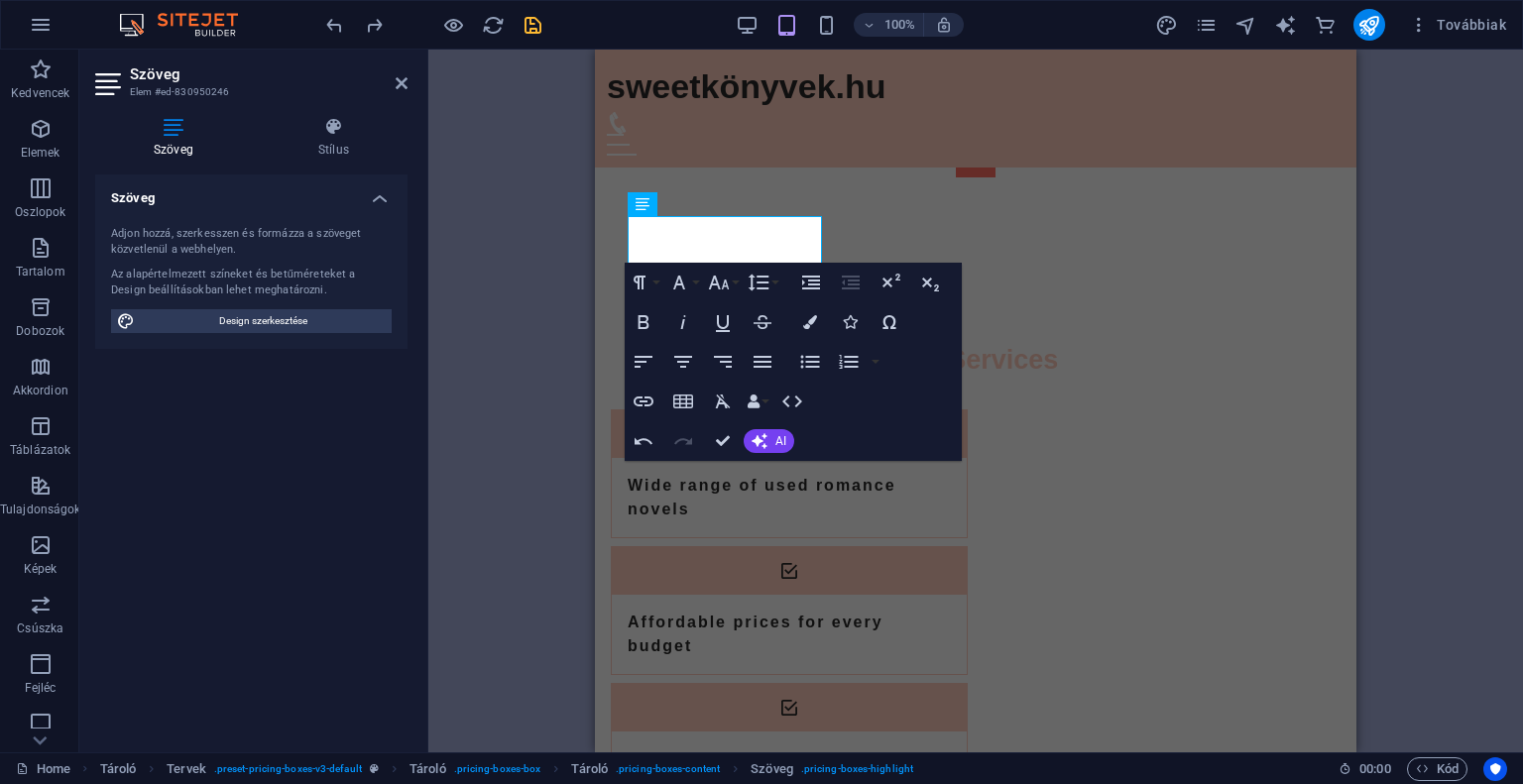 click on "H2   Banner   Tároló   Menüsáv   Banner   Logó   Menü   Tároló   Szöveg   Kép csúszka   Kép csúszka   Tároló   Szöveg   Tervek   Tároló   Tároló   Szöveg   Tároló   Tároló   Szöveg   Térköz   Tároló   Tároló   Térköz   Tároló   Szöveg   Szöveg   Tároló   H2   Térköz   Gomb   Térköz   H2   Tároló   Tároló   Térköz   Gomb   Térköz   Térköz   Szöveg   Tároló   Tároló   Ikon   Tároló   Tároló   Szöveg   Tároló   Ikon   Tároló   Szöveg   Térköz   Ikon   Szöveg   Szöveg   Gomb   Kép csúszka   Kép csúszka   Térköz   Ikon   Szöveg   H2   Térköz   Szöveg Paragraph Format Normal Heading 1 Heading 2 Heading 3 Heading 4 Heading 5 Heading 6 Code Font Family Arial Georgia Impact Tahoma Times New Roman Verdana Montserrat Playfair Display Font Size 8 9 10 11 12 14 18 24 30 36 48 60 72 96 Line Height Default Single 1.15 1.5 Double Increase Indent Decrease Indent Superscript Subscript Bold Italic Underline Strikethrough Icons" at bounding box center (976, 400) 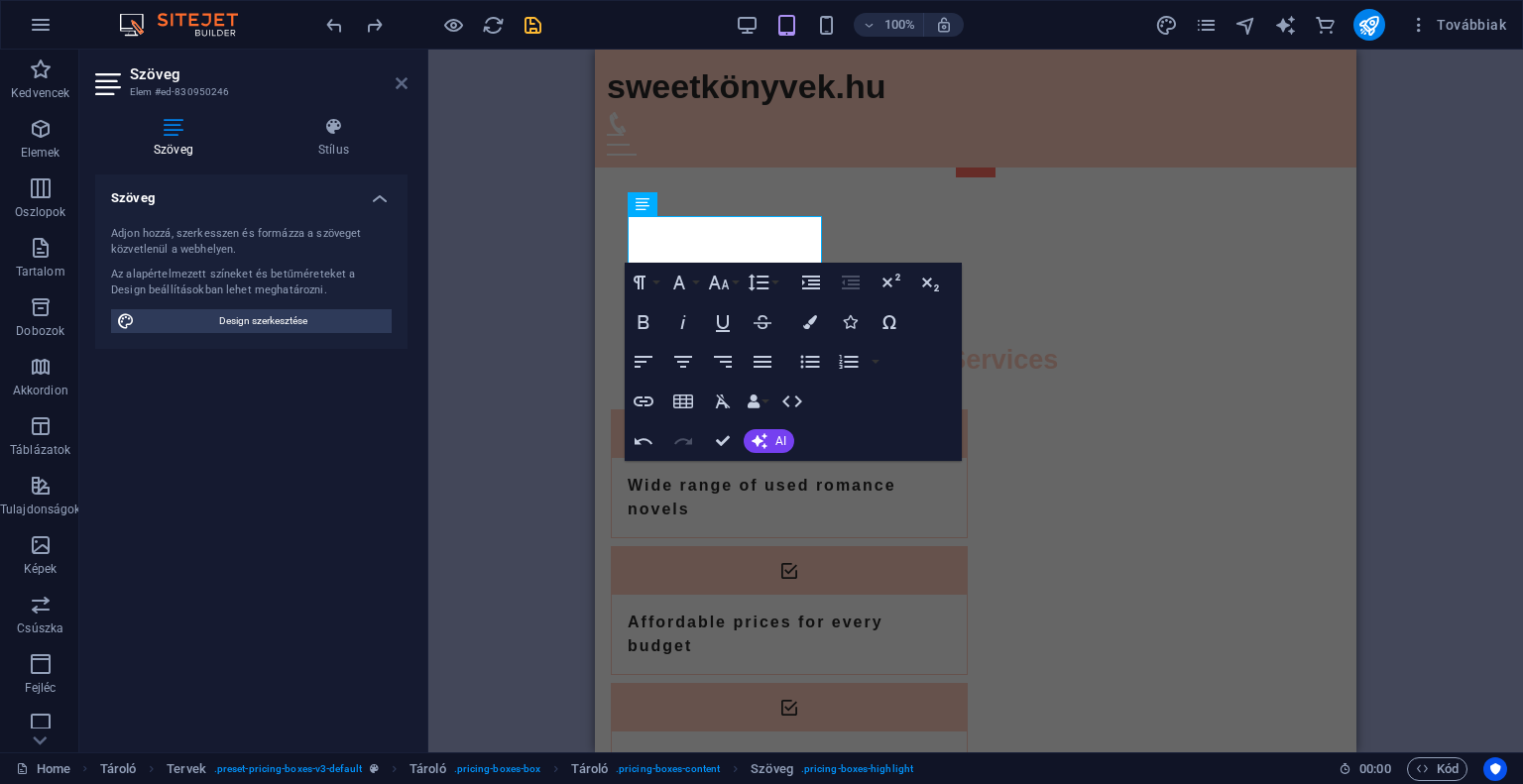 click at bounding box center (402, 83) 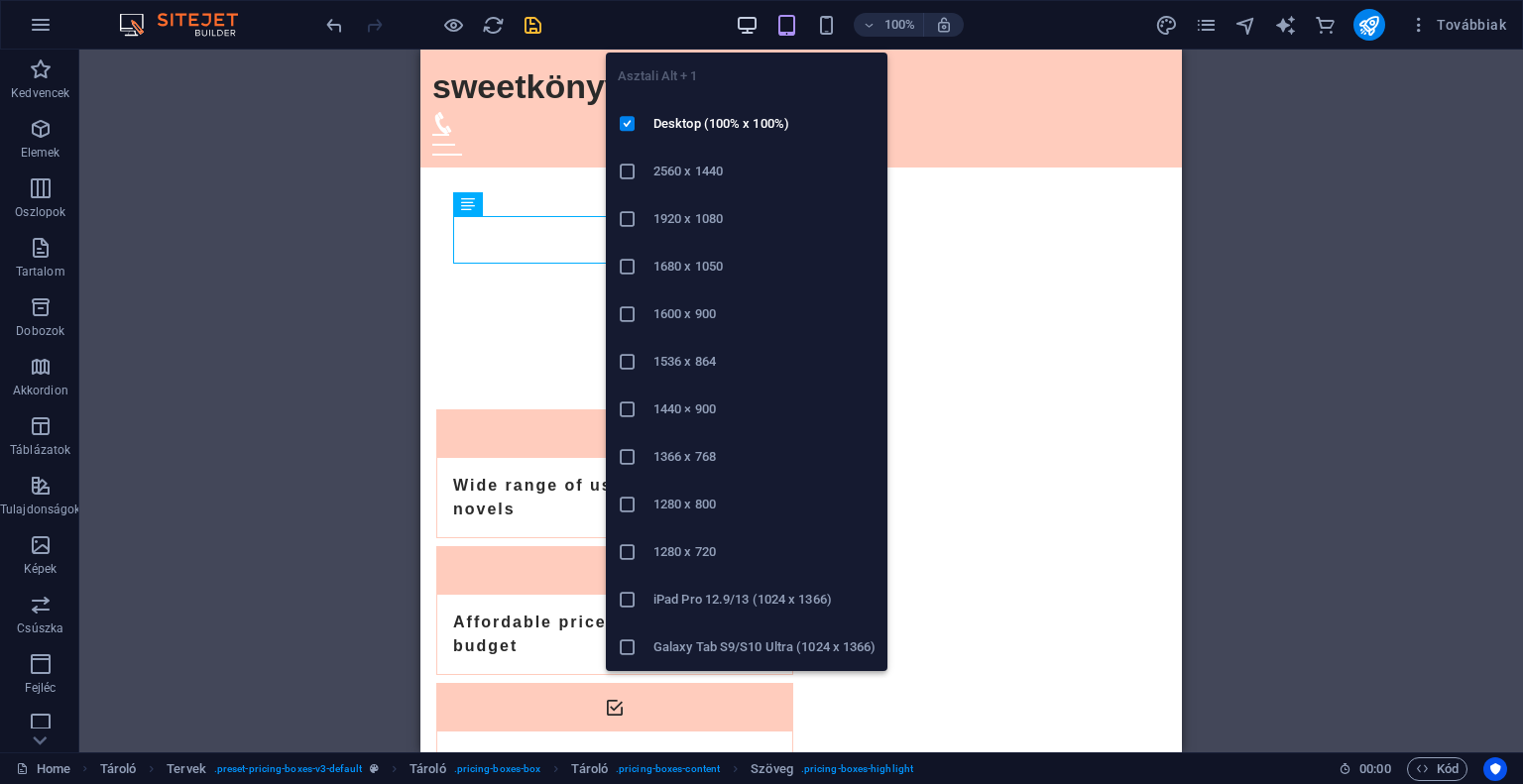 click at bounding box center [747, 25] 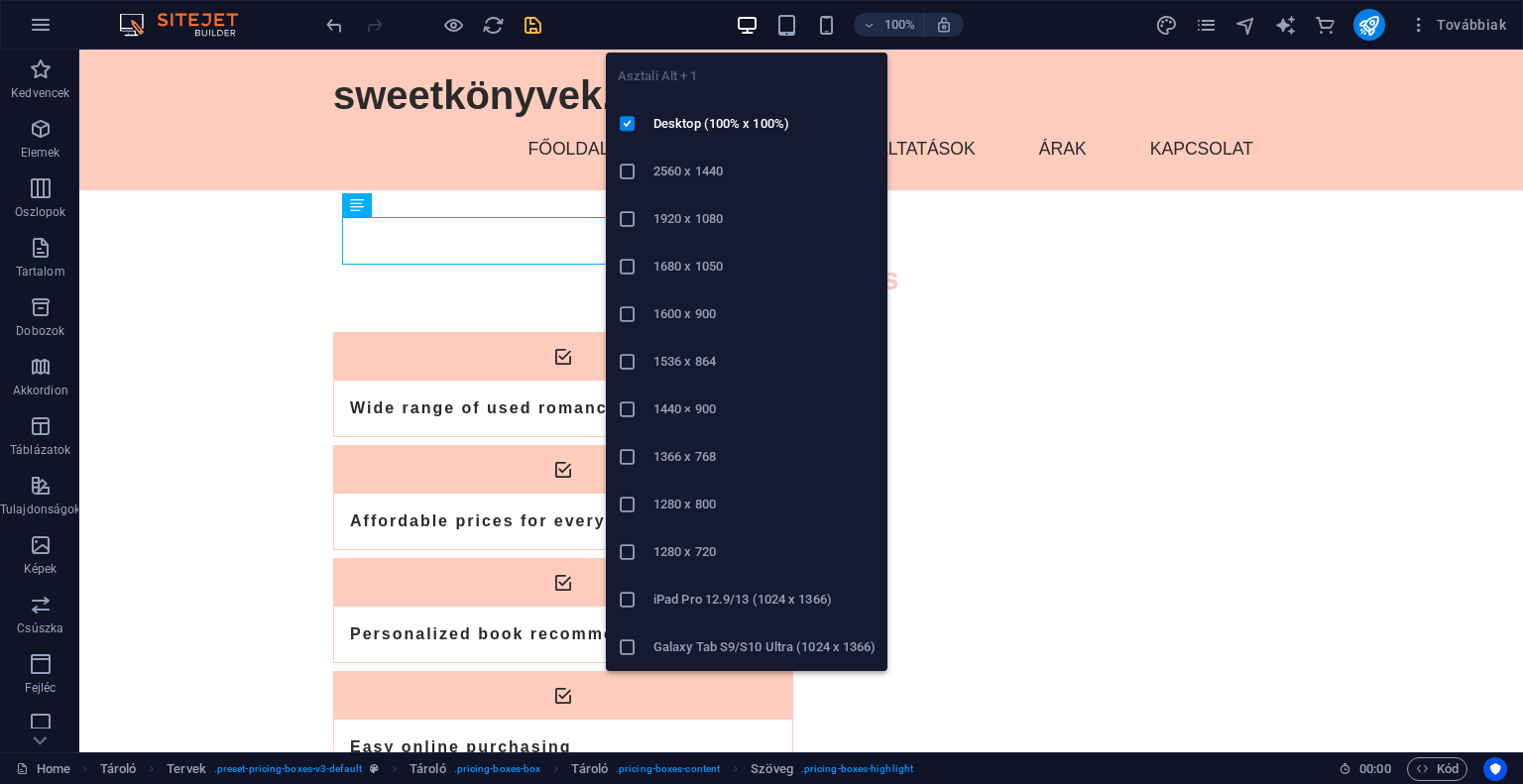 scroll, scrollTop: 2710, scrollLeft: 0, axis: vertical 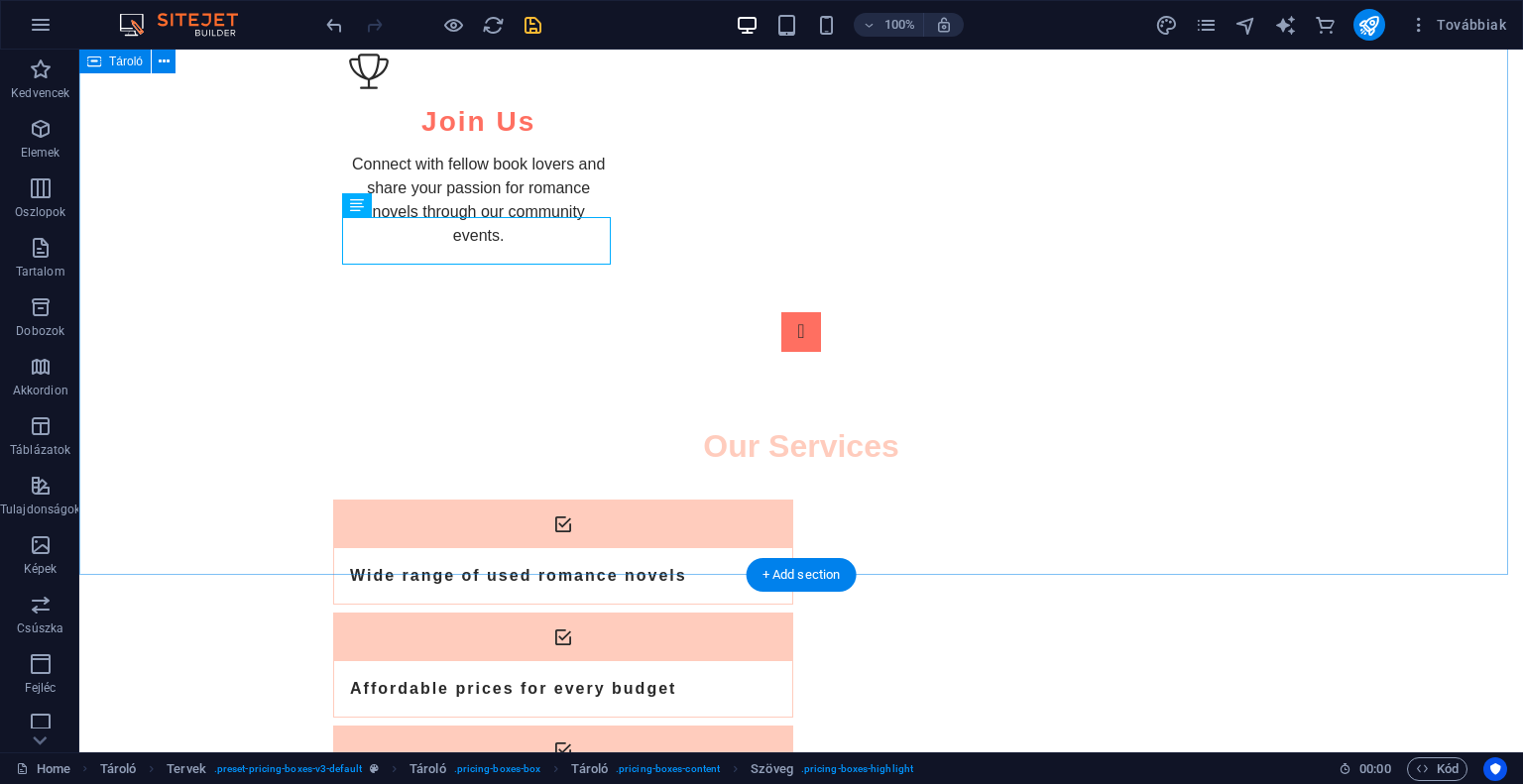 click on "Affordable Romance Book Plans Bronz Csomag 2,500 Ft 3 könyv egy csomagban, a legolcsóbb féláron a tiéd! Order Now Ezüst csomag 5,500 Ft 6 használt könyv egy csomagban, csak neked! 5-öt fizetsz, 1 ingyenesen a tiéd! Order Now Arany csomag 9,000 Ft 9 használt könyv egy csomagban, csak neked! Ingyenes szállítás! Ezt választom!" at bounding box center (801, 1902) 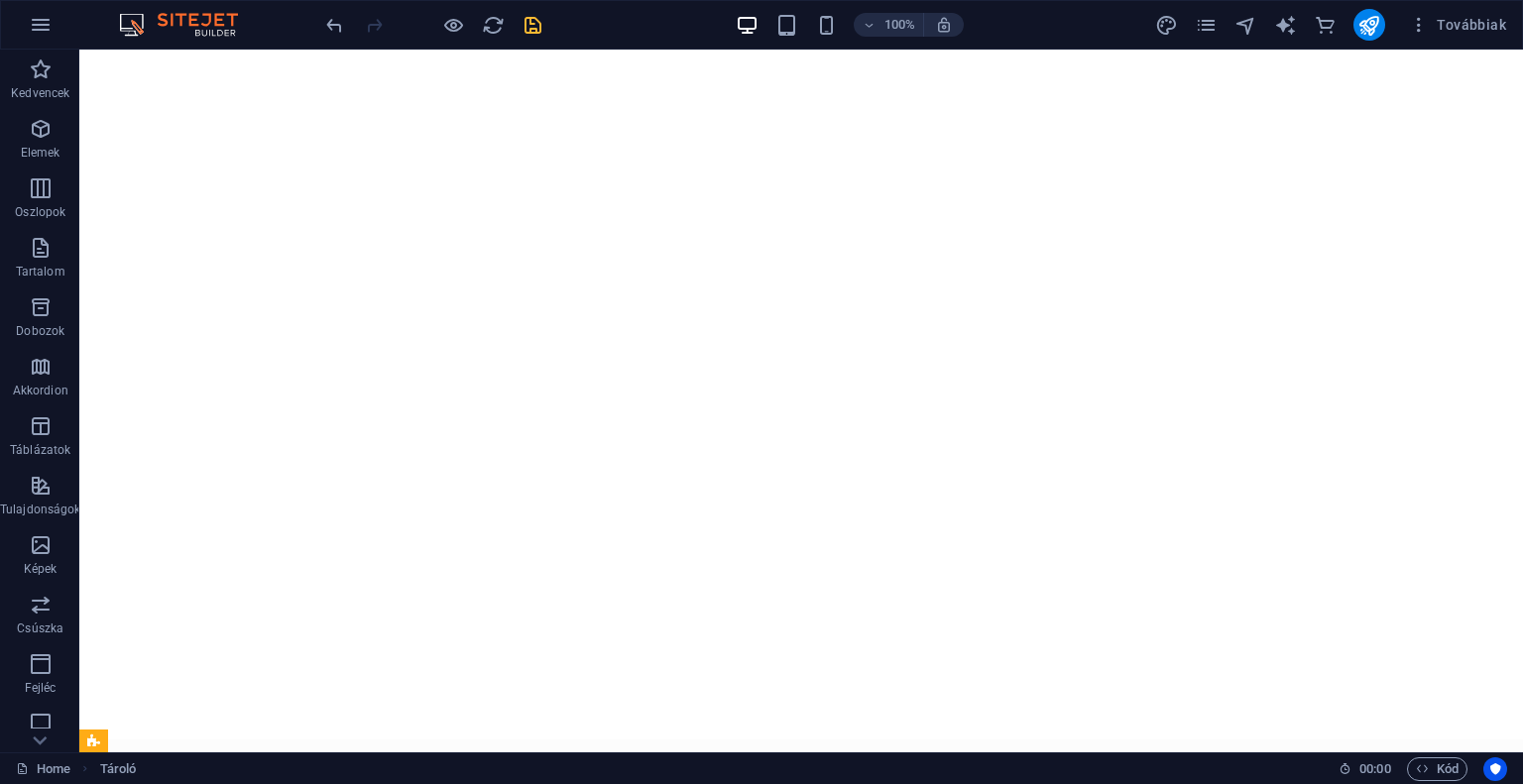 scroll, scrollTop: 0, scrollLeft: 0, axis: both 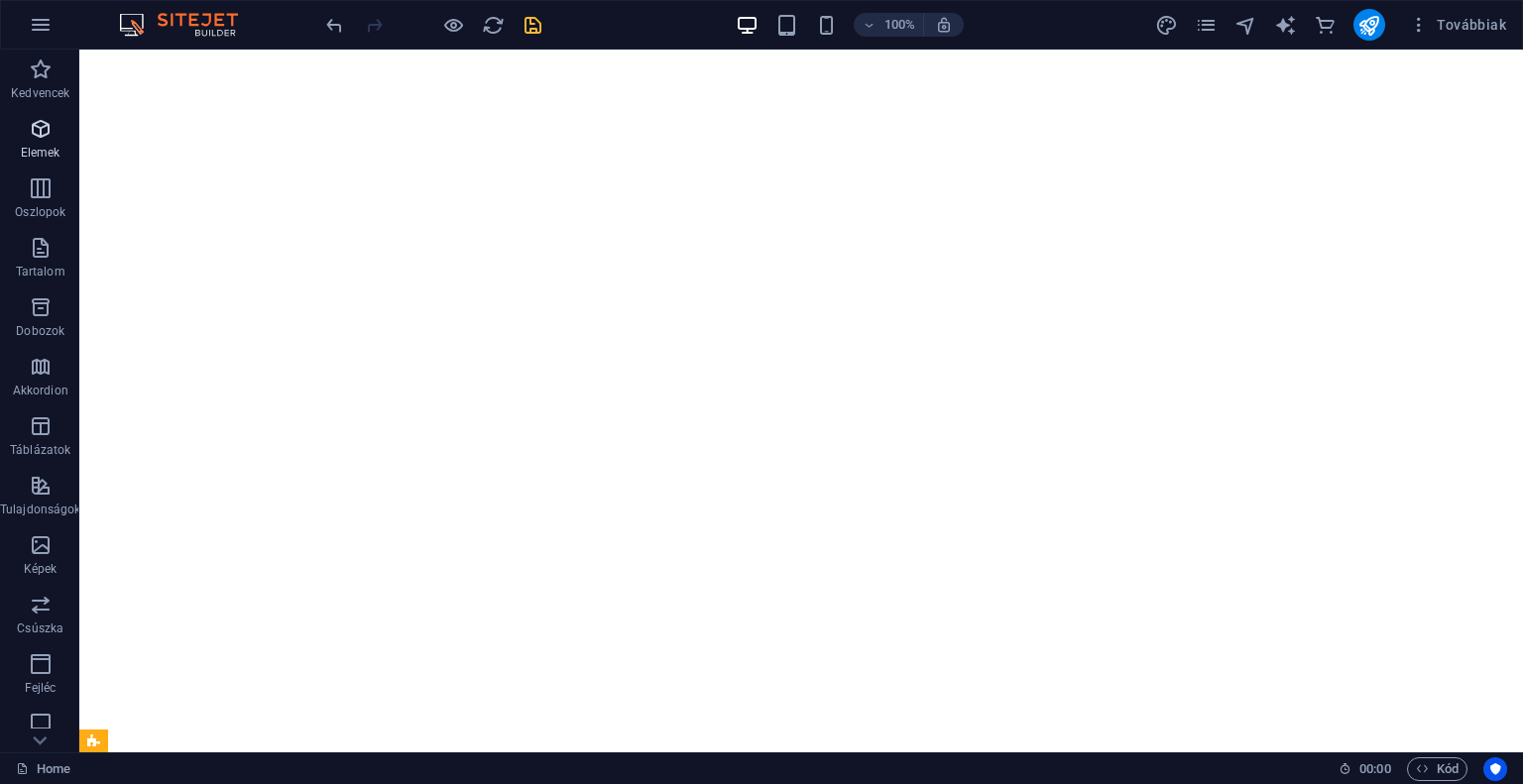 click on "Elemek" at bounding box center [40, 141] 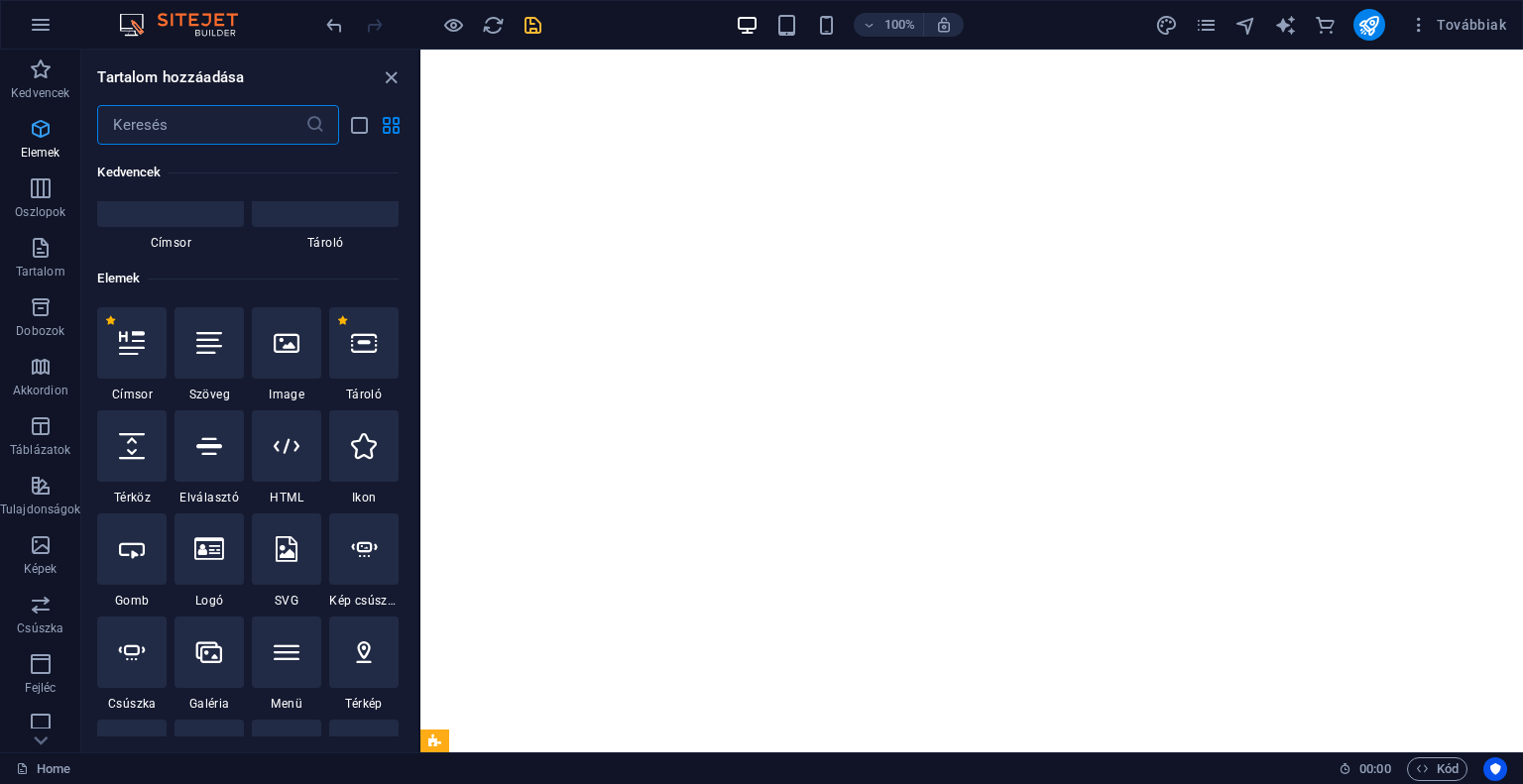 scroll, scrollTop: 210, scrollLeft: 0, axis: vertical 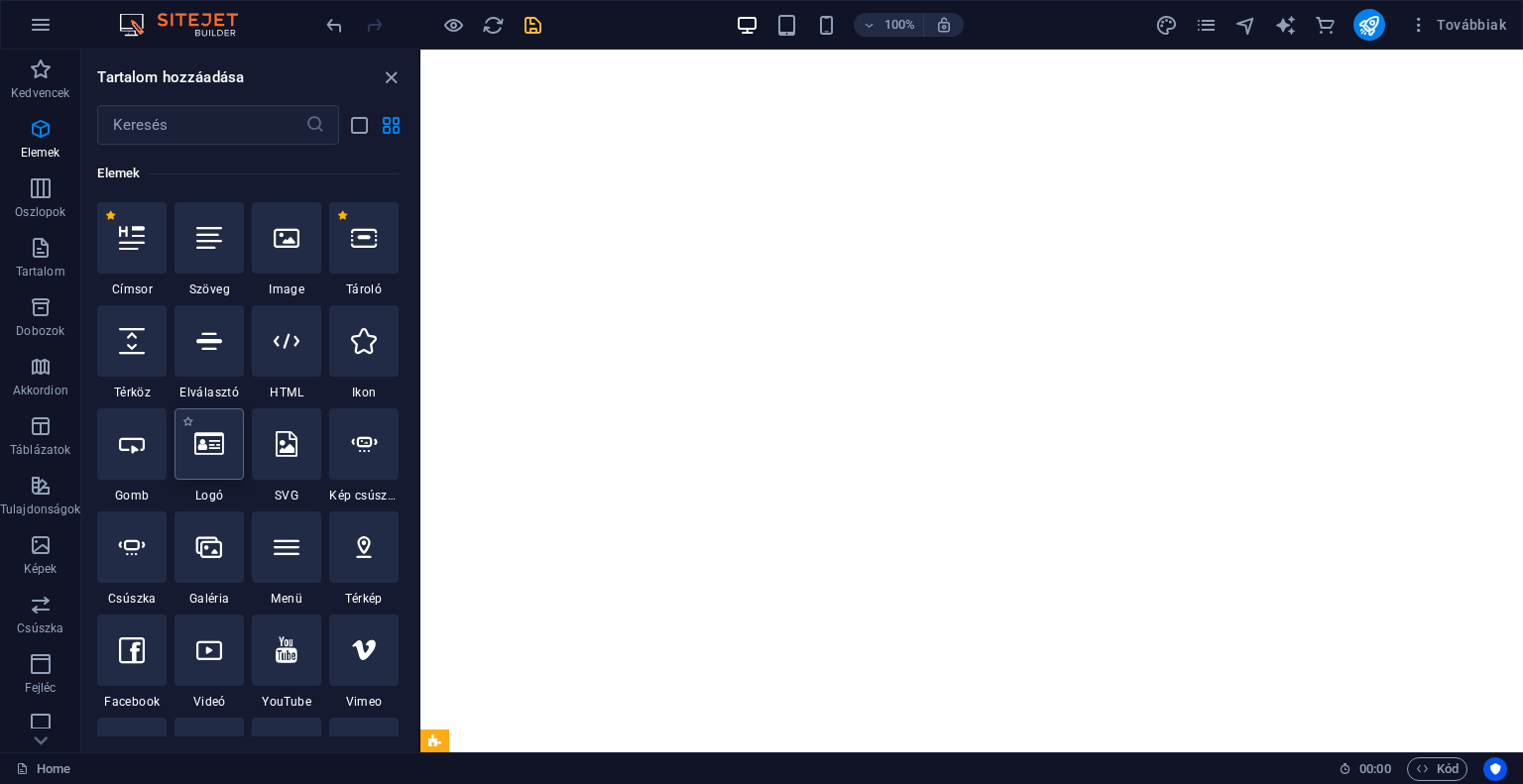 click at bounding box center [209, 444] 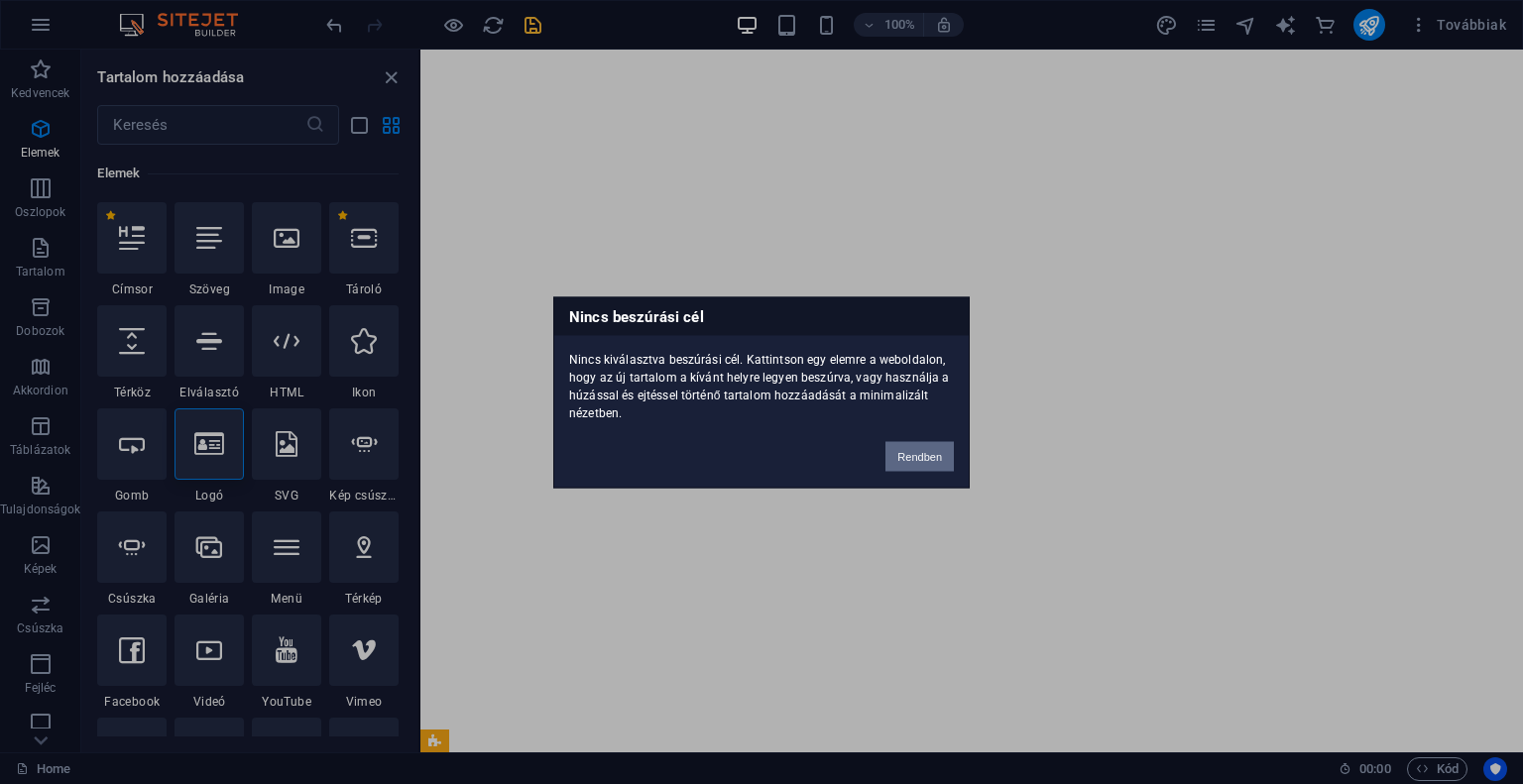 click on "Rendben" at bounding box center (919, 456) 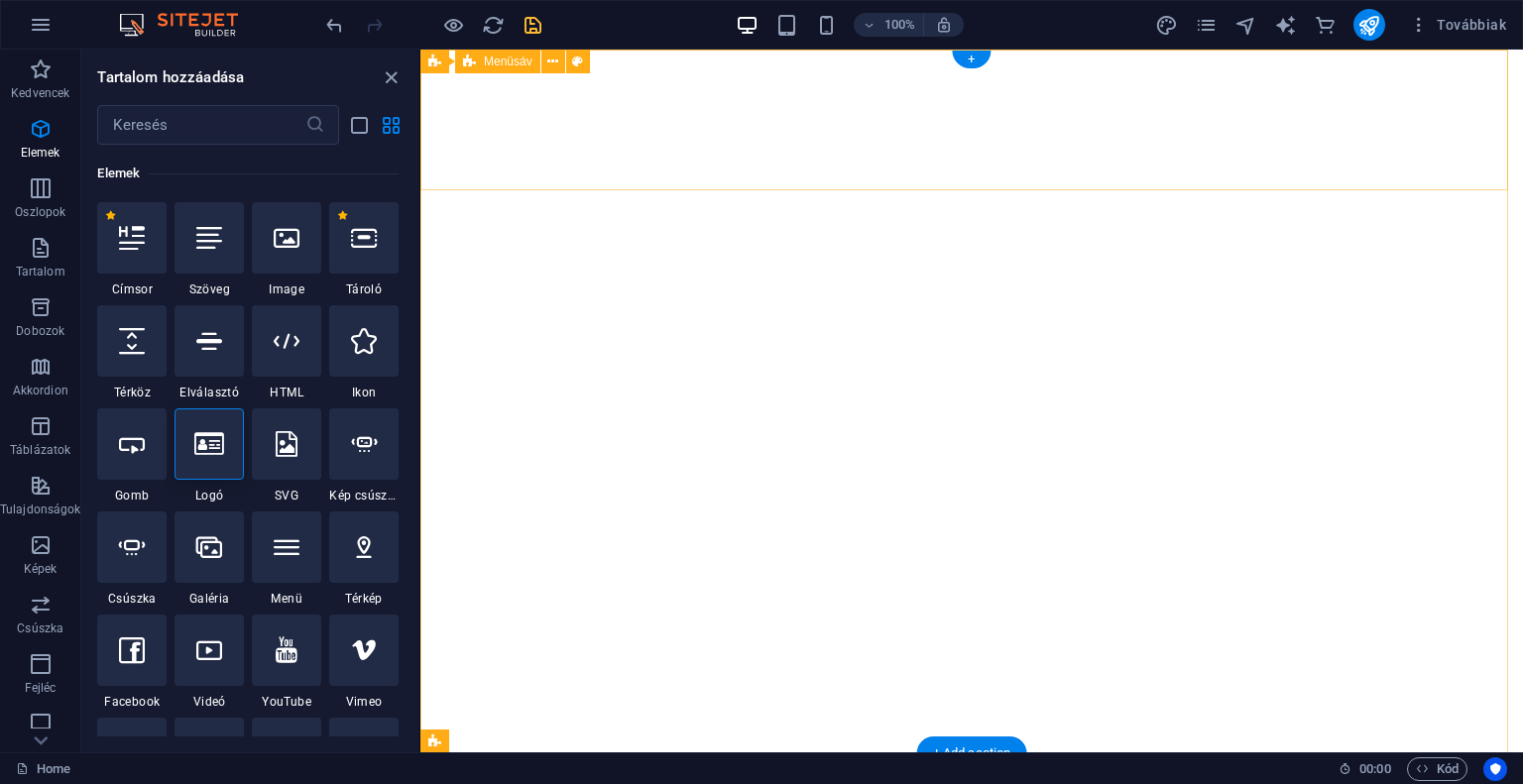 click on "sweetkönyvek.hu Főoldal Értékek Szolgáltatások Árak Kapcsolat" at bounding box center [972, 824] 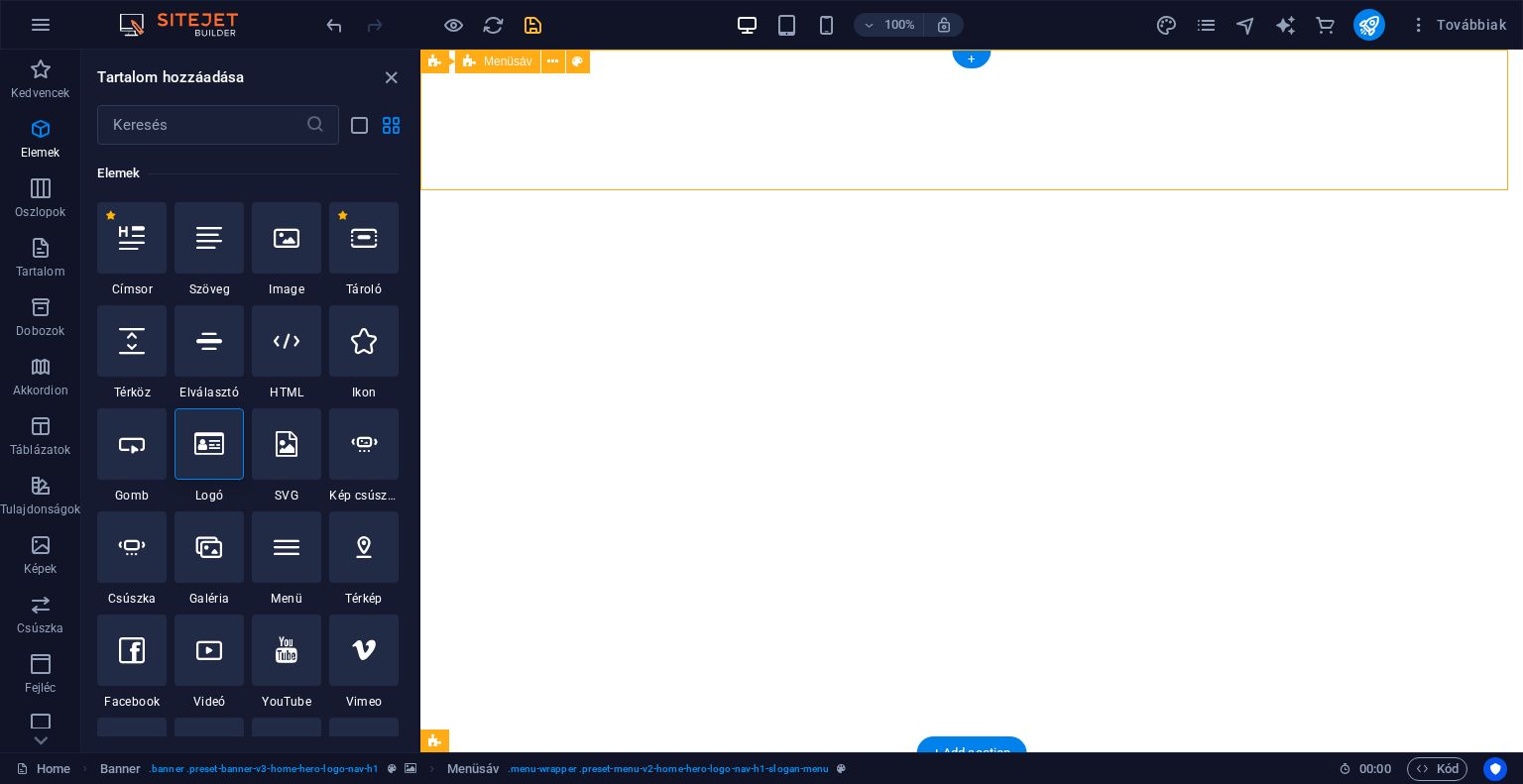click on "sweetkönyvek.hu Főoldal Értékek Szolgáltatások Árak Kapcsolat" at bounding box center (972, 824) 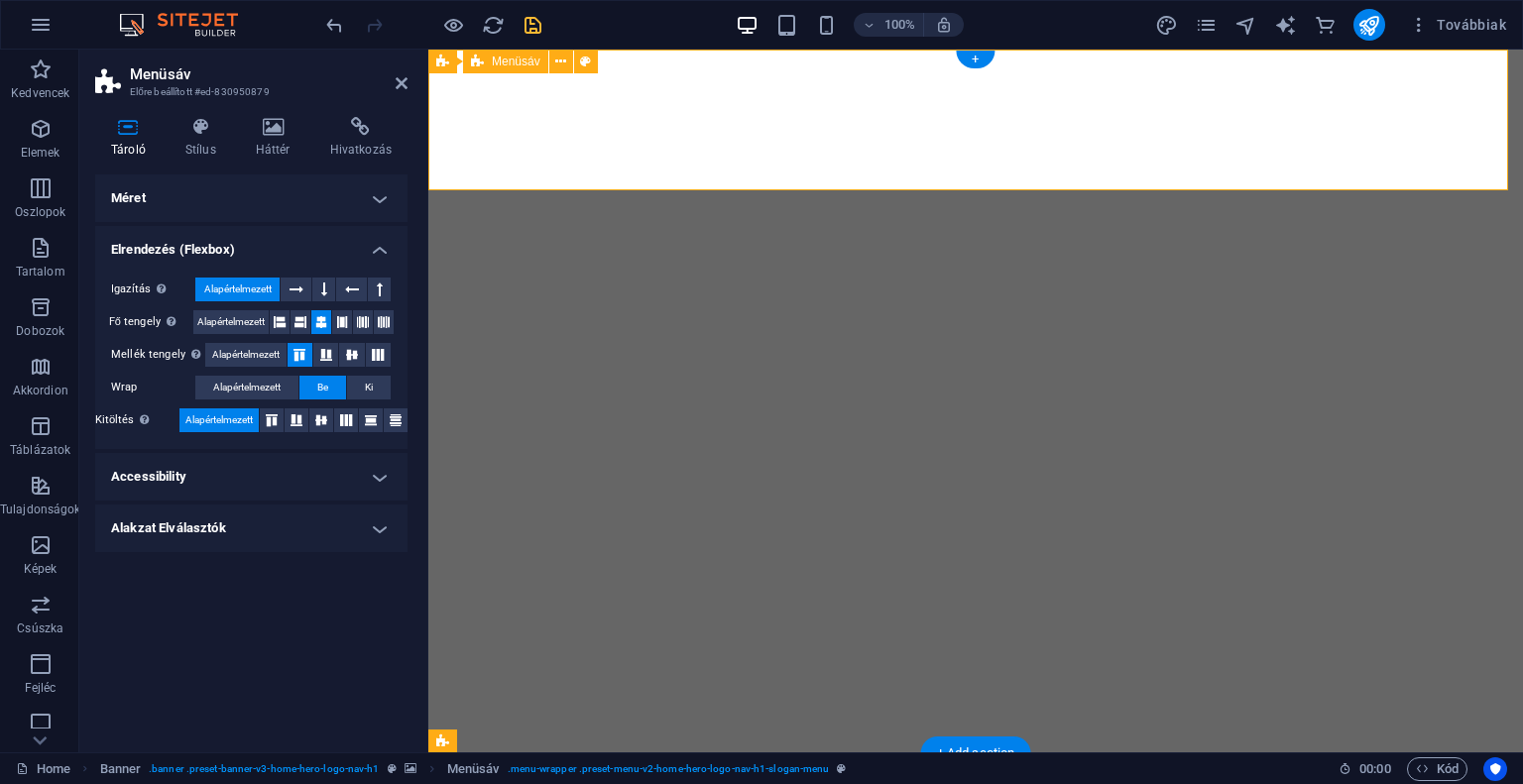 click on "sweetkönyvek.hu Főoldal Értékek Szolgáltatások Árak Kapcsolat" at bounding box center [976, 824] 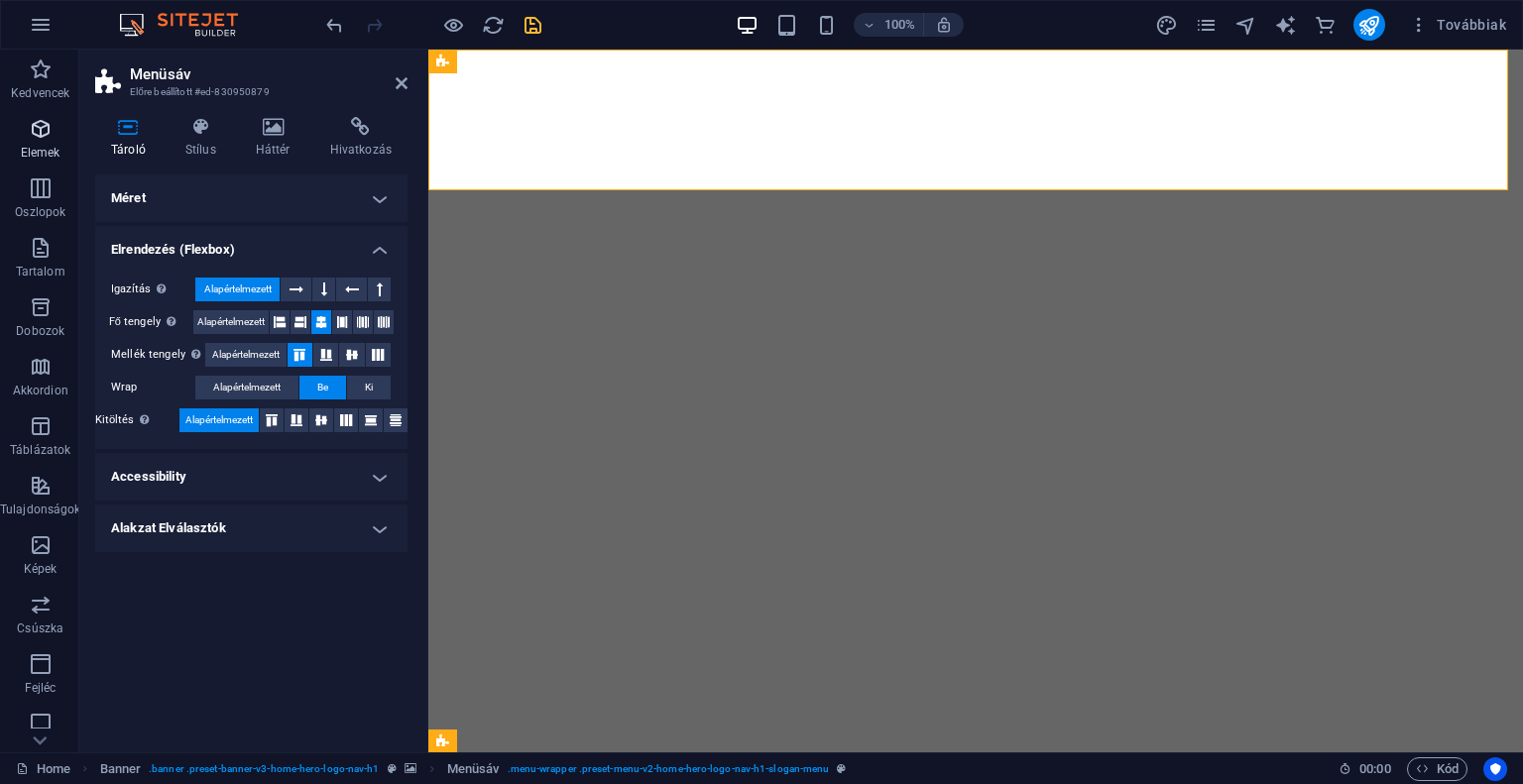 click on "Elemek" at bounding box center [41, 153] 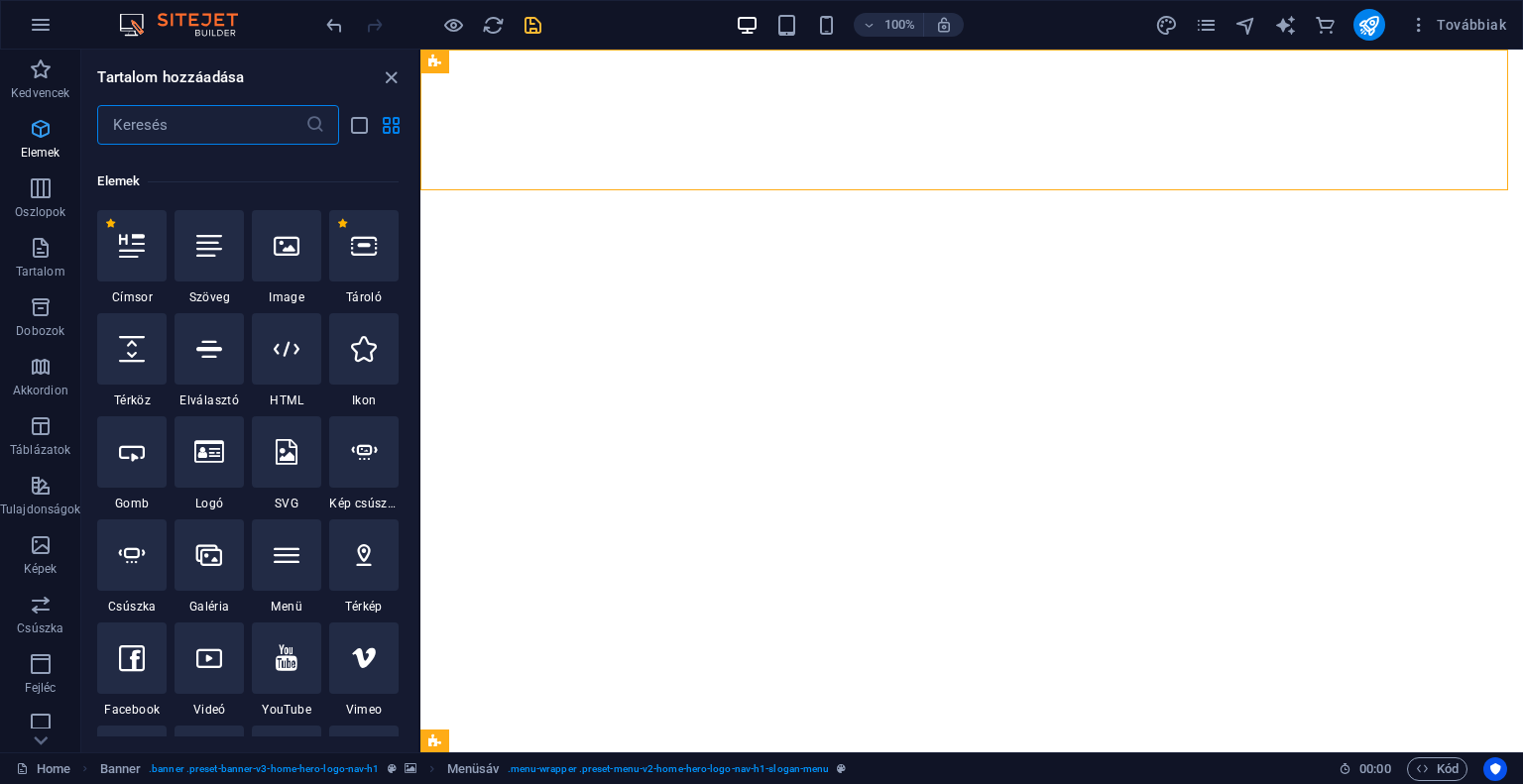 scroll, scrollTop: 210, scrollLeft: 0, axis: vertical 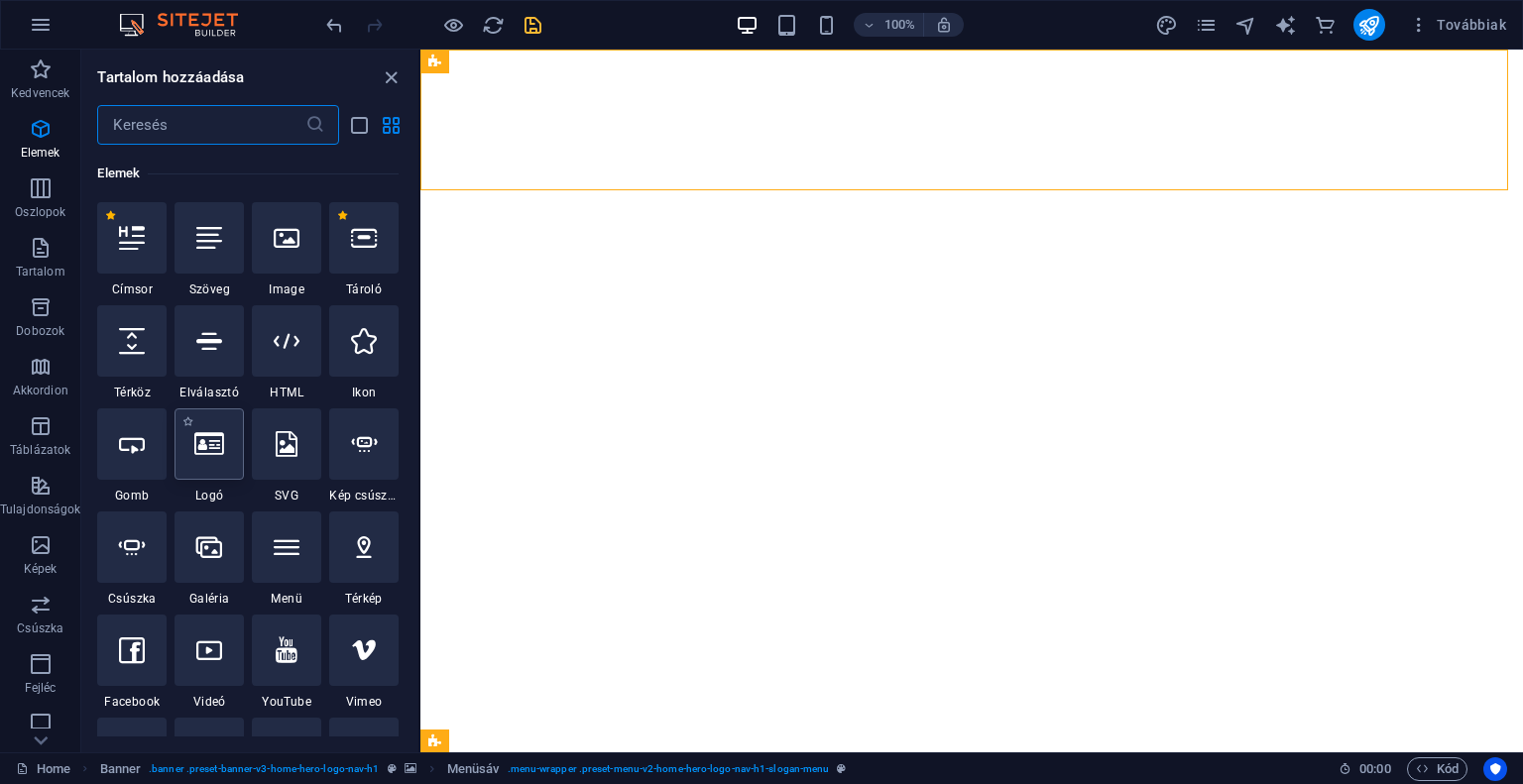 click at bounding box center (209, 444) 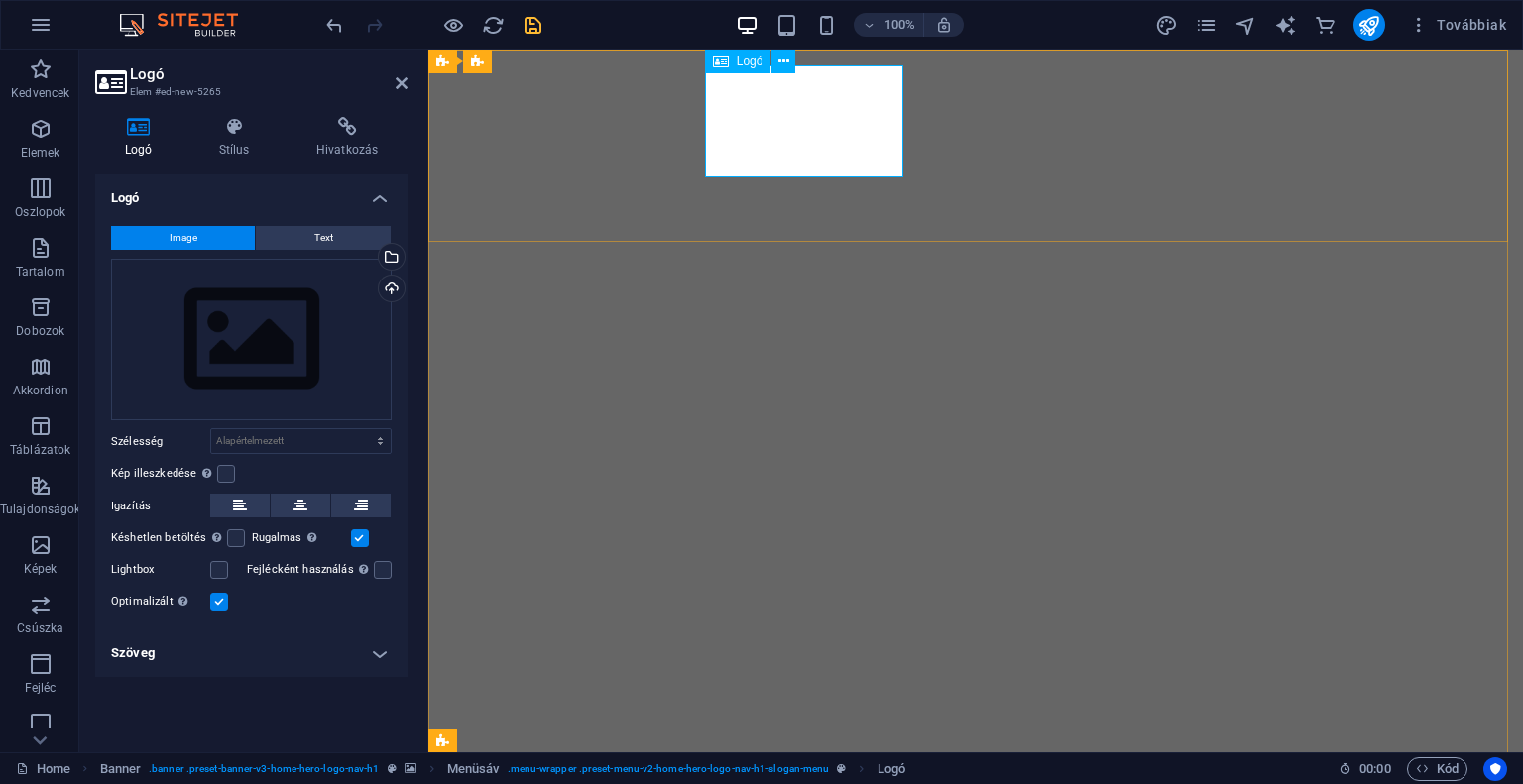 click at bounding box center [976, 1114] 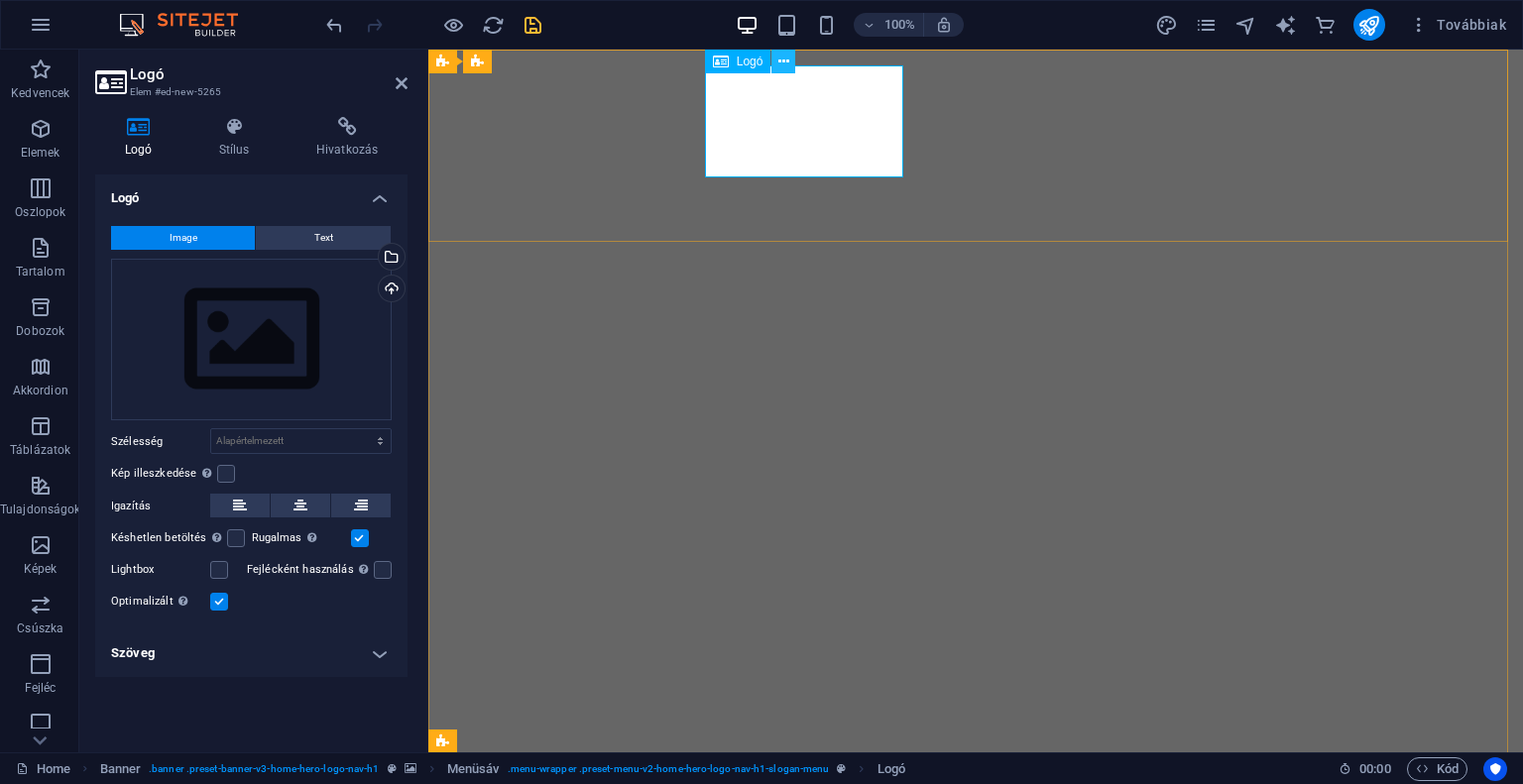 click at bounding box center [783, 61] 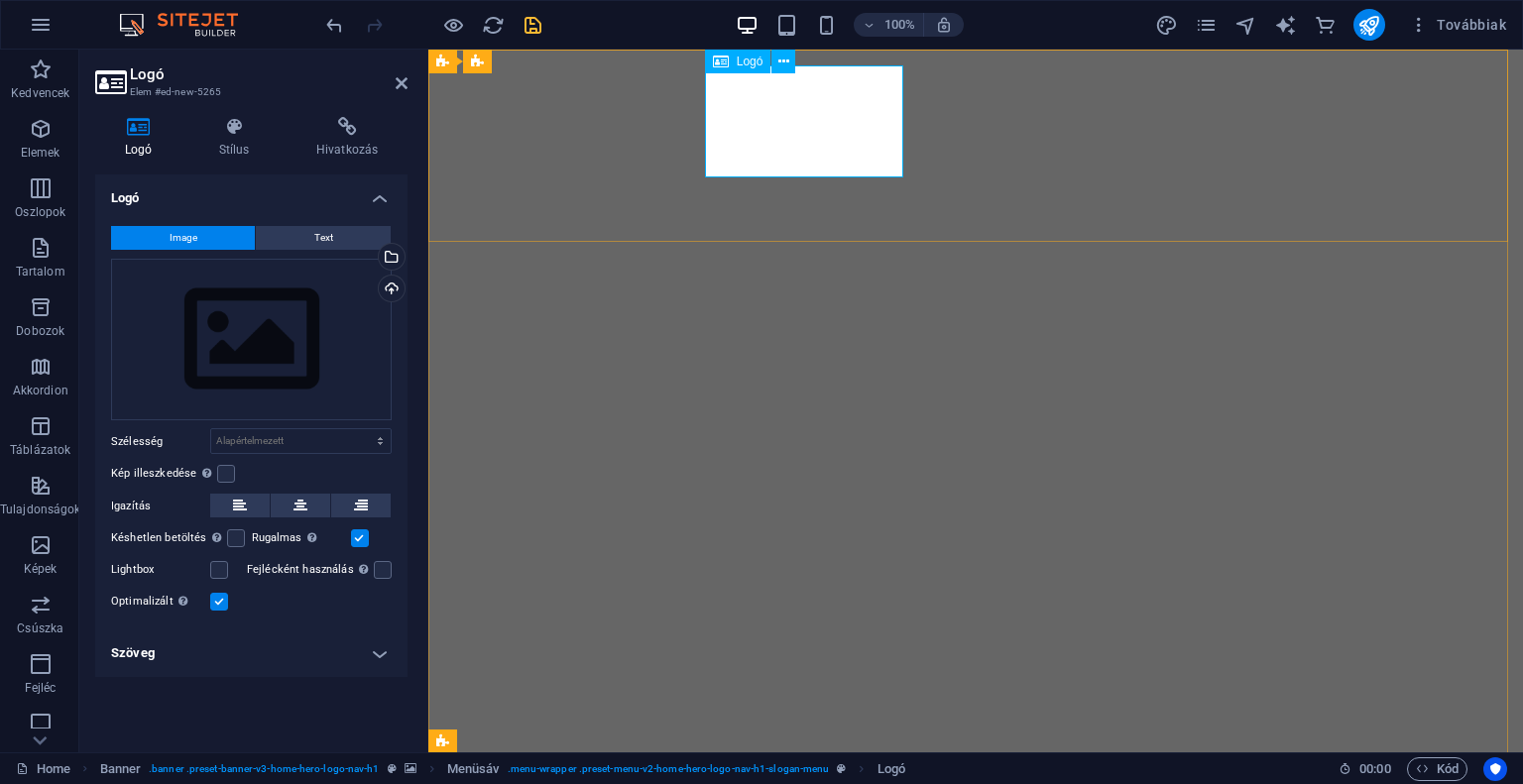 click at bounding box center (976, 1114) 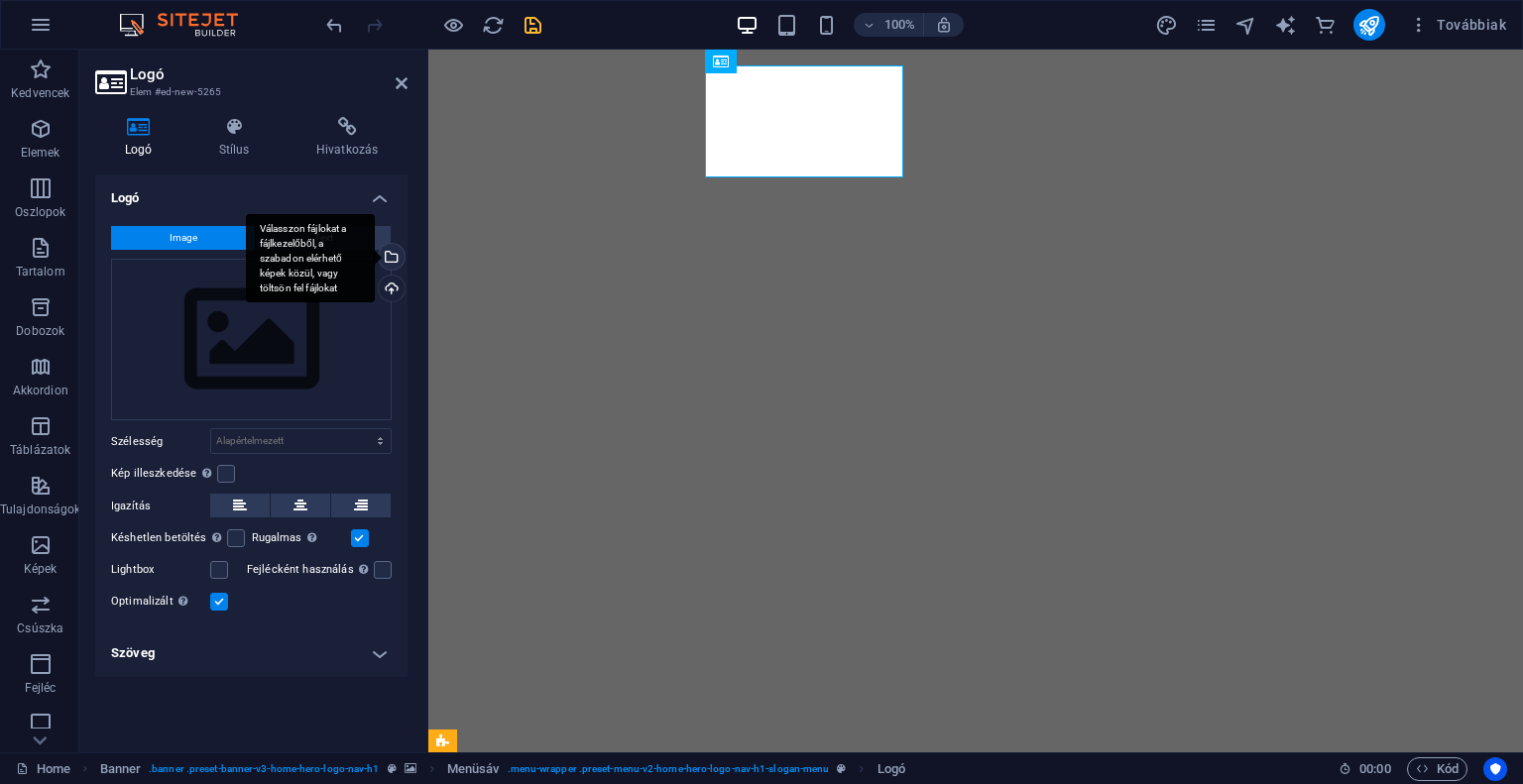click on "Válasszon fájlokat a fájlkezelőből, a szabadon elérhető képek közül, vagy töltsön fel fájlokat" at bounding box center (390, 259) 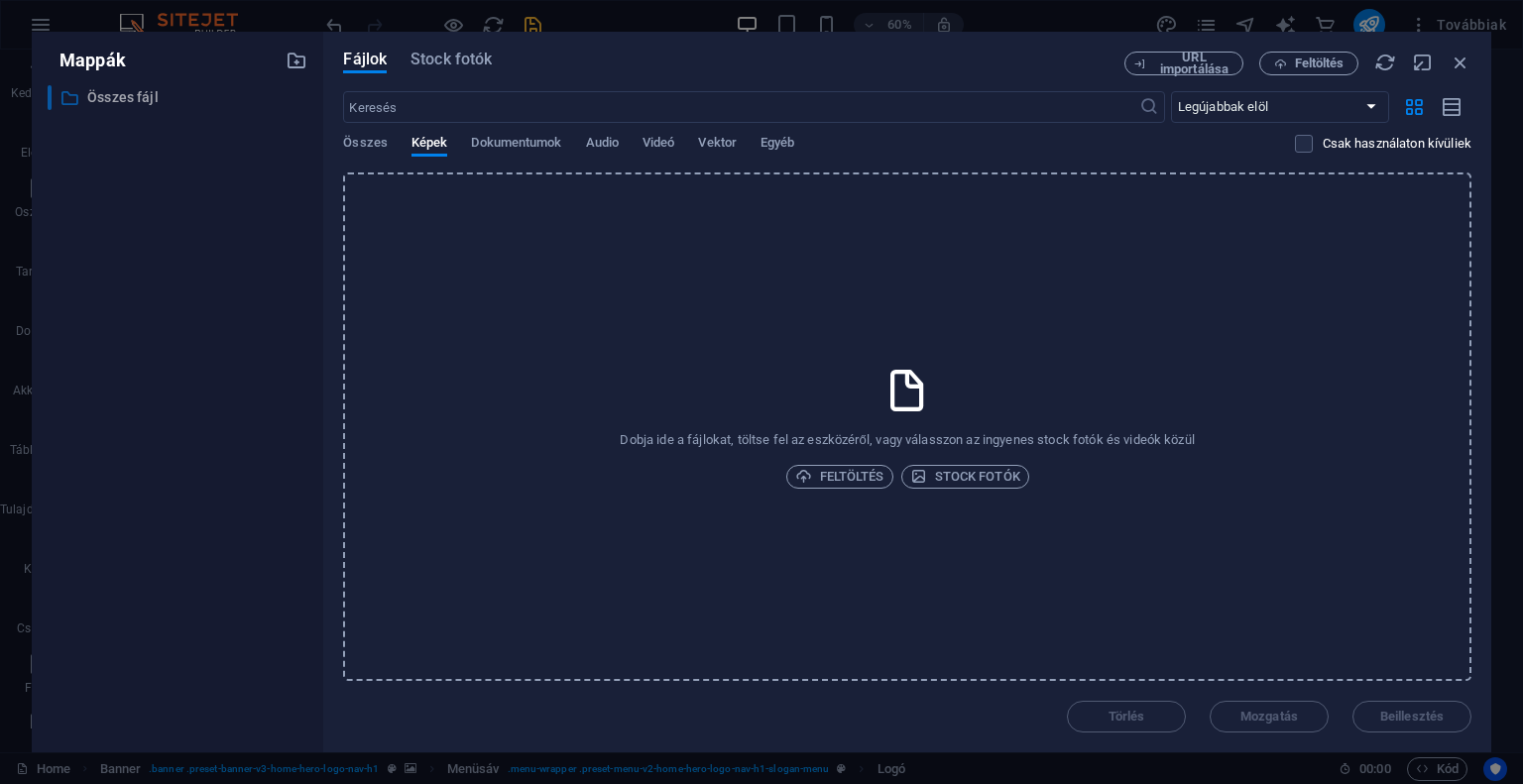 click on "Összes fájl" at bounding box center [179, 97] 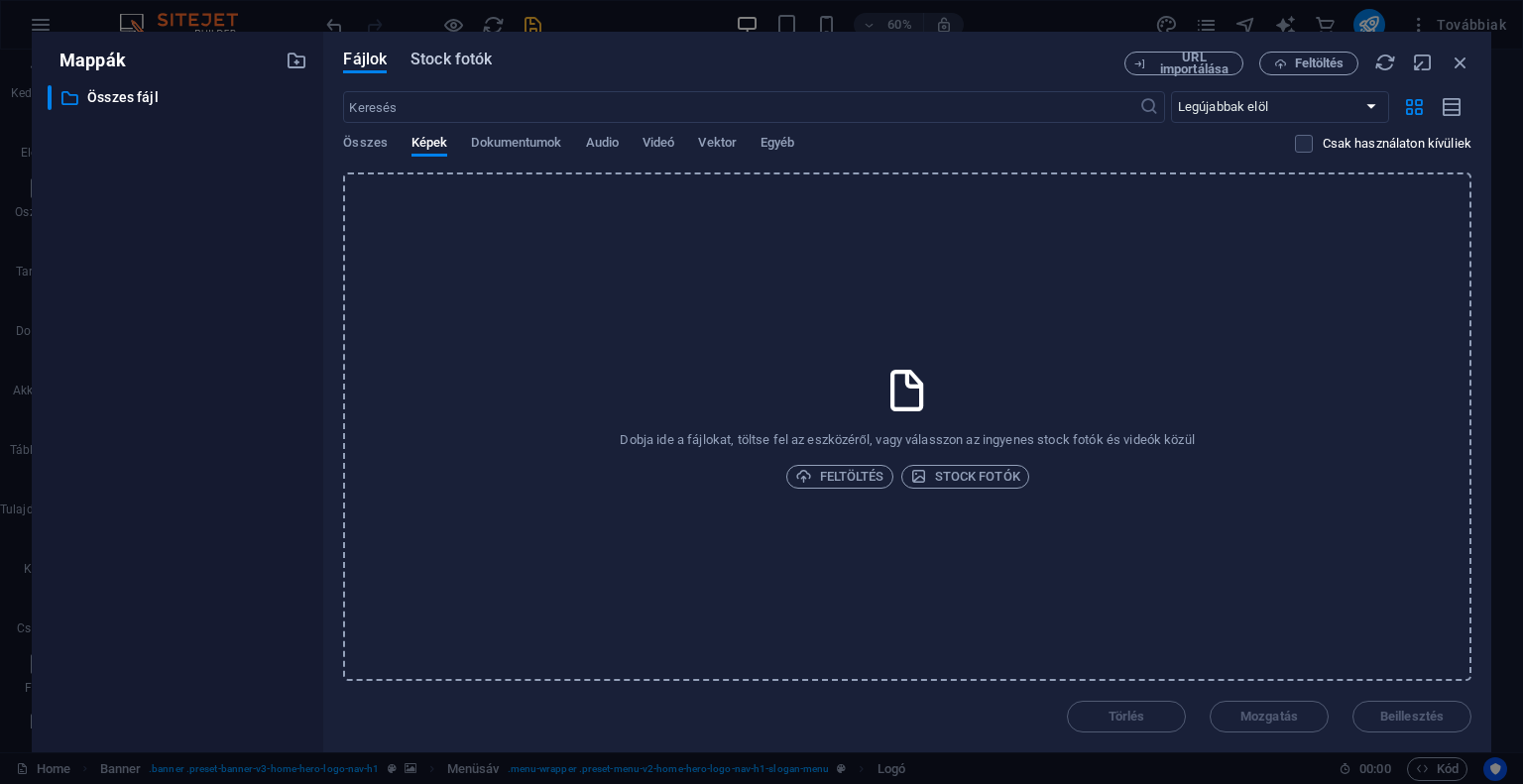 click on "Stock fotók" at bounding box center (451, 59) 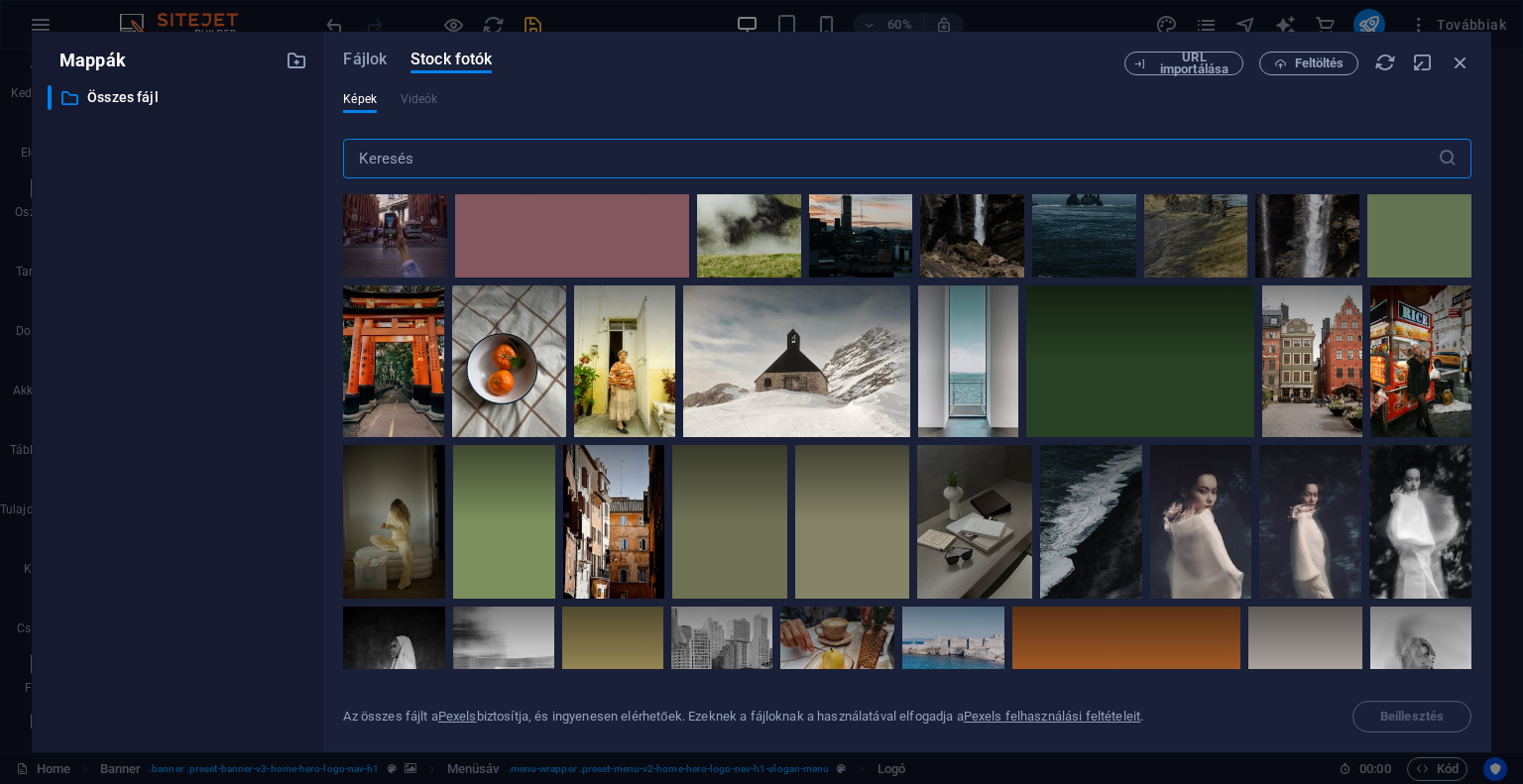 scroll, scrollTop: 0, scrollLeft: 0, axis: both 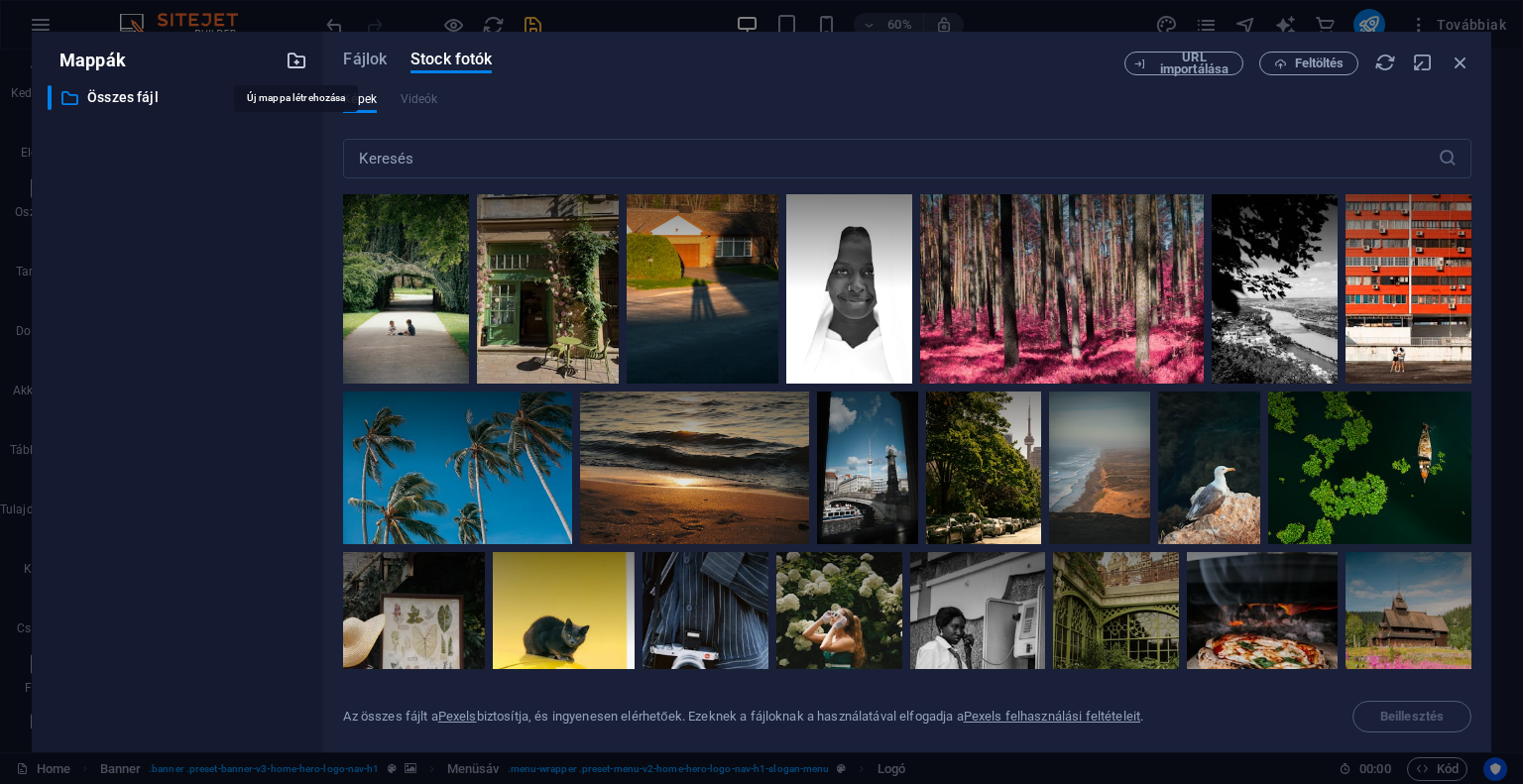 click at bounding box center [296, 60] 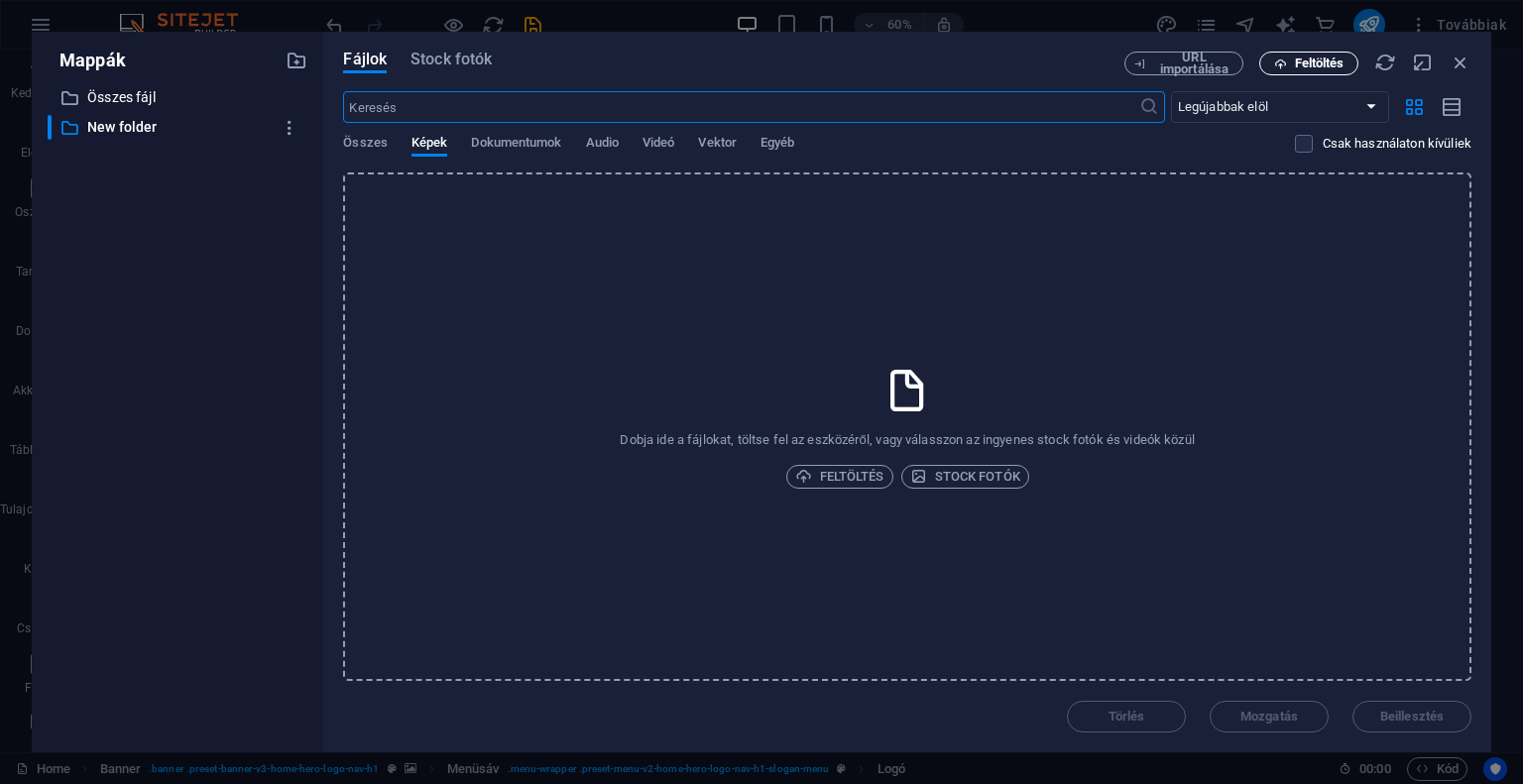 scroll, scrollTop: 0, scrollLeft: 0, axis: both 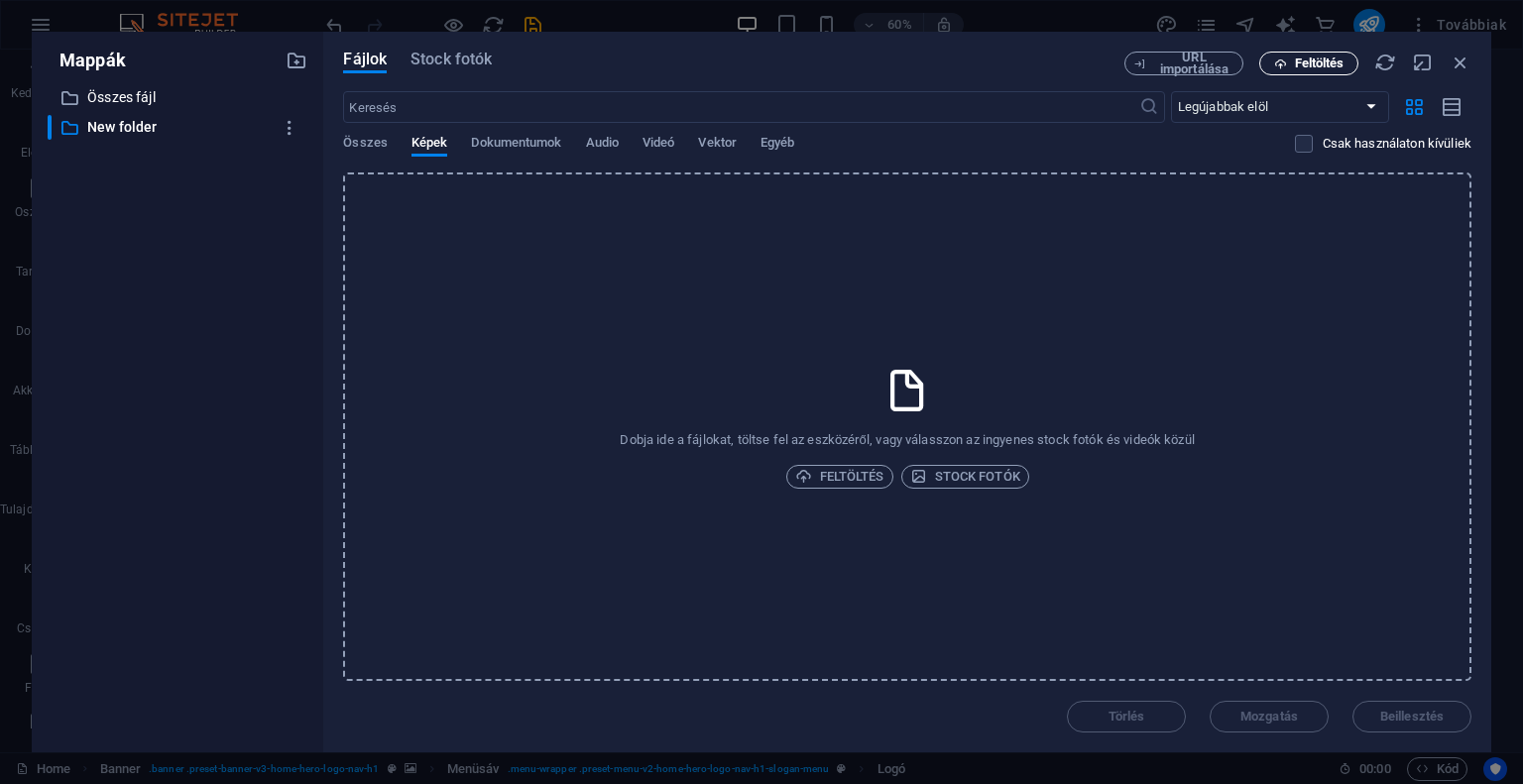 click on "Feltöltés" at bounding box center (1320, 63) 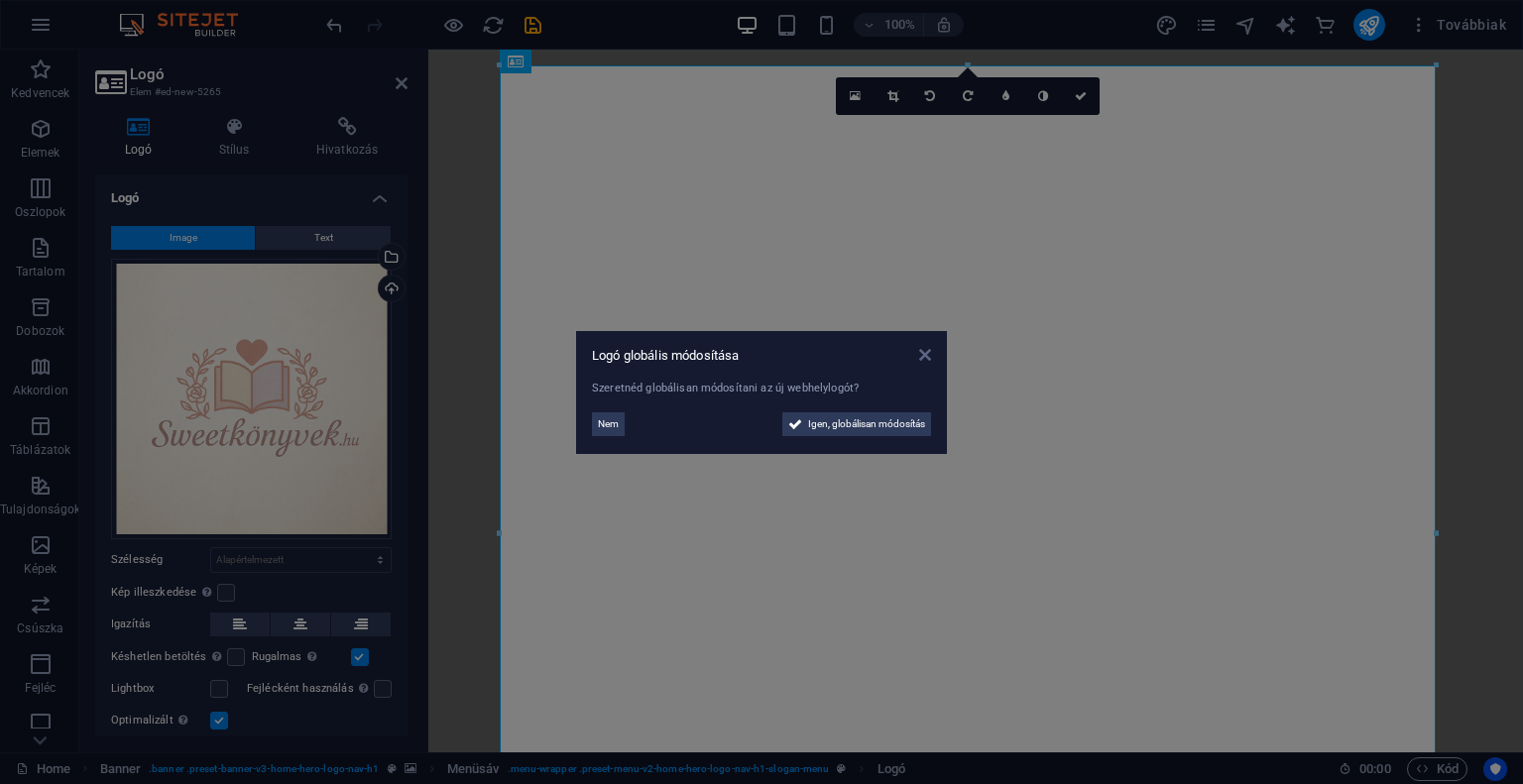 click at bounding box center [925, 355] 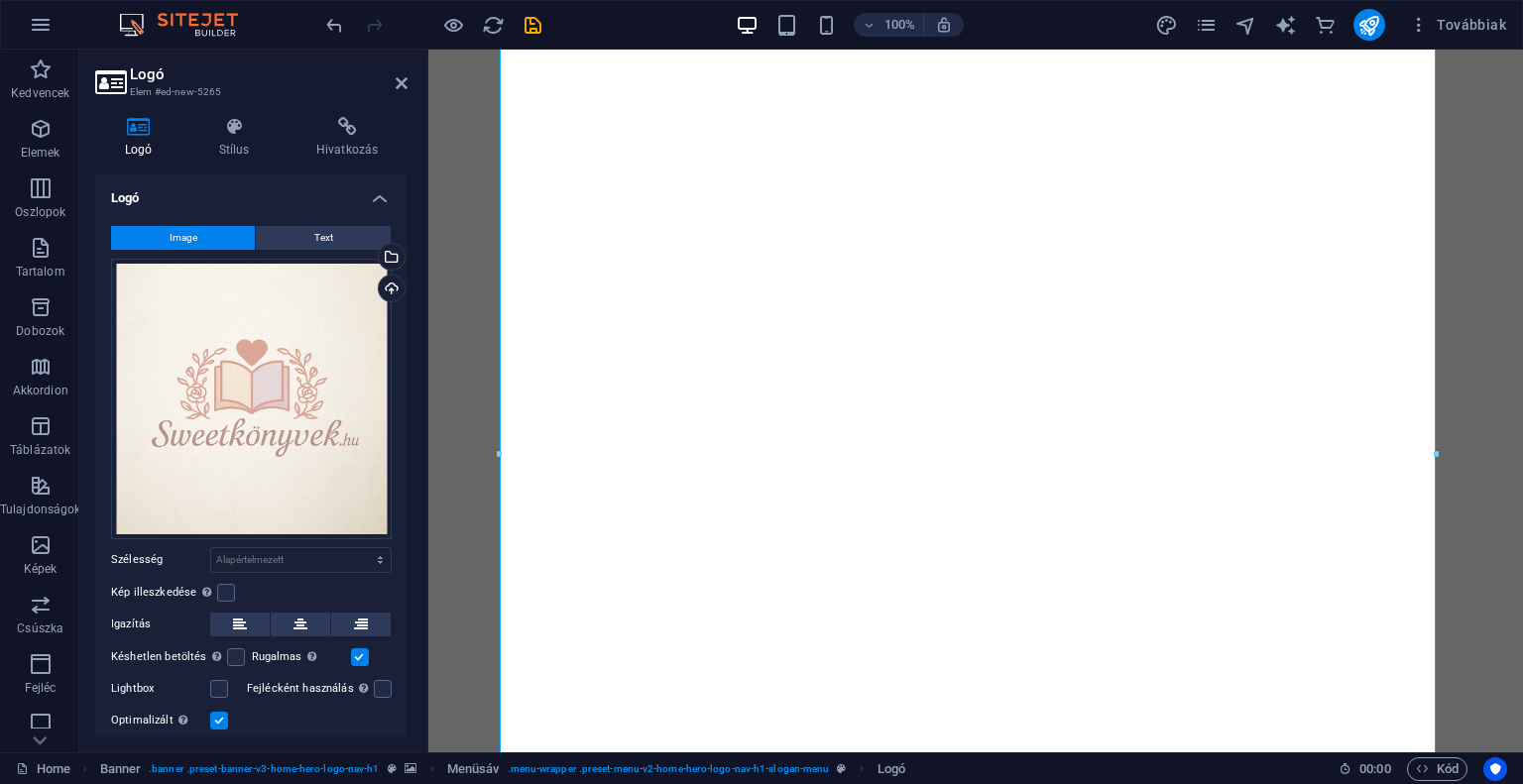 scroll, scrollTop: 0, scrollLeft: 0, axis: both 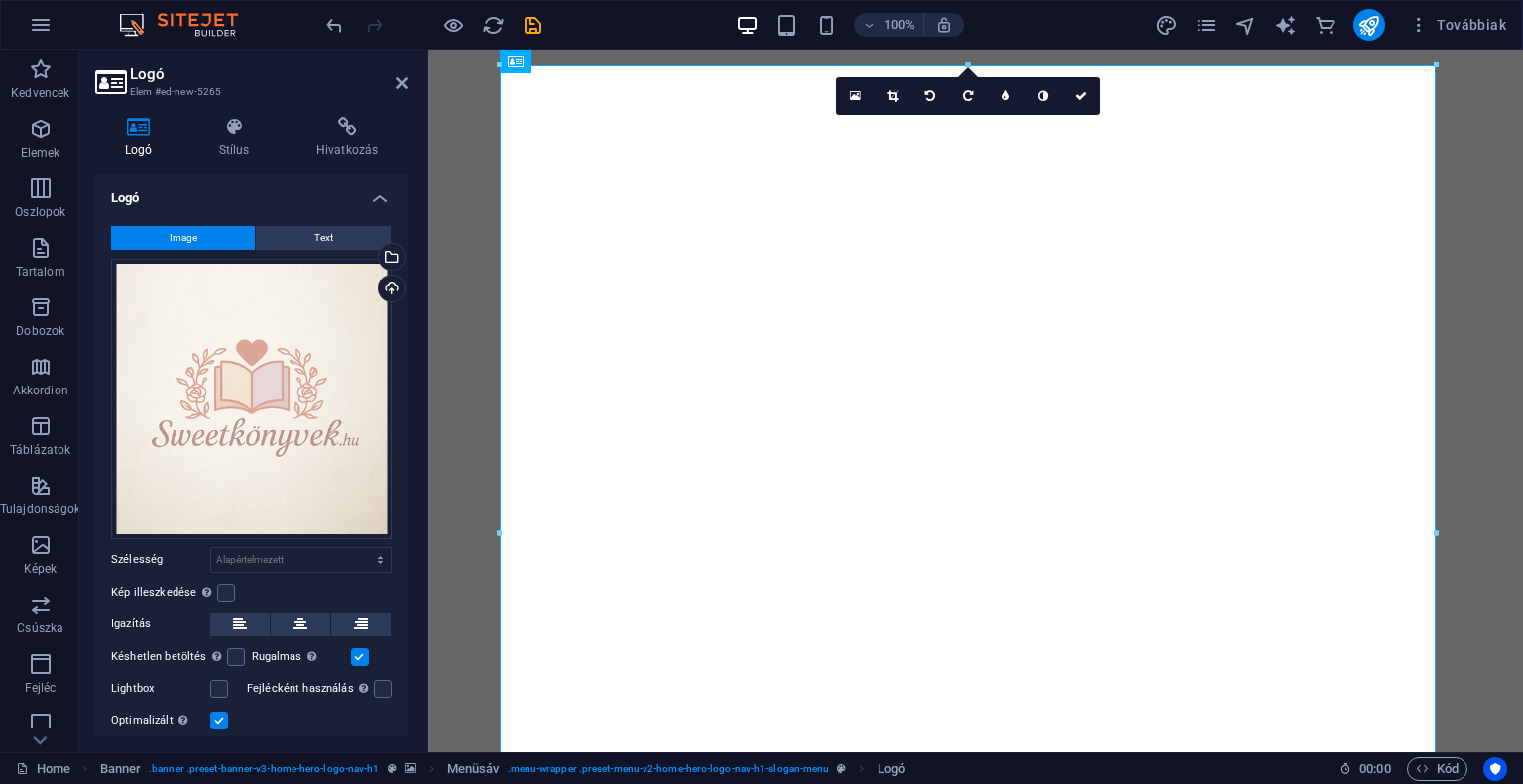 drag, startPoint x: 254, startPoint y: 238, endPoint x: 234, endPoint y: 241, distance: 20.22375 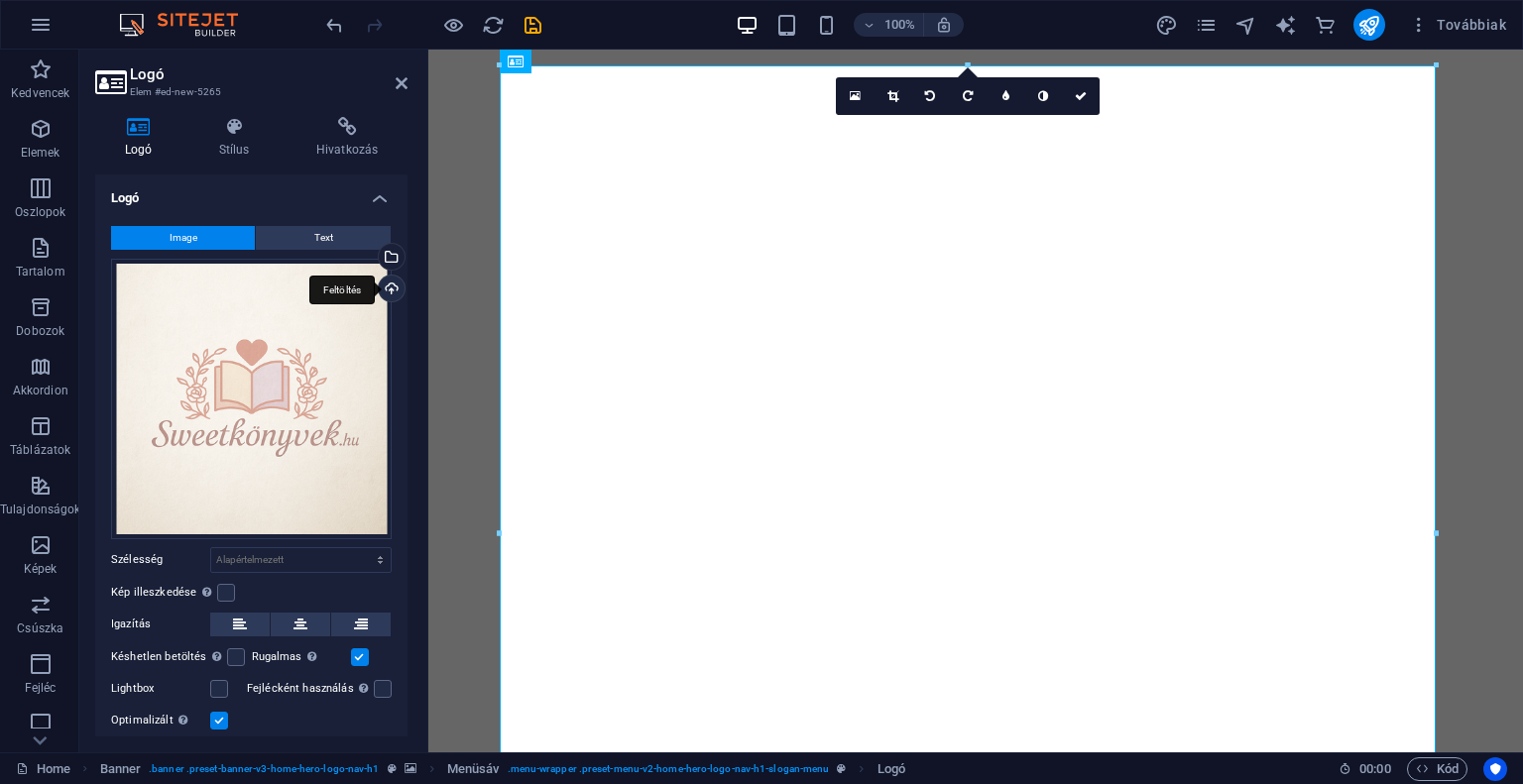 click on "Feltöltés" at bounding box center [390, 290] 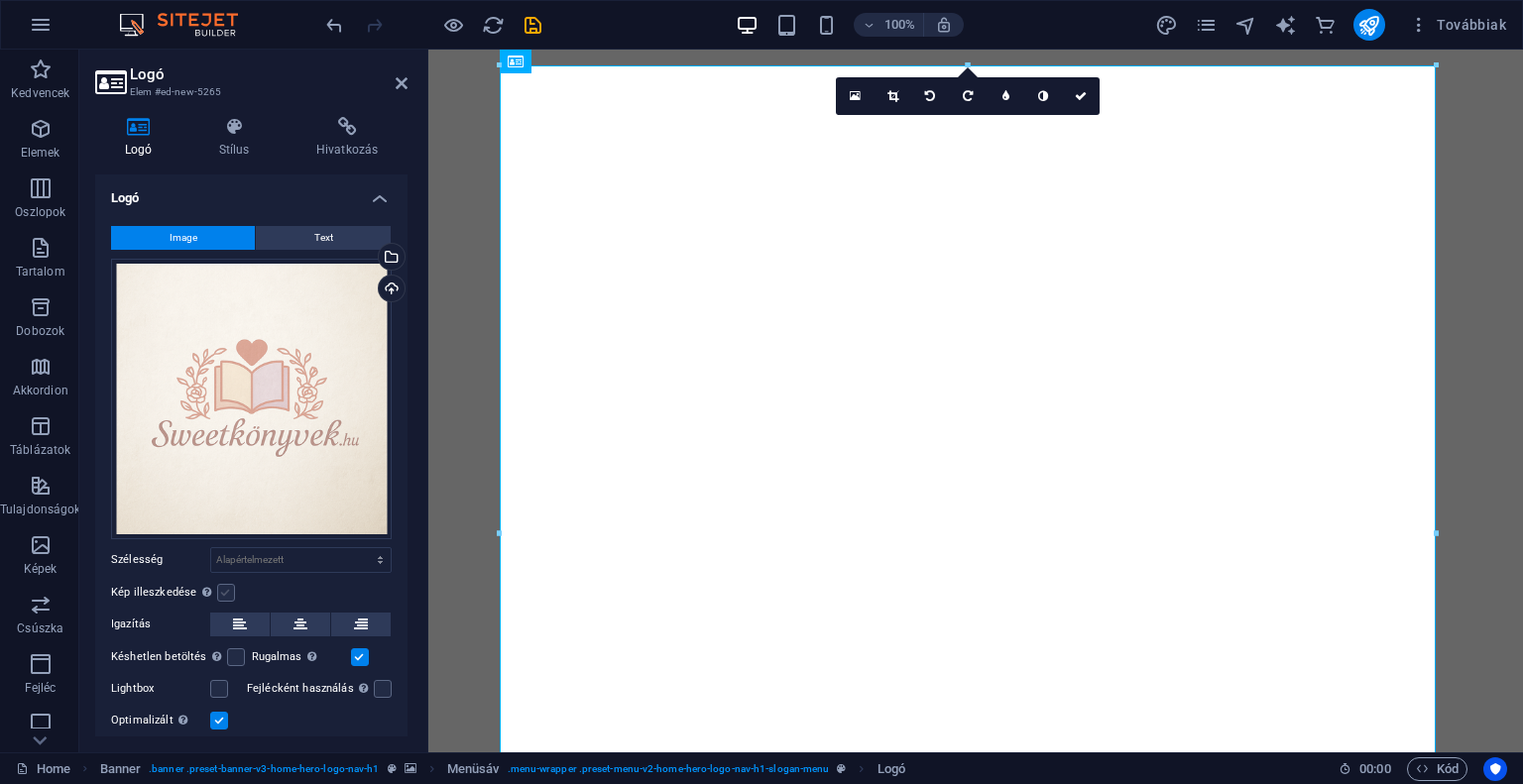 click at bounding box center (226, 593) 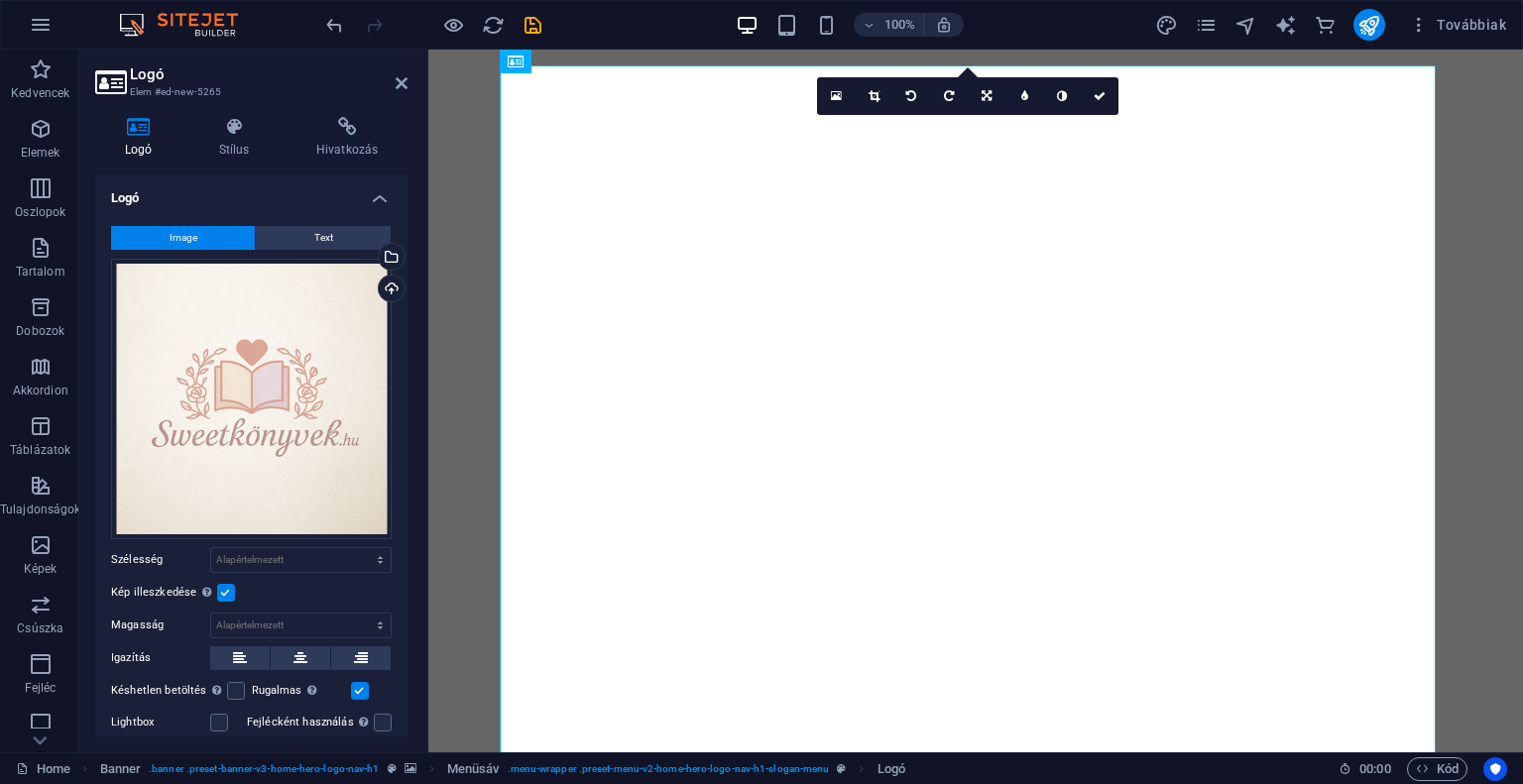 click on "Lightbox" at bounding box center [161, 723] 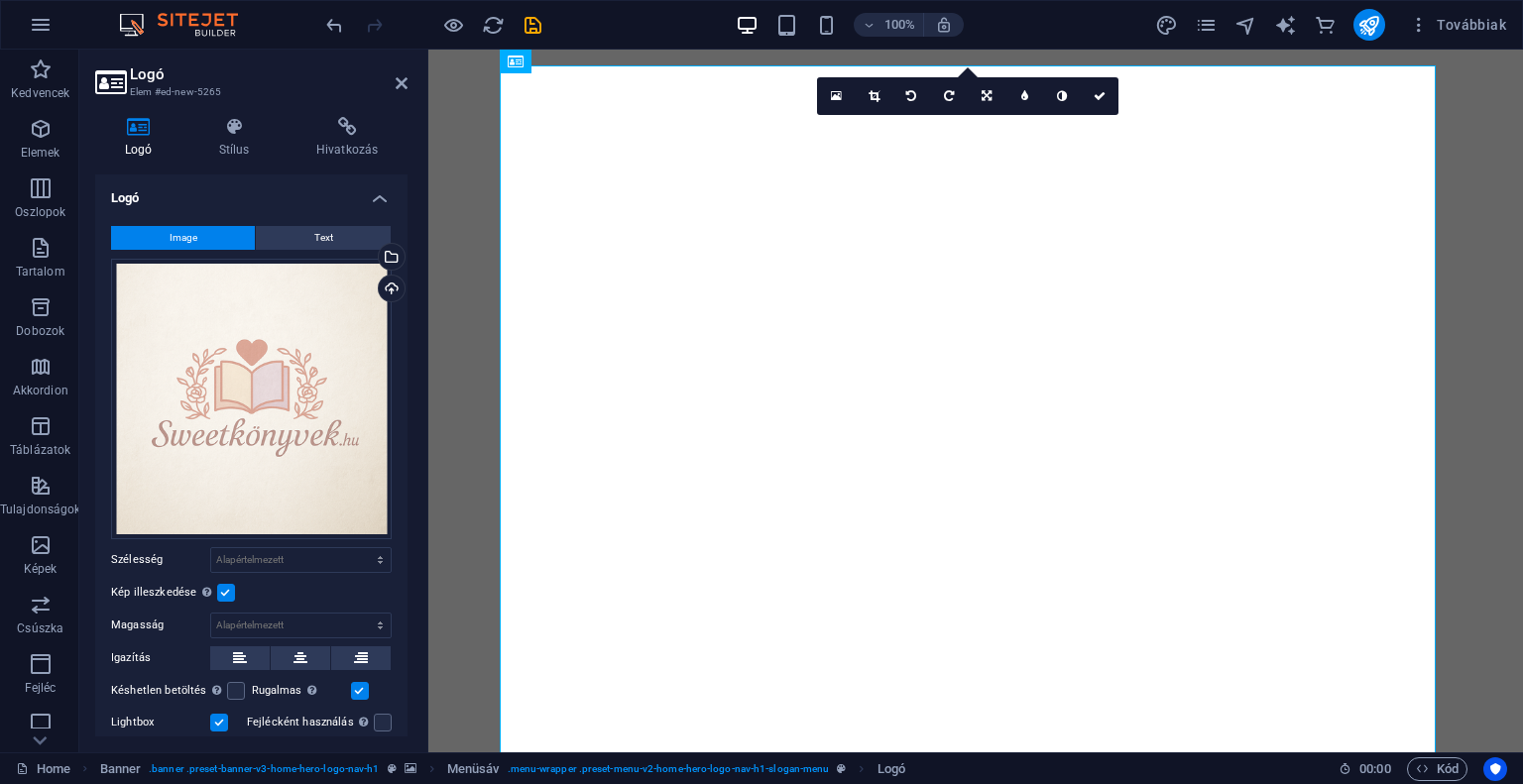 click on "Lightbox" at bounding box center [161, 723] 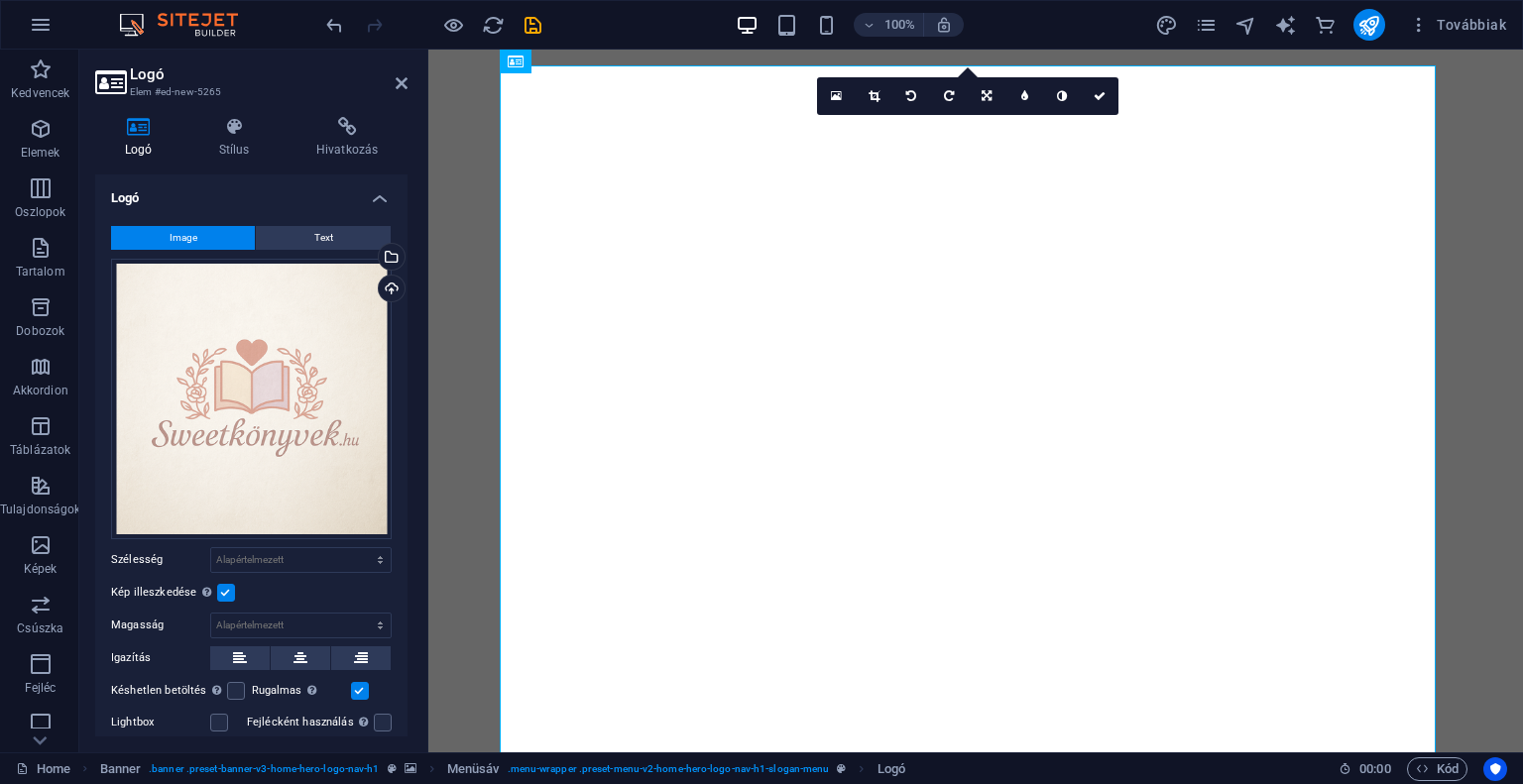 click on "Image Text Húzza ide a fájlokat, kattintson a fájlok kiválasztásához, vagy válasszon fájlokat a Fájlokból vagy a szabadon elérhető képek és videók közül Válasszon fájlokat a fájlkezelőből, a szabadon elérhető képek közül, vagy töltsön fel fájlokat Feltöltés Szélesség Alapértelmezett automatikus px rem % em vh vw Kép illeszkedése Automatikusan igazítja a képet egy fix szélességhez és magassághoz Magasság Alapértelmezett automatikus px Igazítás Késhetlen betöltés Az oldal betöltése után a képek betöltése javítja az oldal sebességét. Rugalmas Automatikusan betölti a retina képet és az okostelefonra optimalizált méreteket. Lightbox Fejlécként használás A képet H1 fejléccel veszi körül. Hasznos az alternatív szöveg megadásához, például a logónak. Hagyja kijelölve, ha bizonytalan. Optimalizált A képek tömörítése az oldal sebességének javítása érdekében történik. Pozíció Irány Egyéni X eltolás 50 px rem % vh vw 50 px %" at bounding box center (251, 546) 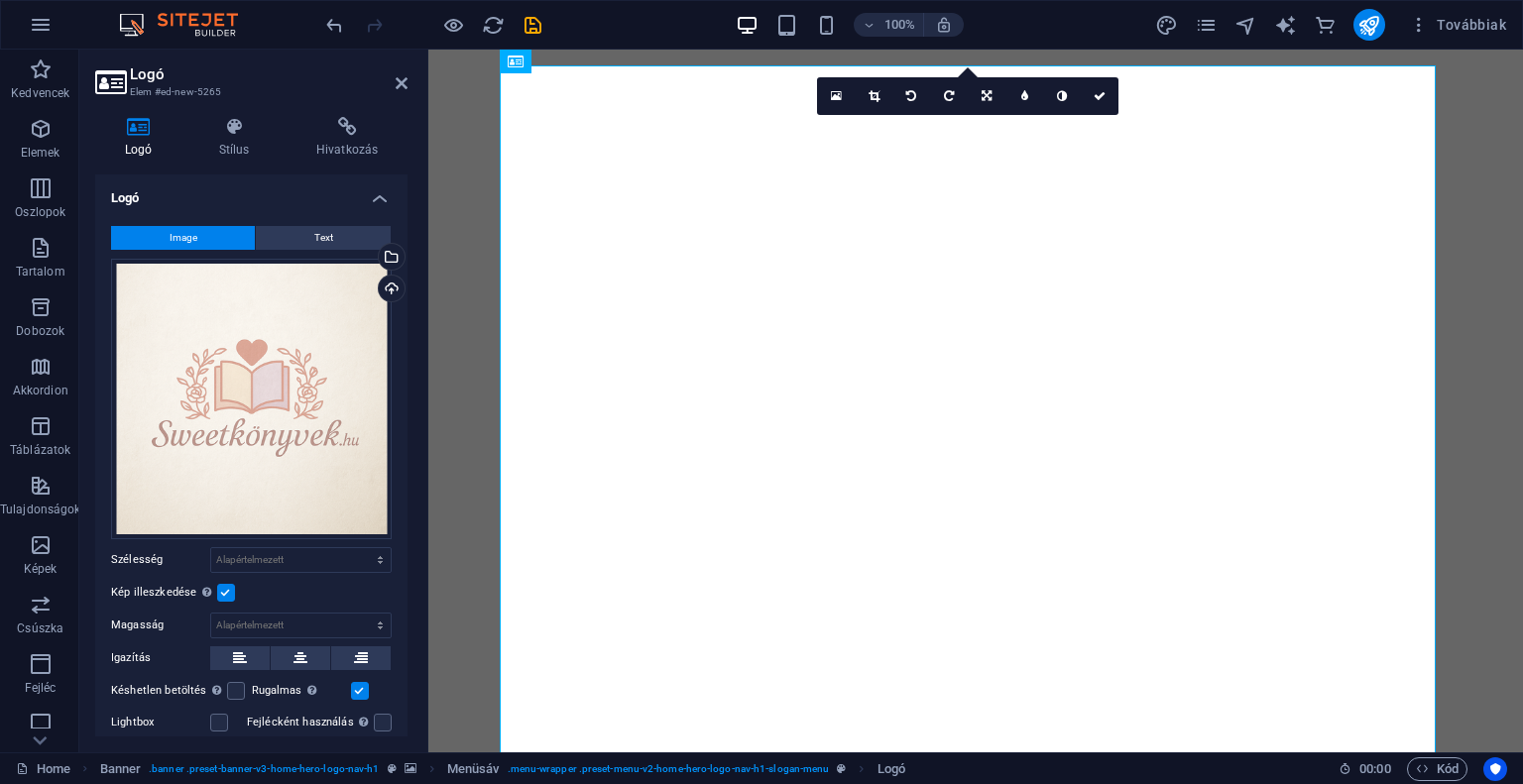 drag, startPoint x: 403, startPoint y: 541, endPoint x: 405, endPoint y: 559, distance: 18.11077 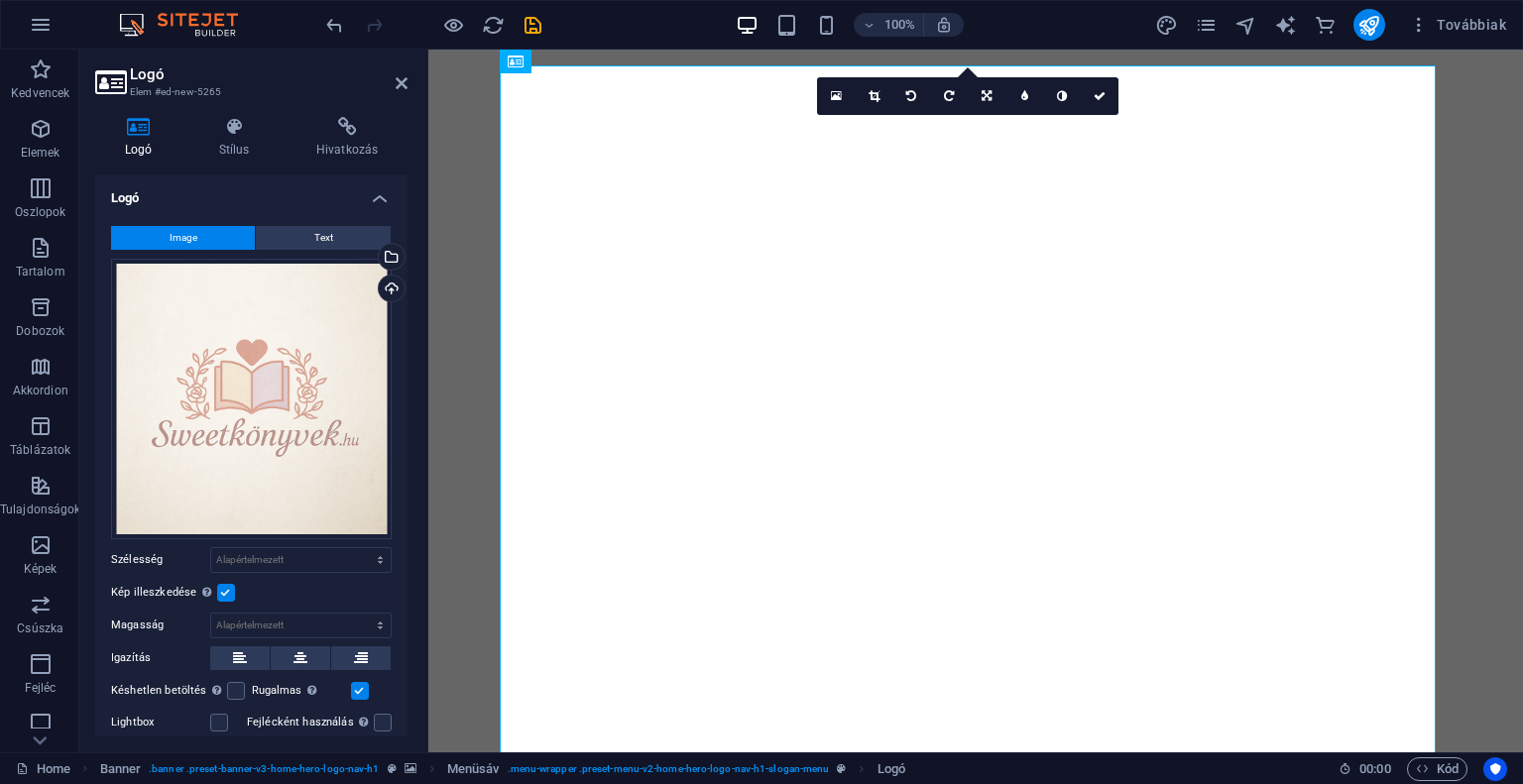 click on "Logó Image Text Húzza ide a fájlokat, kattintson a fájlok kiválasztásához, vagy válasszon fájlokat a Fájlokból vagy a szabadon elérhető képek és videók közül Válasszon fájlokat a fájlkezelőből, a szabadon elérhető képek közül, vagy töltsön fel fájlokat Feltöltés Szélesség Alapértelmezett automatikus px rem % em vh vw Kép illeszkedése Automatikusan igazítja a képet egy fix szélességhez és magassághoz Magasság Alapértelmezett automatikus px Igazítás Késhetlen betöltés Az oldal betöltése után a képek betöltése javítja az oldal sebességét. Rugalmas Automatikusan betölti a retina képet és az okostelefonra optimalizált méreteket. Lightbox Fejlécként használás A képet H1 fejléccel veszi körül. Hasznos az alternatív szöveg megadásához, például a logónak. Hagyja kijelölve, ha bizonytalan. Optimalizált A képek tömörítése az oldal sebességének javítása érdekében történik. Pozíció Irány Egyéni X eltolás 50 px rem % vh vw %" at bounding box center [251, 455] 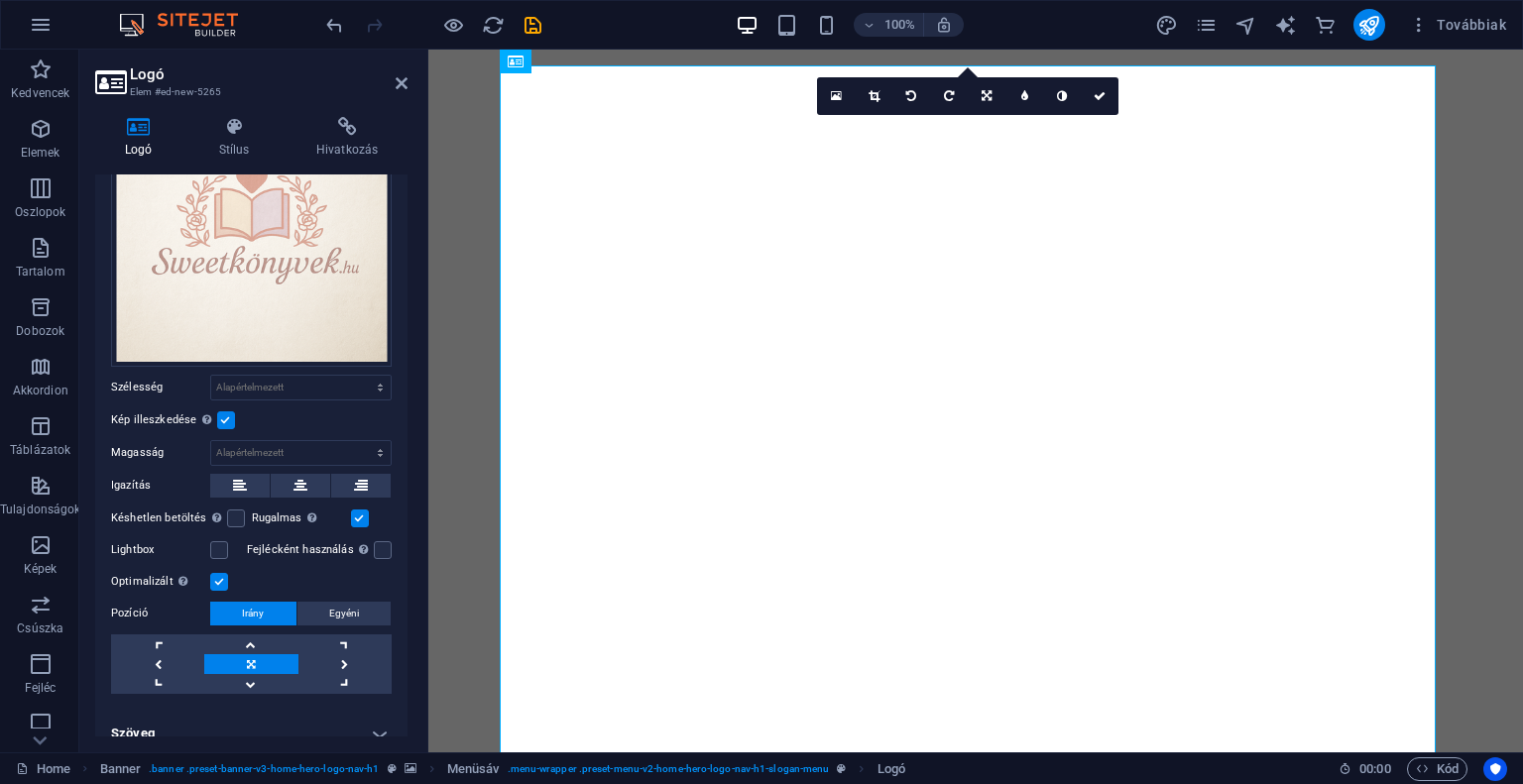 scroll, scrollTop: 187, scrollLeft: 0, axis: vertical 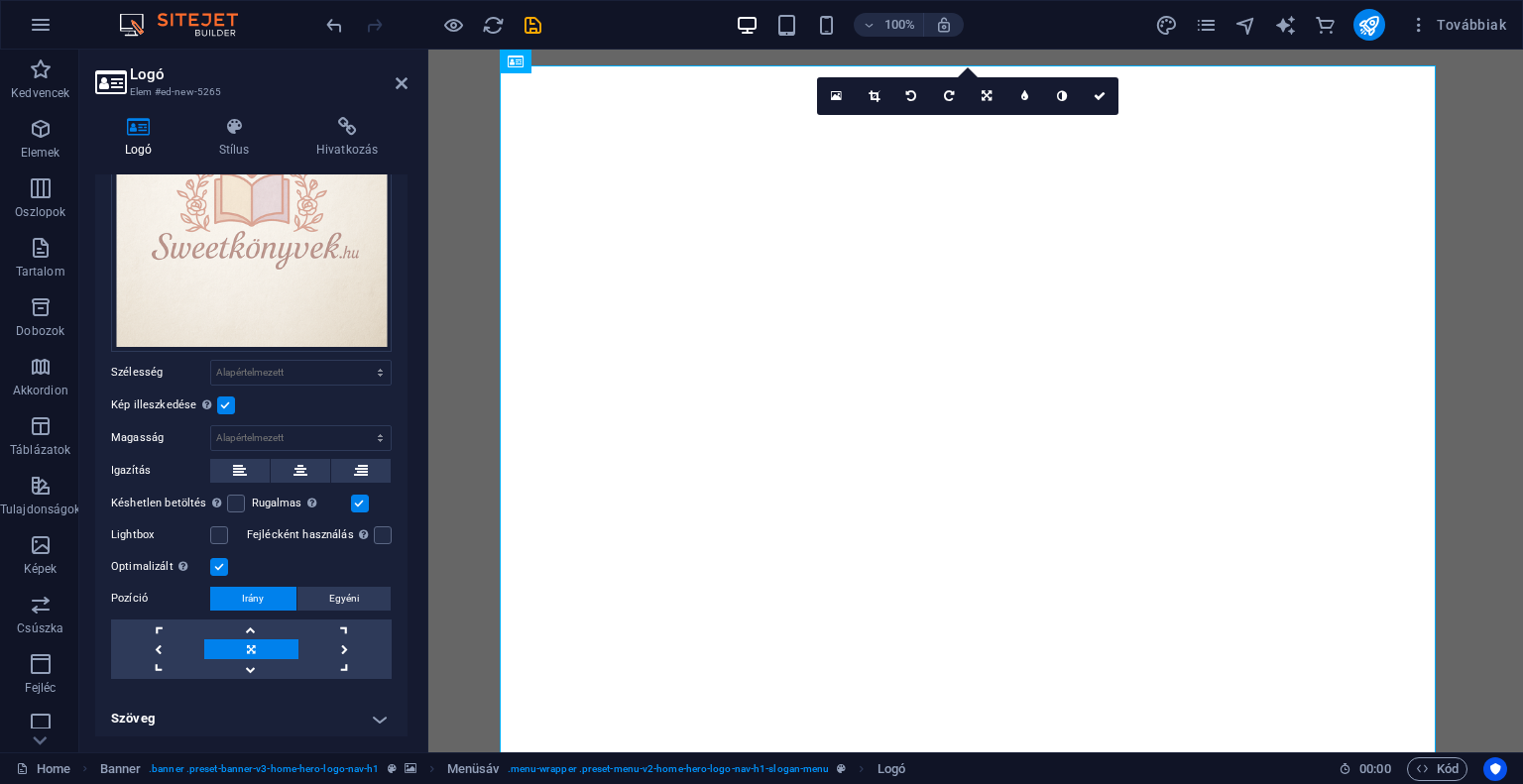 click on "Logó" at bounding box center [142, 138] 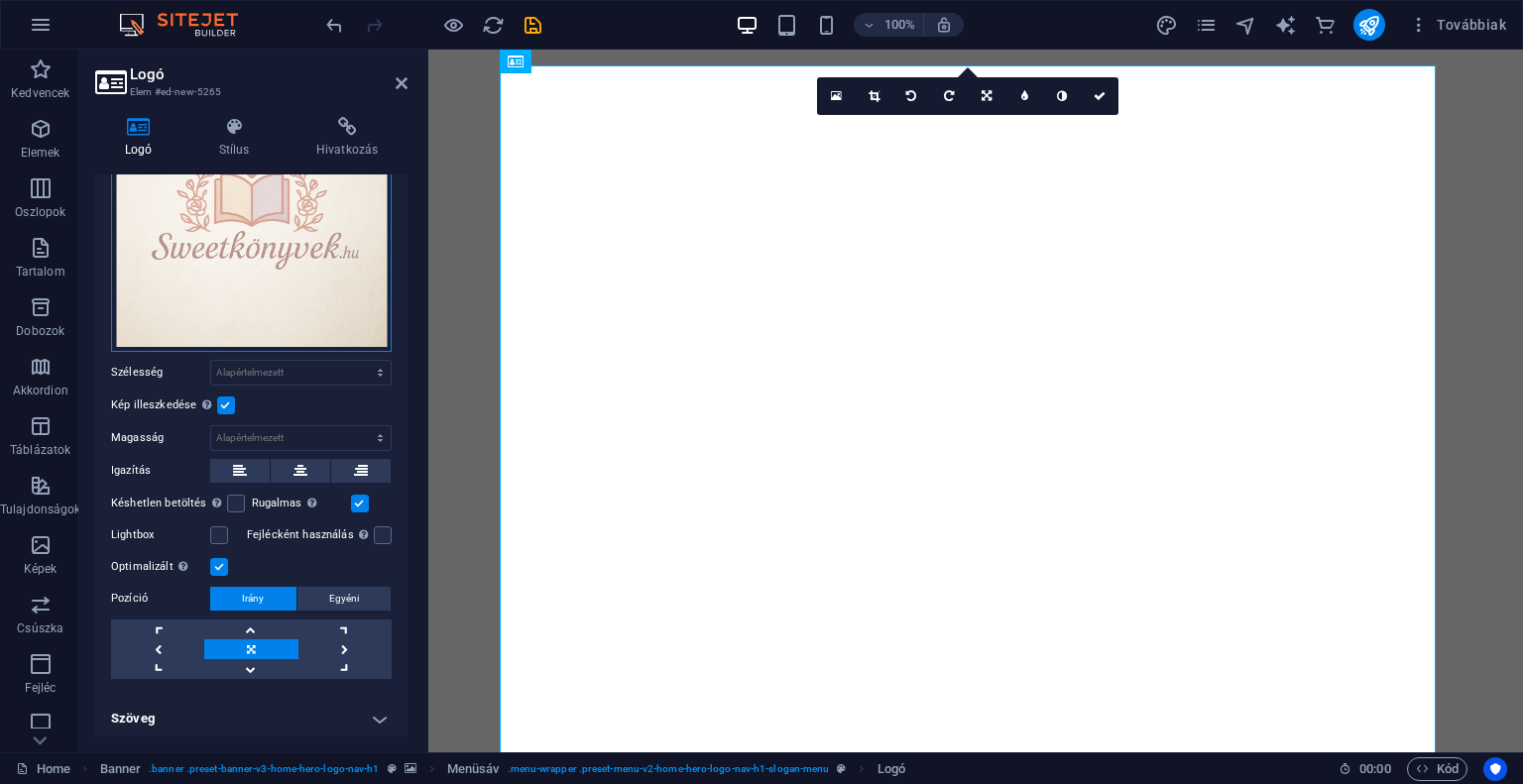 click on "Húzza ide a fájlokat, kattintson a fájlok kiválasztásához, vagy válasszon fájlokat a Fájlokból vagy a szabadon elérhető képek és videók közül" at bounding box center [251, 211] 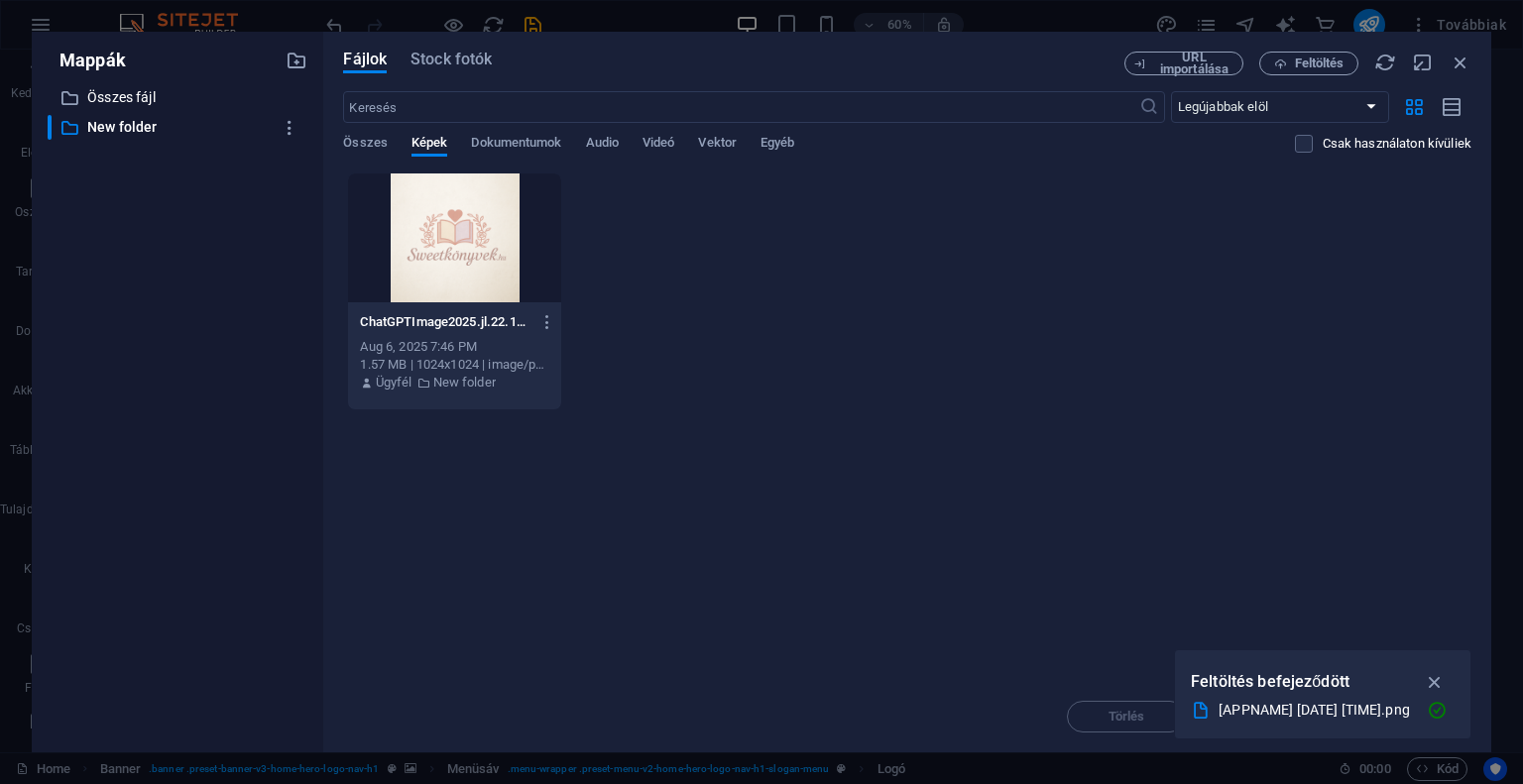 click at bounding box center [454, 238] 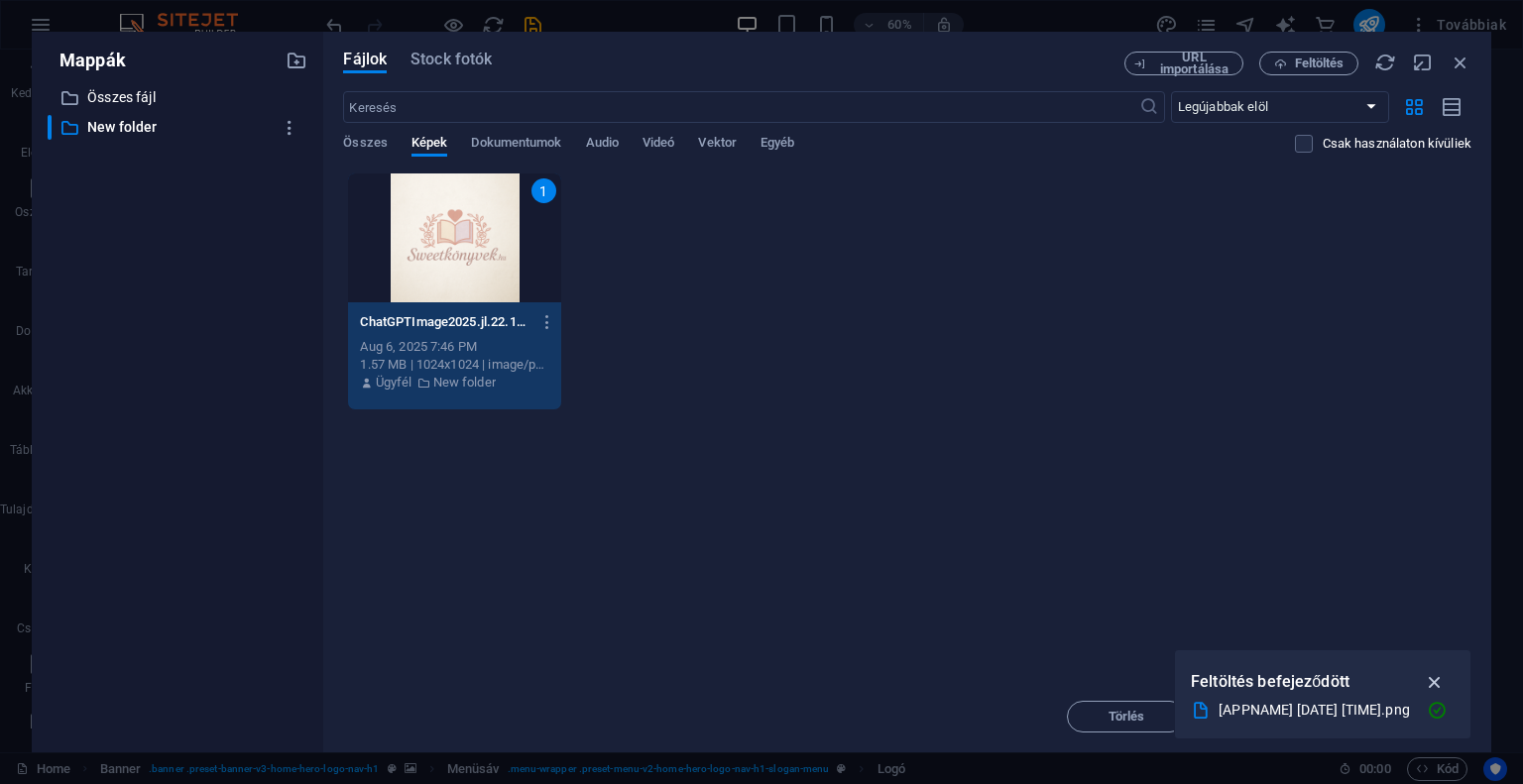 click at bounding box center [1435, 682] 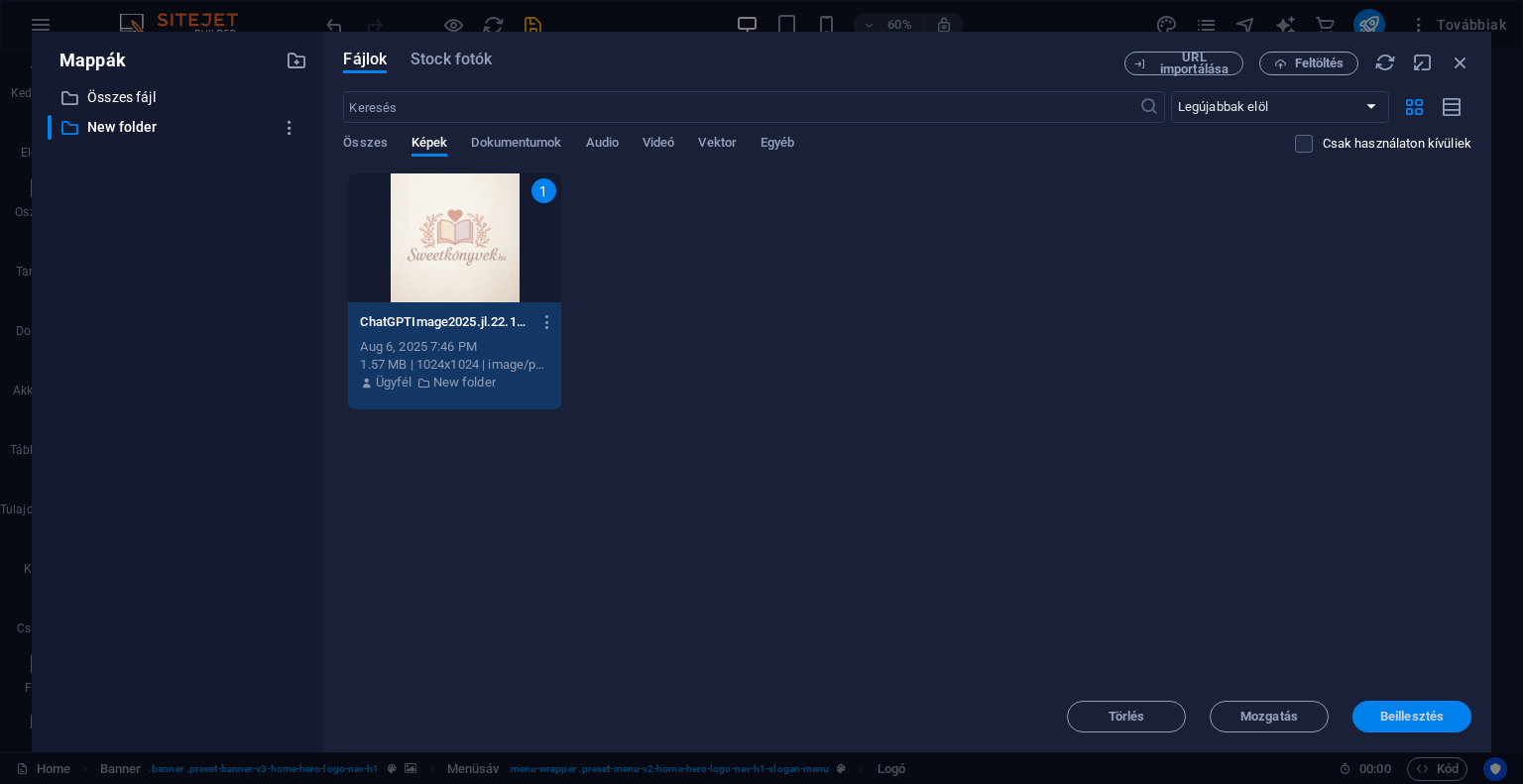 click on "Beillesztés" at bounding box center (1412, 717) 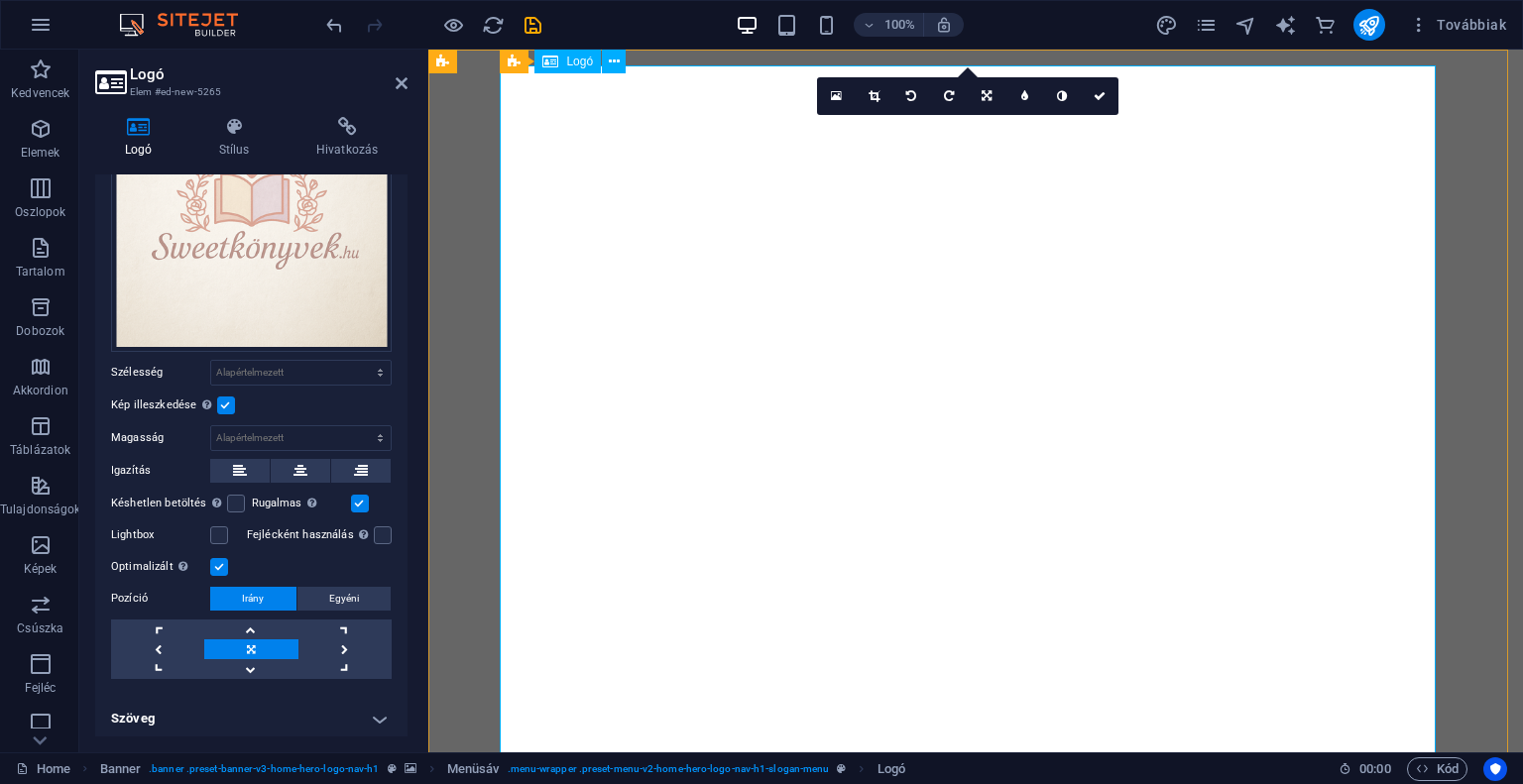 click on "Logó" at bounding box center [579, 61] 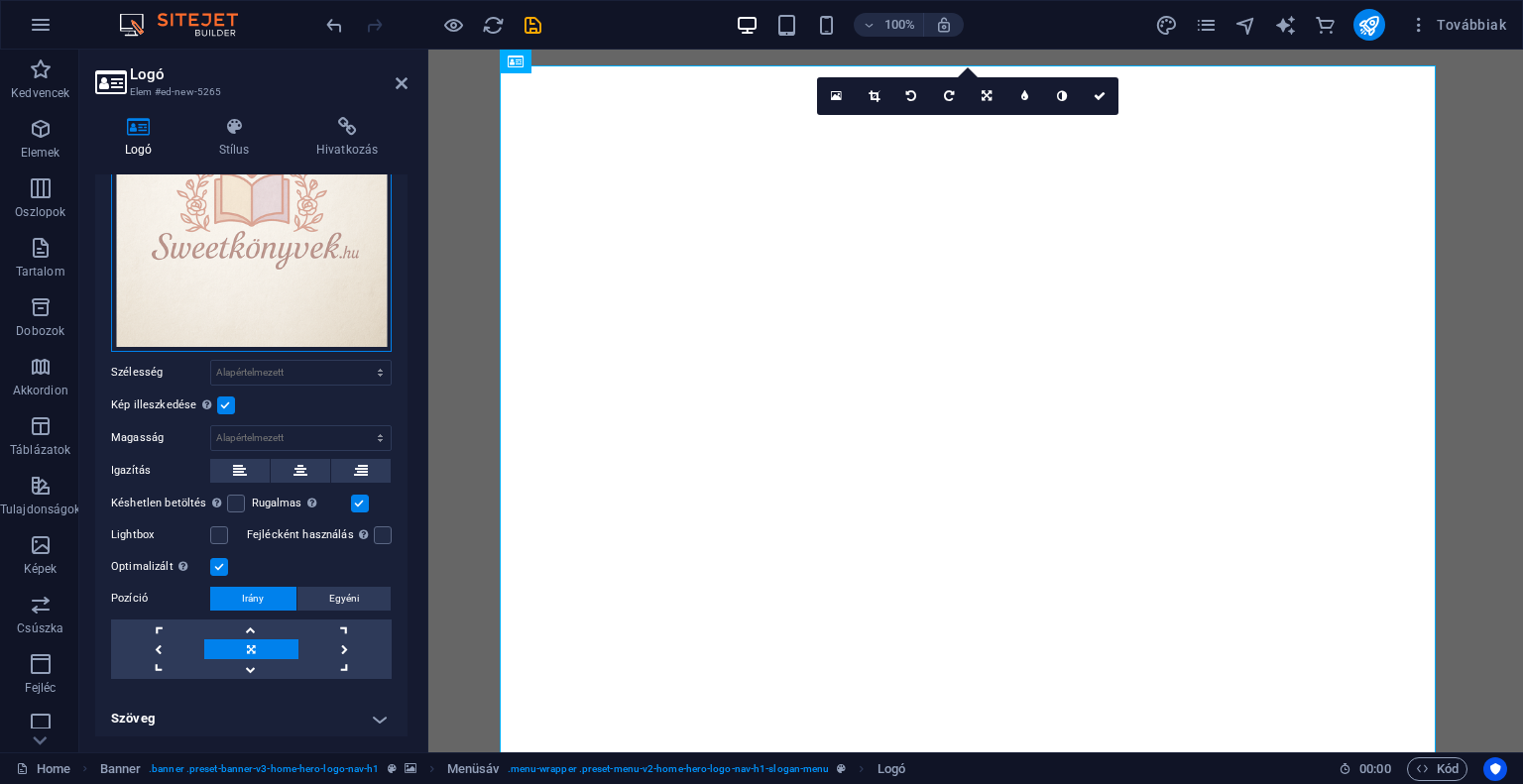 click on "Húzza ide a fájlokat, kattintson a fájlok kiválasztásához, vagy válasszon fájlokat a Fájlokból vagy a szabadon elérhető képek és videók közül" at bounding box center [251, 211] 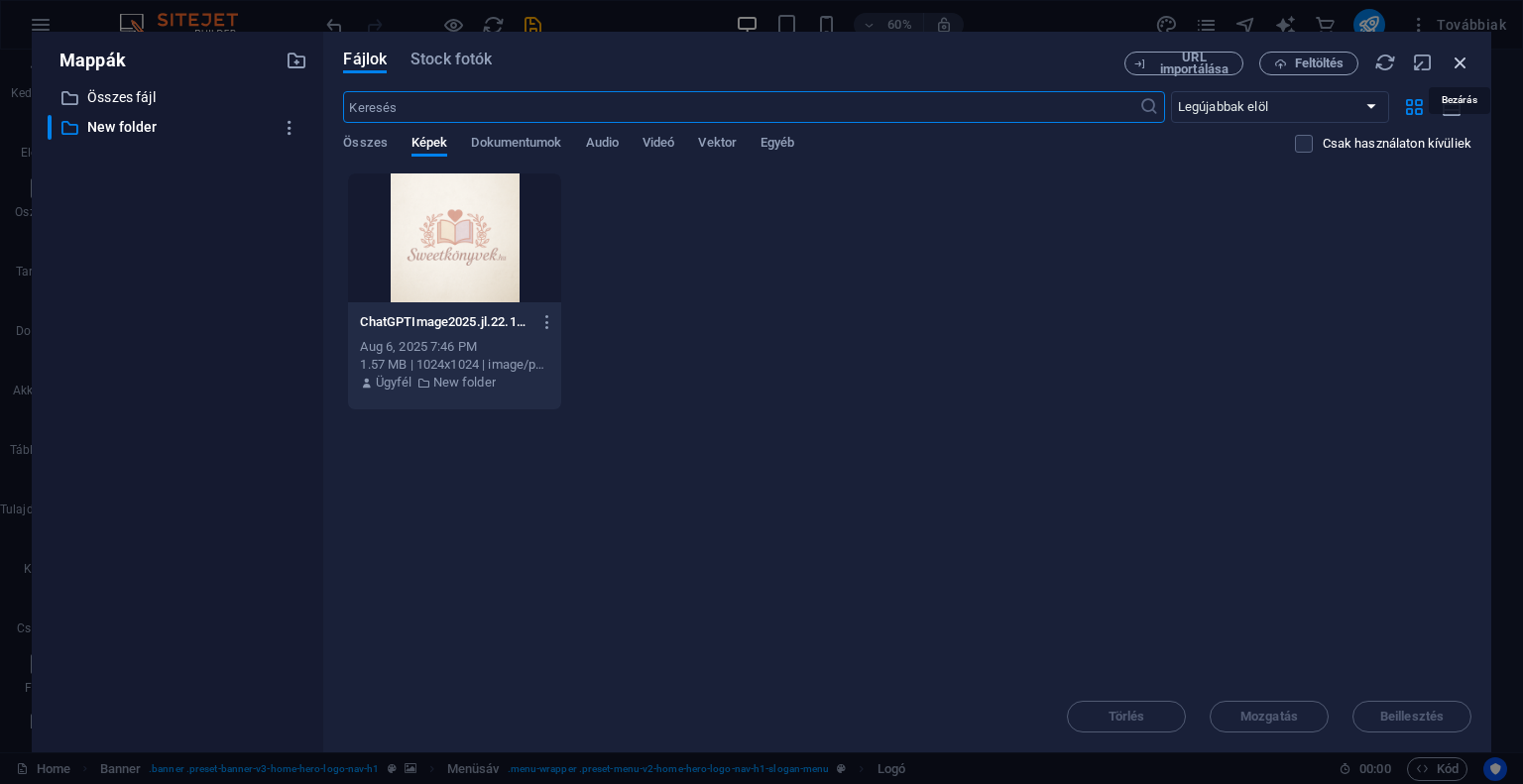click at bounding box center (1461, 62) 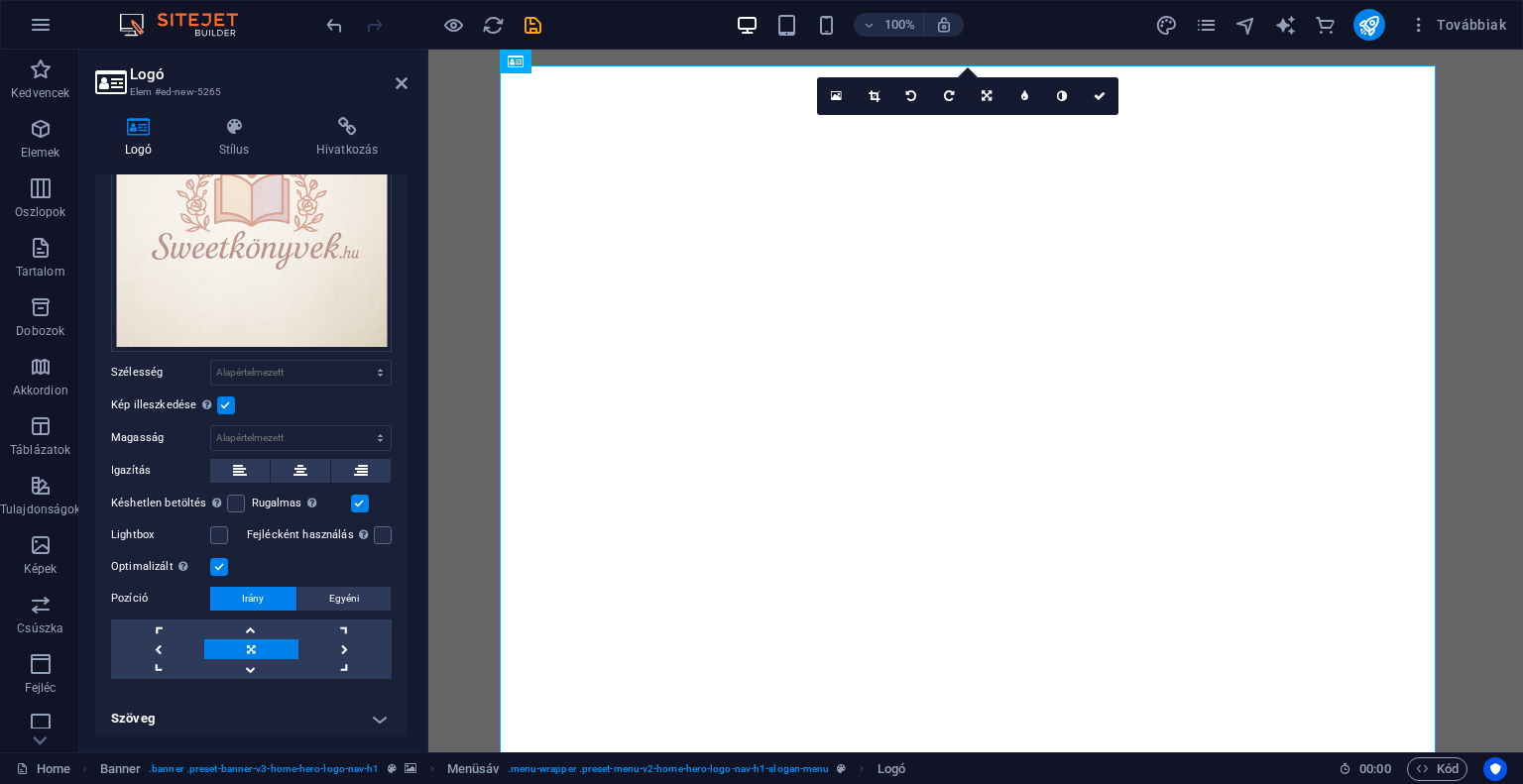 click on "Elem #ed-new-5265" at bounding box center [249, 92] 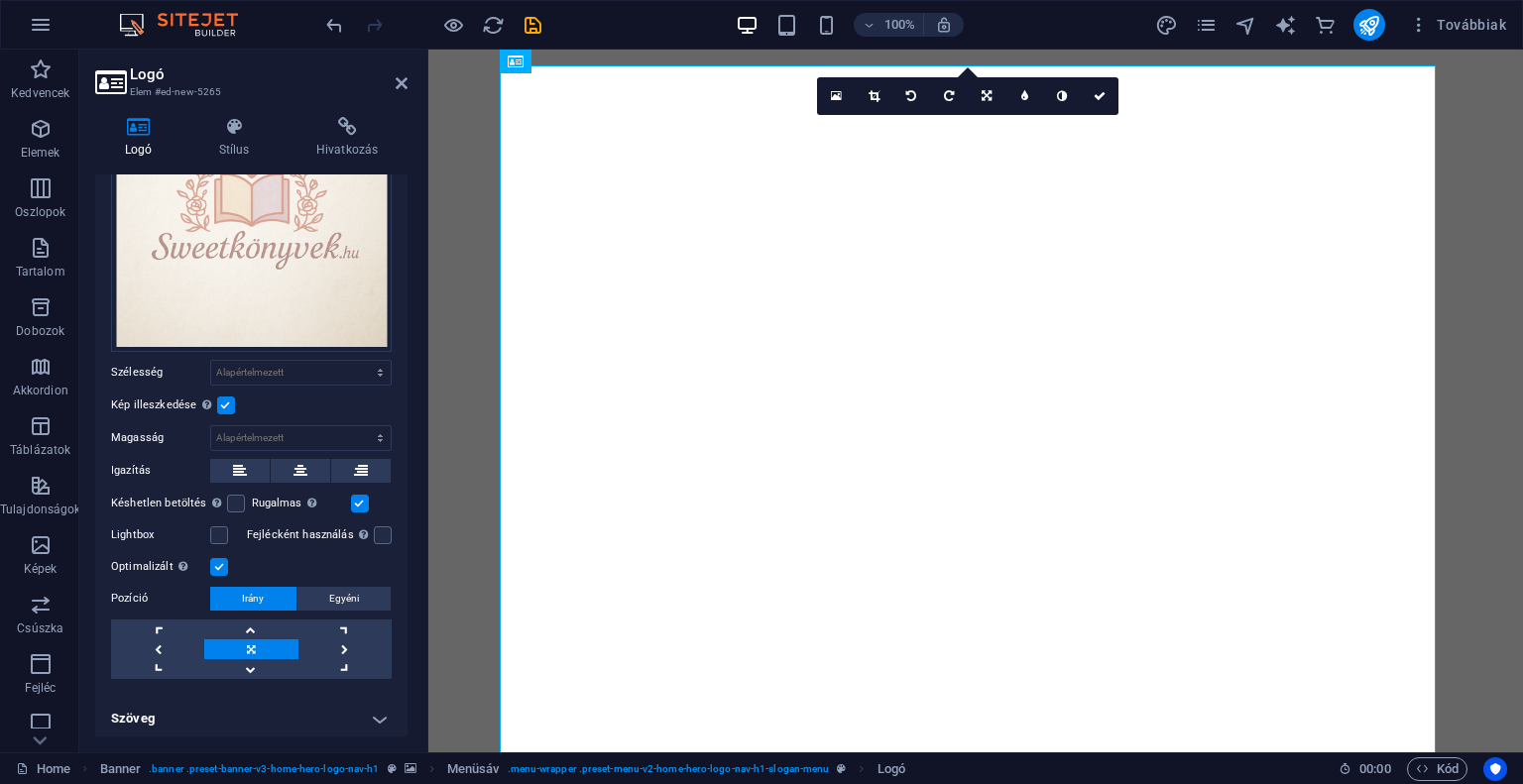 drag, startPoint x: 132, startPoint y: 79, endPoint x: 107, endPoint y: 81, distance: 25.079872 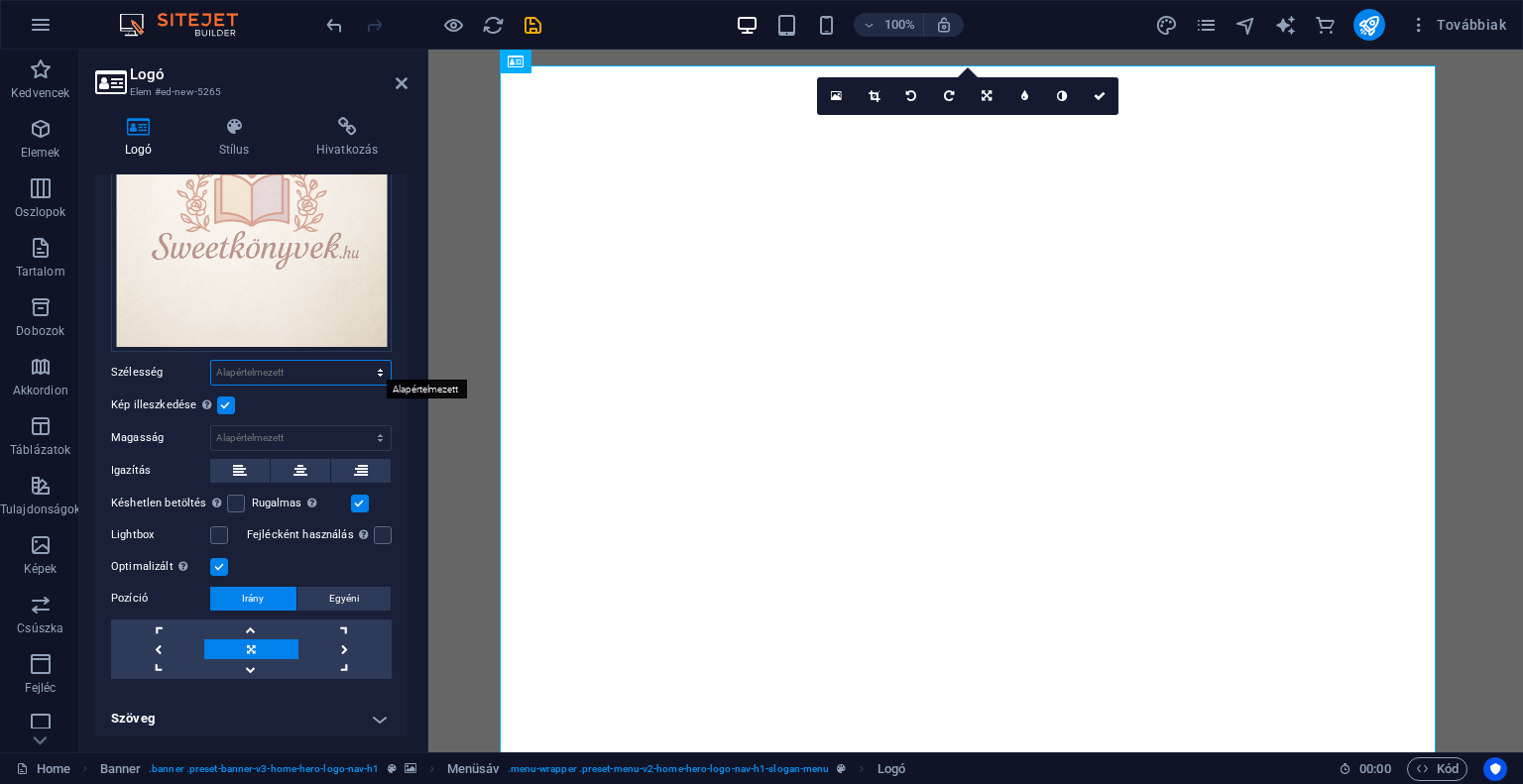 click on "Alapértelmezett automatikus px rem % em vh vw" at bounding box center [300, 373] 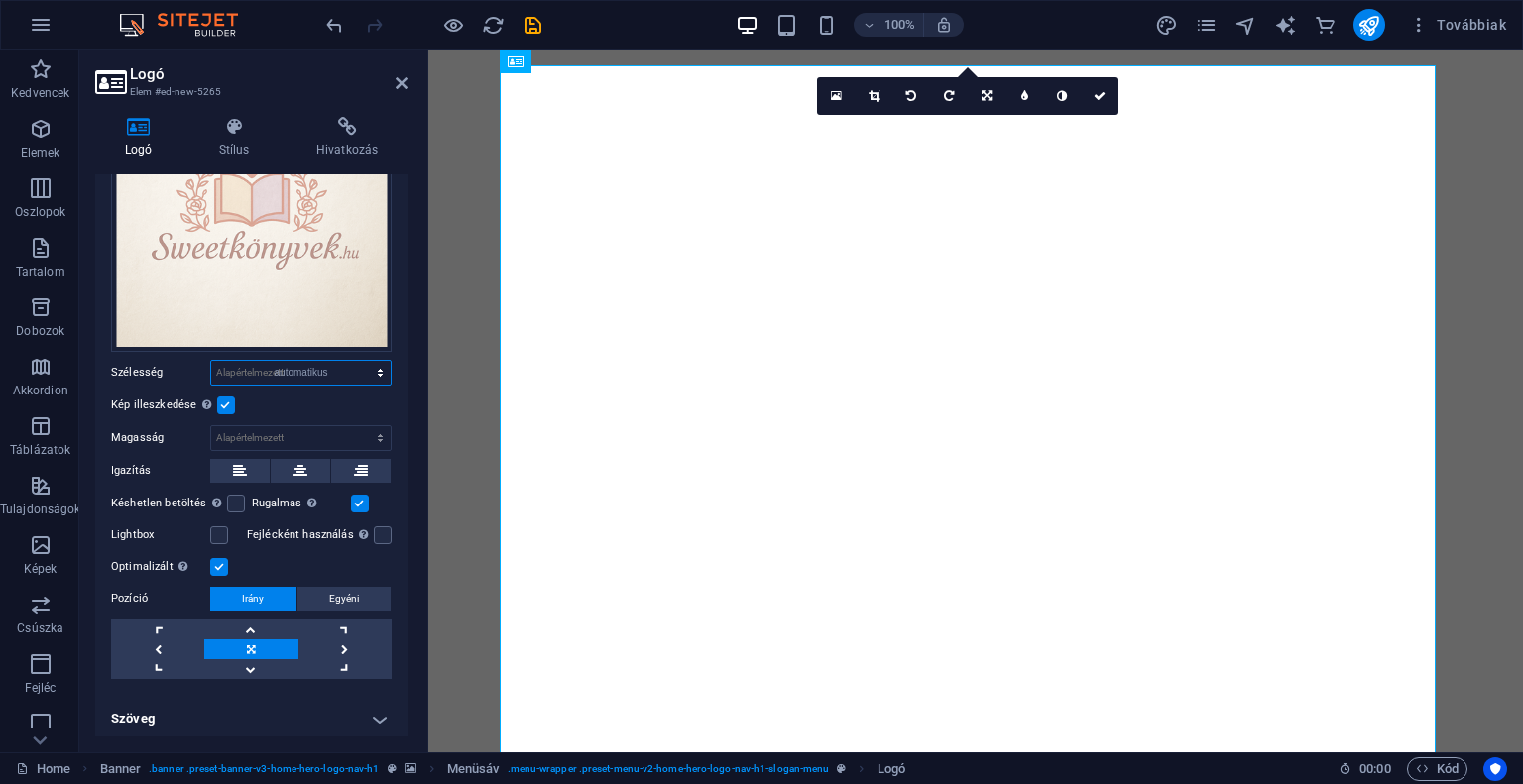 click on "Alapértelmezett automatikus px rem % em vh vw" at bounding box center [300, 373] 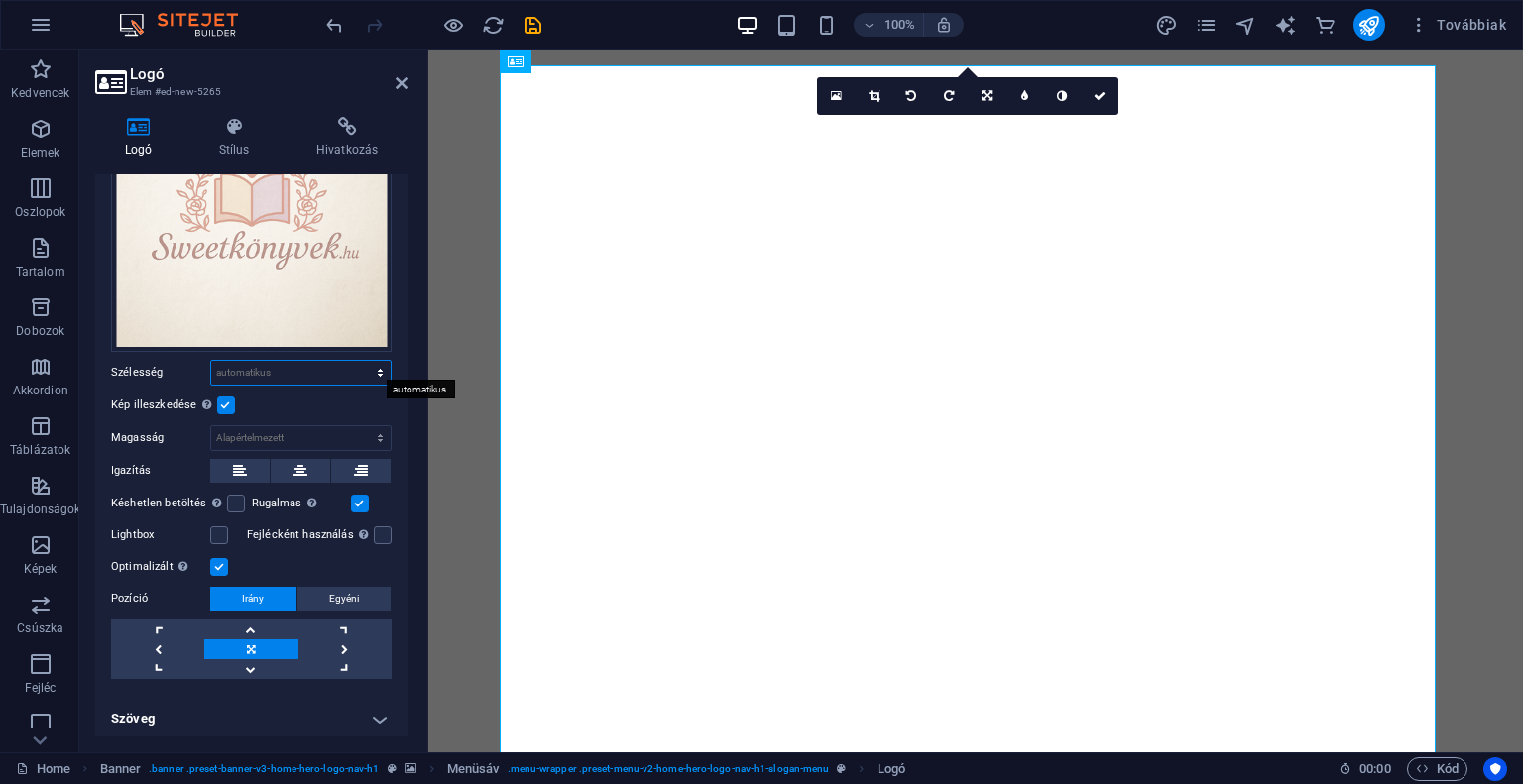 click on "Alapértelmezett automatikus px rem % em vh vw" at bounding box center [300, 373] 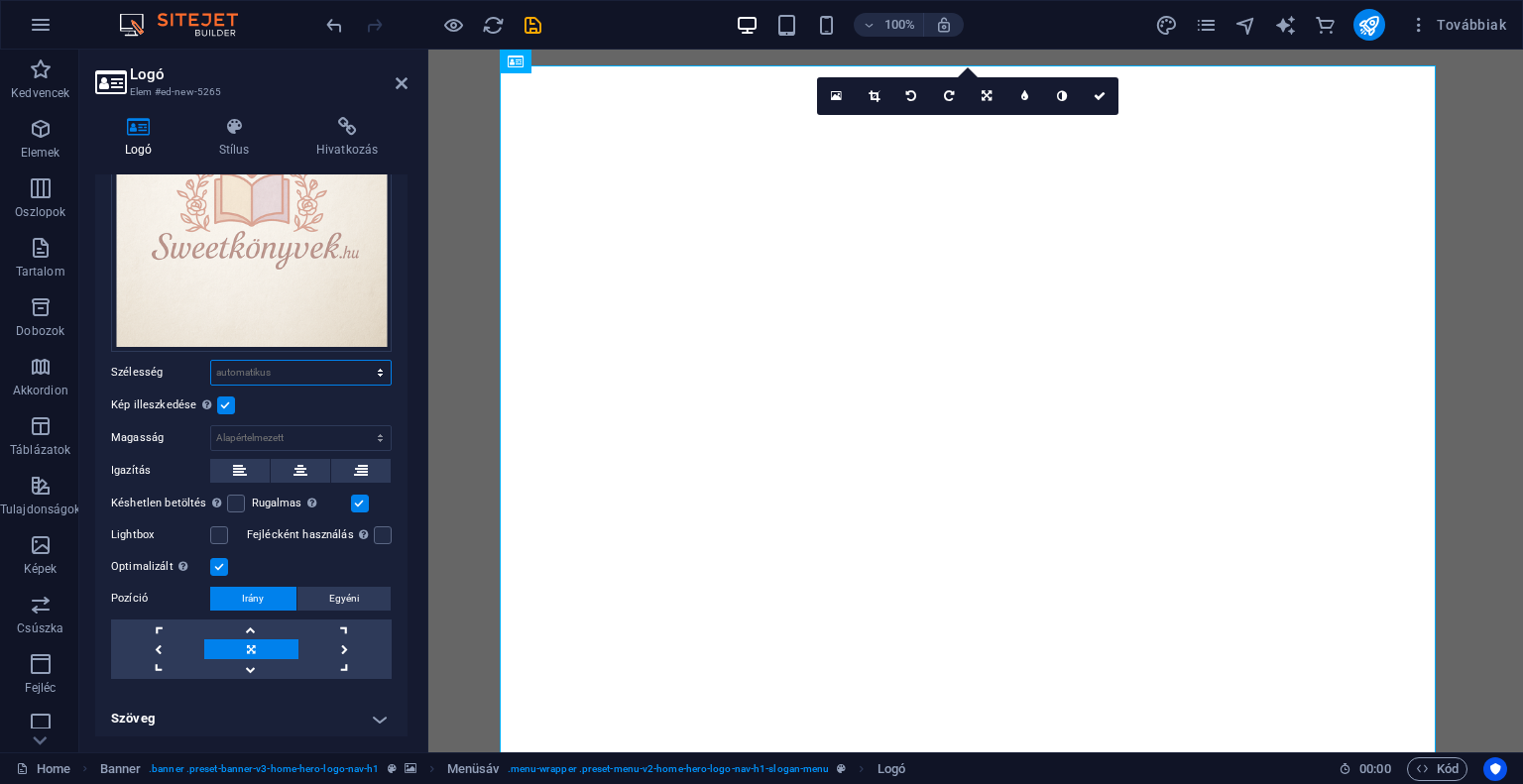 select on "px" 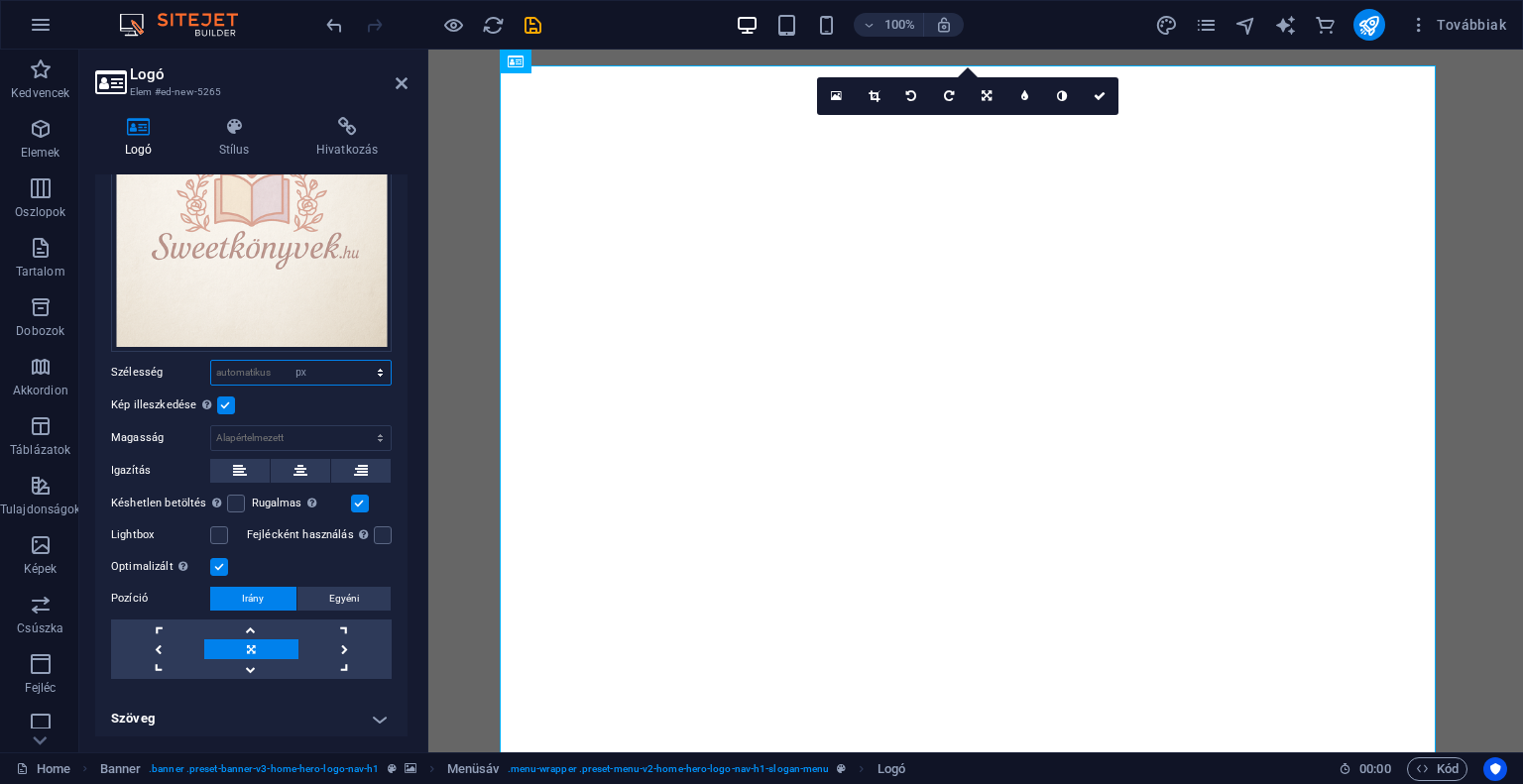click on "Alapértelmezett automatikus px rem % em vh vw" at bounding box center (300, 373) 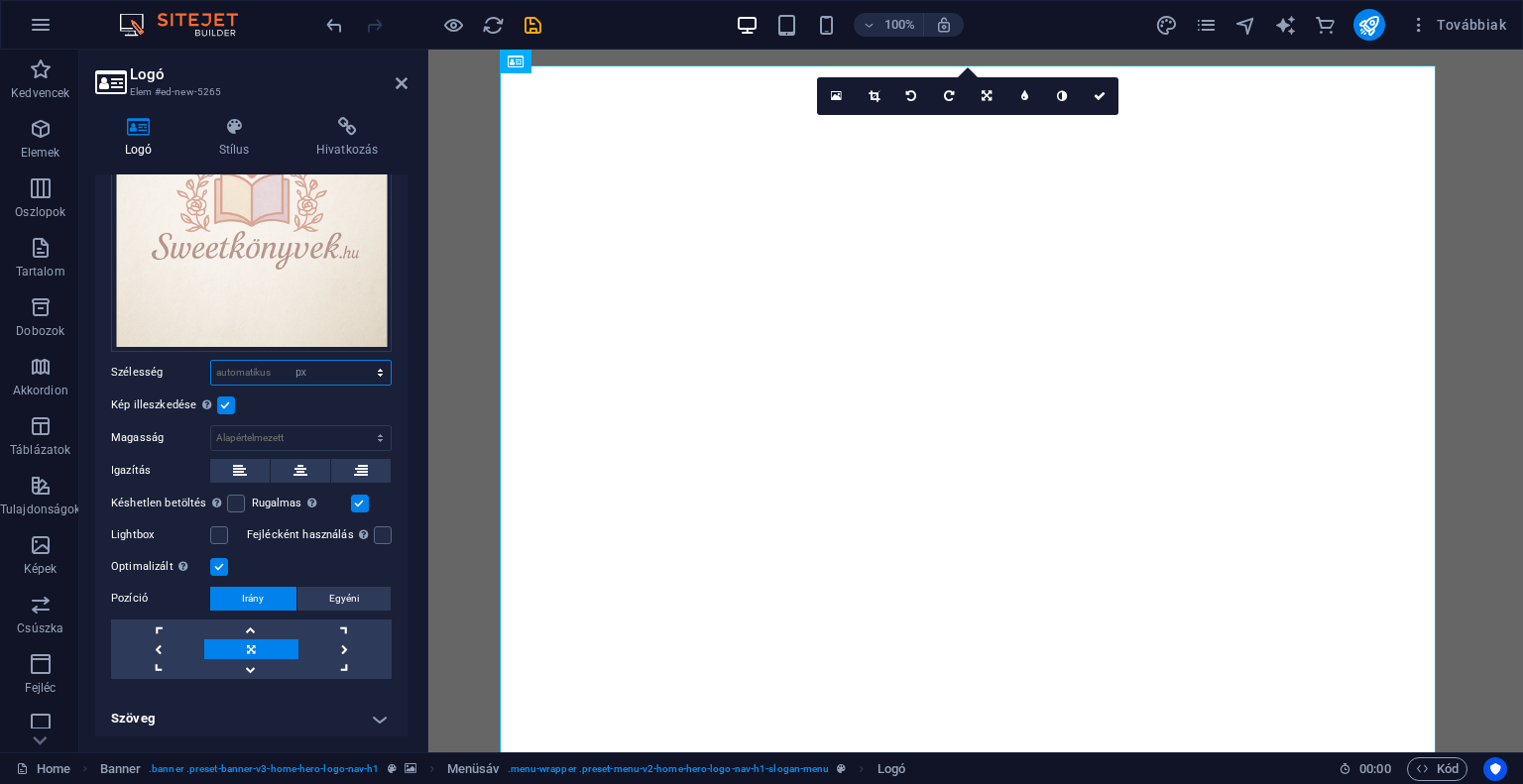 type on "944" 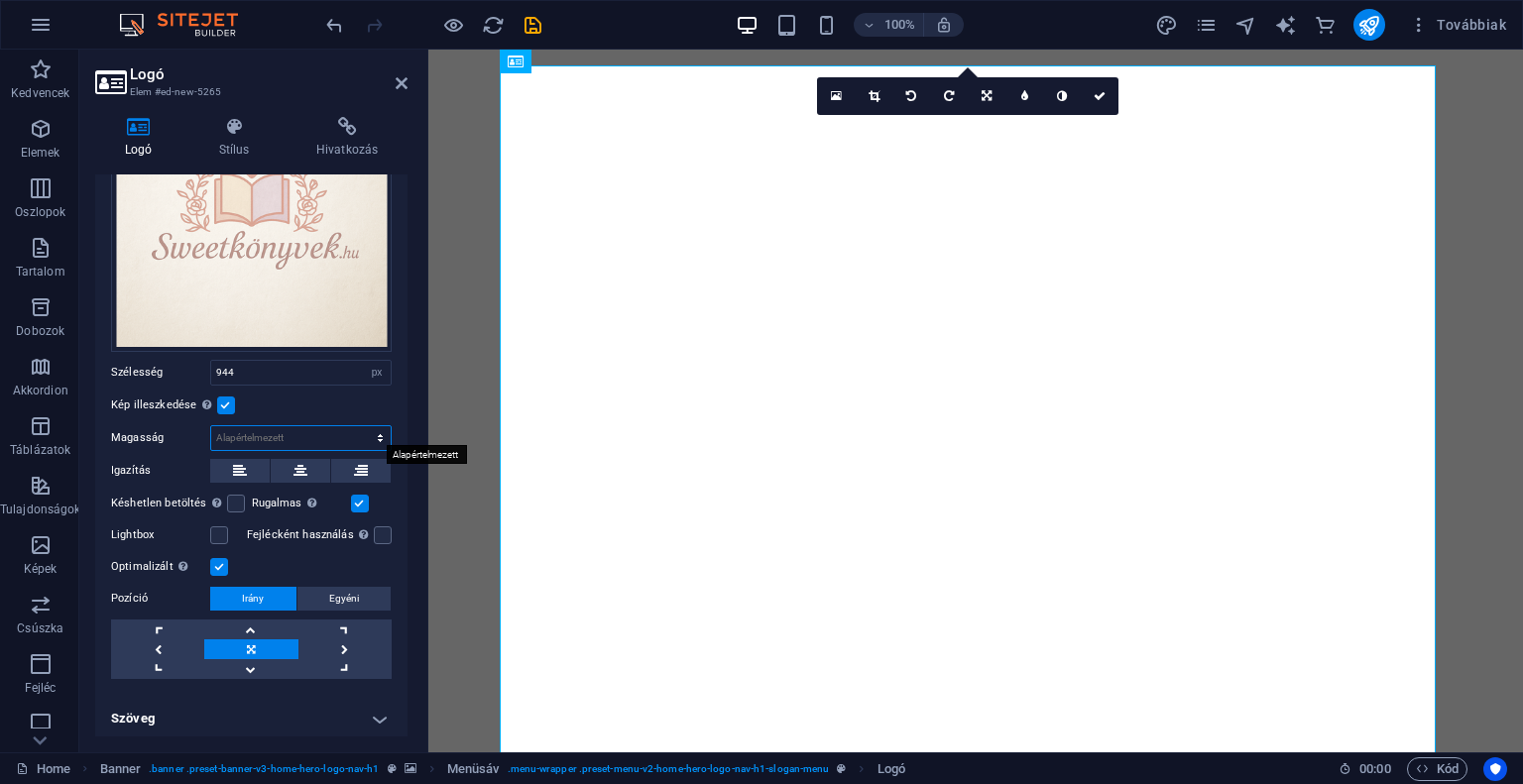 click on "Alapértelmezett automatikus px" at bounding box center [300, 438] 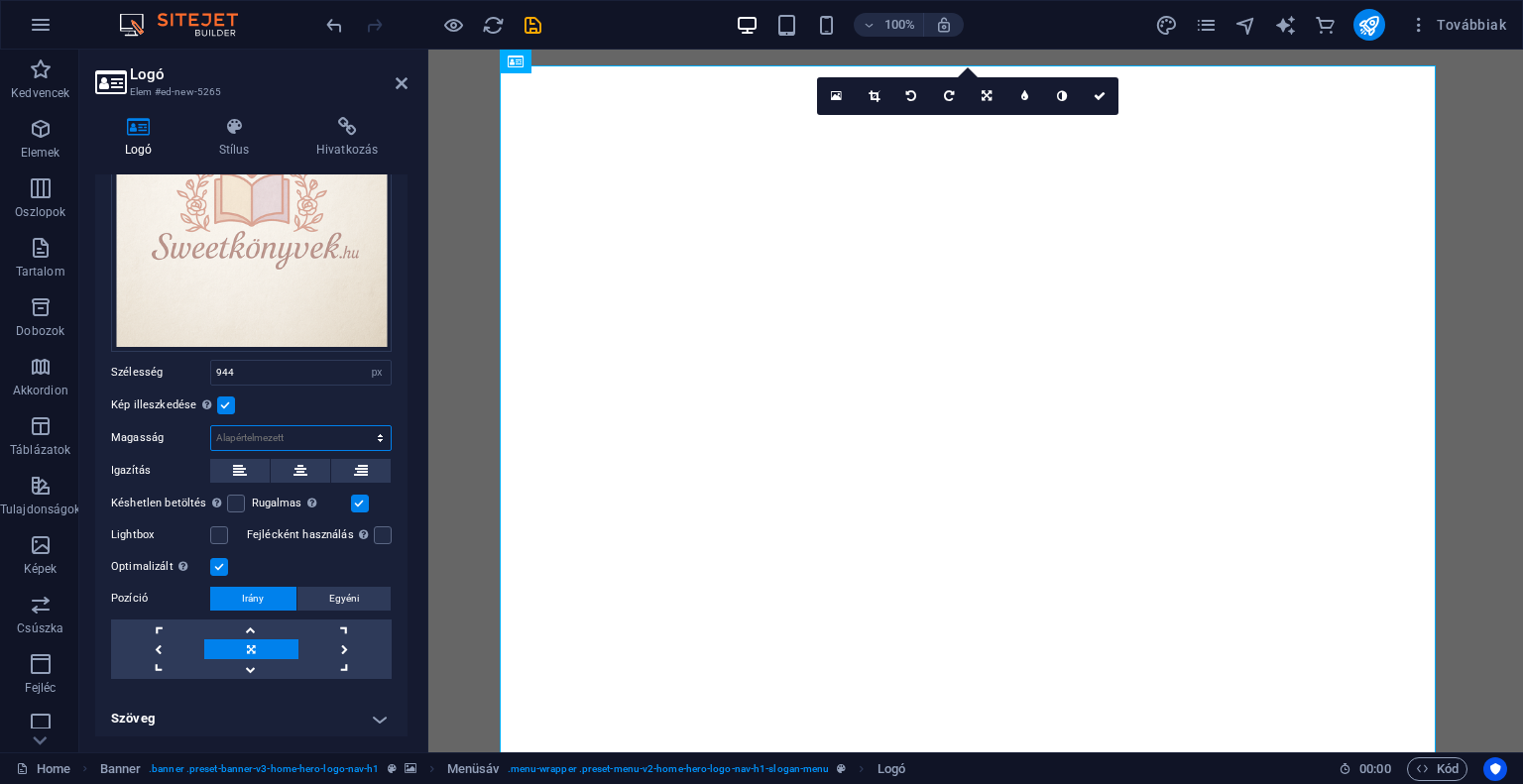 select on "px" 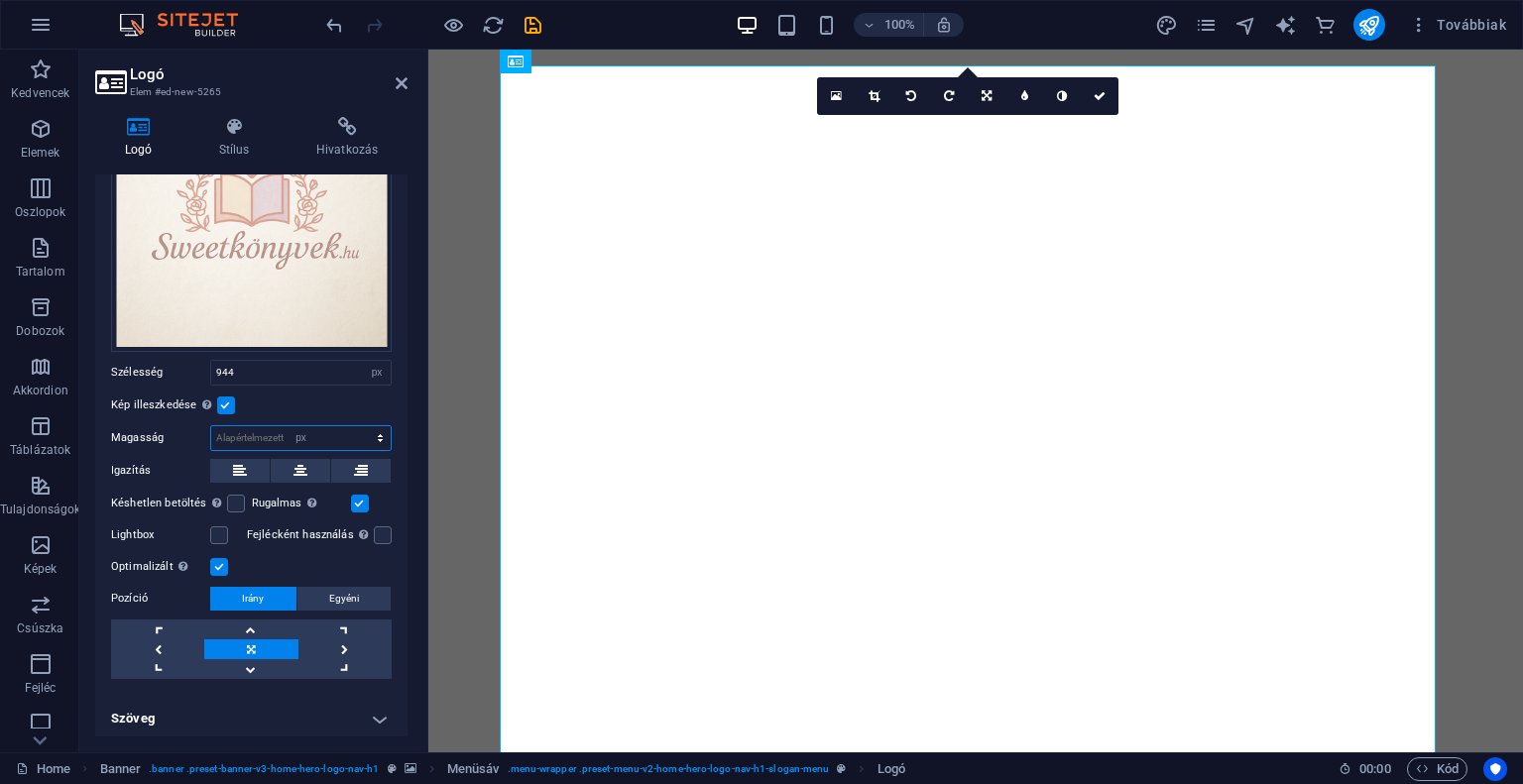 click on "Alapértelmezett automatikus px" at bounding box center (300, 438) 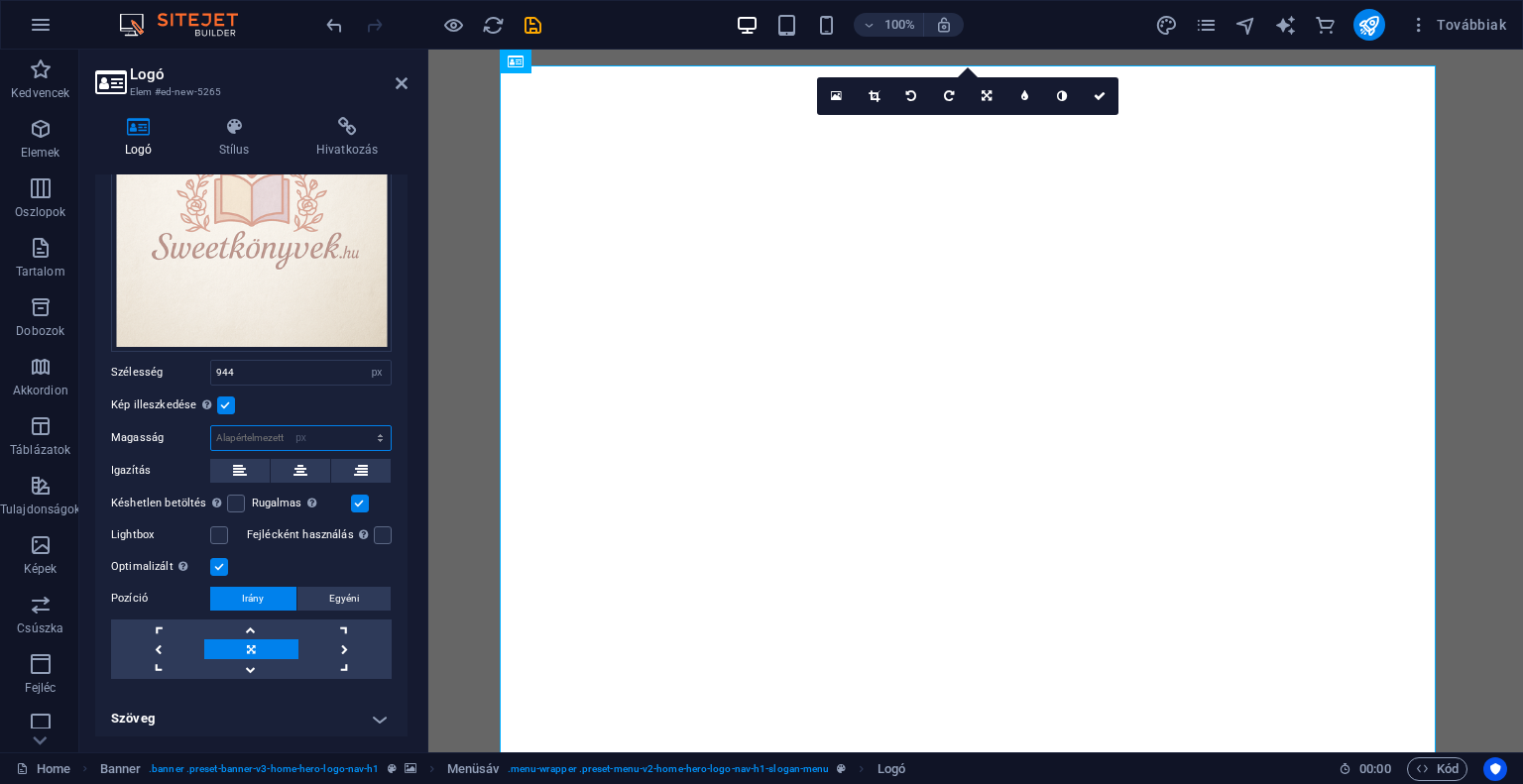 type on "944" 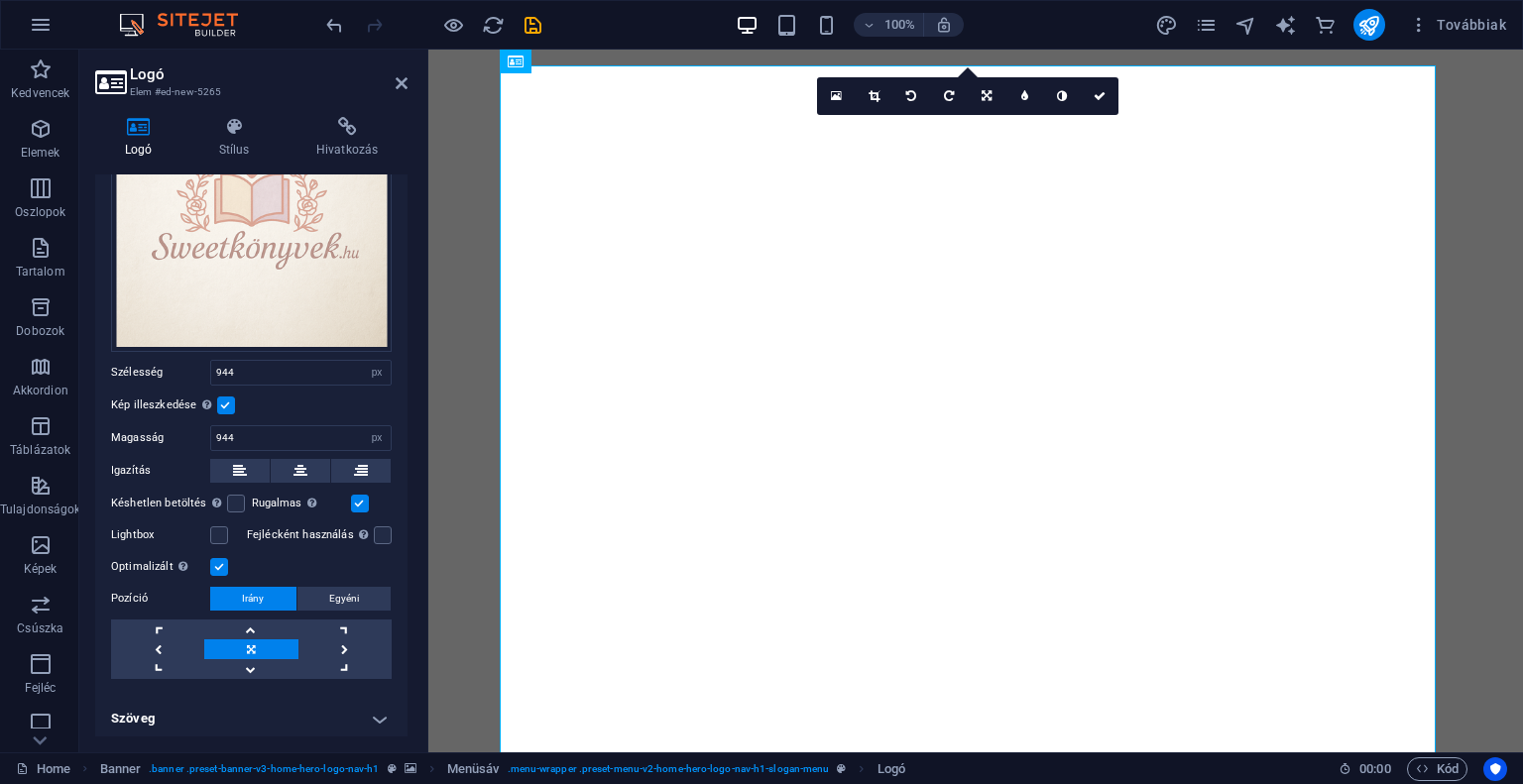 click at bounding box center (251, 649) 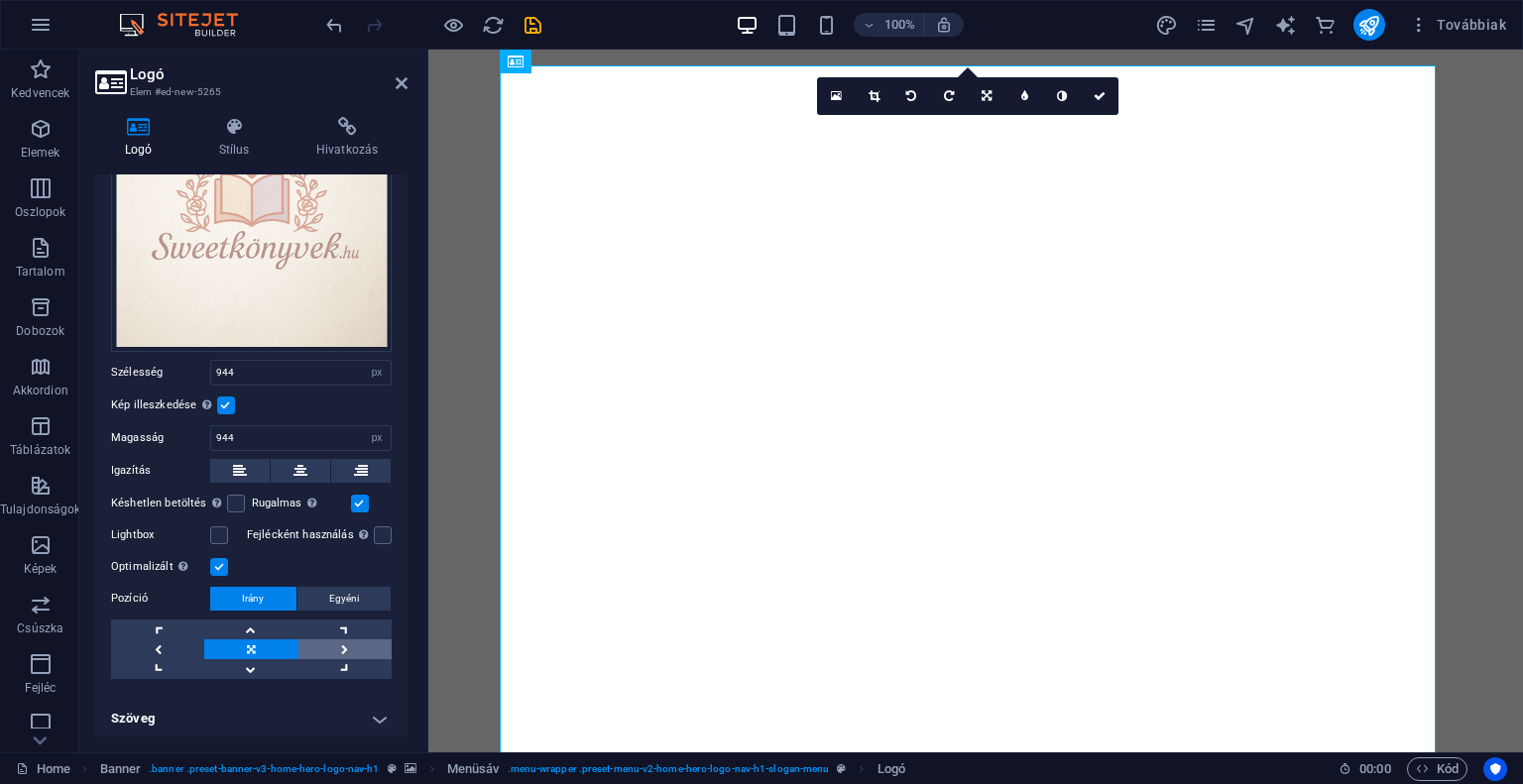 drag, startPoint x: 266, startPoint y: 640, endPoint x: 344, endPoint y: 635, distance: 78.16009 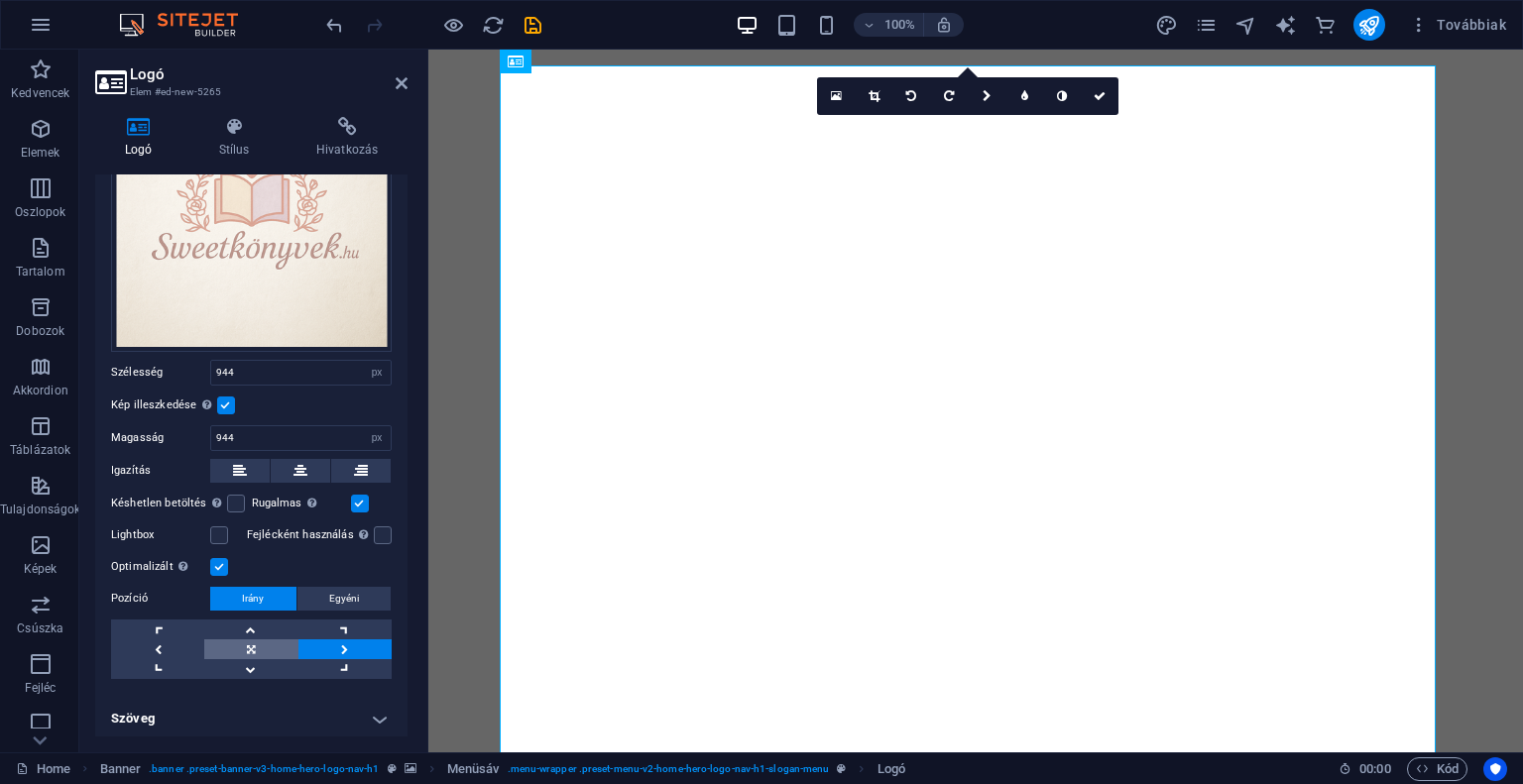 click at bounding box center (251, 649) 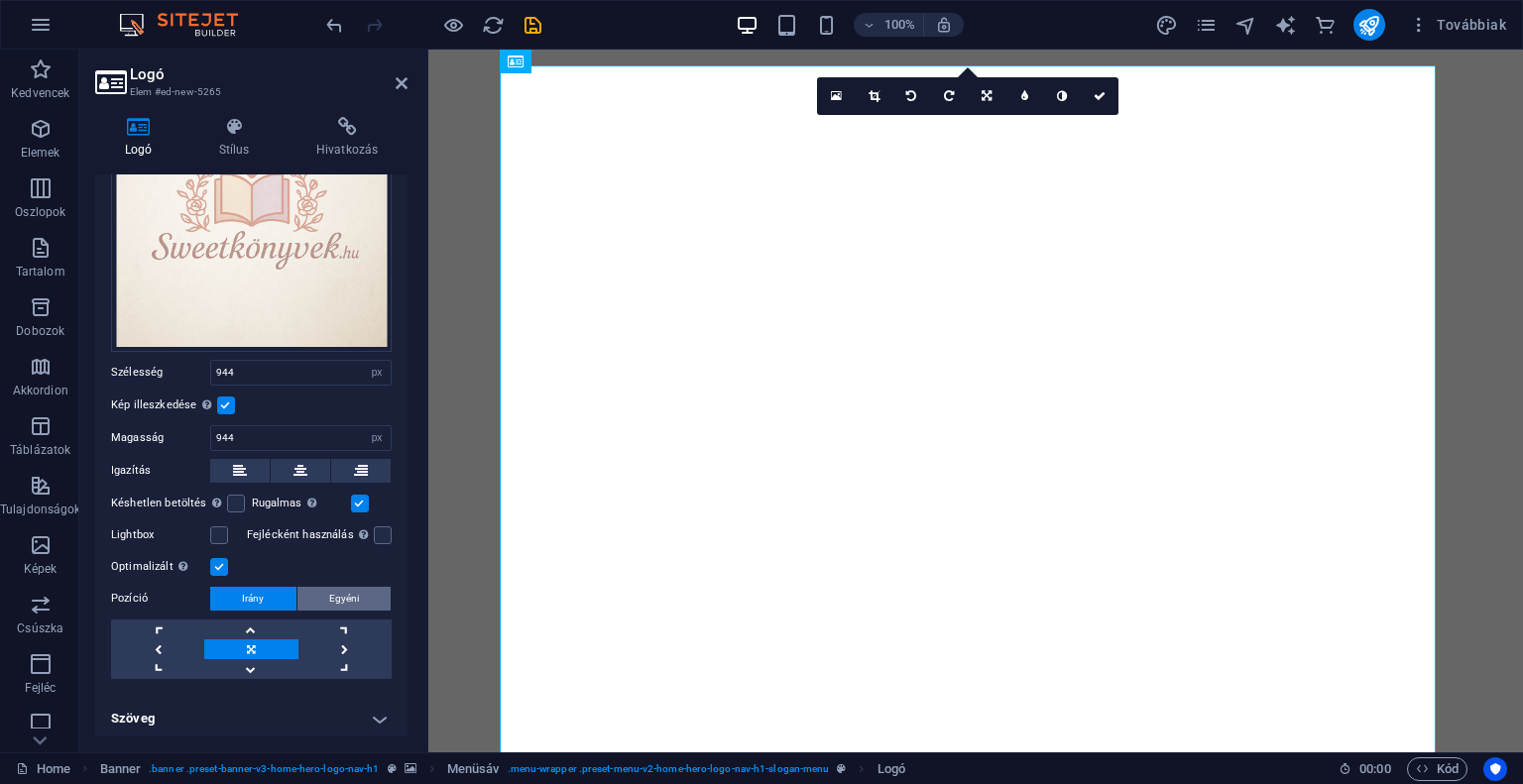 click on "Egyéni" at bounding box center (344, 599) 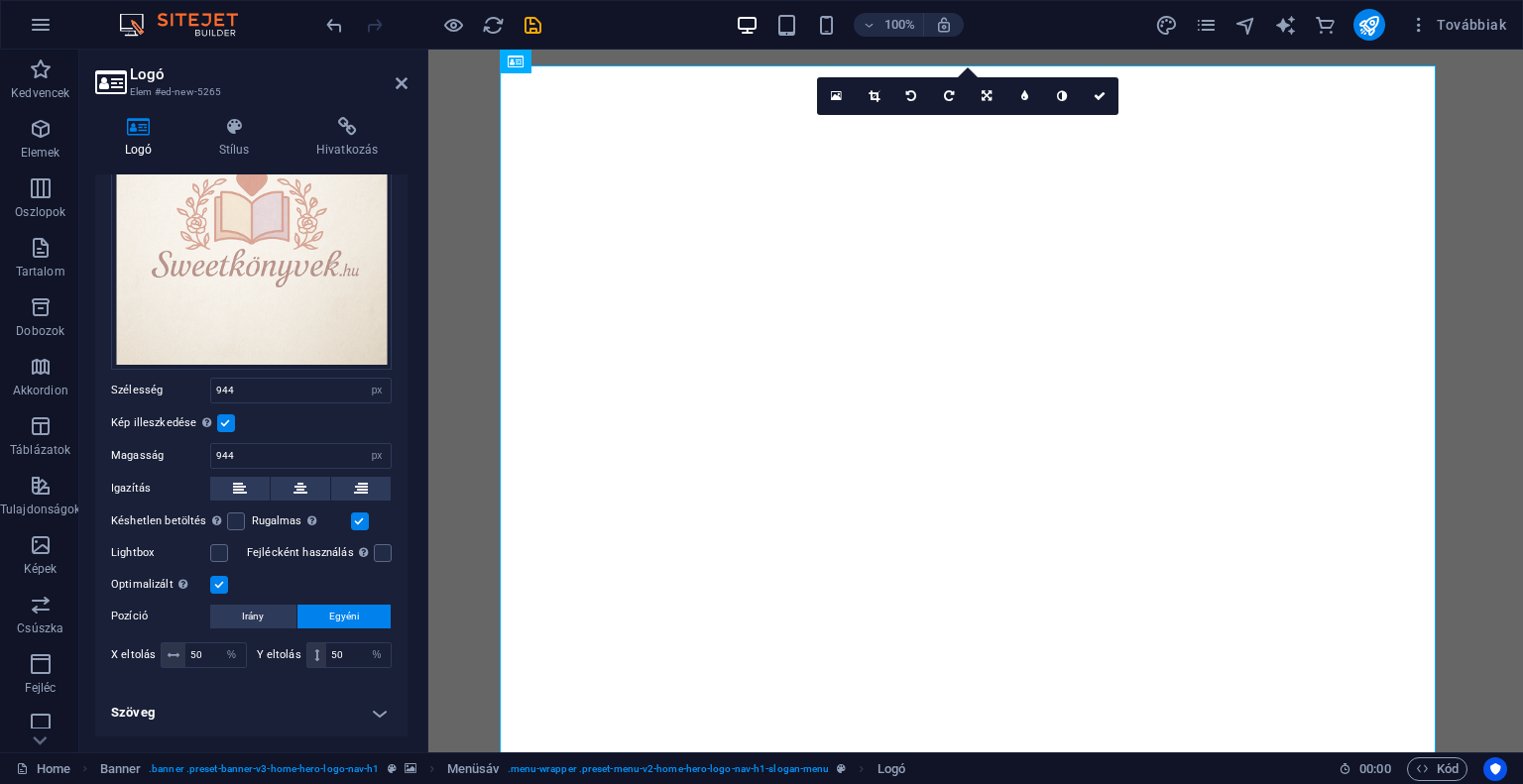 scroll, scrollTop: 163, scrollLeft: 0, axis: vertical 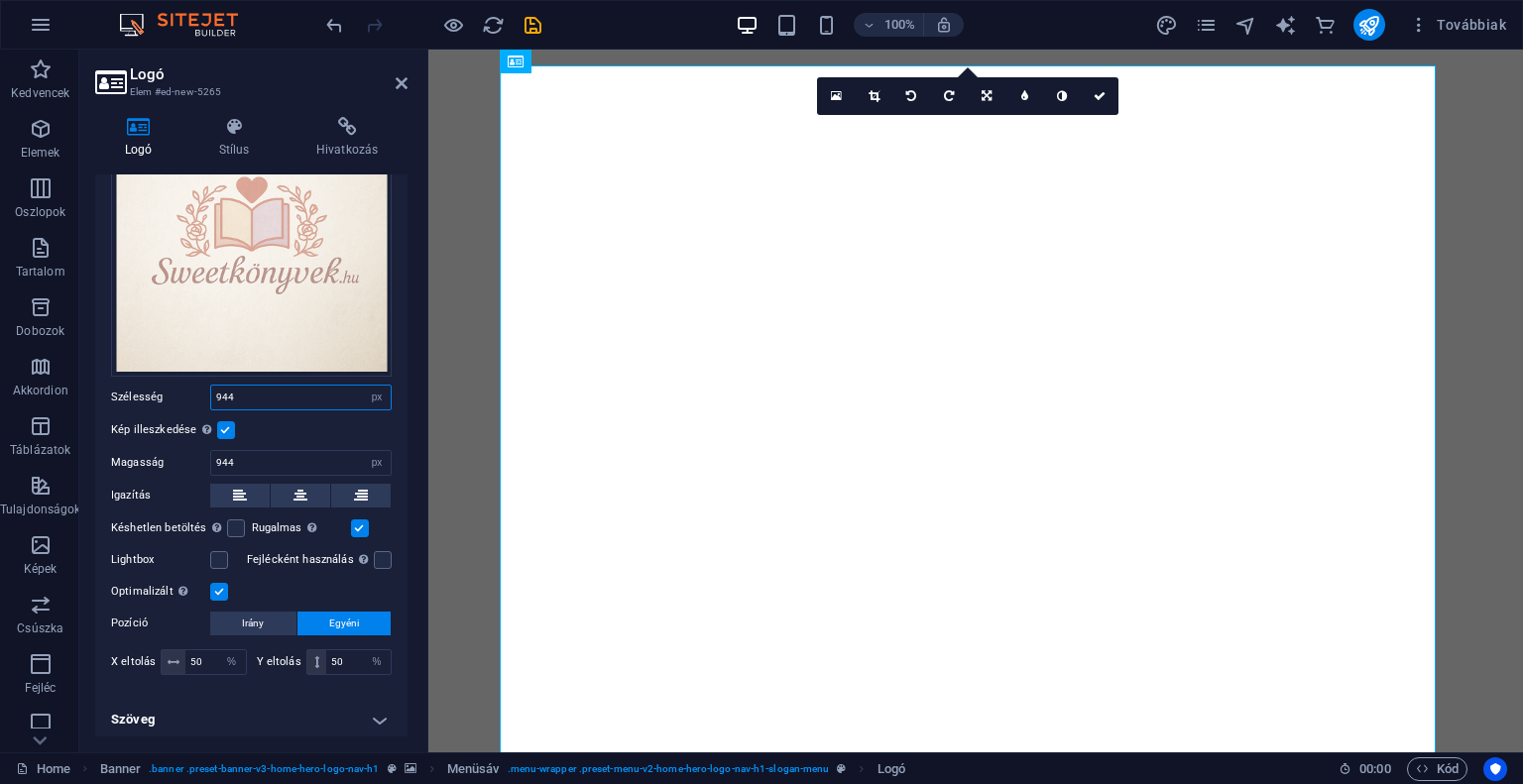 click on "944" at bounding box center (300, 397) 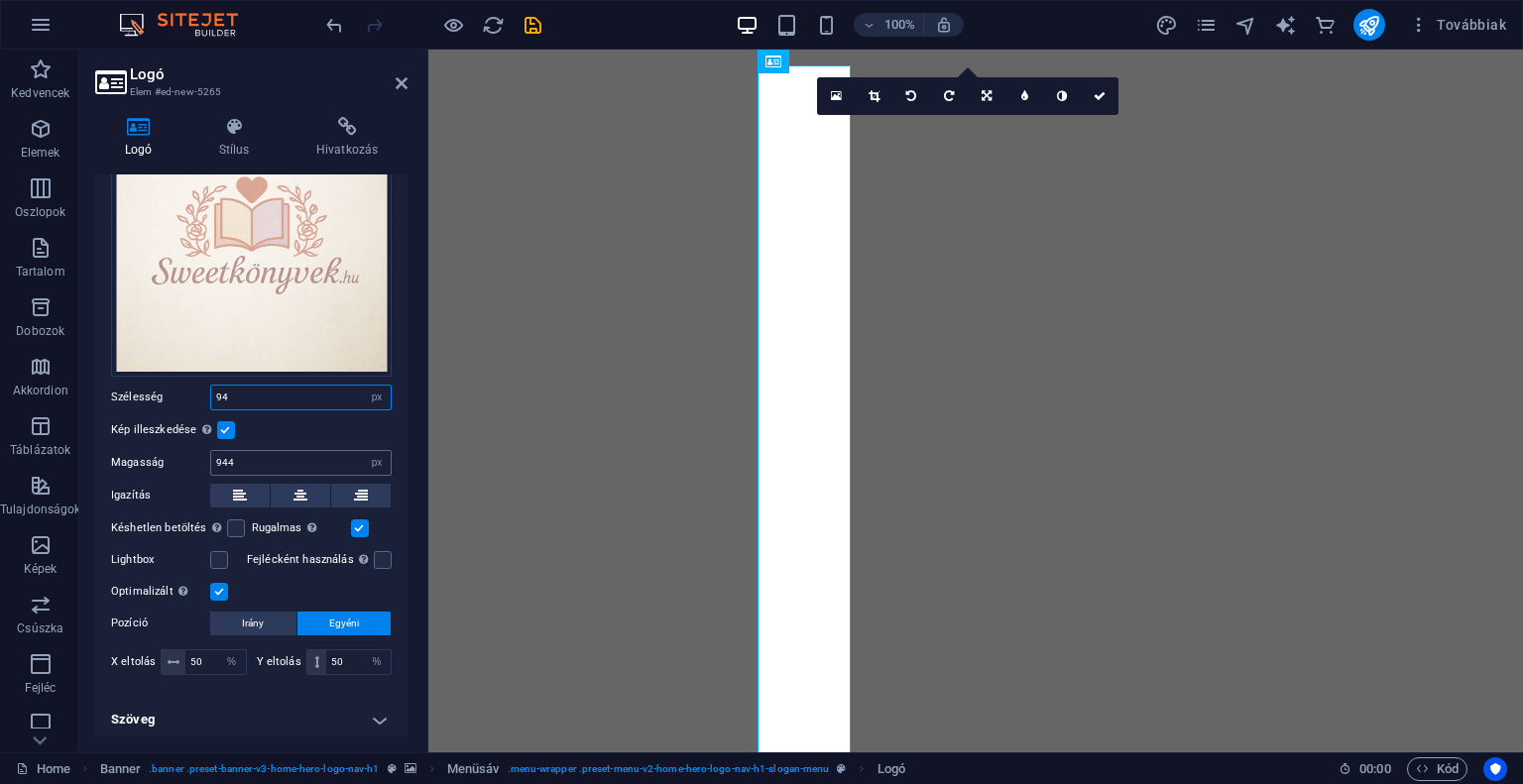 type on "94" 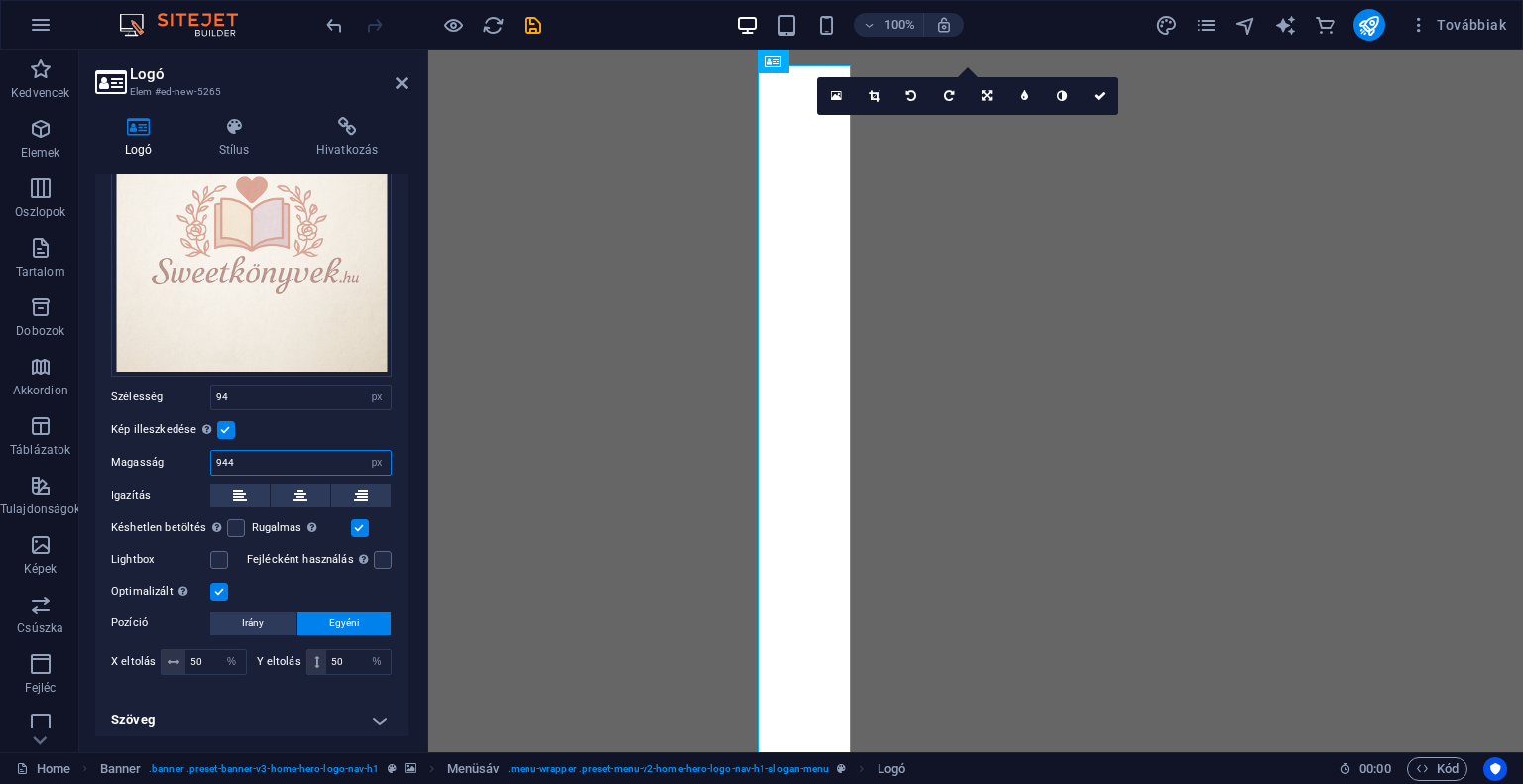 click on "944" at bounding box center (300, 463) 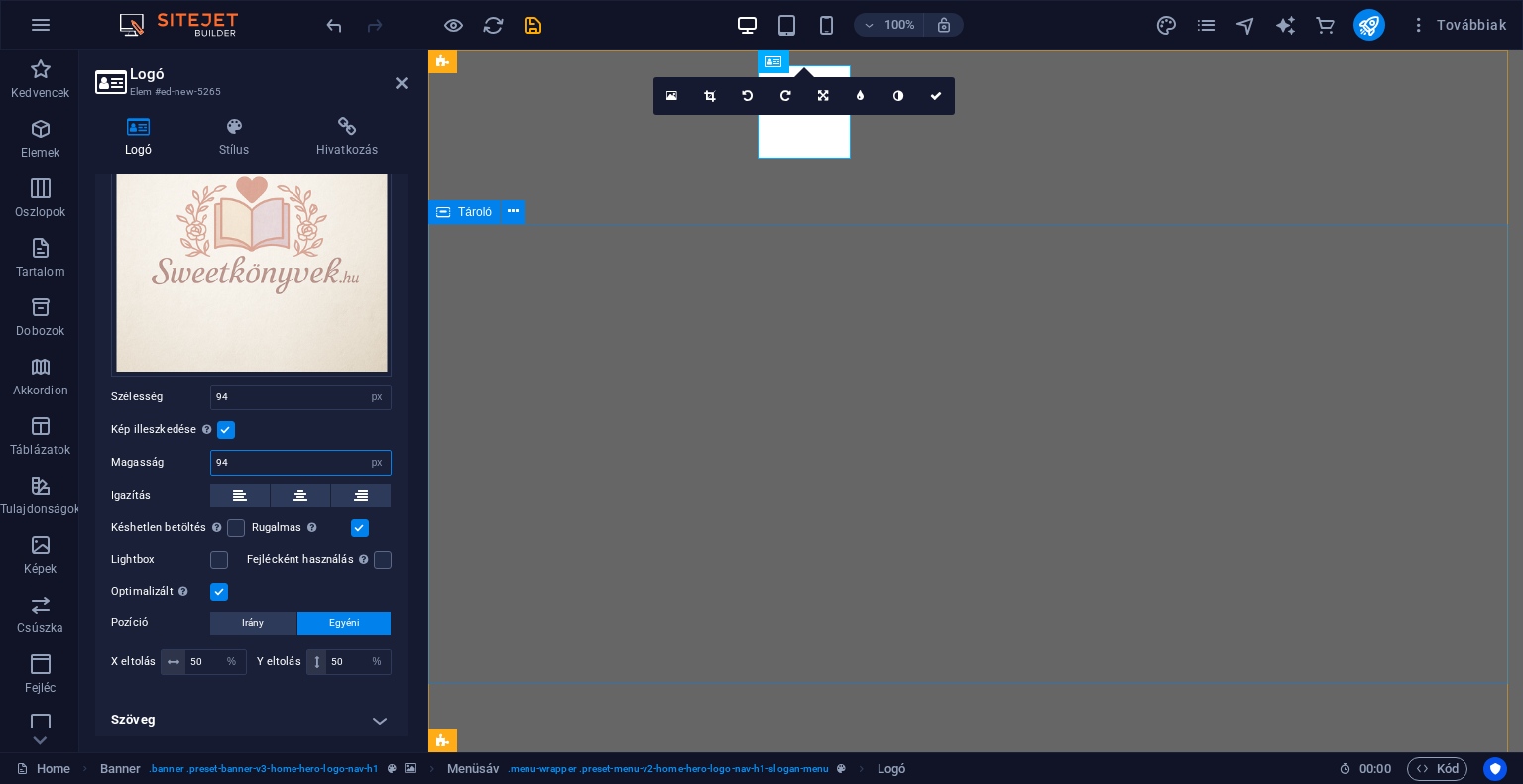 type on "94" 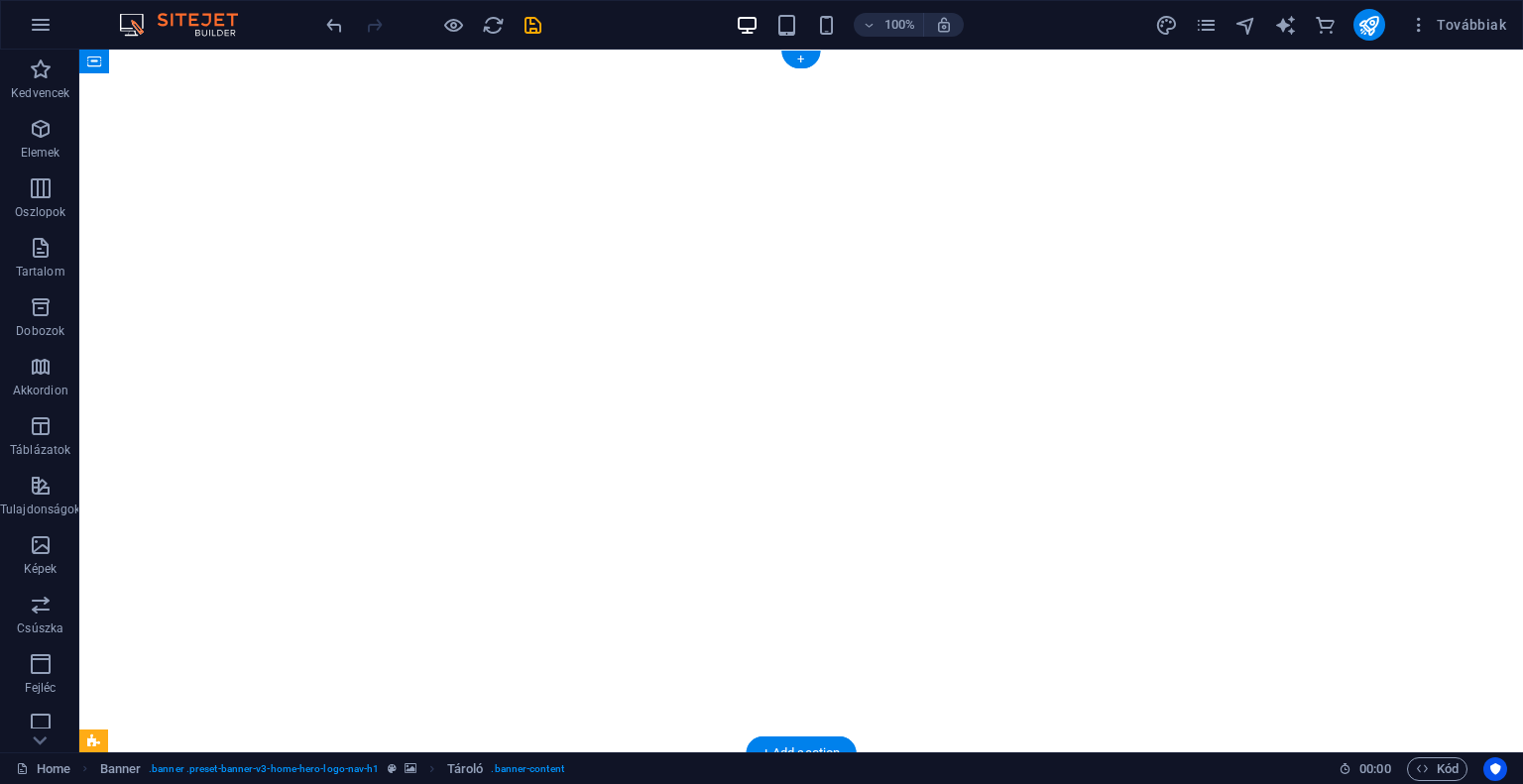 drag, startPoint x: 125, startPoint y: 412, endPoint x: 799, endPoint y: 199, distance: 706.8557 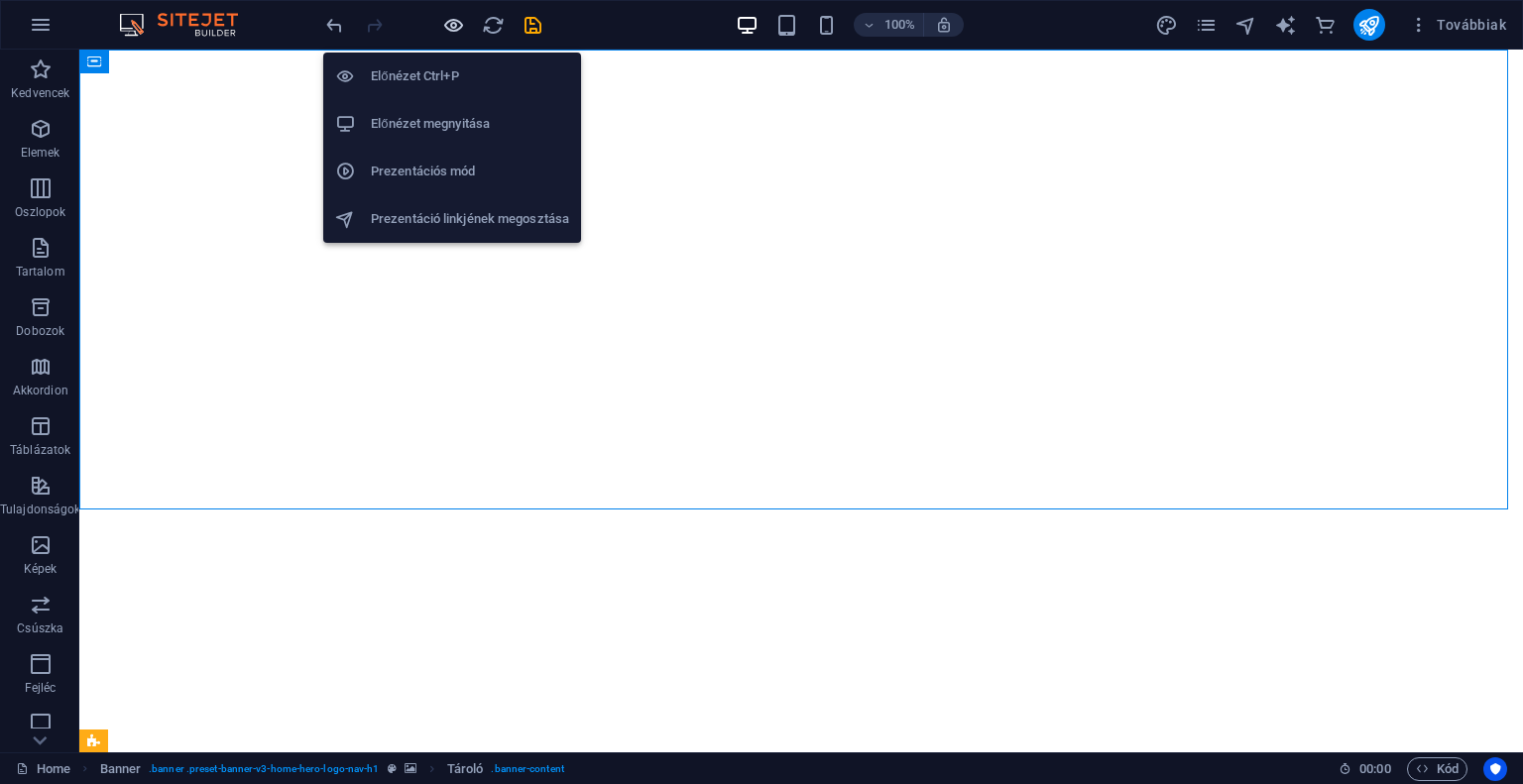 click at bounding box center (453, 25) 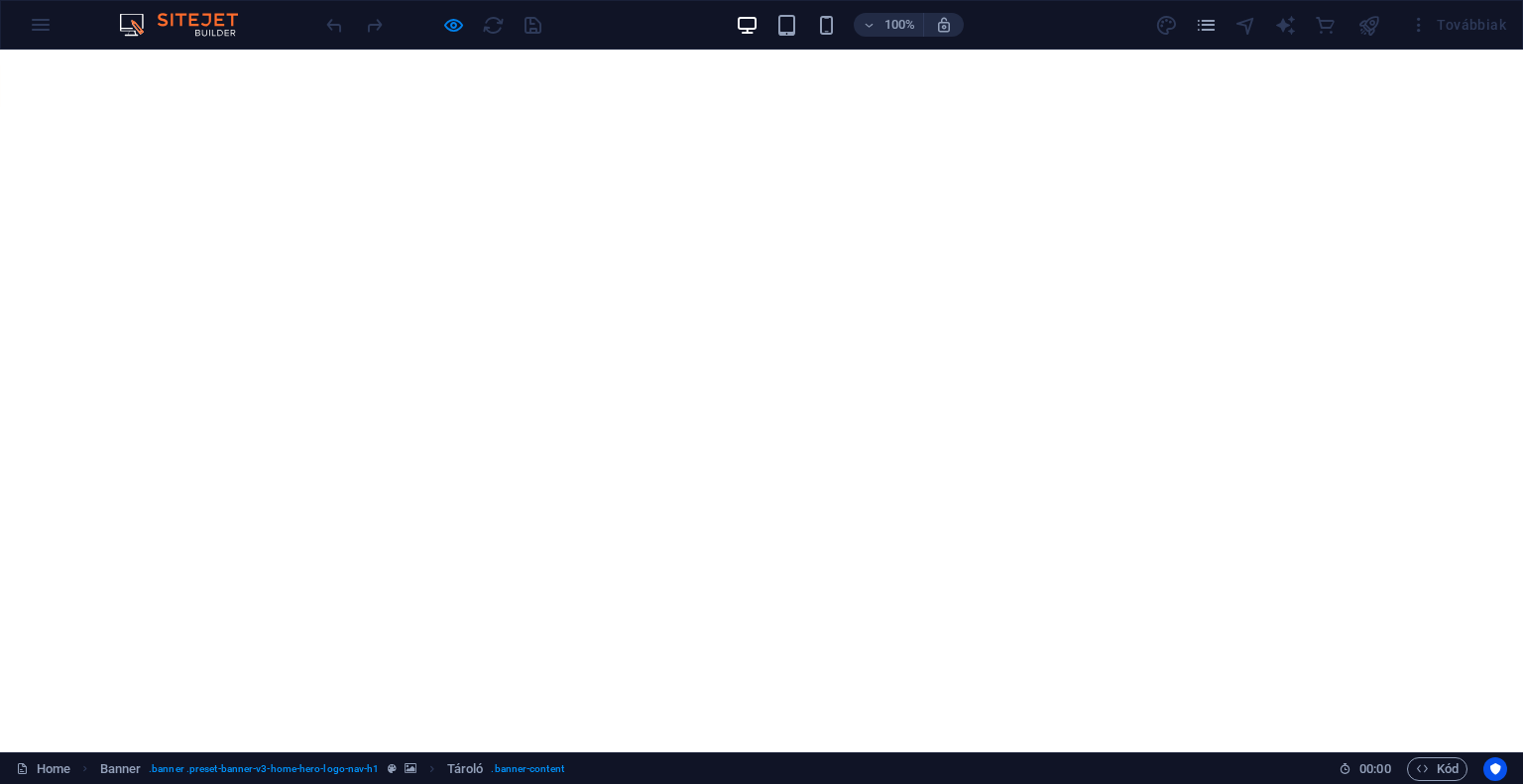 click on "Welcome to SweetKonyvek - Your Haven for Romance!" at bounding box center [762, 864] 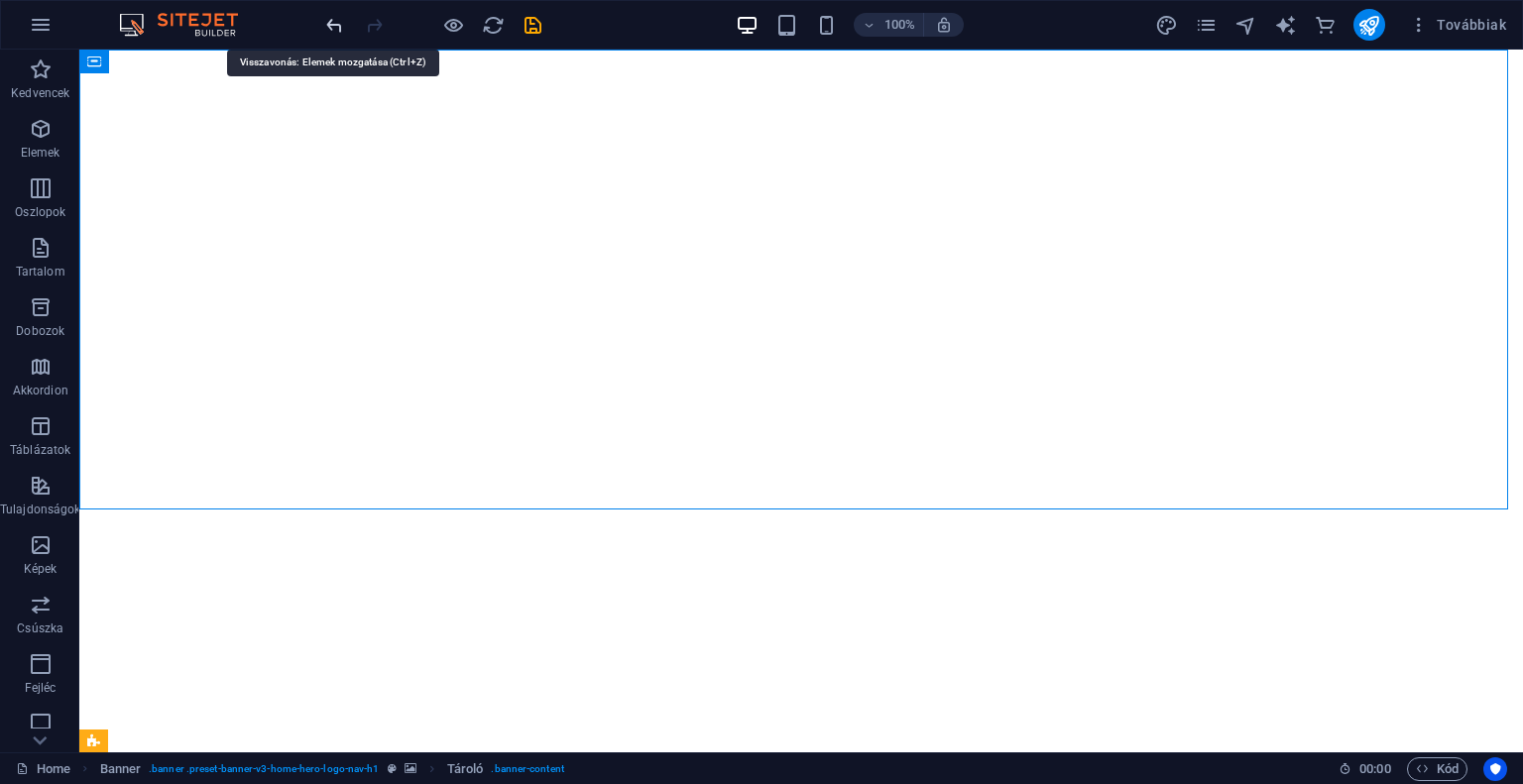 click at bounding box center [334, 25] 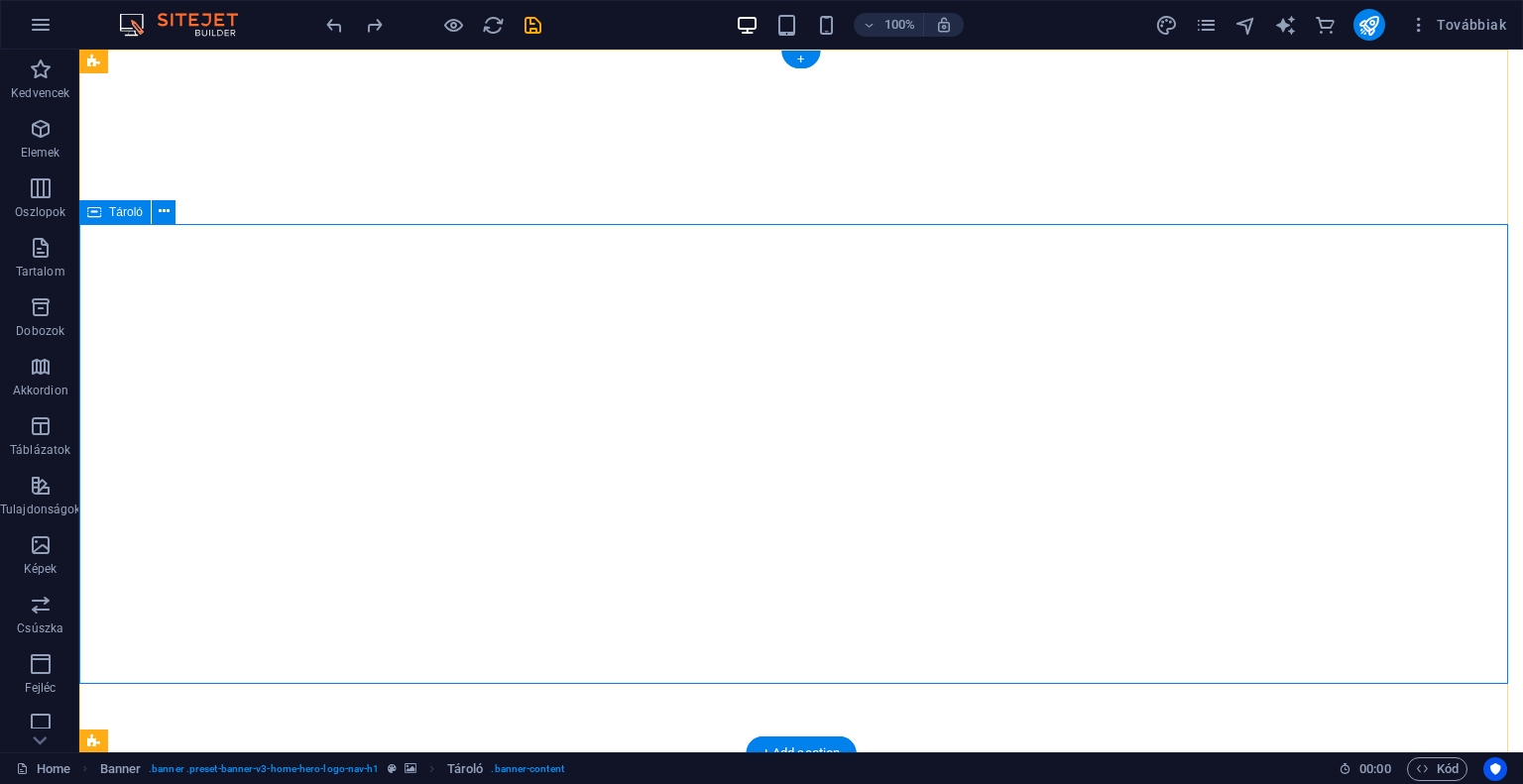 click on "Welcome to SweetKonyvek - Your Haven for Romance!" at bounding box center [801, 1098] 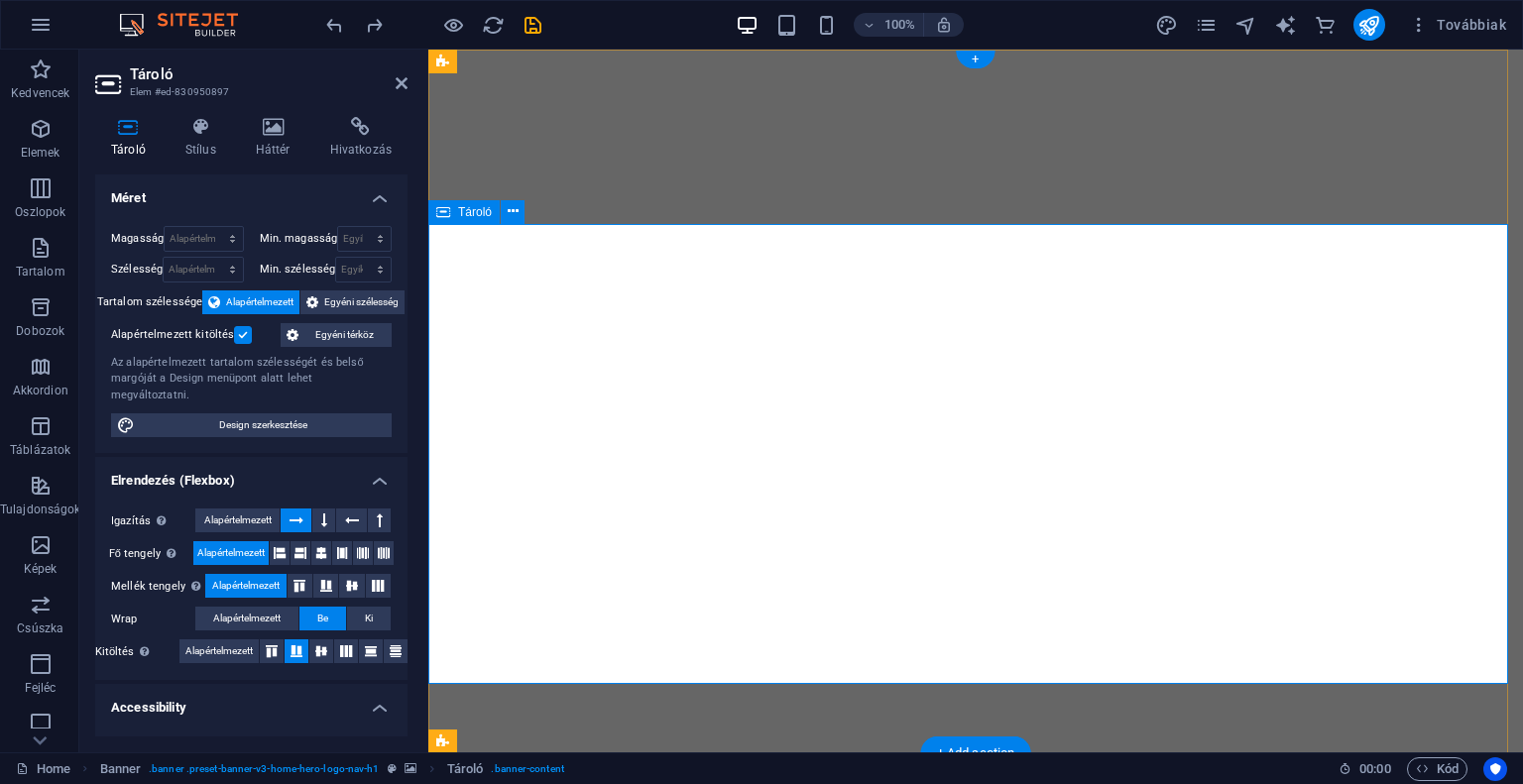 click on "Welcome to SweetKonyvek - Your Haven for Romance!" at bounding box center [976, 1098] 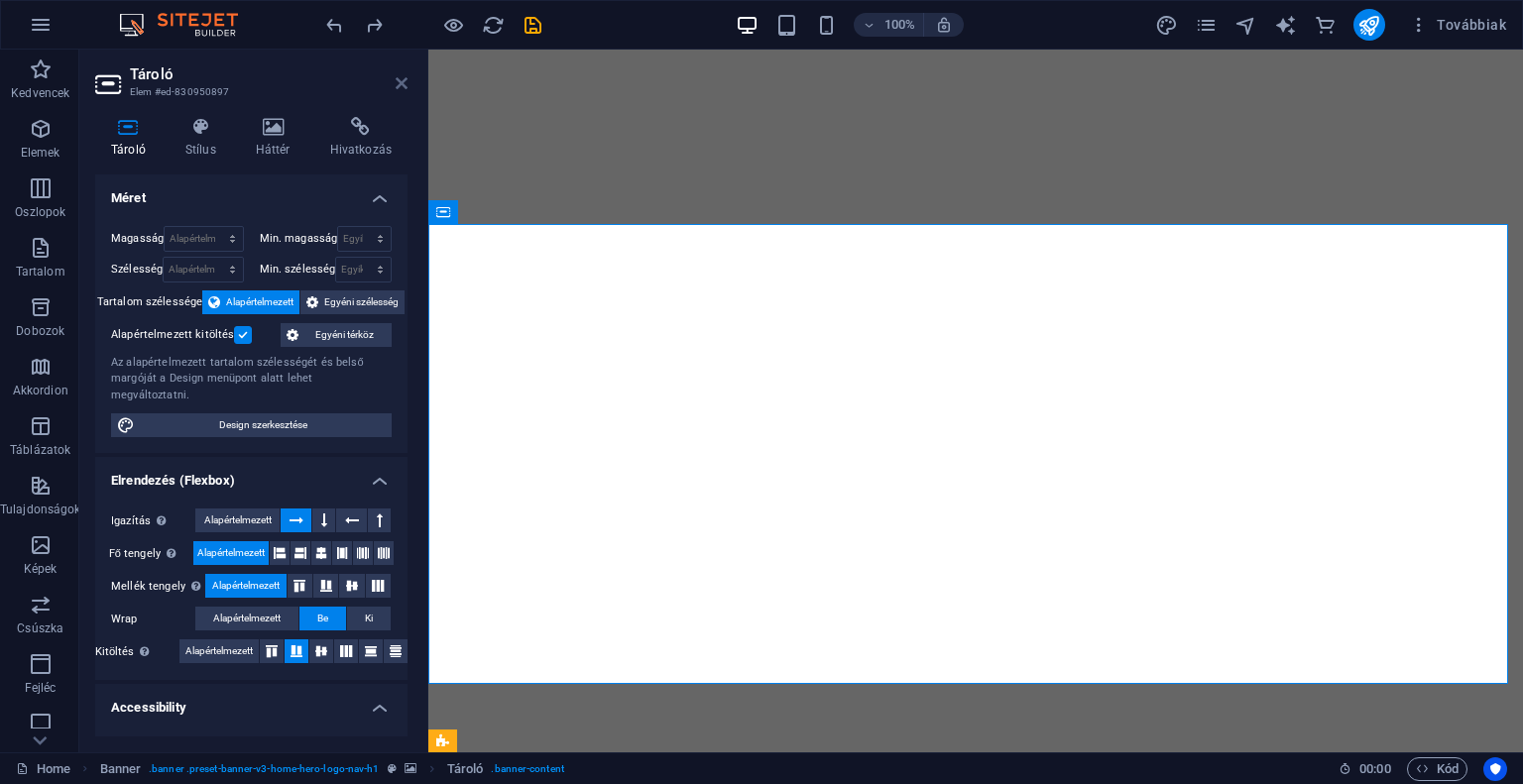 click at bounding box center (402, 83) 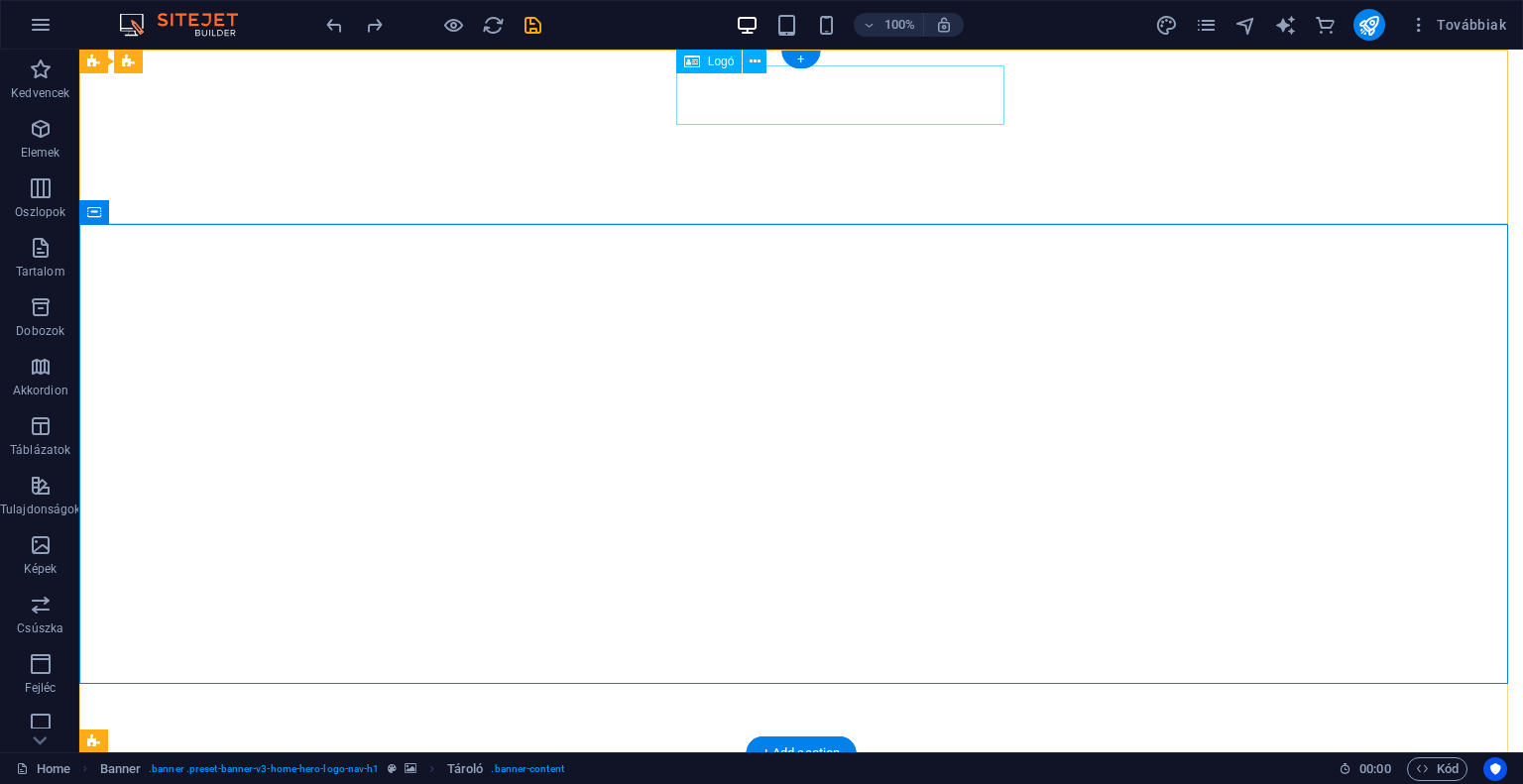 click on "sweetkönyvek.hu" at bounding box center (801, 892) 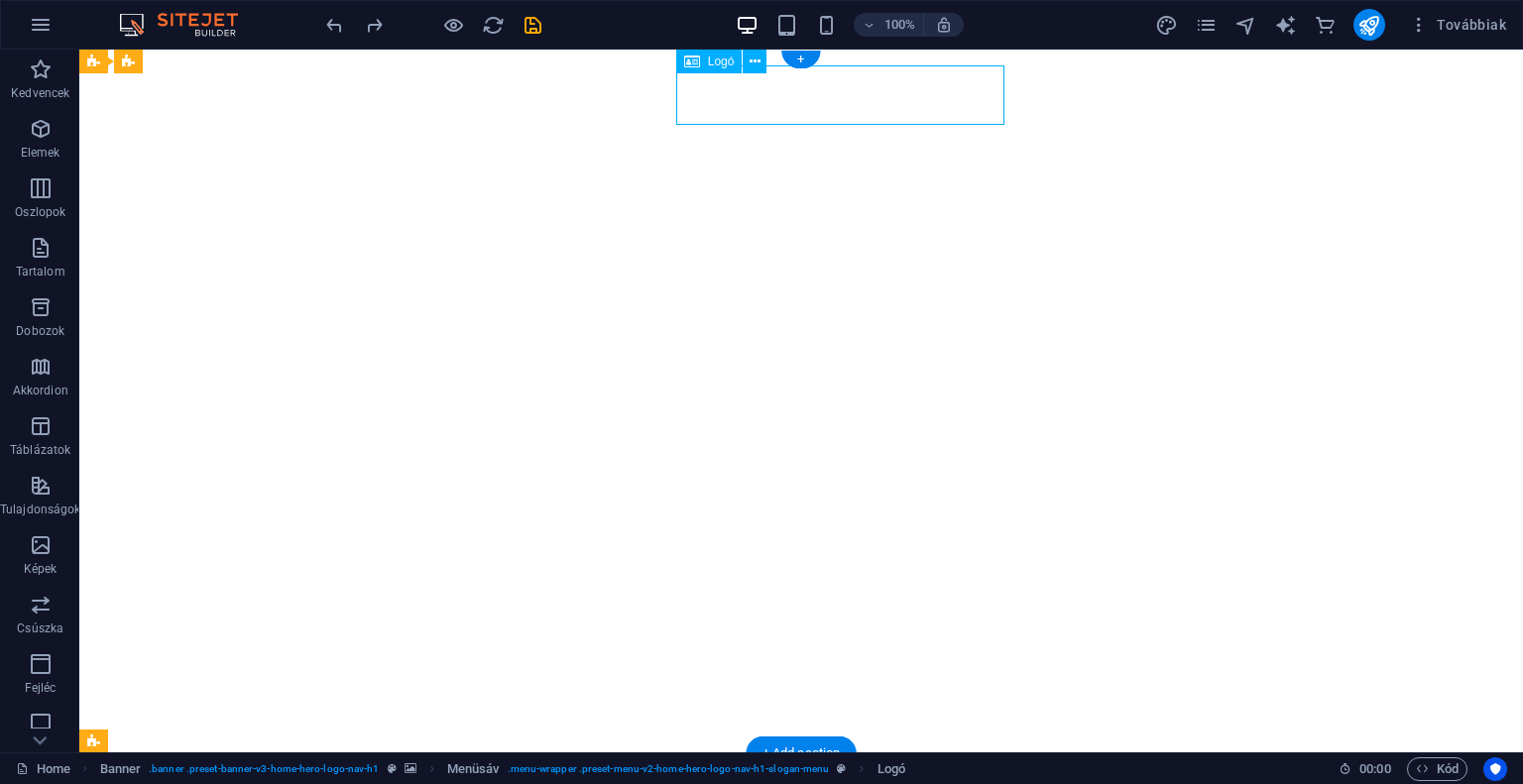 click on "sweetkönyvek.hu" at bounding box center (801, 892) 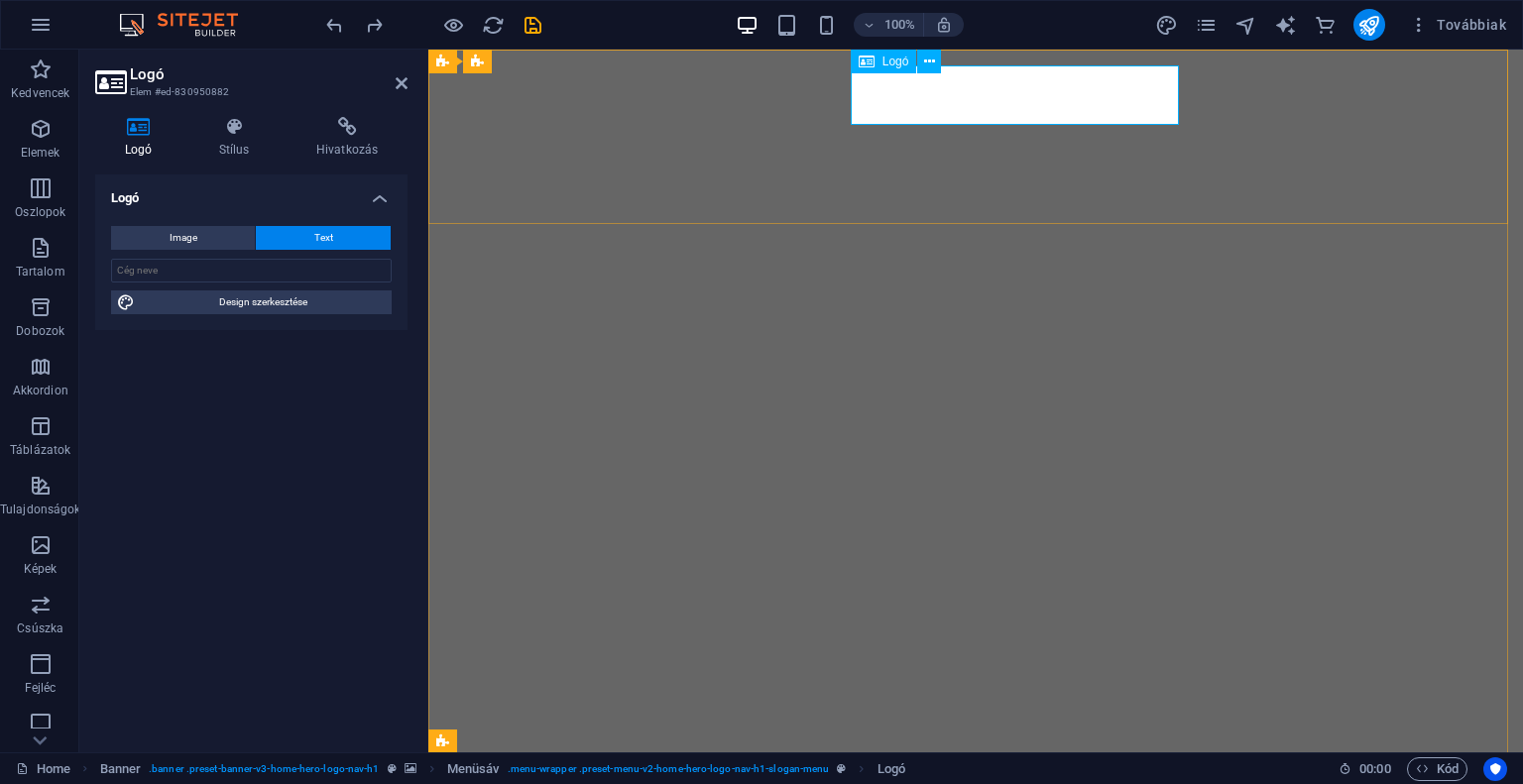 click on "sweetkönyvek.hu" at bounding box center [976, 892] 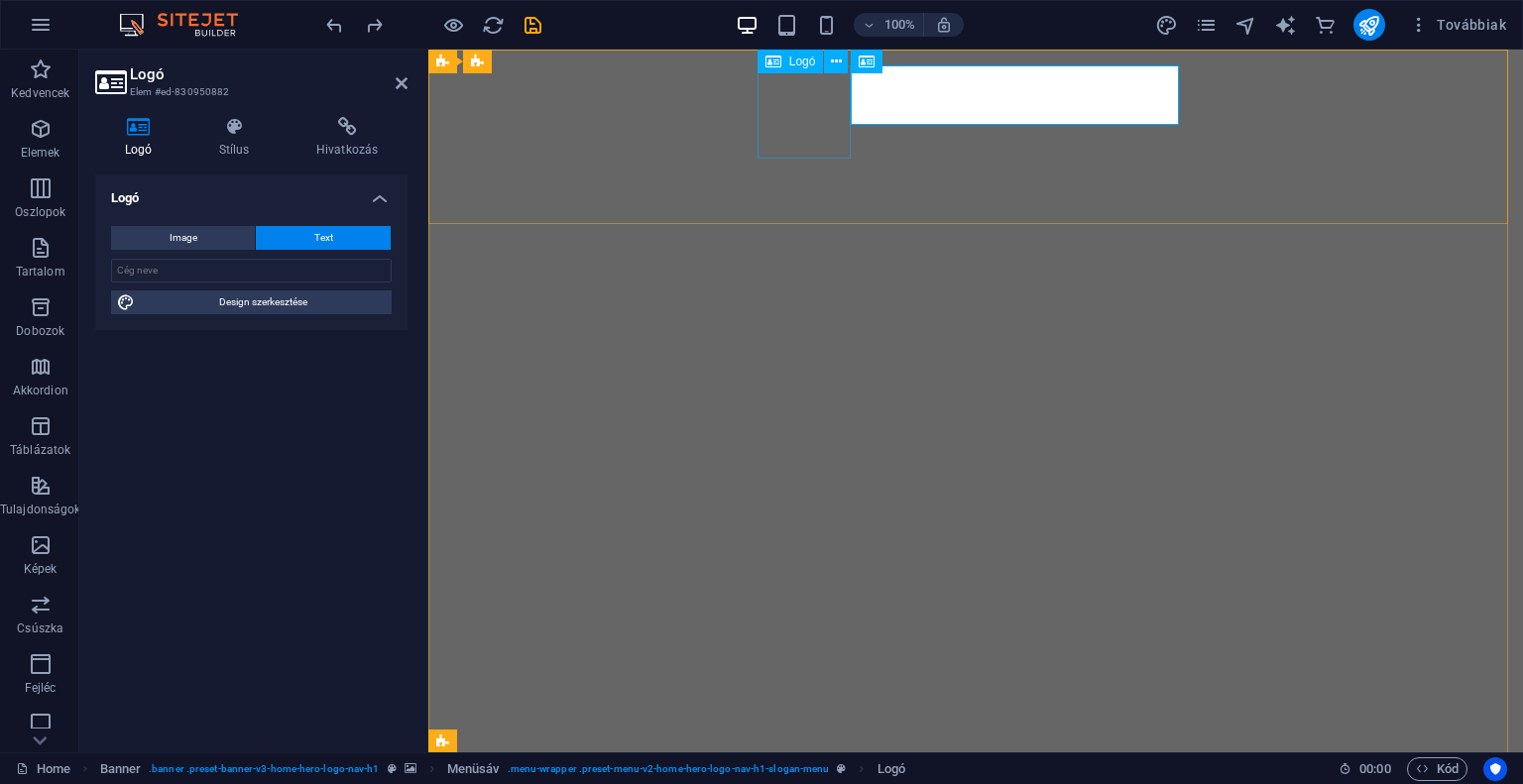 click at bounding box center [976, 816] 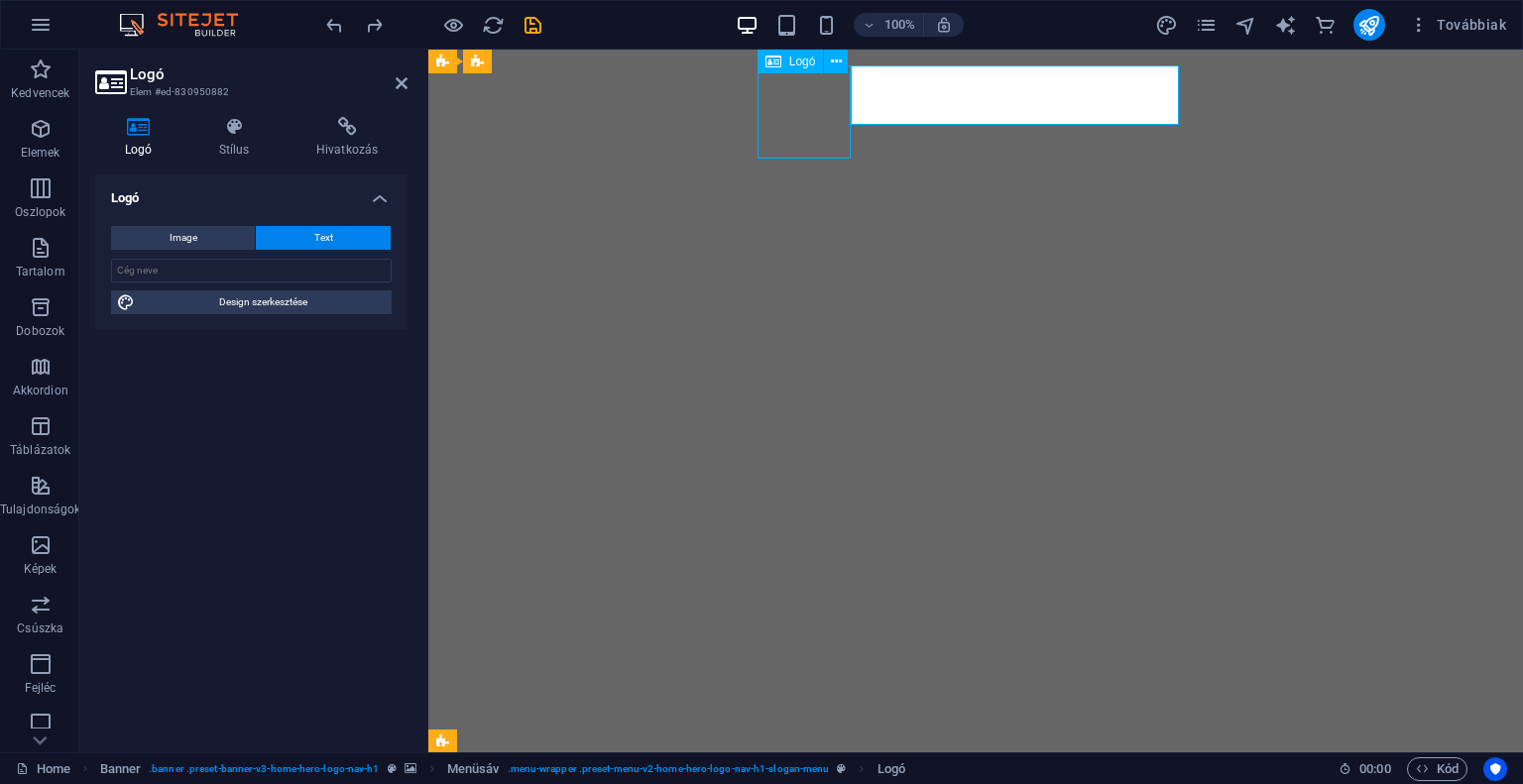 click at bounding box center [976, 816] 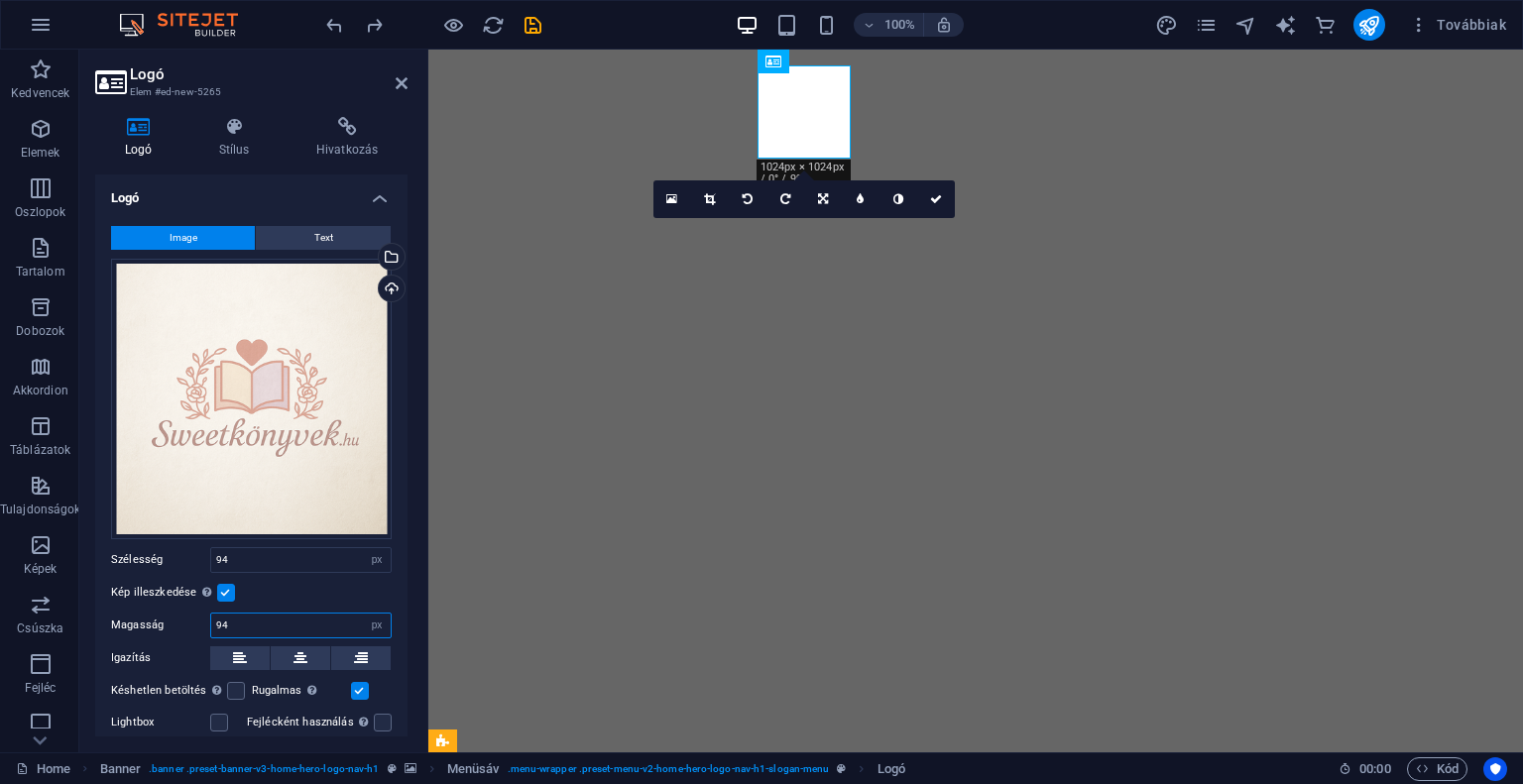 click on "94" at bounding box center [300, 625] 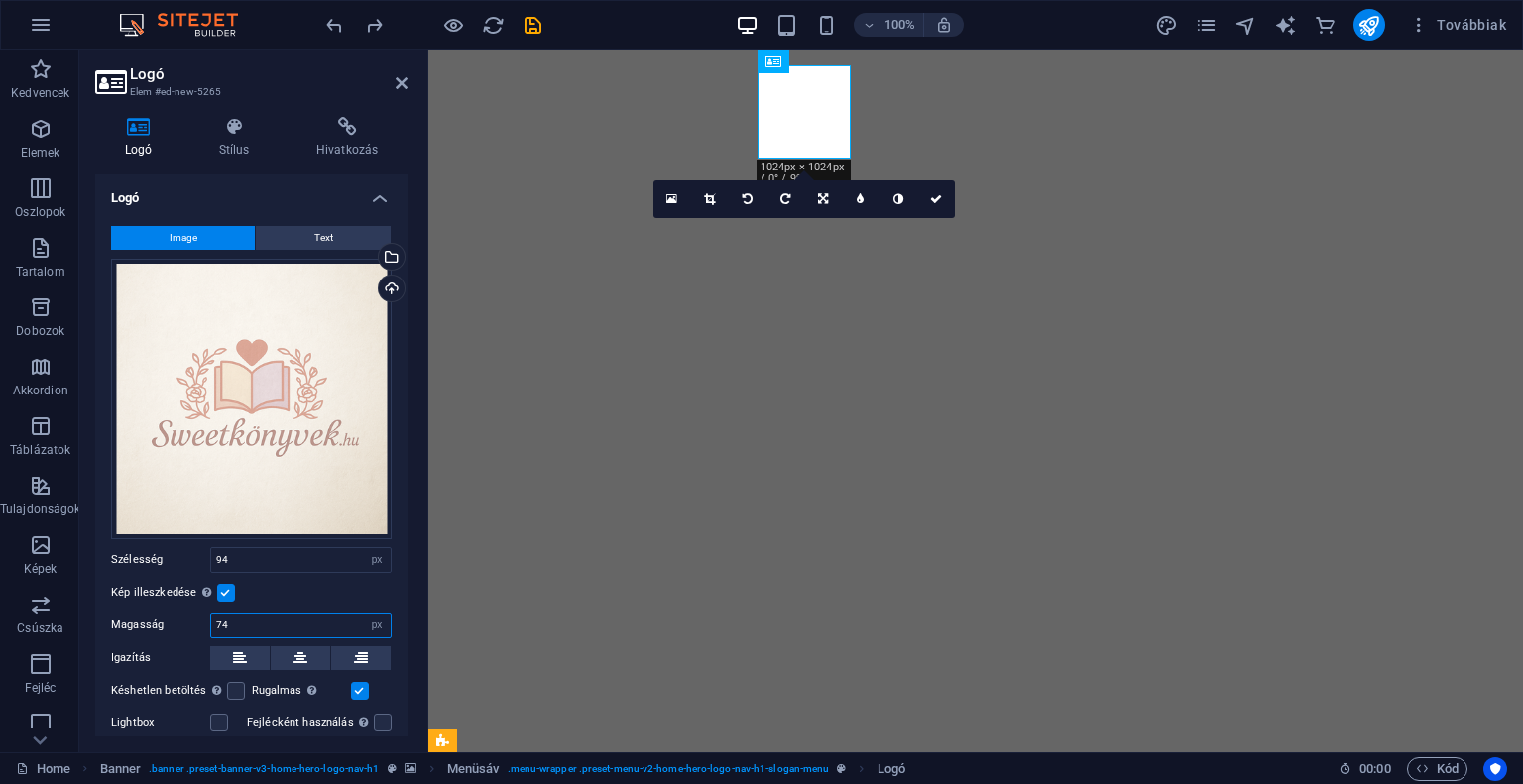 type on "74" 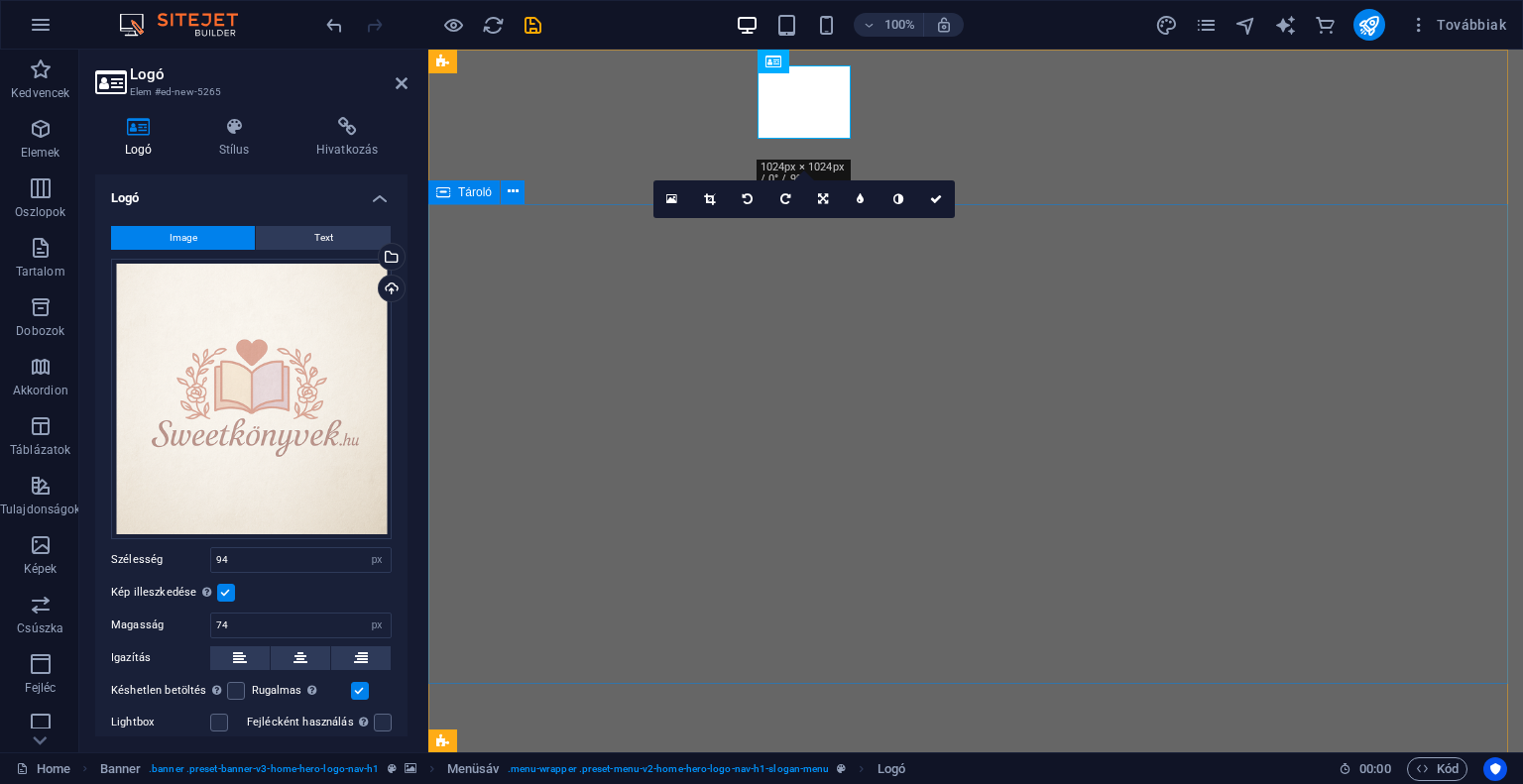 click on "Welcome to SweetKonyvek - Your Haven for Romance!" at bounding box center (976, 1078) 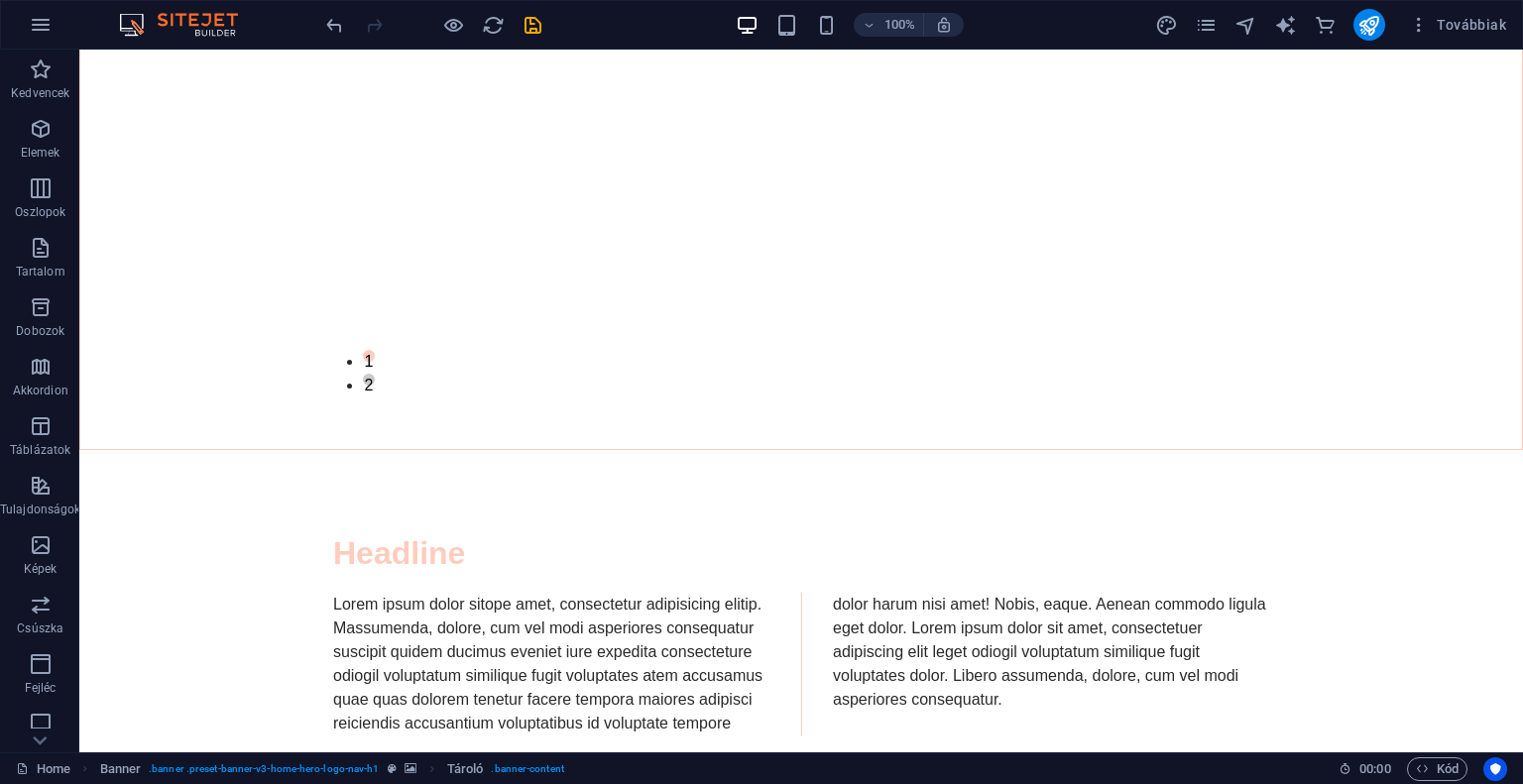 scroll, scrollTop: 0, scrollLeft: 0, axis: both 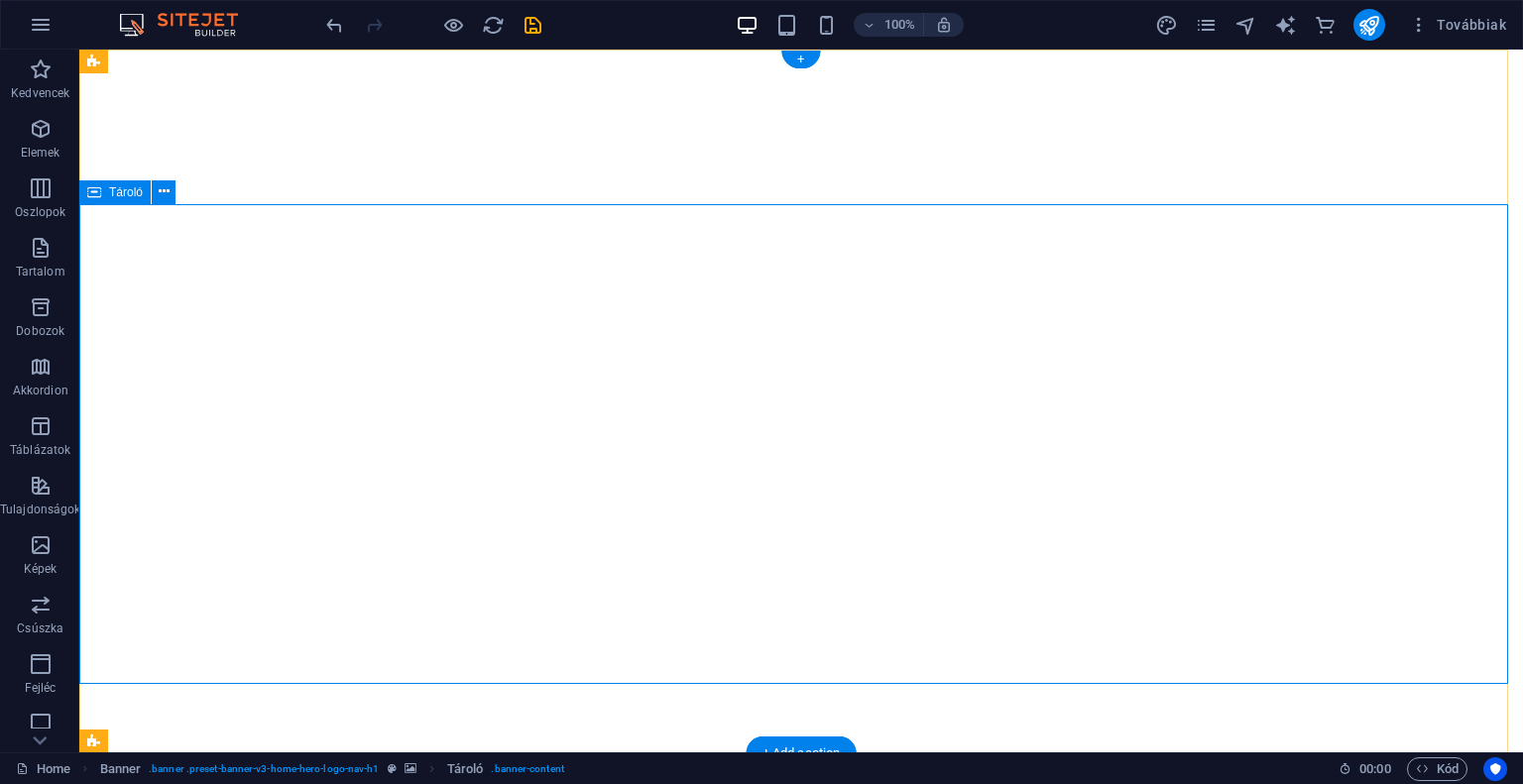 click on "Welcome to SweetKonyvek - Your Haven for Romance!" at bounding box center [801, 1078] 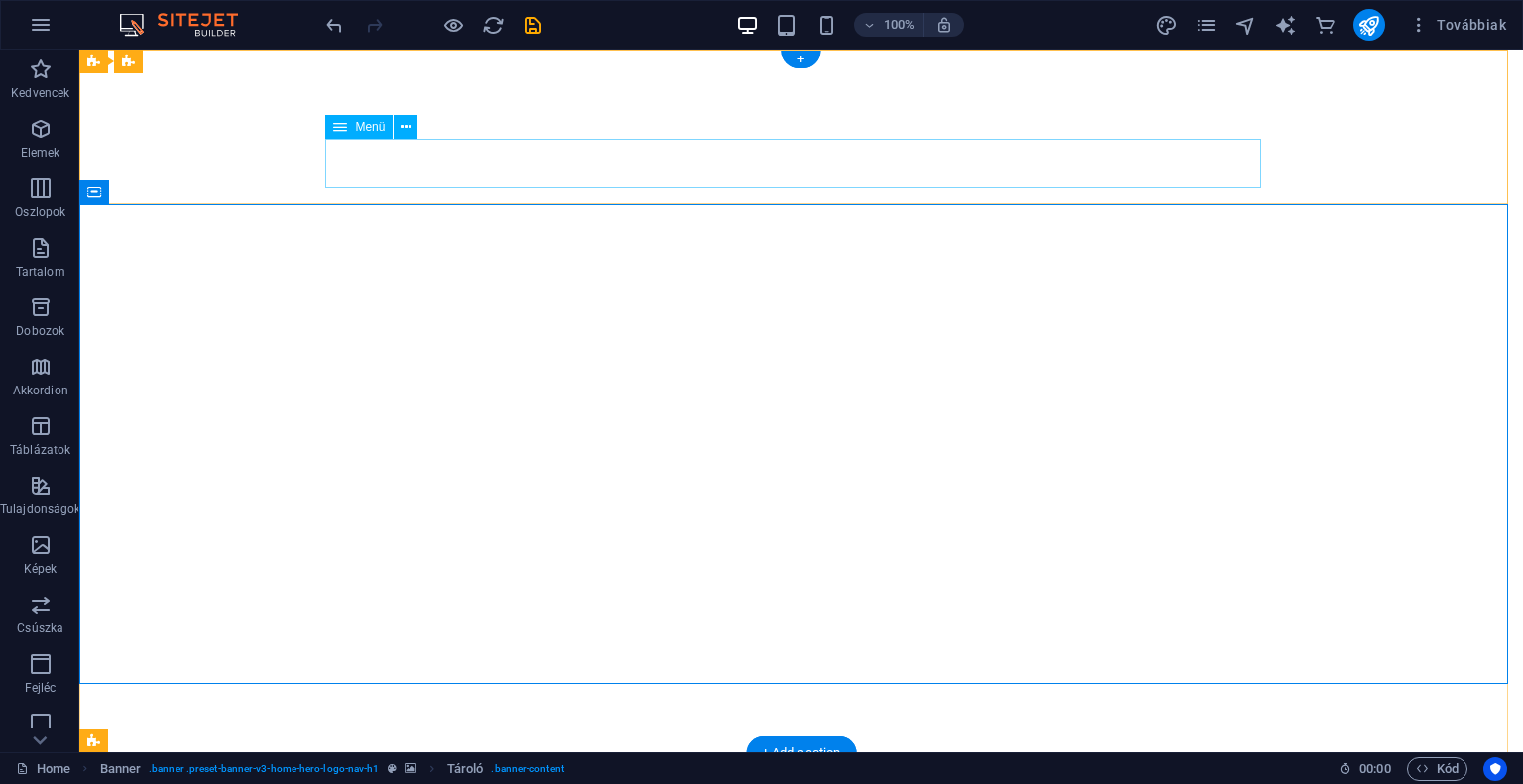 click on "Főoldal Értékek Szolgáltatások Árak Kapcsolat" at bounding box center (801, 927) 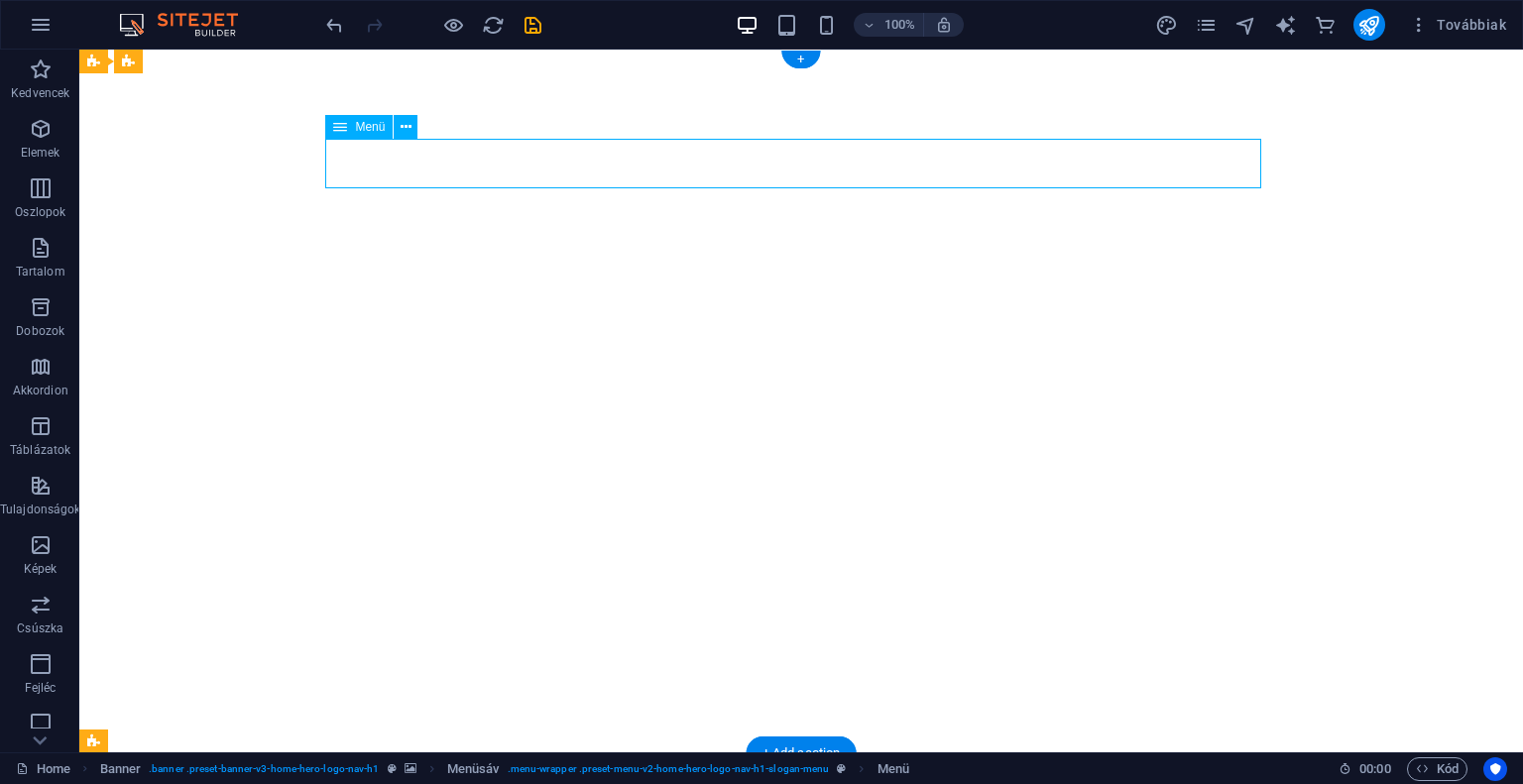 click on "Főoldal Értékek Szolgáltatások Árak Kapcsolat" at bounding box center (801, 927) 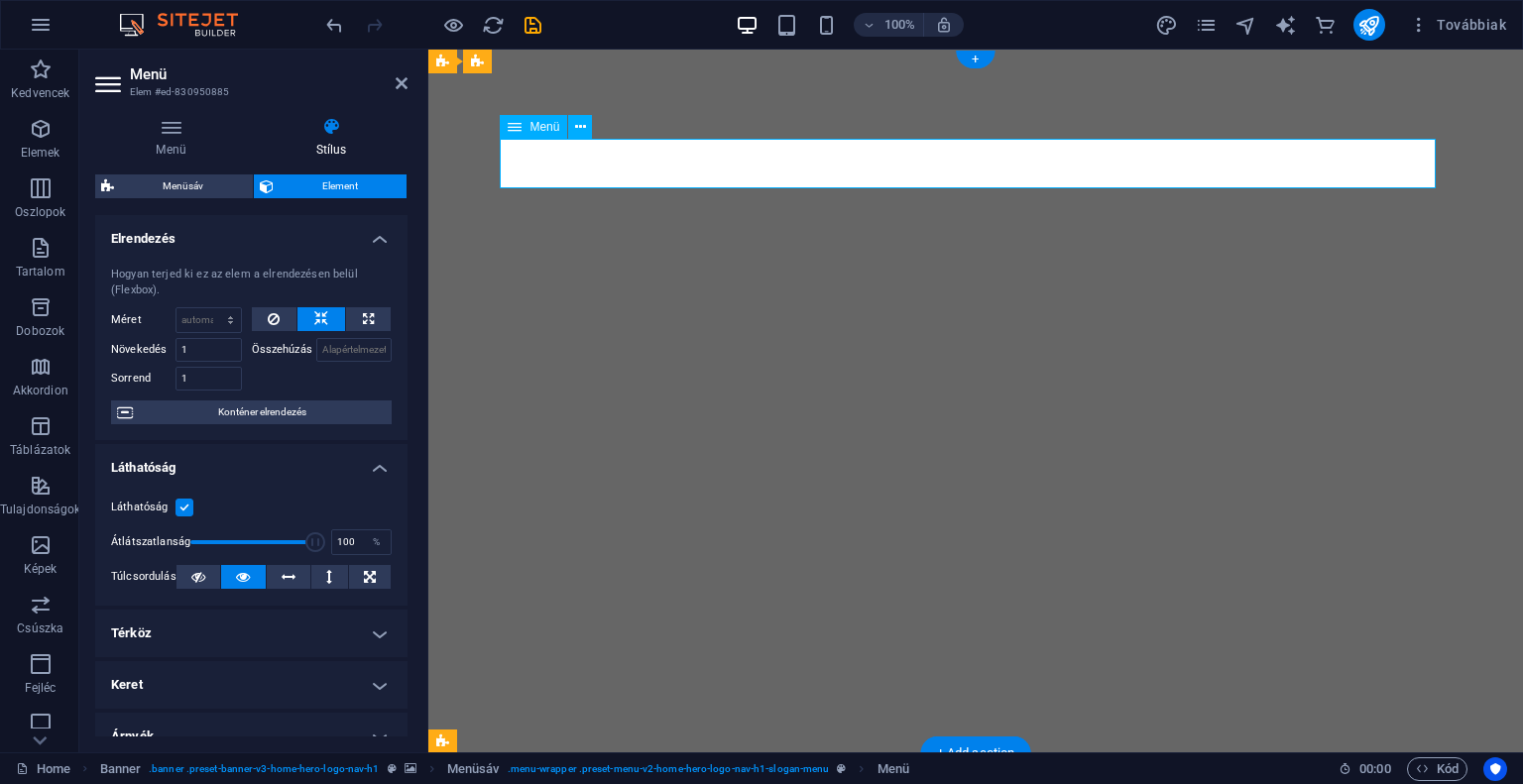 click on "Főoldal Értékek Szolgáltatások Árak Kapcsolat" at bounding box center [976, 927] 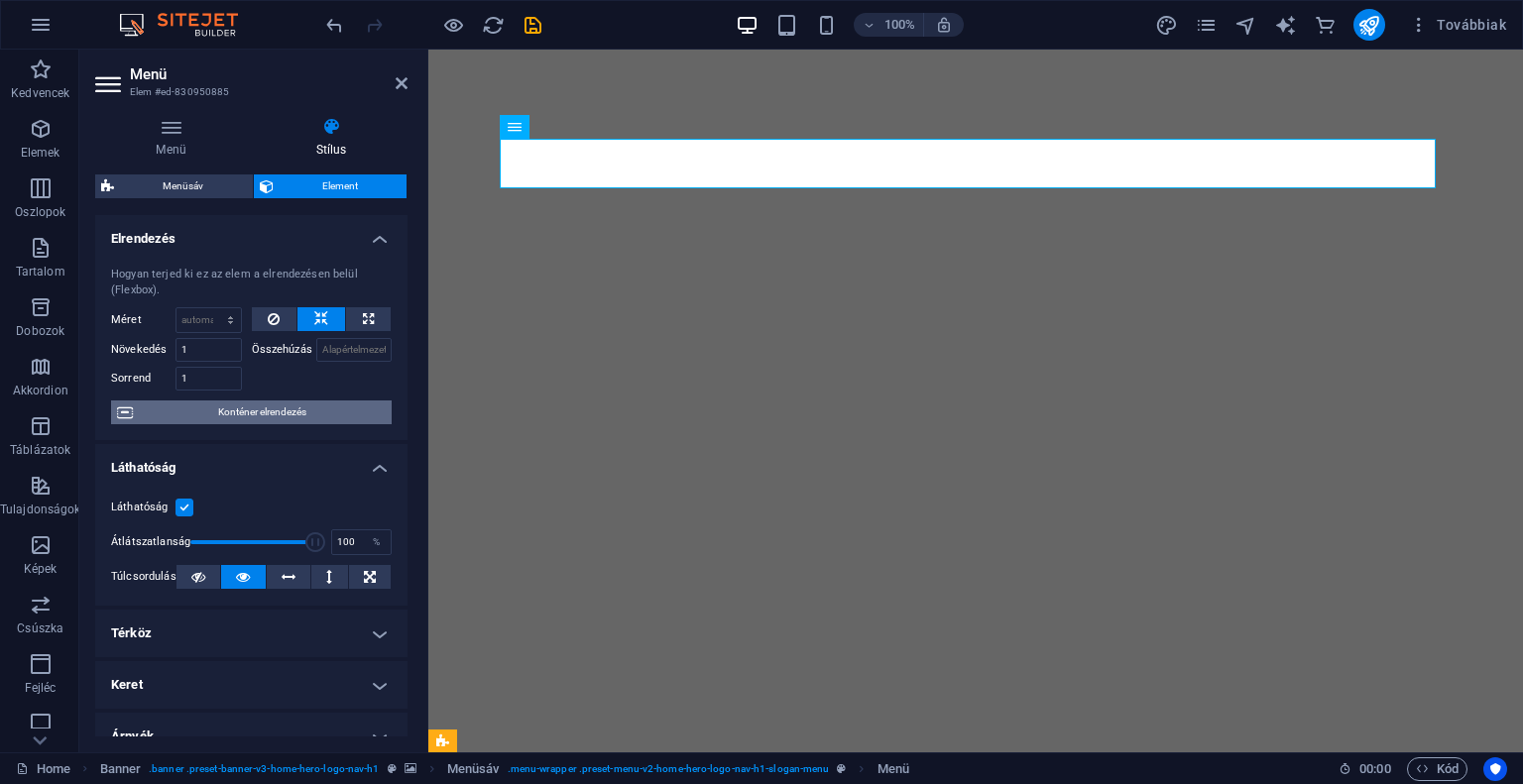 click on "Konténer elrendezés" at bounding box center (262, 412) 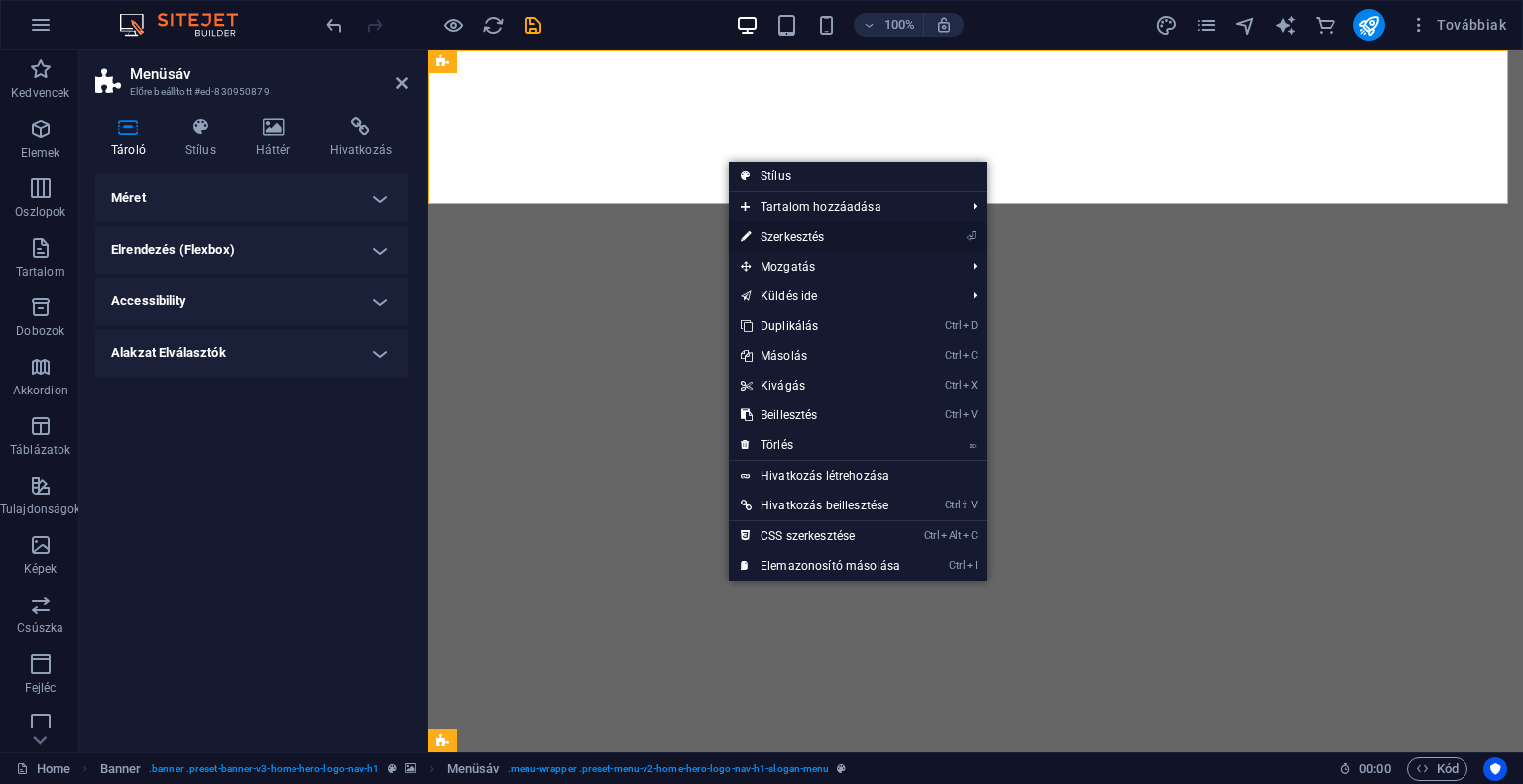 click on "⏎  Szerkesztés" at bounding box center [820, 237] 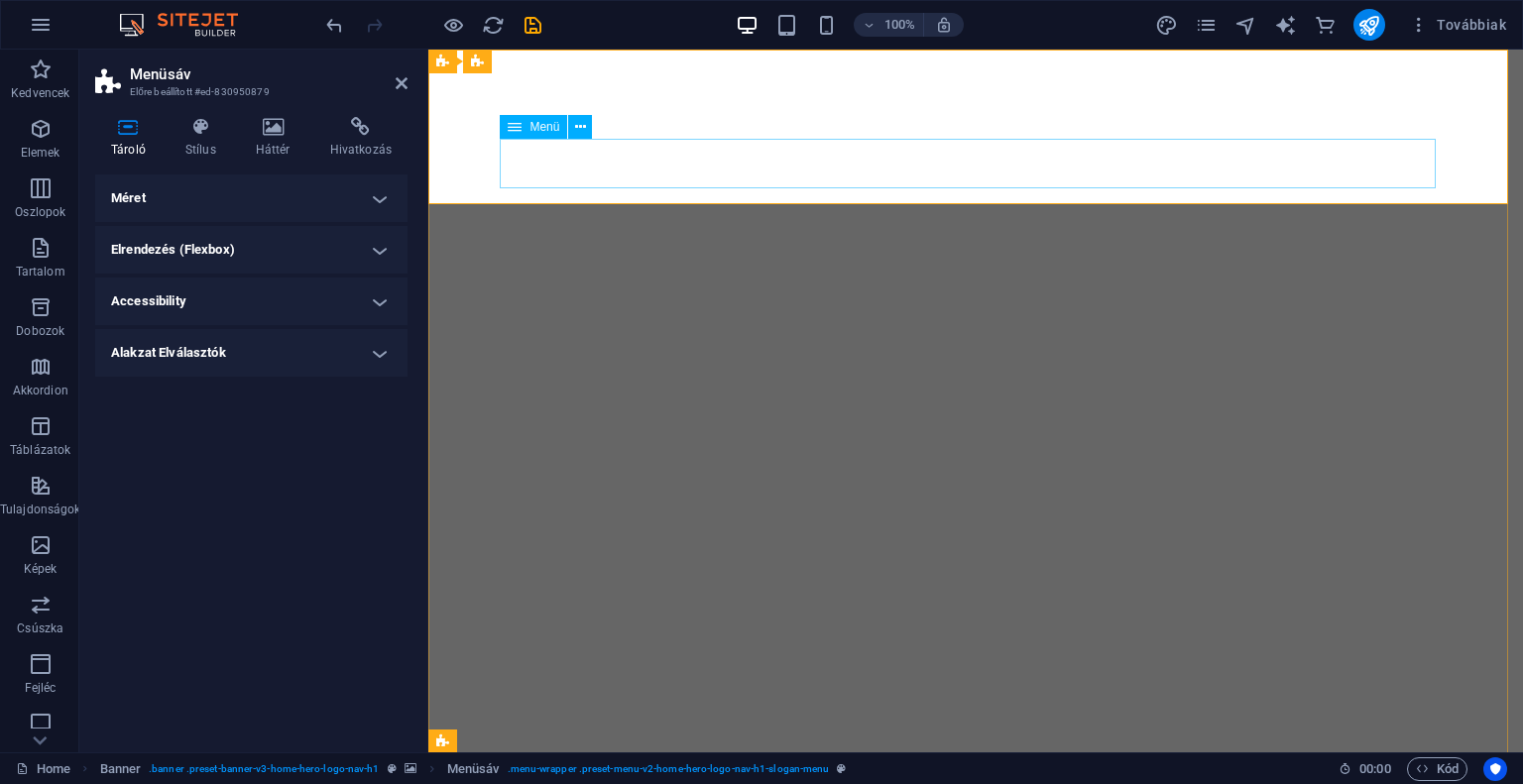 click on "Főoldal Értékek Szolgáltatások Árak Kapcsolat" at bounding box center (976, 927) 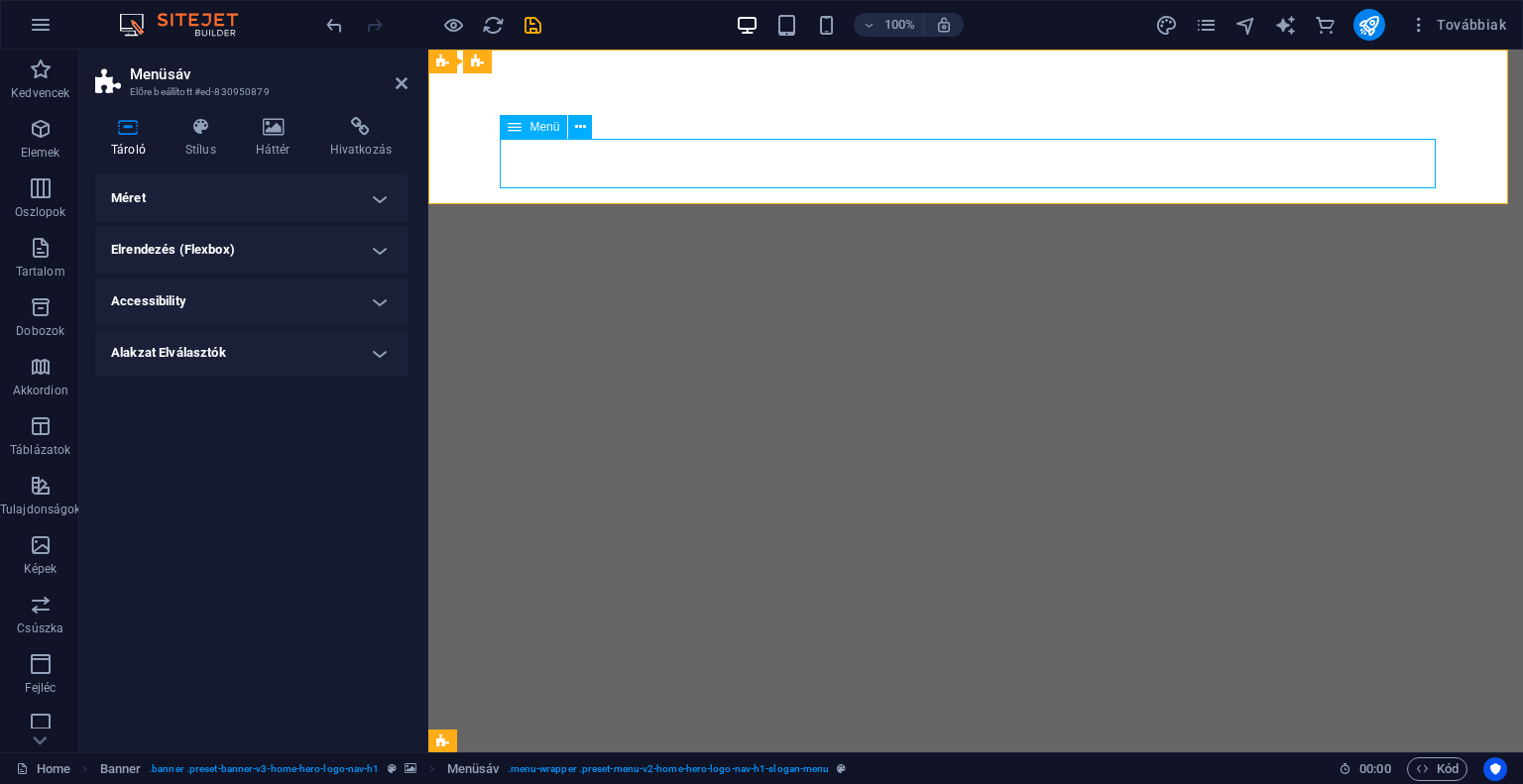 click on "Főoldal Értékek Szolgáltatások Árak Kapcsolat" at bounding box center [976, 927] 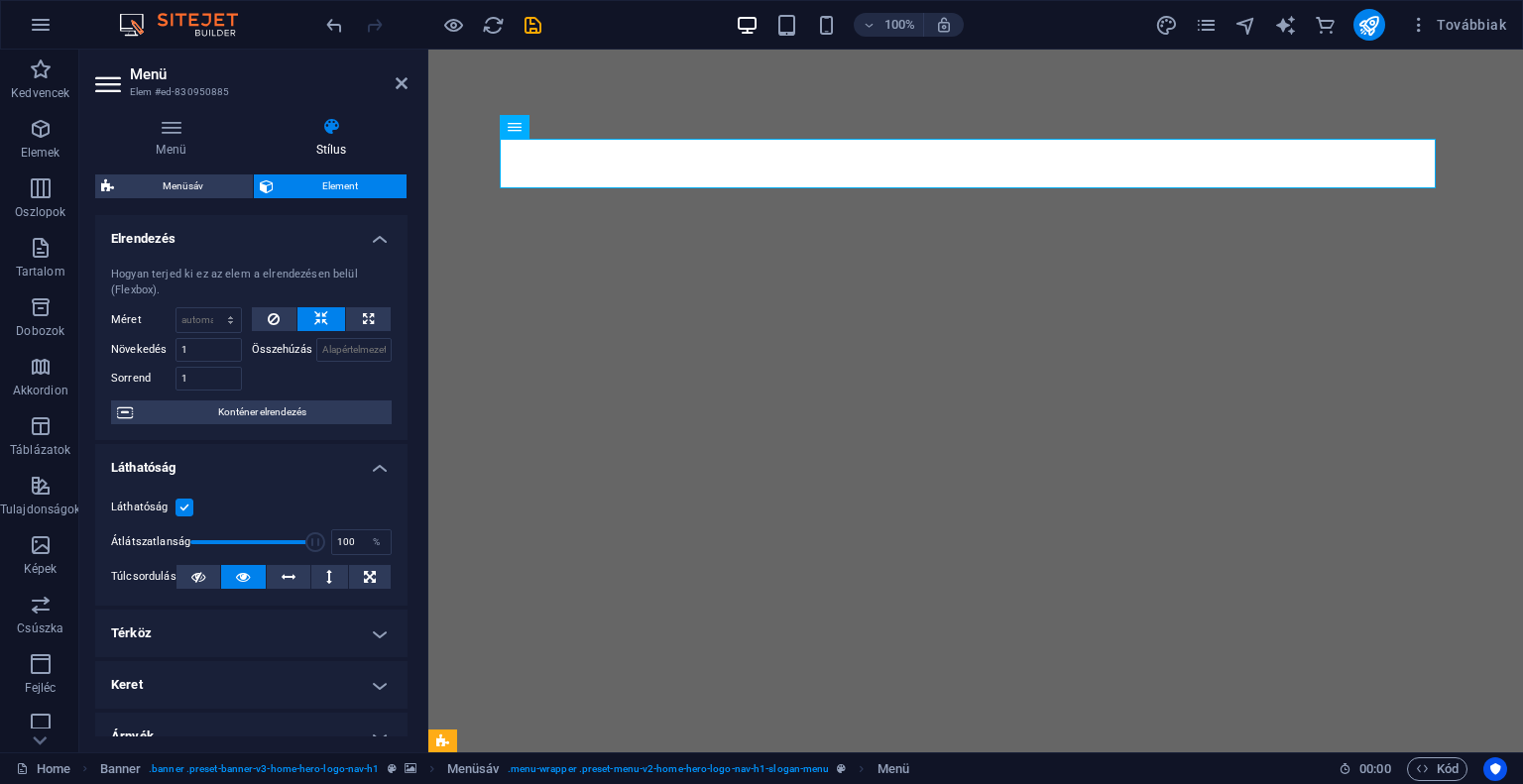 drag, startPoint x: 401, startPoint y: 302, endPoint x: 394, endPoint y: 372, distance: 70.34913 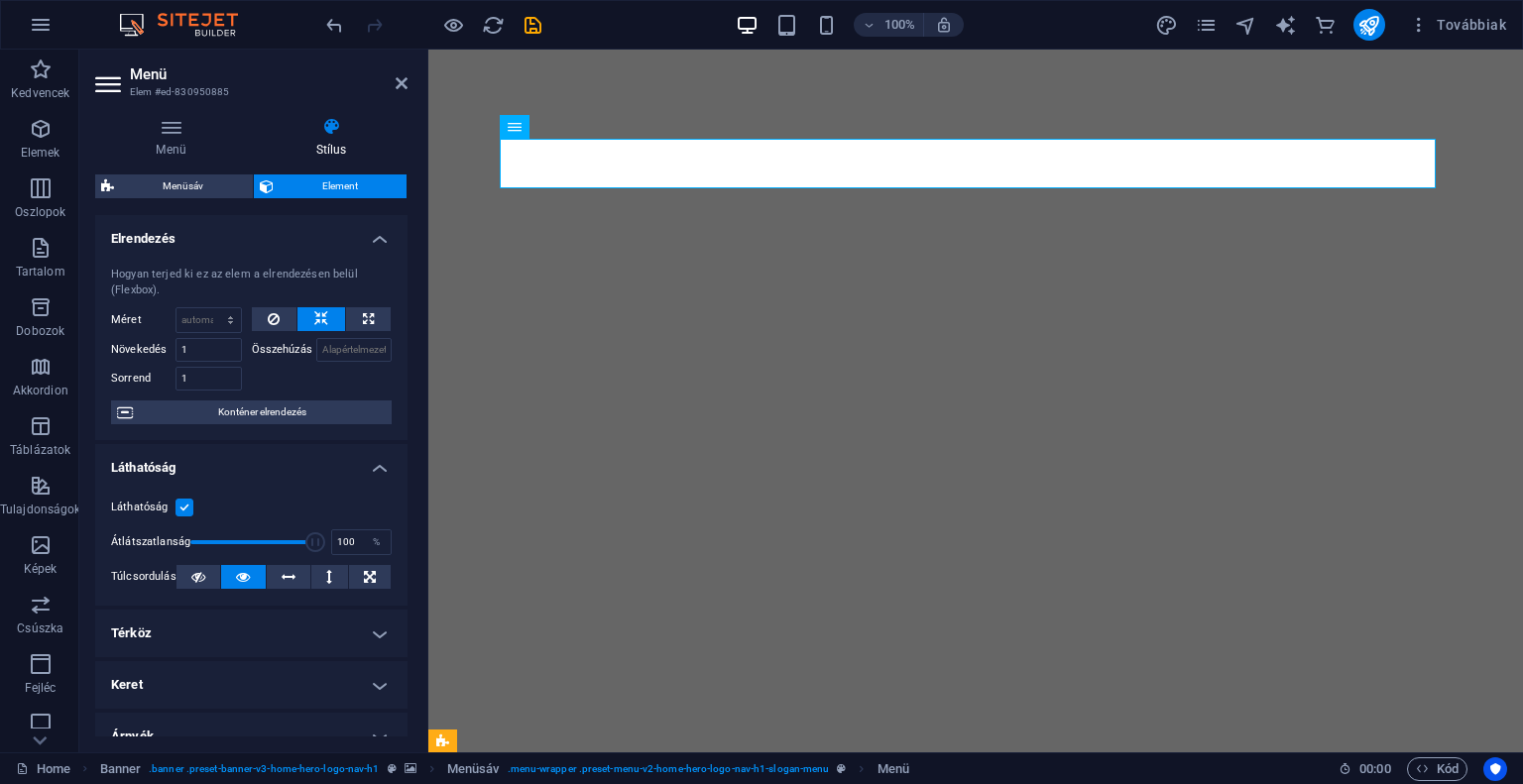 click on "Hogyan terjed ki ez az elem a elrendezésen belül (Flexbox). Méret Alapértelmezett automatikus px % 1/1 1/2 1/3 1/4 1/5 1/6 1/7 1/8 1/9 1/10 Növekedés 1 Összehúzás Sorrend 1 Konténer elrendezés" at bounding box center (251, 345) 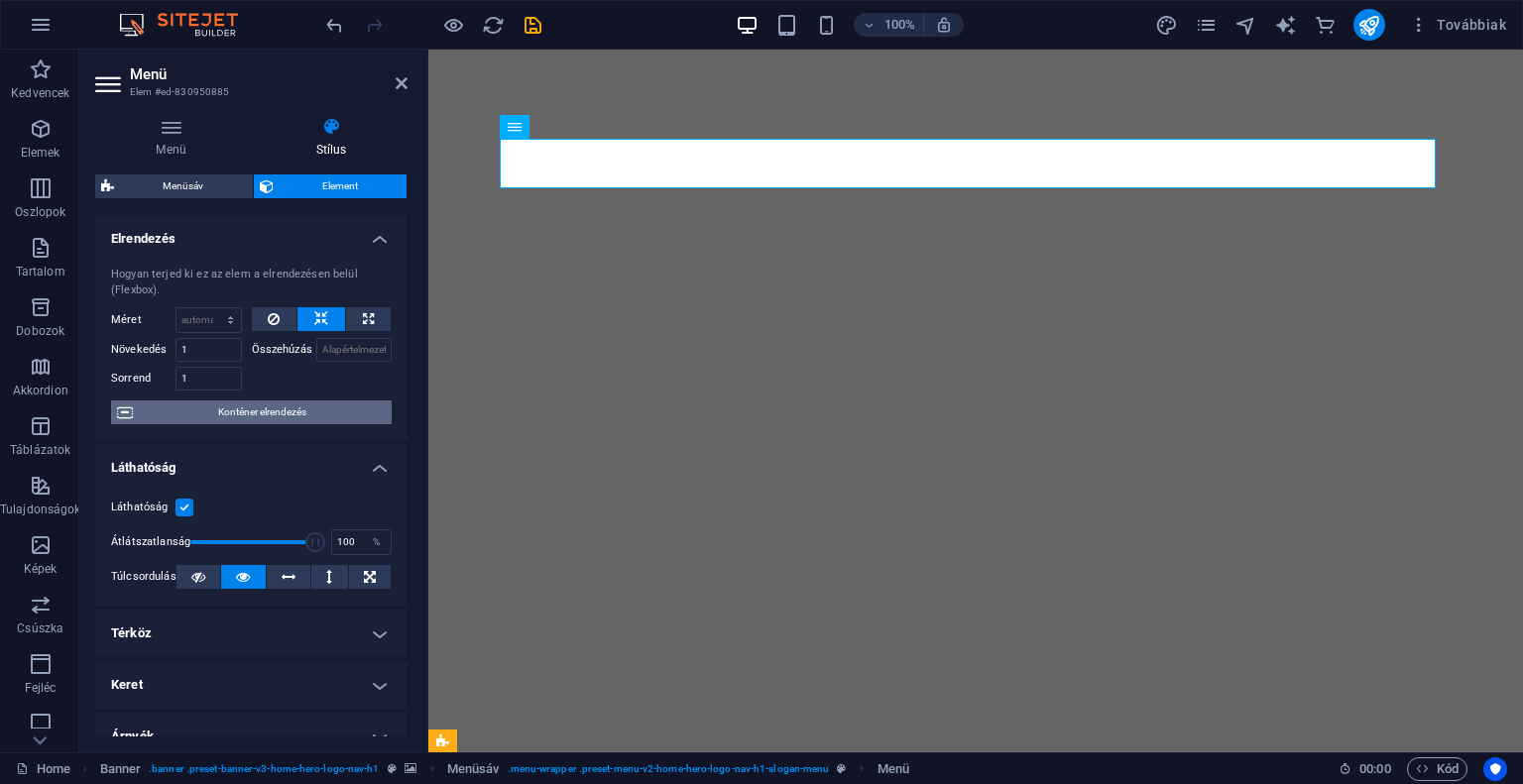 drag, startPoint x: 409, startPoint y: 364, endPoint x: 383, endPoint y: 411, distance: 53.712196 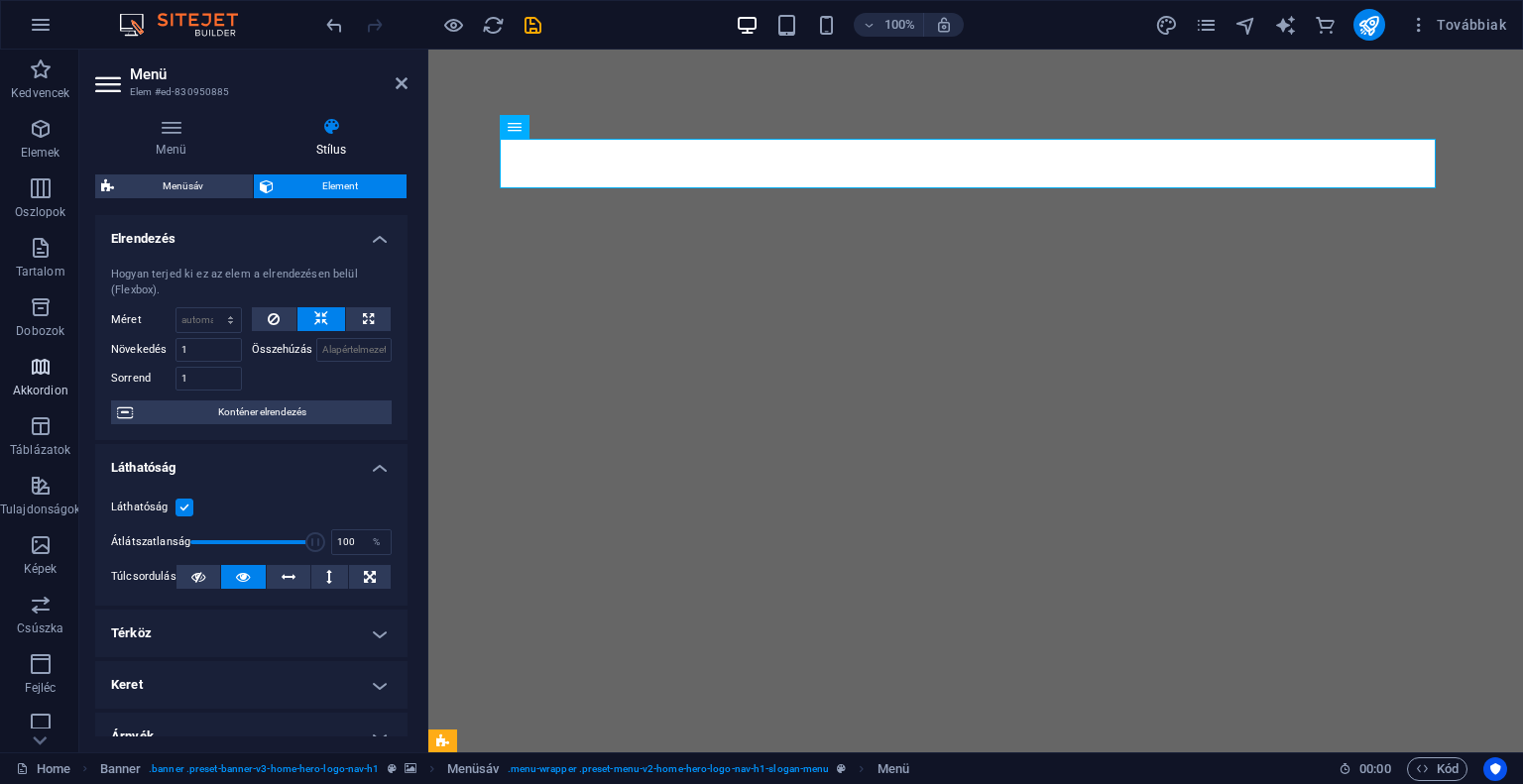 click on "Akkordion" at bounding box center [41, 391] 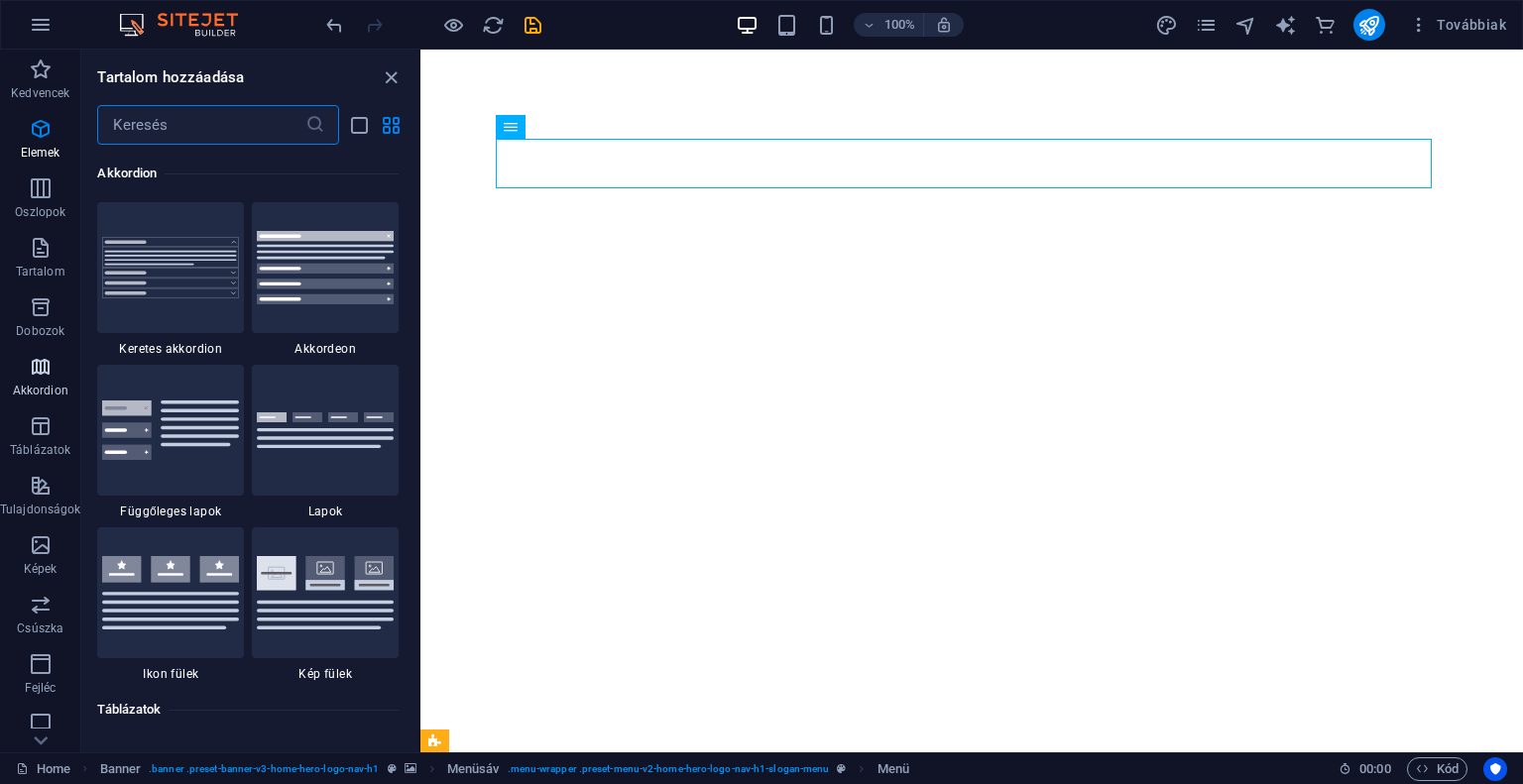 scroll, scrollTop: 6328, scrollLeft: 0, axis: vertical 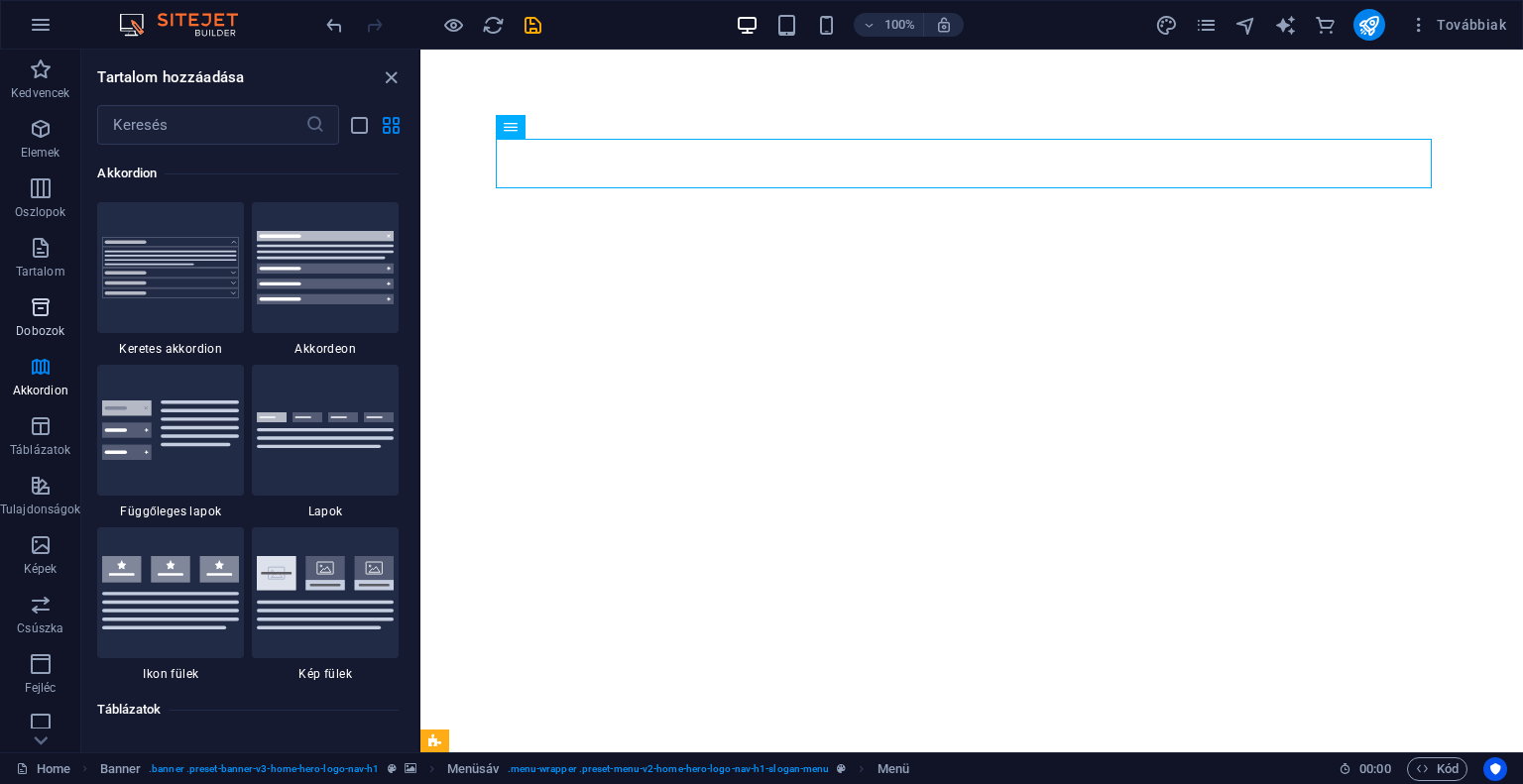 click at bounding box center (41, 307) 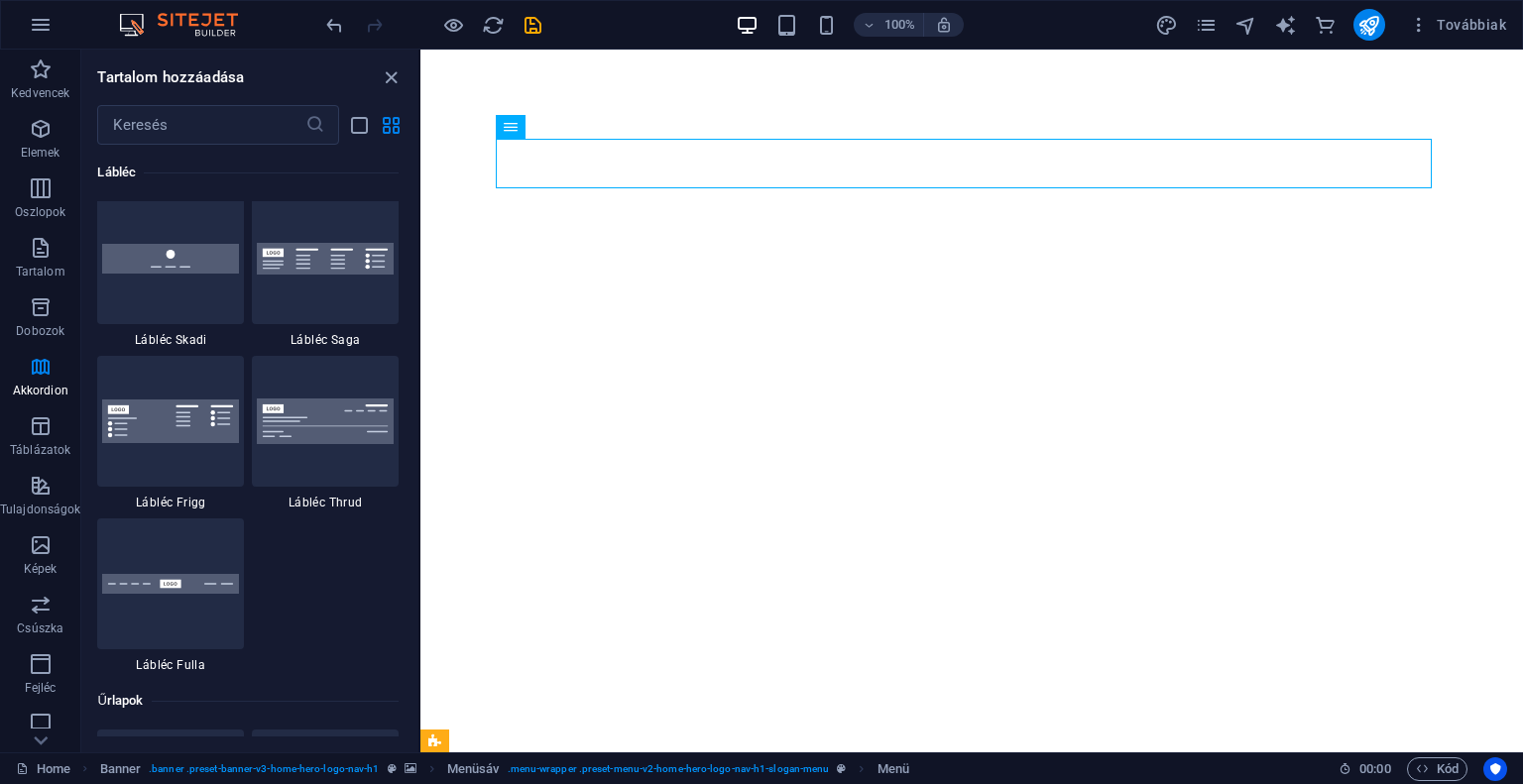 scroll, scrollTop: 15169, scrollLeft: 0, axis: vertical 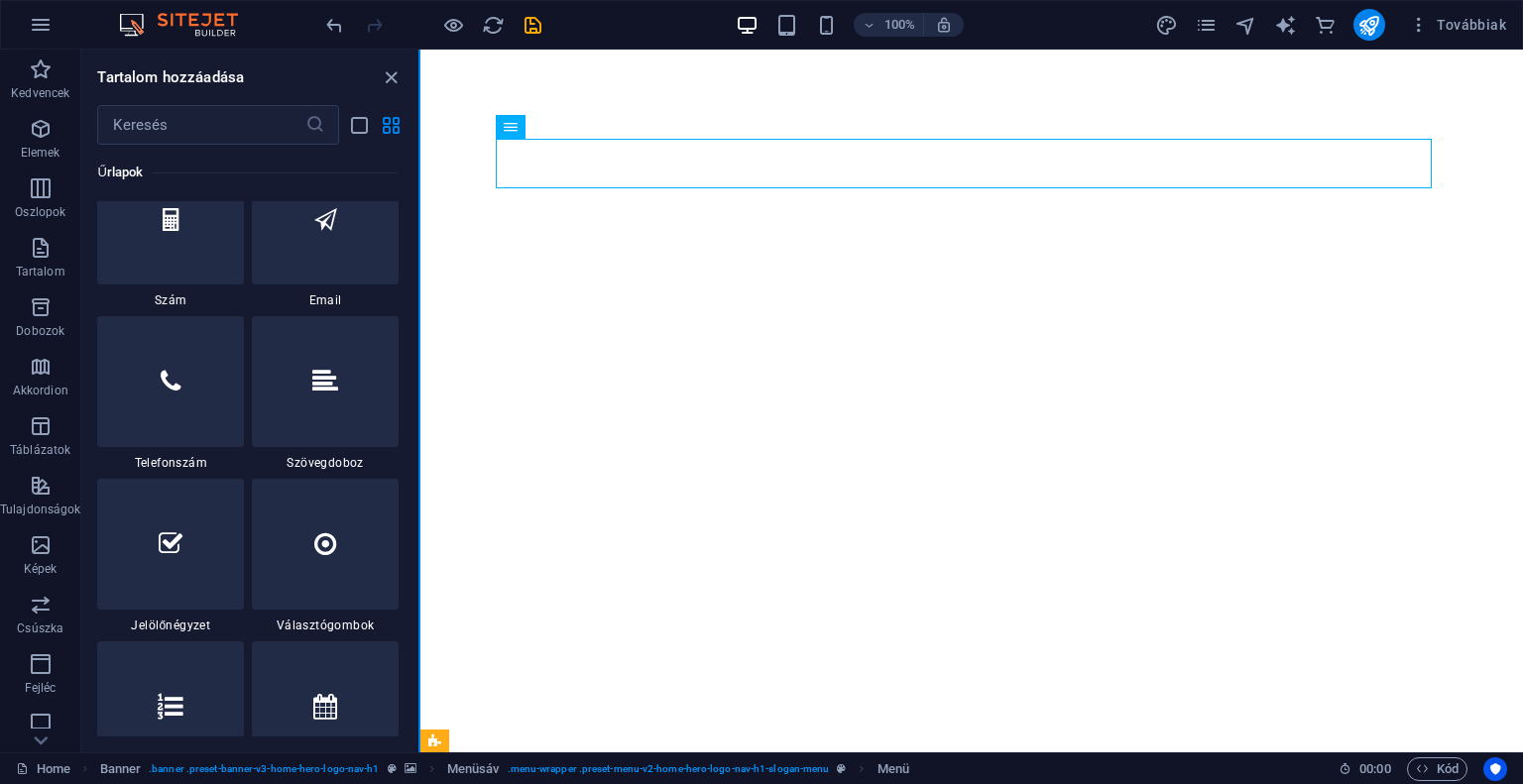 drag, startPoint x: 410, startPoint y: 602, endPoint x: 419, endPoint y: 581, distance: 22.847319 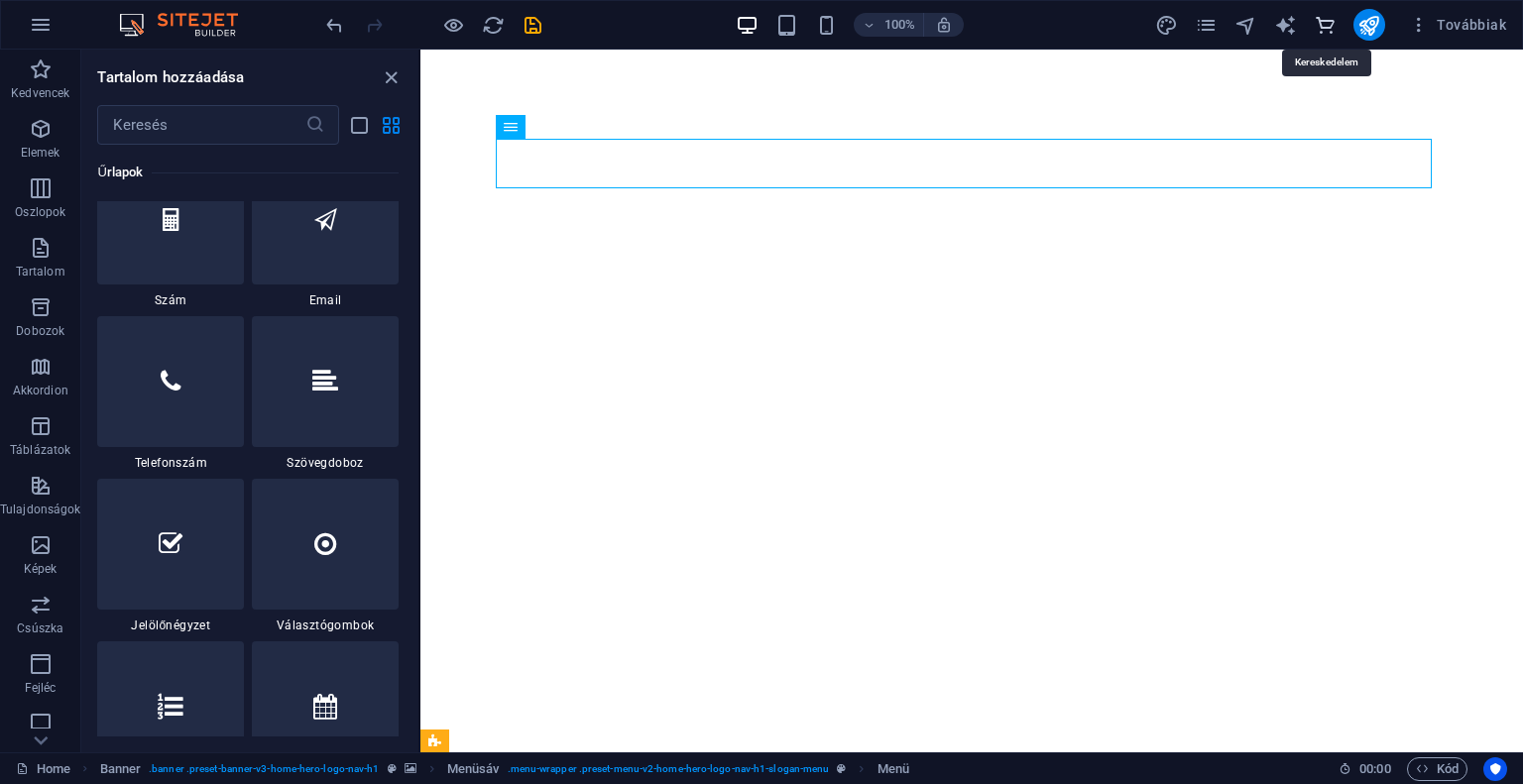 click at bounding box center [1325, 25] 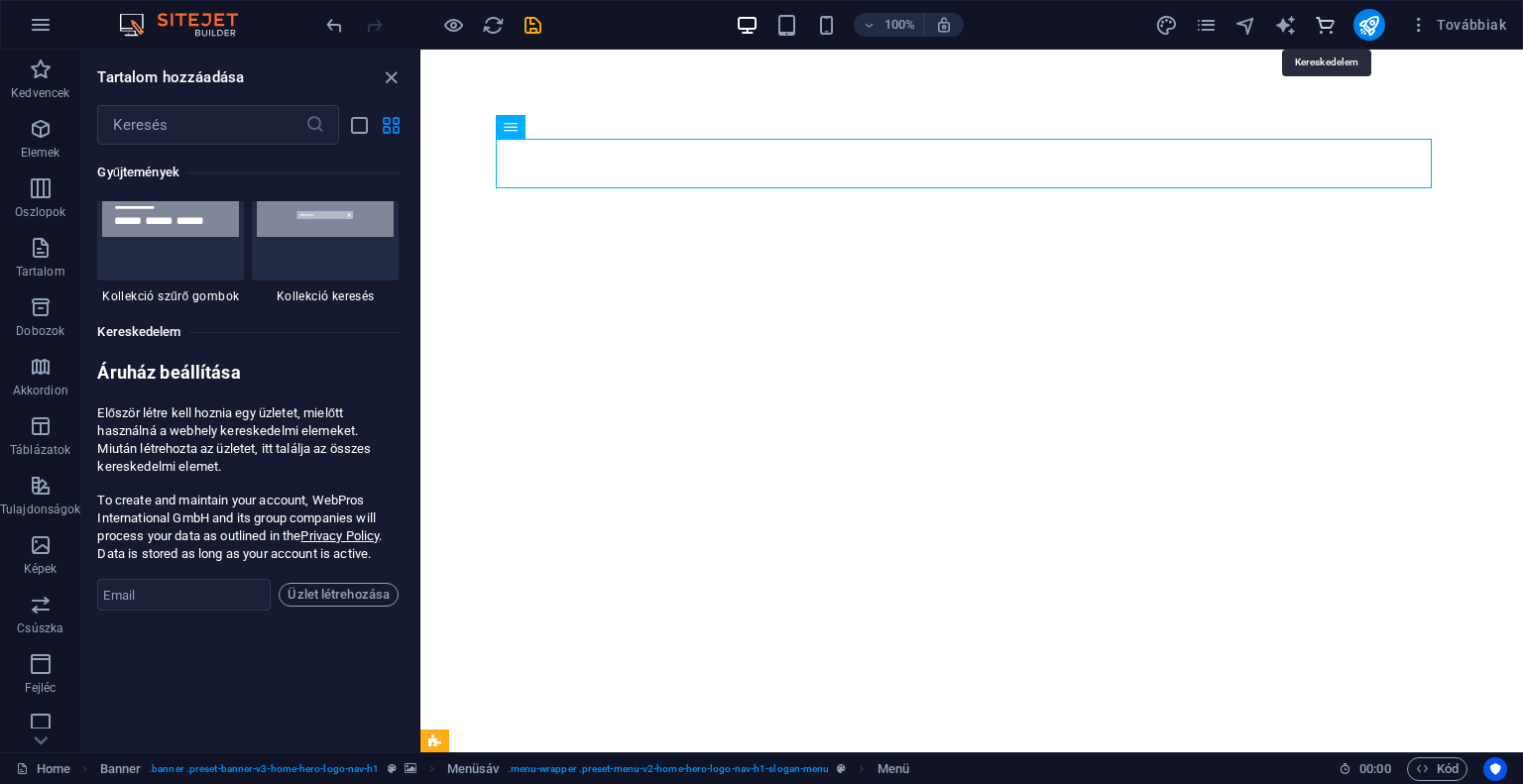 scroll, scrollTop: 19100, scrollLeft: 0, axis: vertical 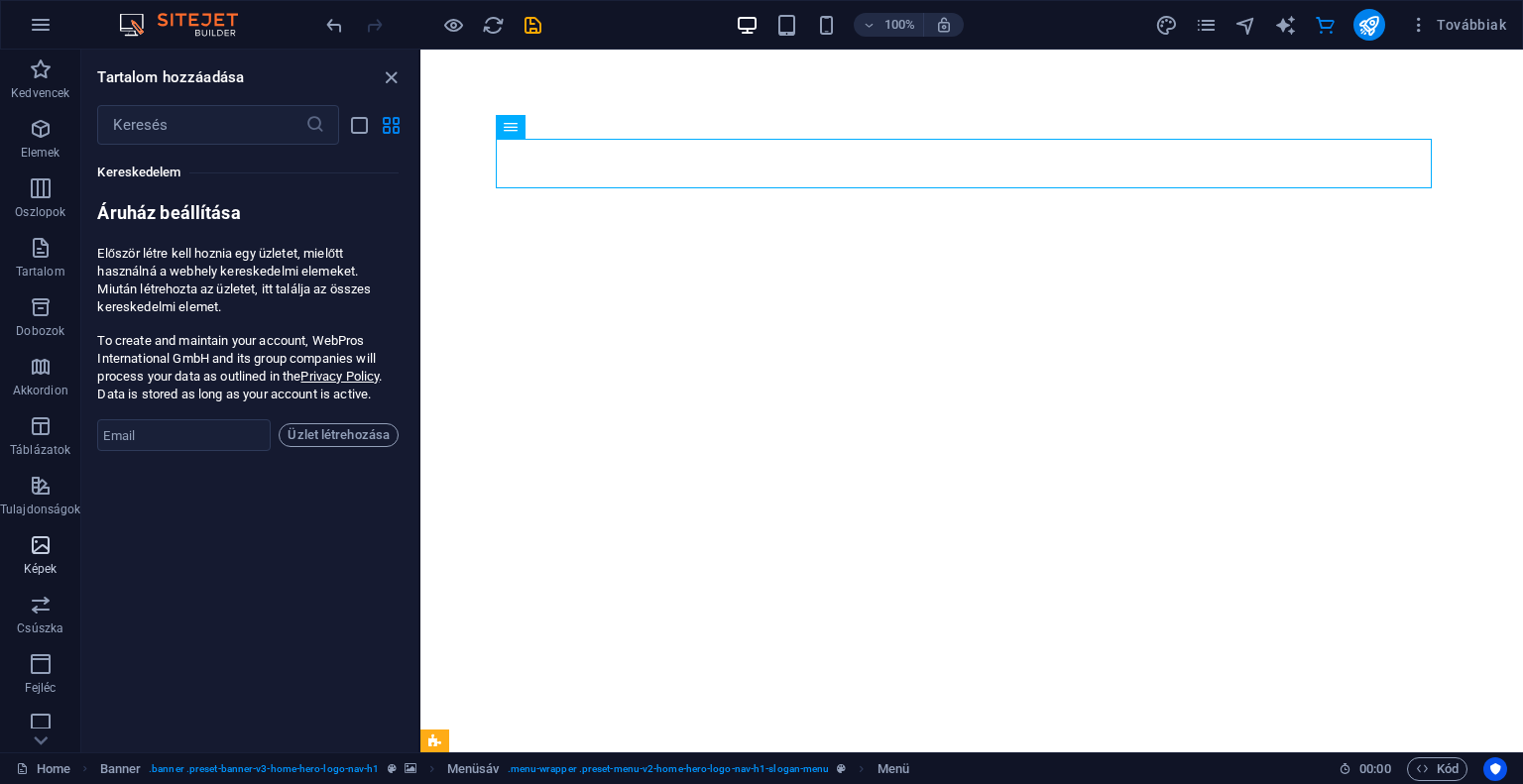 drag, startPoint x: 180, startPoint y: 598, endPoint x: 34, endPoint y: 555, distance: 152.20053 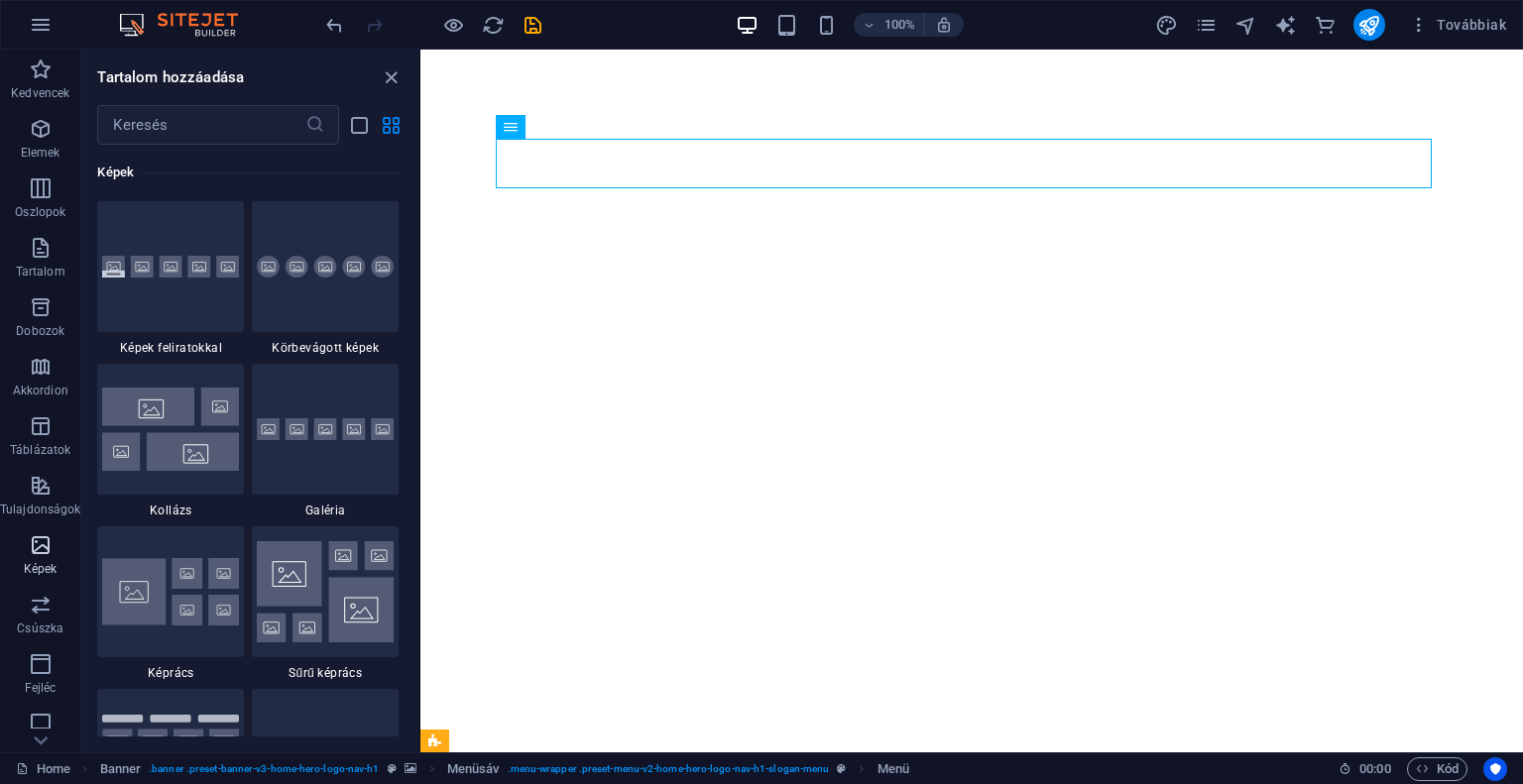 scroll, scrollTop: 10050, scrollLeft: 0, axis: vertical 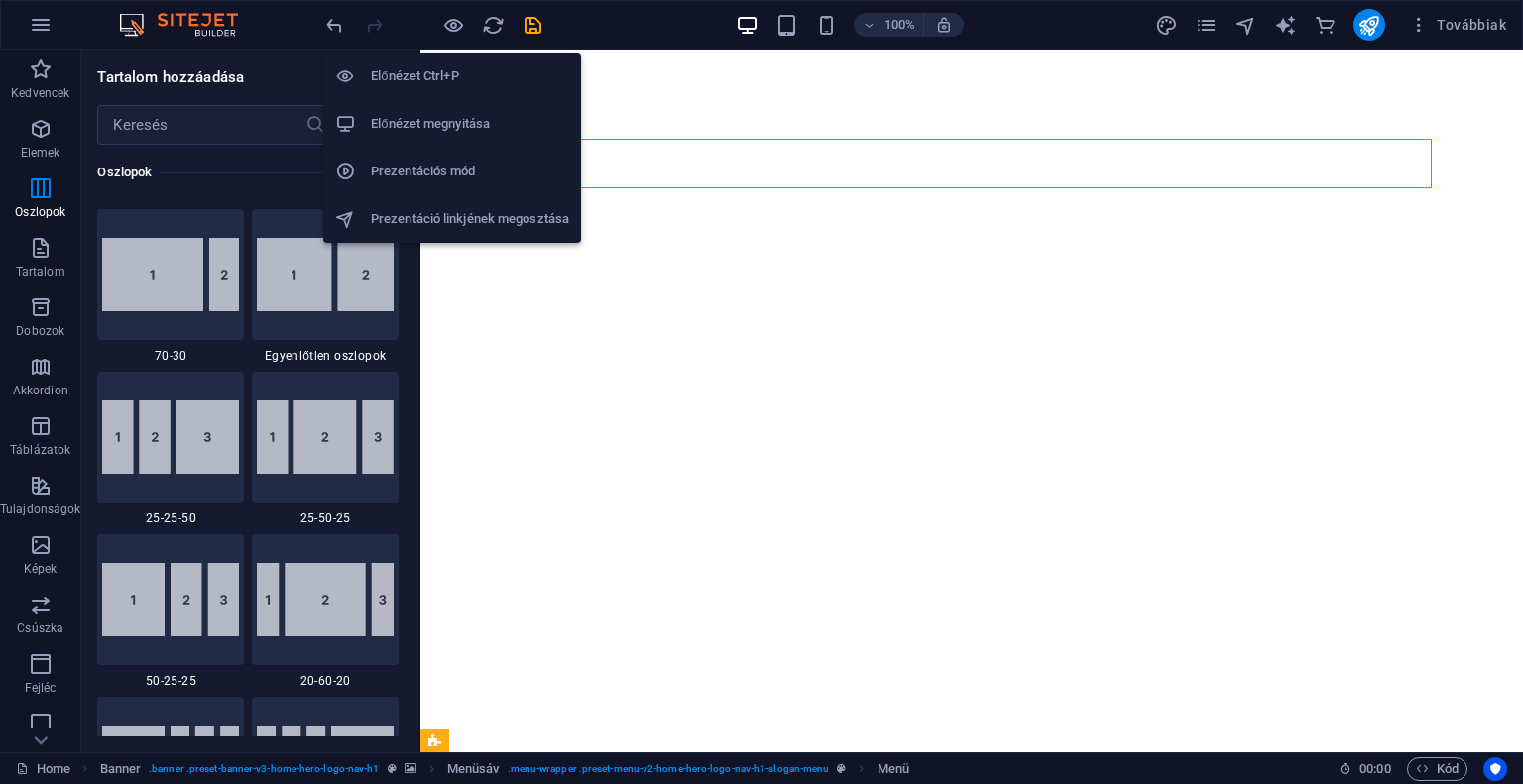 click on "Előnézet Ctrl+P" at bounding box center (470, 76) 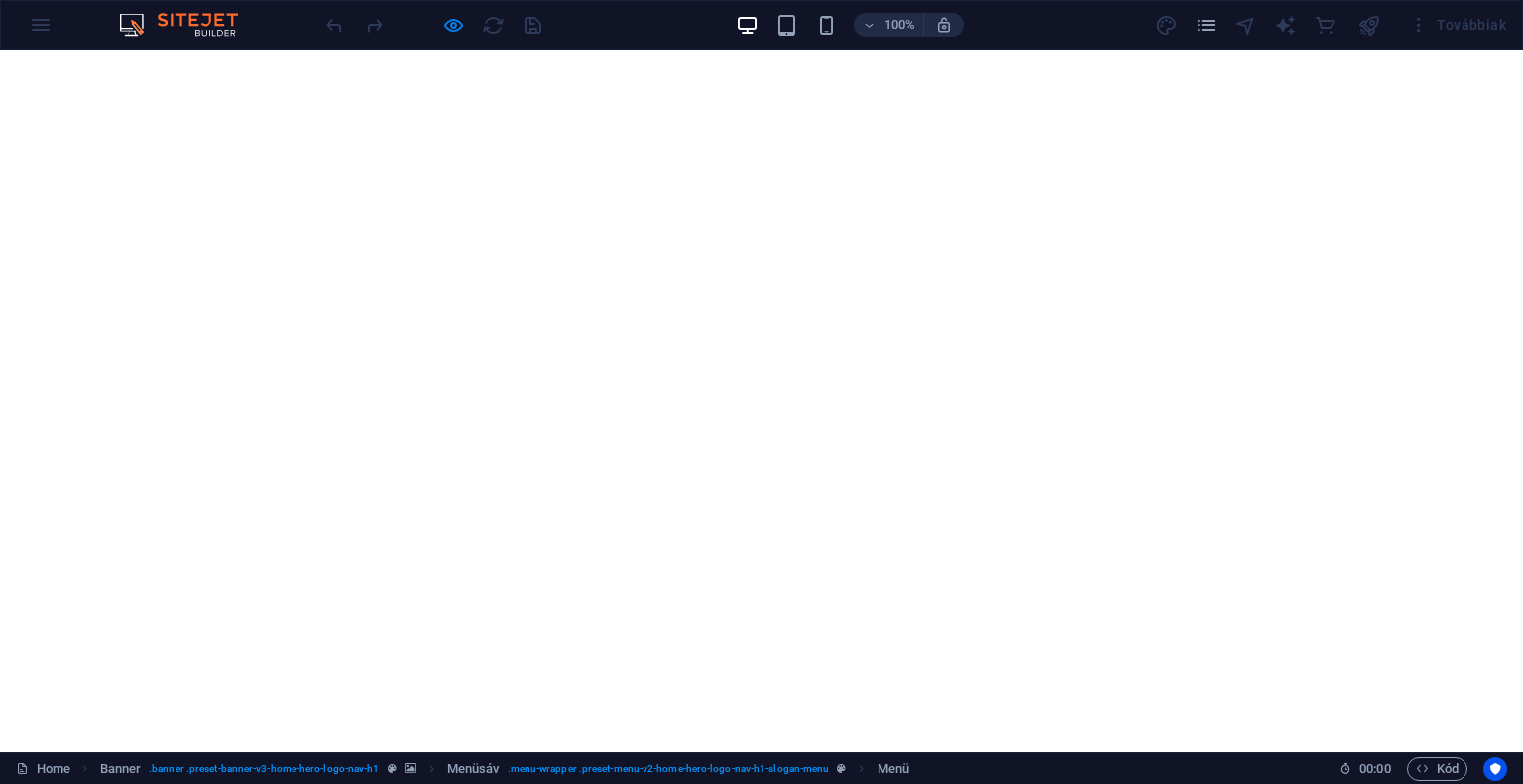 scroll, scrollTop: 681, scrollLeft: 0, axis: vertical 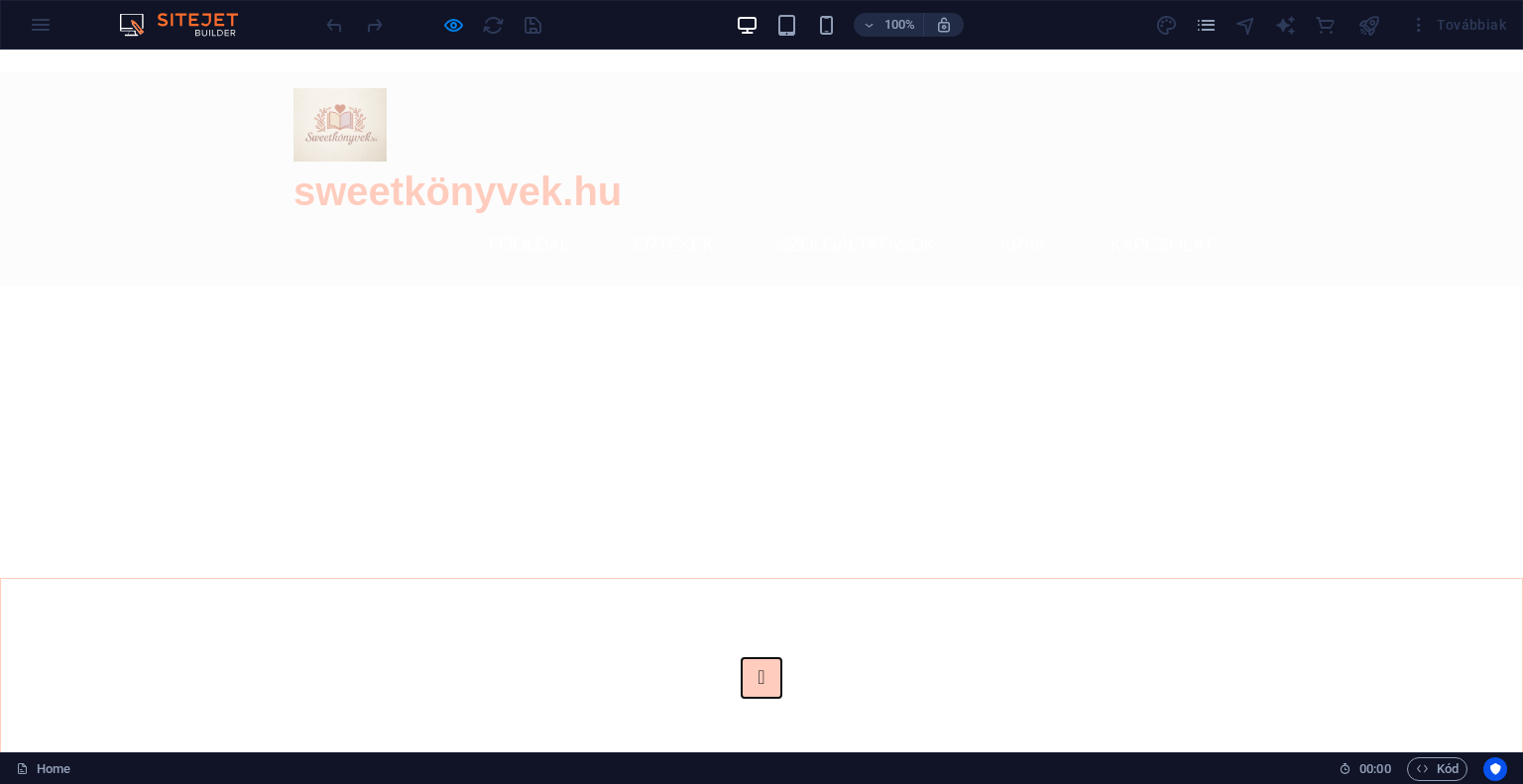 click at bounding box center [762, 678] 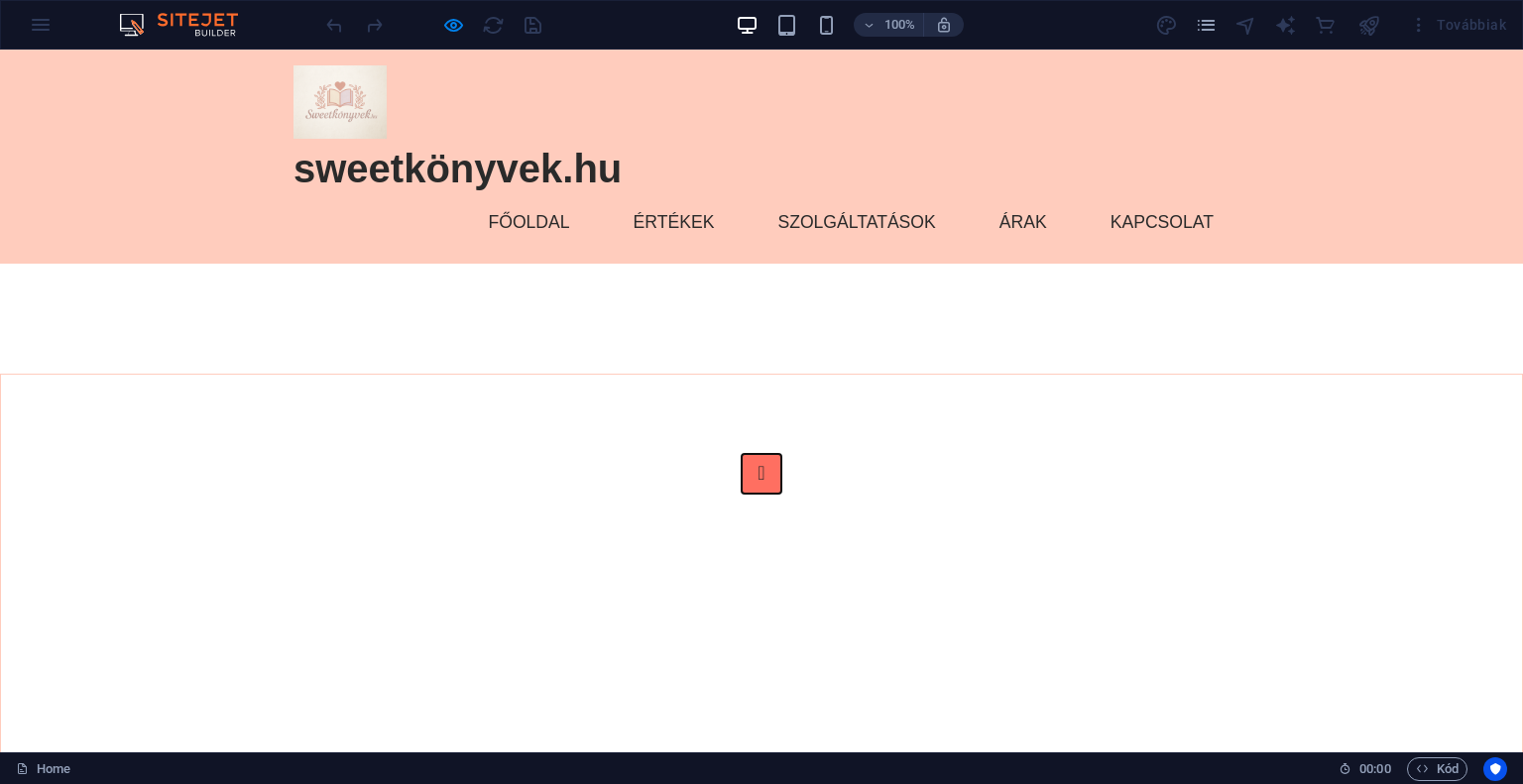 scroll, scrollTop: 784, scrollLeft: 0, axis: vertical 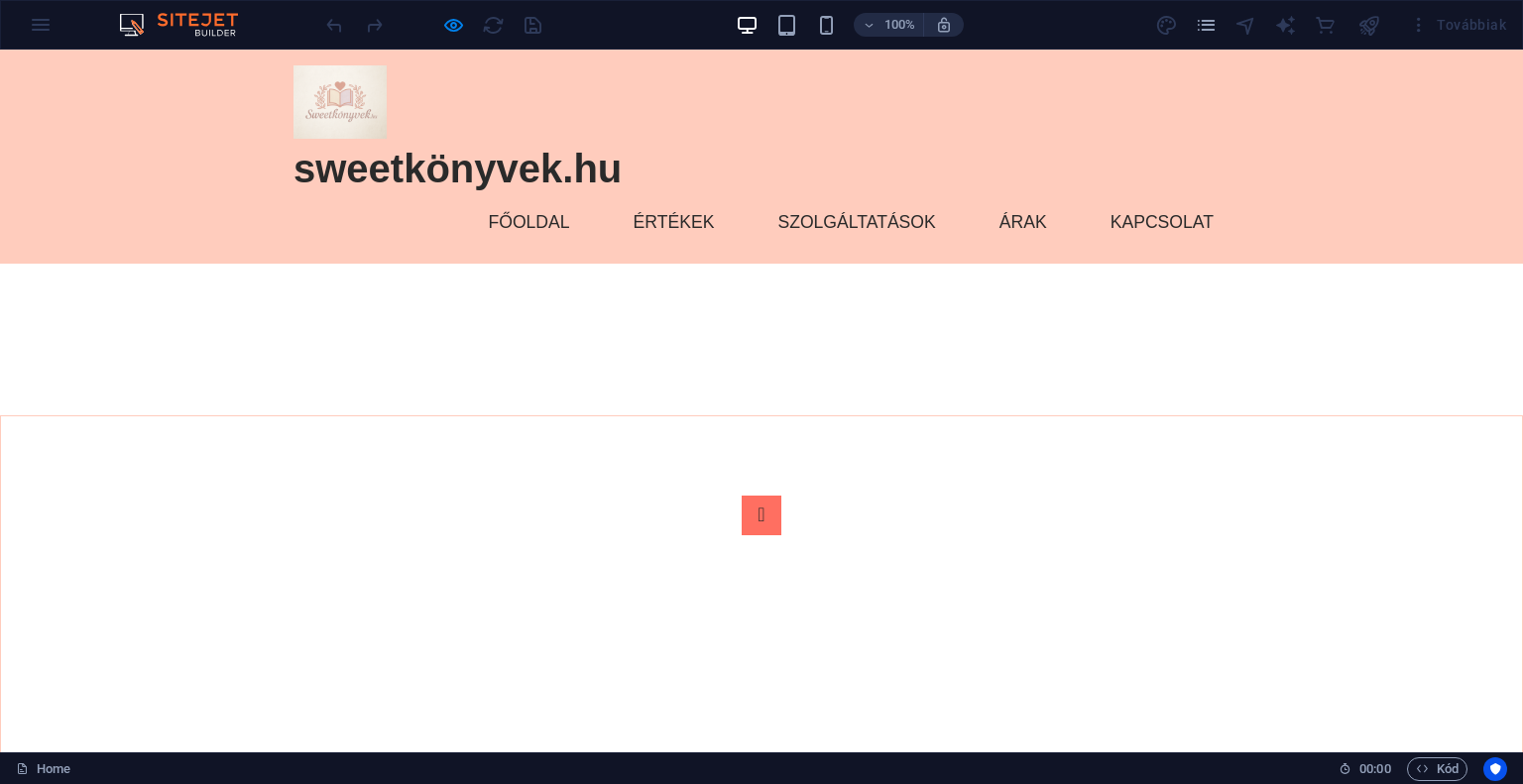 click at bounding box center (278, 1394) 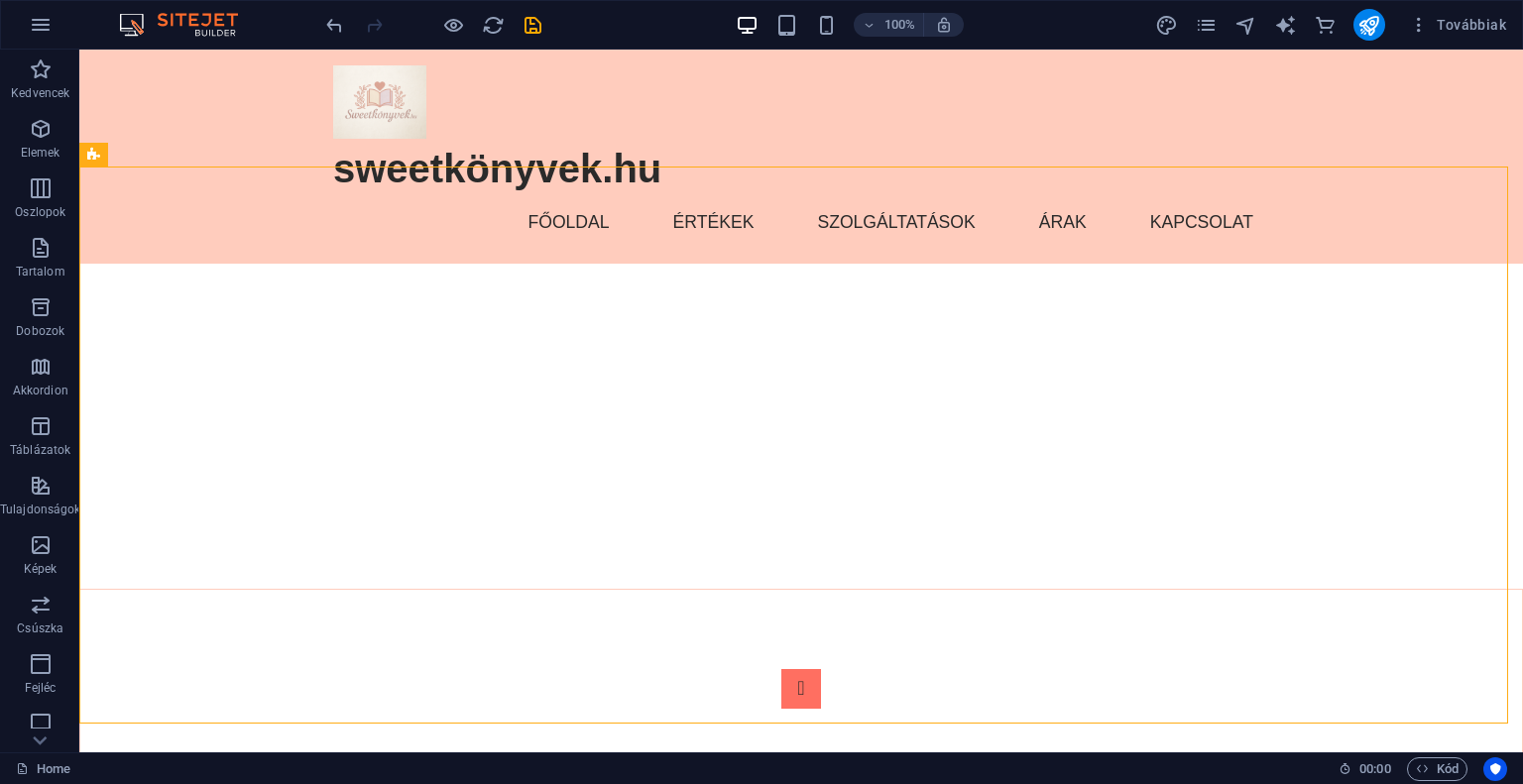 scroll, scrollTop: 586, scrollLeft: 0, axis: vertical 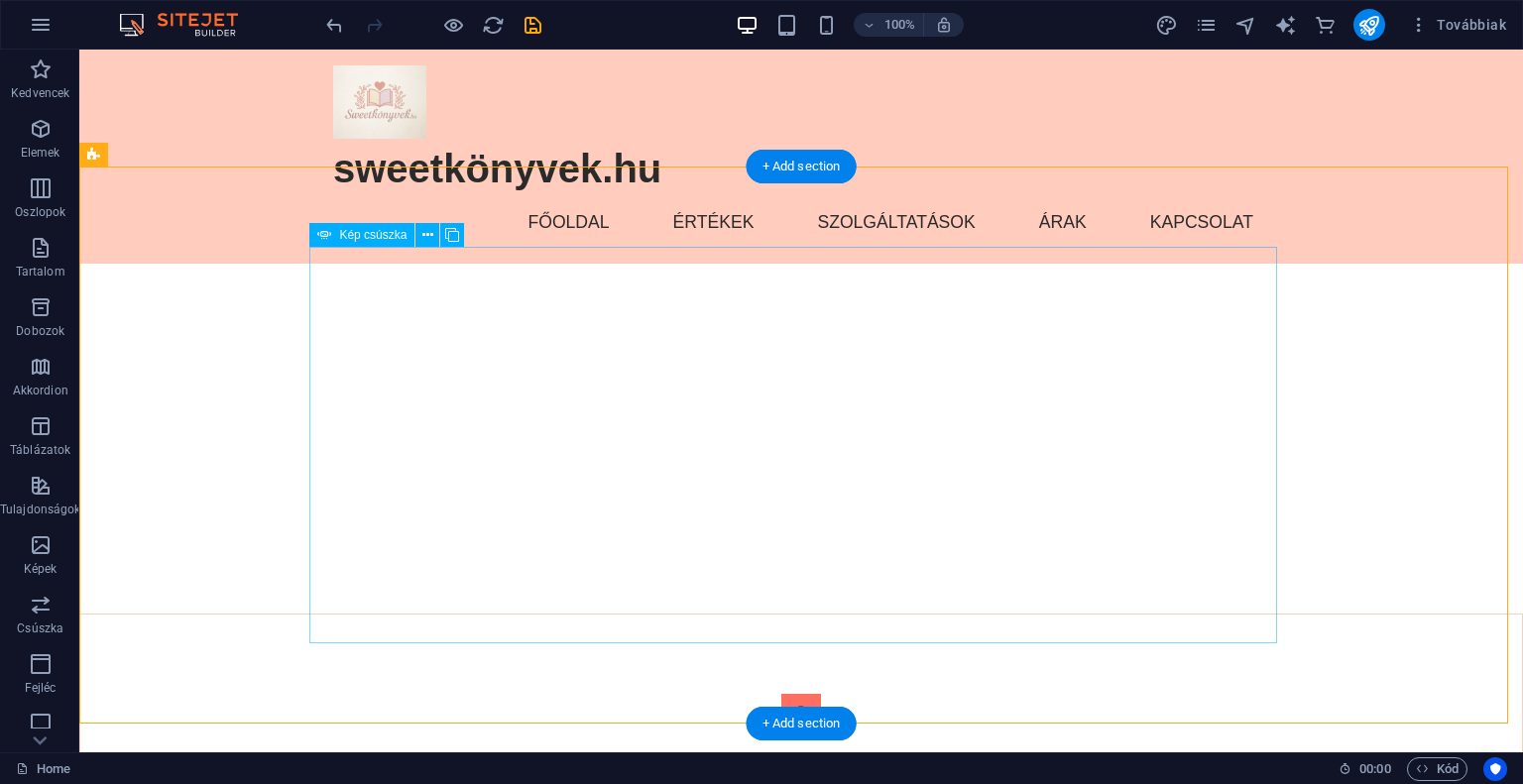 click on "1 2" at bounding box center [801, 892] 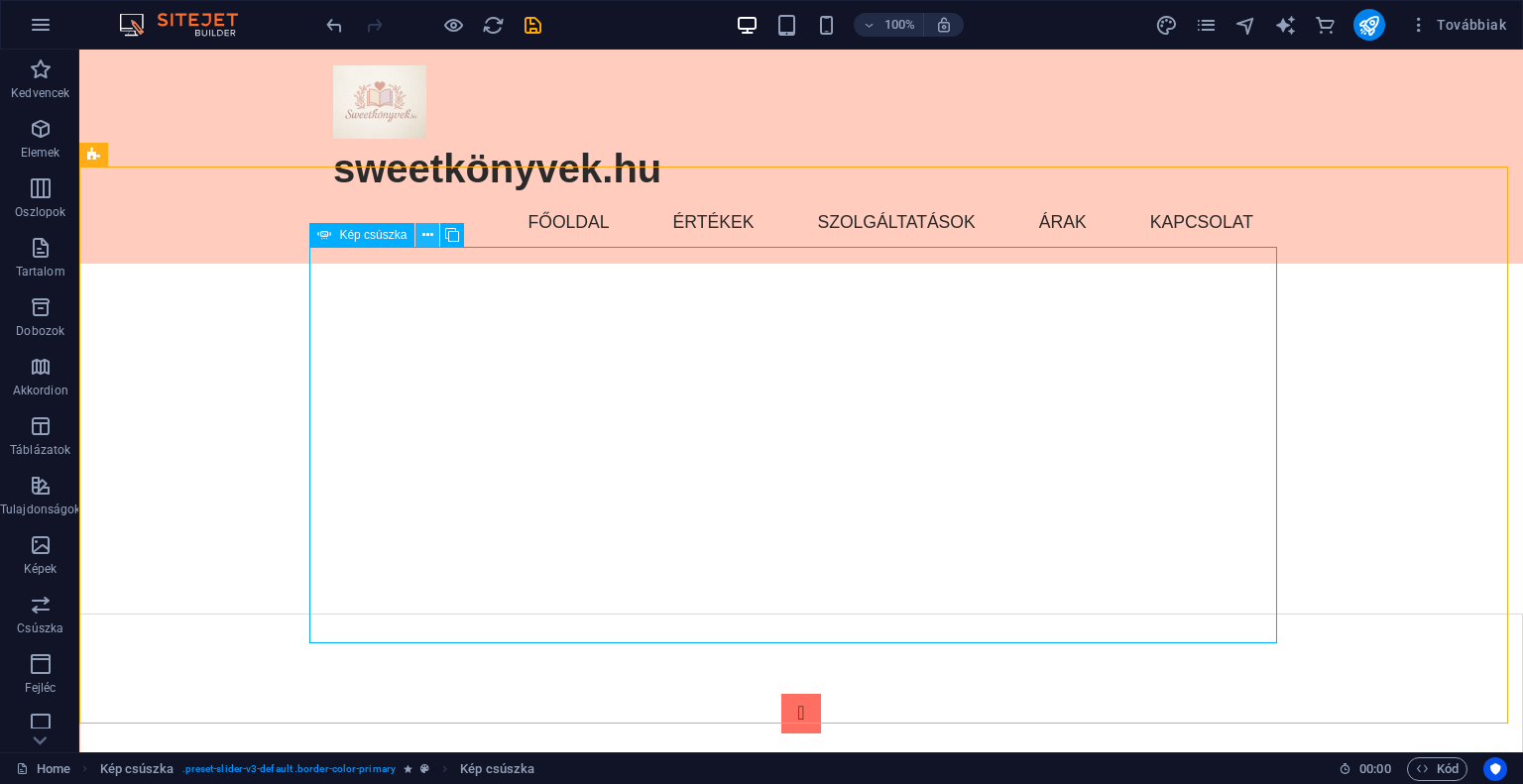 click at bounding box center (427, 235) 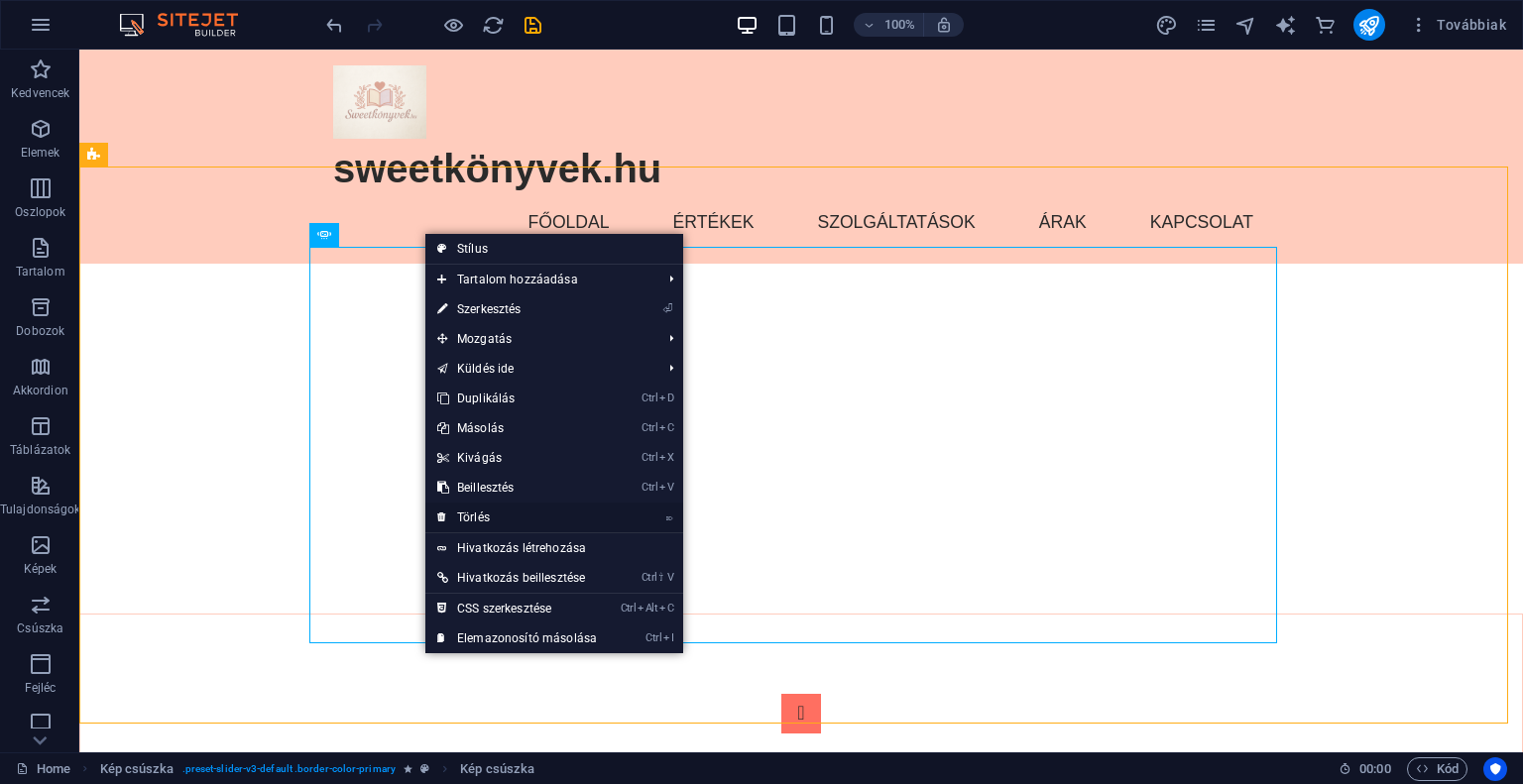 click on "⌦  Törlés" at bounding box center (517, 517) 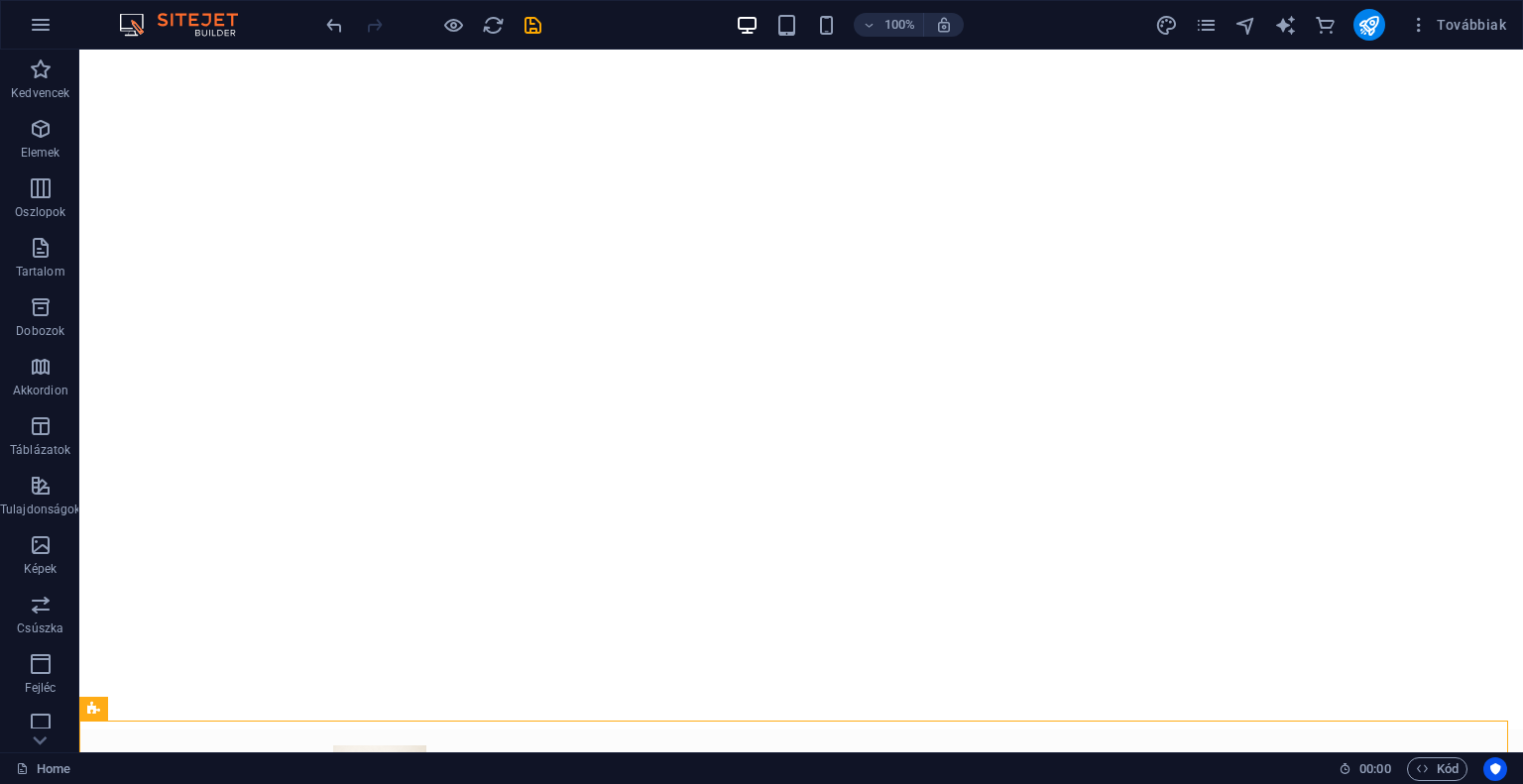scroll, scrollTop: 0, scrollLeft: 0, axis: both 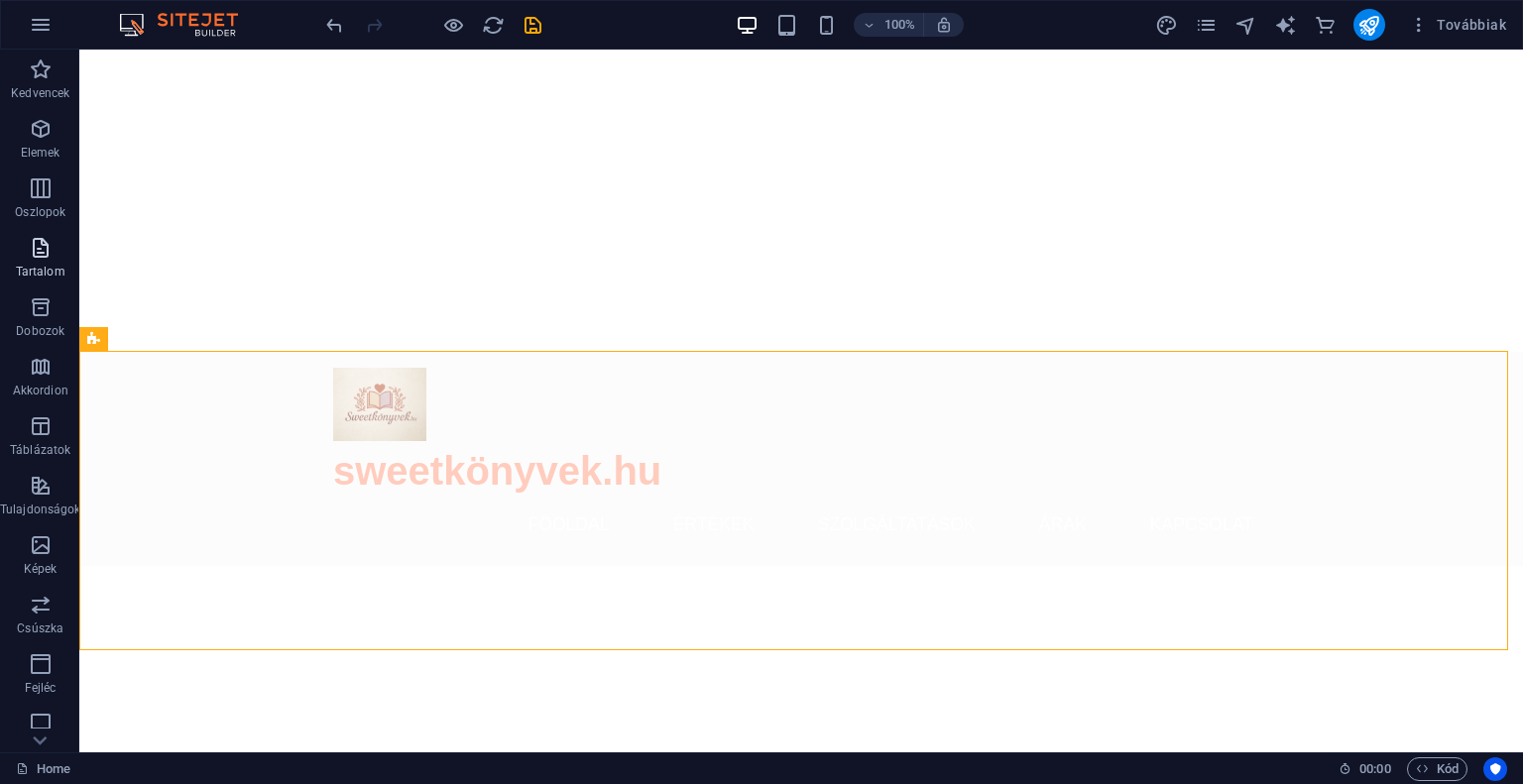click on "Tartalom" at bounding box center [41, 272] 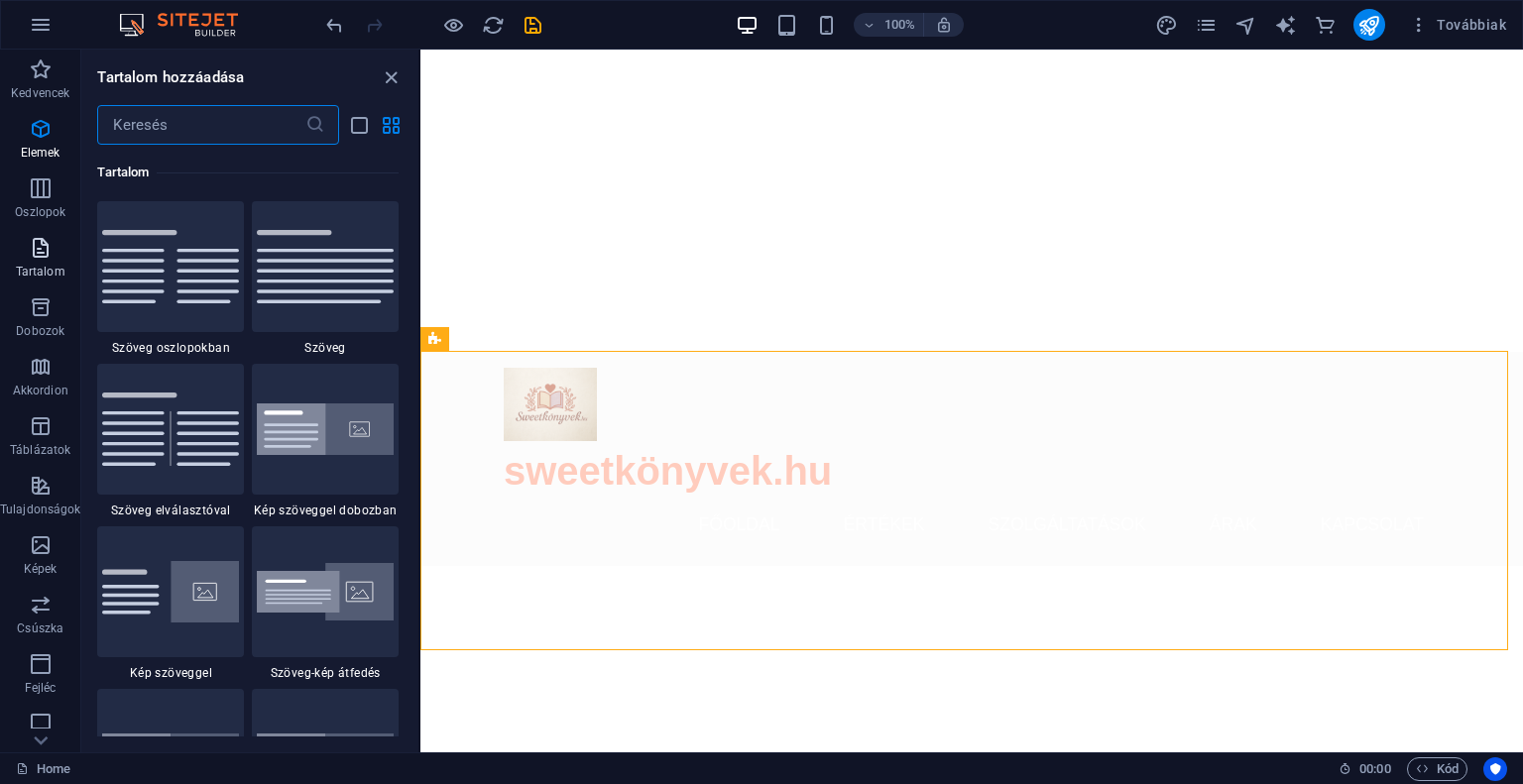 scroll, scrollTop: 3468, scrollLeft: 0, axis: vertical 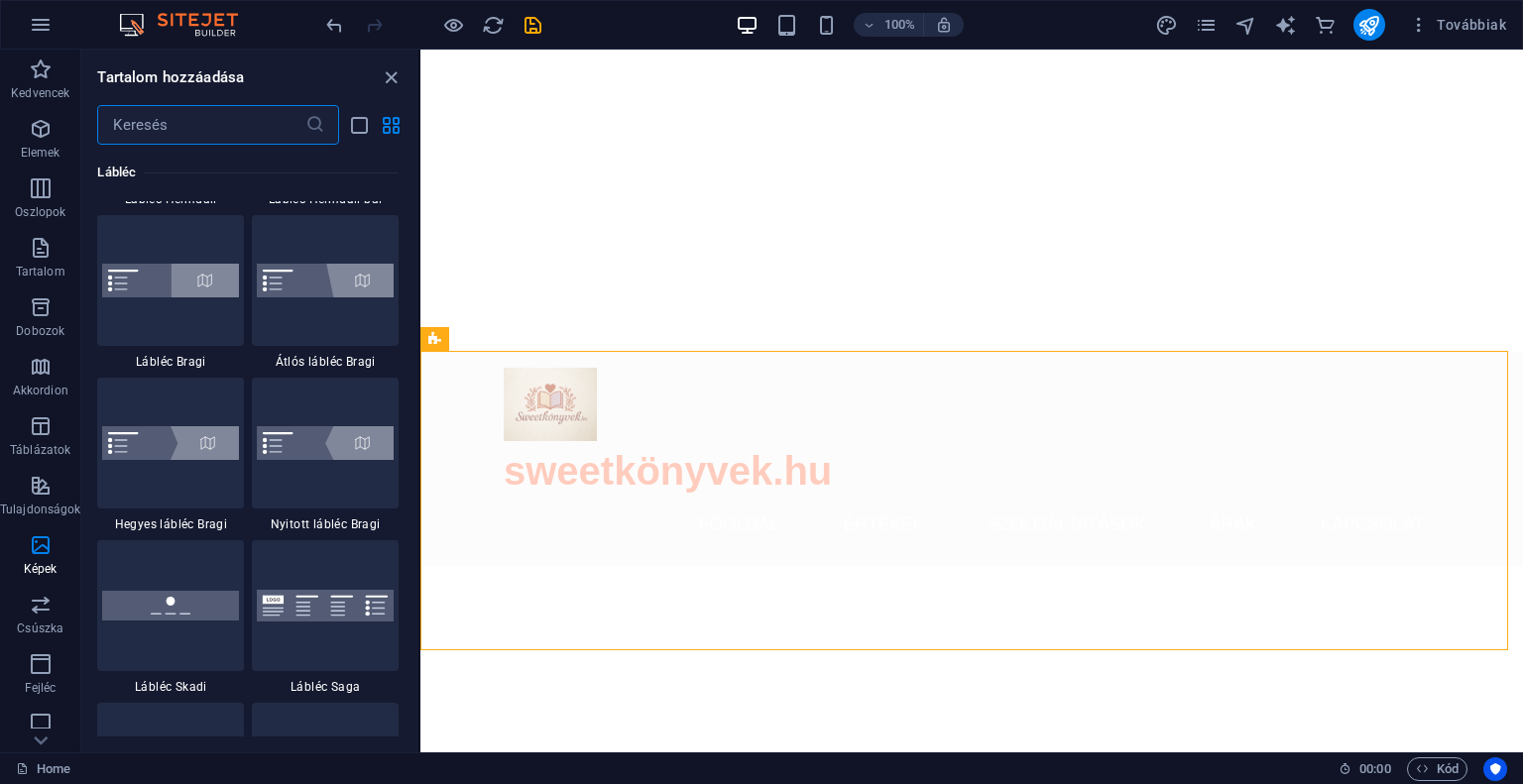 drag, startPoint x: 417, startPoint y: 254, endPoint x: 15, endPoint y: 522, distance: 483.14387 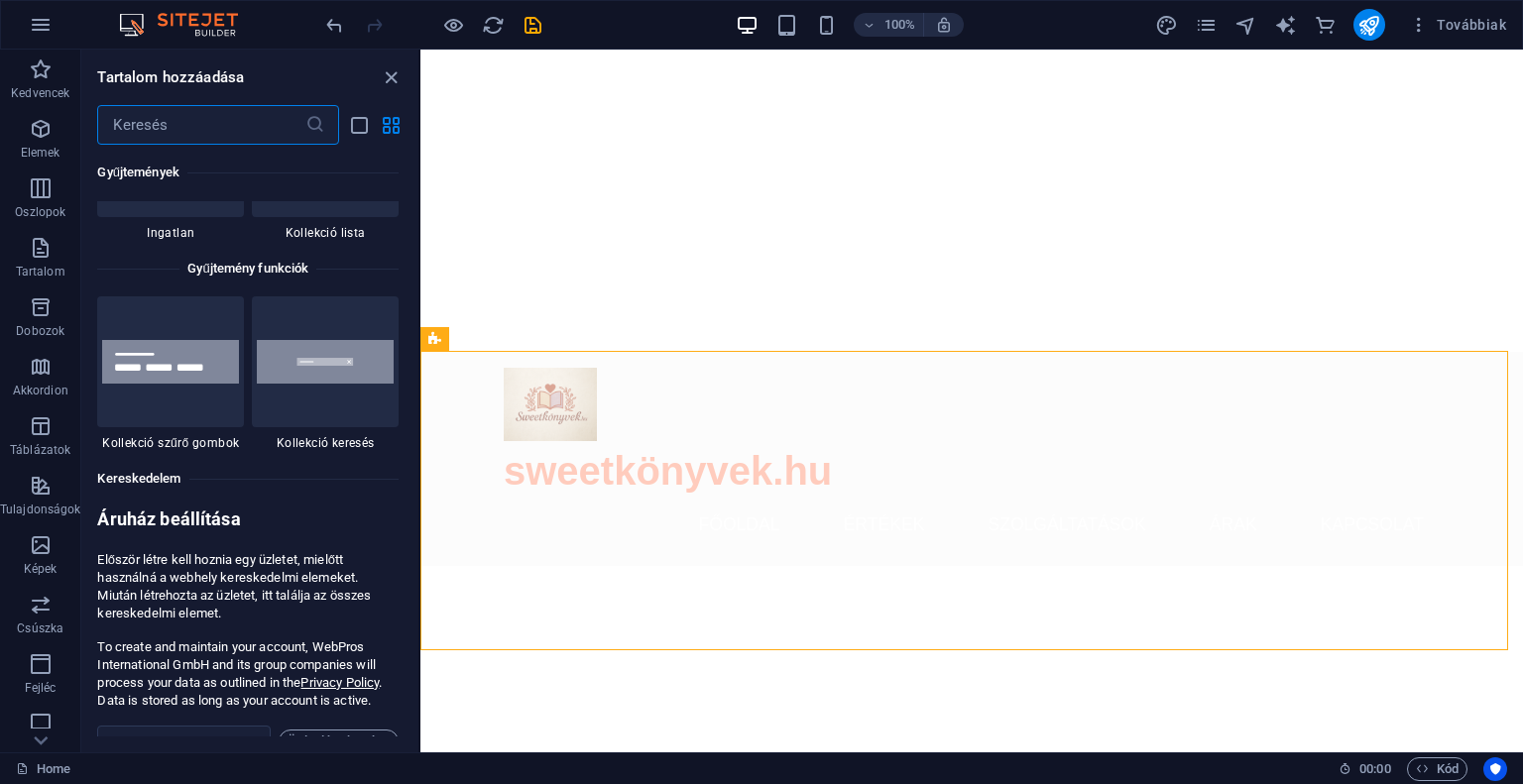 scroll, scrollTop: 19301, scrollLeft: 0, axis: vertical 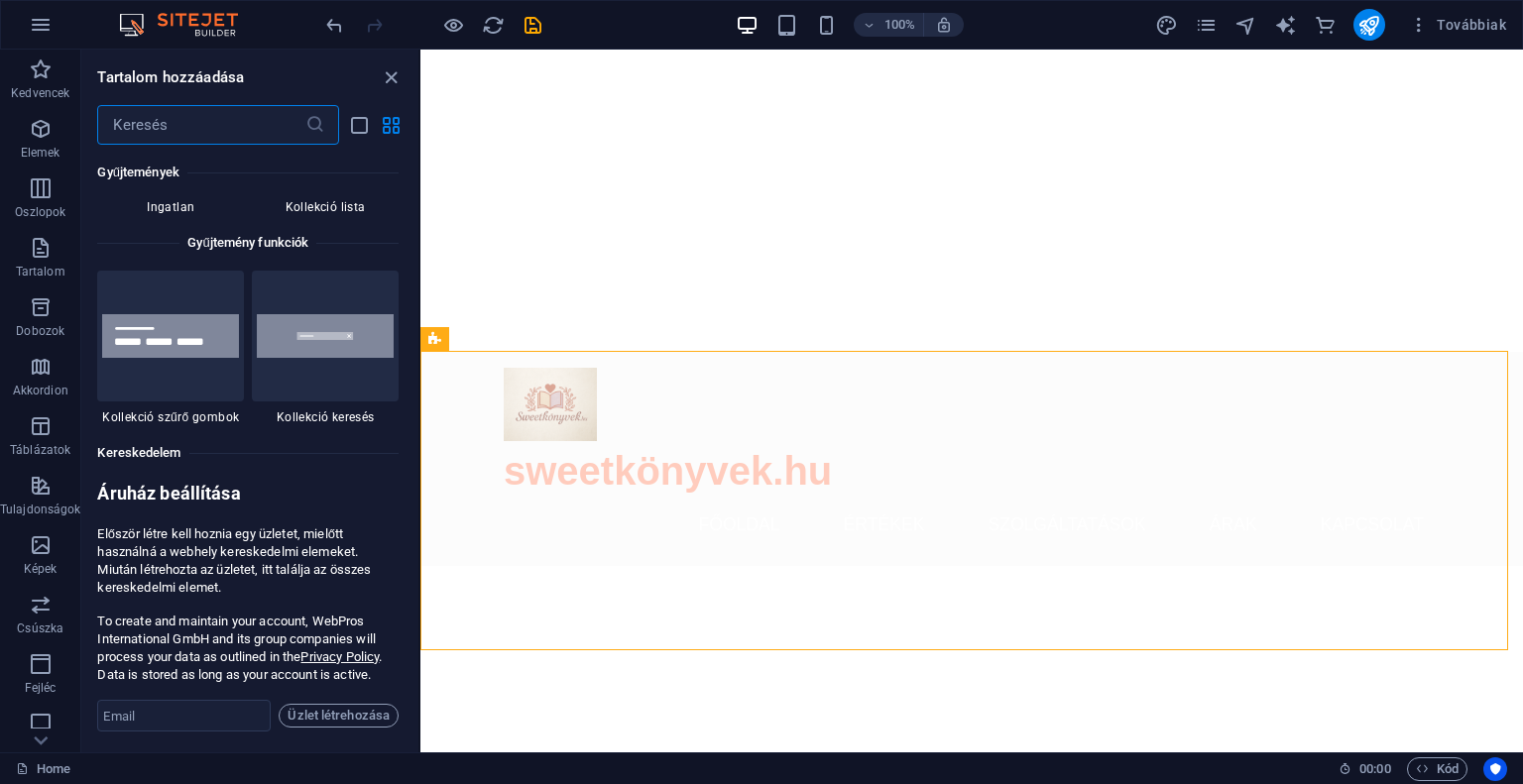 drag, startPoint x: 417, startPoint y: 727, endPoint x: 2, endPoint y: 663, distance: 419.90594 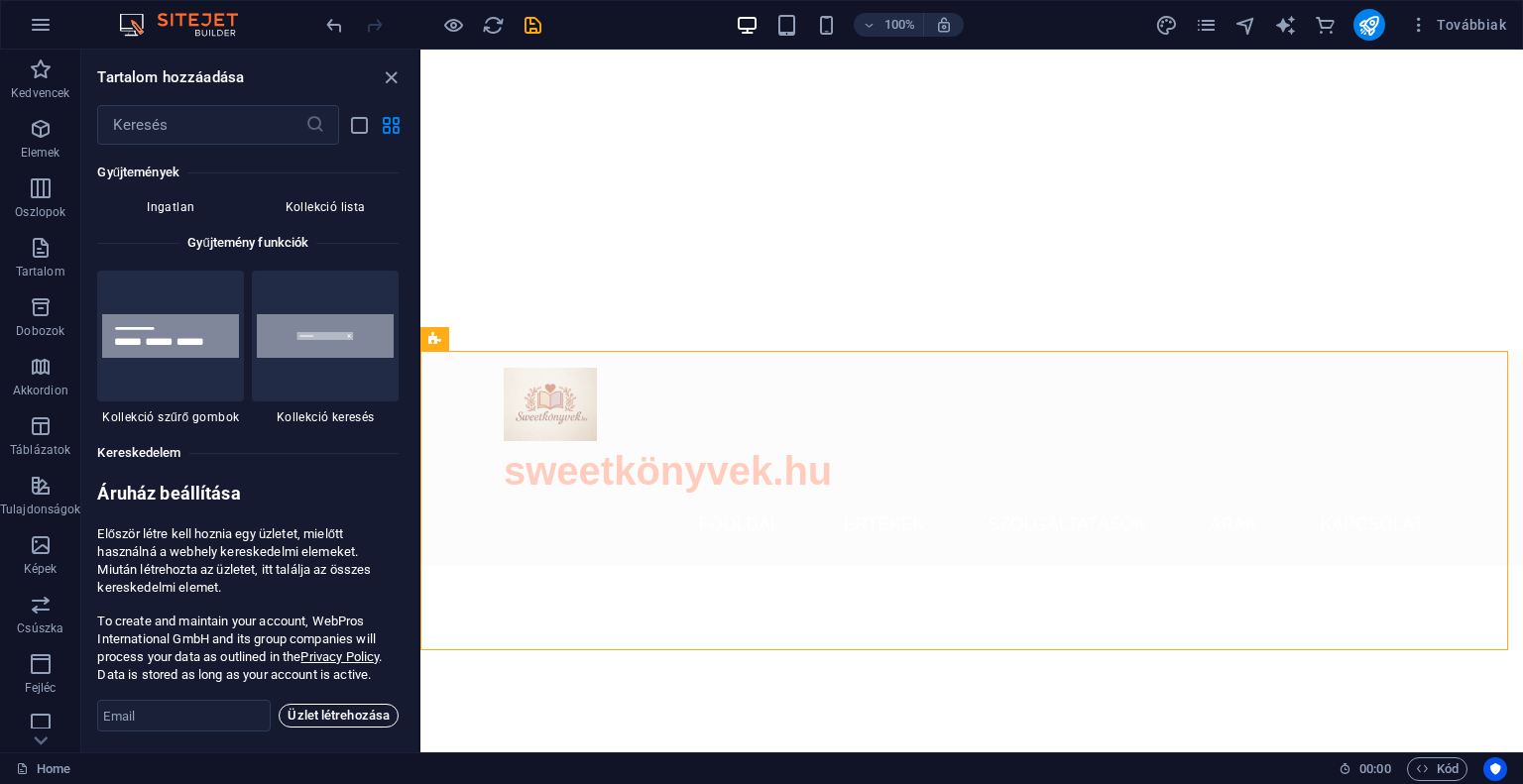 click on "Üzlet létrehozása" at bounding box center [338, 716] 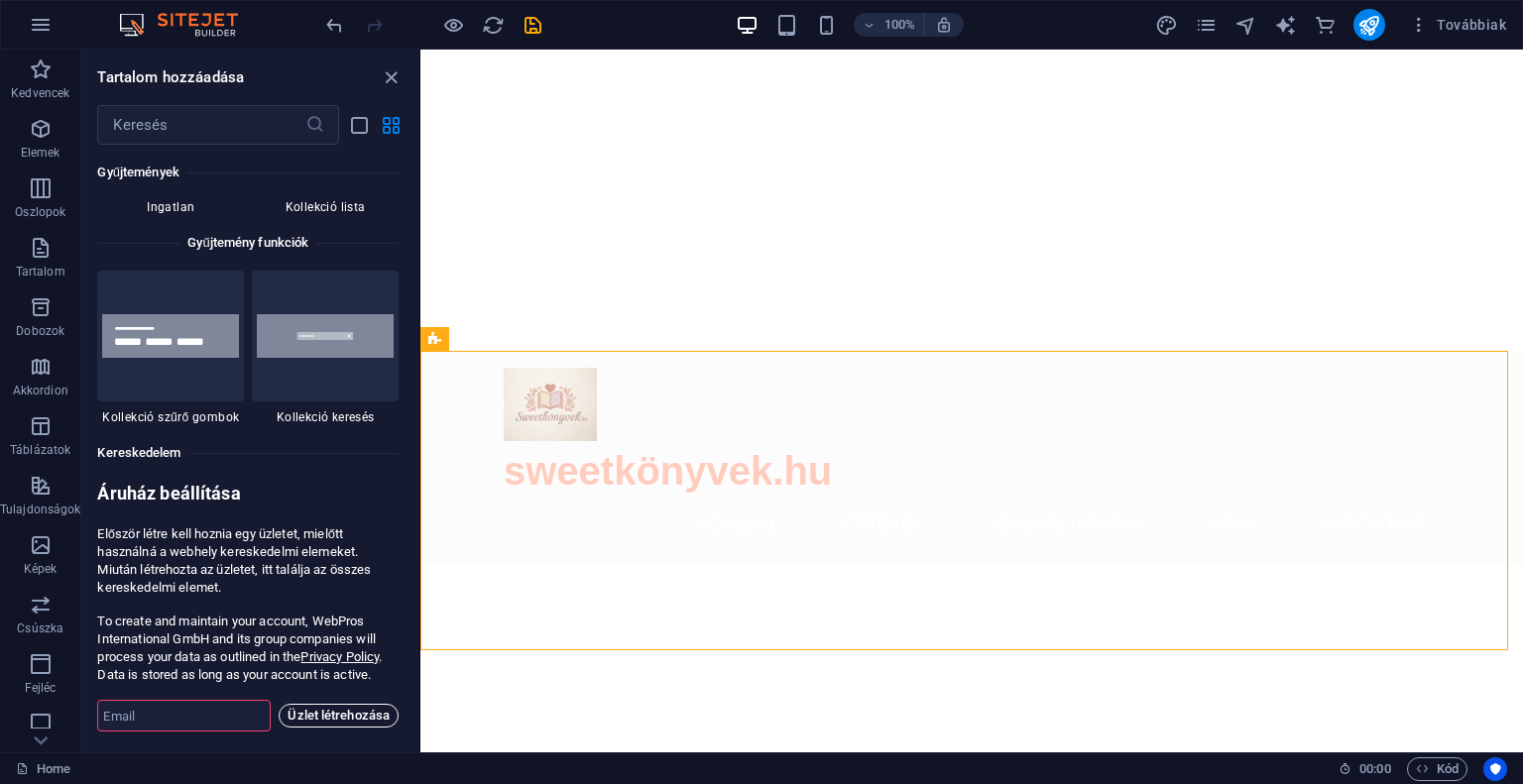 click on "Üzlet létrehozása" at bounding box center (338, 716) 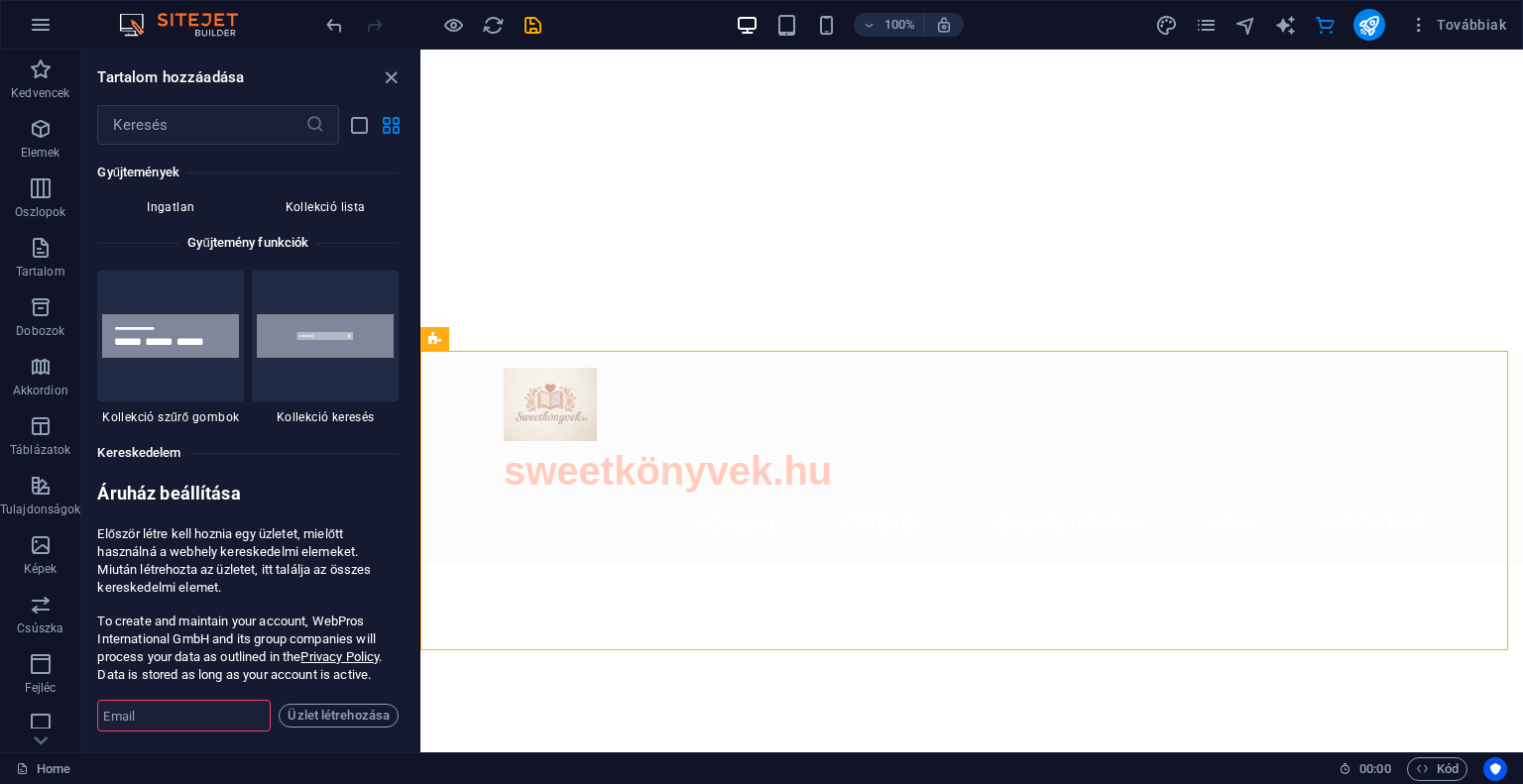 scroll, scrollTop: 19320, scrollLeft: 0, axis: vertical 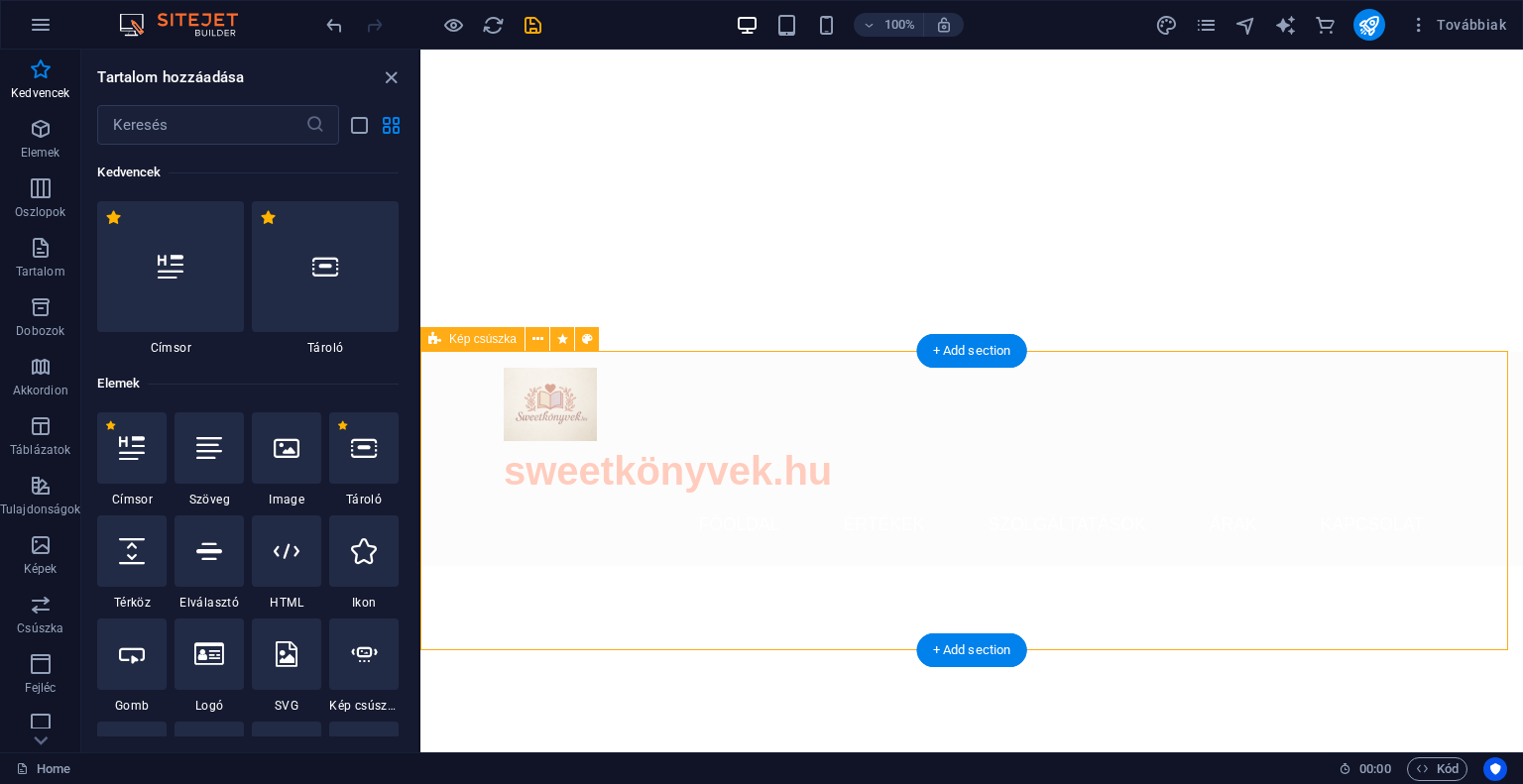 click on "Helyezze ide a tartalmat vagy  Elemek létrehozása  Beillesztés vágólapról" at bounding box center [972, 1008] 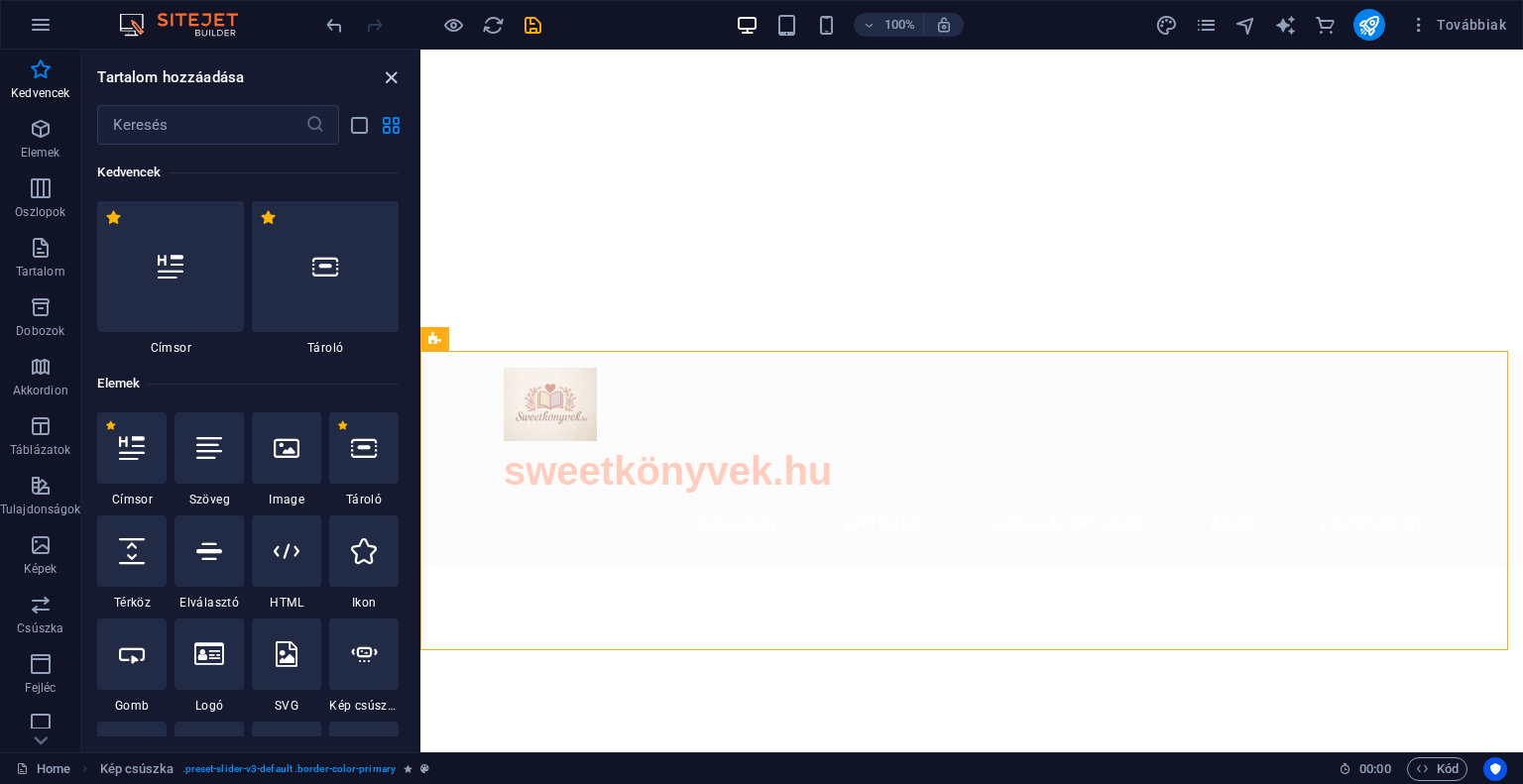 click at bounding box center [391, 77] 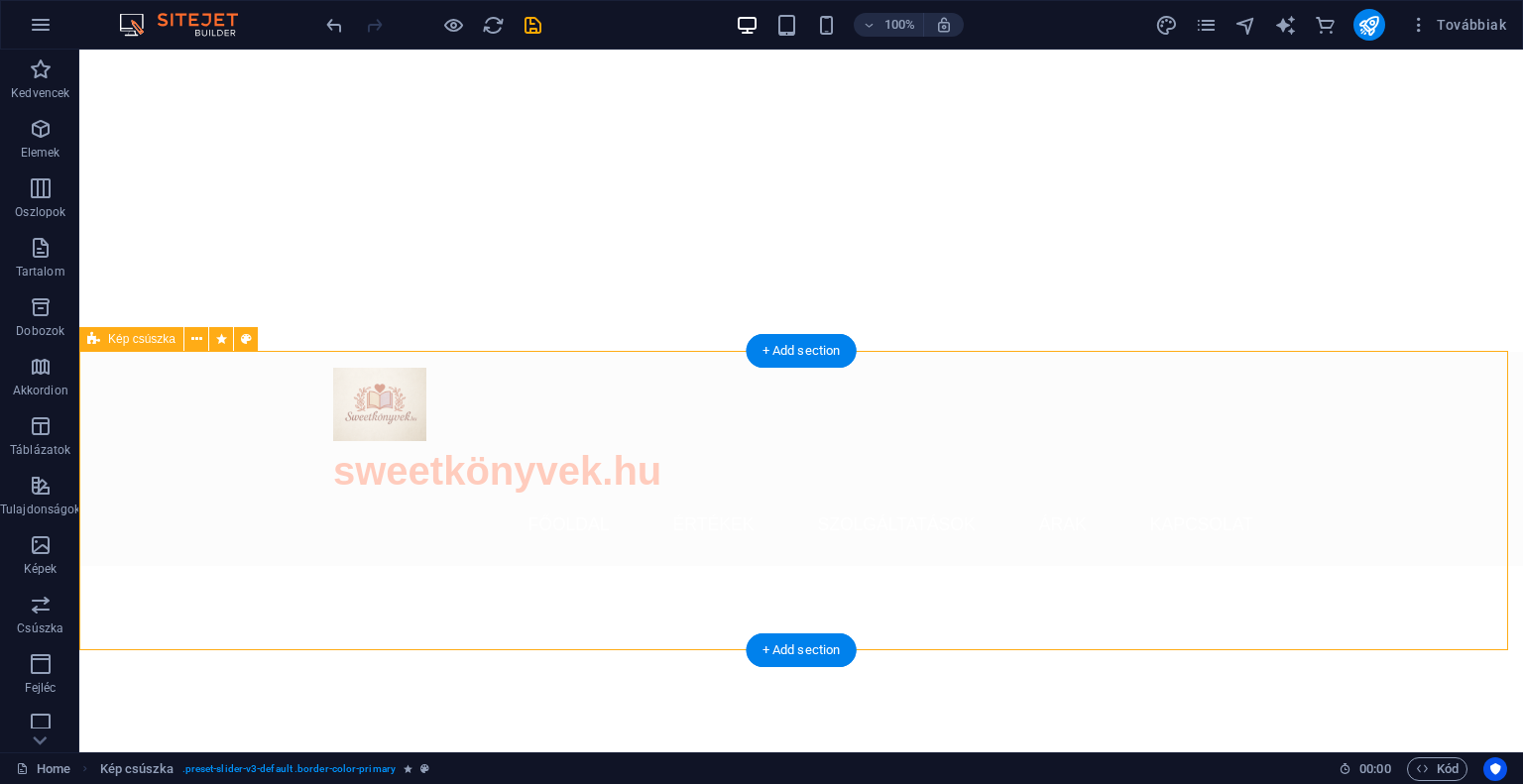 click on "Helyezze ide a tartalmat vagy  Elemek létrehozása  Beillesztés vágólapról" at bounding box center [801, 1008] 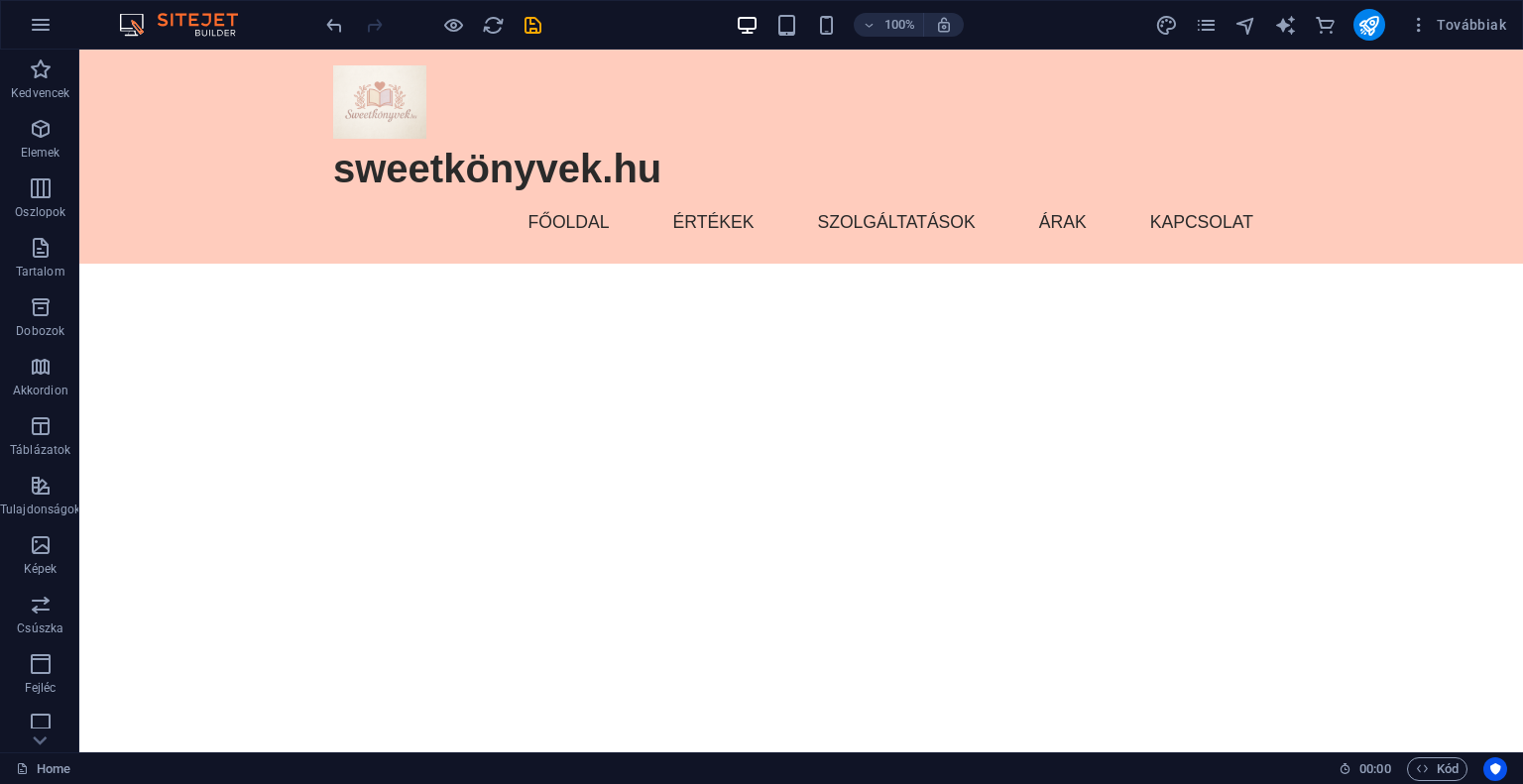scroll, scrollTop: 0, scrollLeft: 0, axis: both 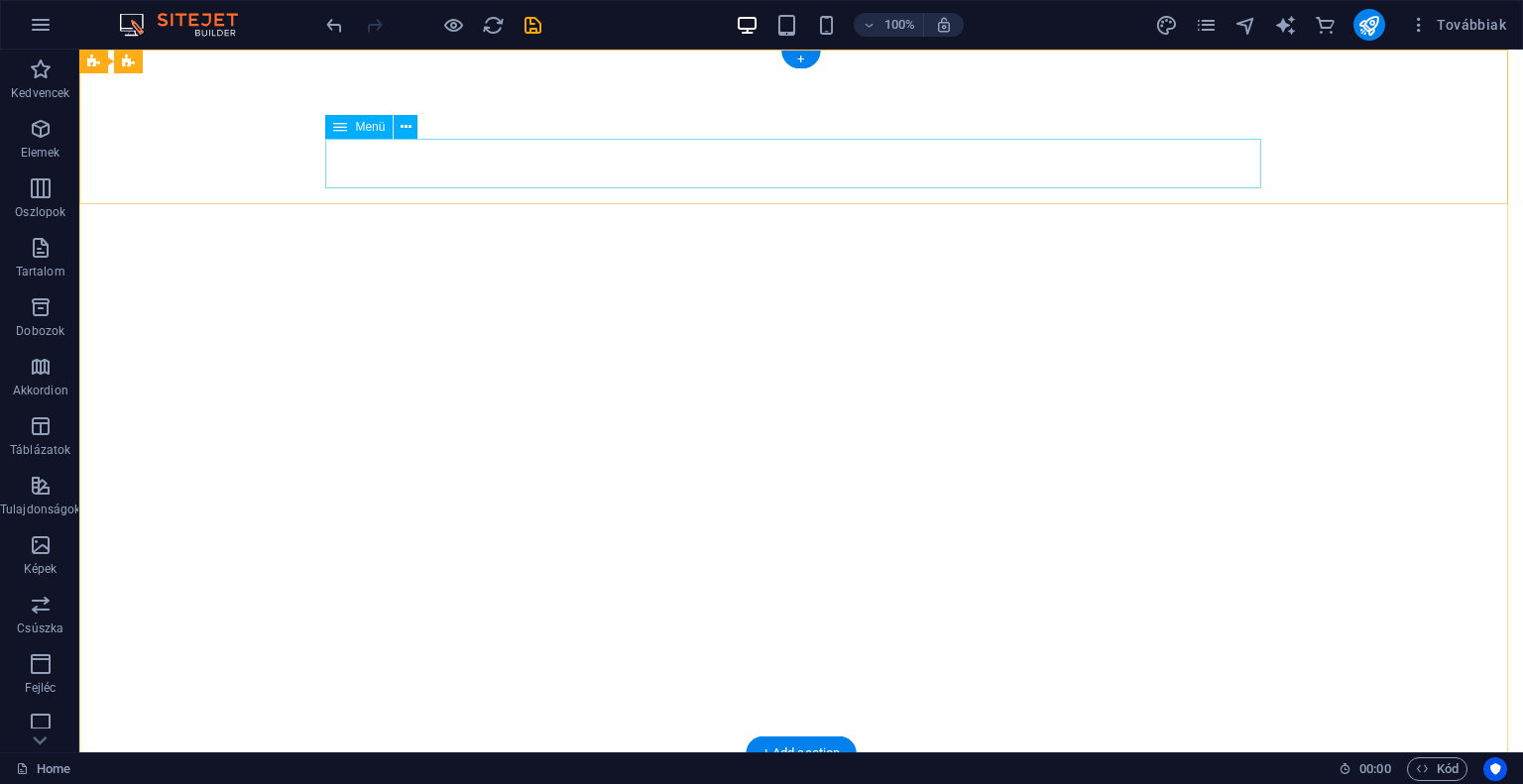 click on "Főoldal Értékek Szolgáltatások Árak Kapcsolat" at bounding box center [801, 927] 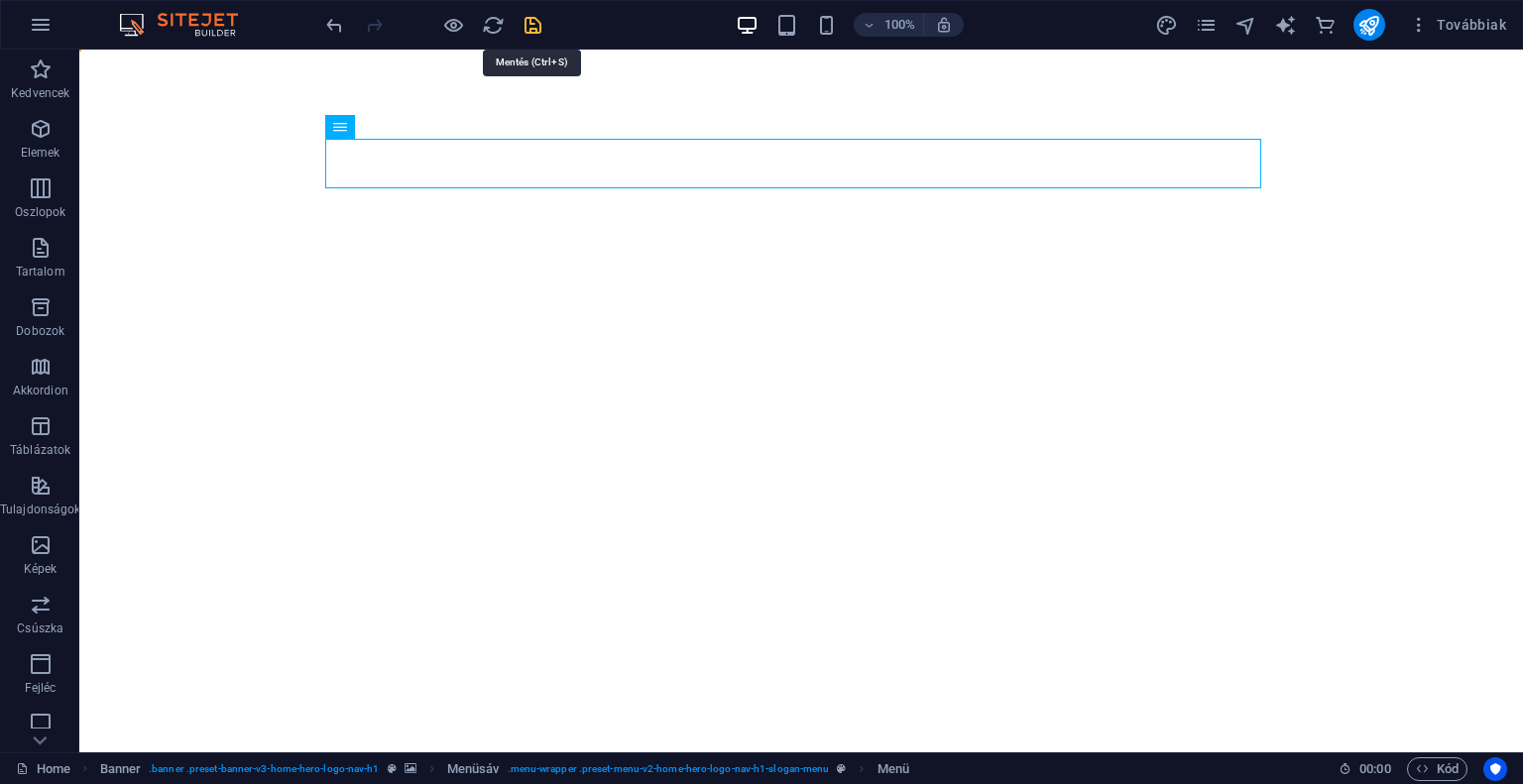 click at bounding box center (532, 25) 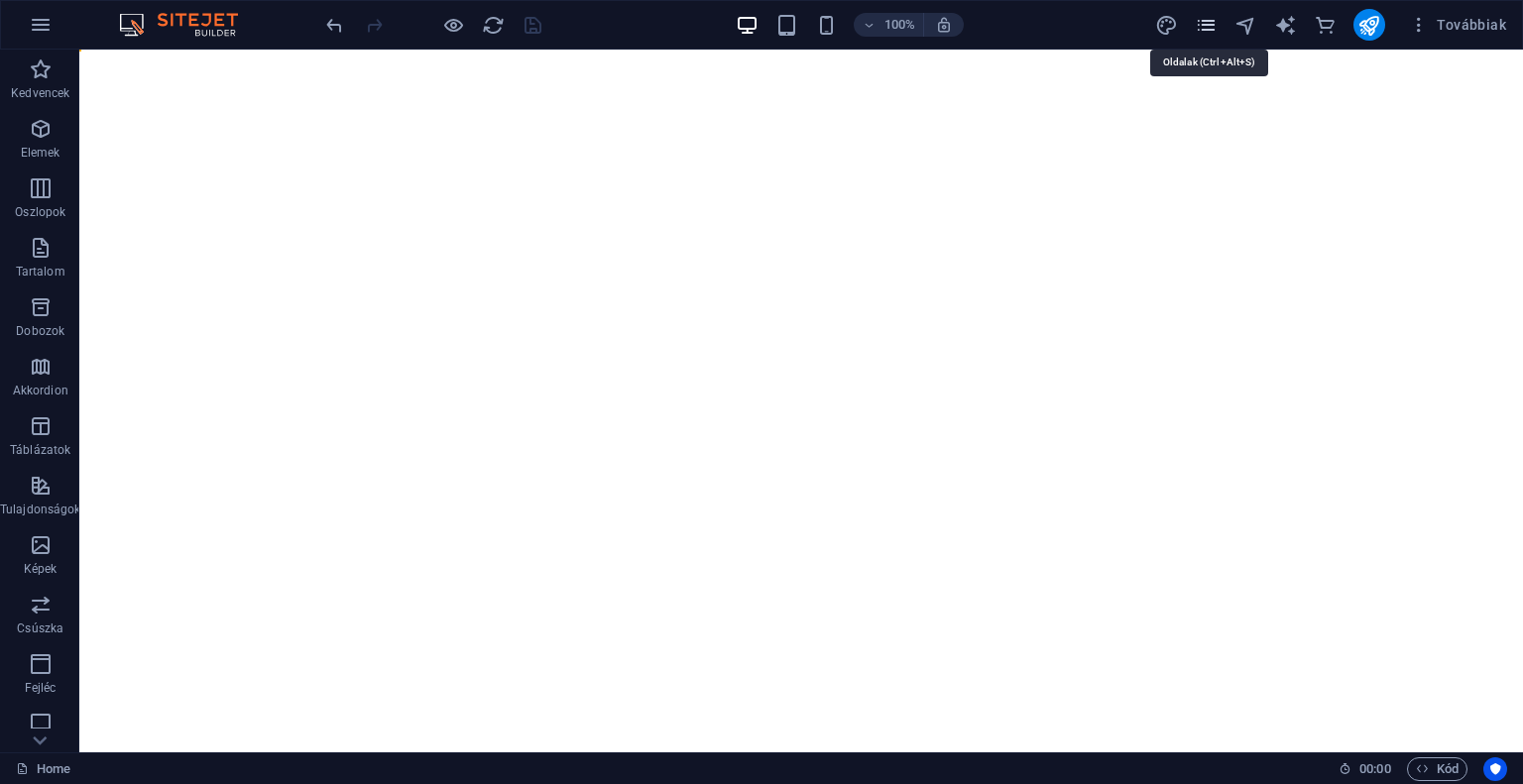 click at bounding box center (1206, 25) 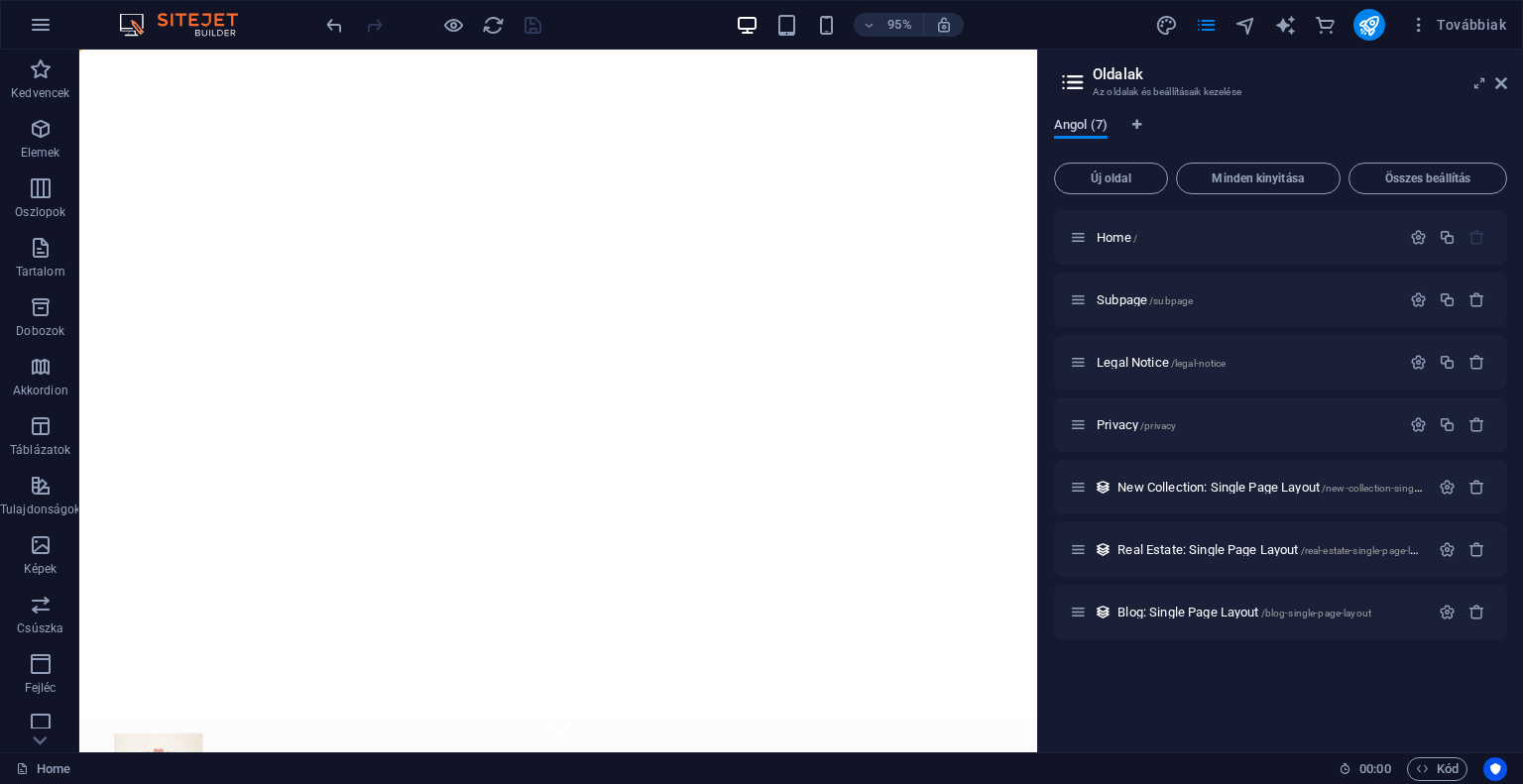 click on "Angol (7)" at bounding box center (1081, 127) 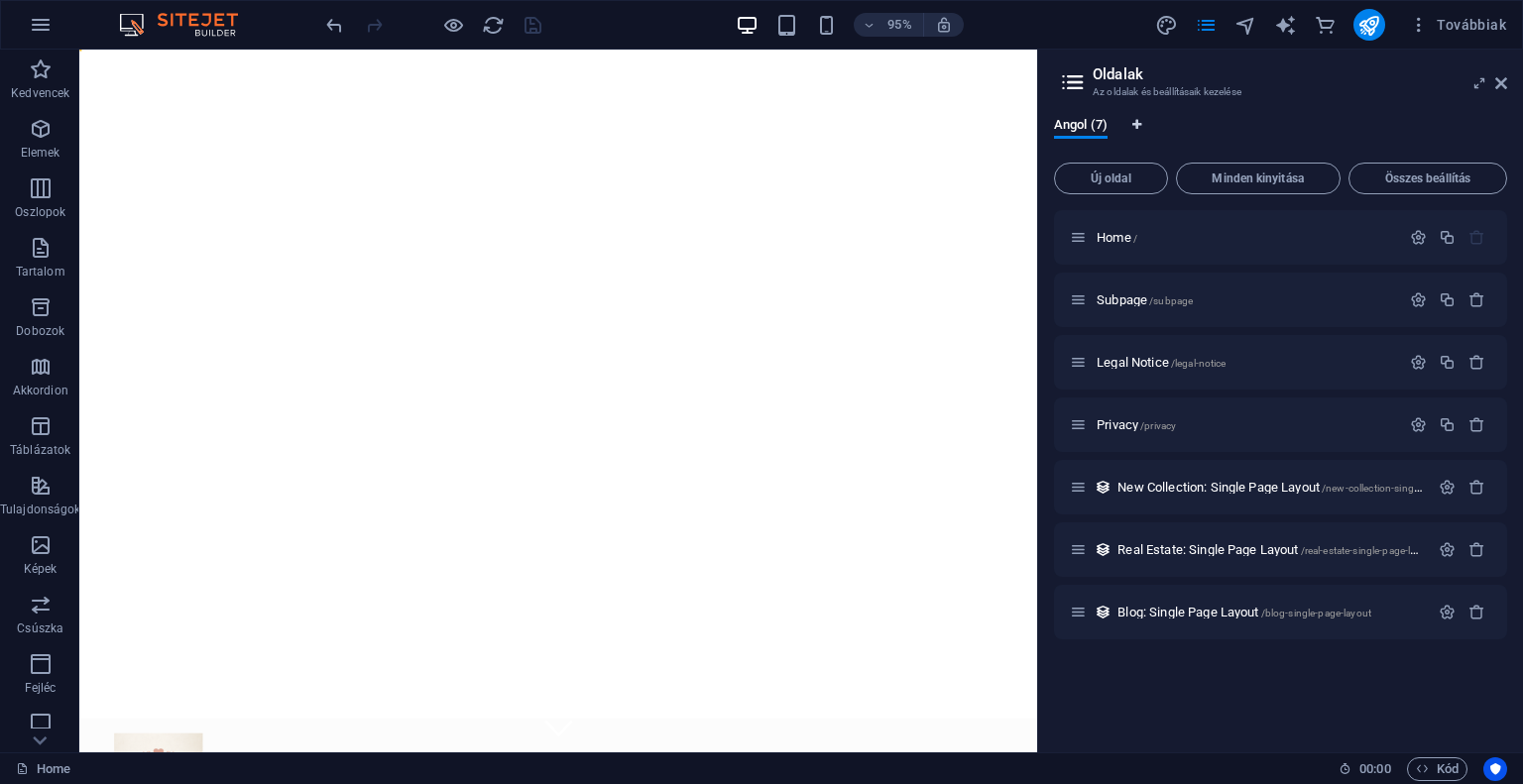 click at bounding box center [1136, 125] 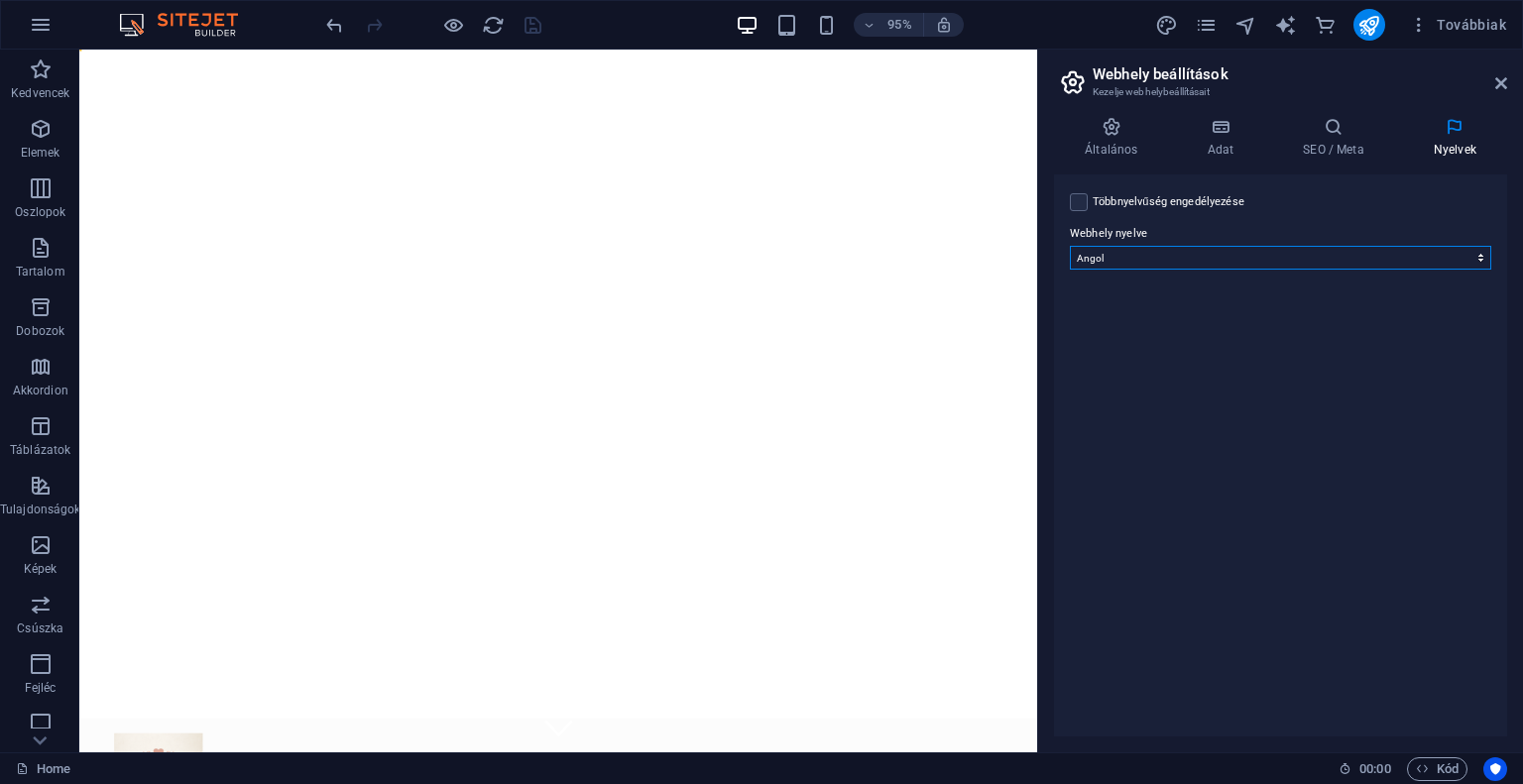 click on "Abkhazian Afar Afrikaans Akan Albanian Amharic Angol Arabic Aragonese Armenian Assamese Avaric Avestan Aymara Azerbaijani Bambara Bashkir Basque Belarusian Bengali Bihari languages Bislama Bokmål Bosnian Breton Bulgarian Burmese Catalan Central Khmer Chamorro Chechen Chinese Church Slavic Chuvash Cornish Corsican Cree Croatian Cseh Danish Dutch Dzongkha Esperanto Estonian Ewe Faroese Farsi (Persian) Fijian Finnish French Fulah Gaelic Galician Ganda Georgian Greek Greenlandic Guaraní Gujarati Haitian Creole Hausa Hebrew Herero Hindi Hiri Motu Hungarian Icelandic Ido Igbo Indonesian Interlingua Interlingue Inuktitut Inupiaq Irish Italian Japanese Javanese Kannada Kanuri Kashmiri Kazakh Kikuyu Kinyarwanda Komi Kongo Korean Kurdish Kwanyama Kyrgyz Lao latin Latvian Lengyel Limburgish Lingala Lithuanian Luba-Katanga Luxembourgish Macedonian Malagasy Malay Malayalam Maldivian Maltese Manx Maori Marathi Marshallese Mongolian Nauru Navajo Ndonga Német Nepali North Ndebele Northern Sami Norwegian Norwegian Nynorsk" at bounding box center [1280, 258] 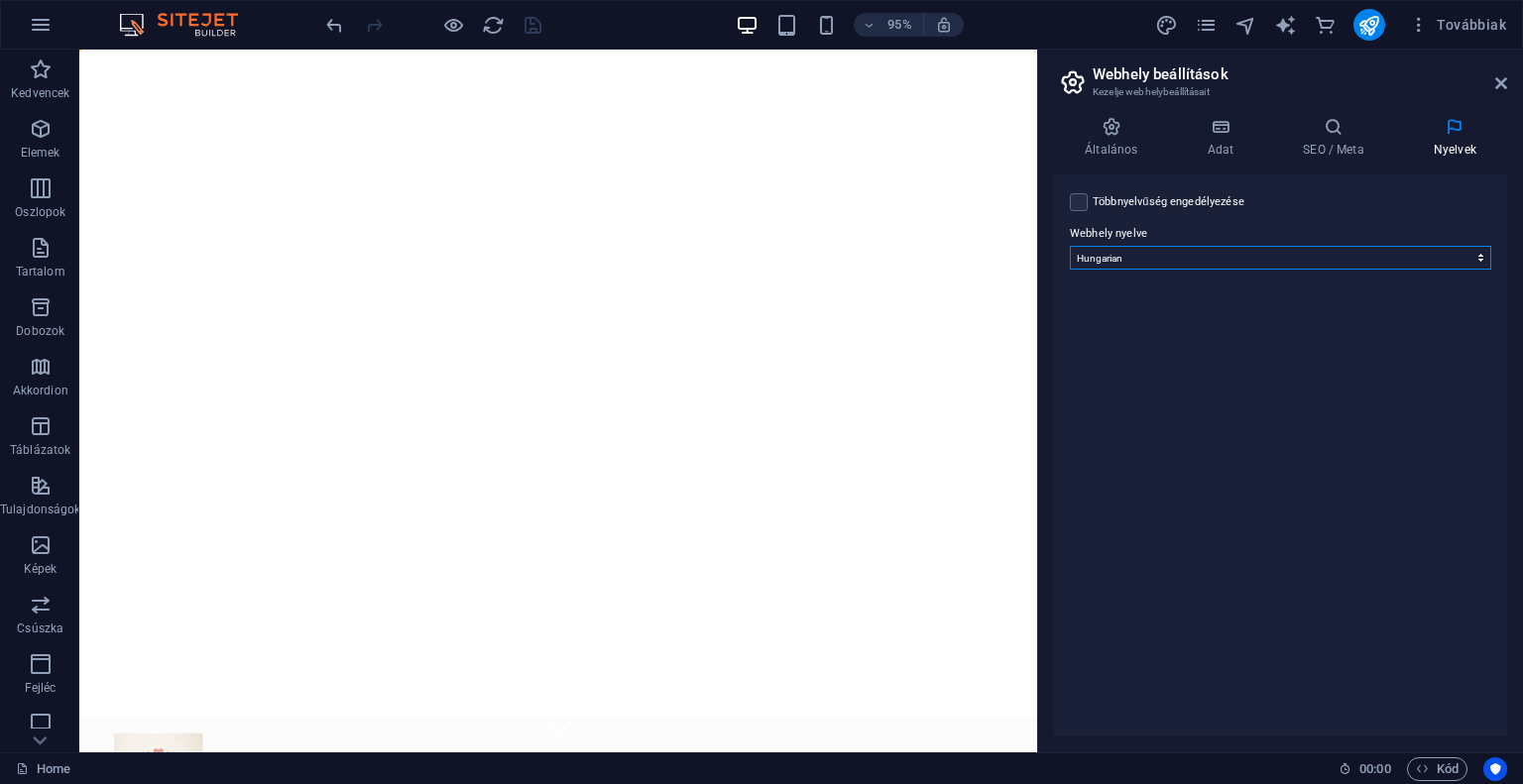 click on "Abkhazian Afar Afrikaans Akan Albanian Amharic Angol Arabic Aragonese Armenian Assamese Avaric Avestan Aymara Azerbaijani Bambara Bashkir Basque Belarusian Bengali Bihari languages Bislama Bokmål Bosnian Breton Bulgarian Burmese Catalan Central Khmer Chamorro Chechen Chinese Church Slavic Chuvash Cornish Corsican Cree Croatian Cseh Danish Dutch Dzongkha Esperanto Estonian Ewe Faroese Farsi (Persian) Fijian Finnish French Fulah Gaelic Galician Ganda Georgian Greek Greenlandic Guaraní Gujarati Haitian Creole Hausa Hebrew Herero Hindi Hiri Motu Hungarian Icelandic Ido Igbo Indonesian Interlingua Interlingue Inuktitut Inupiaq Irish Italian Japanese Javanese Kannada Kanuri Kashmiri Kazakh Kikuyu Kinyarwanda Komi Kongo Korean Kurdish Kwanyama Kyrgyz Lao latin Latvian Lengyel Limburgish Lingala Lithuanian Luba-Katanga Luxembourgish Macedonian Malagasy Malay Malayalam Maldivian Maltese Manx Maori Marathi Marshallese Mongolian Nauru Navajo Ndonga Német Nepali North Ndebele Northern Sami Norwegian Norwegian Nynorsk" at bounding box center [1280, 258] 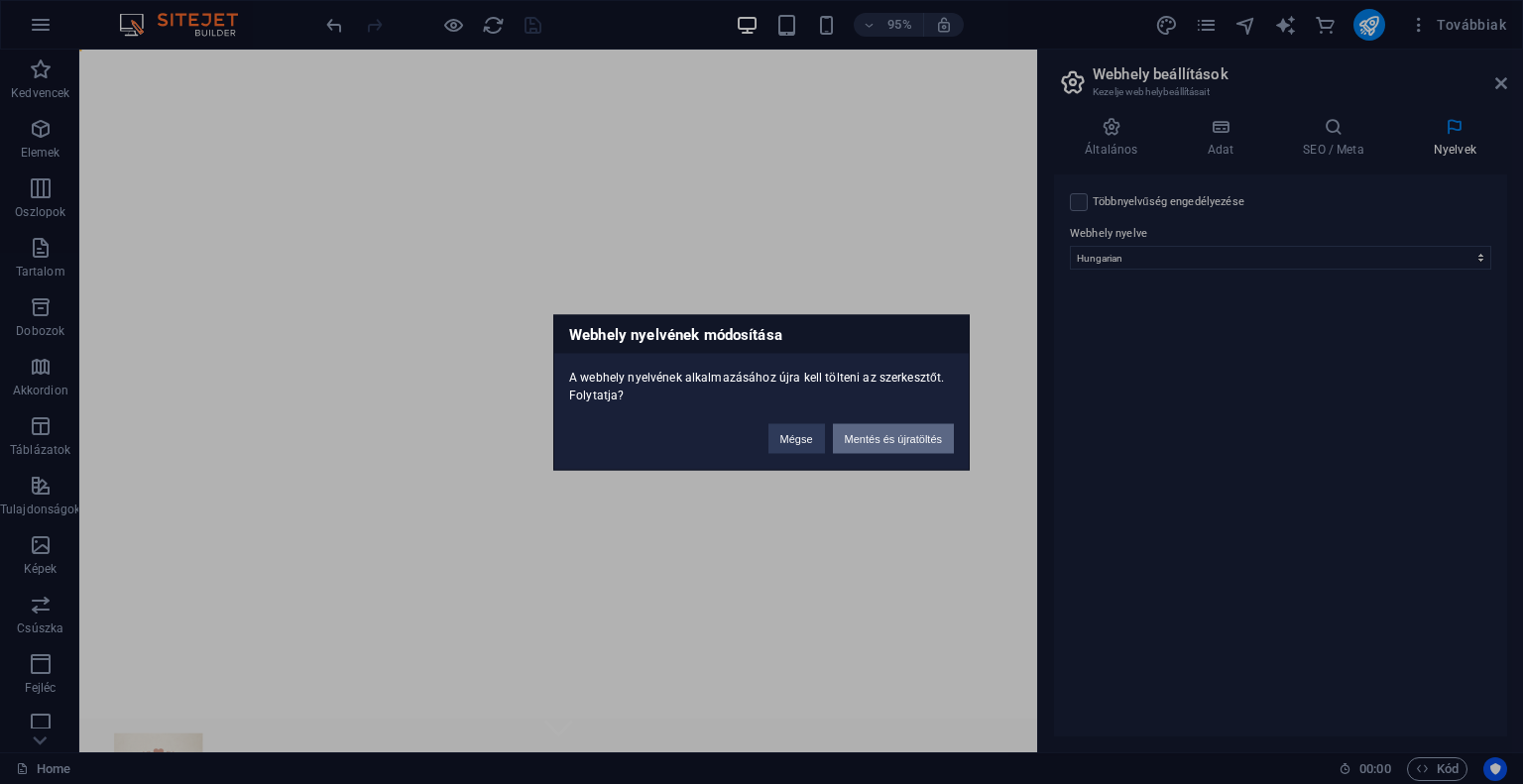 click on "Mentés és újratöltés" at bounding box center (893, 438) 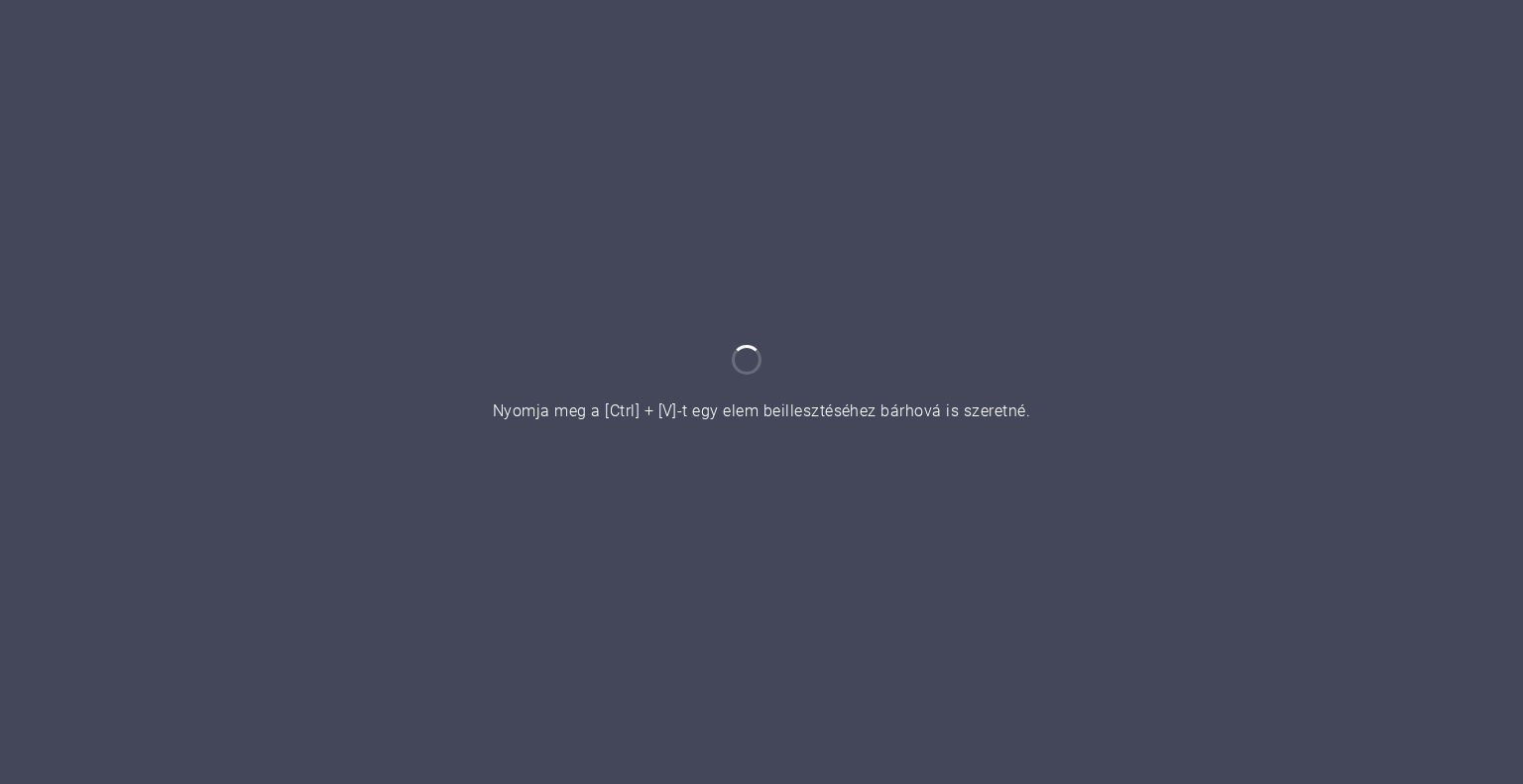 scroll, scrollTop: 0, scrollLeft: 0, axis: both 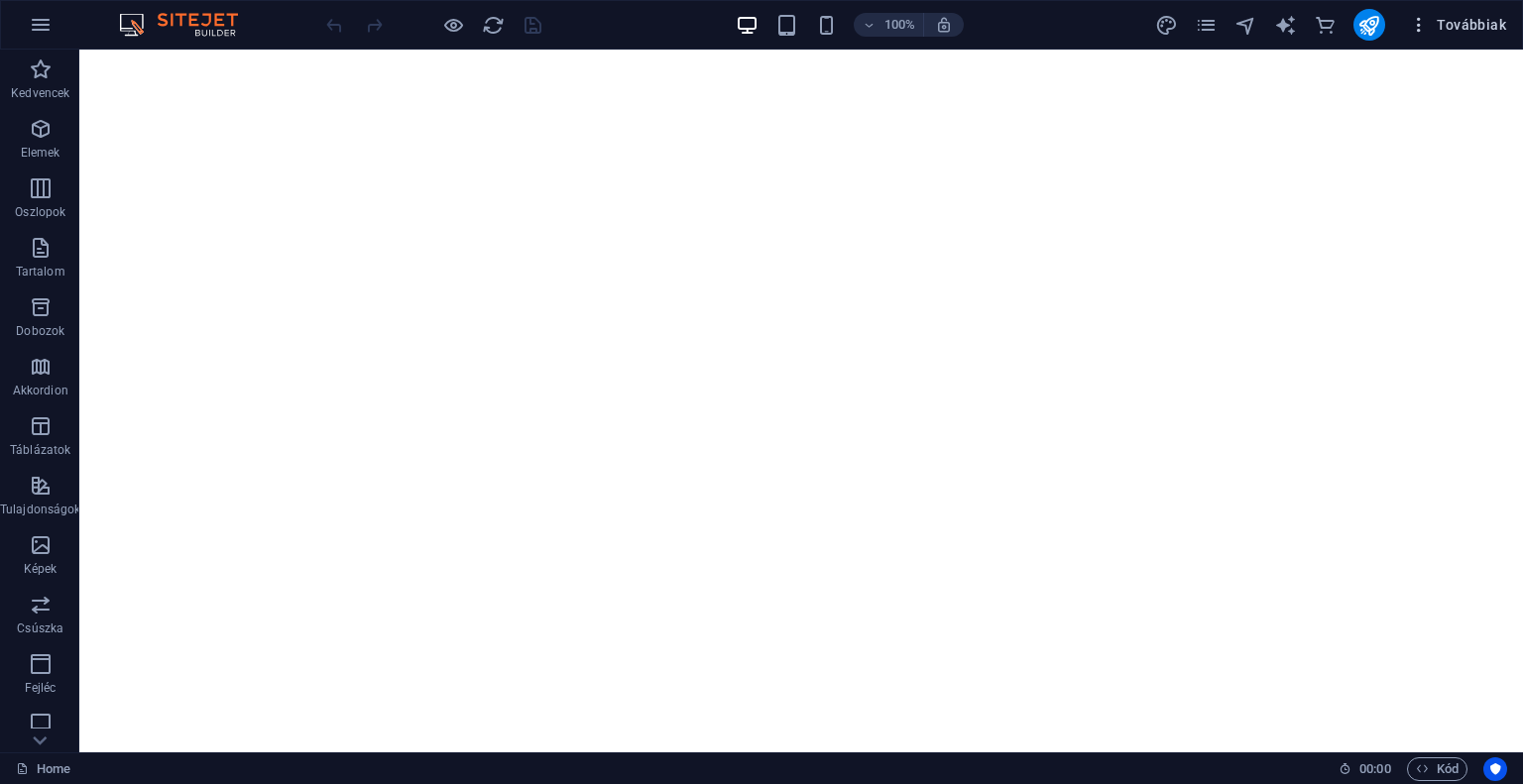 click at bounding box center [1419, 25] 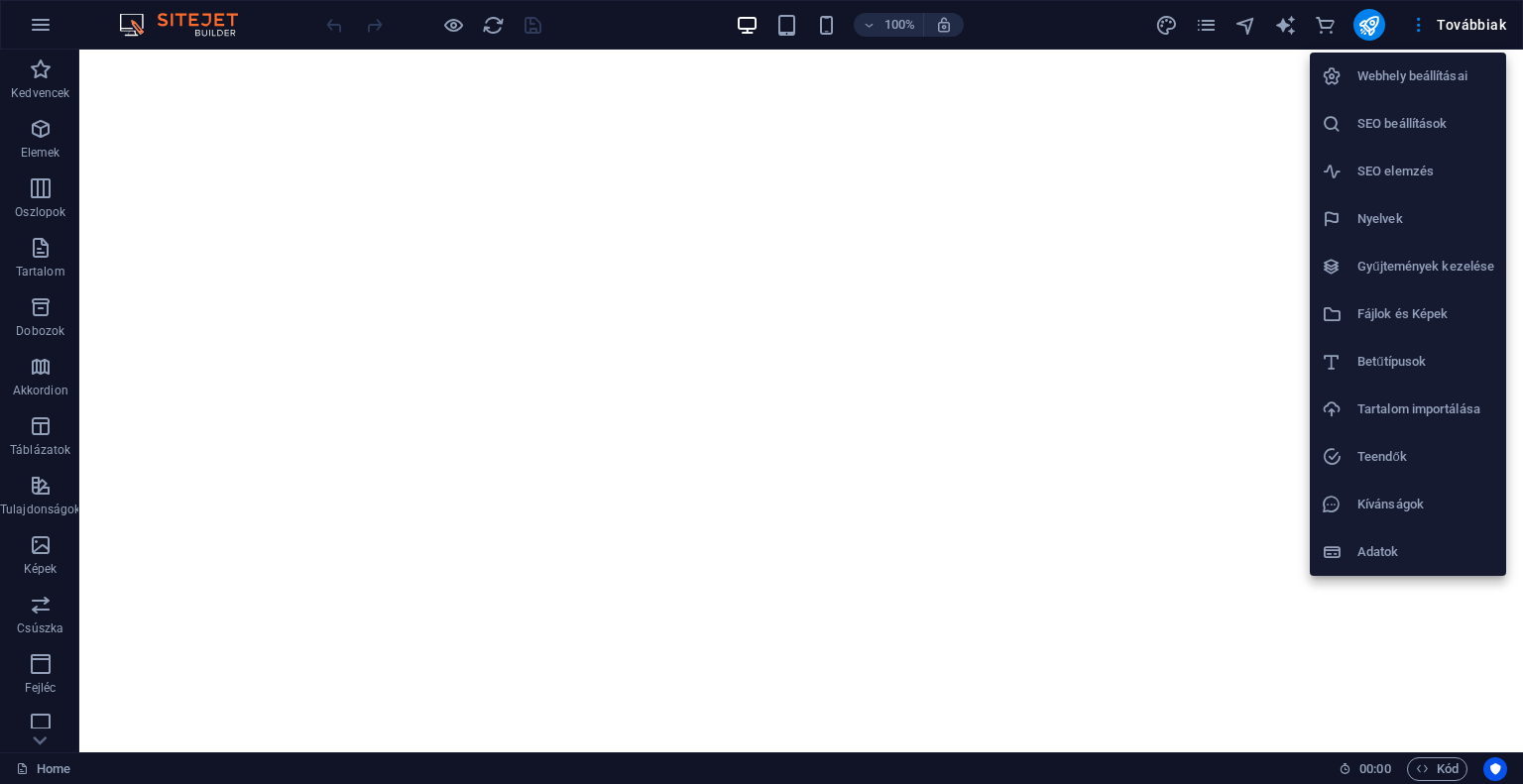 click on "Webhely beállításai" at bounding box center [1426, 76] 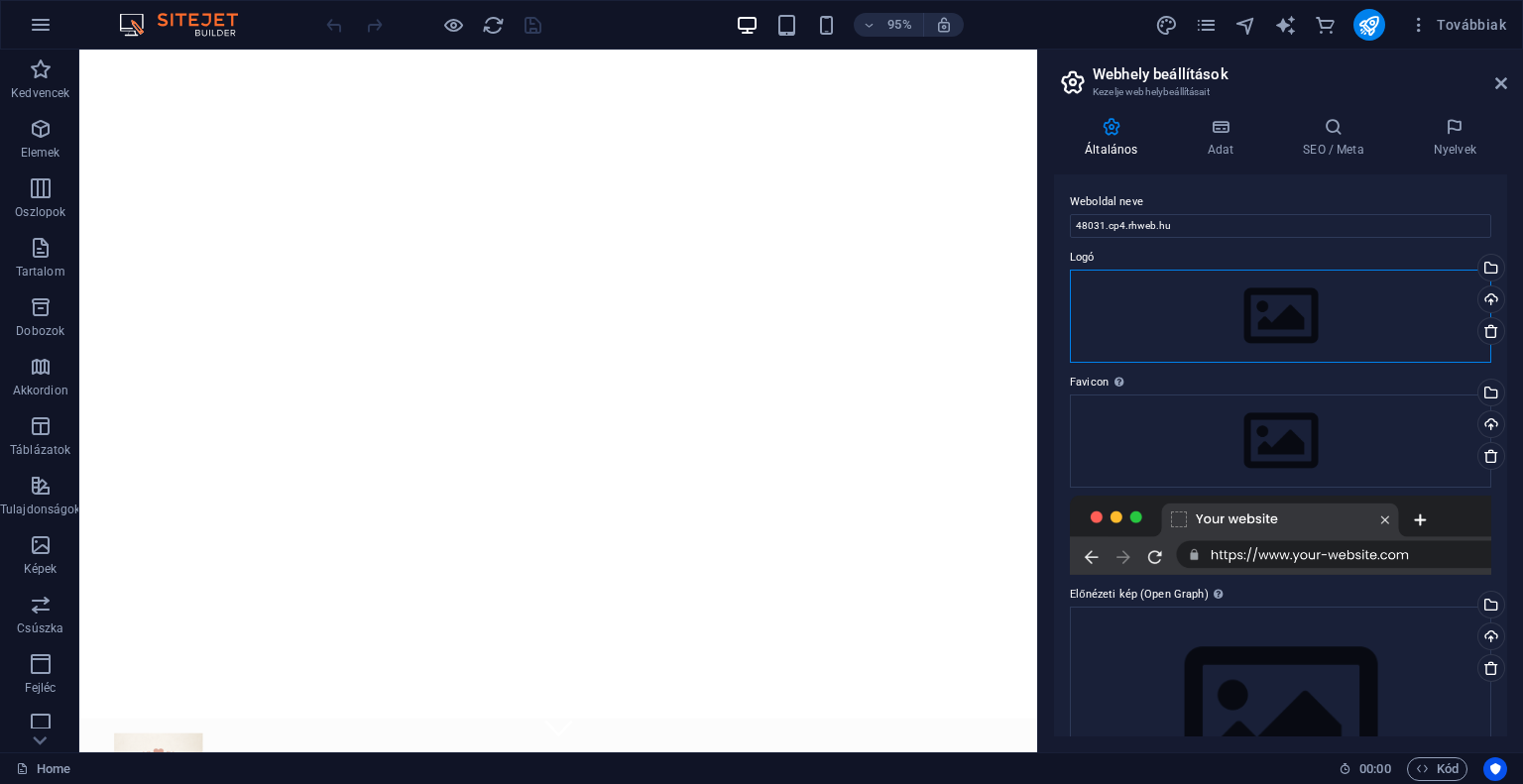 click on "Húzza ide a fájlokat, kattintson a fájlok kiválasztásához, vagy válasszon fájlokat a Fájlokból vagy a szabadon elérhető képek és videók közül" at bounding box center (1280, 316) 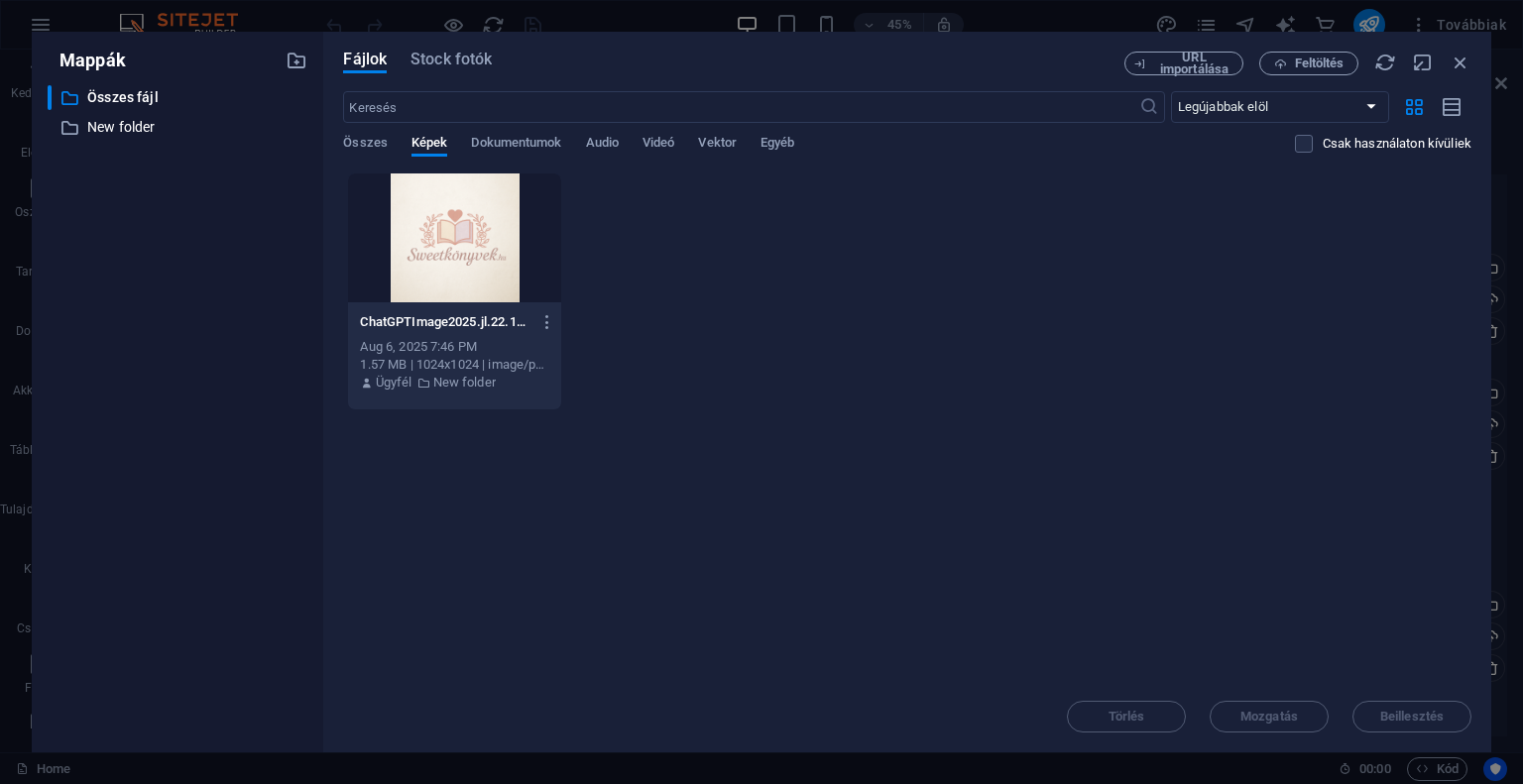 click at bounding box center [454, 238] 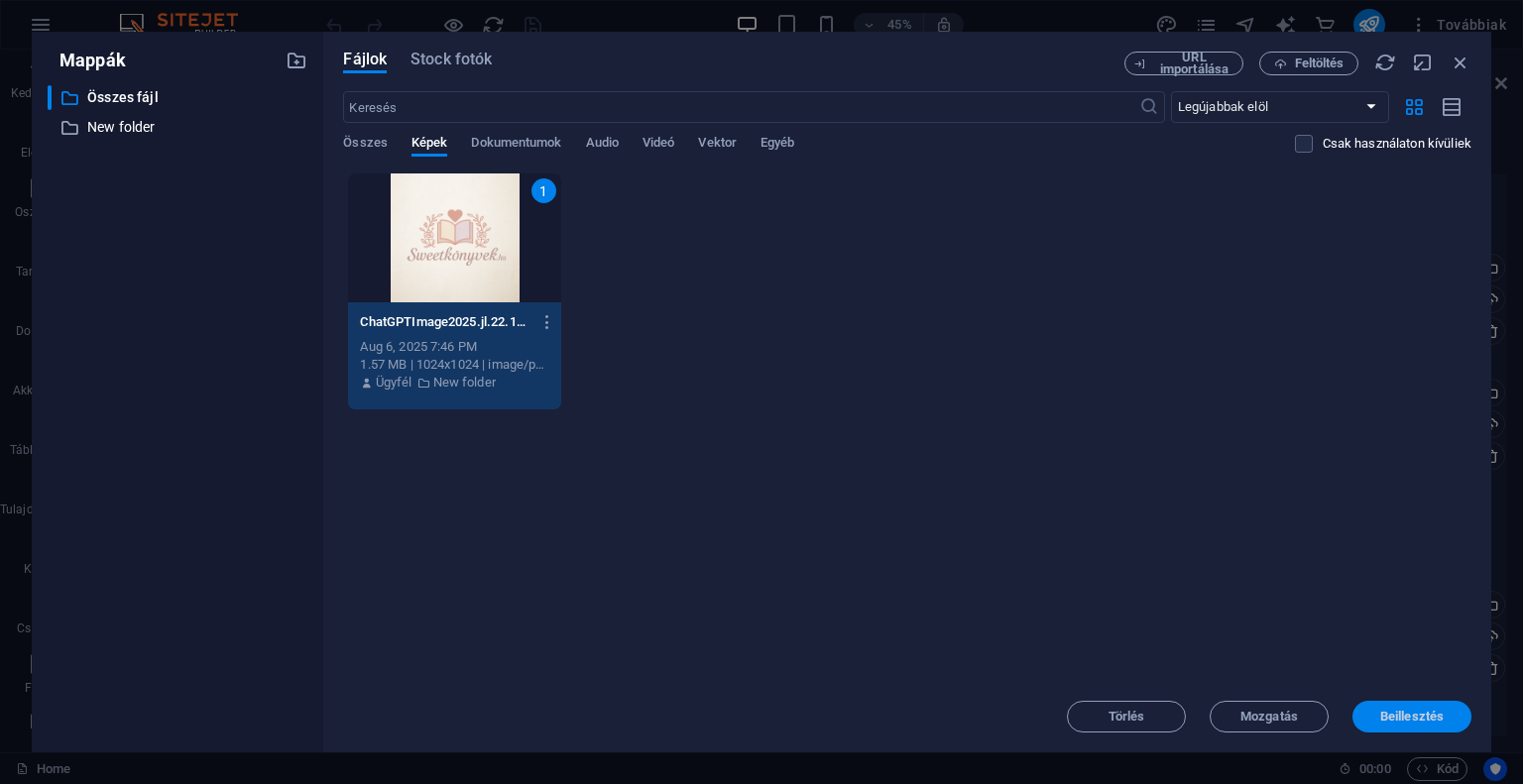 click on "Beillesztés" at bounding box center (1412, 717) 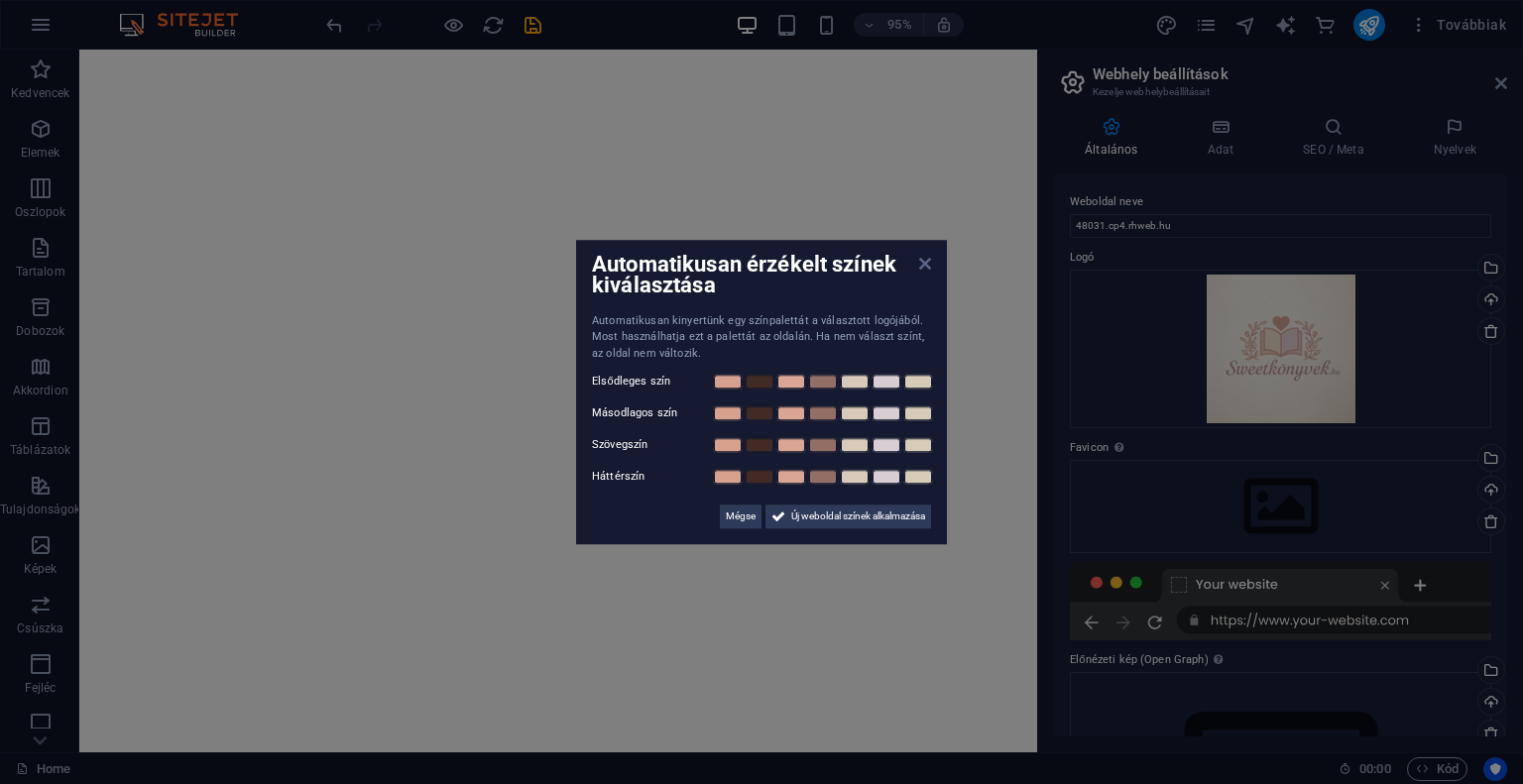 click at bounding box center (925, 264) 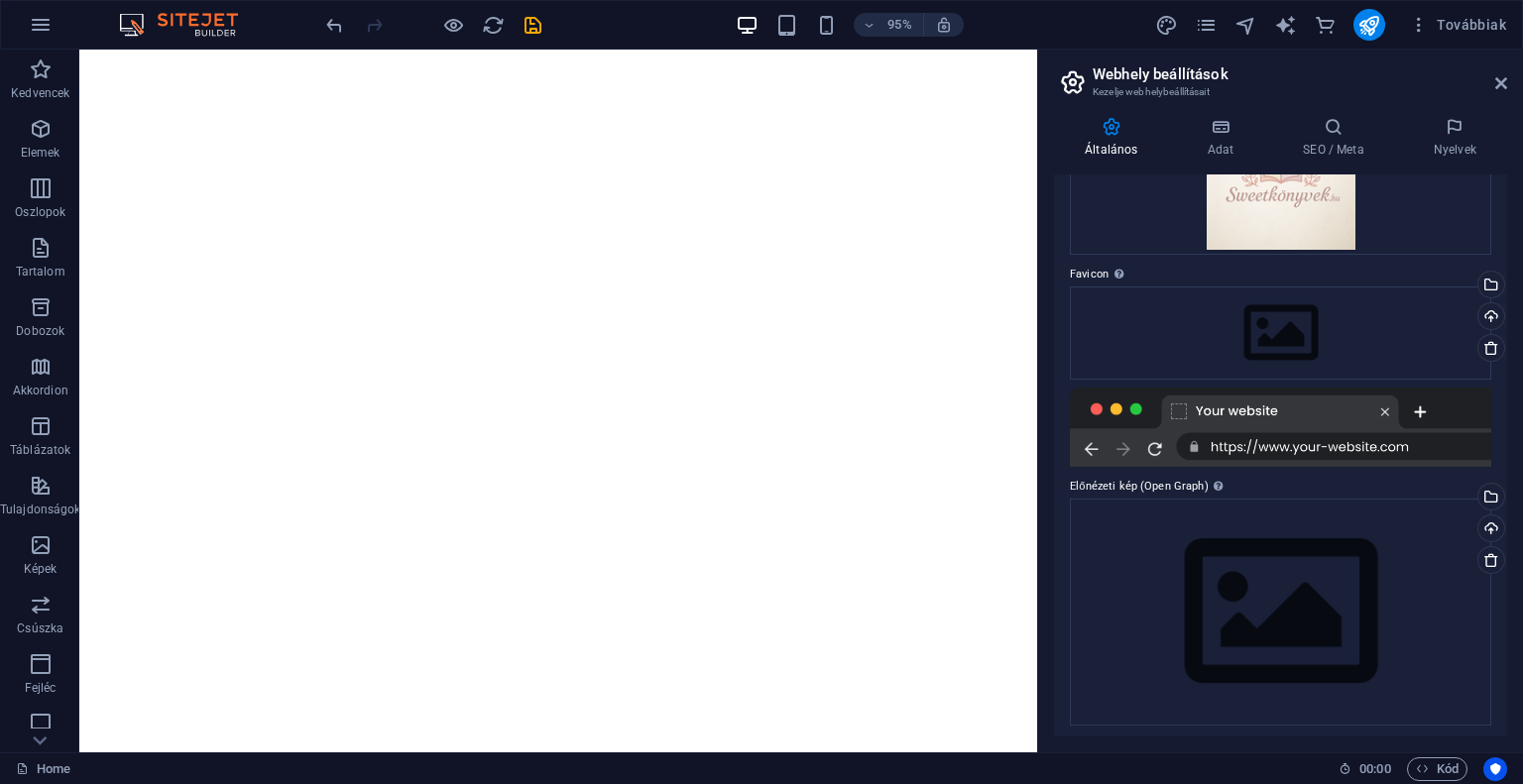 scroll, scrollTop: 178, scrollLeft: 0, axis: vertical 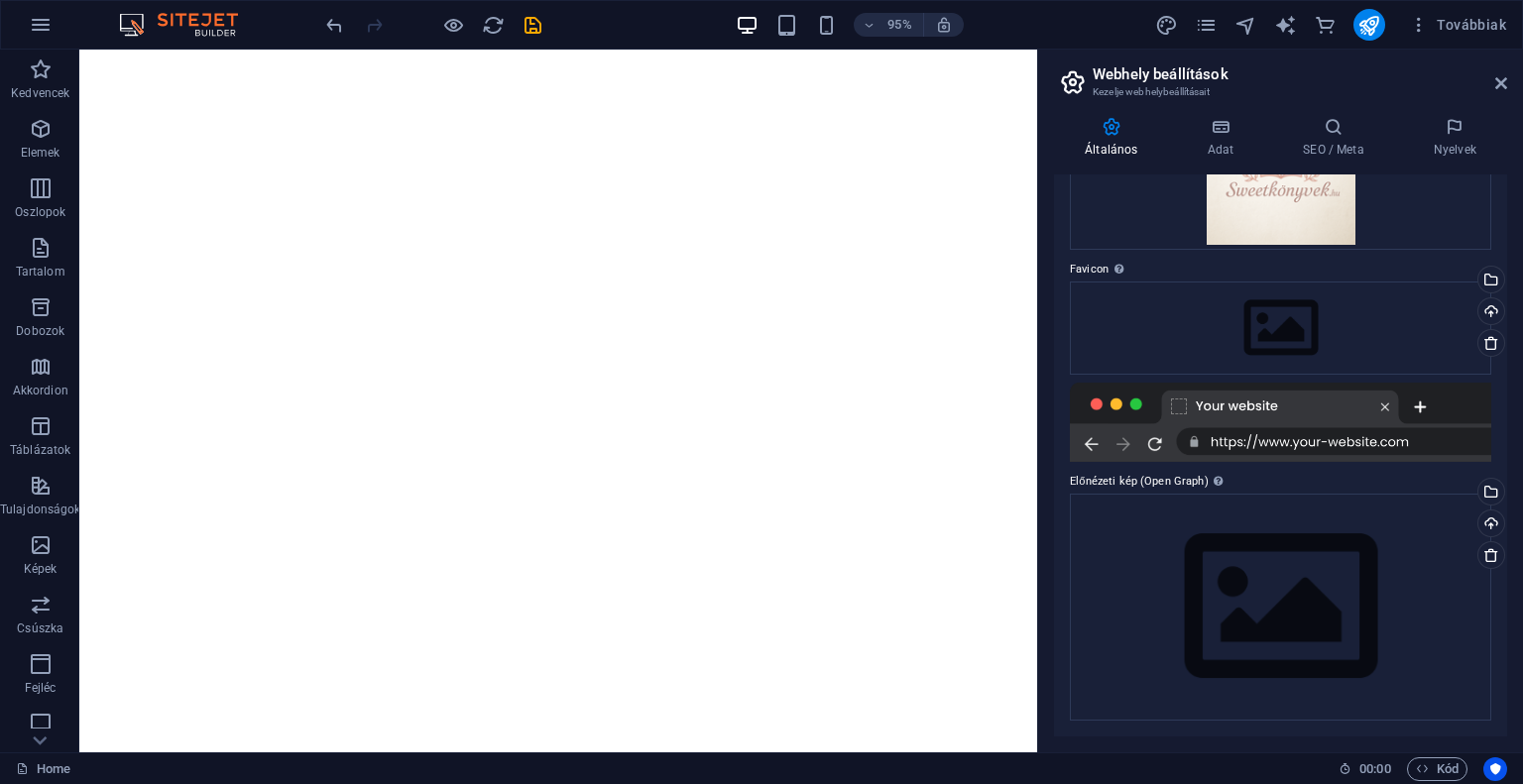 click at bounding box center (1280, 422) 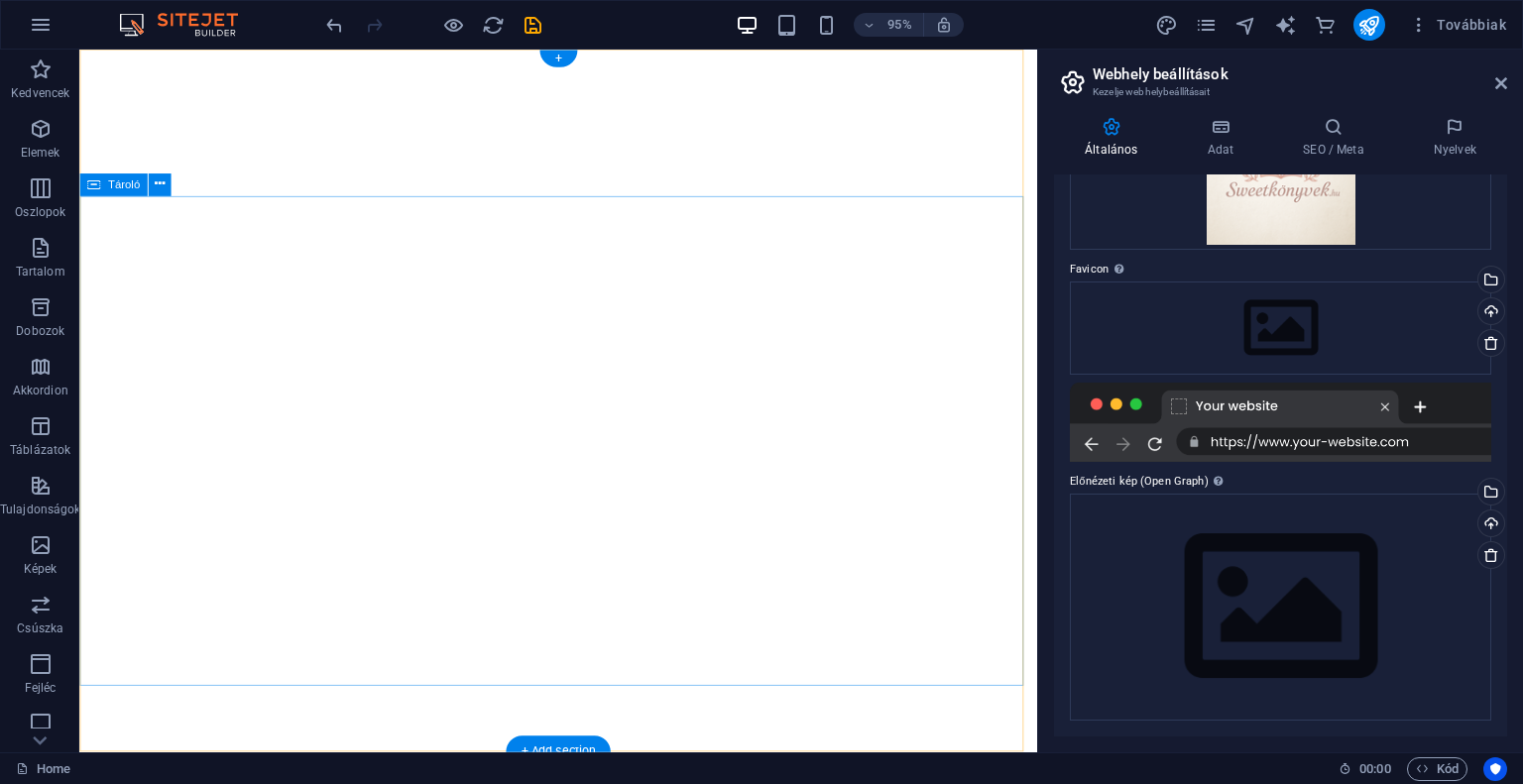 click on "Welcome to SweetKonyvek - Your Haven for Romance!" at bounding box center [583, 1114] 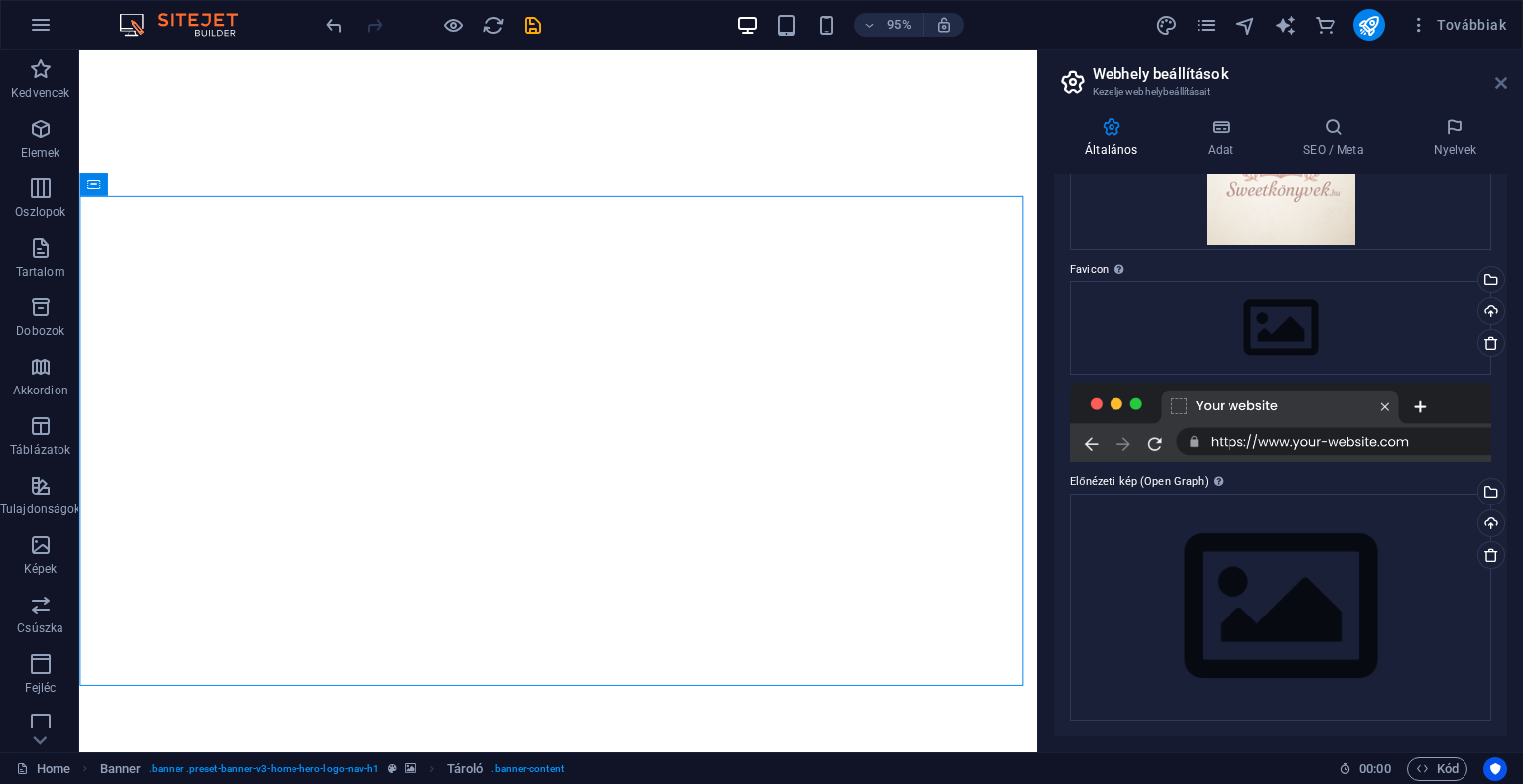 click at bounding box center [1501, 83] 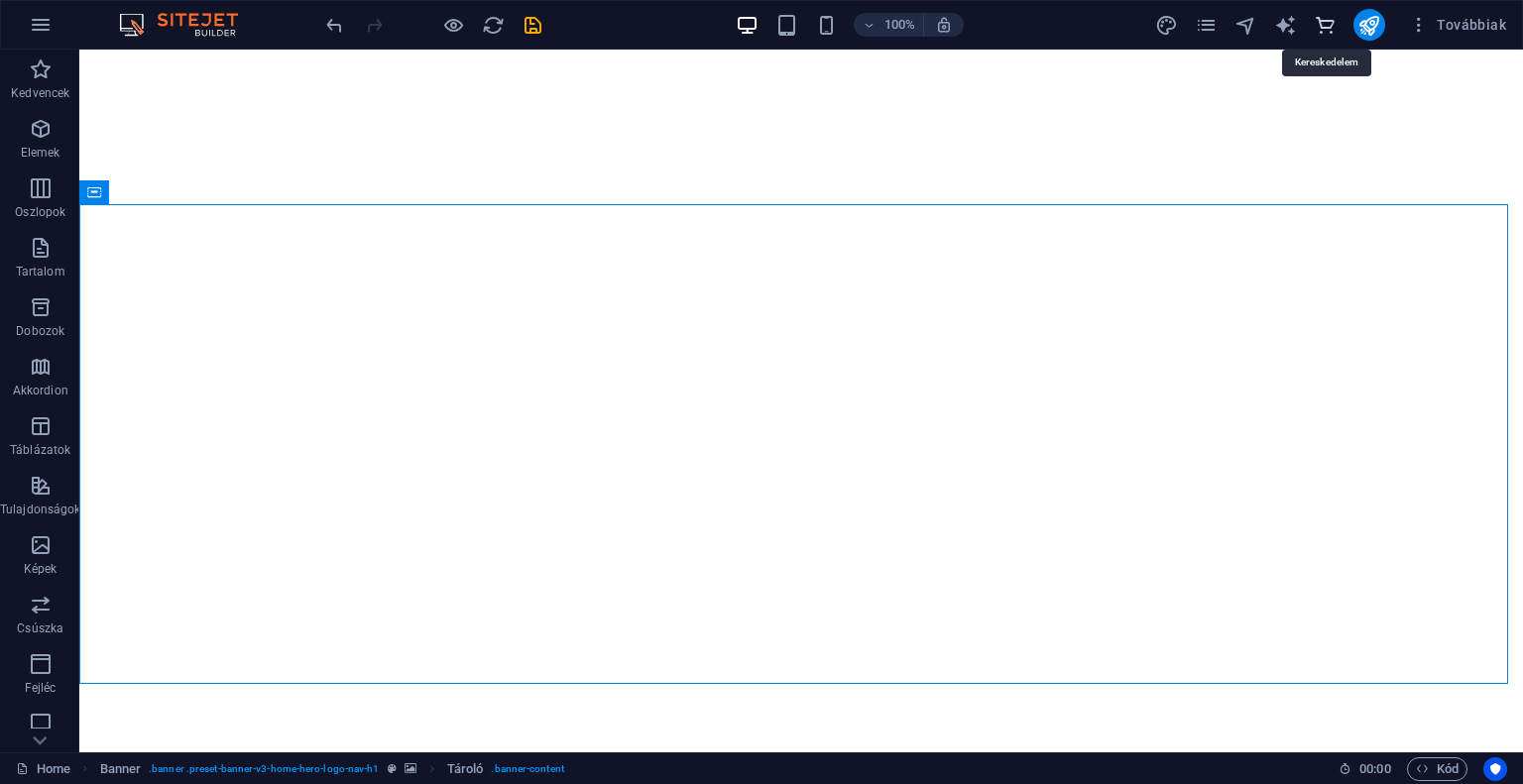 click at bounding box center (1325, 25) 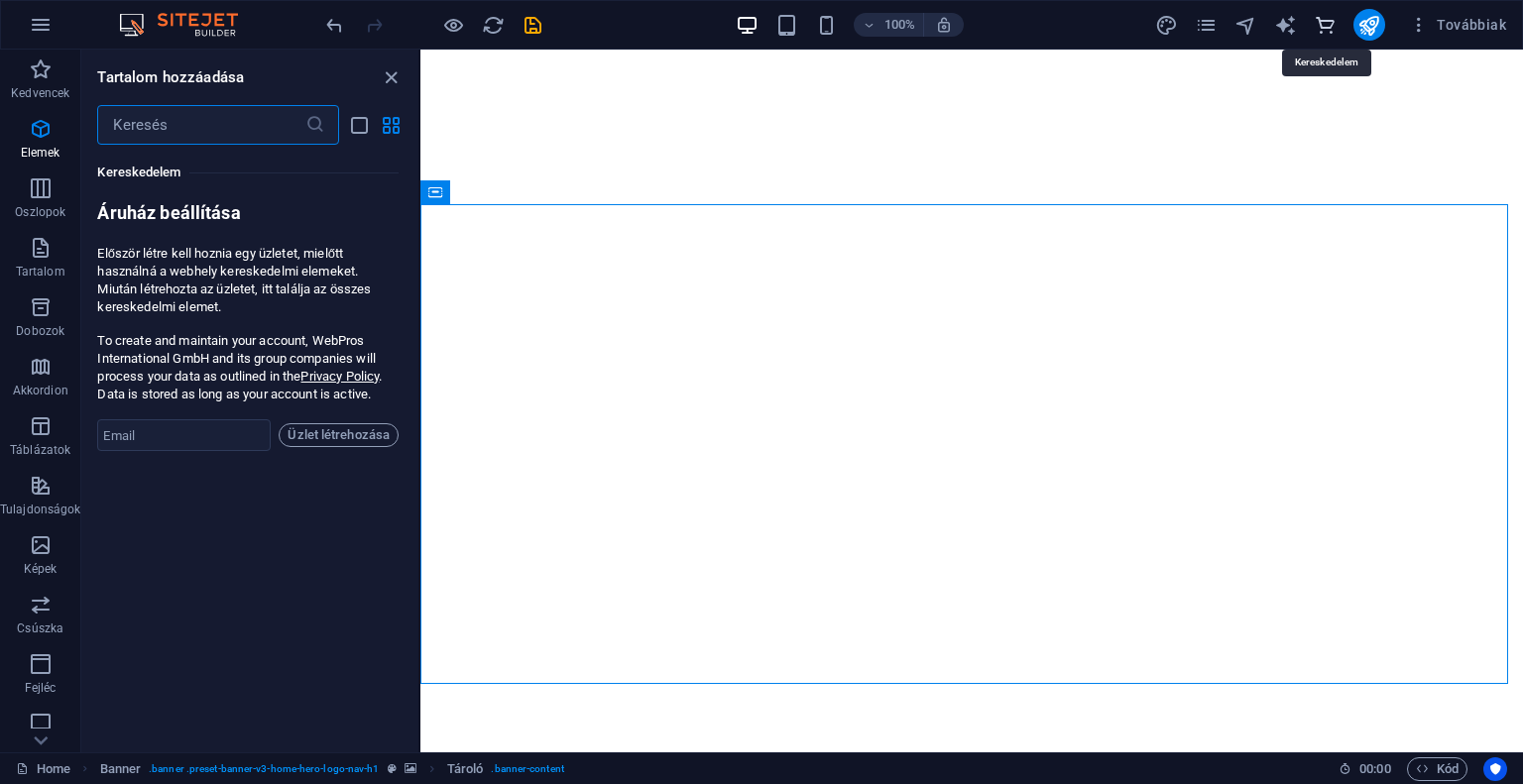scroll, scrollTop: 19100, scrollLeft: 0, axis: vertical 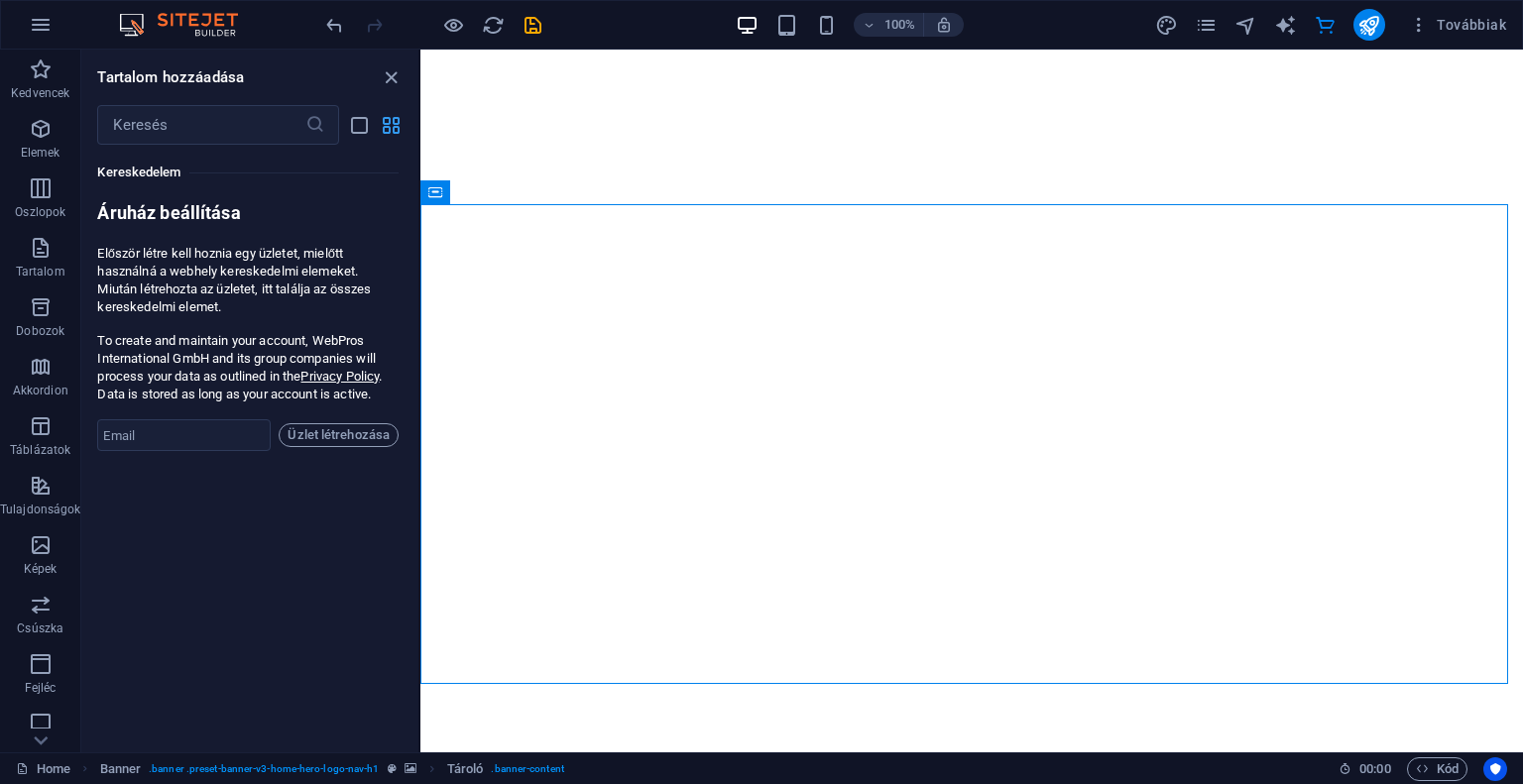 click at bounding box center [391, 125] 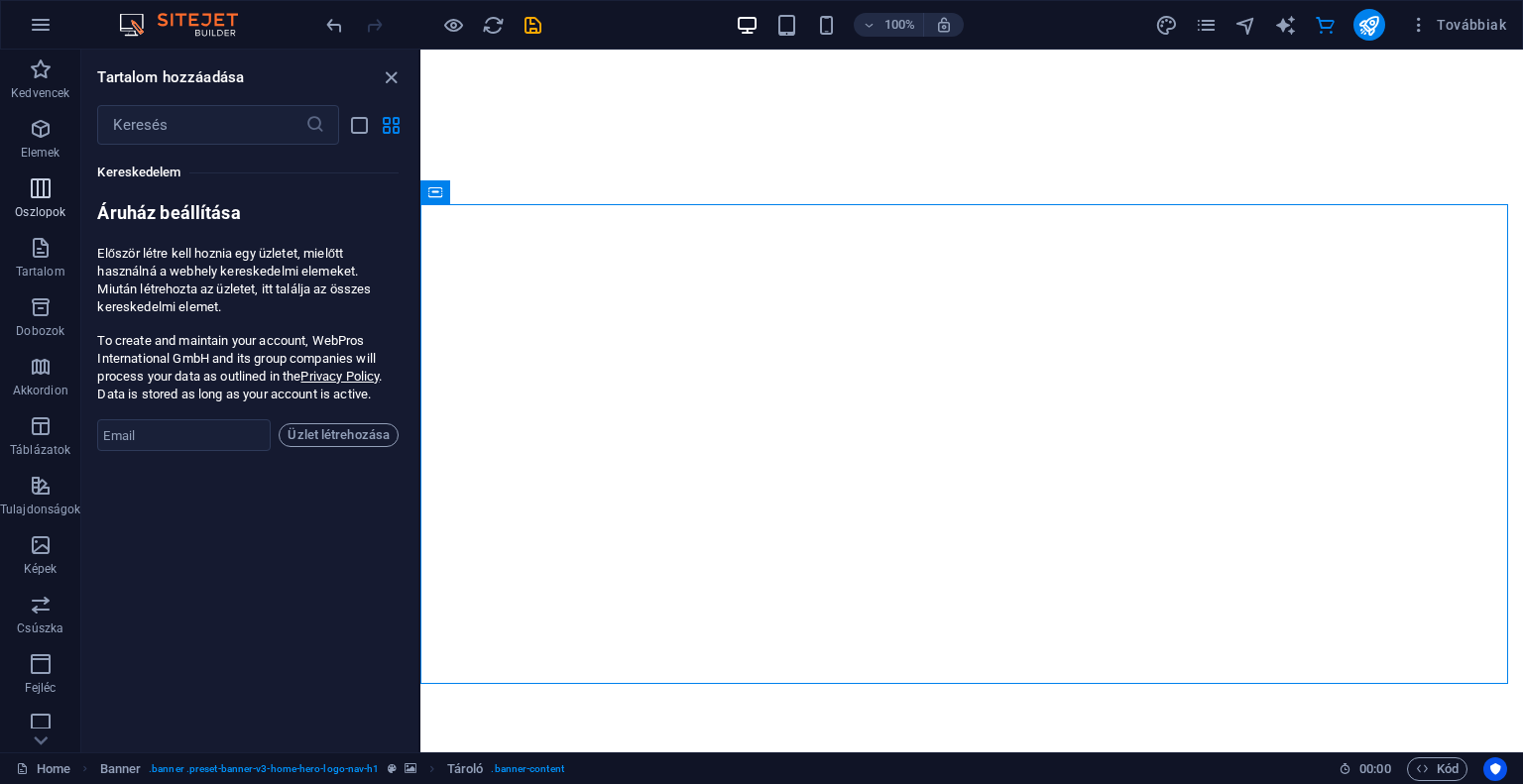 click on "Oszlopok" at bounding box center (40, 212) 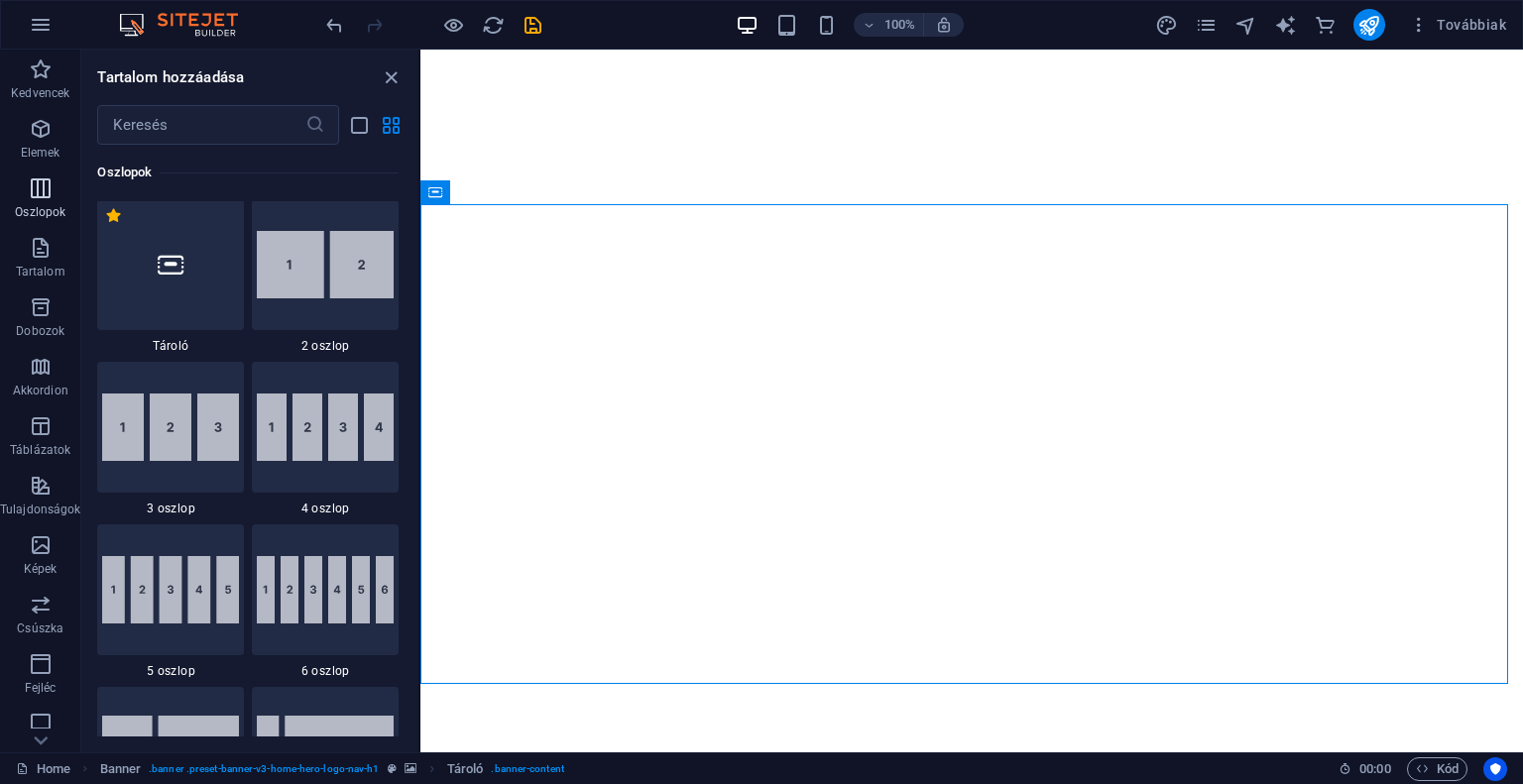scroll, scrollTop: 981, scrollLeft: 0, axis: vertical 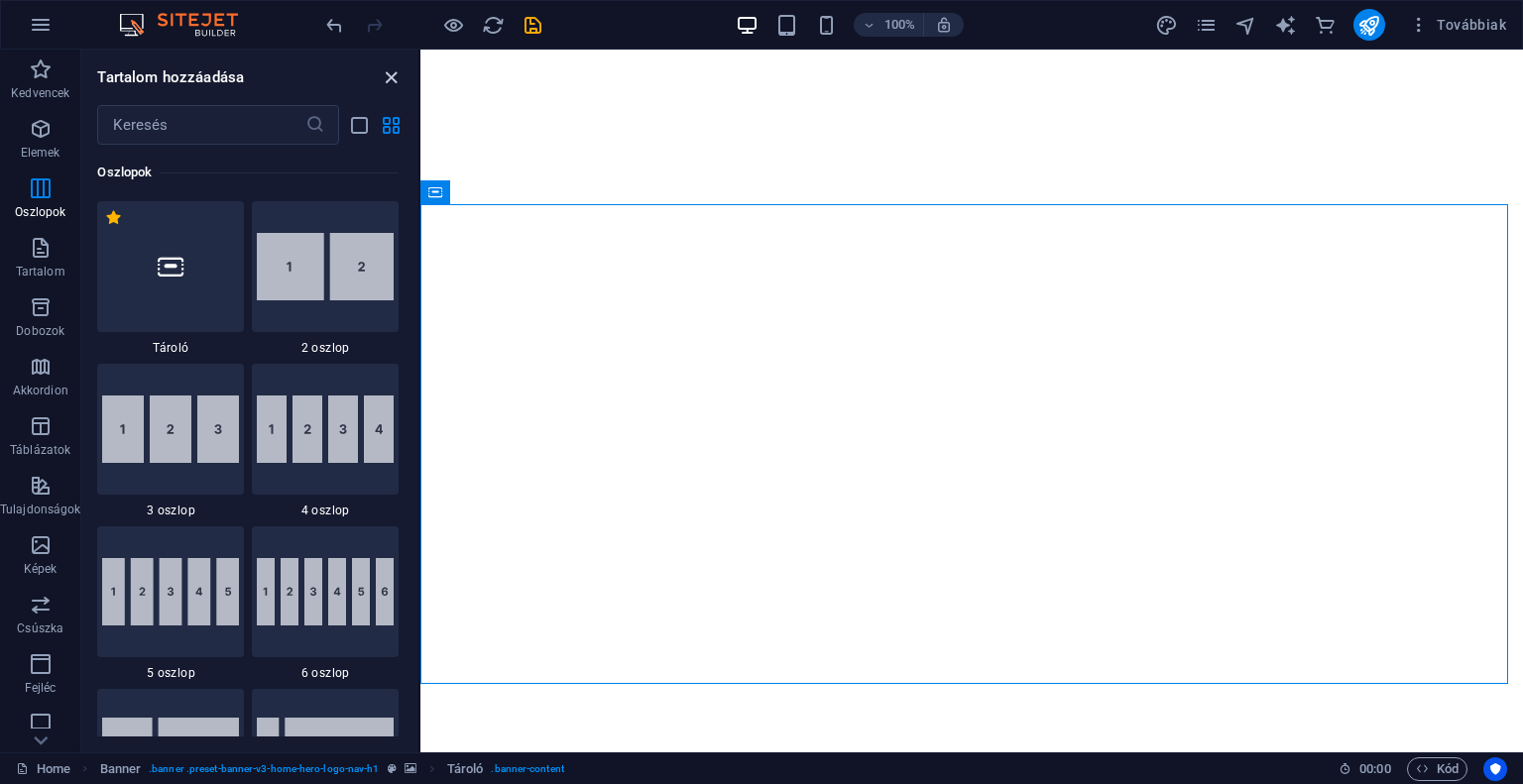 click at bounding box center [391, 77] 